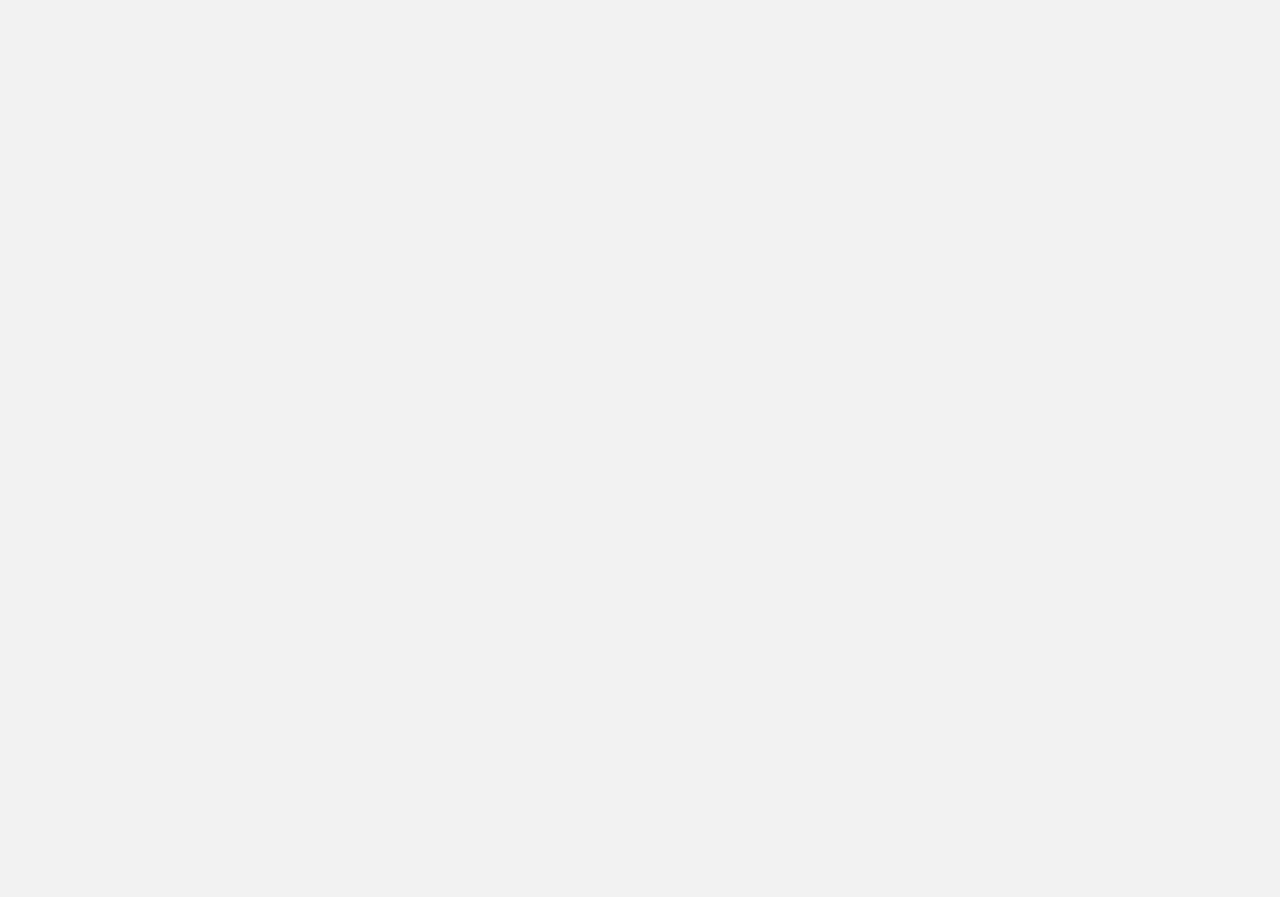 scroll, scrollTop: 0, scrollLeft: 0, axis: both 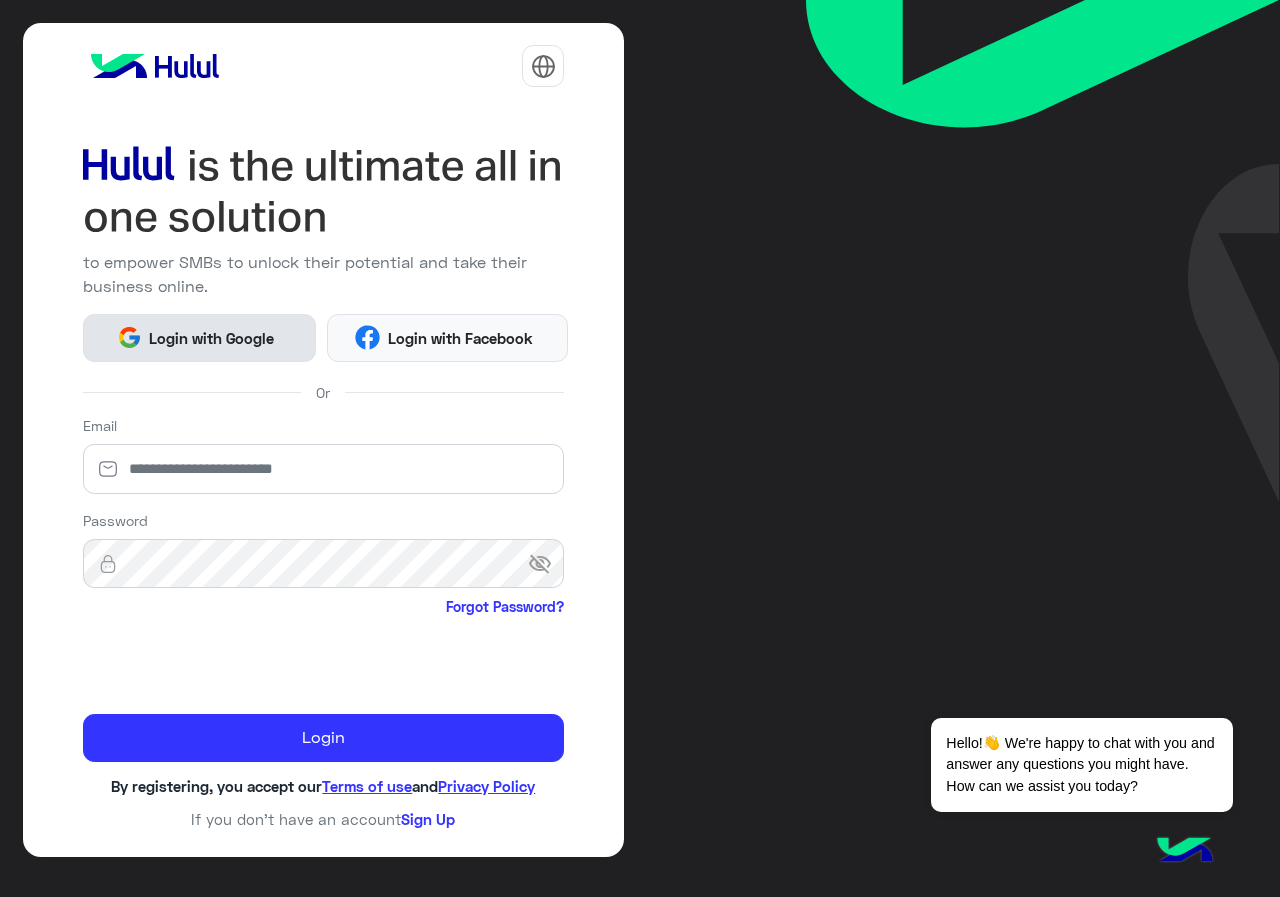 click on "Login with Google" 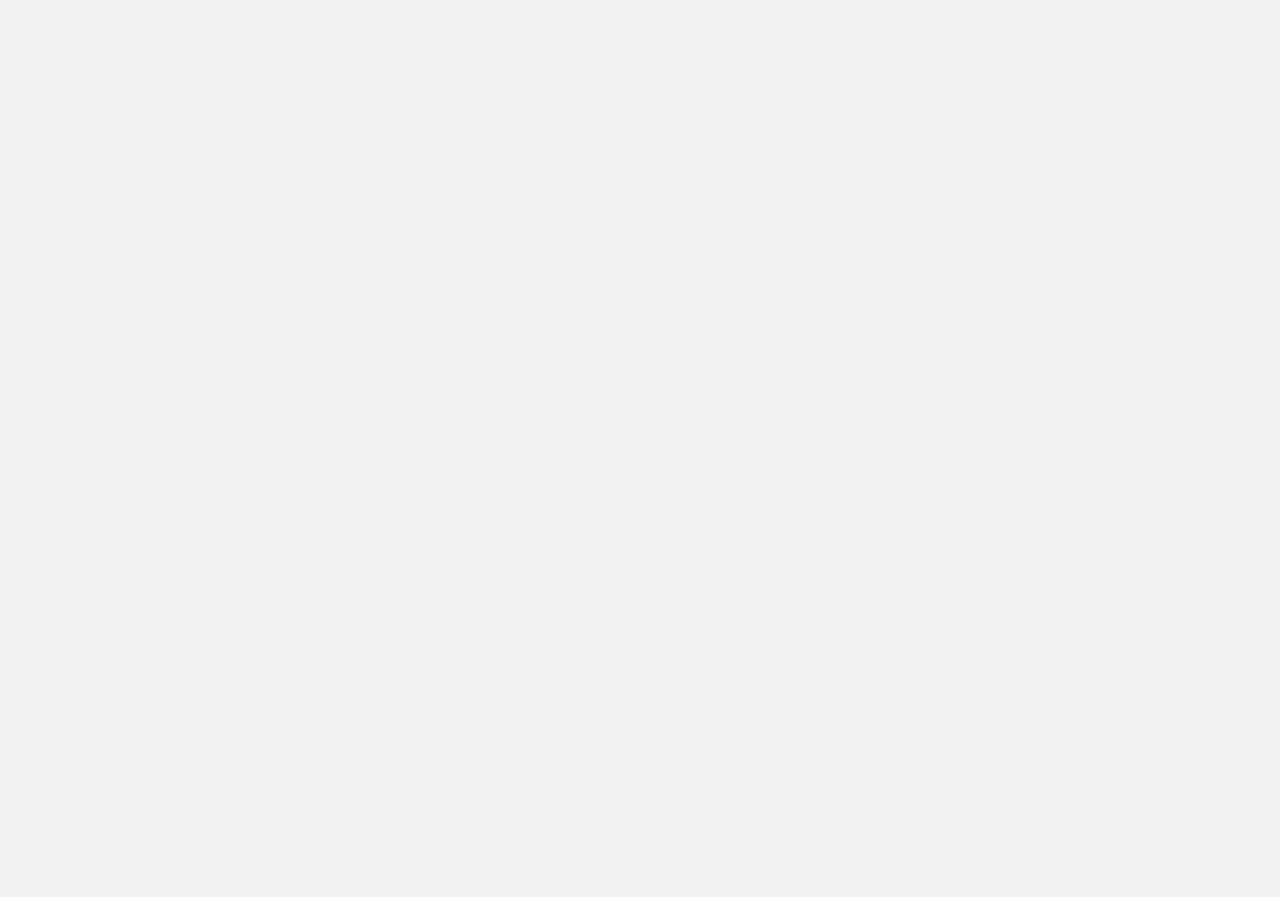 scroll, scrollTop: 0, scrollLeft: 0, axis: both 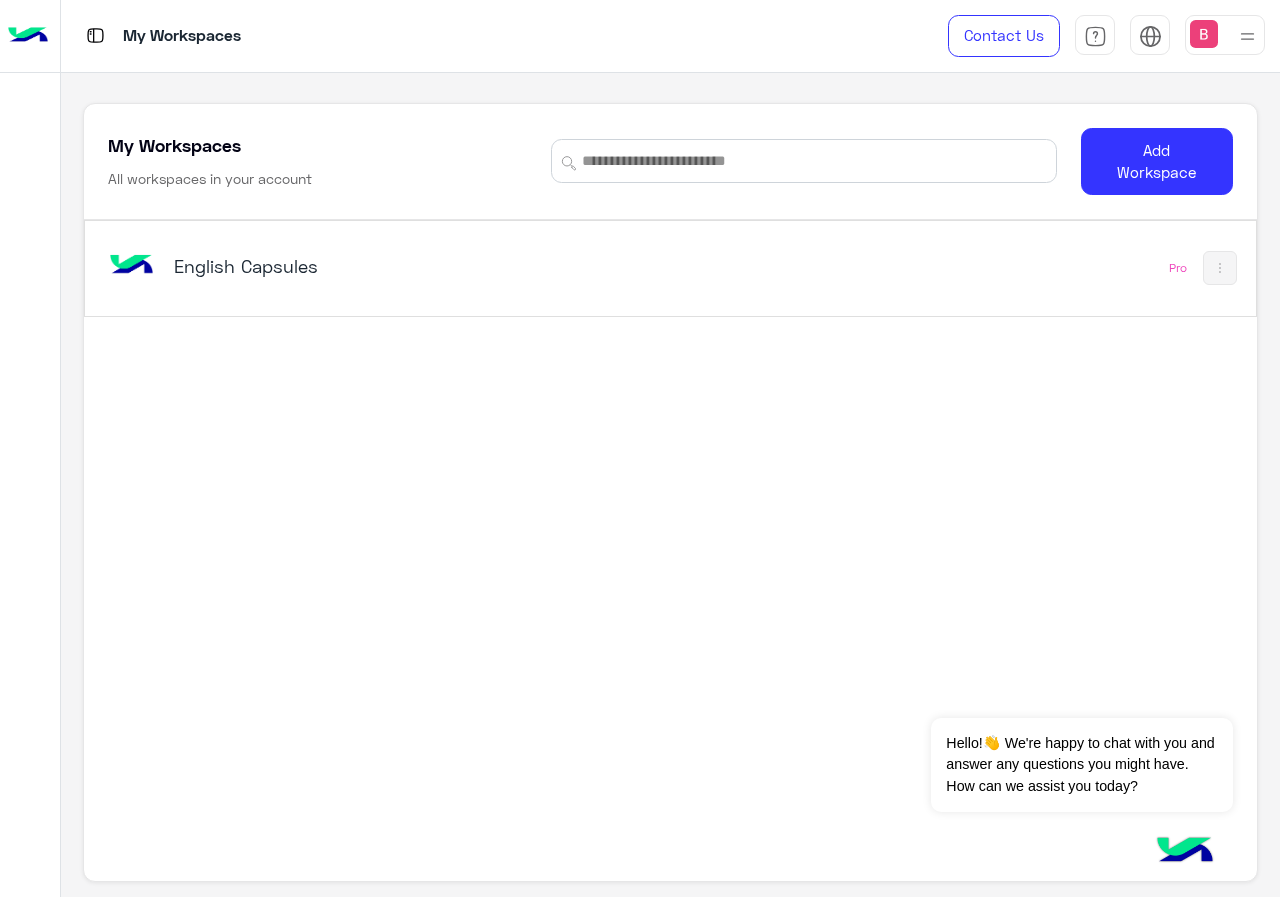 click on "English Capsules" at bounding box center [444, 268] 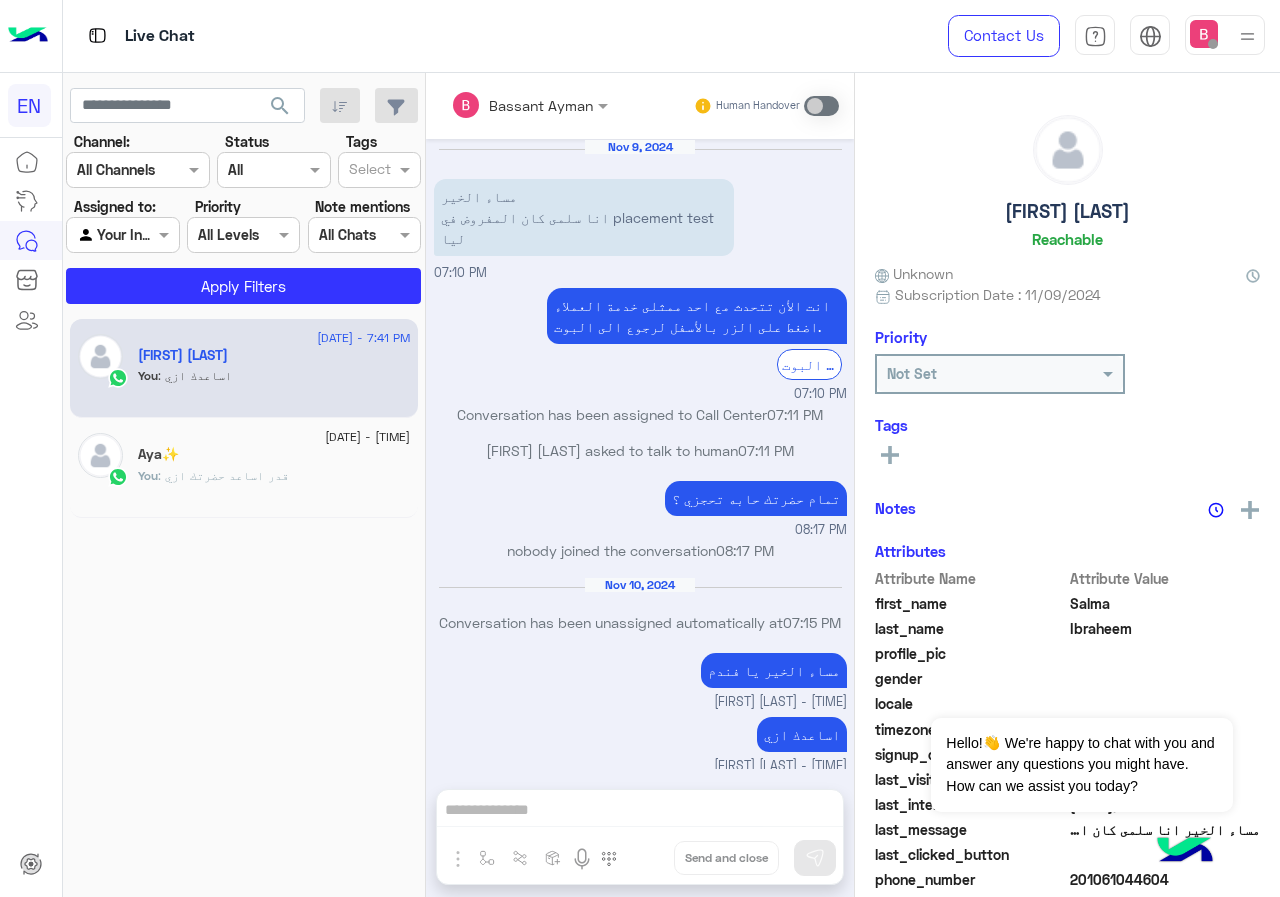 scroll, scrollTop: 8, scrollLeft: 0, axis: vertical 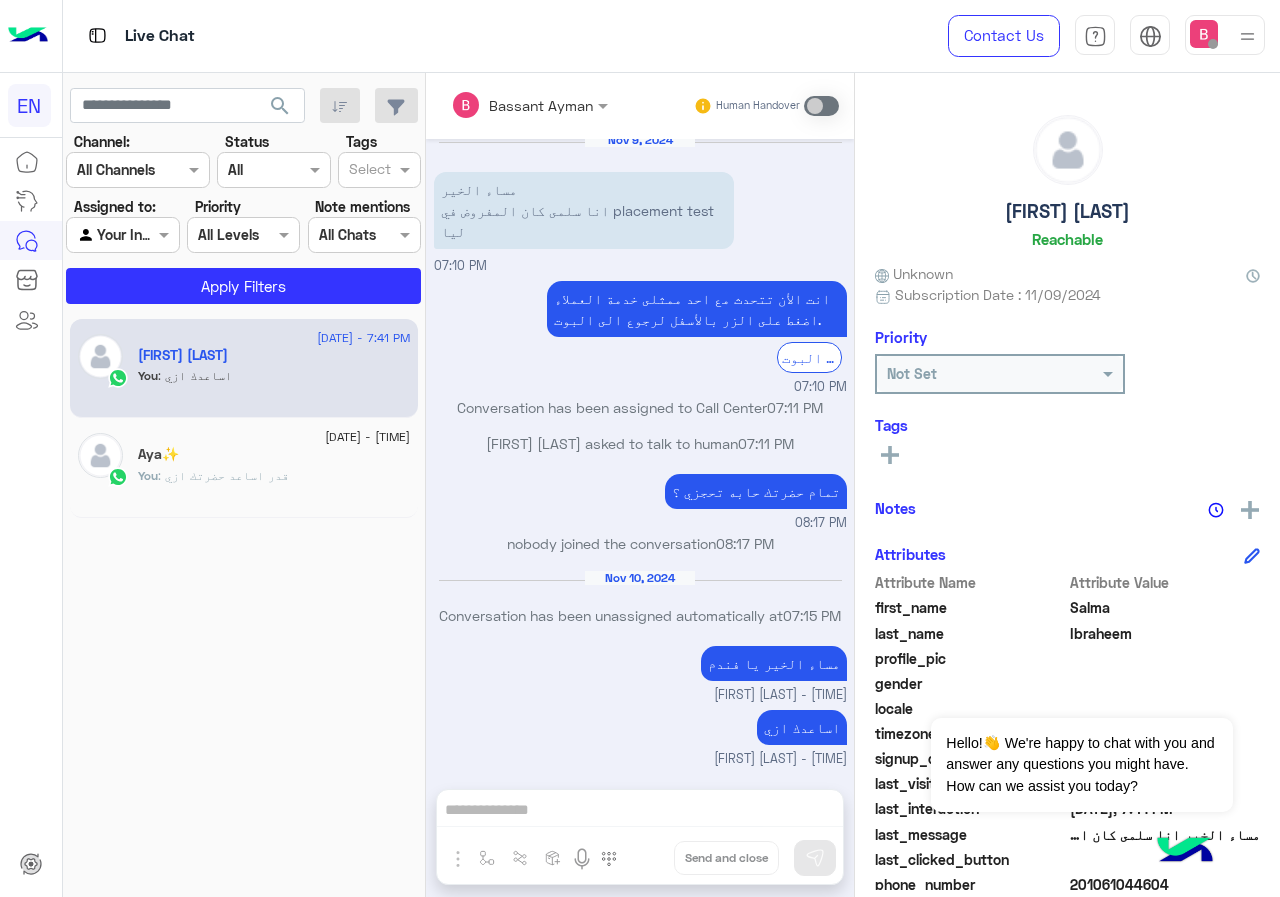 click on "Channel All Channels" at bounding box center (138, 170) 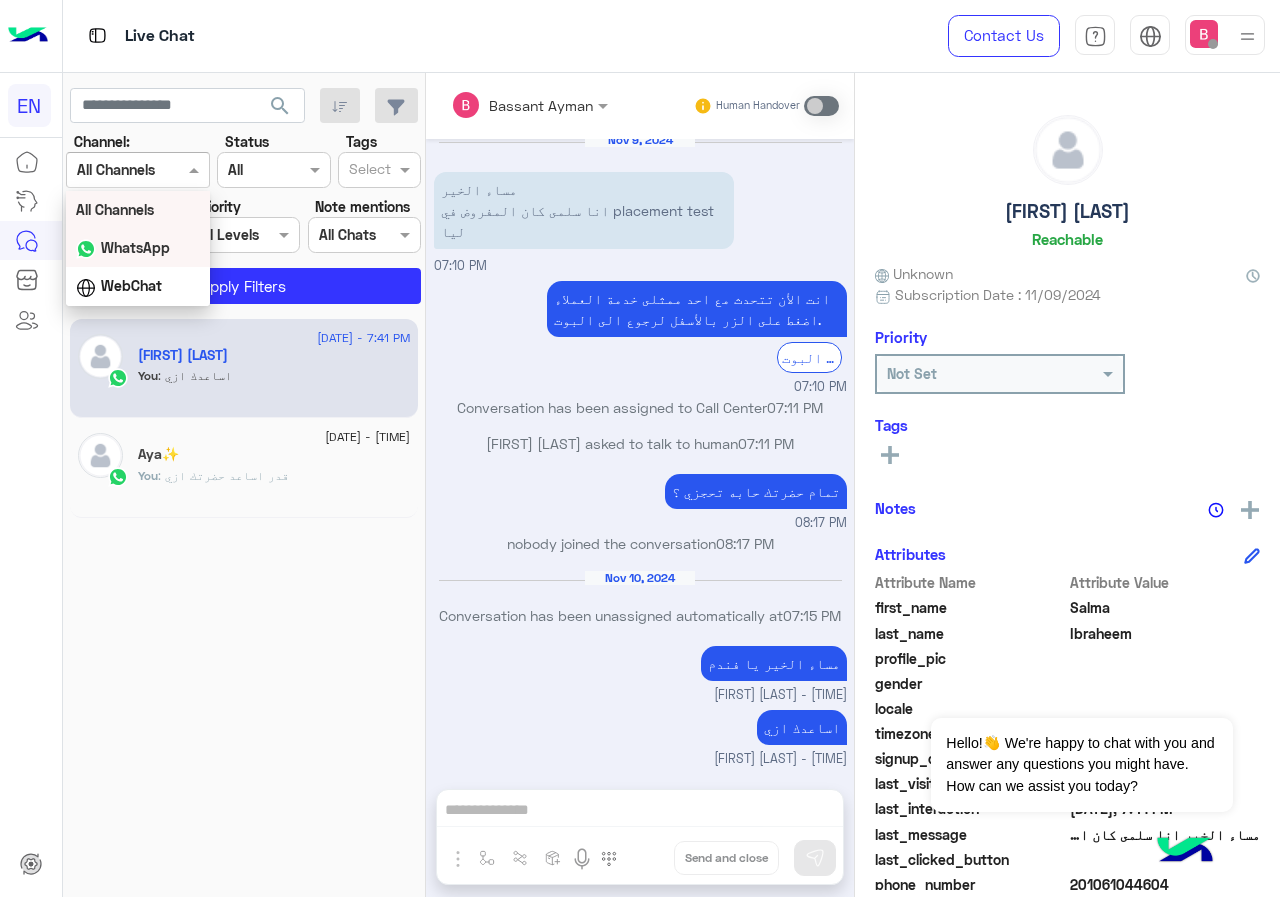 click on "WhatsApp" at bounding box center [135, 247] 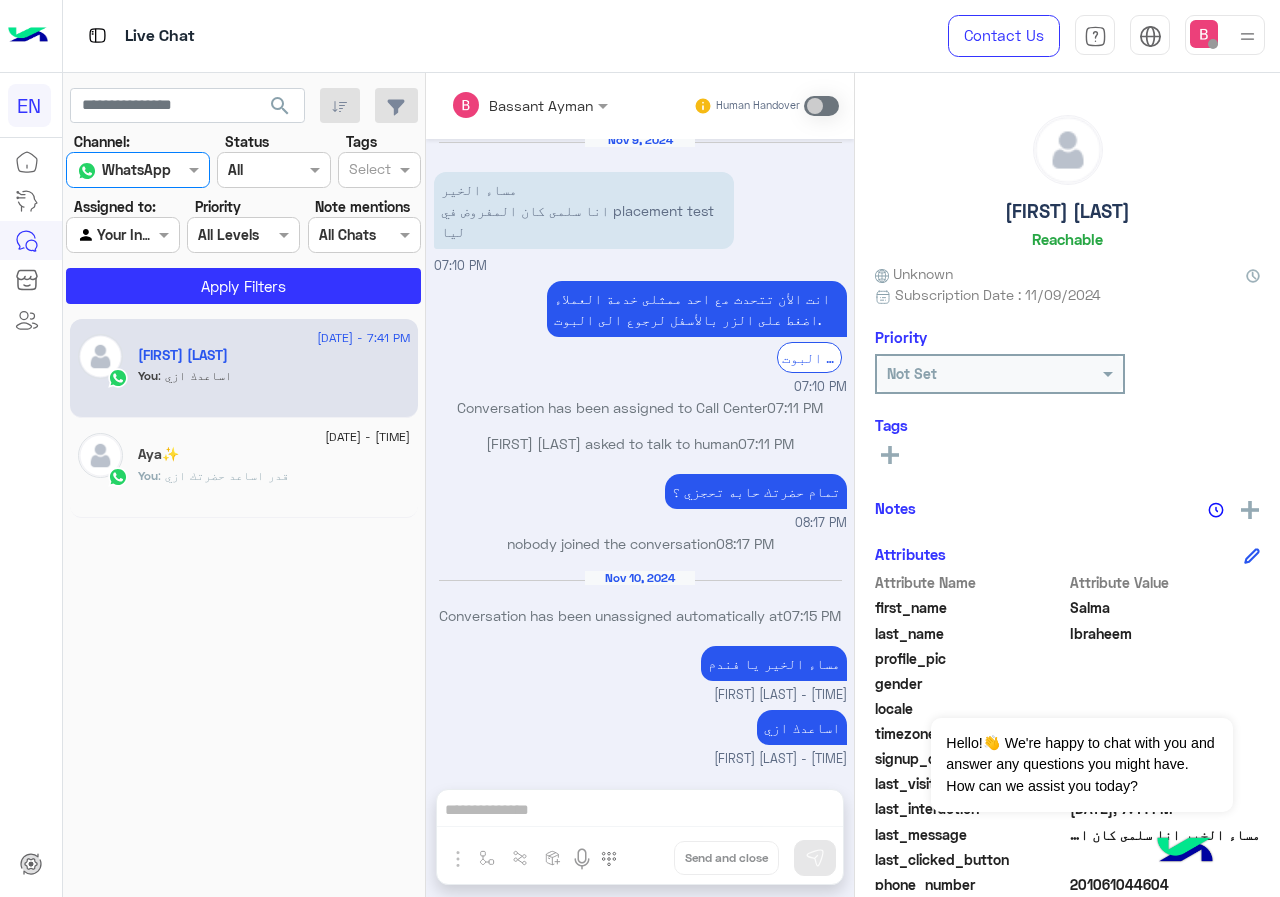 click at bounding box center (122, 234) 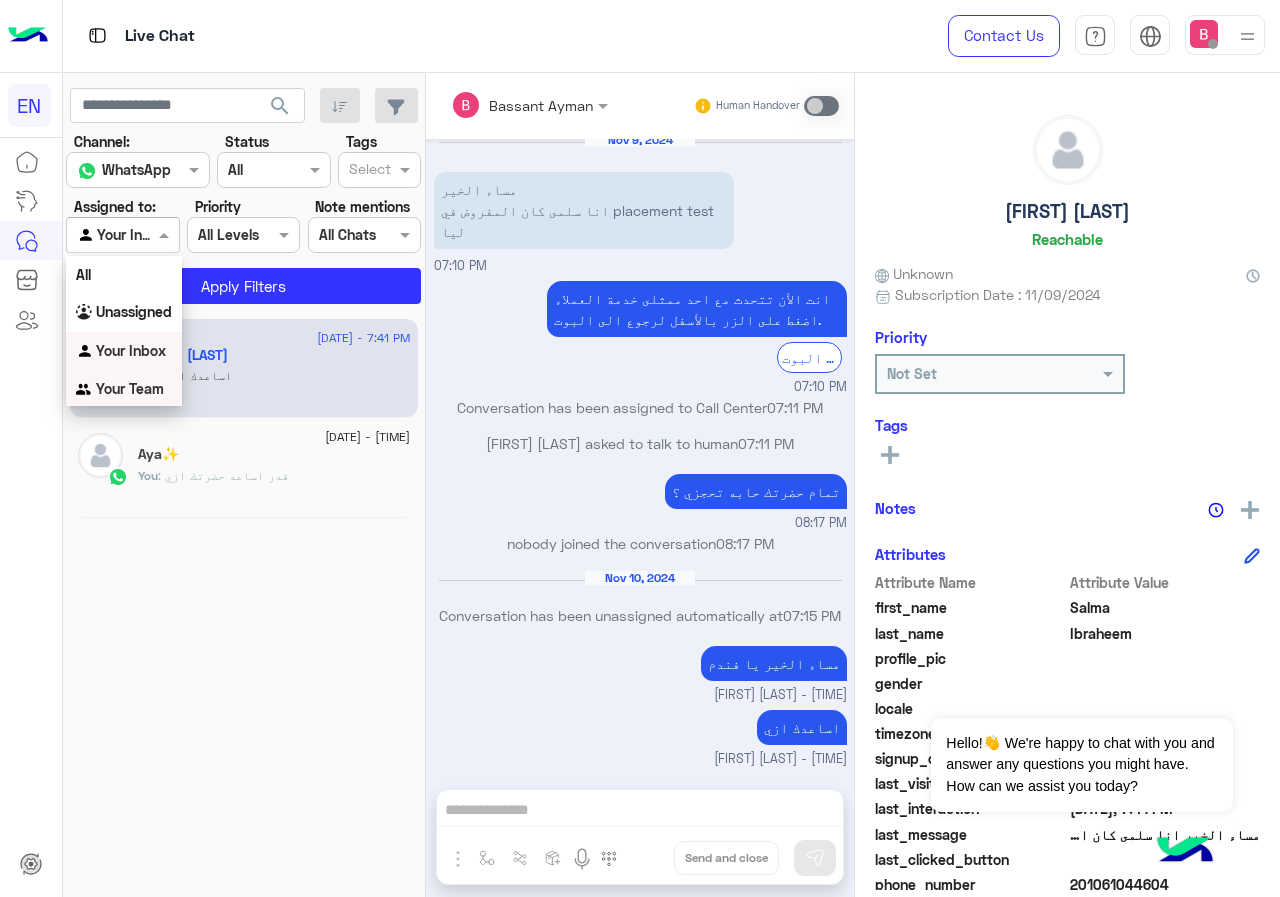 click on "Your Team" at bounding box center (130, 388) 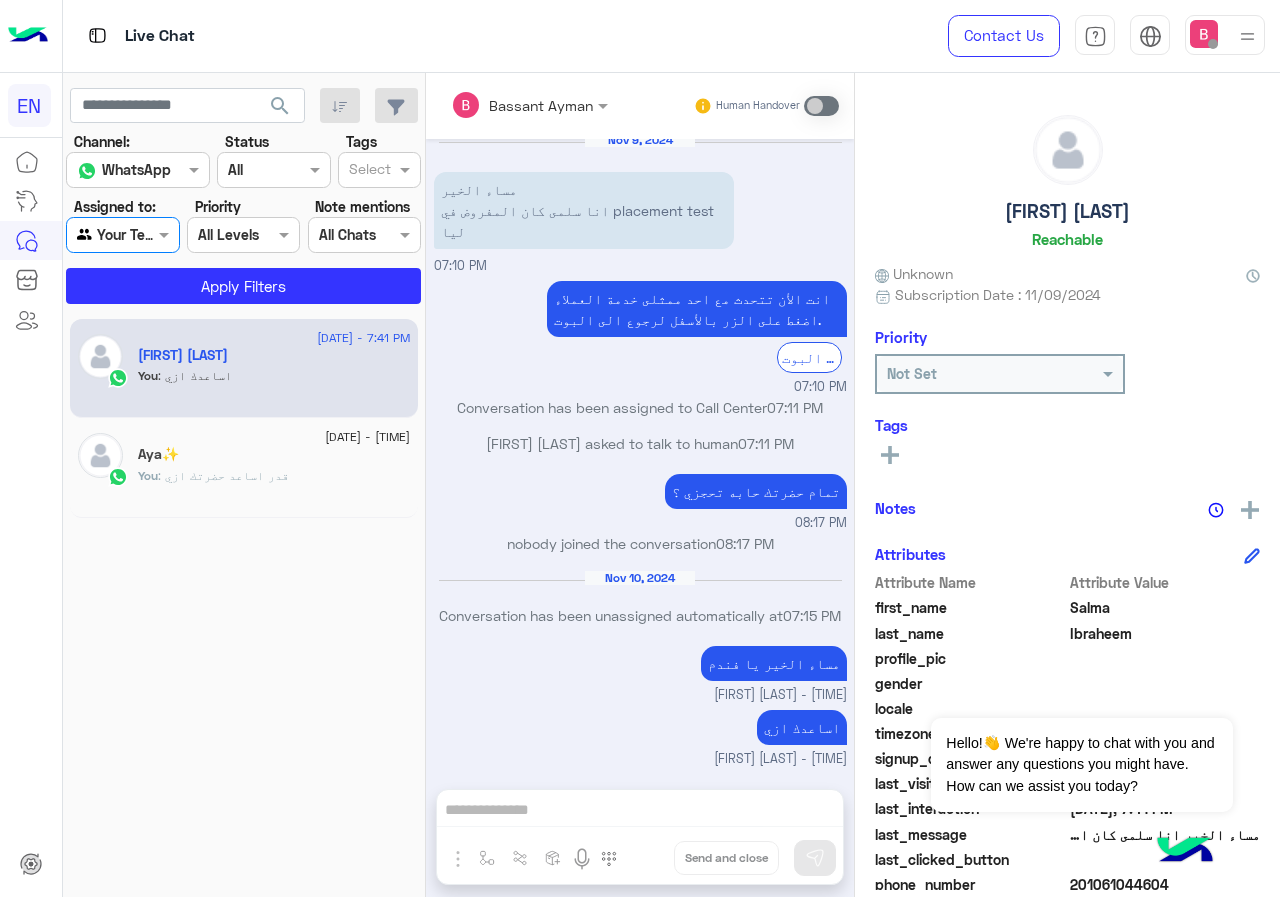 click on "Channel: Channel WhatsApp Status Channel All Tags Select Assigned to: Agent Filter Your Team Priority All Levels All Levels Note mentions Select All Chats Apply Filters" 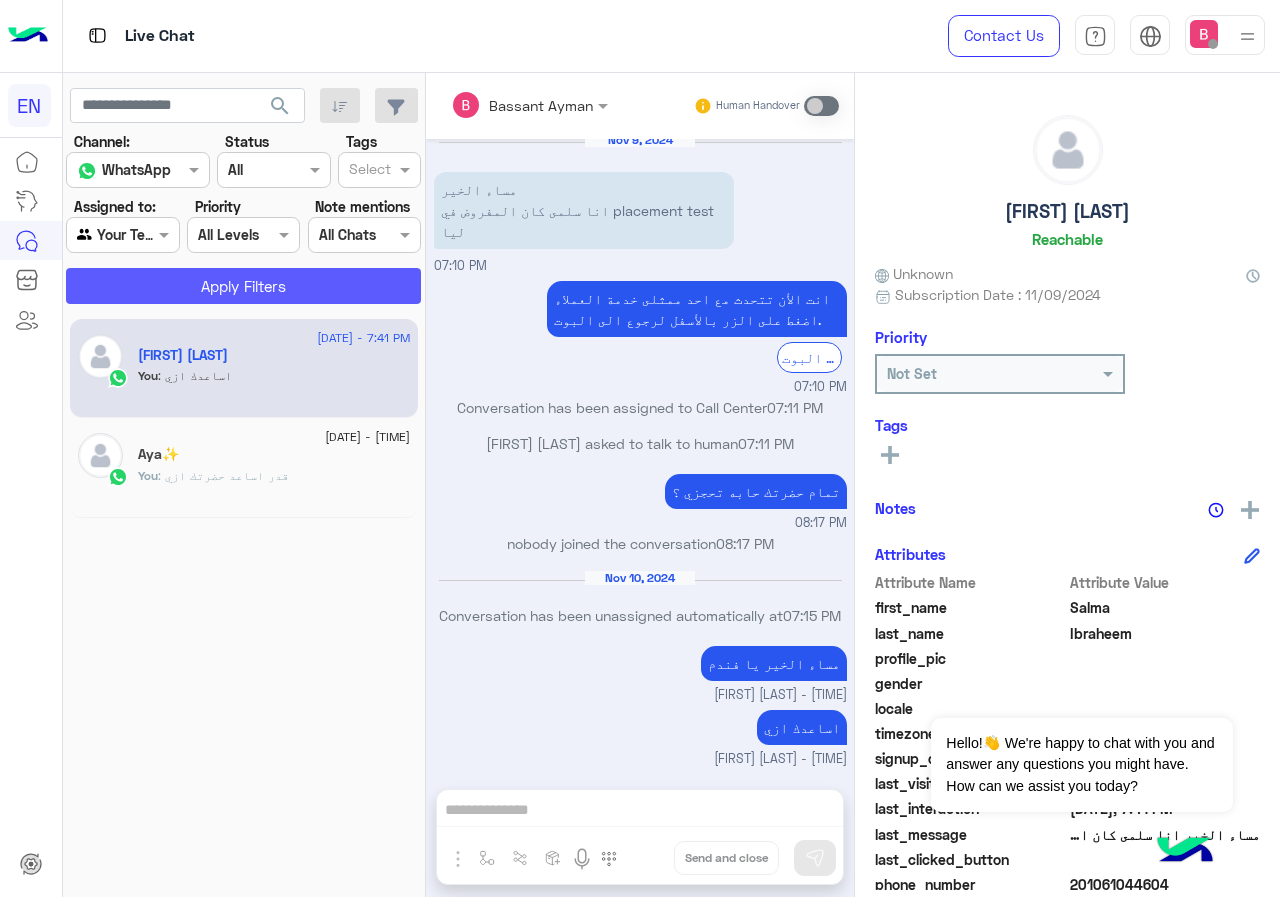 click on "Apply Filters" 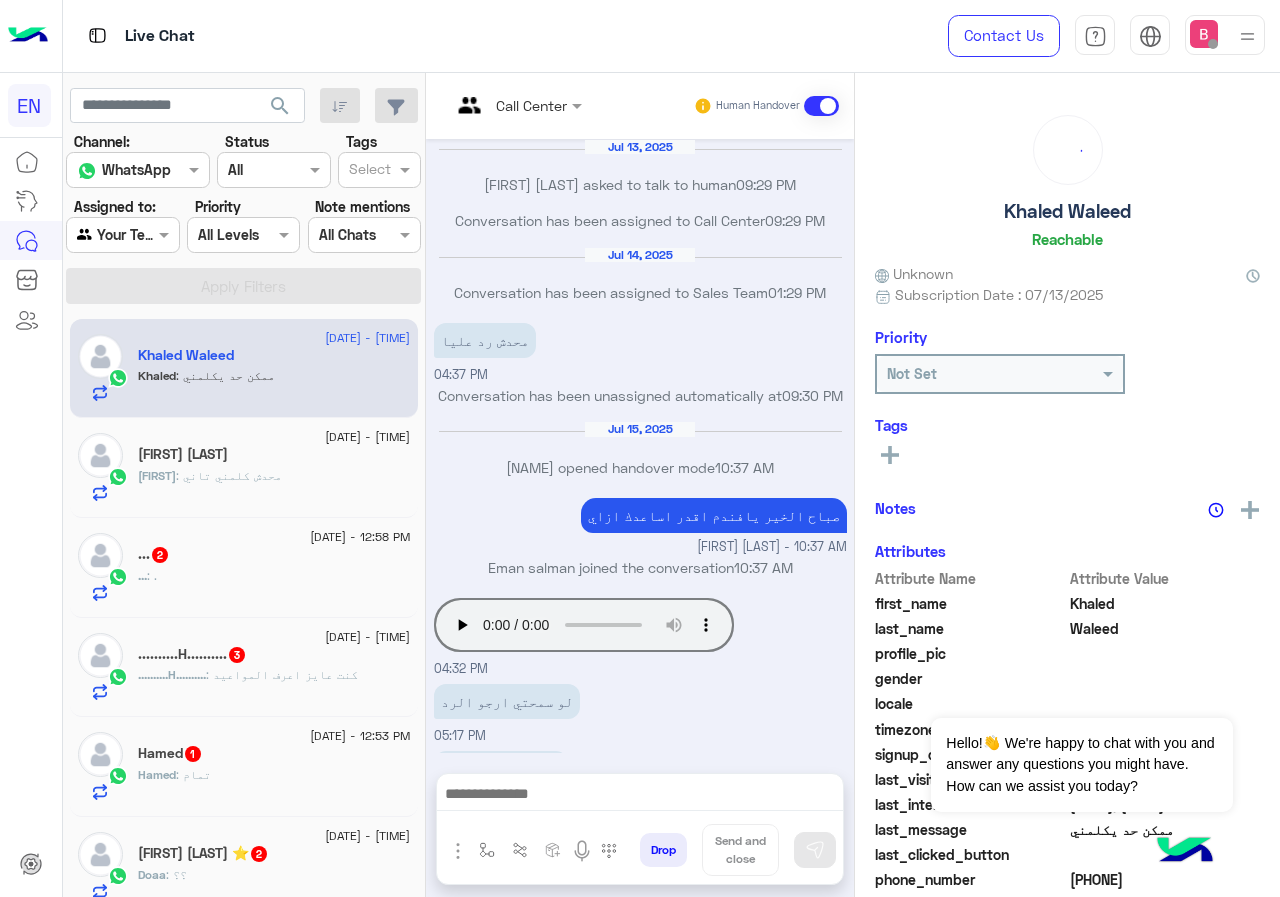 scroll, scrollTop: 656, scrollLeft: 0, axis: vertical 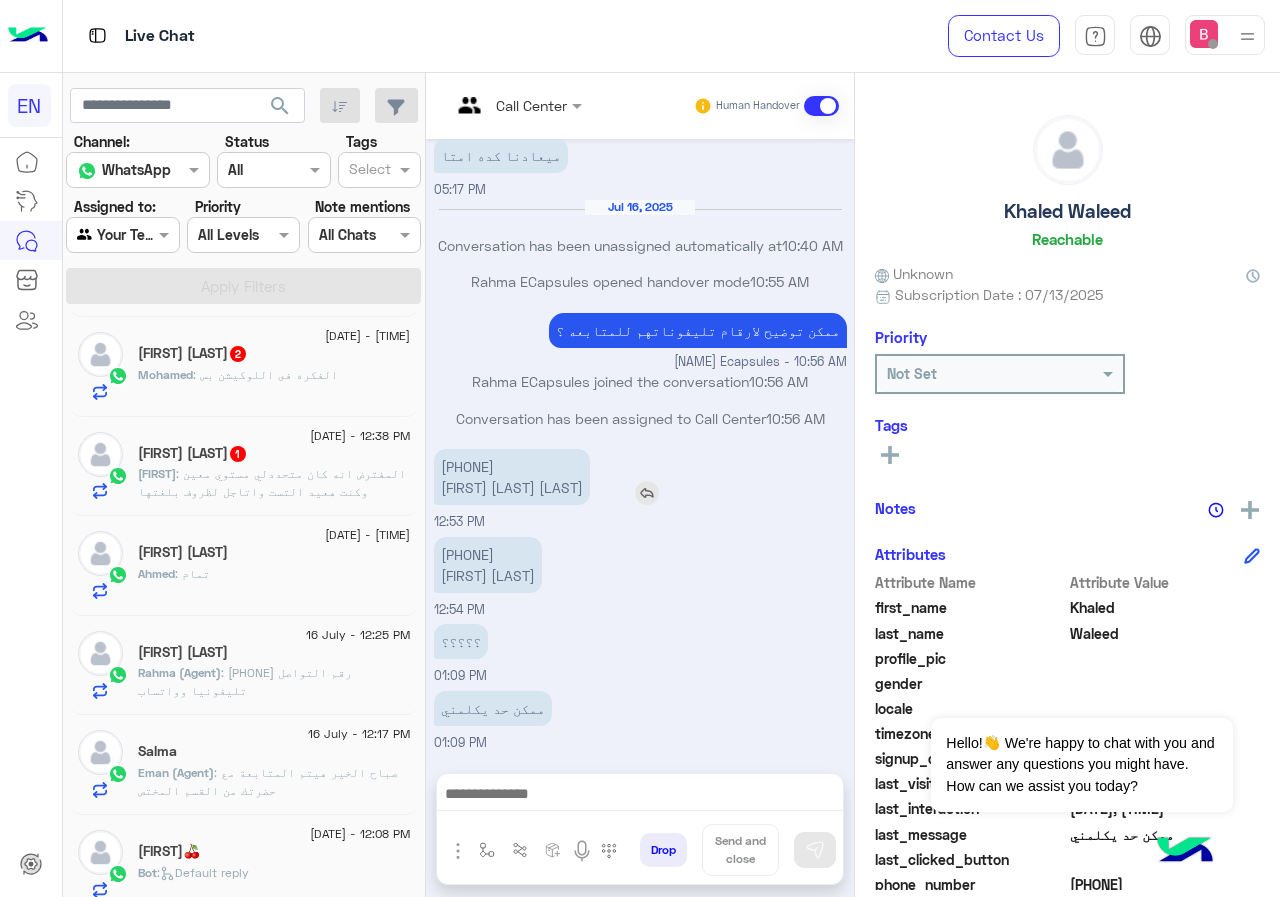 drag, startPoint x: 433, startPoint y: 462, endPoint x: 530, endPoint y: 459, distance: 97.04638 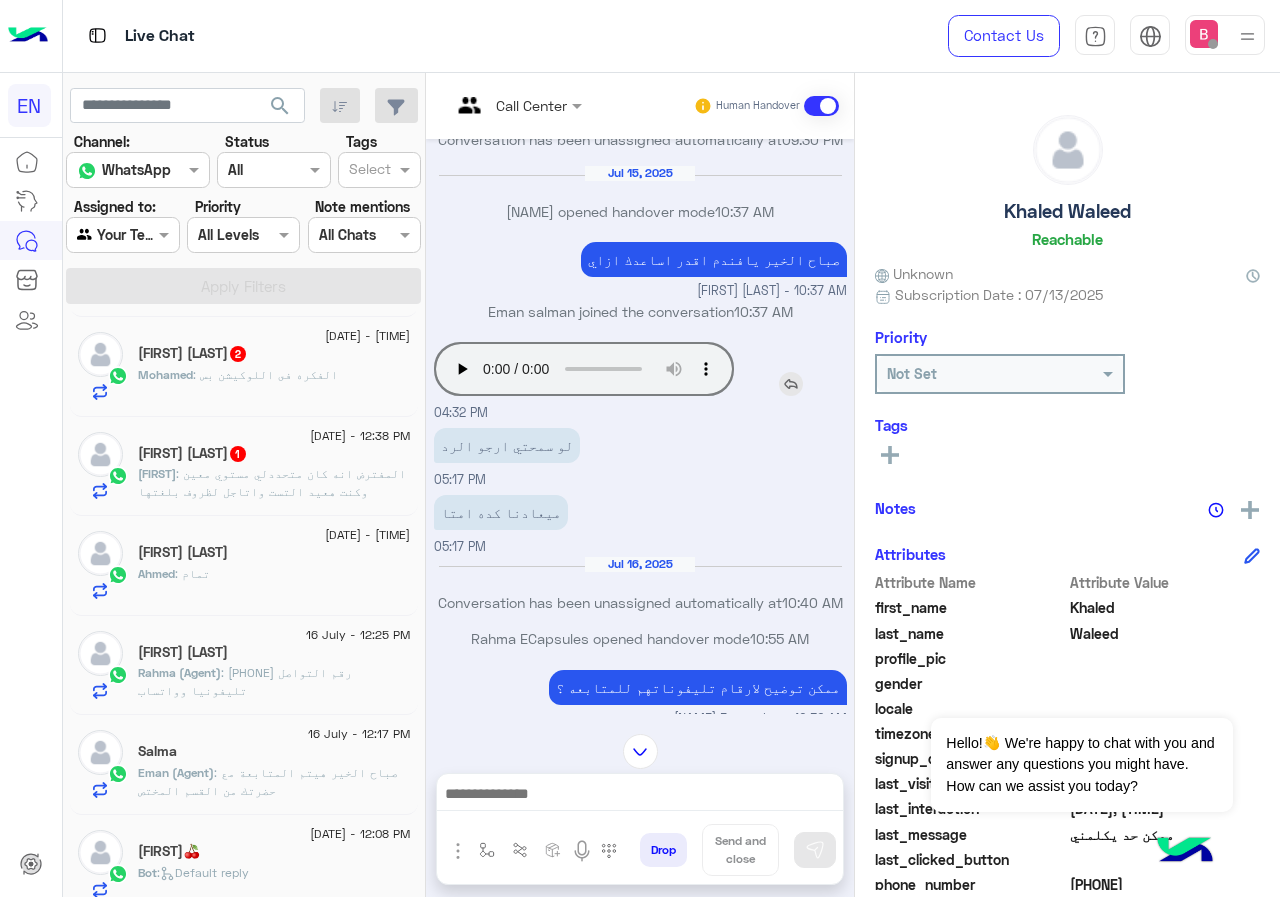 scroll, scrollTop: 656, scrollLeft: 0, axis: vertical 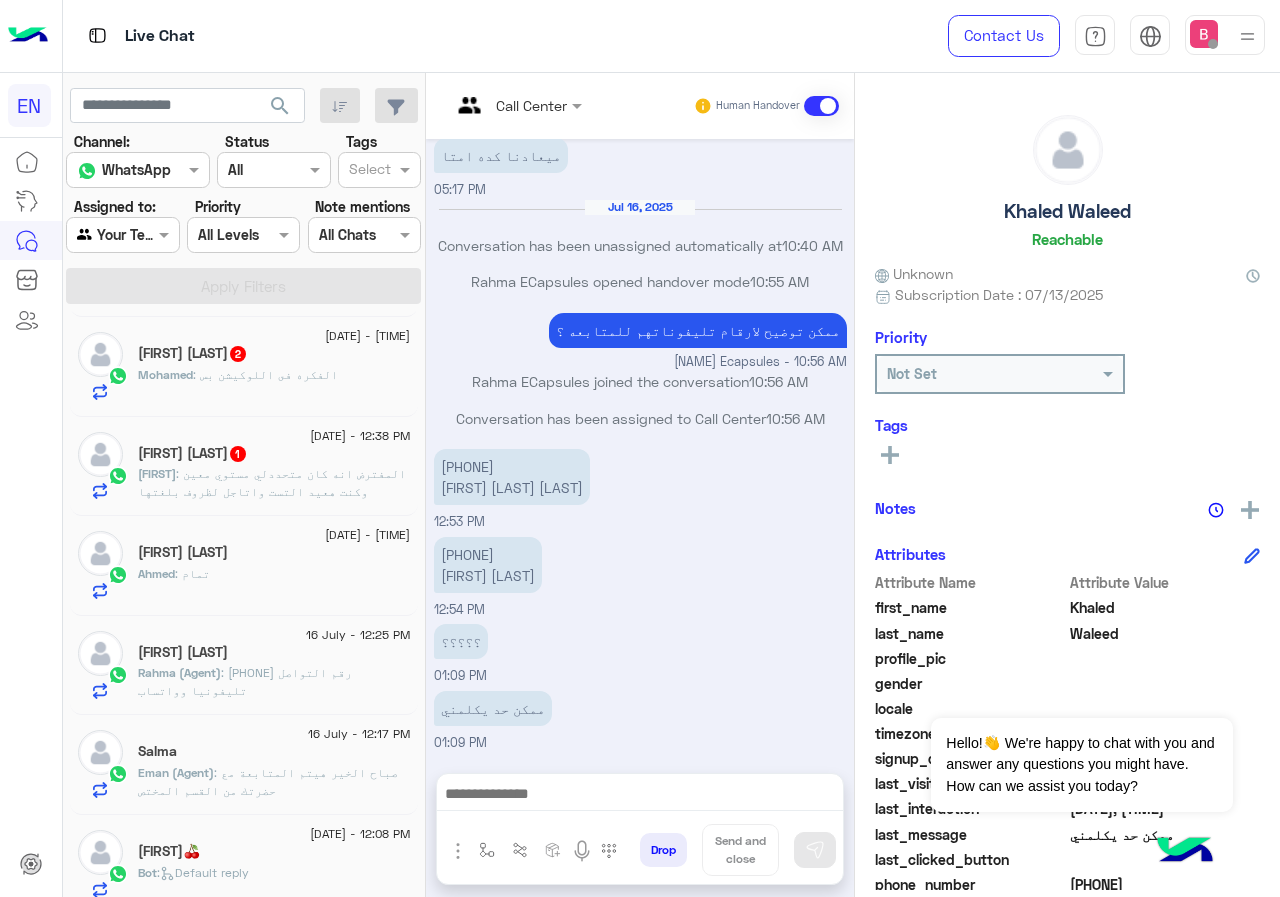 click on "01151181926 ايمان وليد سيد   12:54 PM" at bounding box center [640, 576] 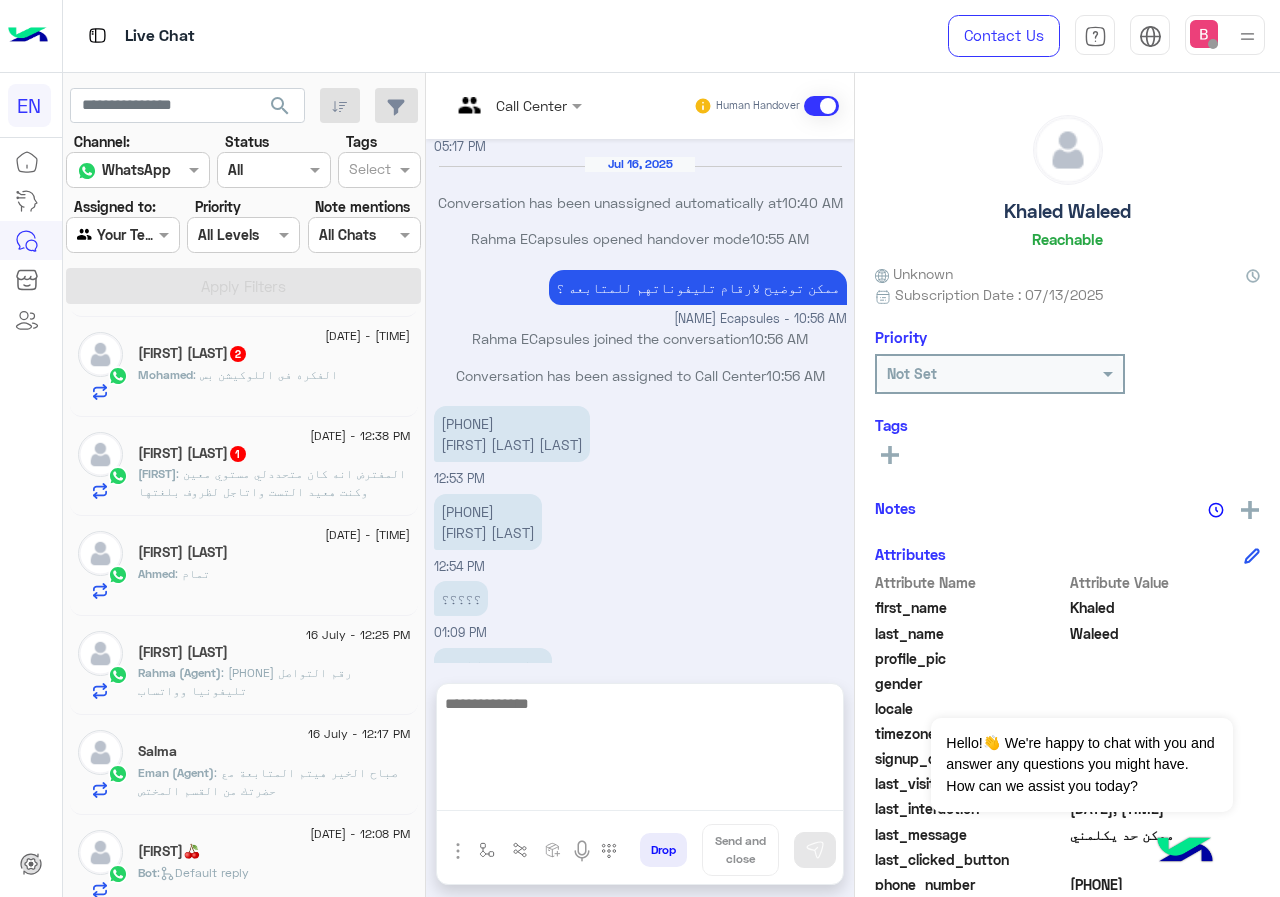 click at bounding box center [640, 751] 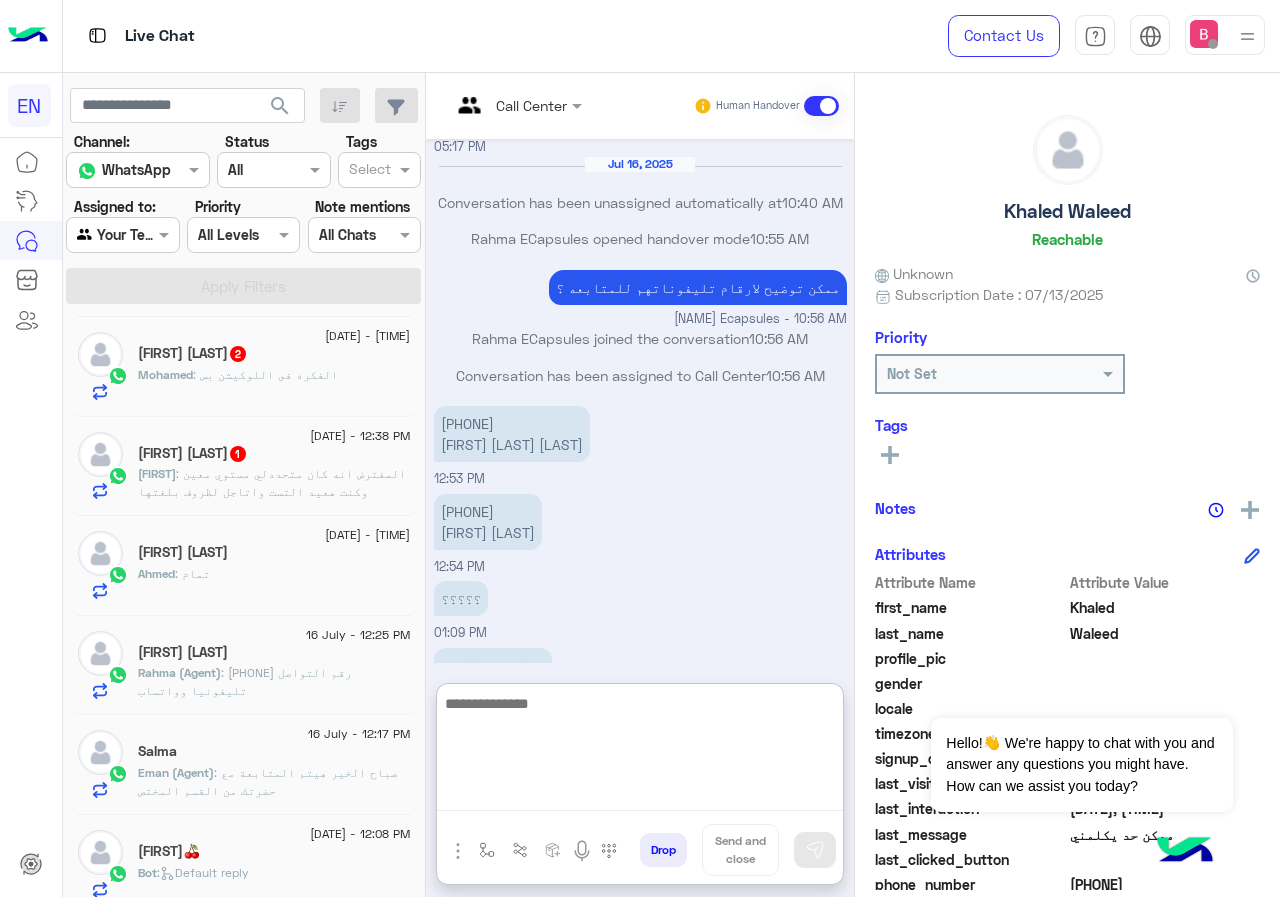 scroll, scrollTop: 746, scrollLeft: 0, axis: vertical 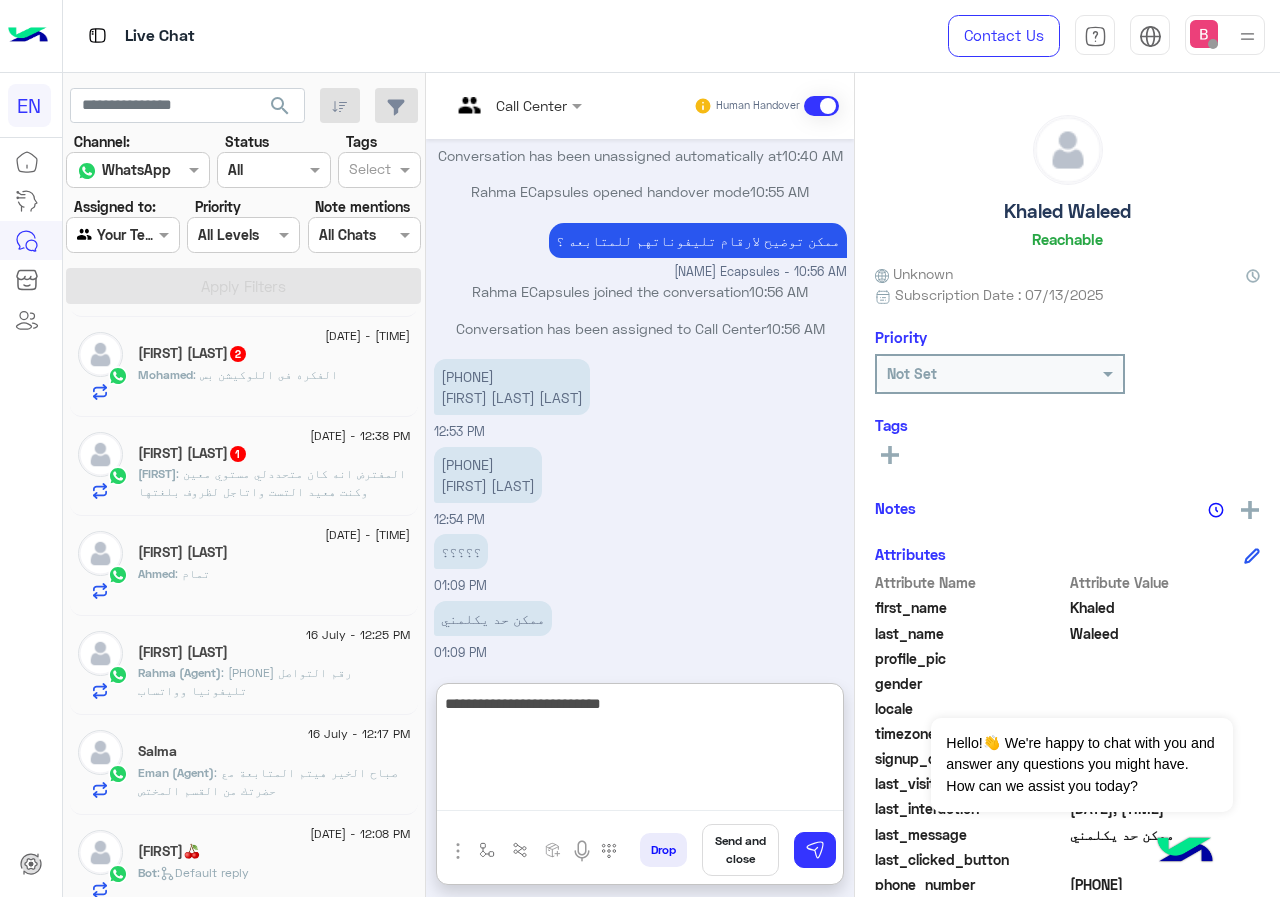type on "**********" 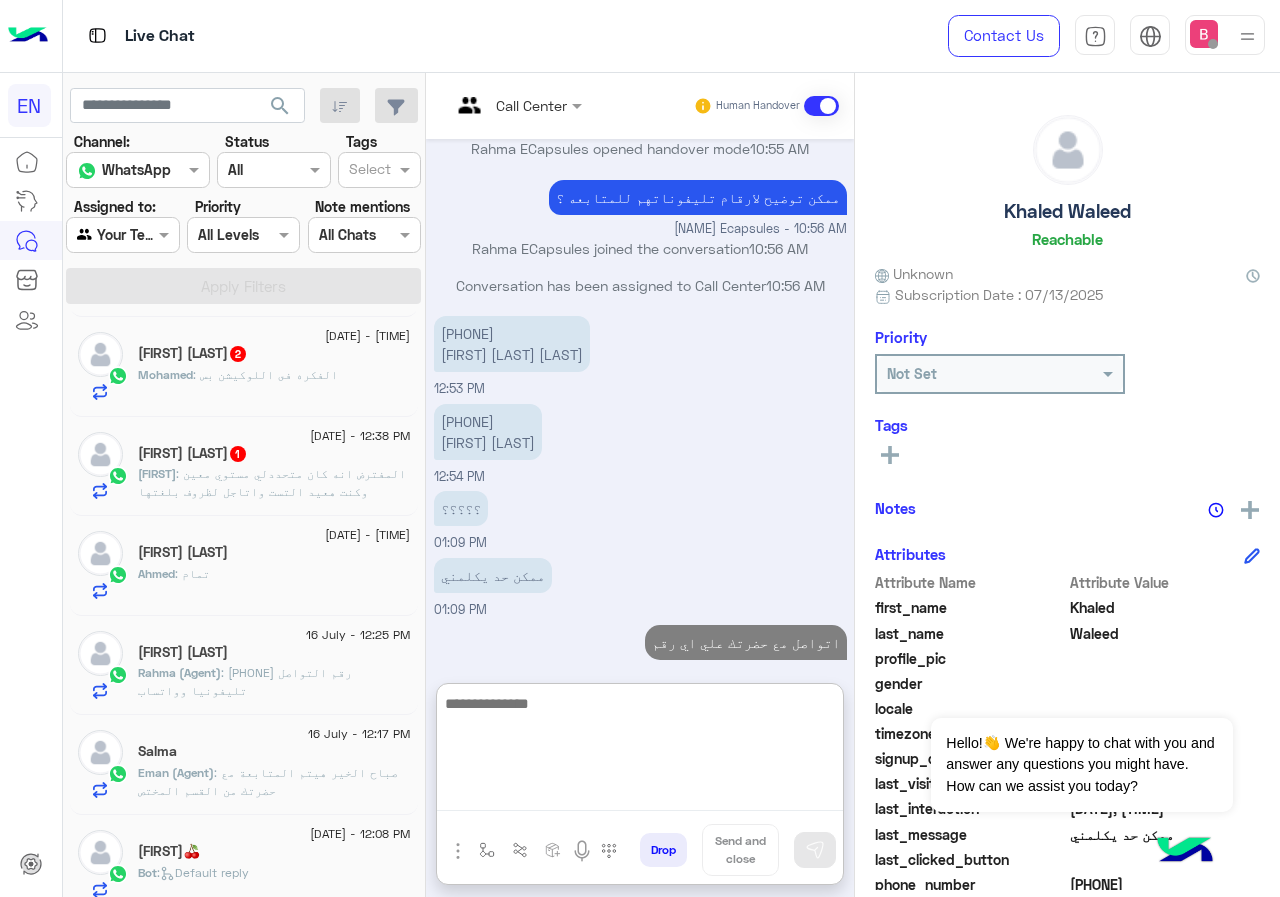 scroll, scrollTop: 810, scrollLeft: 0, axis: vertical 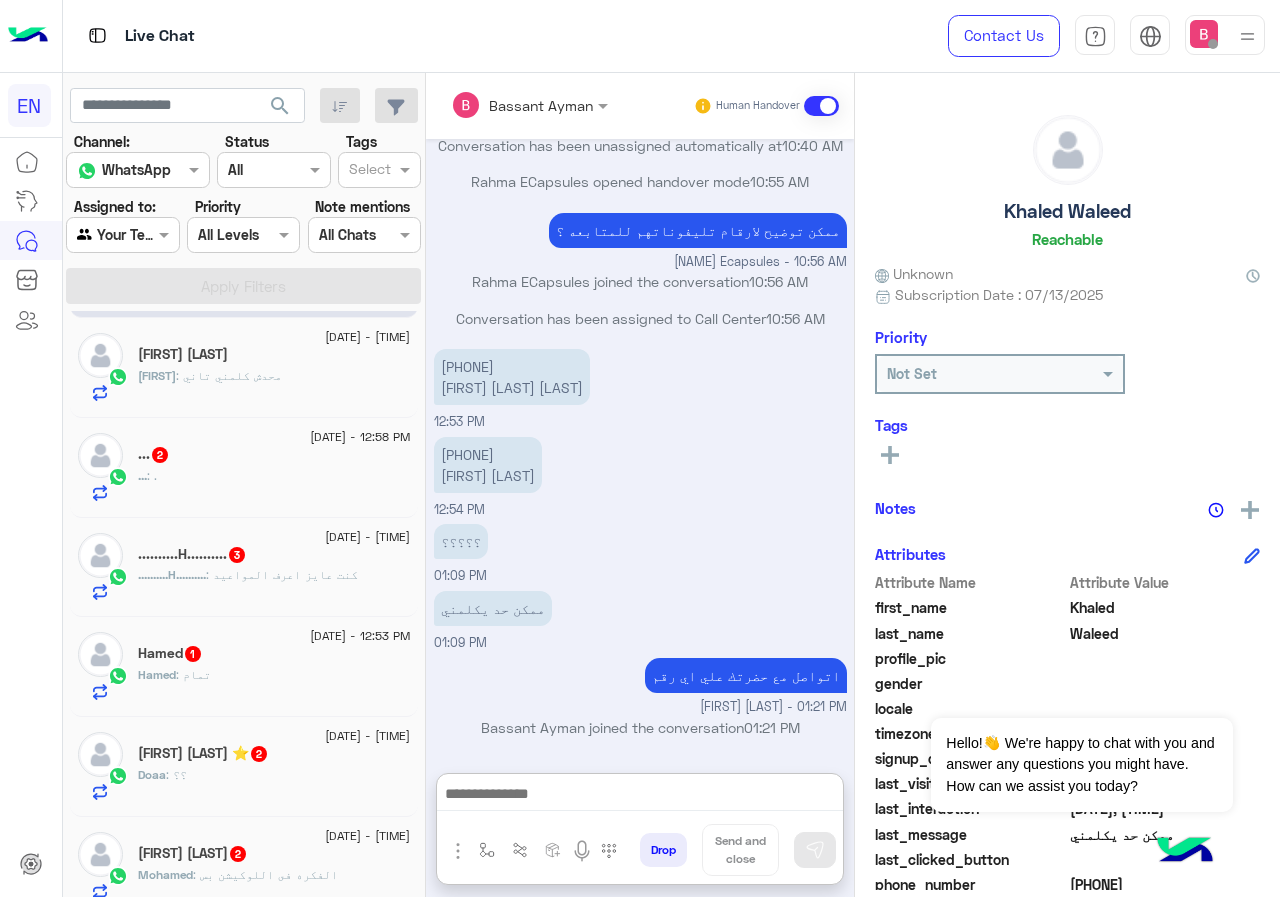 click on "Aisha : محدش كلمني تاني" 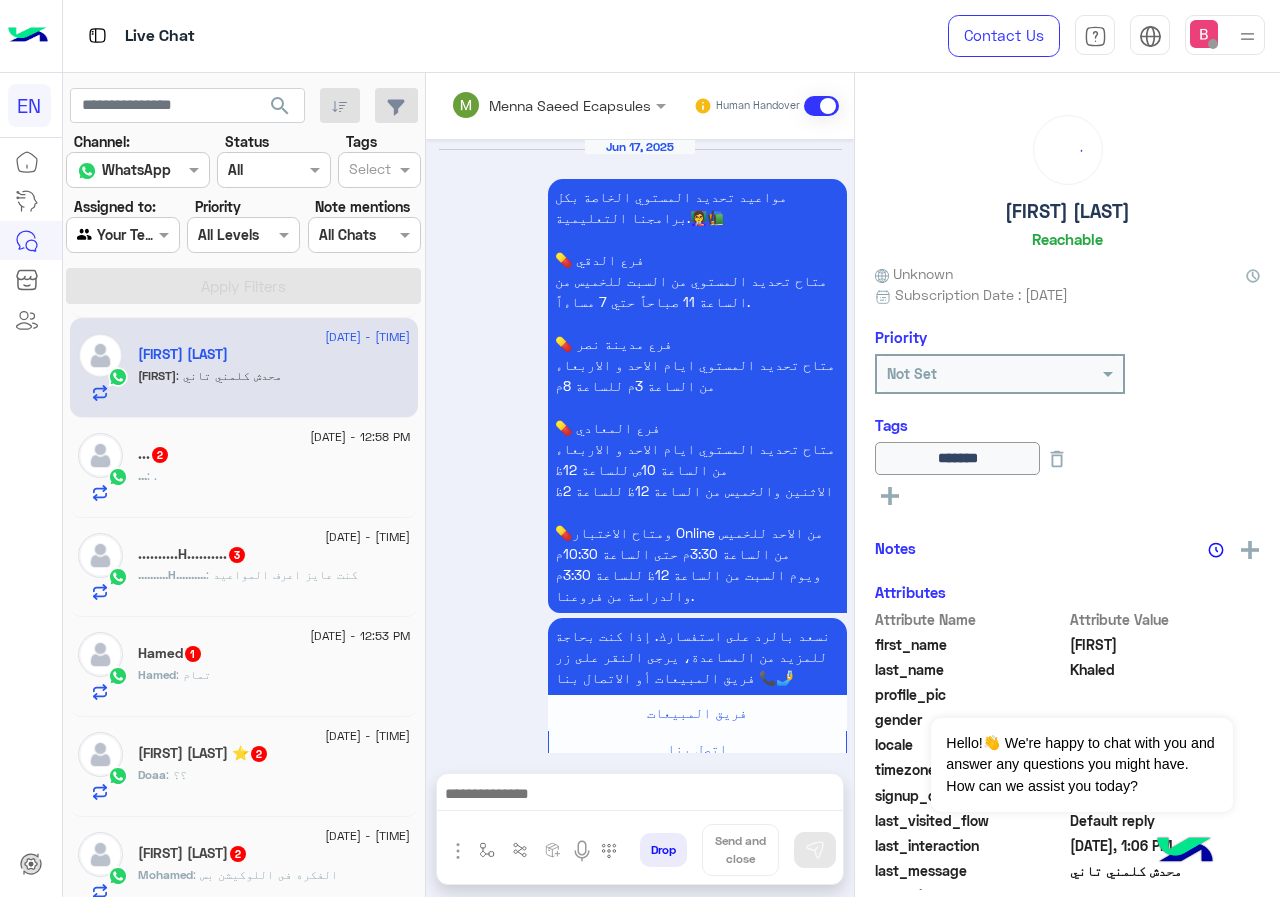 scroll, scrollTop: 1495, scrollLeft: 0, axis: vertical 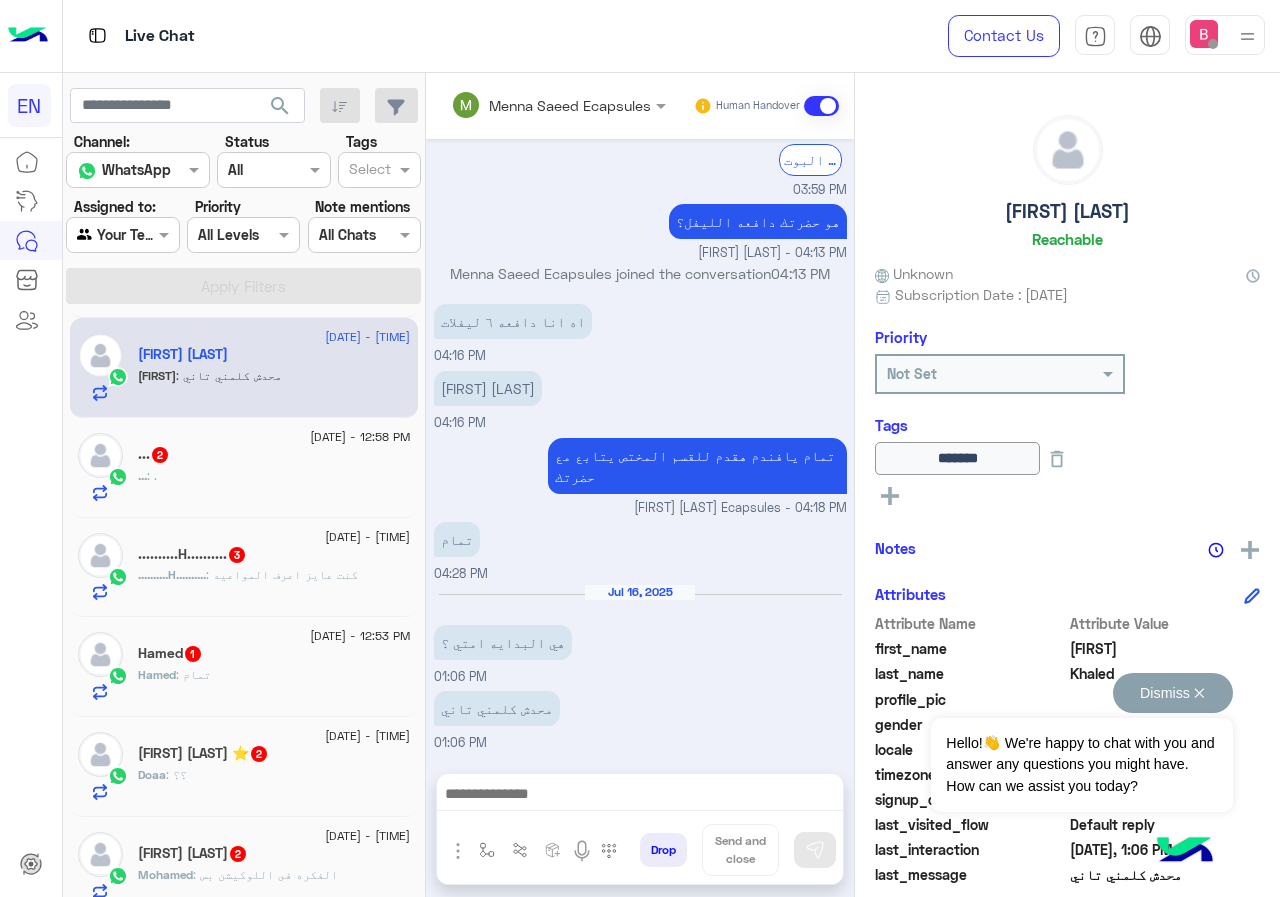 click on "Dismiss ✕" at bounding box center [1173, 693] 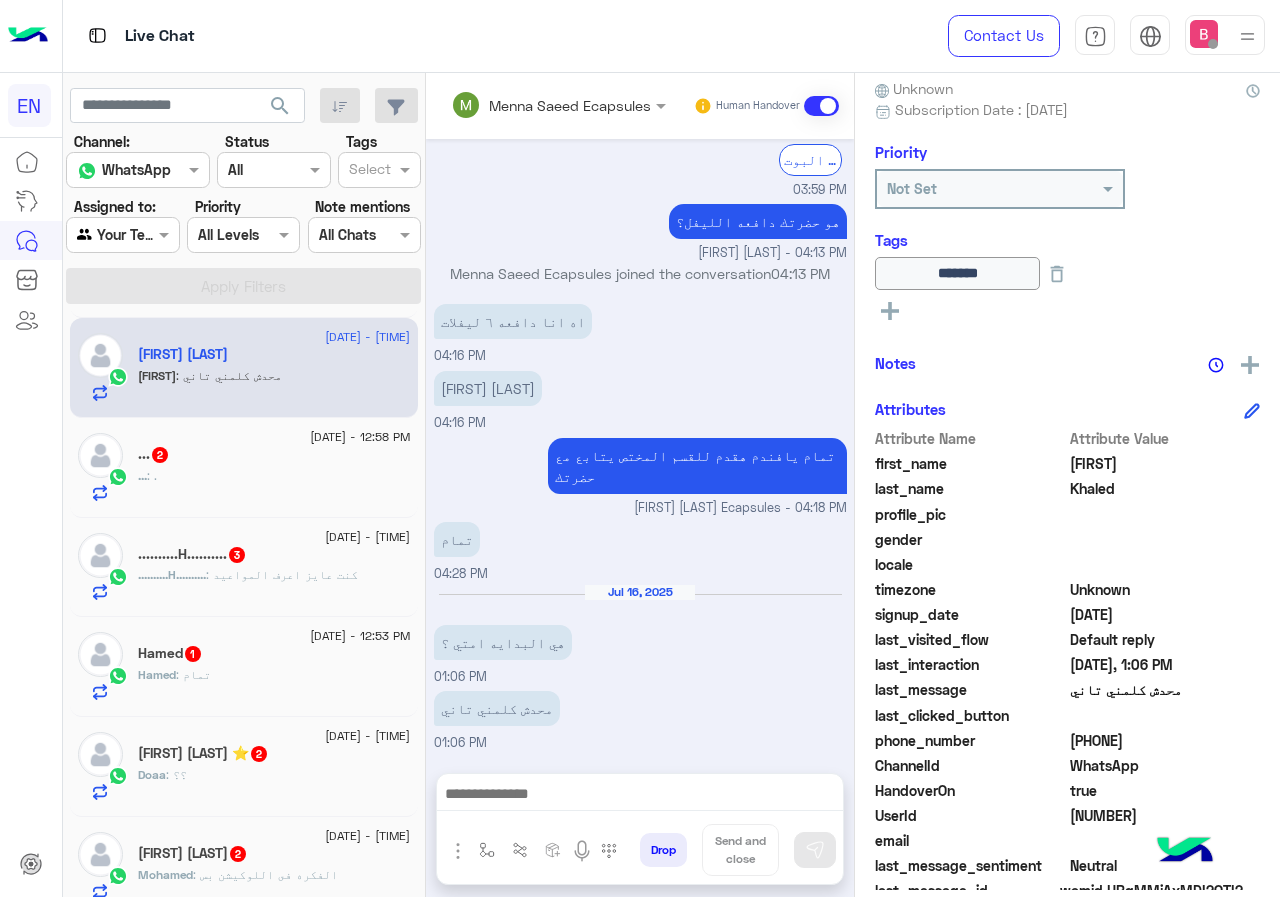 scroll, scrollTop: 200, scrollLeft: 0, axis: vertical 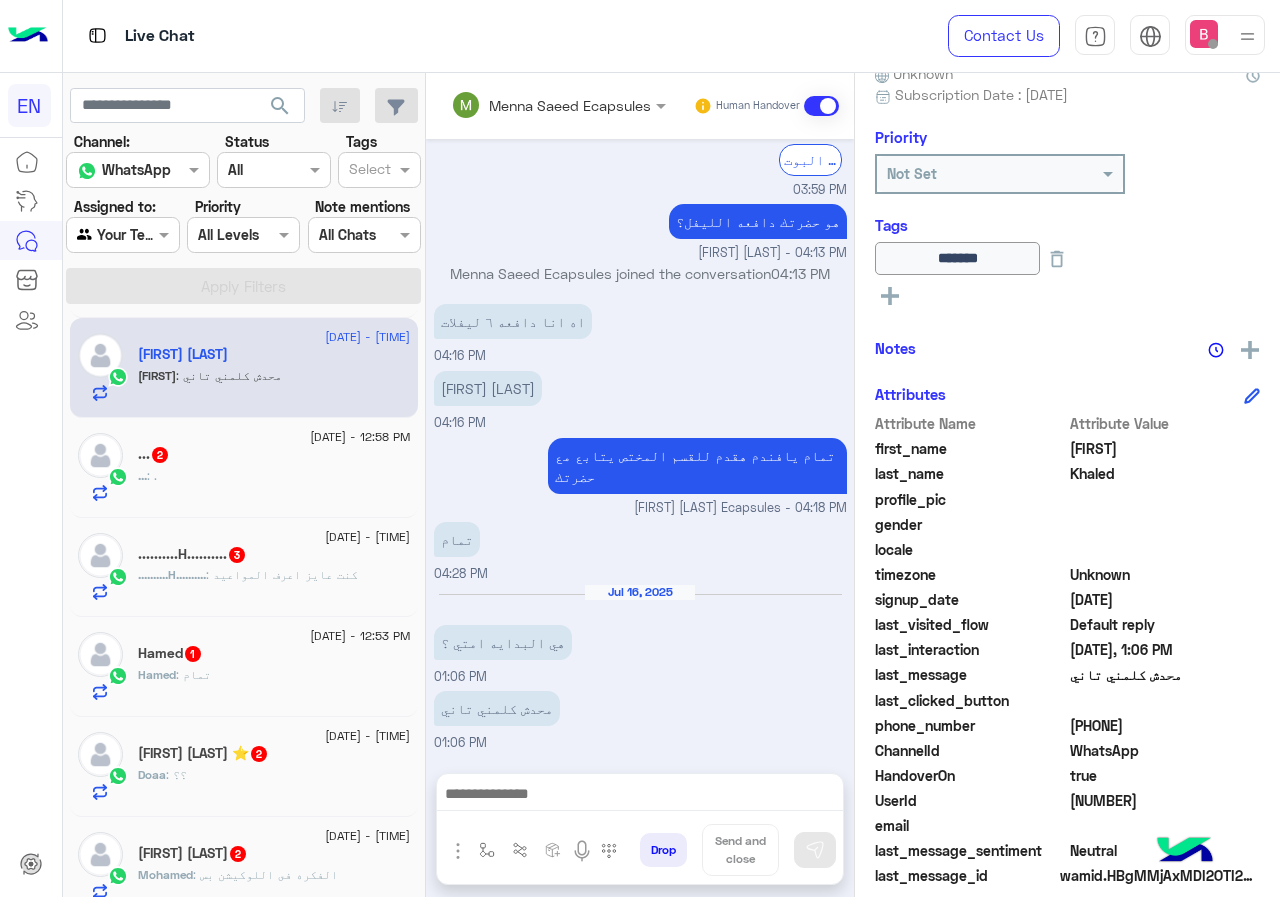 drag, startPoint x: 1086, startPoint y: 726, endPoint x: 1186, endPoint y: 726, distance: 100 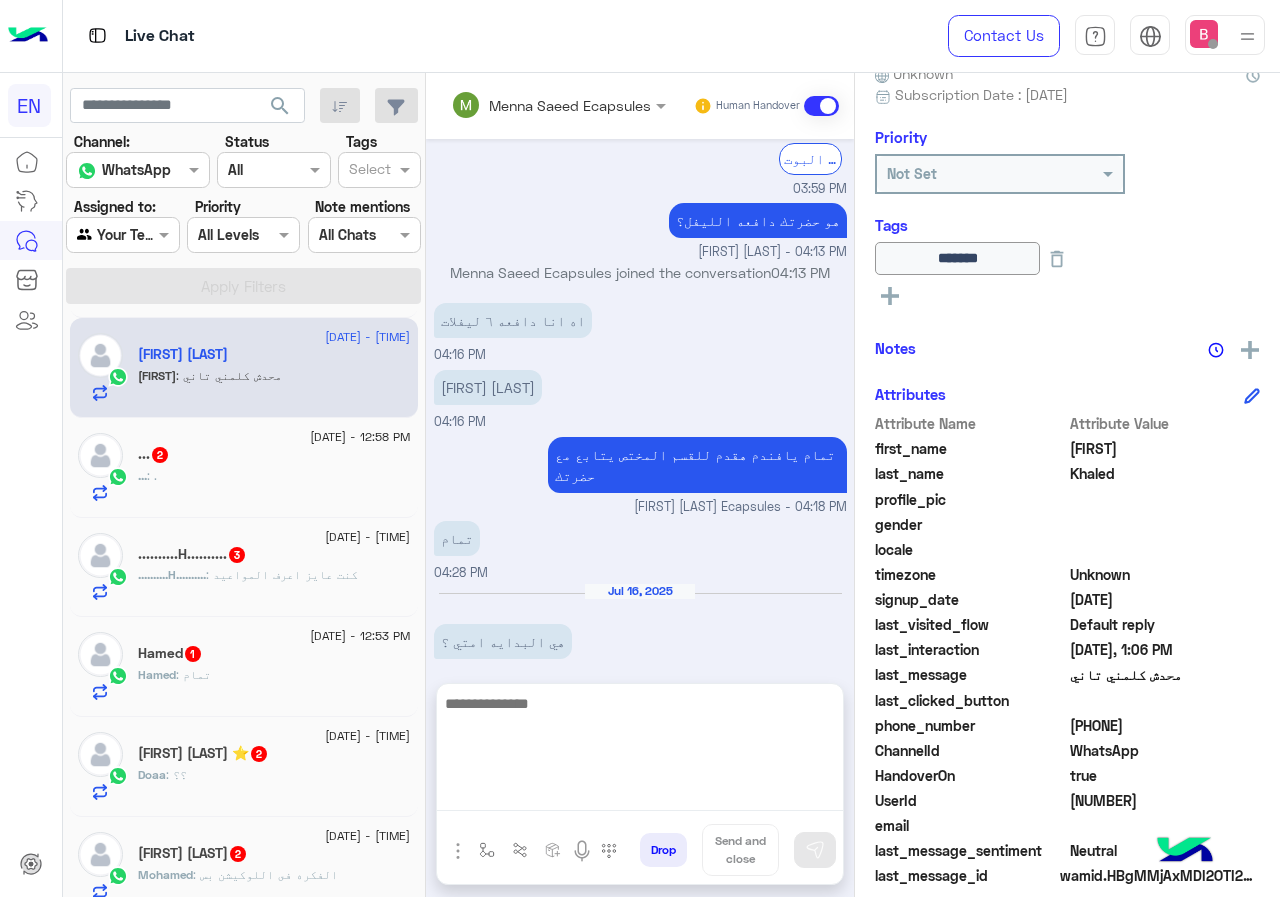 click at bounding box center (640, 751) 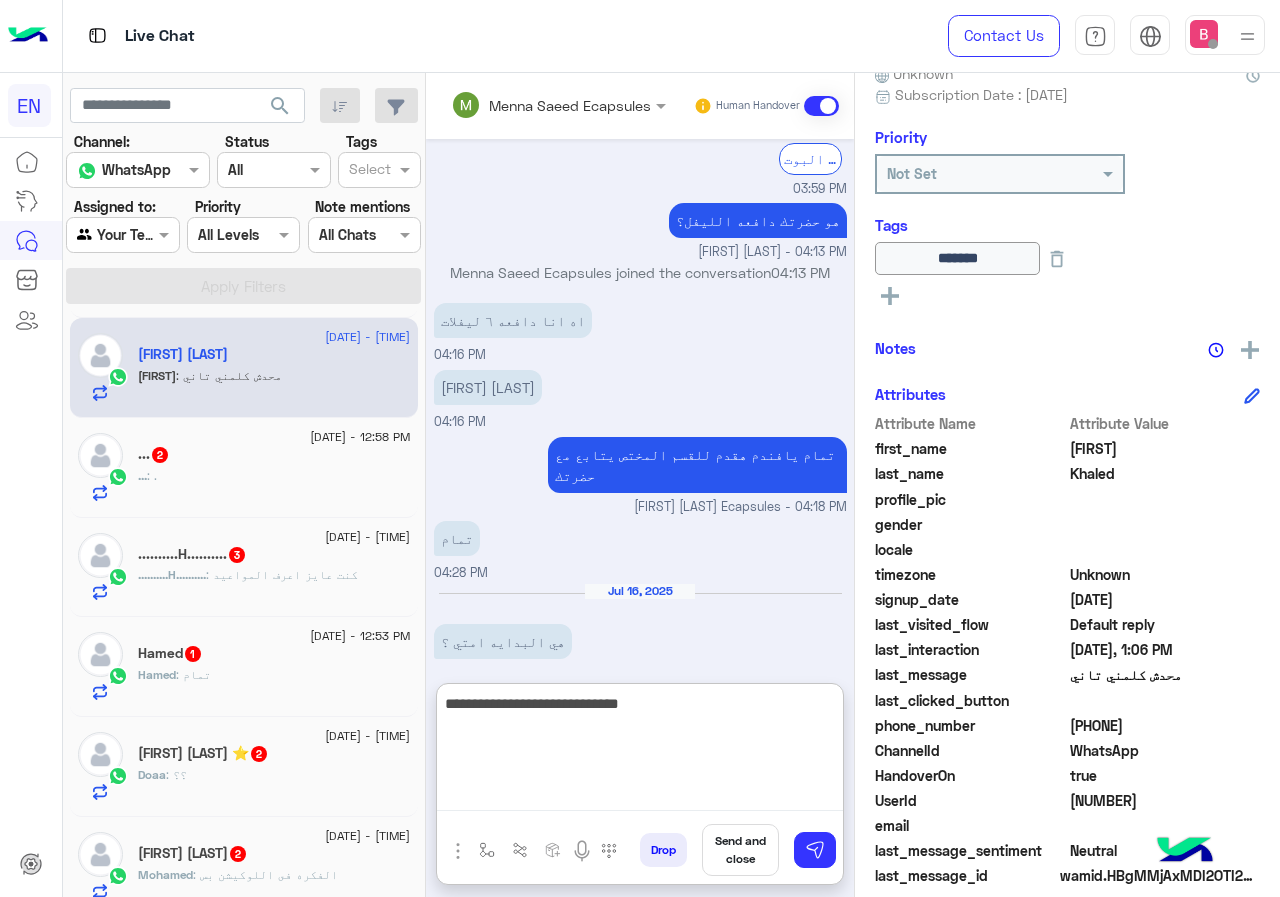 type on "**********" 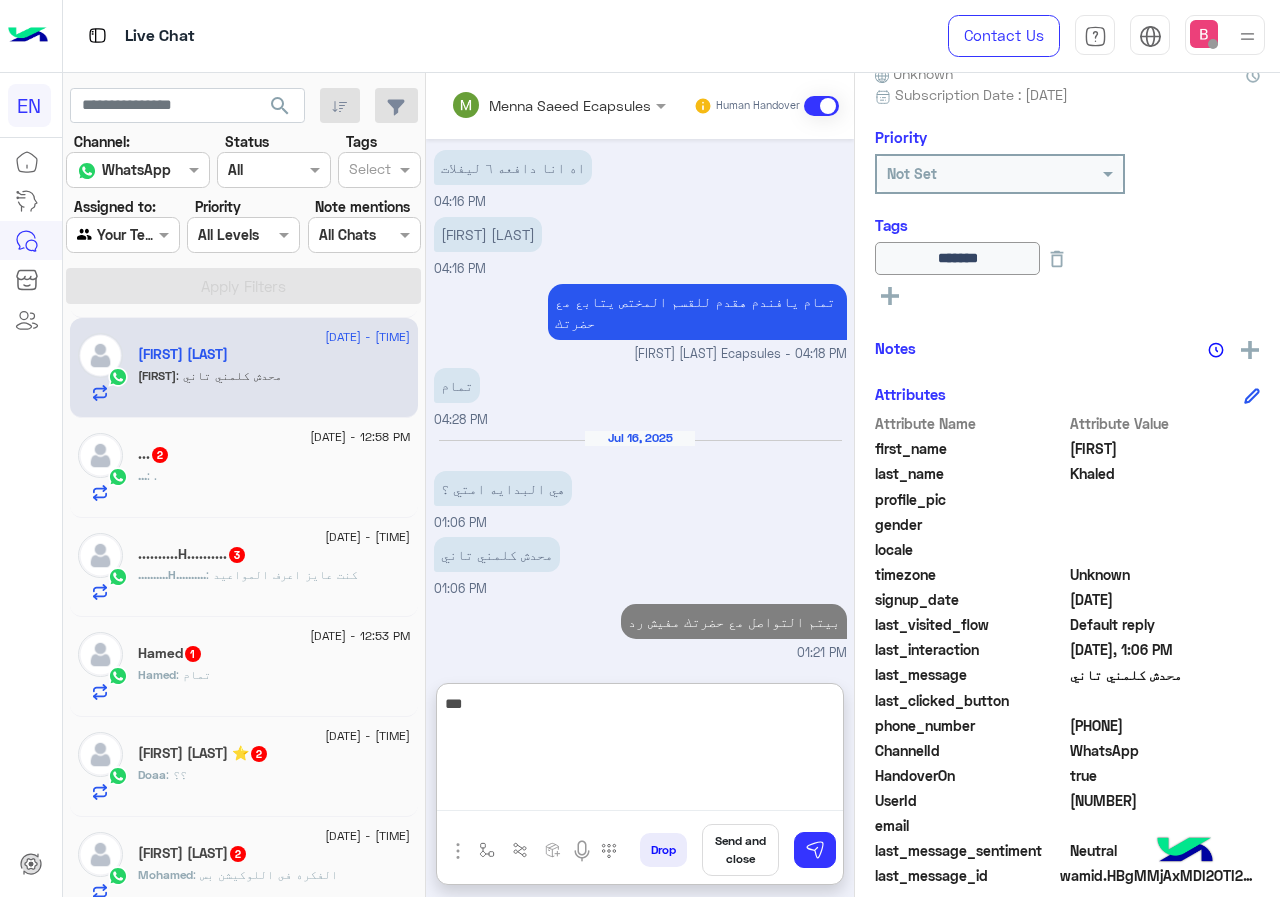scroll, scrollTop: 1685, scrollLeft: 0, axis: vertical 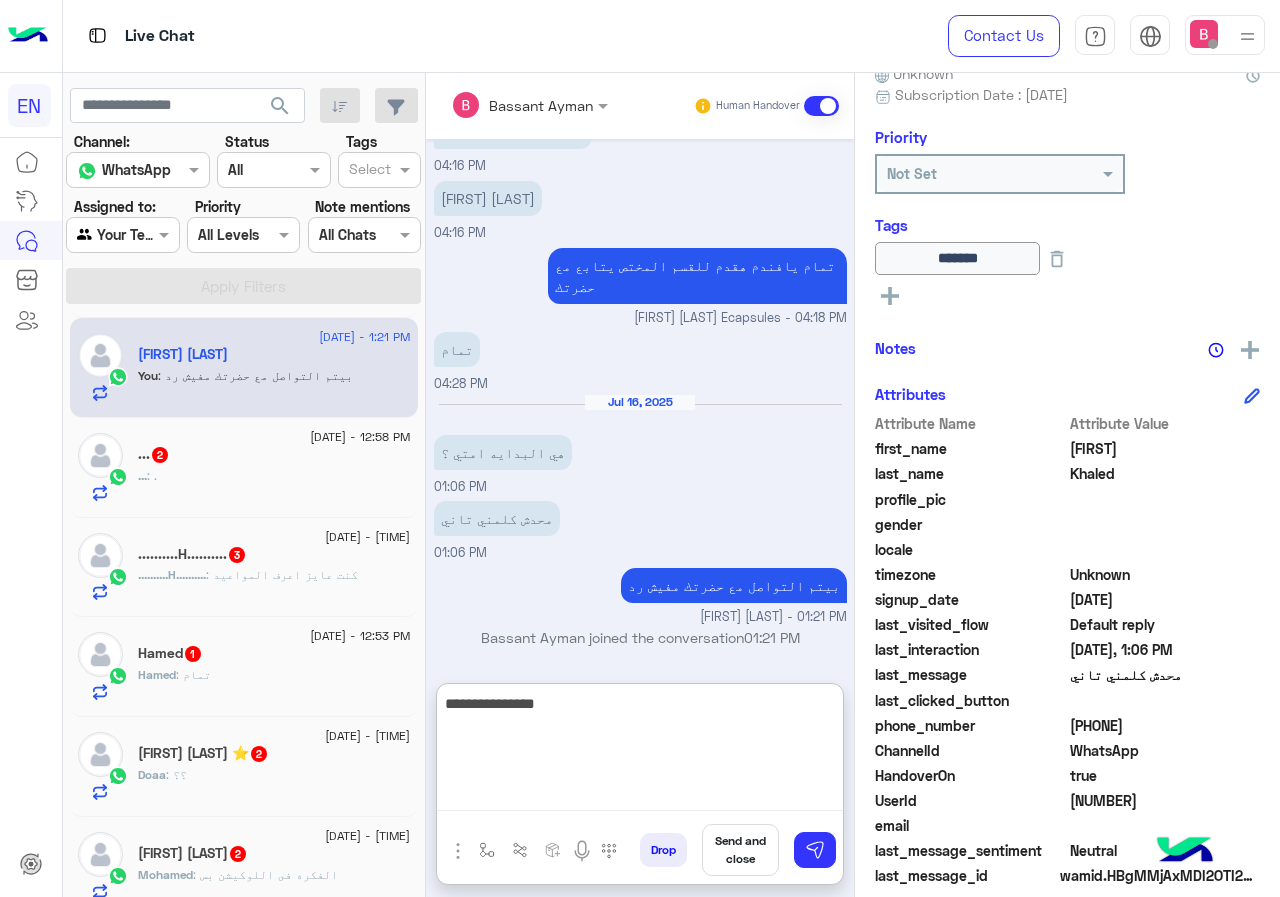 type on "**********" 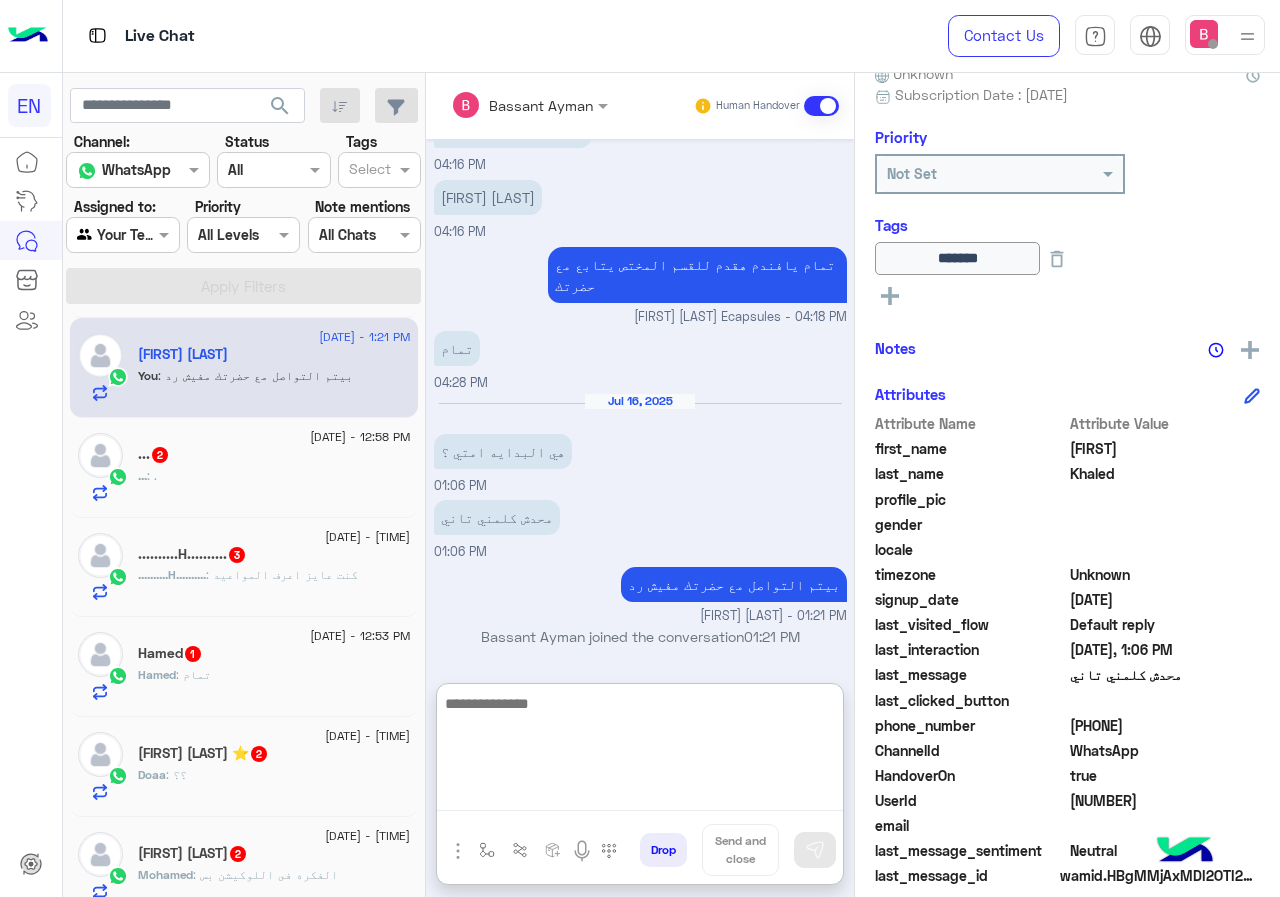 scroll, scrollTop: 1749, scrollLeft: 0, axis: vertical 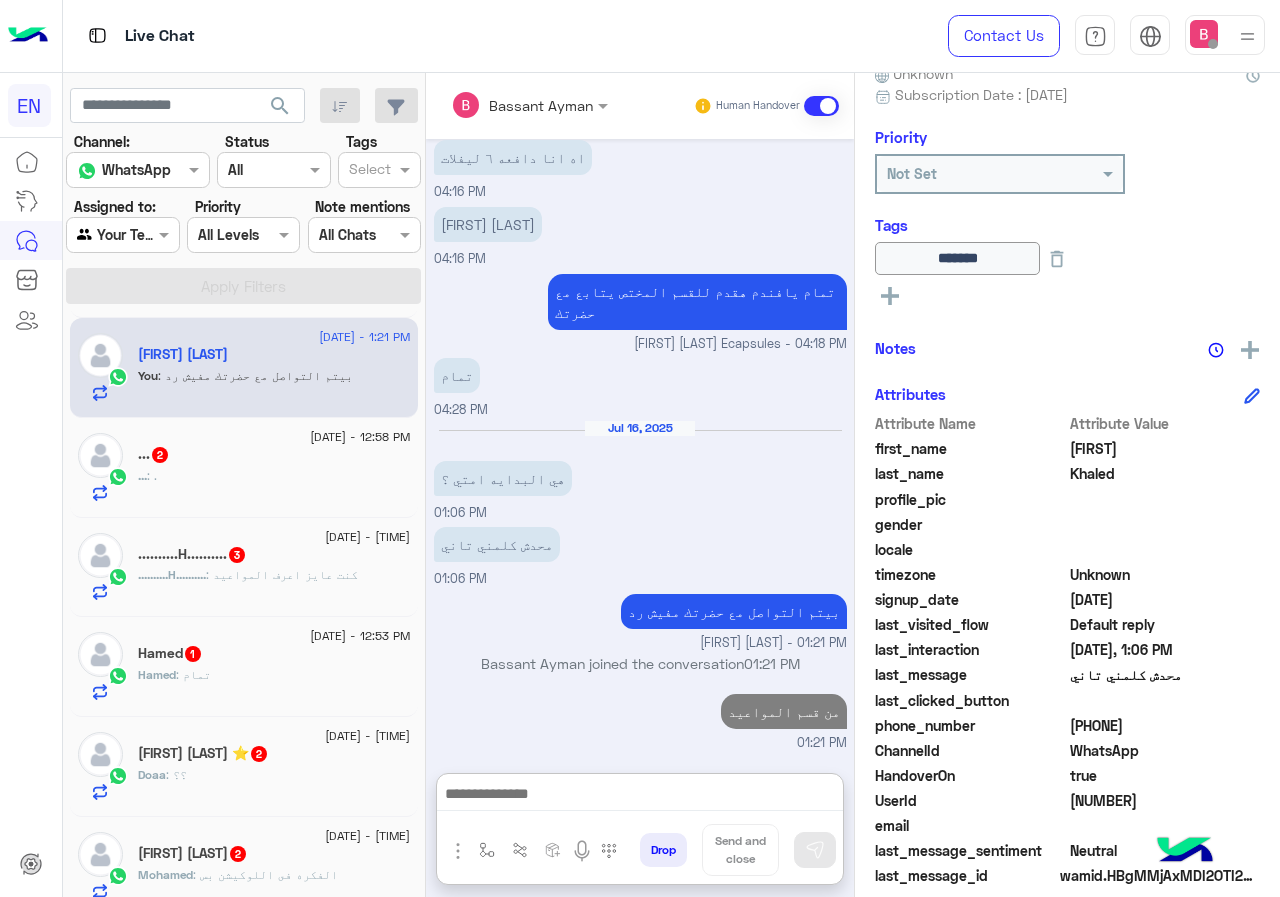 click on "... : ." 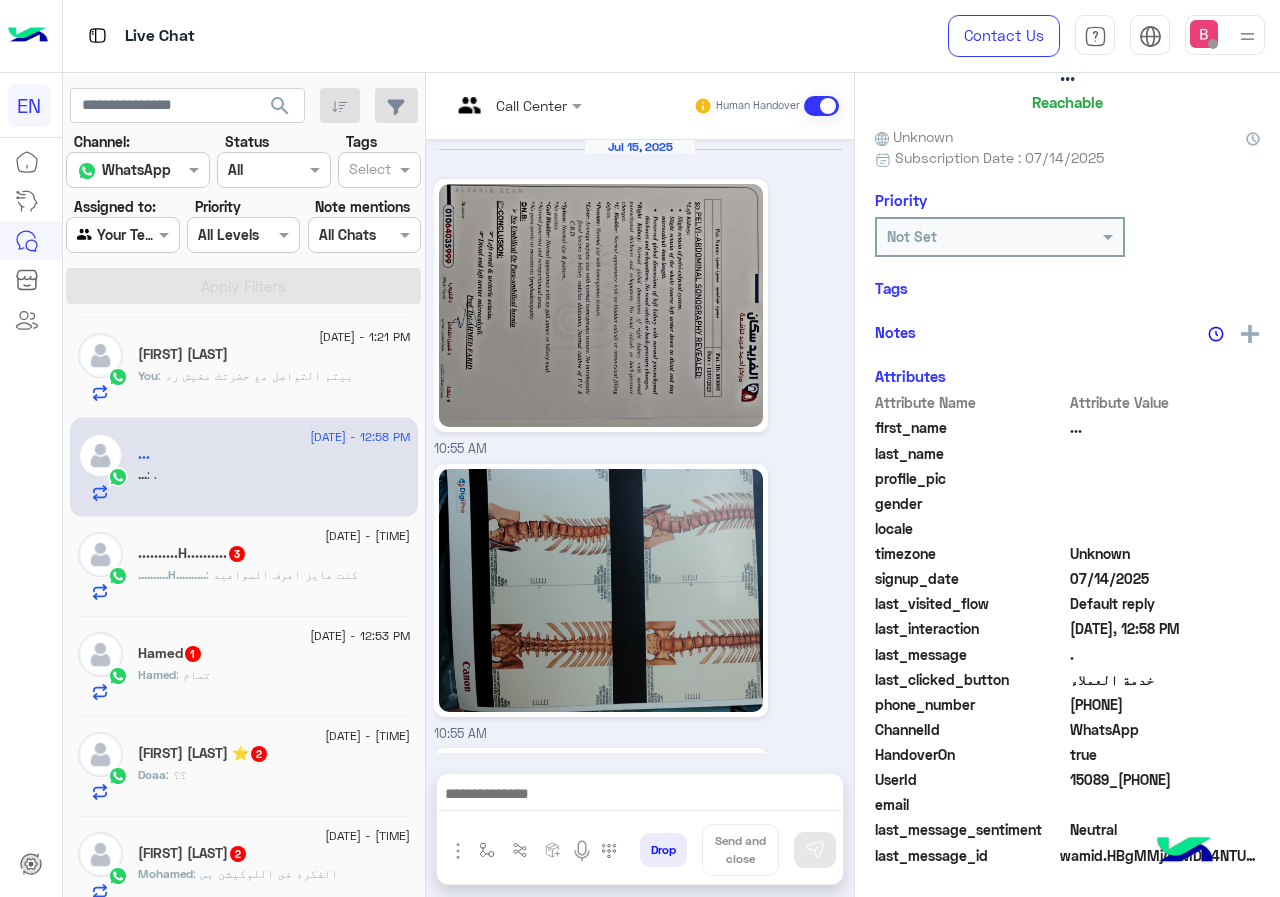 scroll, scrollTop: 137, scrollLeft: 0, axis: vertical 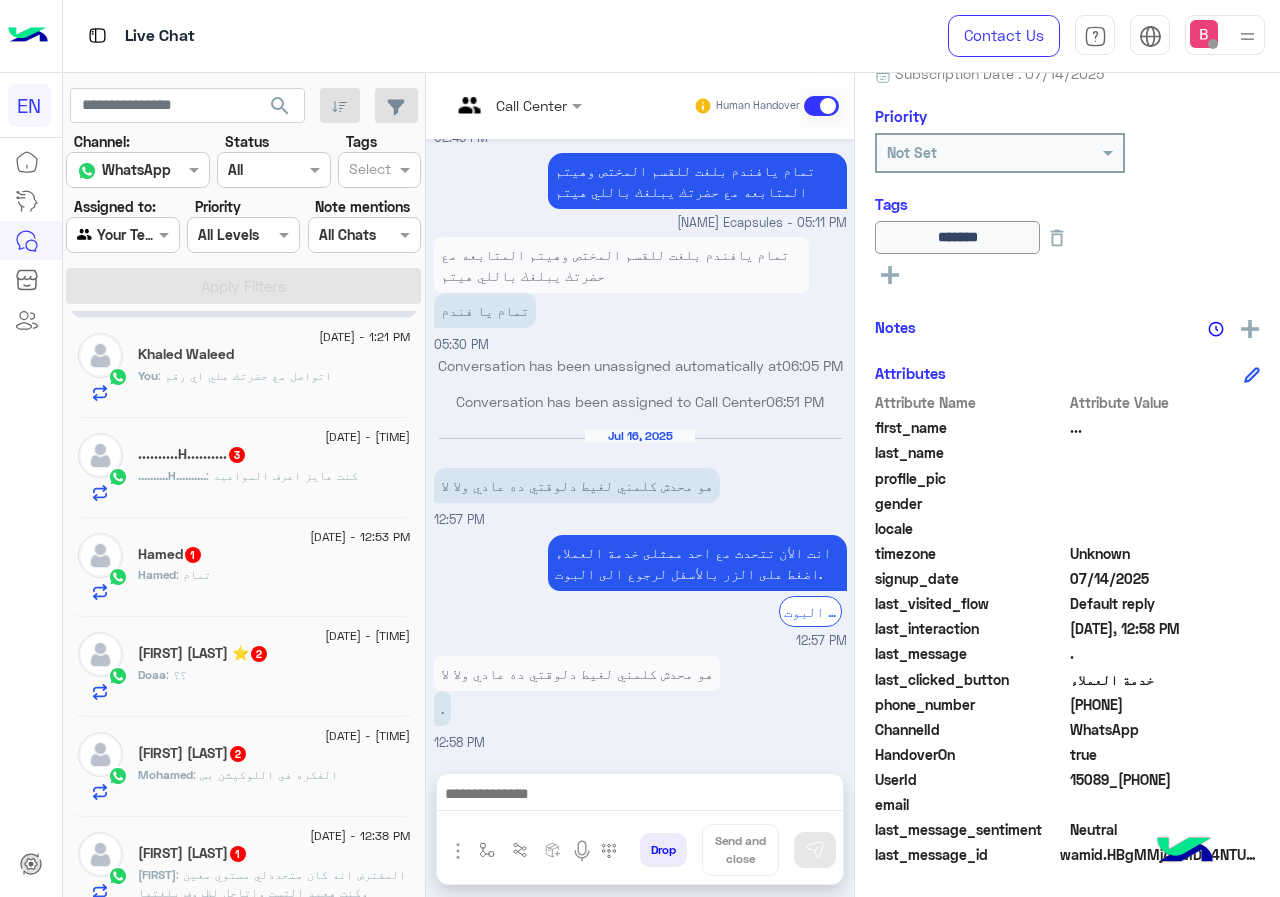 drag, startPoint x: 1074, startPoint y: 708, endPoint x: 1198, endPoint y: 702, distance: 124.14507 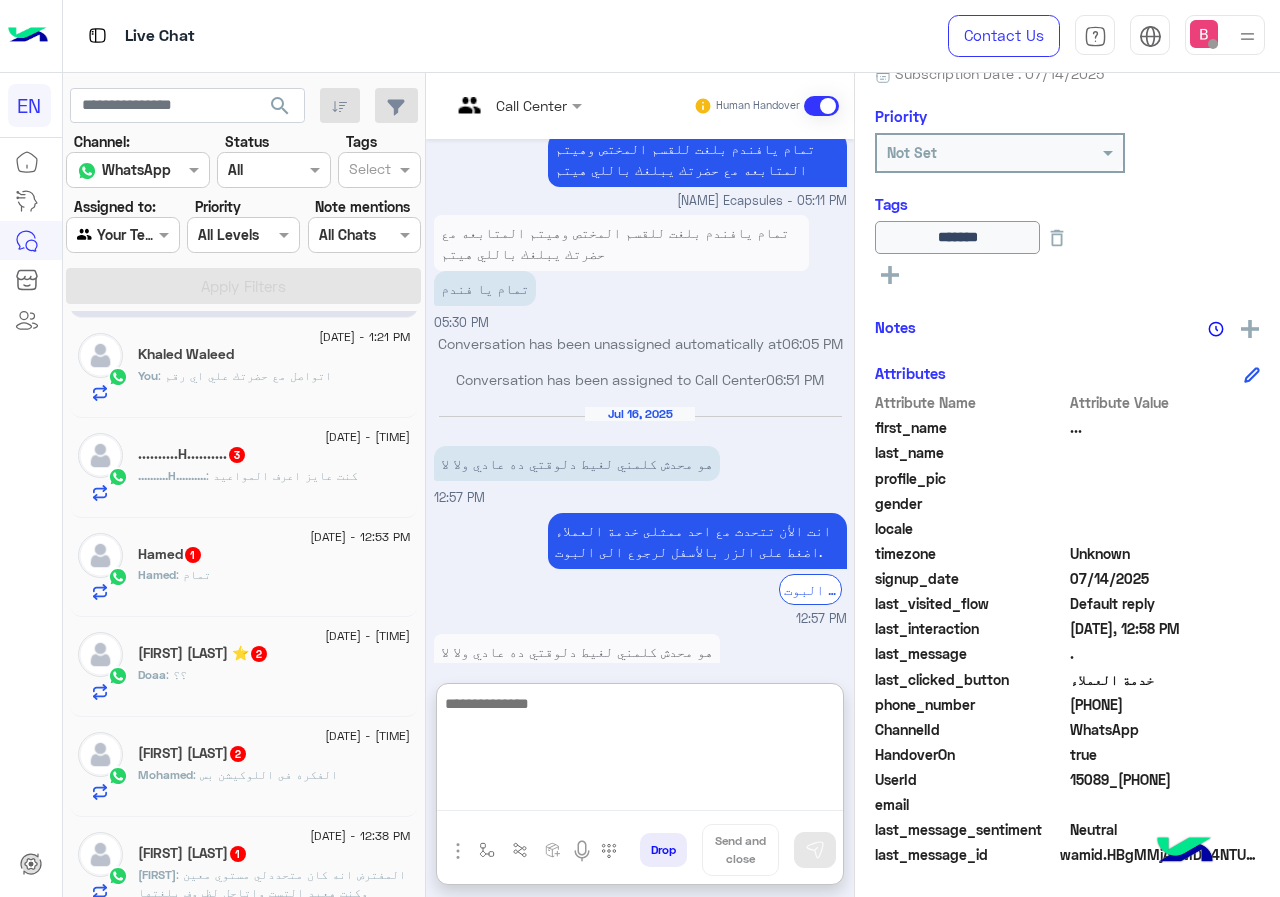 click at bounding box center (640, 751) 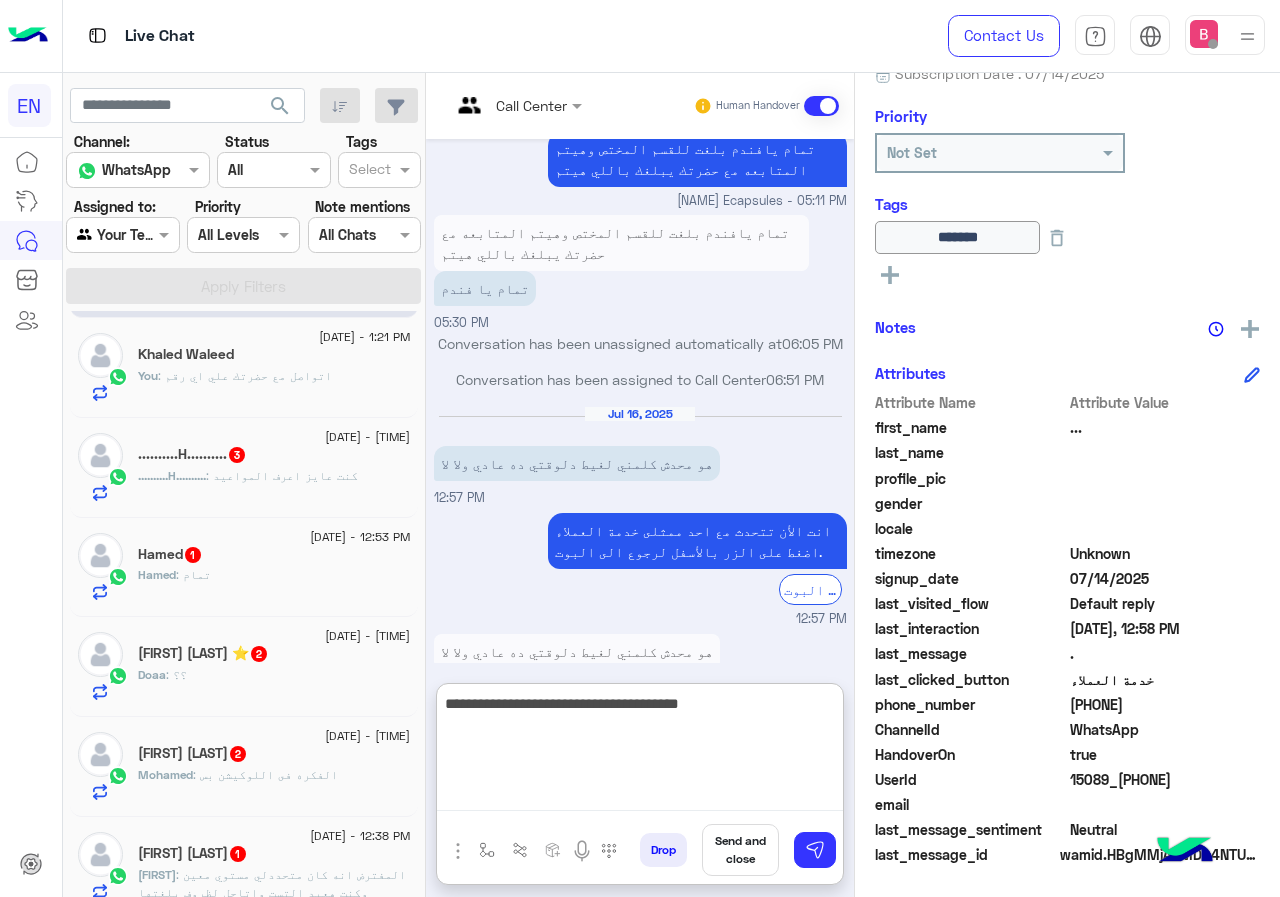 type on "**********" 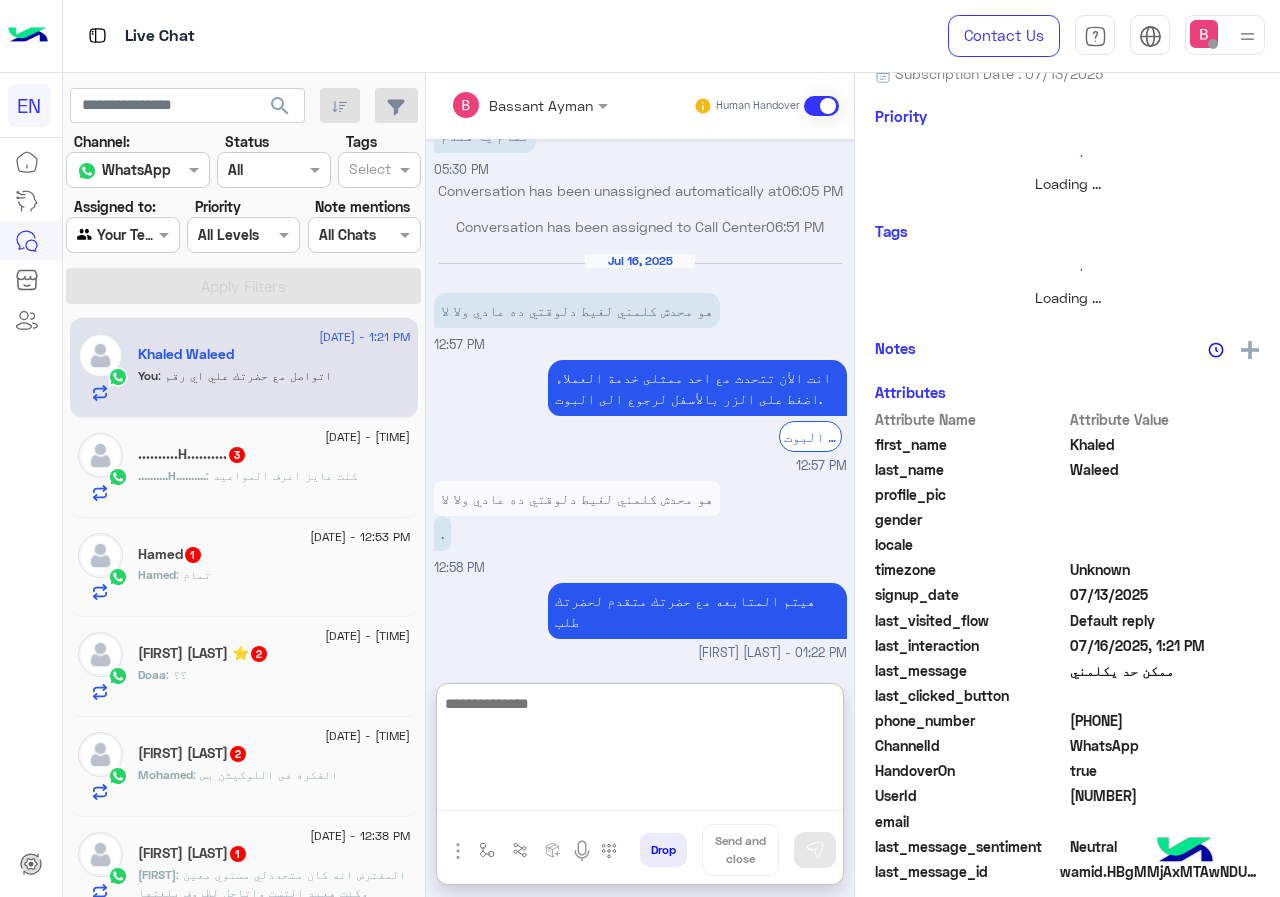 scroll, scrollTop: 2604, scrollLeft: 0, axis: vertical 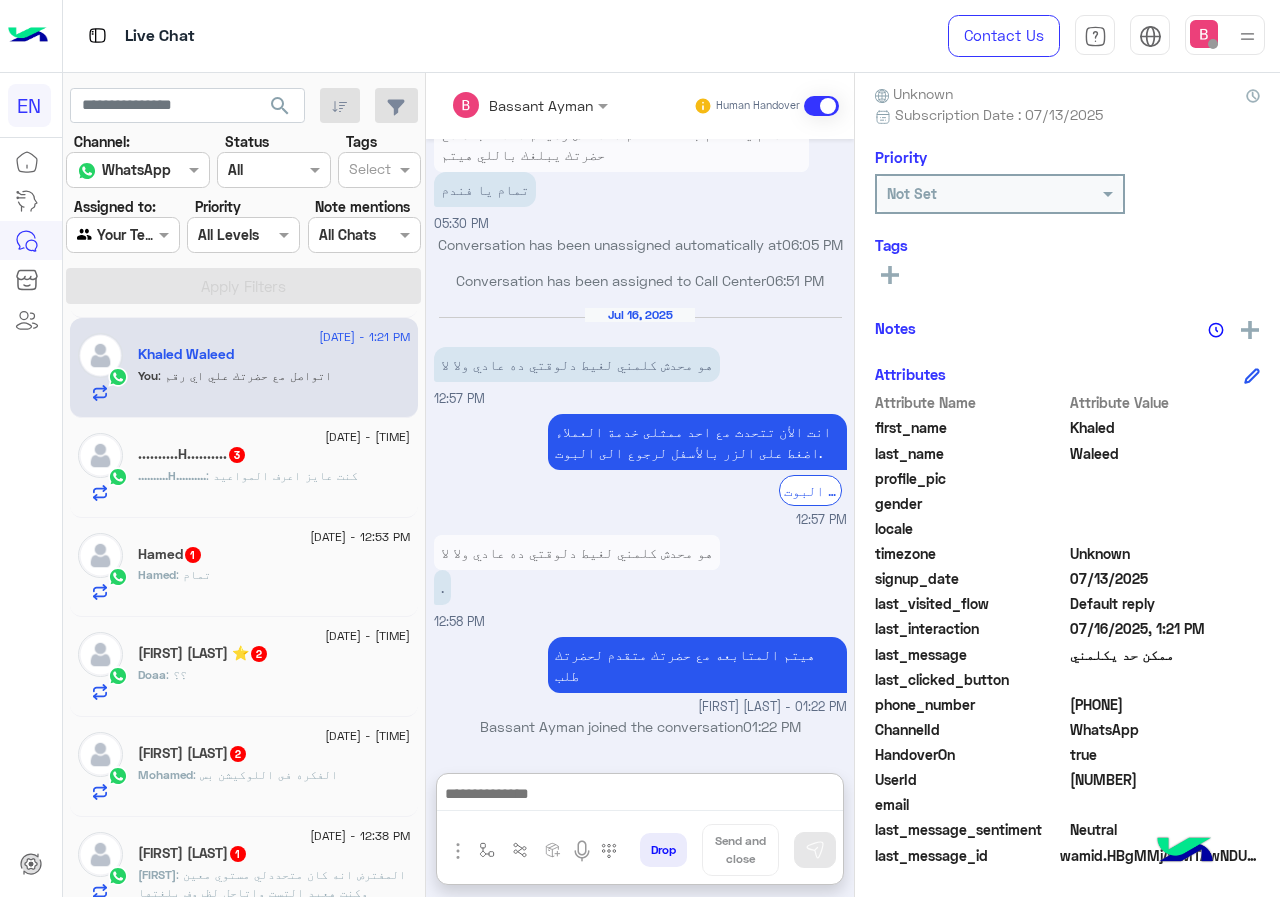 click on "16 July - 12:55 PM  ..........H..........   3 ..........H.......... : كنت عايز اعرف المواعيد" 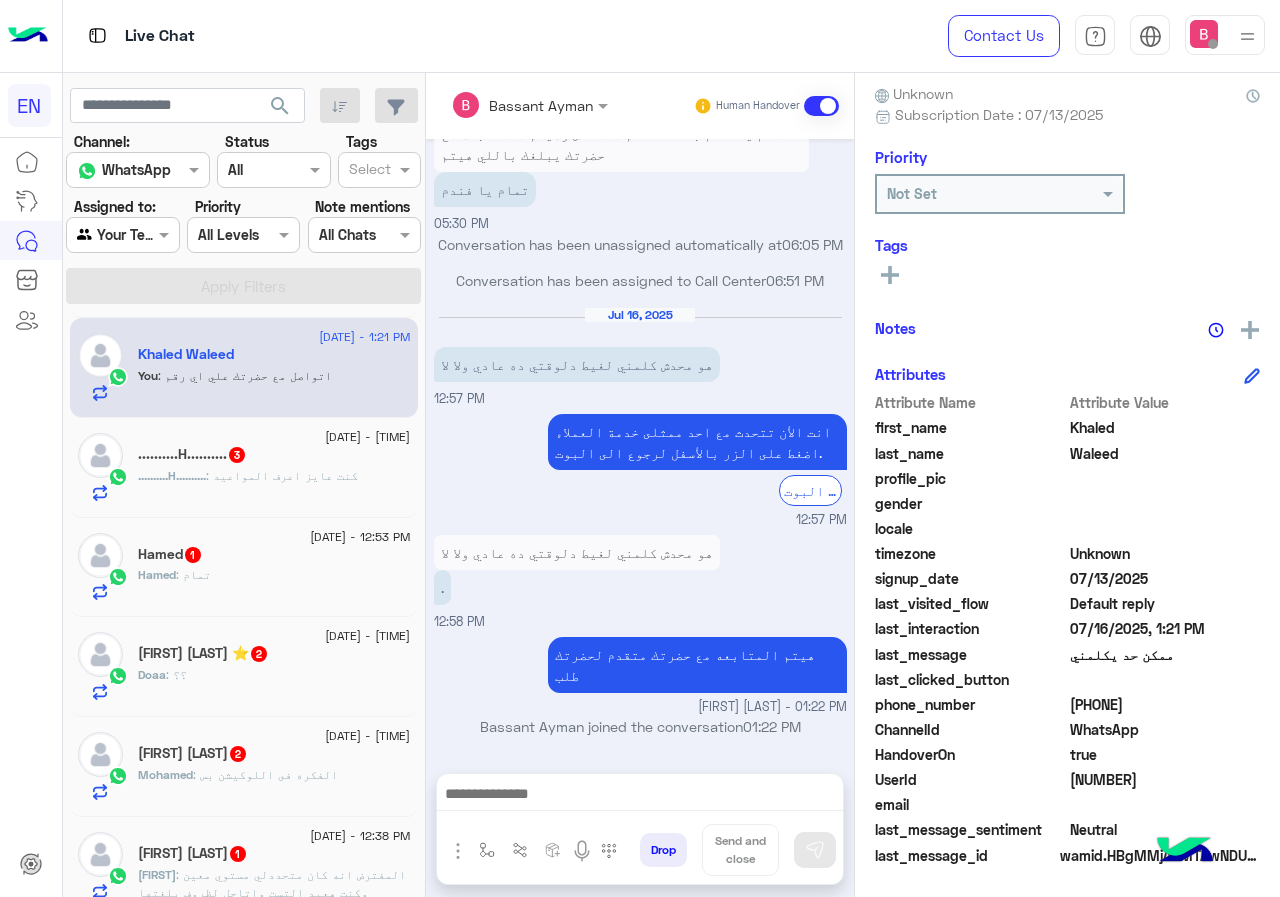 scroll, scrollTop: 2514, scrollLeft: 0, axis: vertical 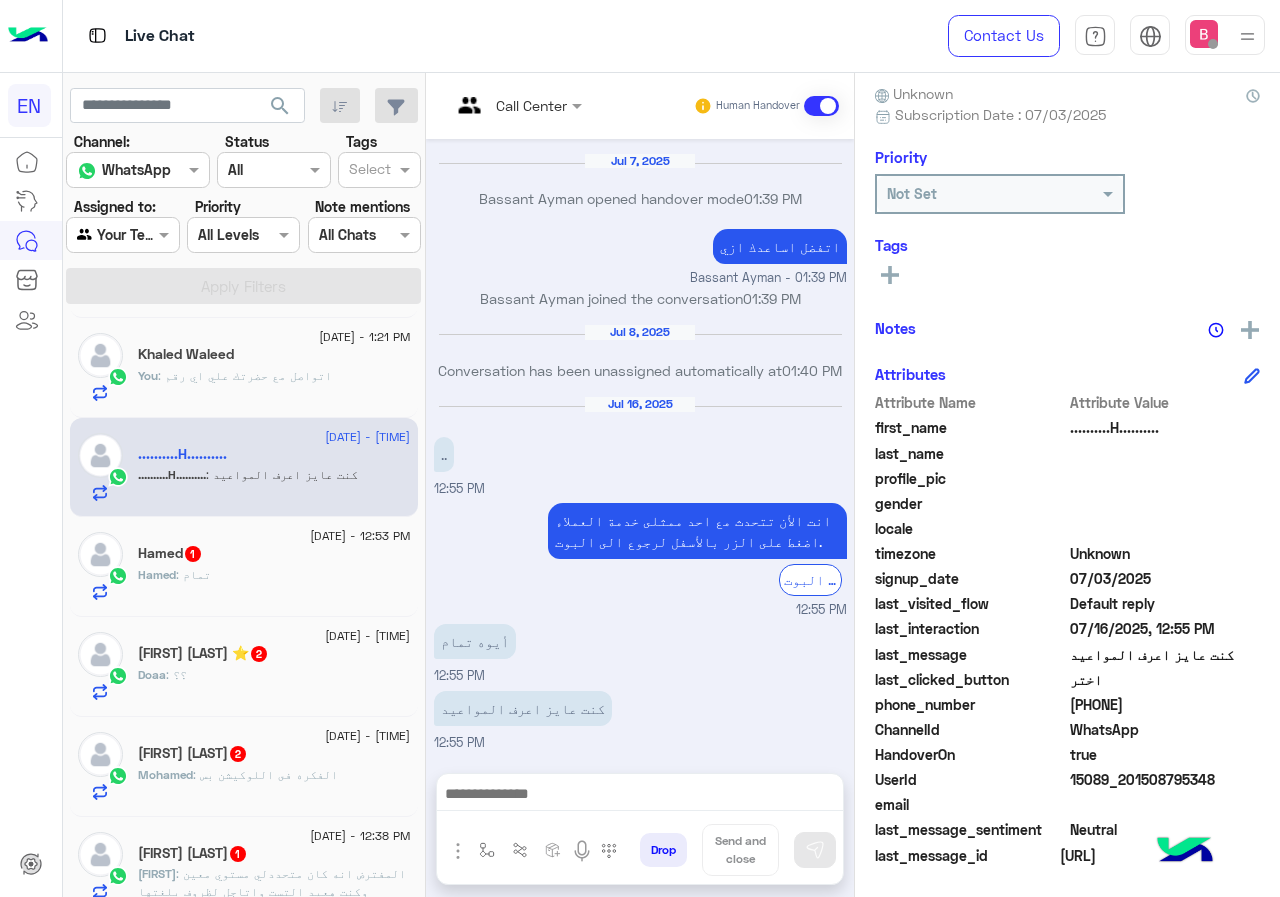 drag, startPoint x: 1074, startPoint y: 701, endPoint x: 1169, endPoint y: 702, distance: 95.005264 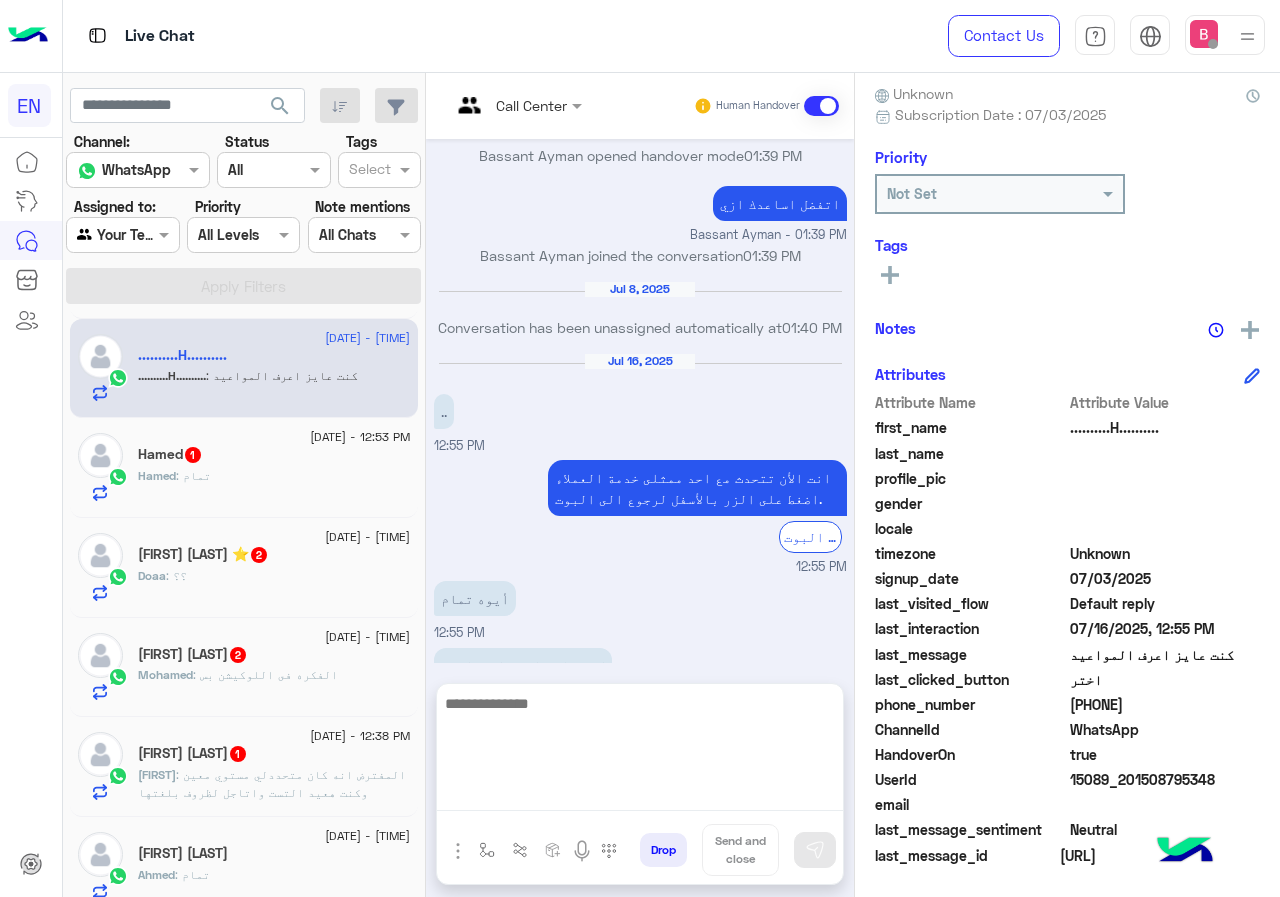 click at bounding box center [640, 751] 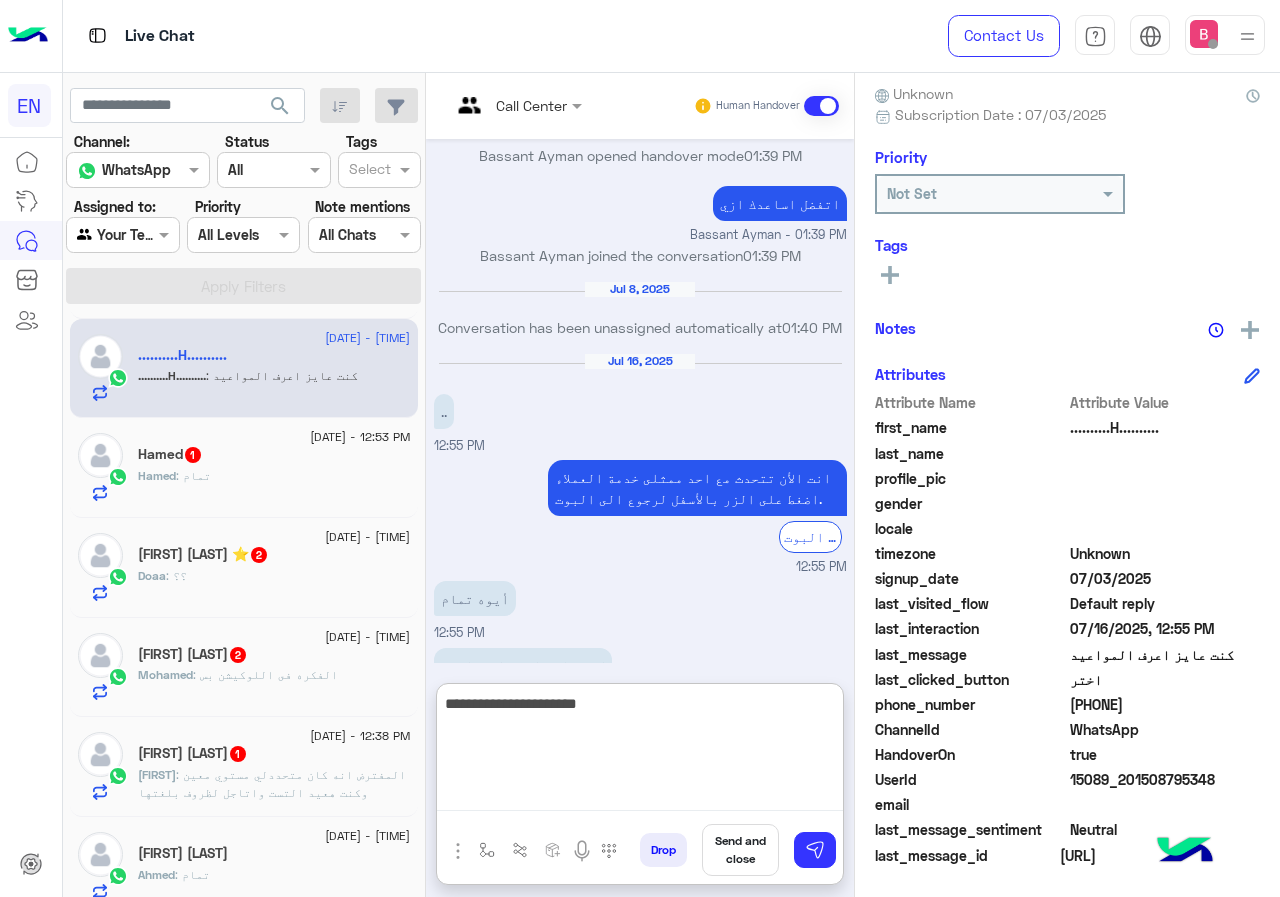 type on "**********" 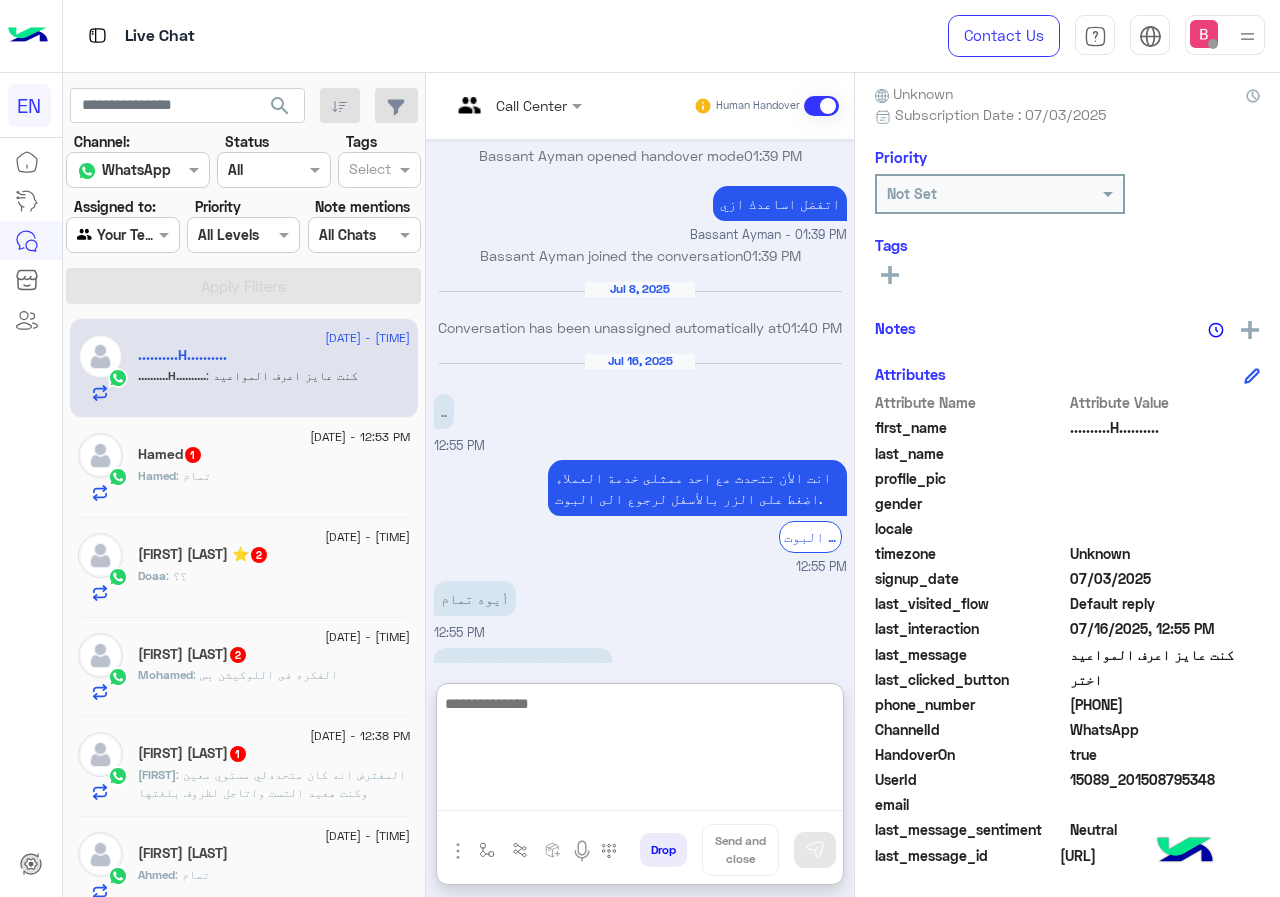 scroll, scrollTop: 1098, scrollLeft: 0, axis: vertical 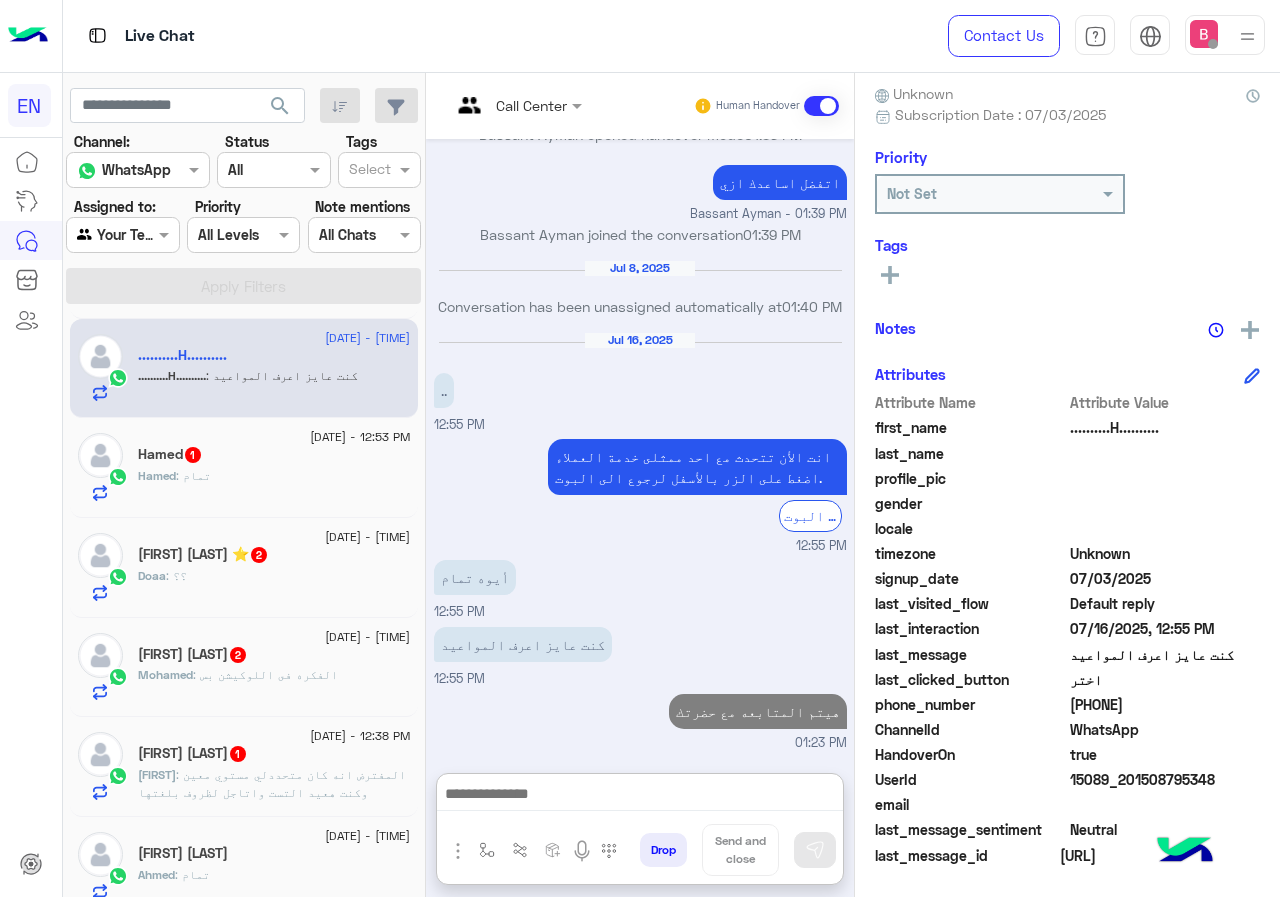 click on "Hamed : تمام" 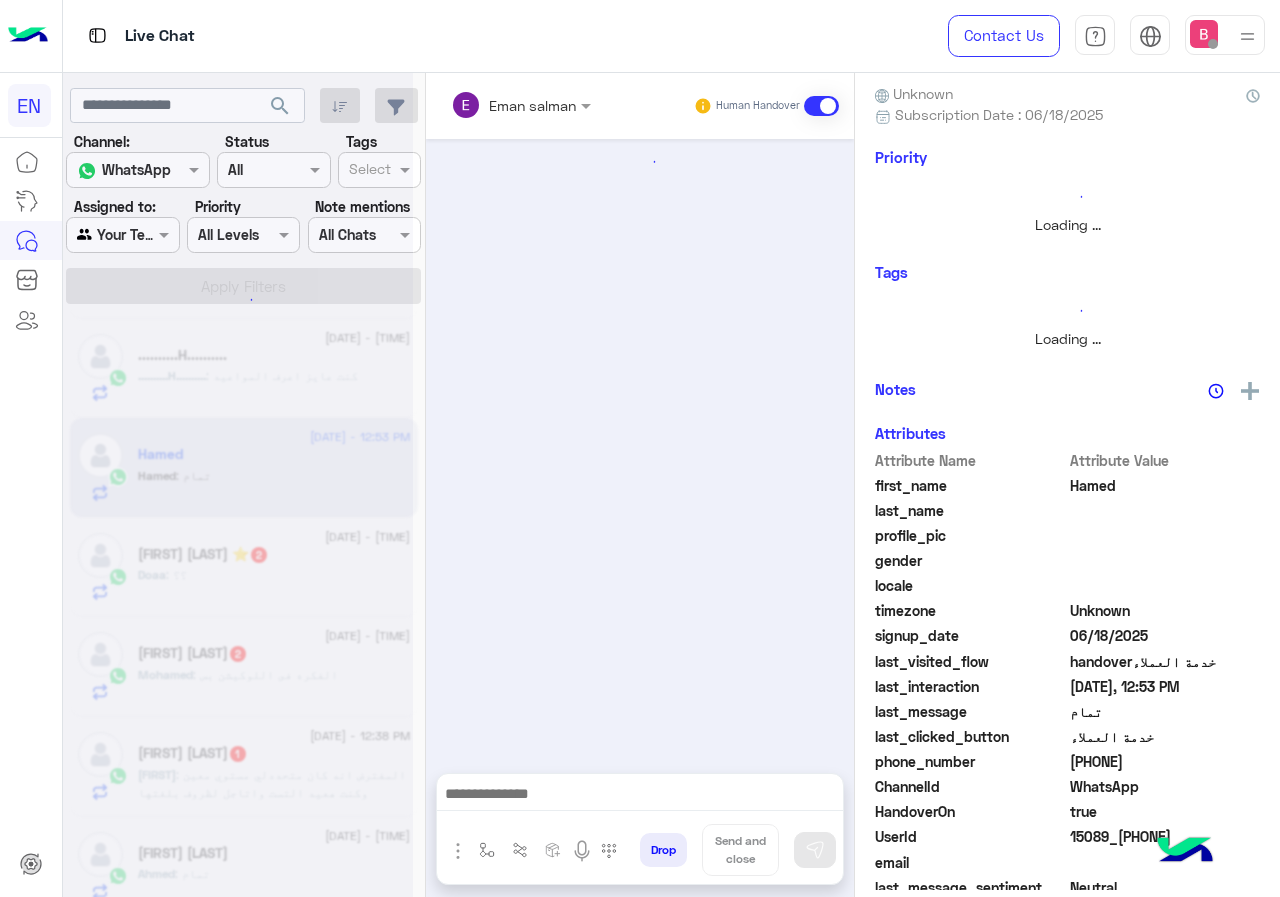 scroll, scrollTop: 0, scrollLeft: 0, axis: both 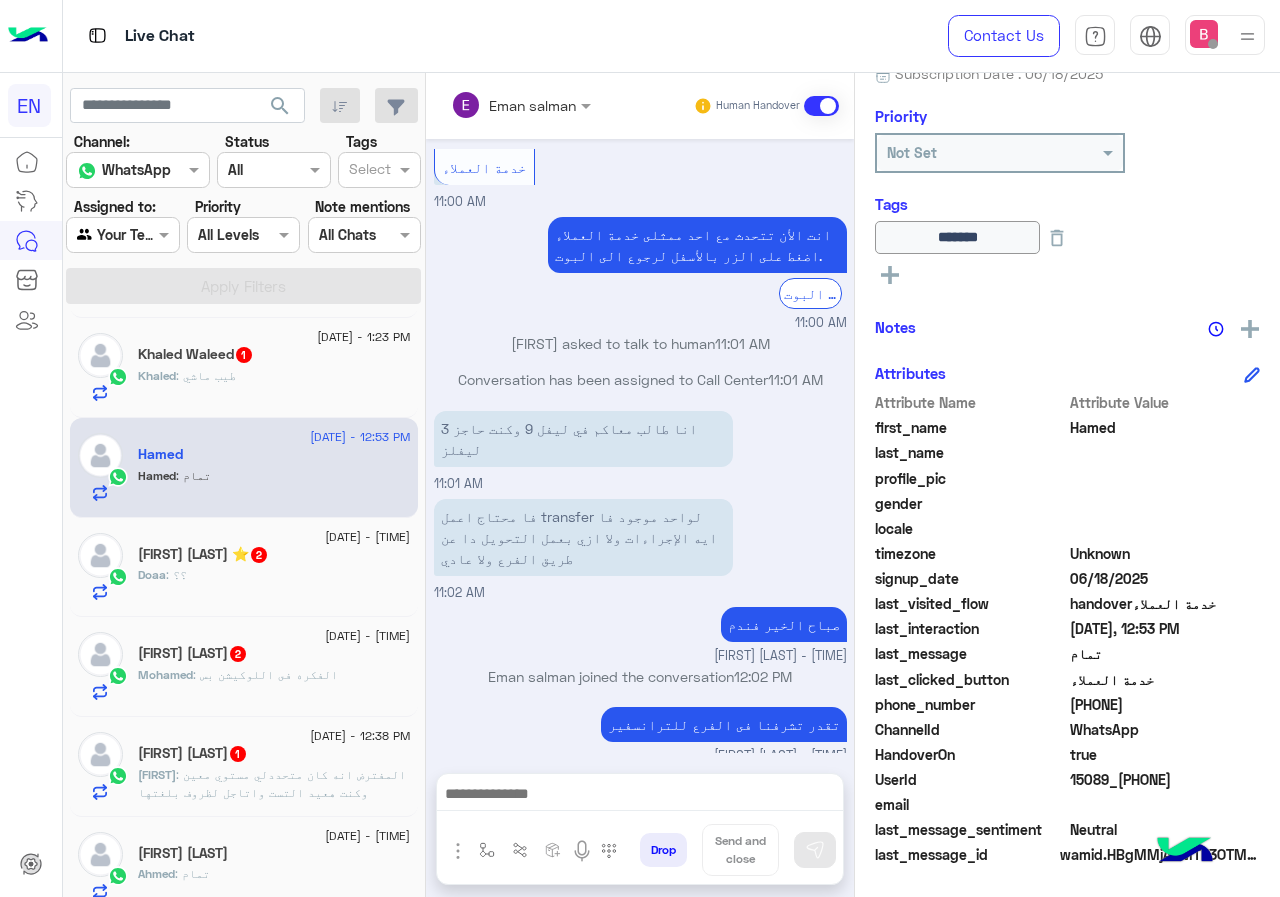 click on "Doaa : ؟؟" 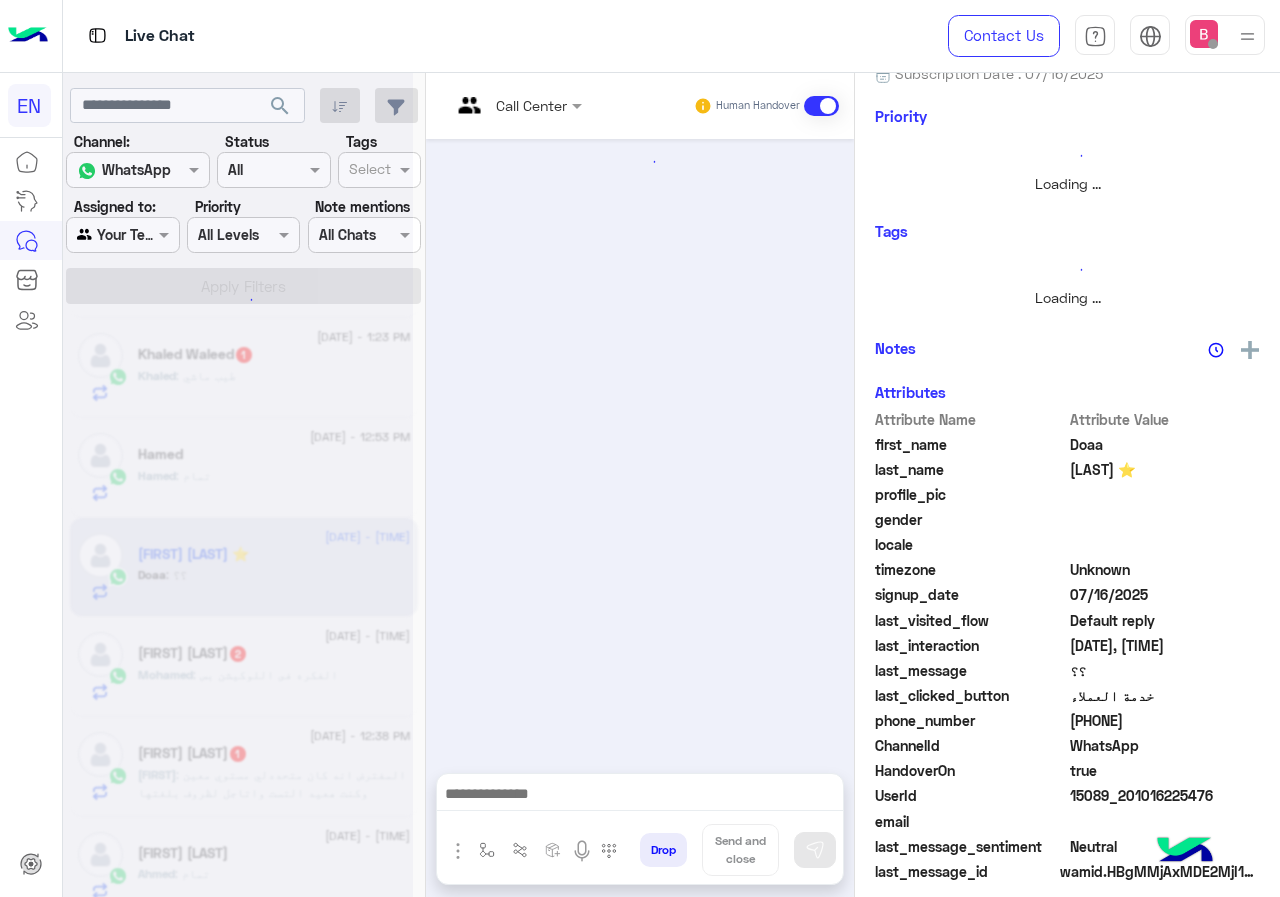 scroll, scrollTop: 0, scrollLeft: 0, axis: both 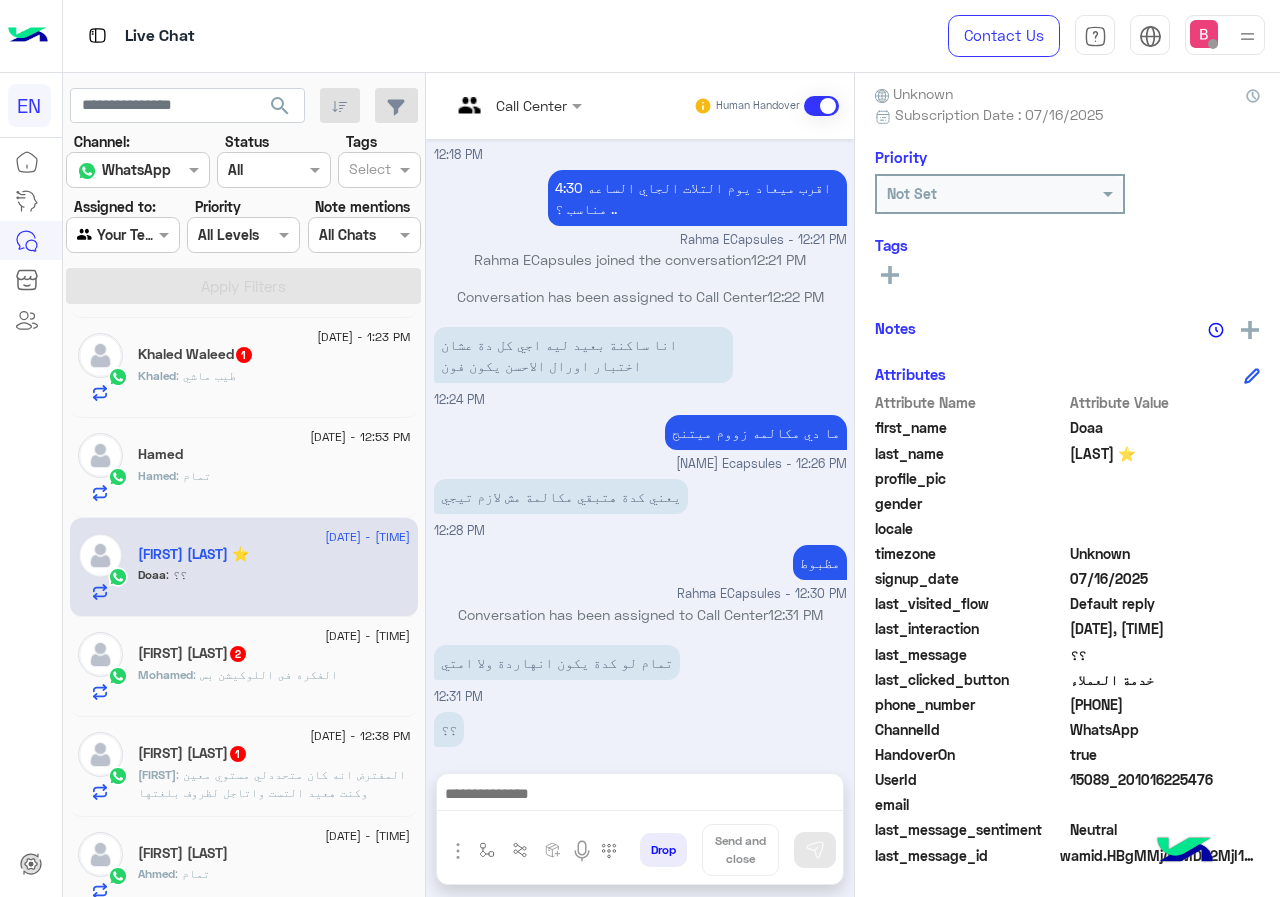 drag, startPoint x: 1071, startPoint y: 703, endPoint x: 1165, endPoint y: 701, distance: 94.02127 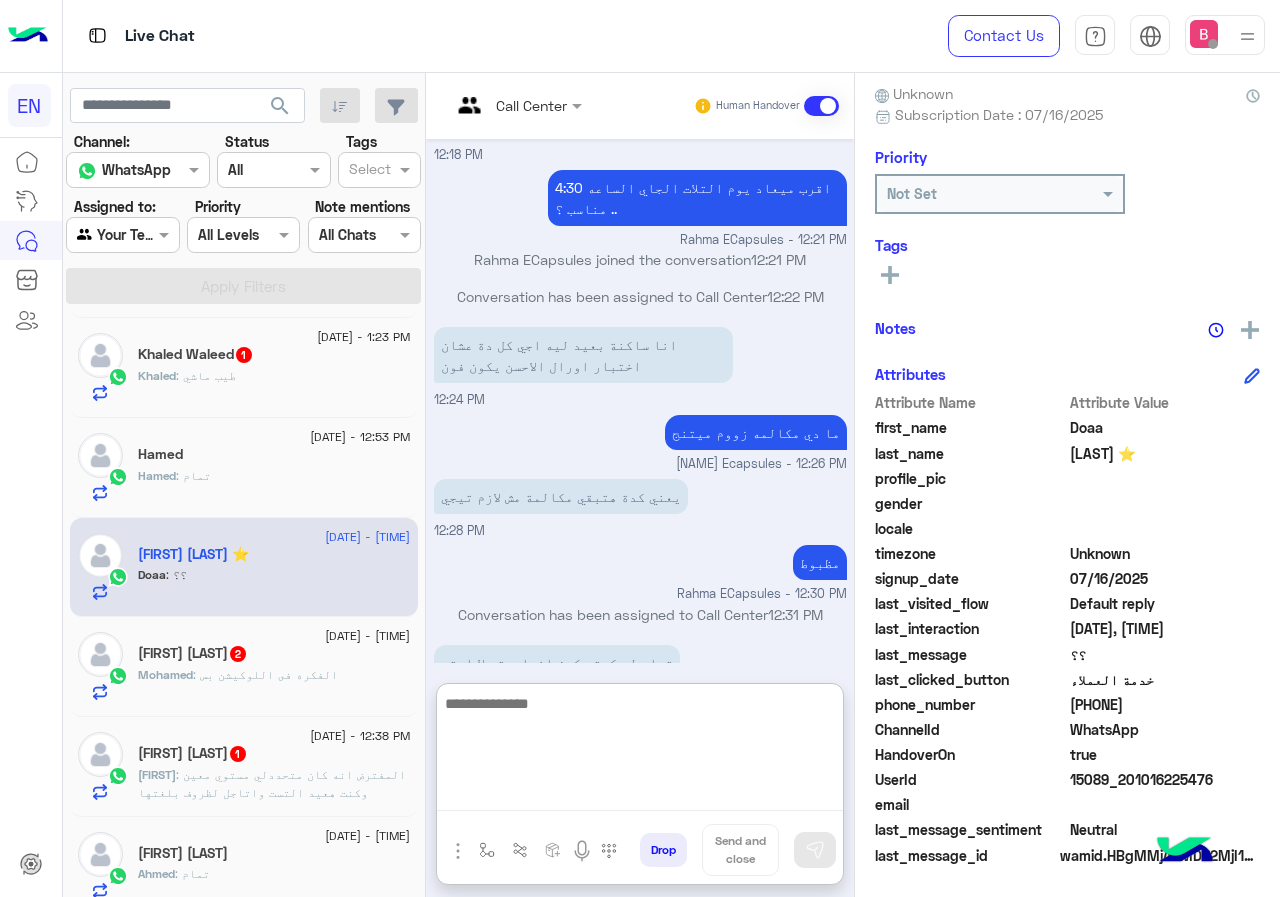click at bounding box center [640, 751] 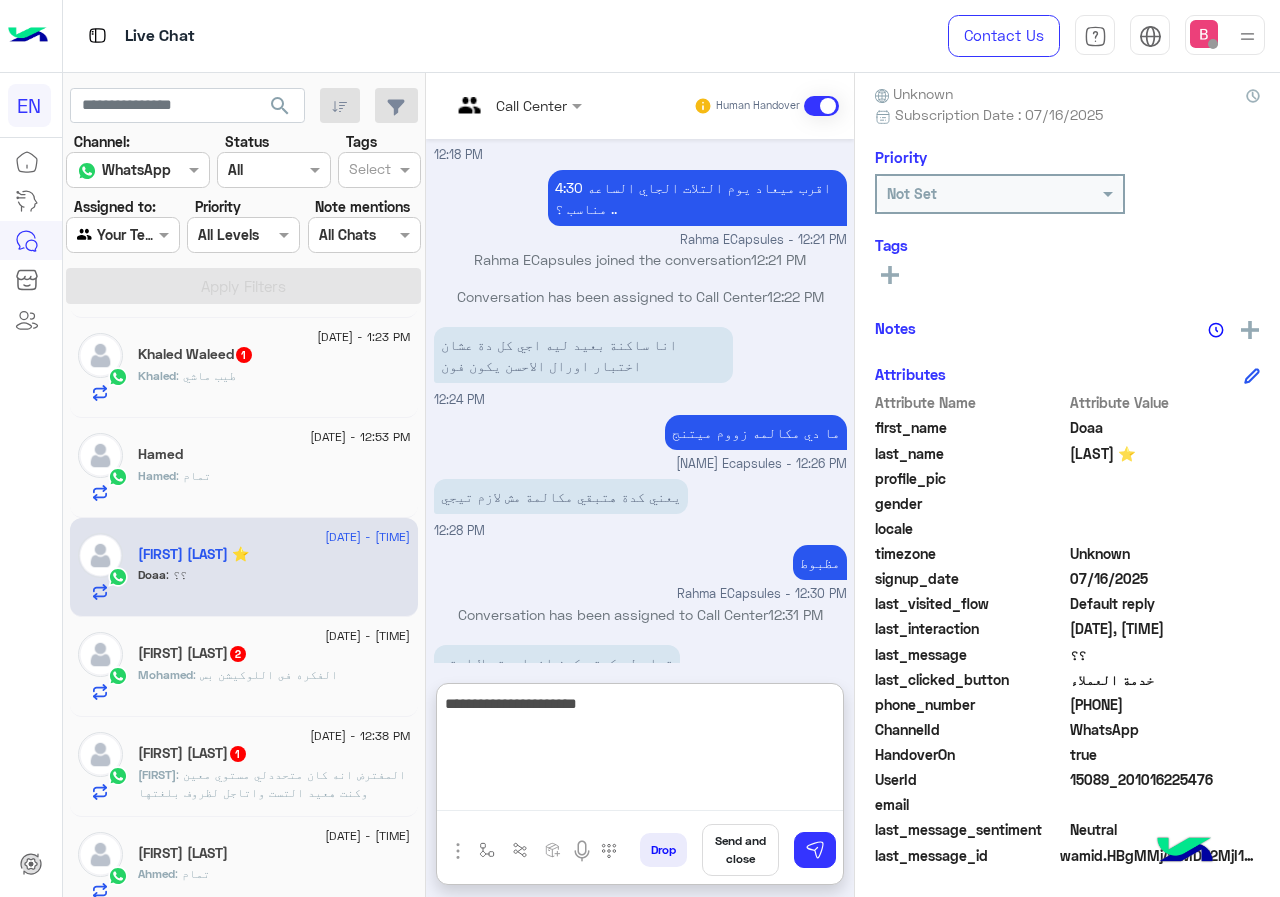 type on "**********" 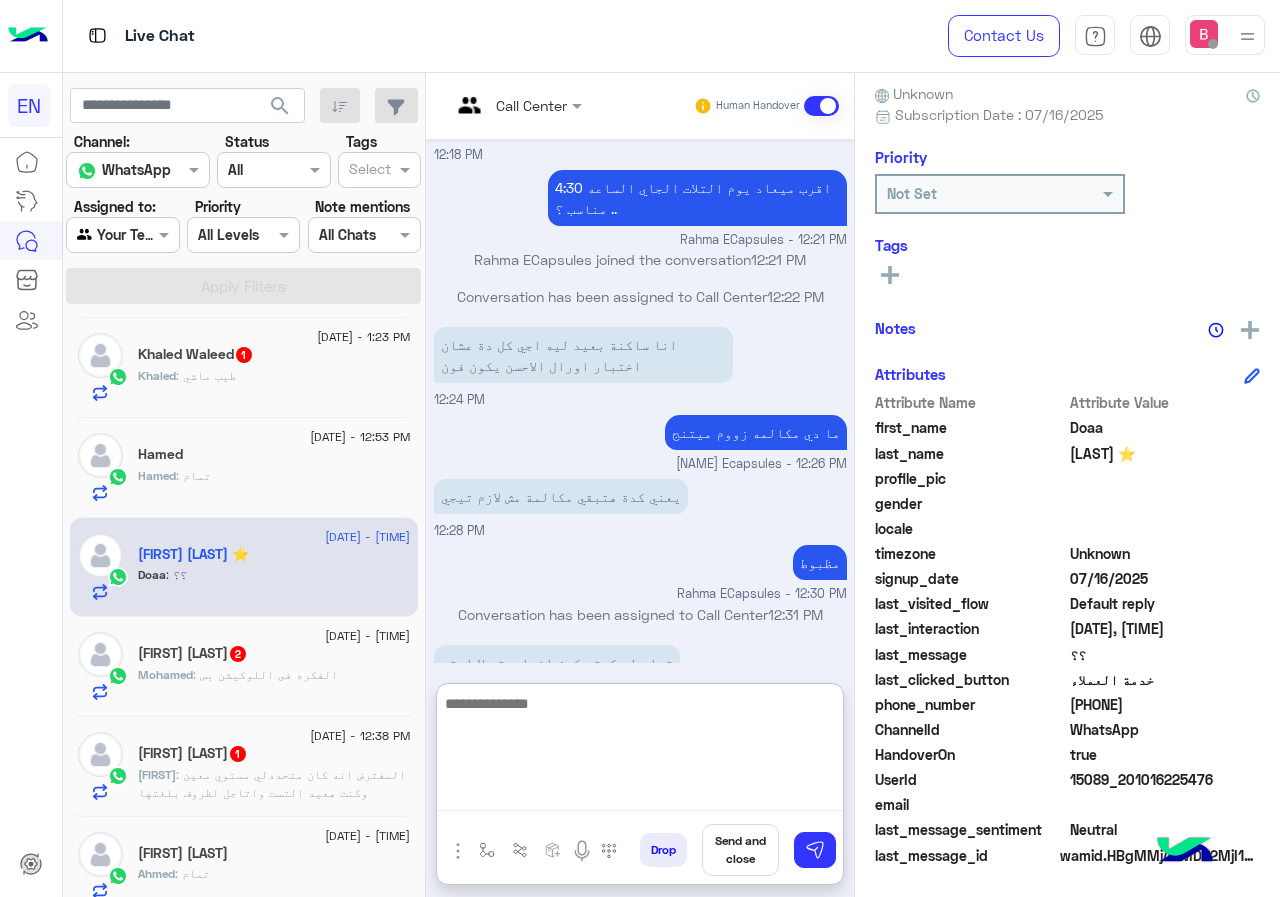 scroll, scrollTop: 1349, scrollLeft: 0, axis: vertical 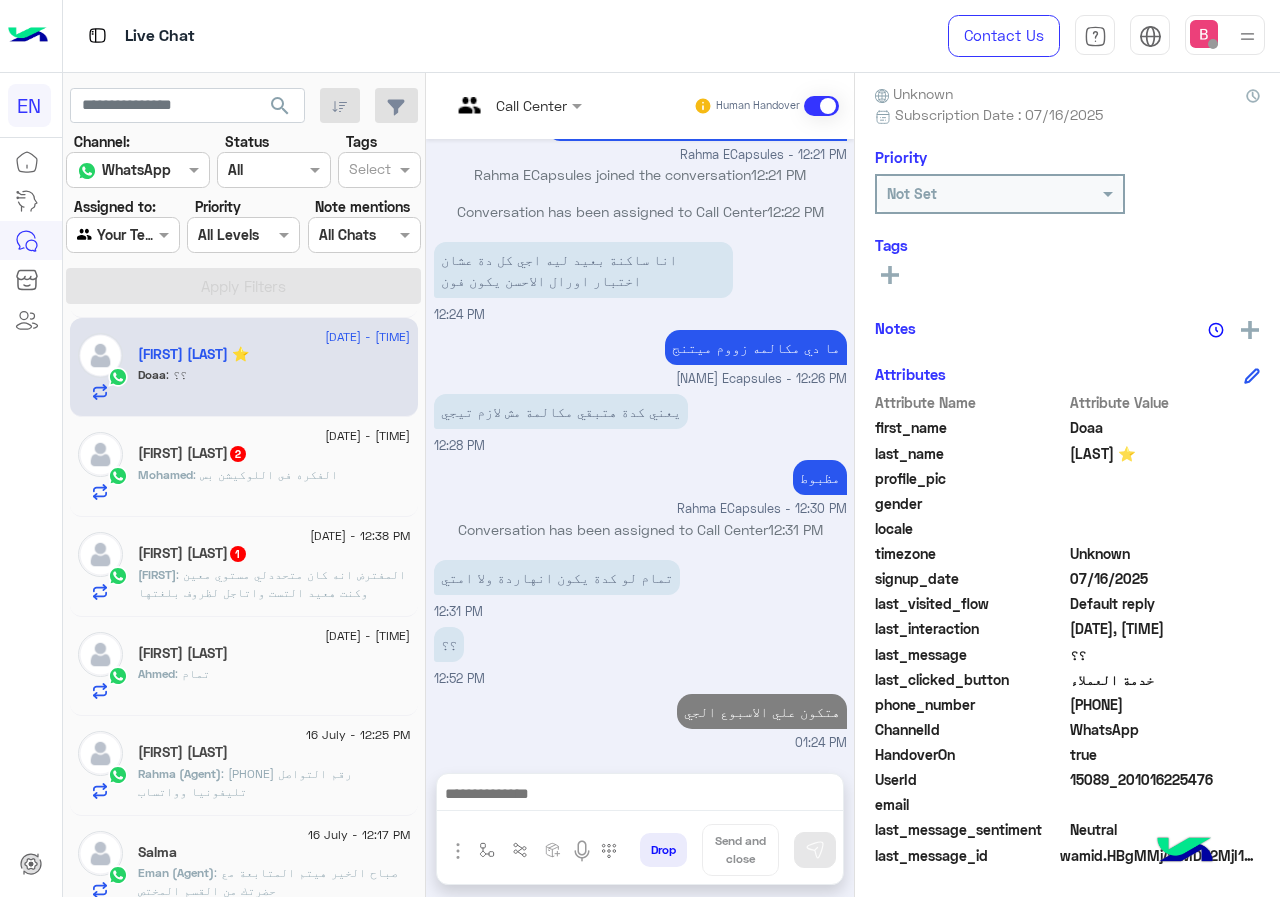 click on "Mohamed : الفكره فى اللوكيشن بس" 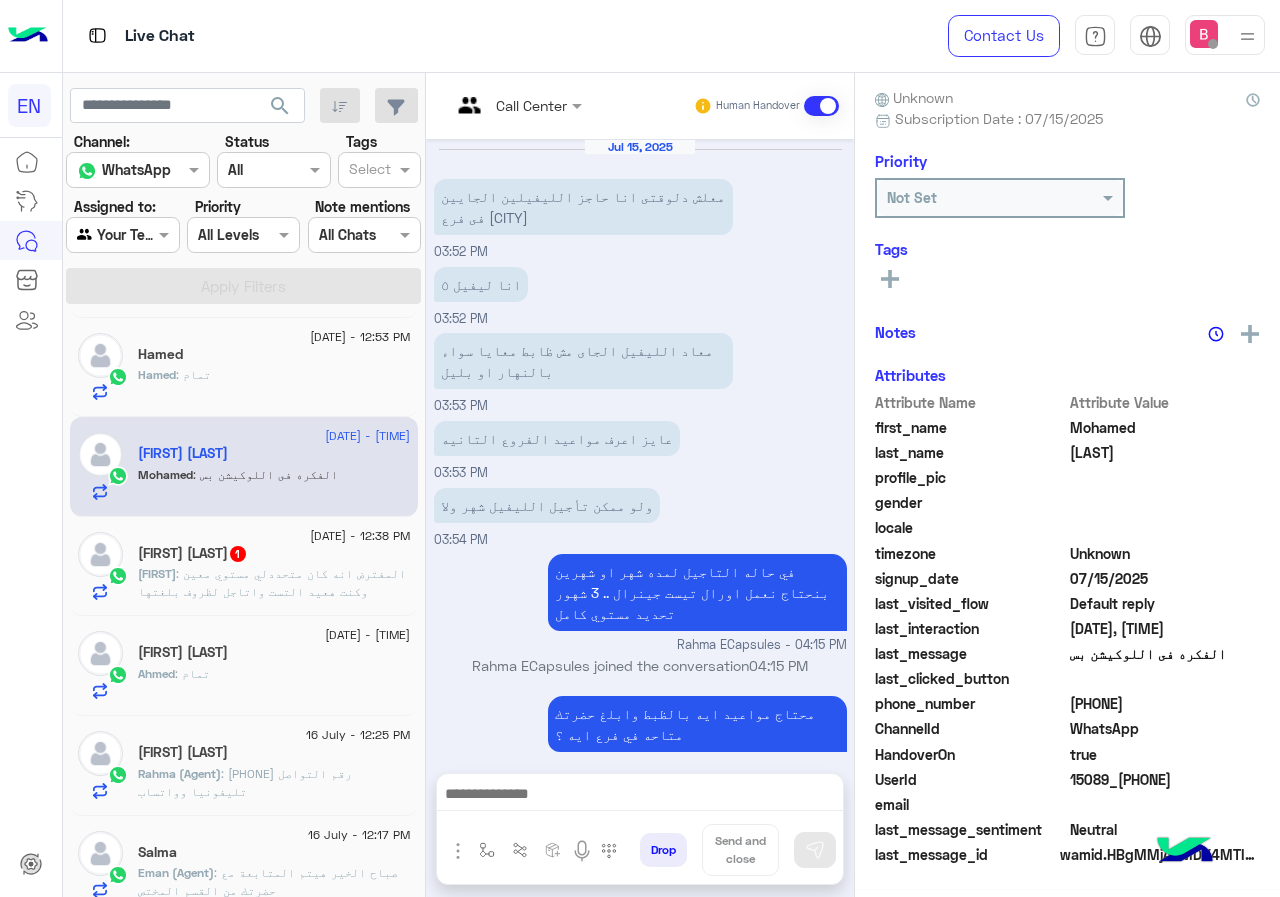scroll, scrollTop: 176, scrollLeft: 0, axis: vertical 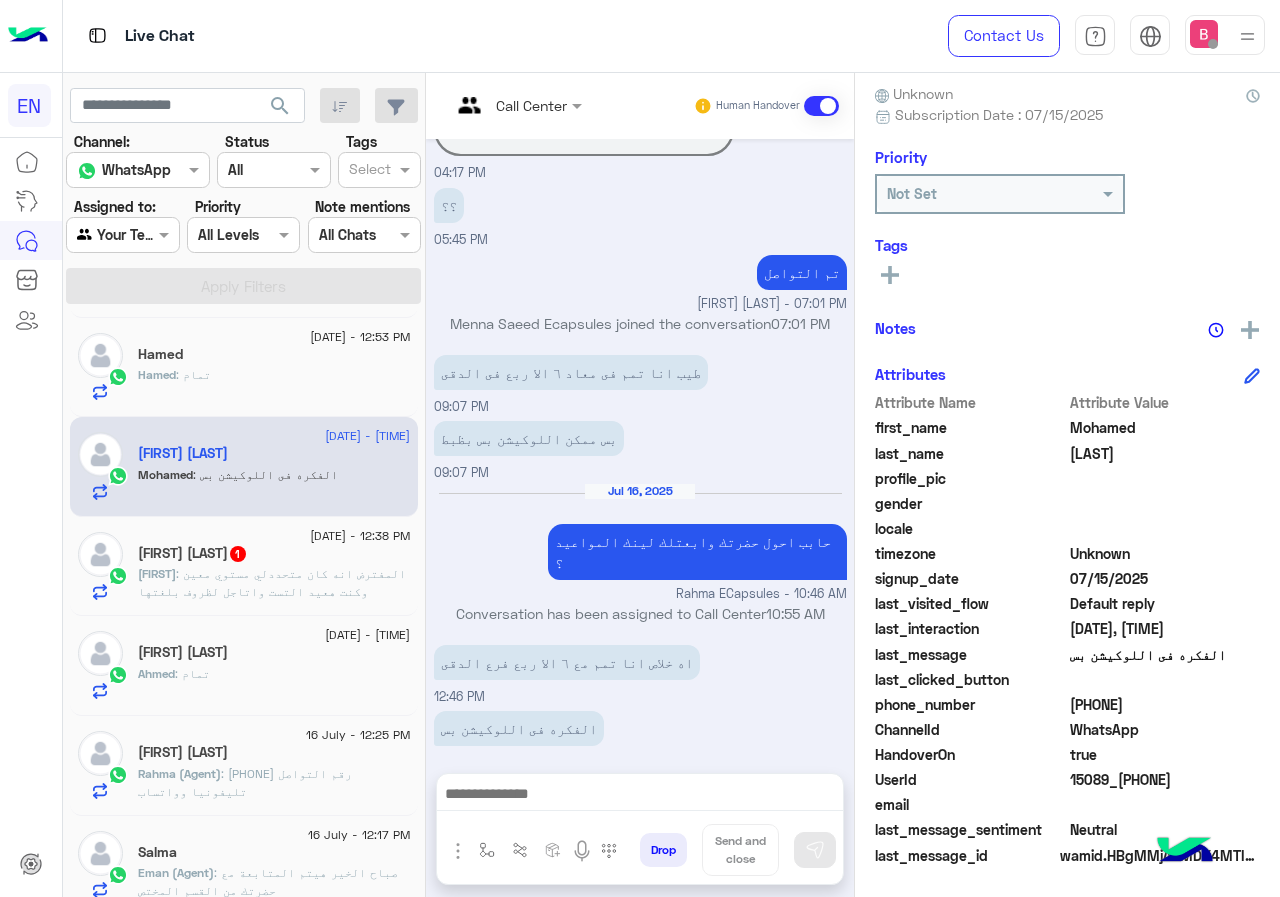 drag, startPoint x: 1077, startPoint y: 705, endPoint x: 1190, endPoint y: 715, distance: 113.44161 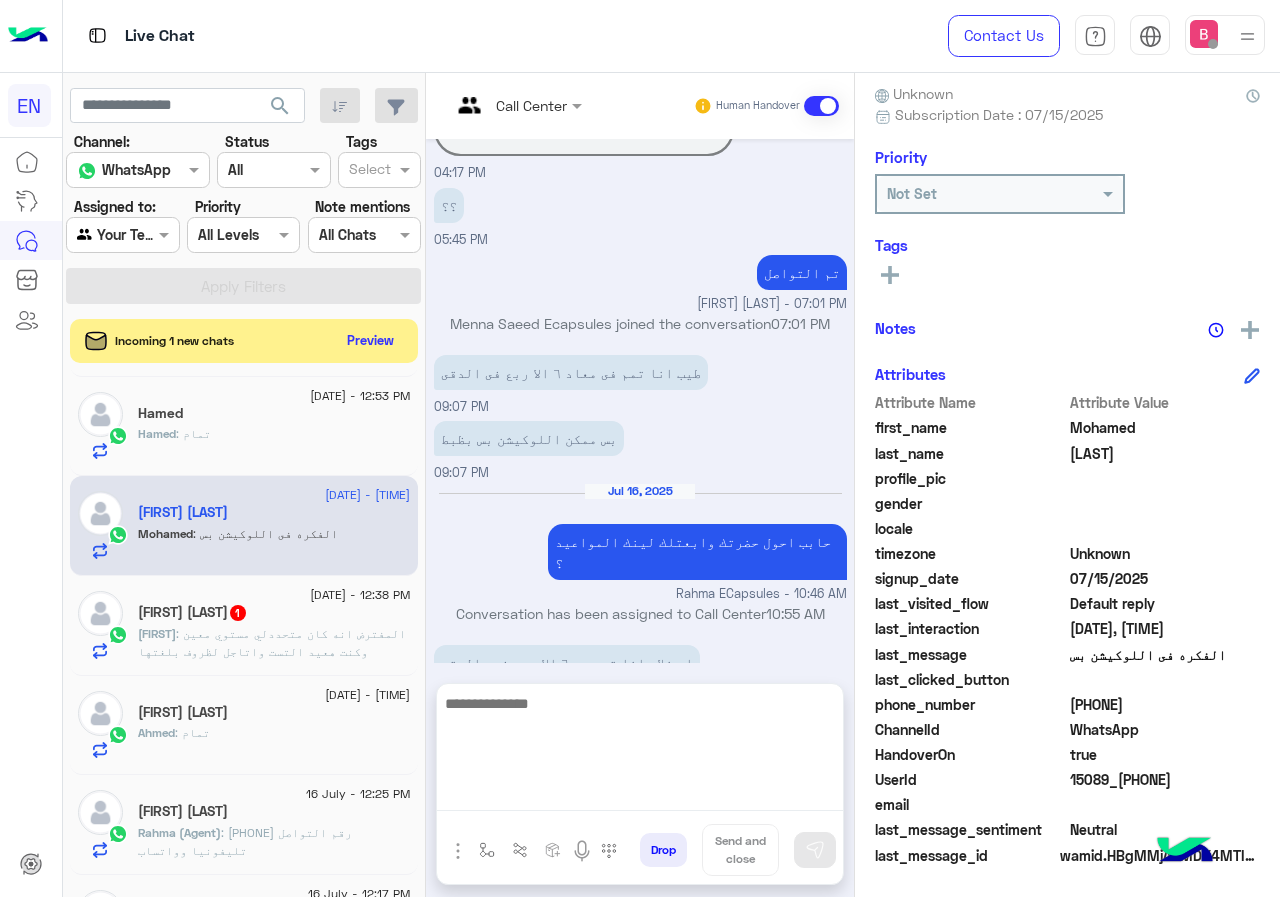 click at bounding box center [640, 751] 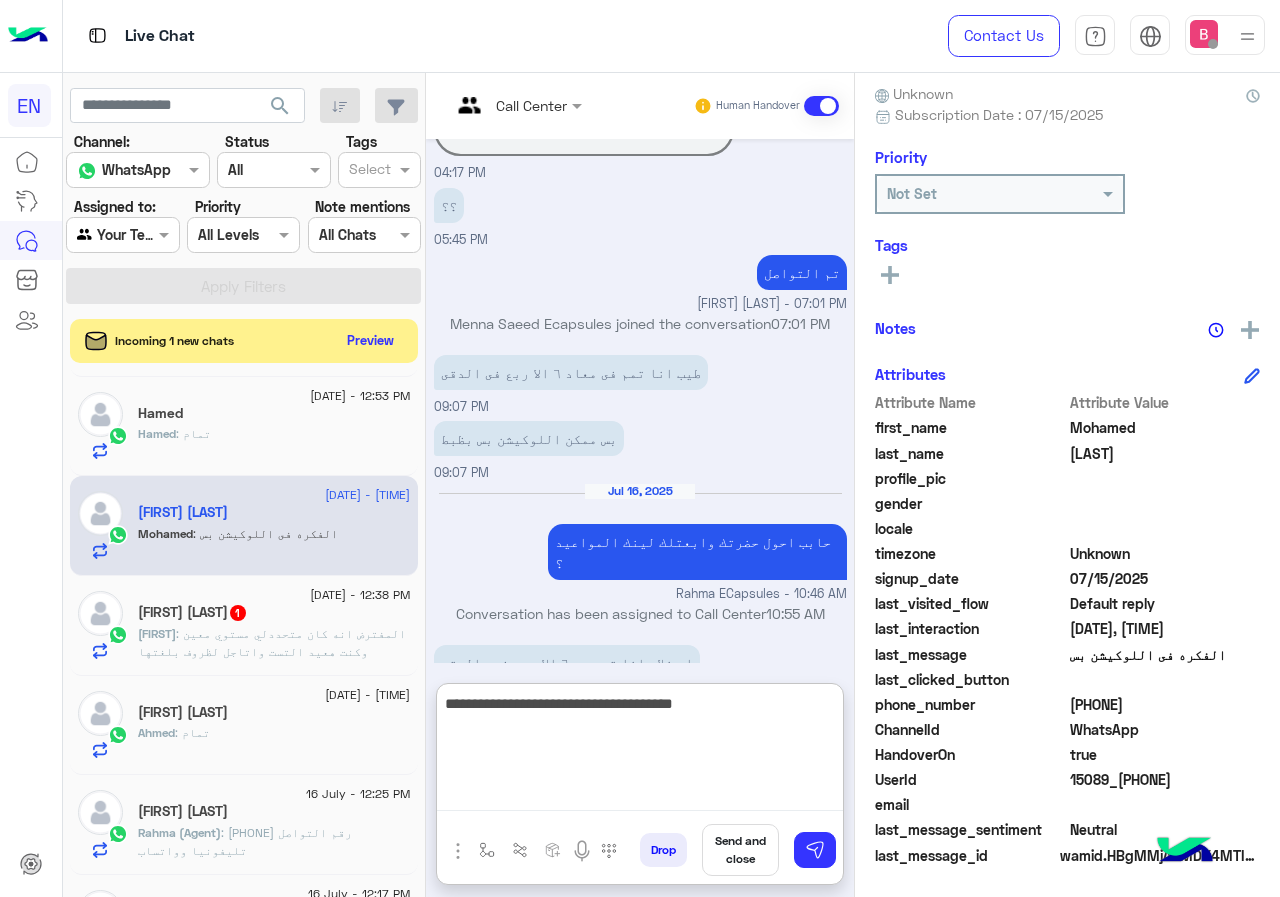 type on "**********" 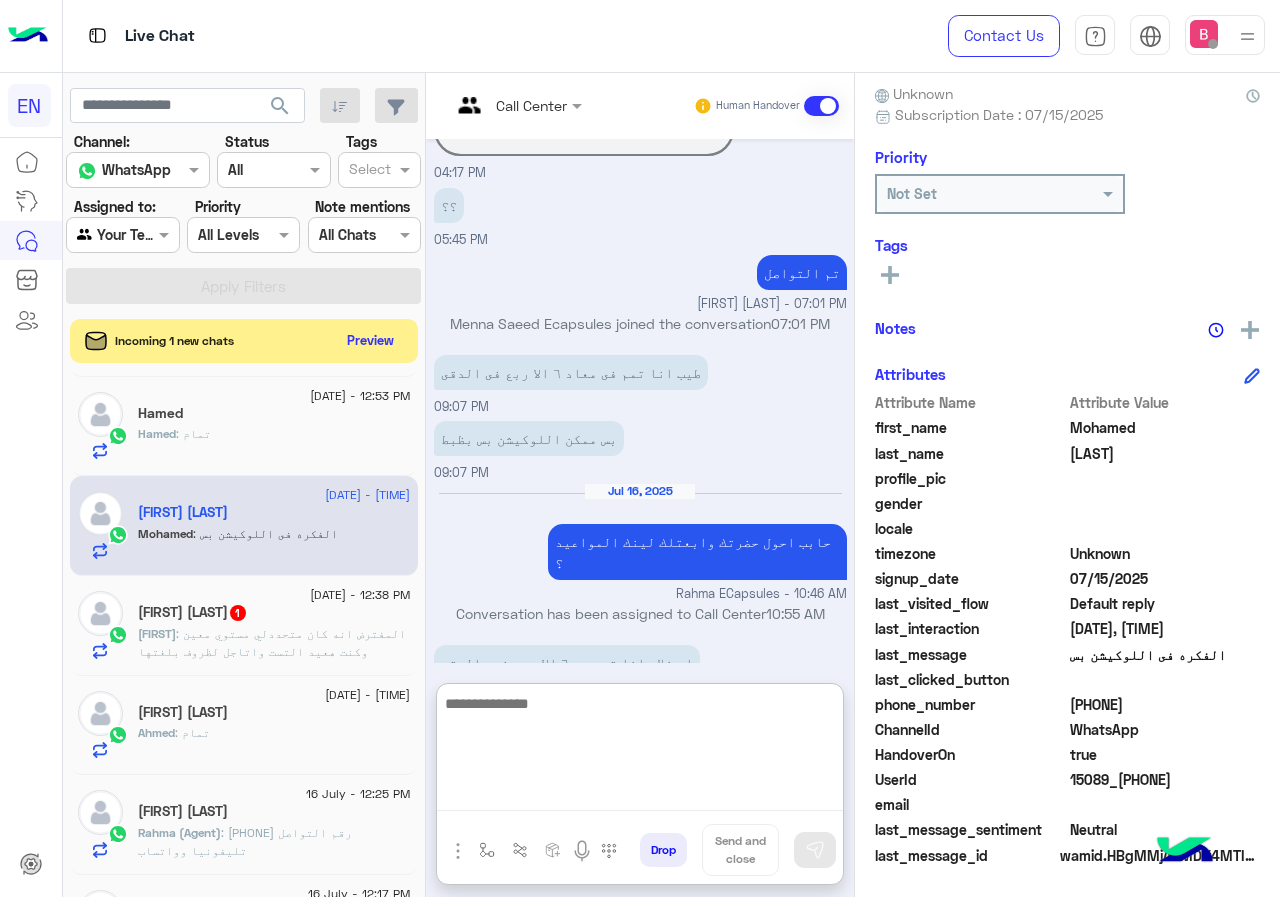 scroll, scrollTop: 954, scrollLeft: 0, axis: vertical 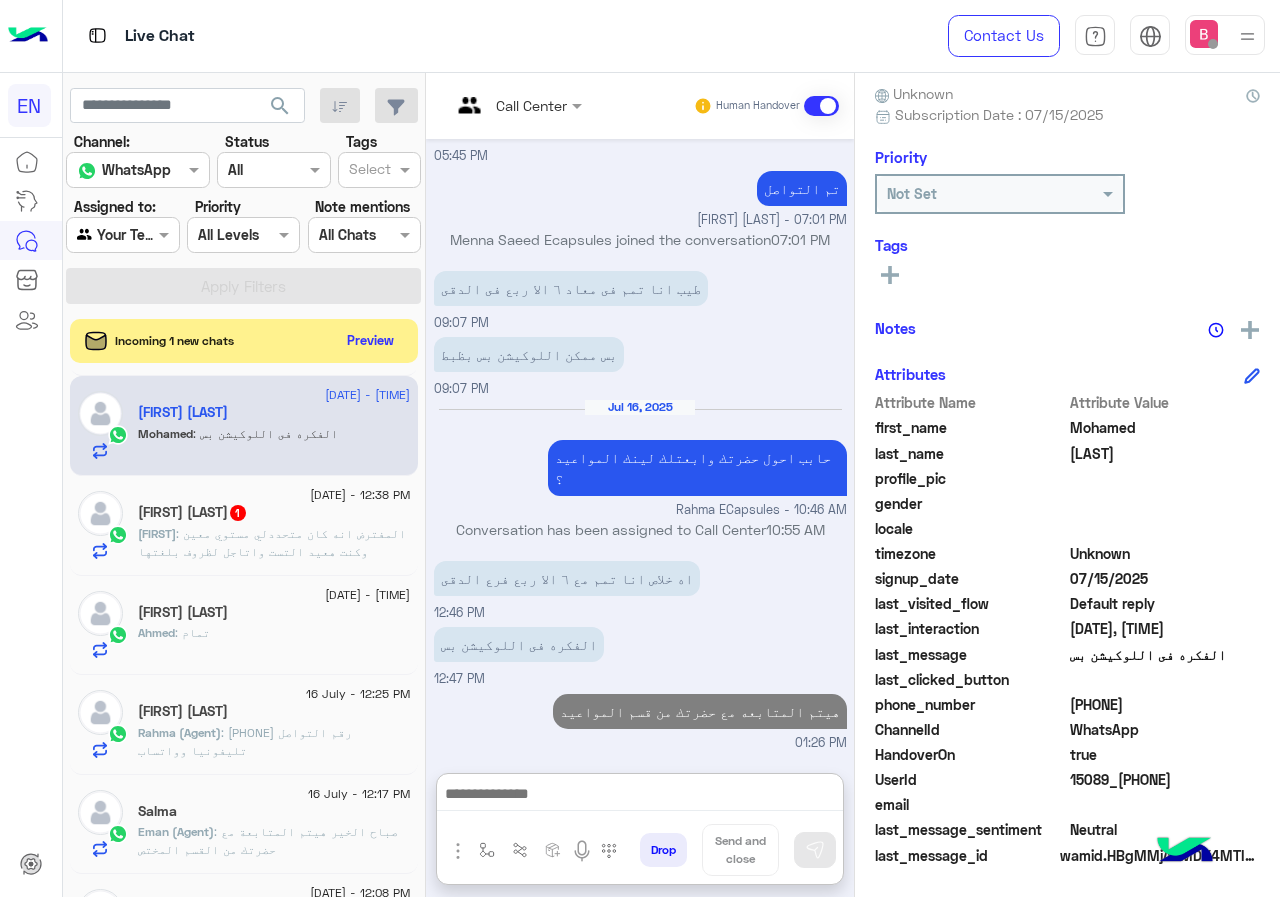 click on ": المفترض انه كان متحددلي مستوي معين وكنت هعيد التست واتاجل لظروف بلغتها لحضراتكم
ف كده امتي ممكن نحدد معاد التست؟" 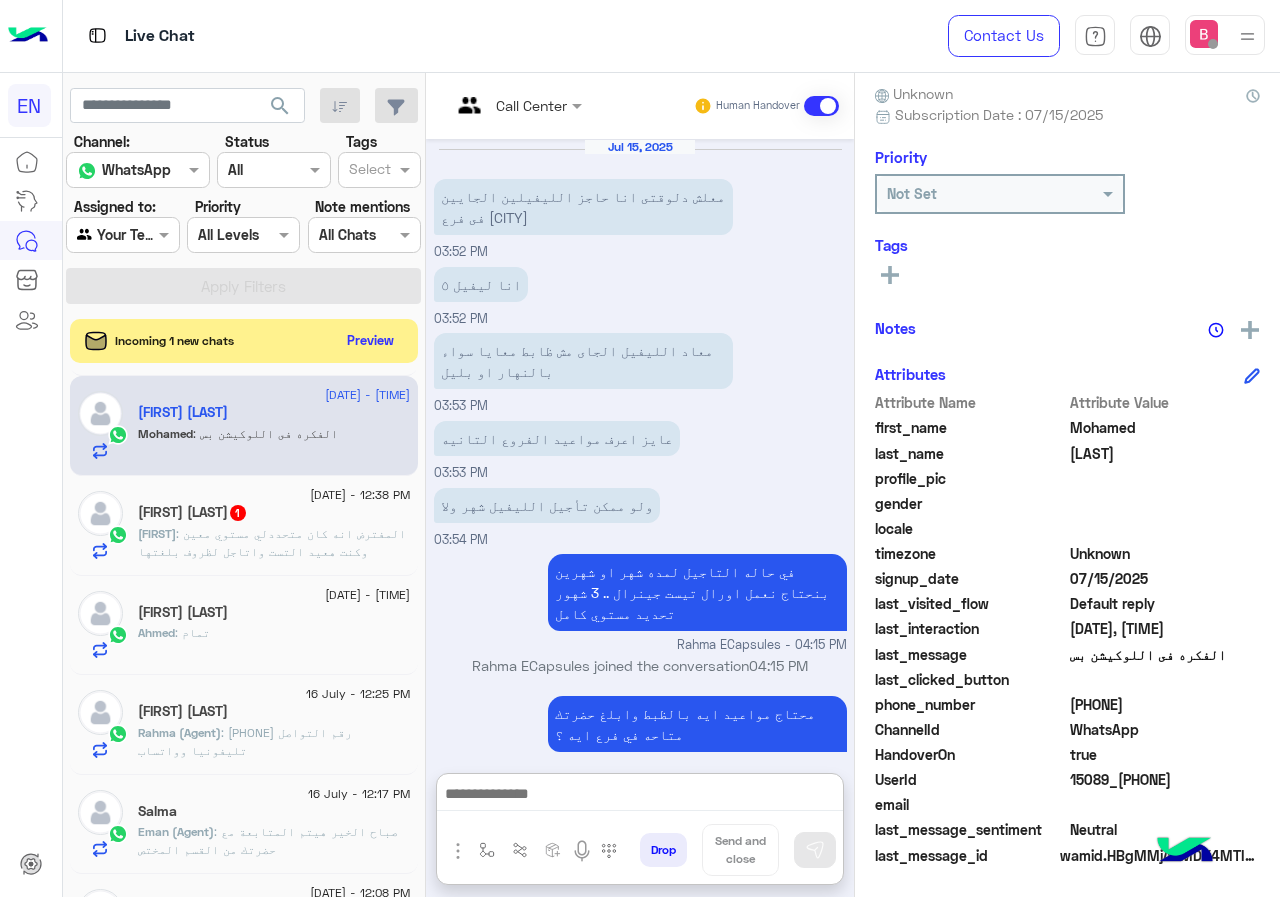 scroll, scrollTop: 221, scrollLeft: 0, axis: vertical 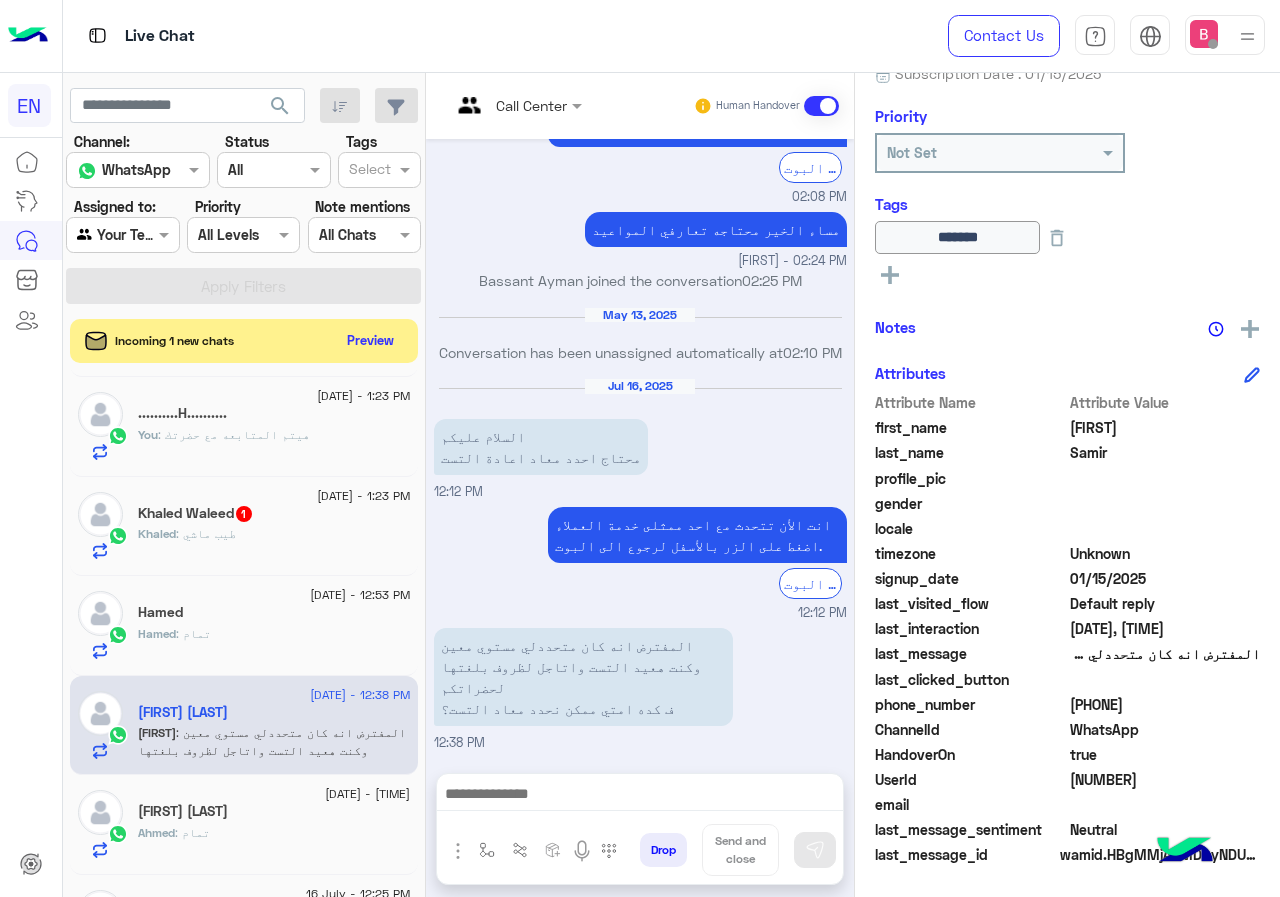 drag, startPoint x: 1075, startPoint y: 699, endPoint x: 1189, endPoint y: 699, distance: 114 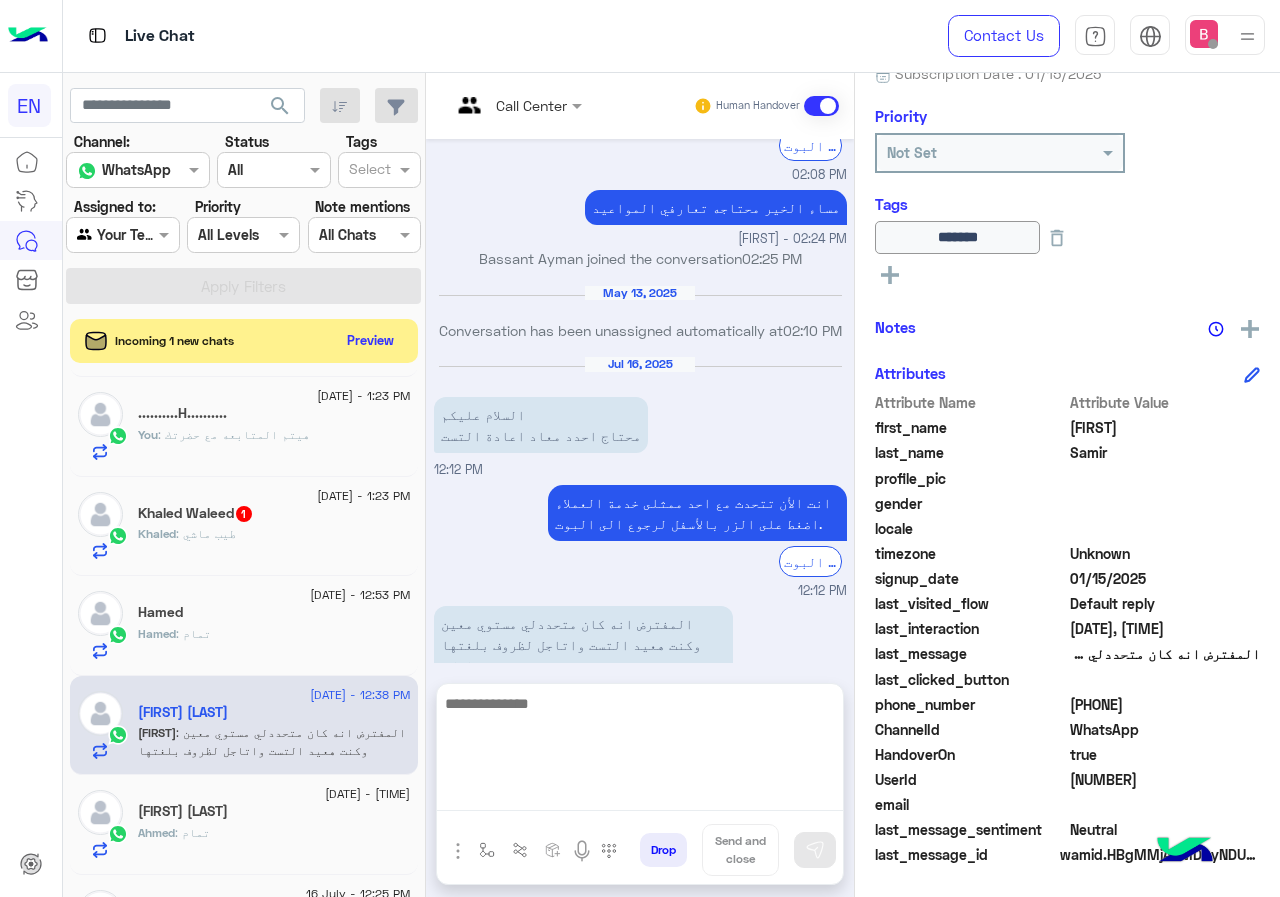 click at bounding box center [640, 751] 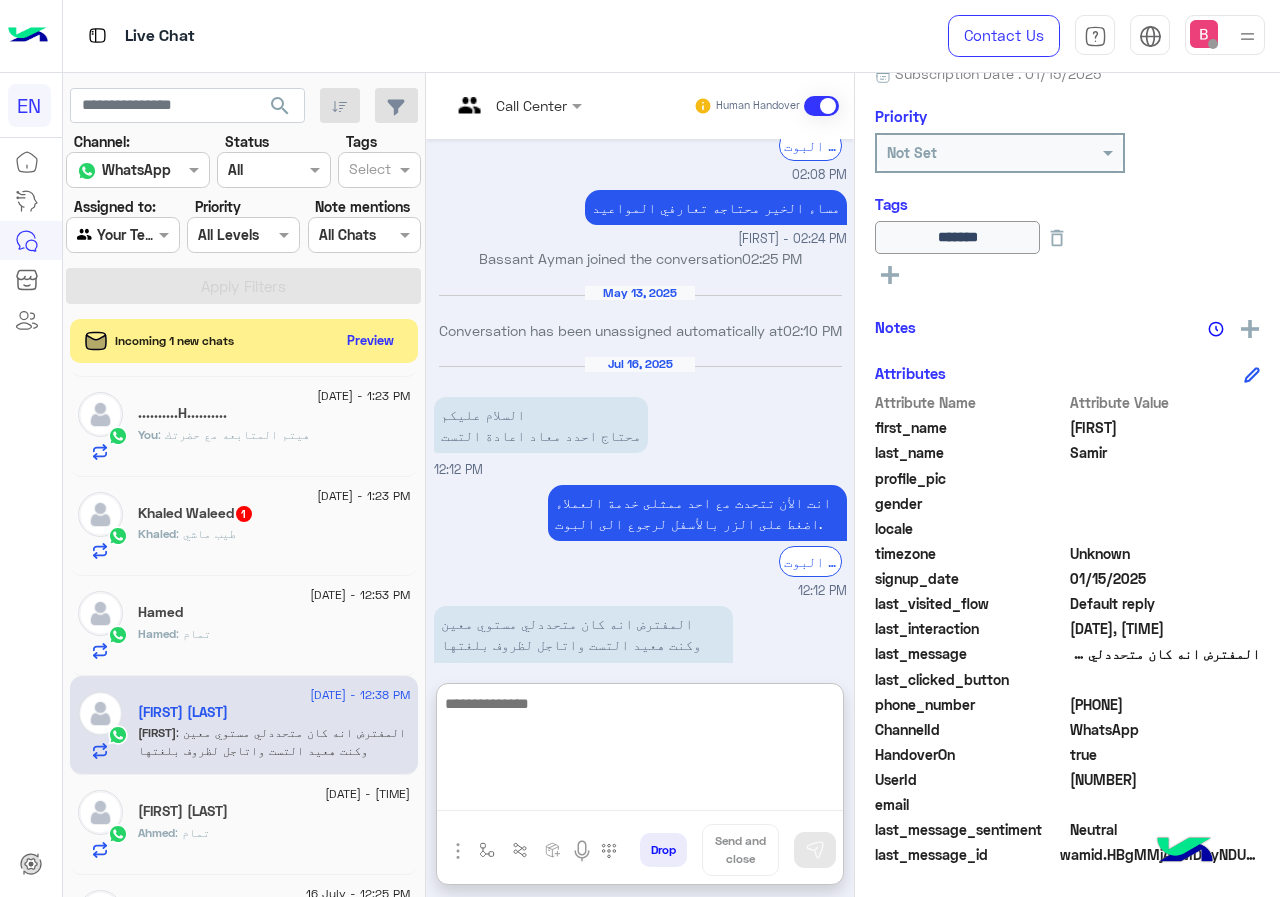 scroll, scrollTop: 1303, scrollLeft: 0, axis: vertical 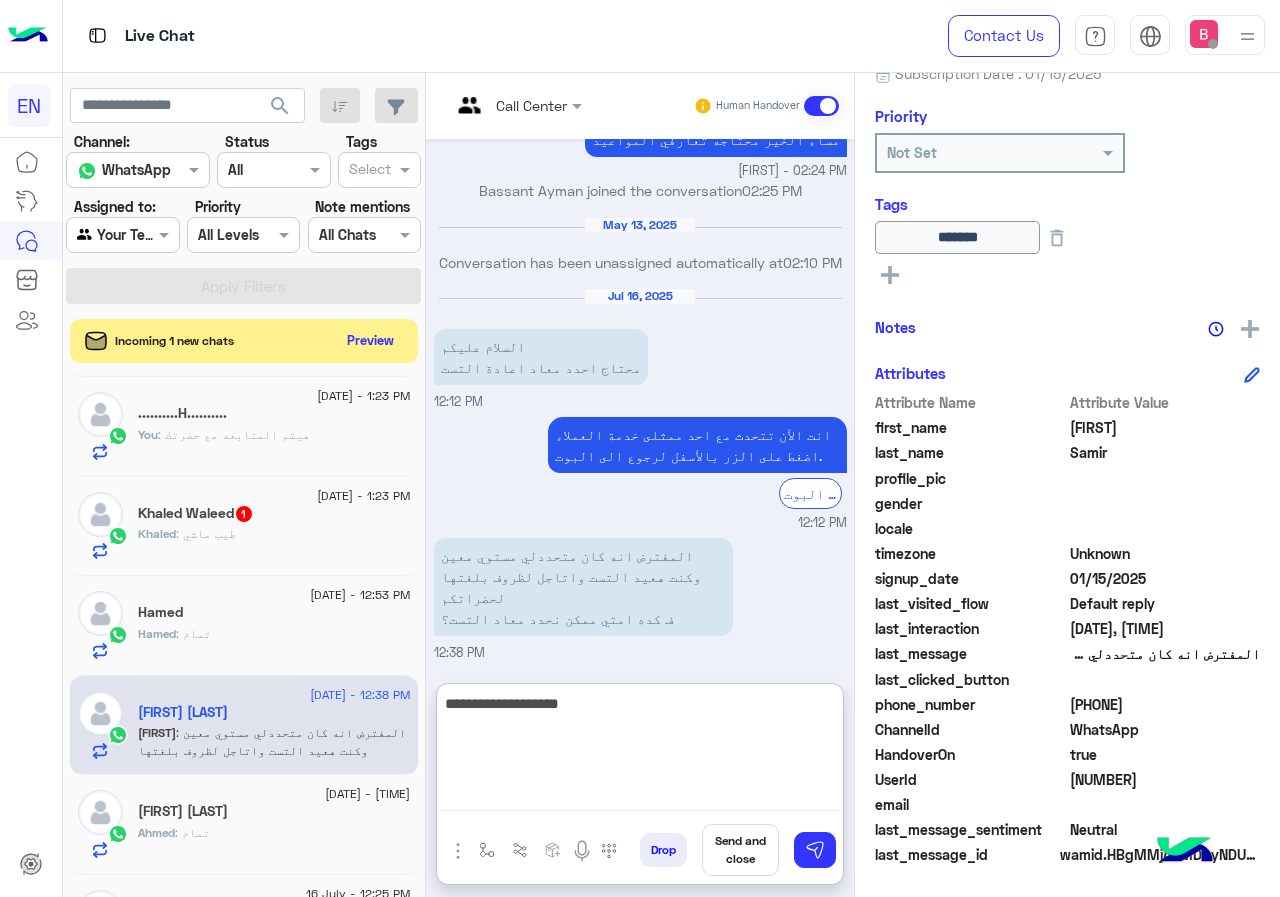 type on "**********" 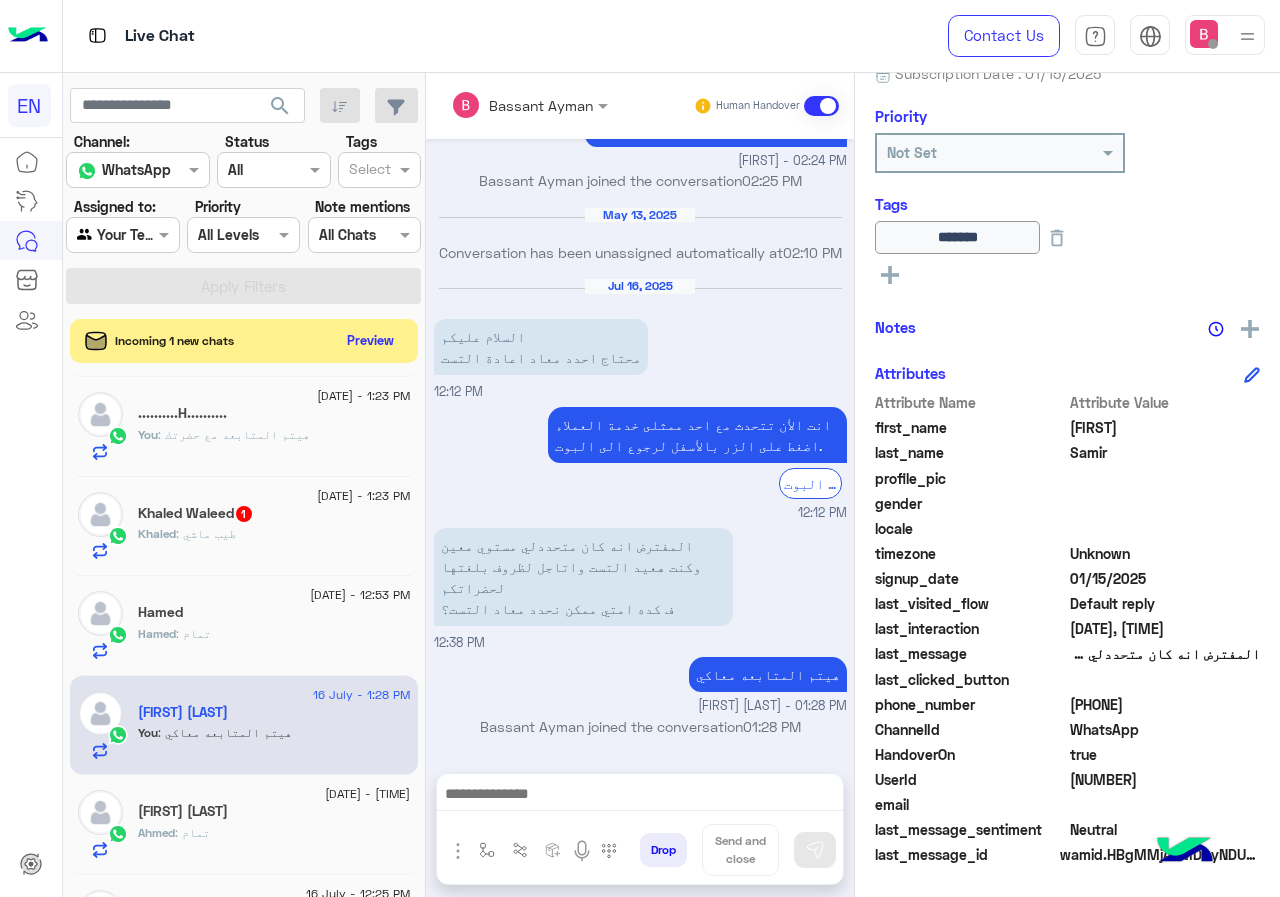 scroll, scrollTop: 1314, scrollLeft: 0, axis: vertical 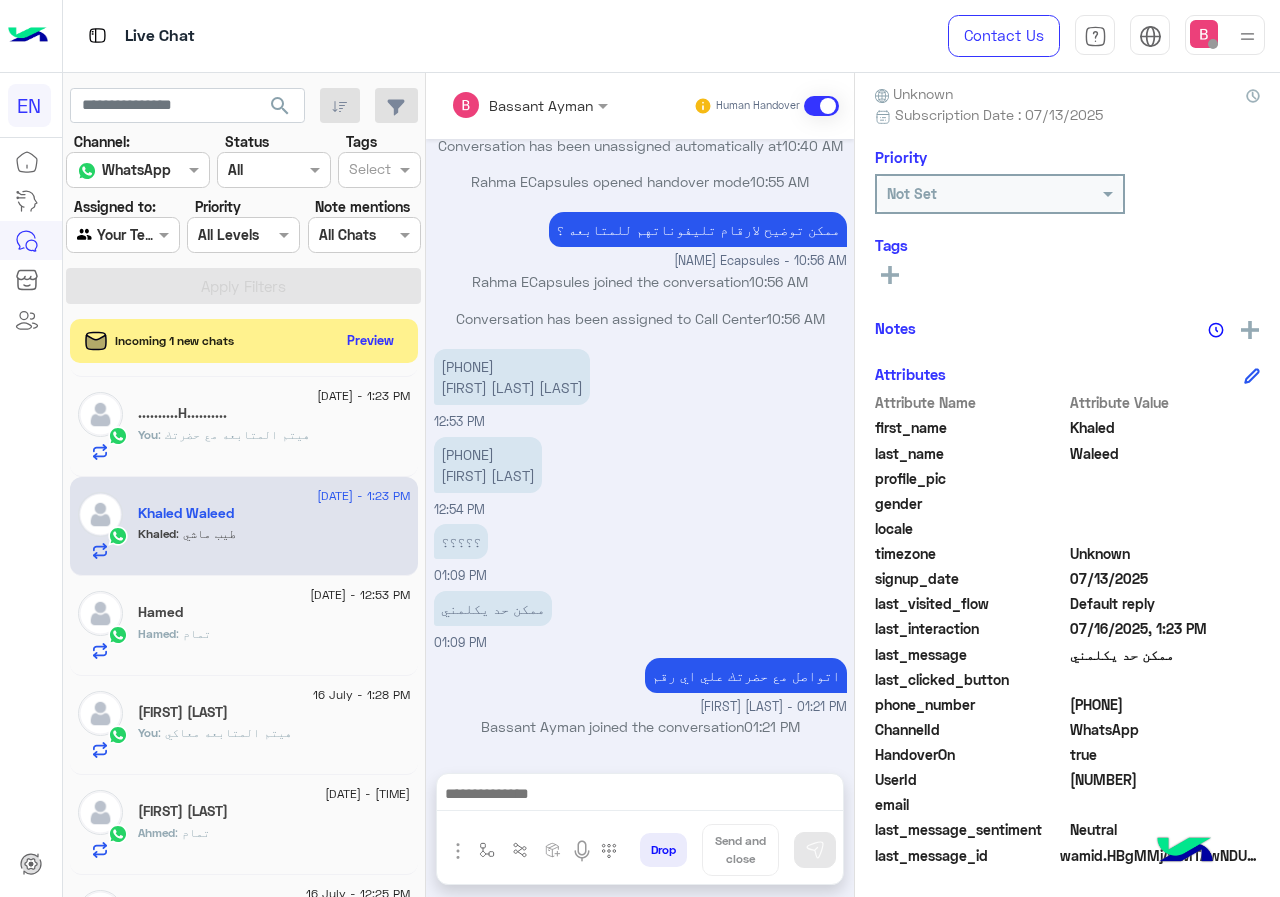 click at bounding box center [640, 799] 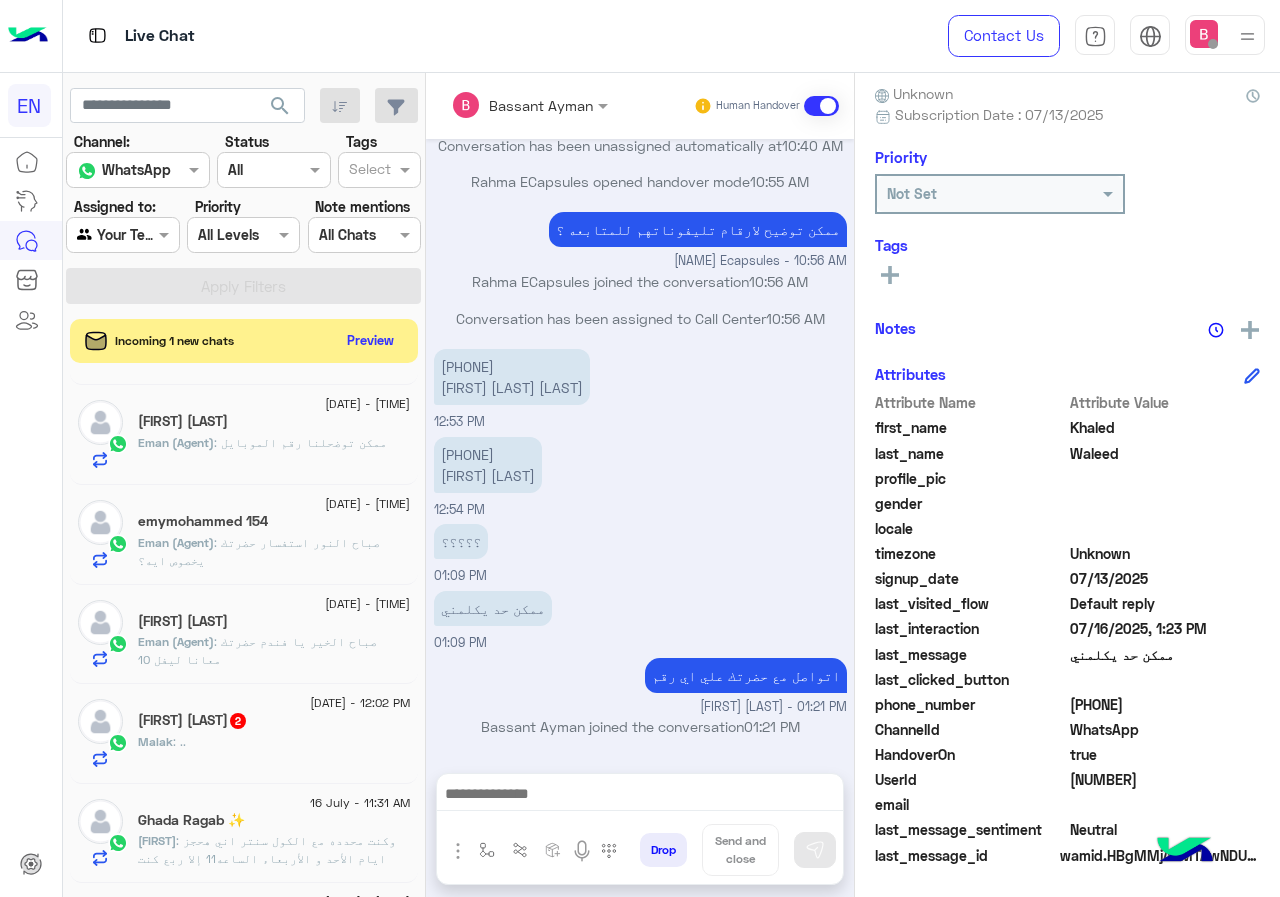 scroll, scrollTop: 1000, scrollLeft: 0, axis: vertical 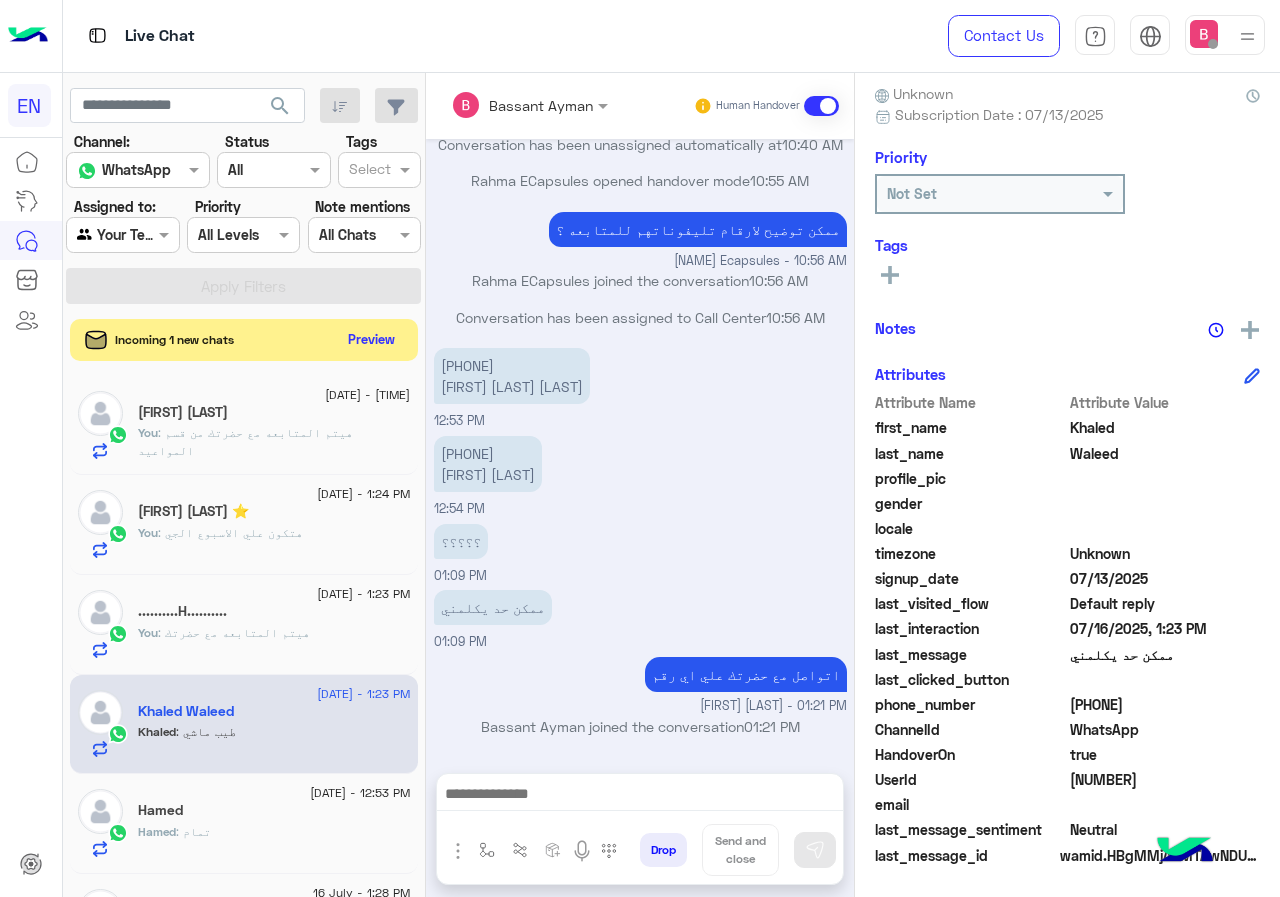 click on "Preview" 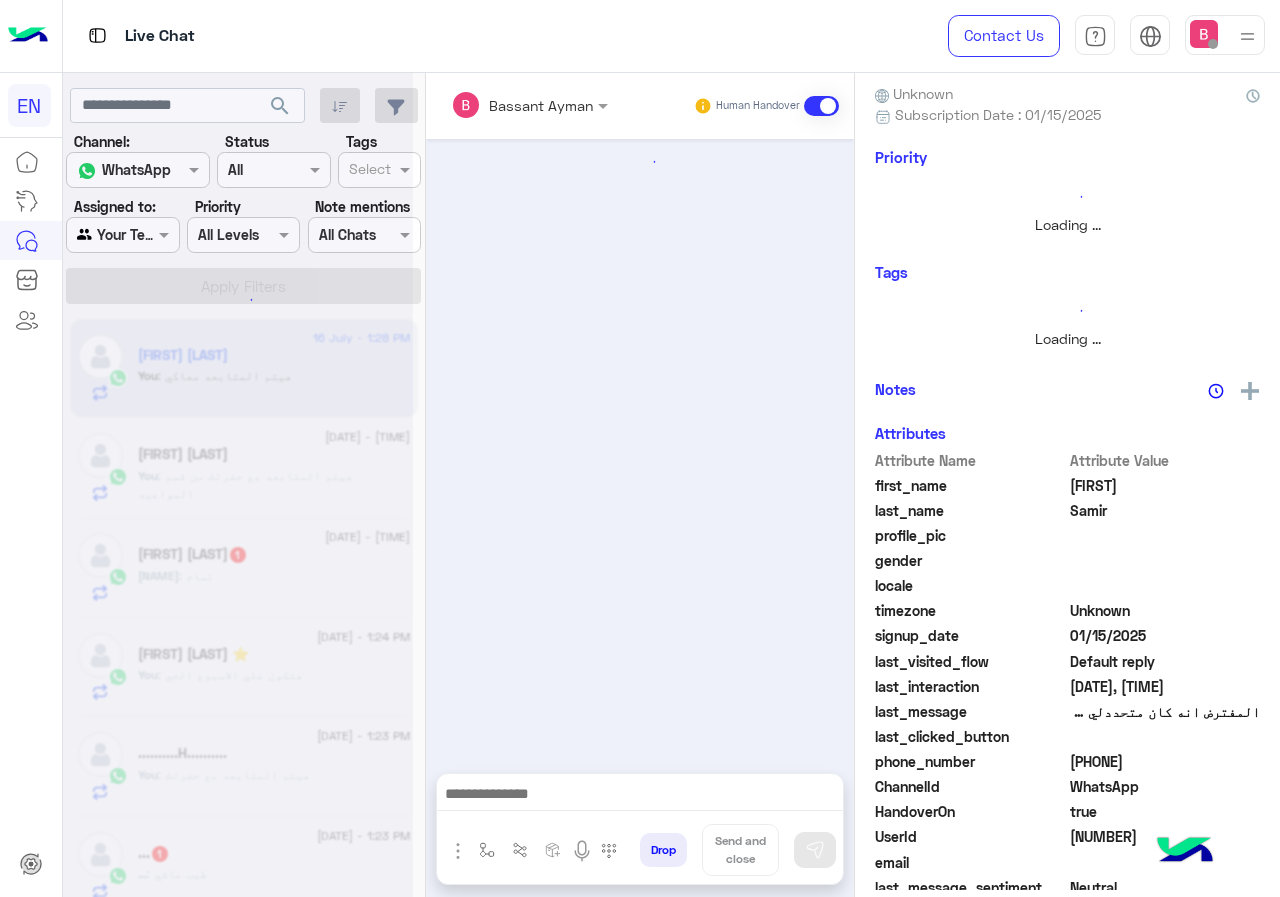 scroll, scrollTop: 221, scrollLeft: 0, axis: vertical 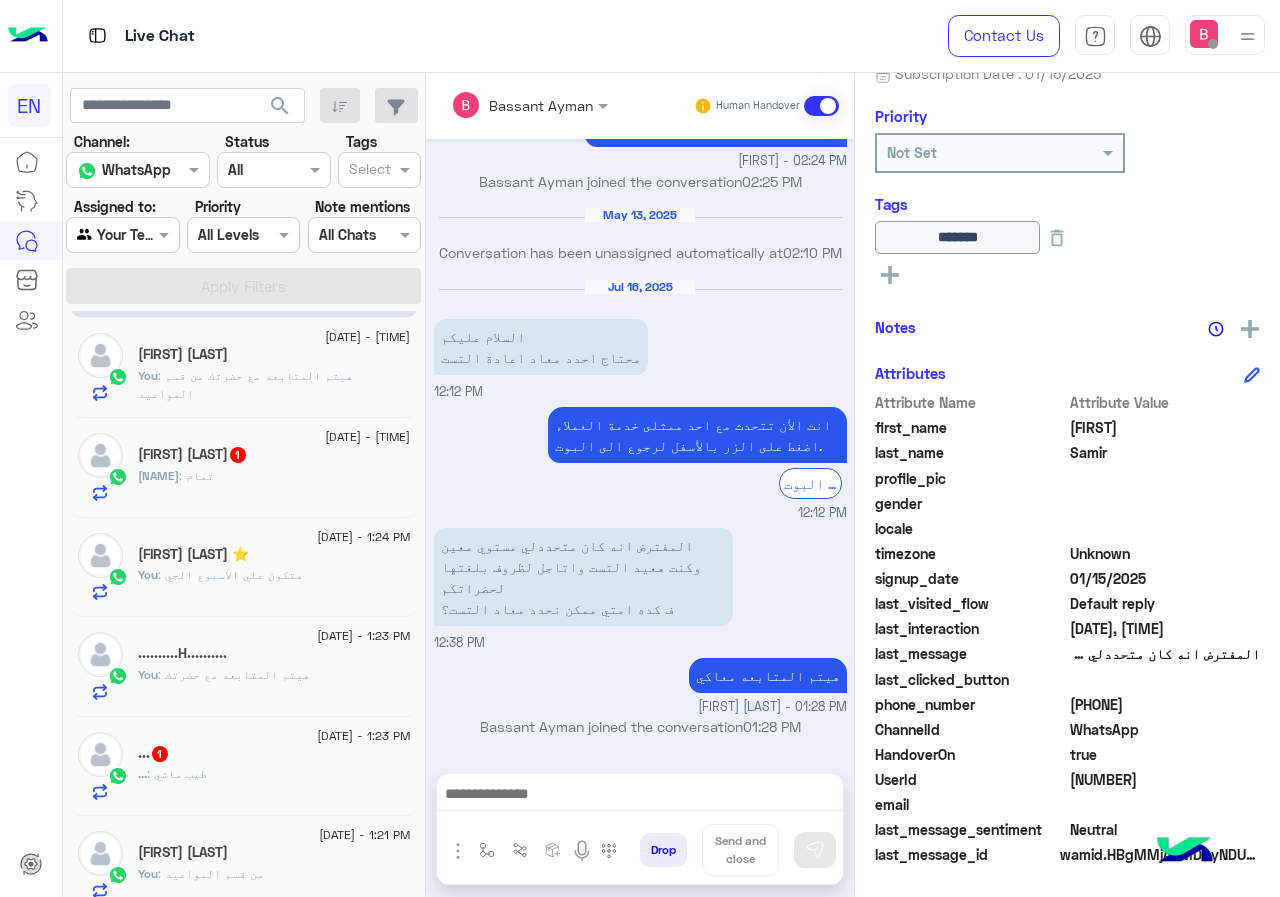 click on "yara : تمام" 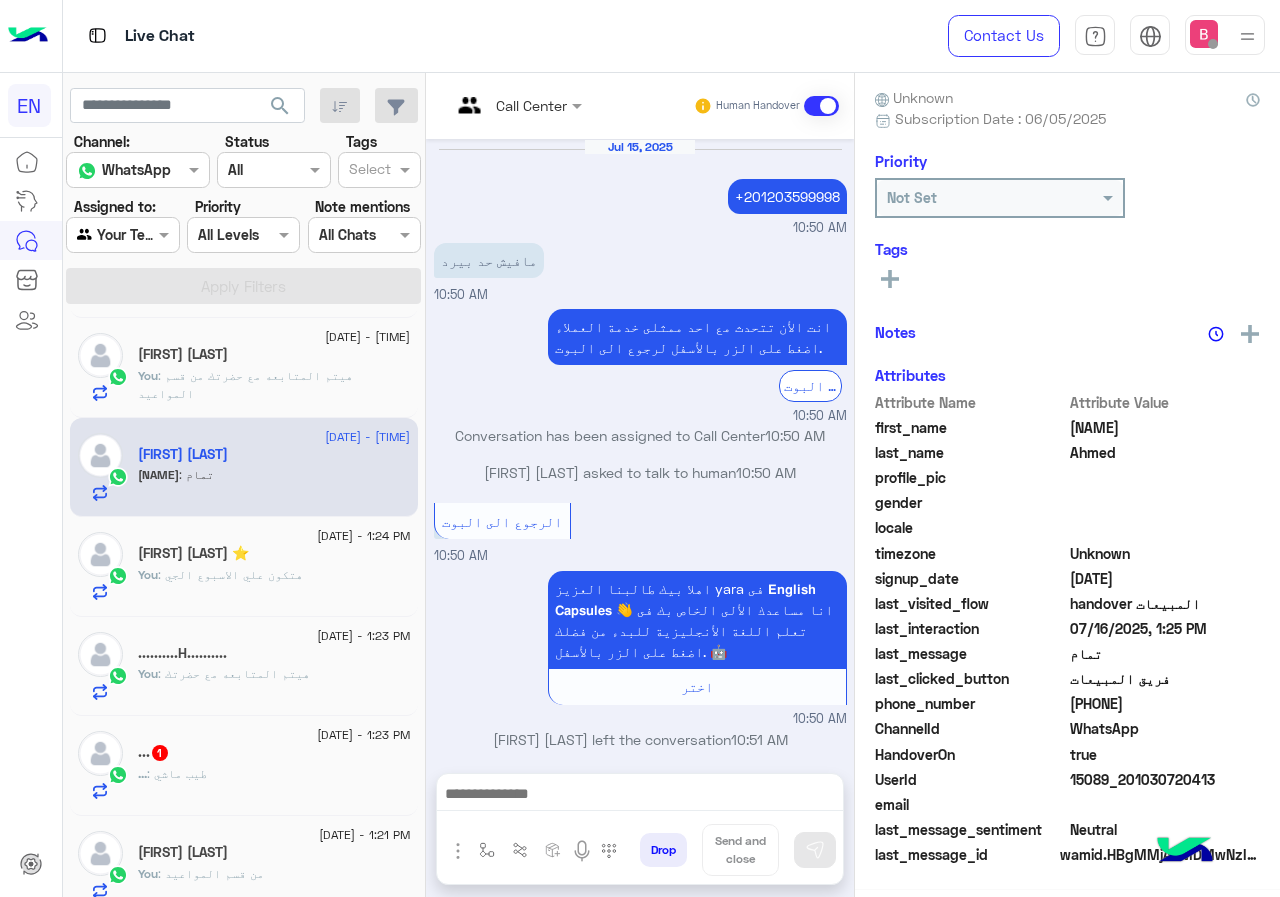 scroll, scrollTop: 176, scrollLeft: 0, axis: vertical 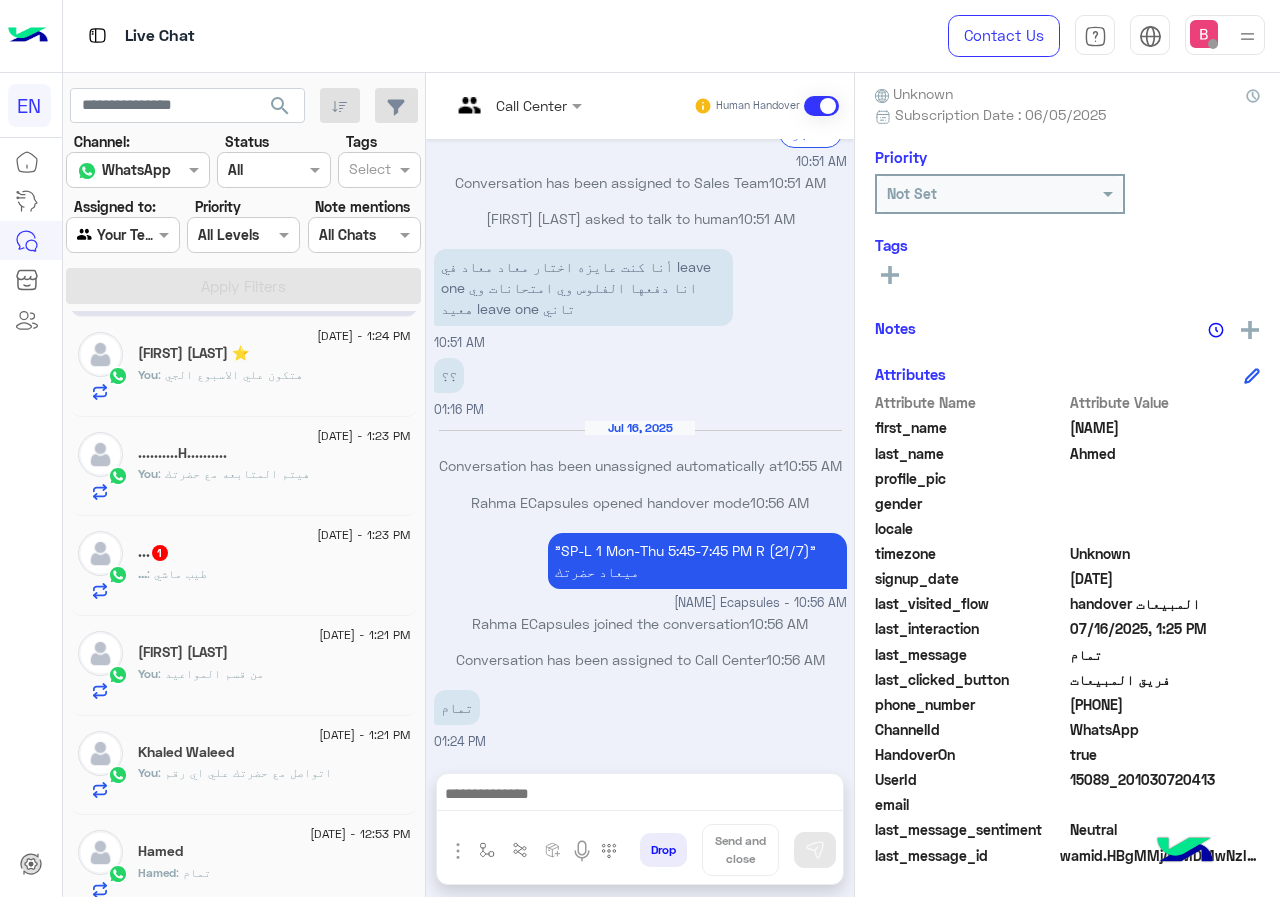 click on "... : طيب ماشي" 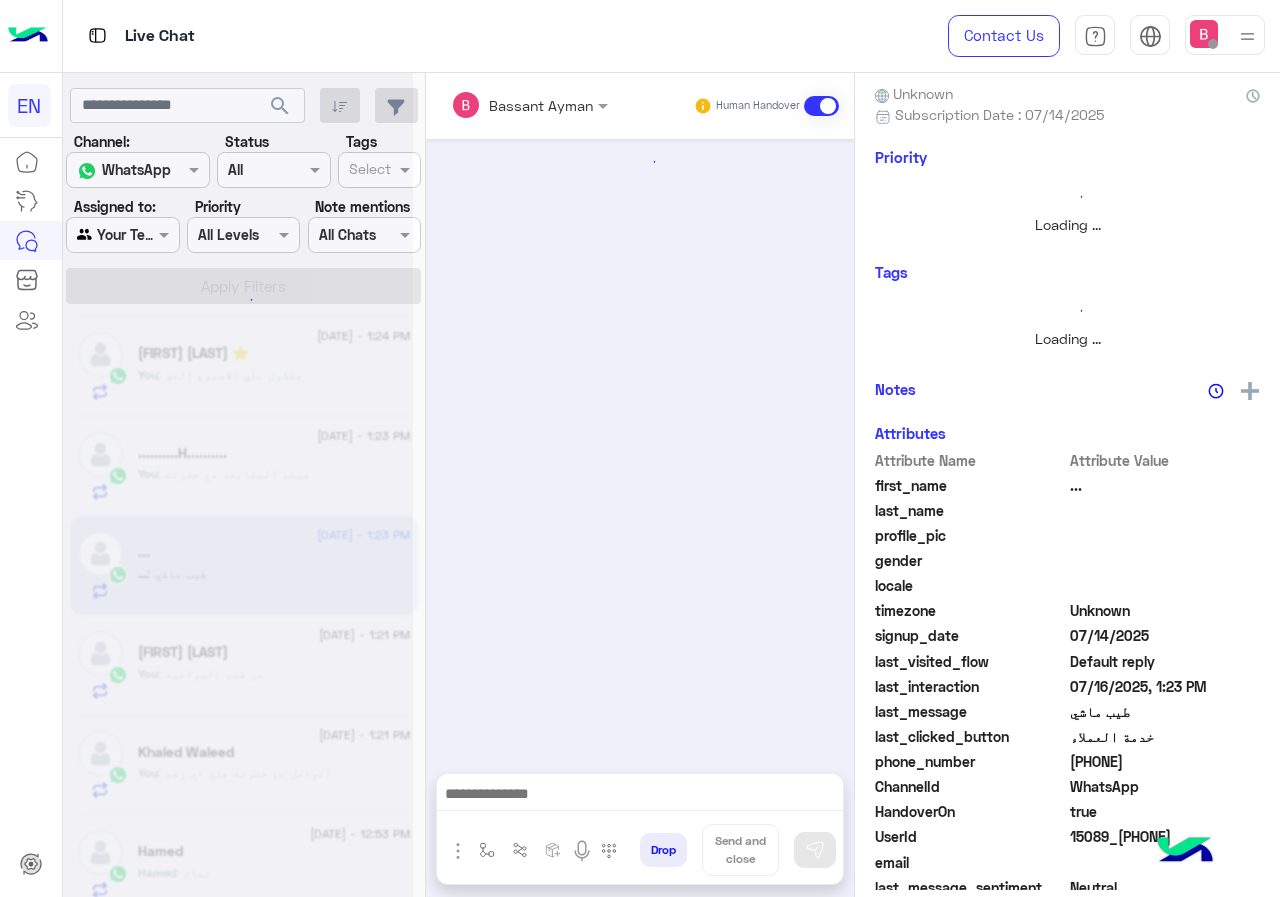 scroll, scrollTop: 221, scrollLeft: 0, axis: vertical 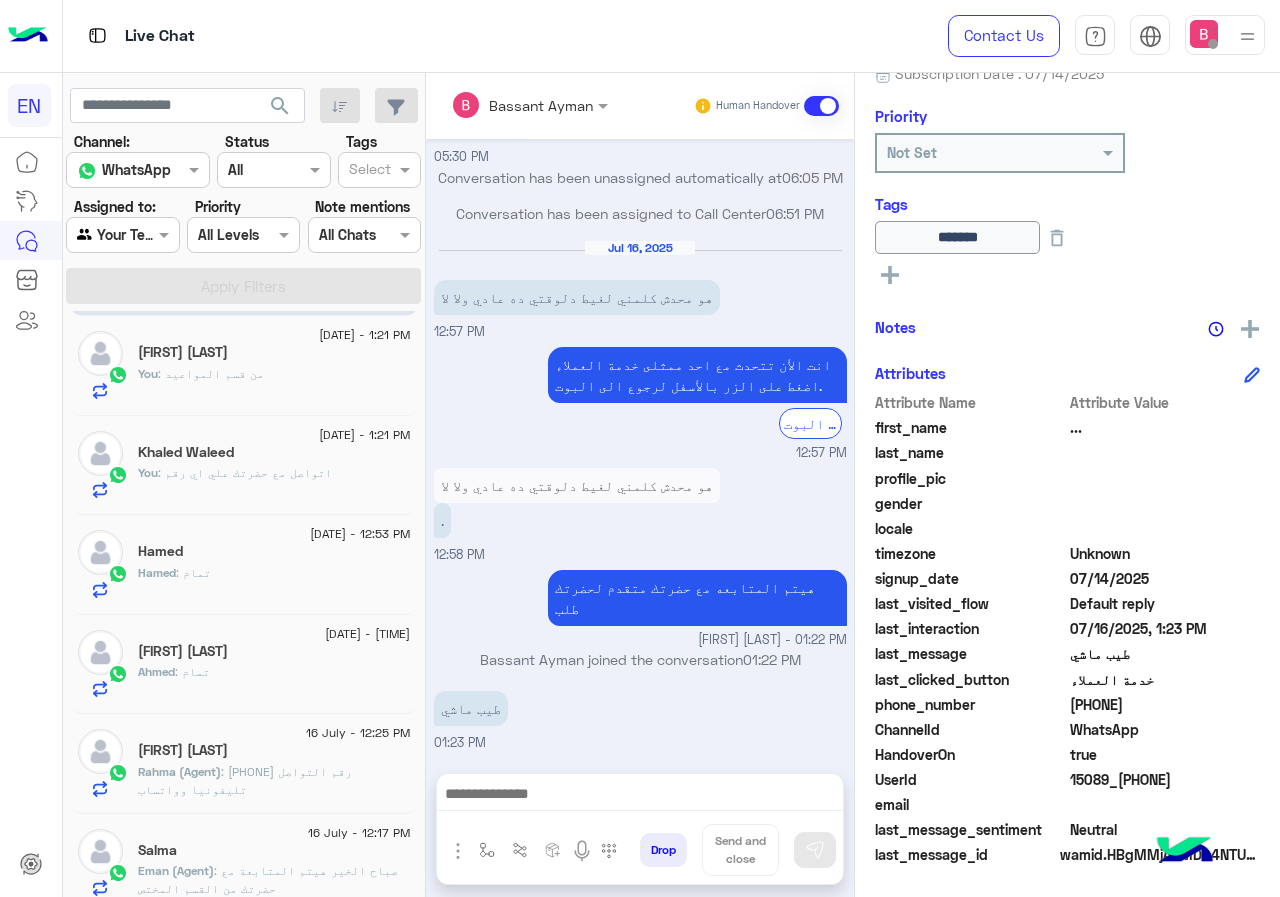 click on ": اتواصل مع حضرتك علي اي رقم" 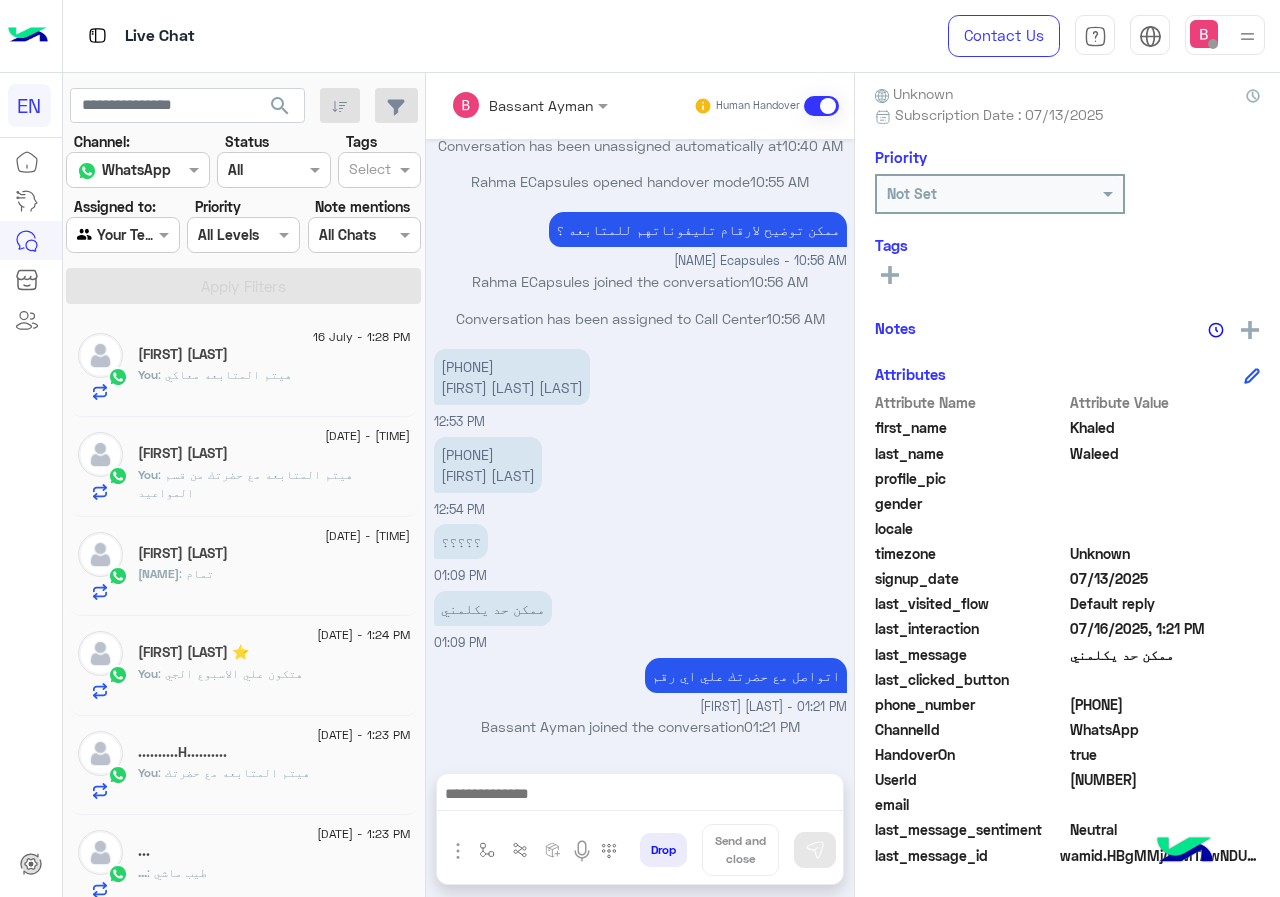 scroll, scrollTop: 0, scrollLeft: 0, axis: both 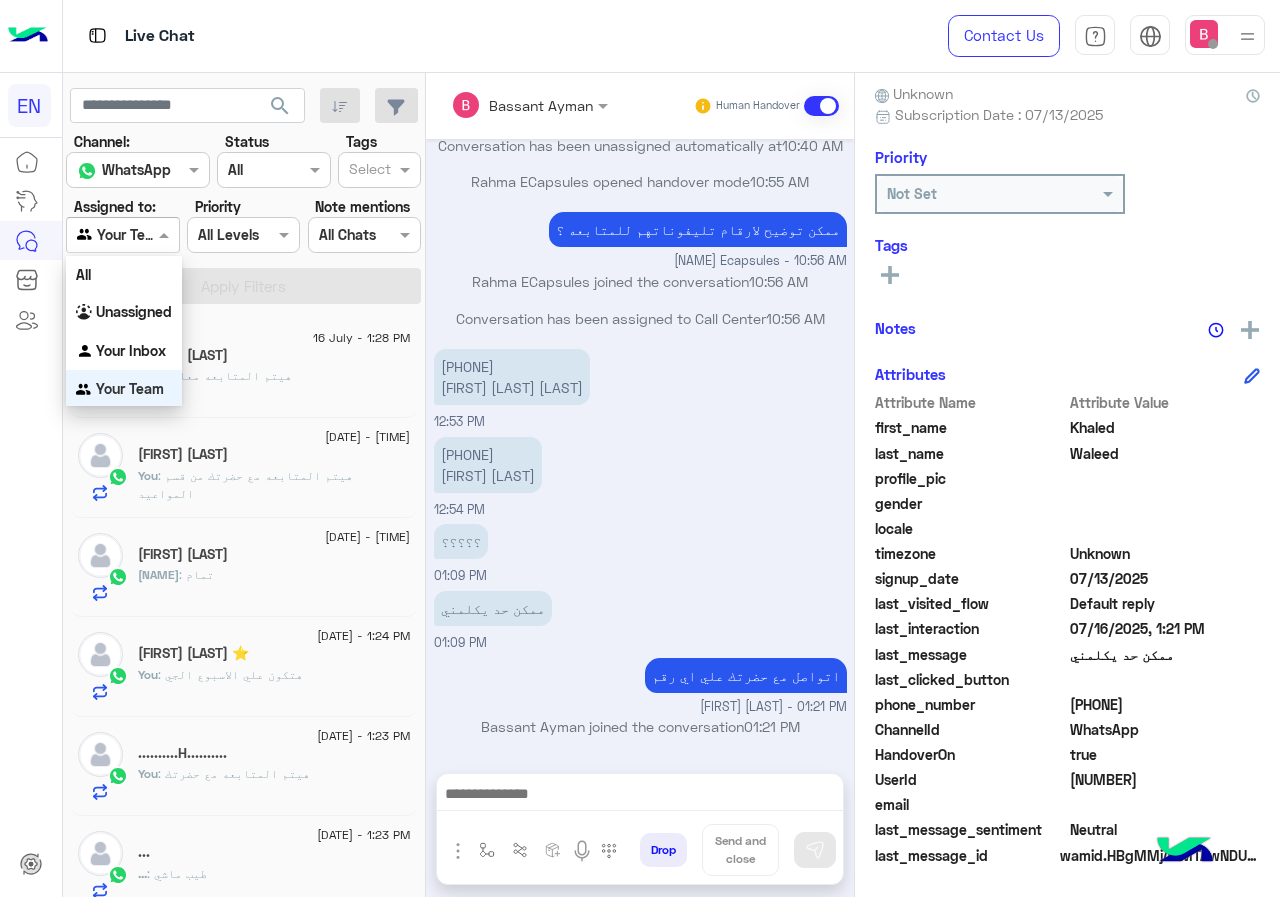 click at bounding box center [122, 234] 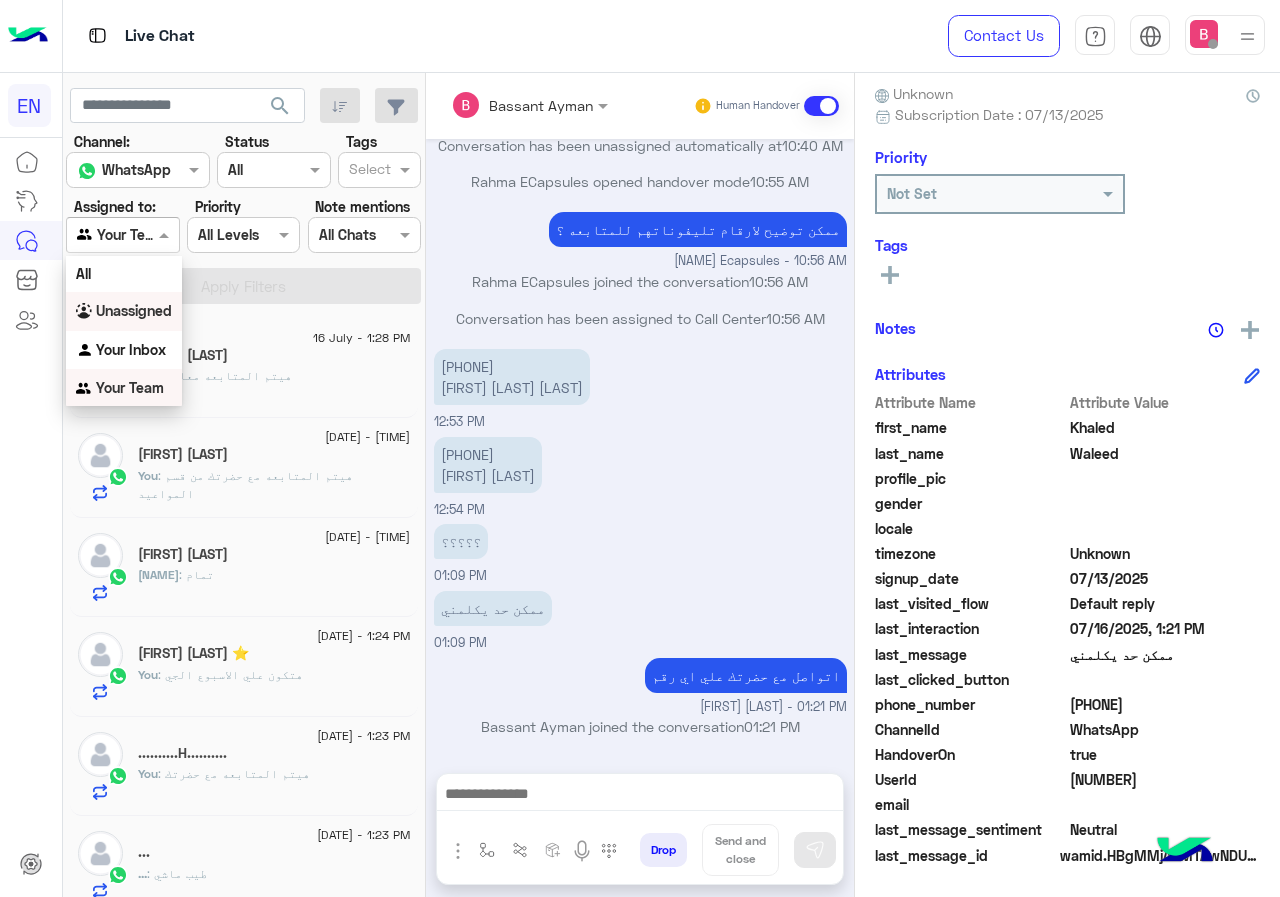 click on "Unassigned" at bounding box center [134, 310] 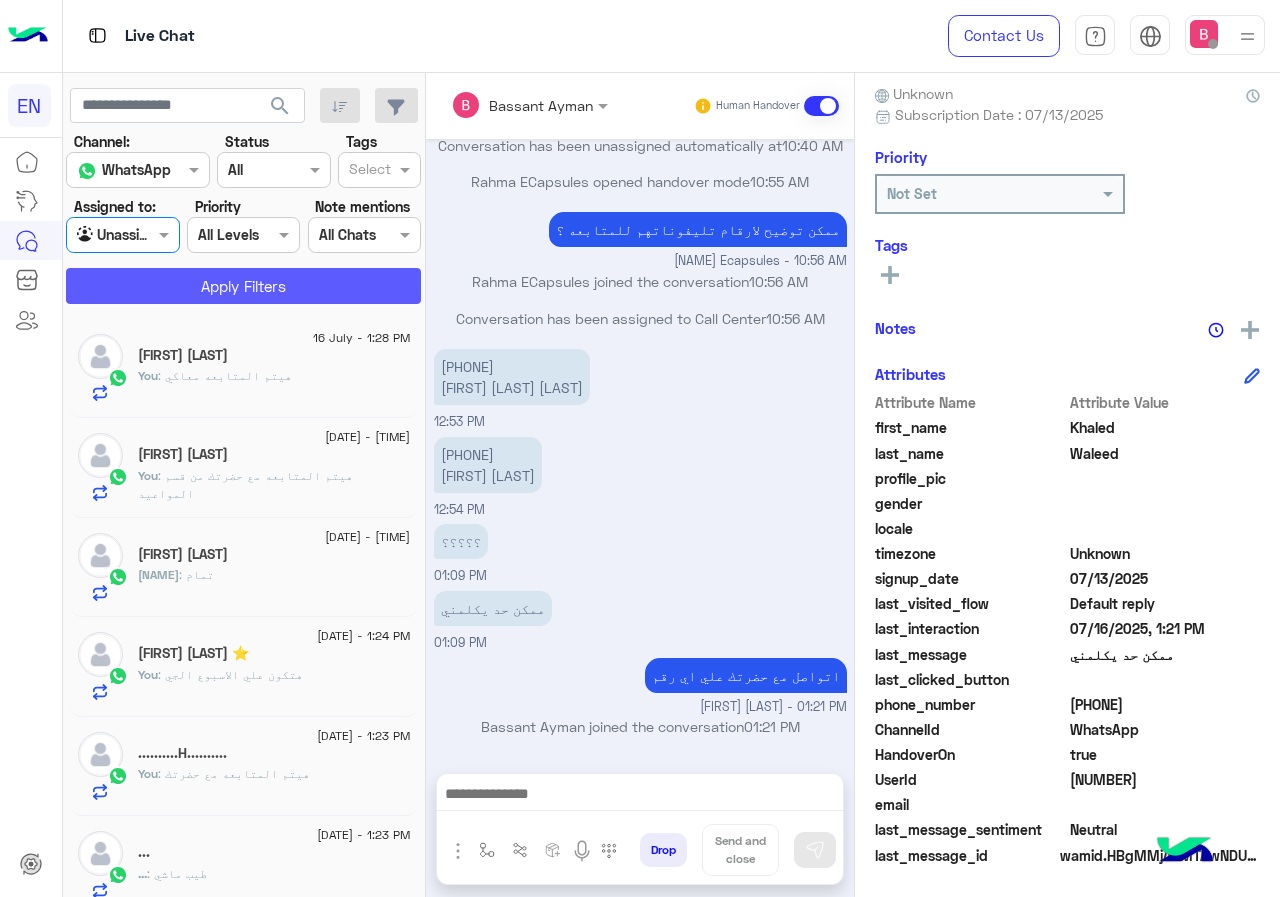click on "Apply Filters" 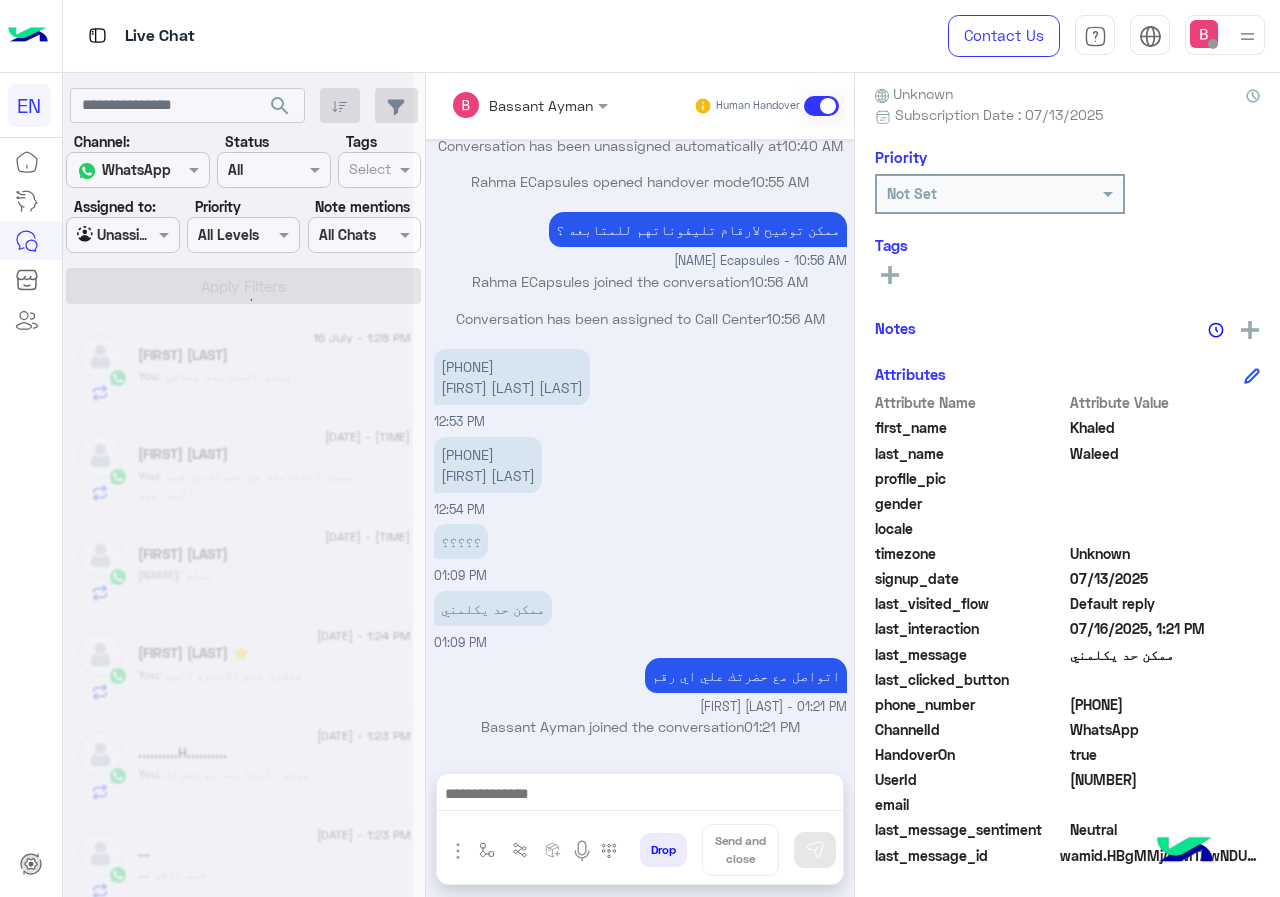 scroll, scrollTop: 221, scrollLeft: 0, axis: vertical 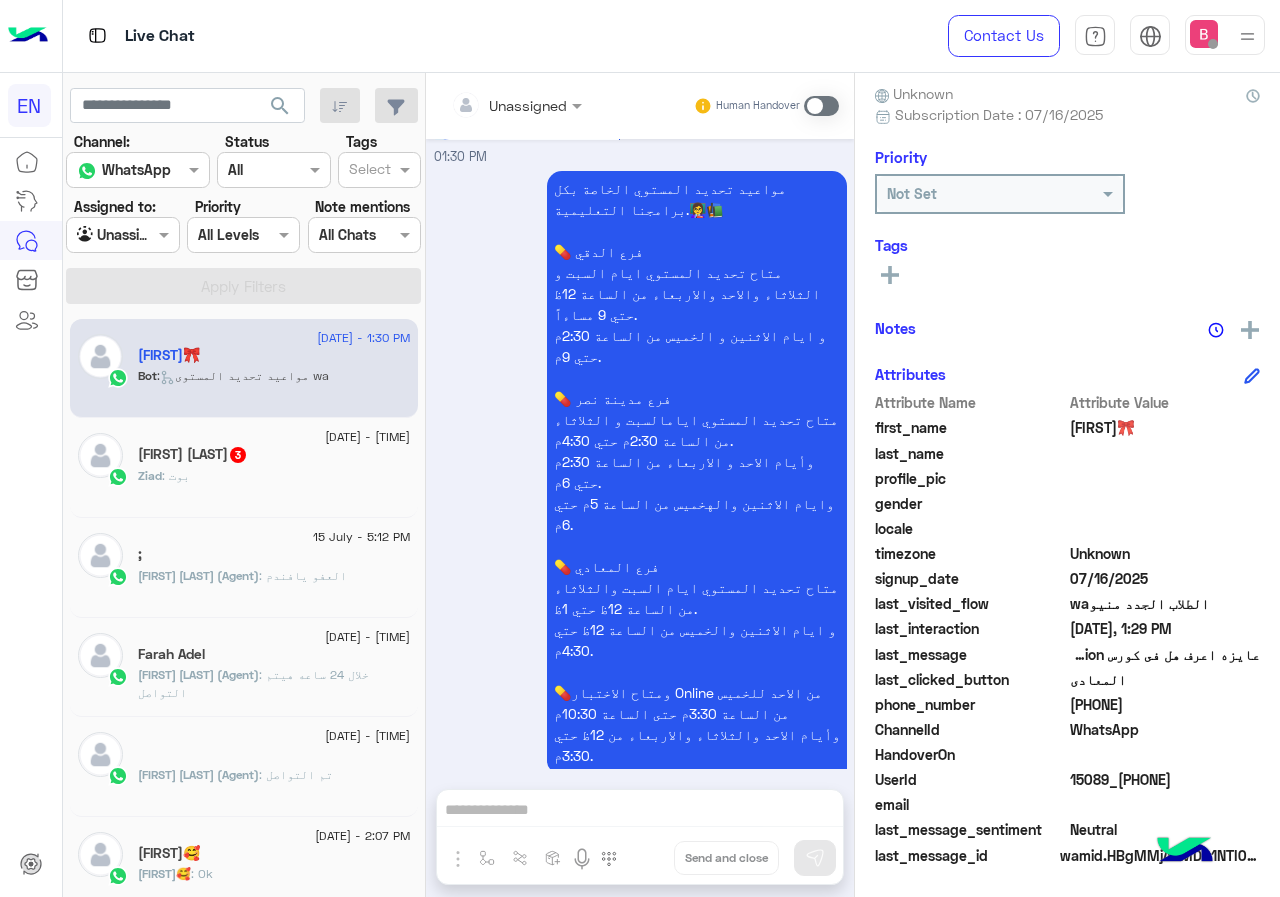 click at bounding box center (491, 105) 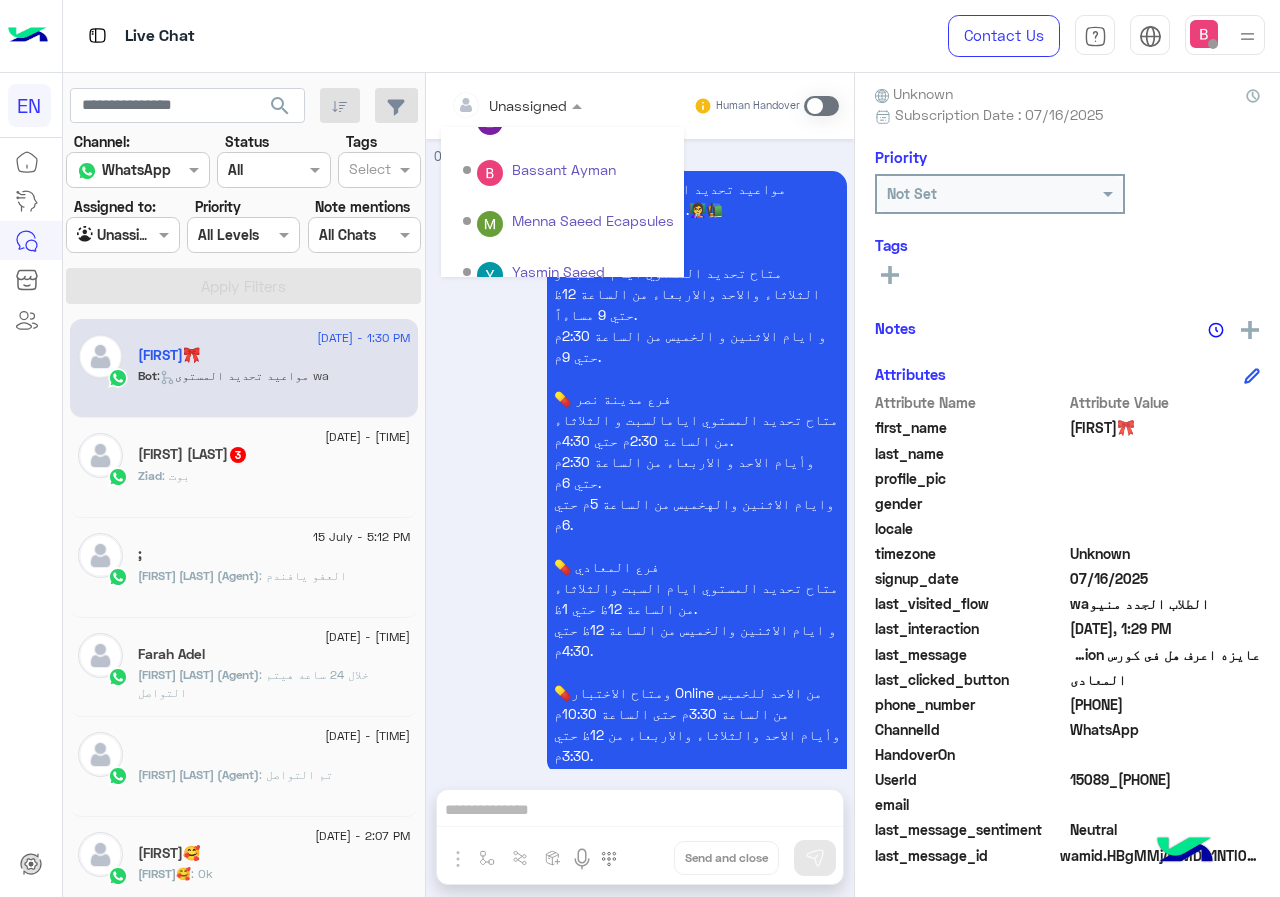 scroll, scrollTop: 281, scrollLeft: 0, axis: vertical 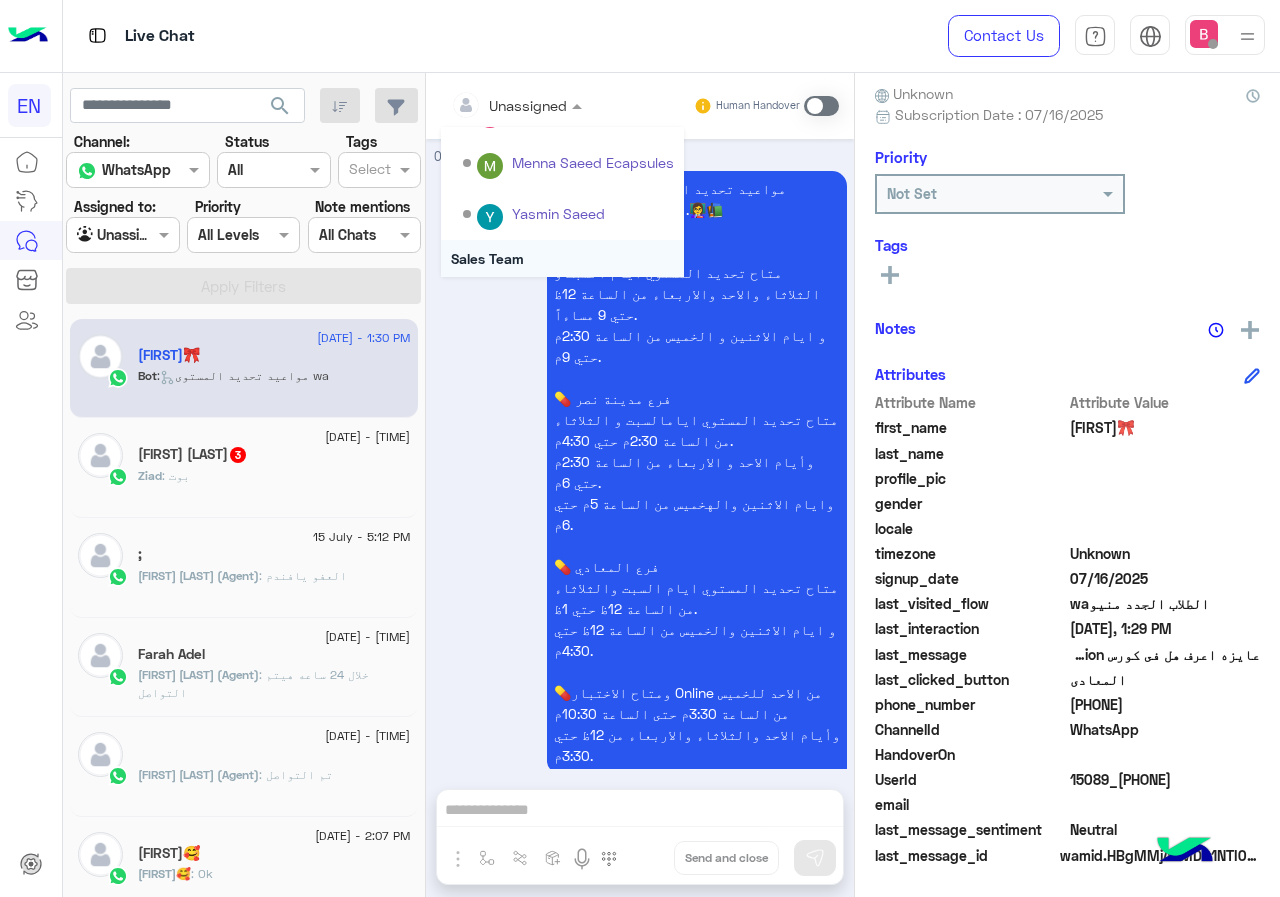 click on "Sales Team" at bounding box center [562, 258] 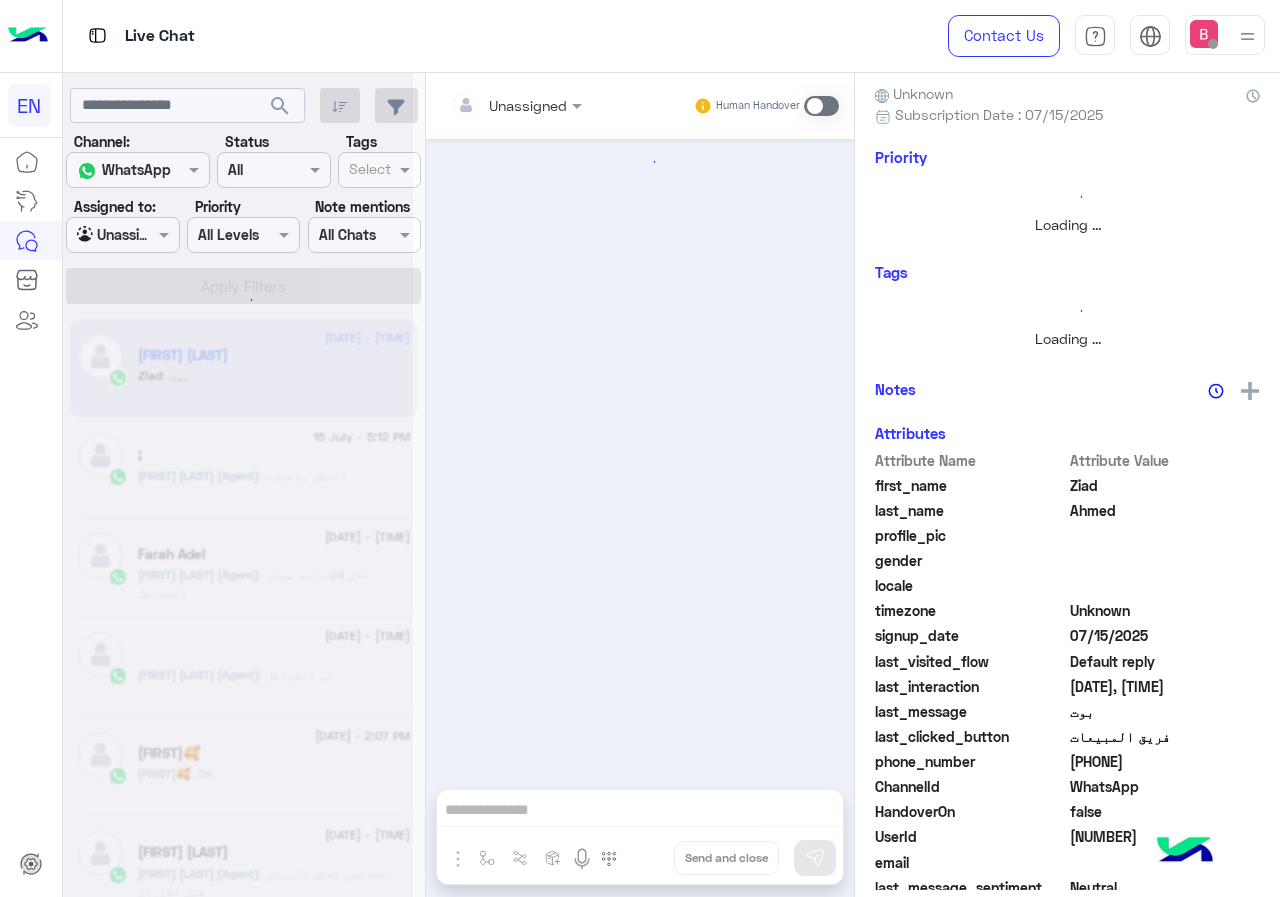 scroll, scrollTop: 221, scrollLeft: 0, axis: vertical 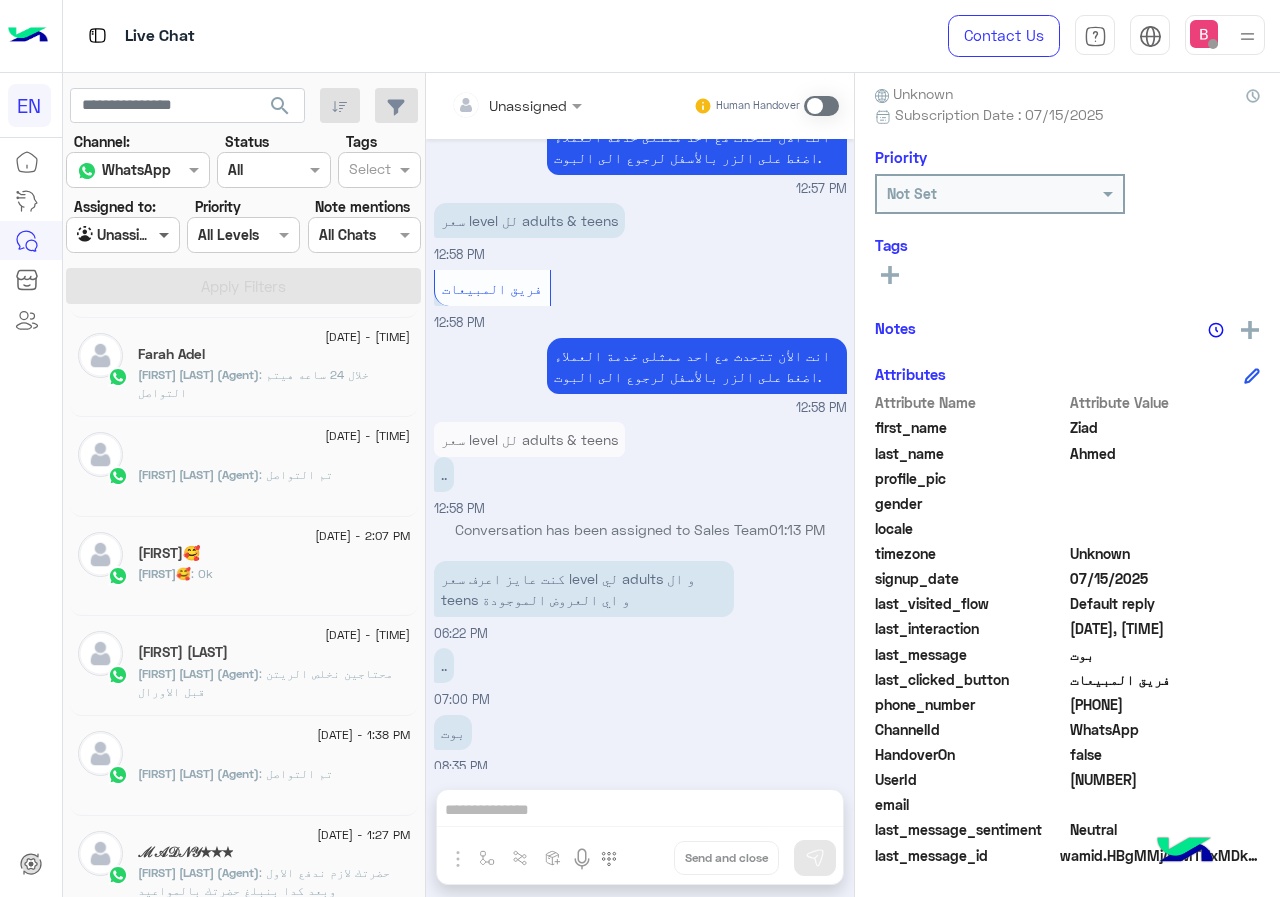 click at bounding box center [166, 234] 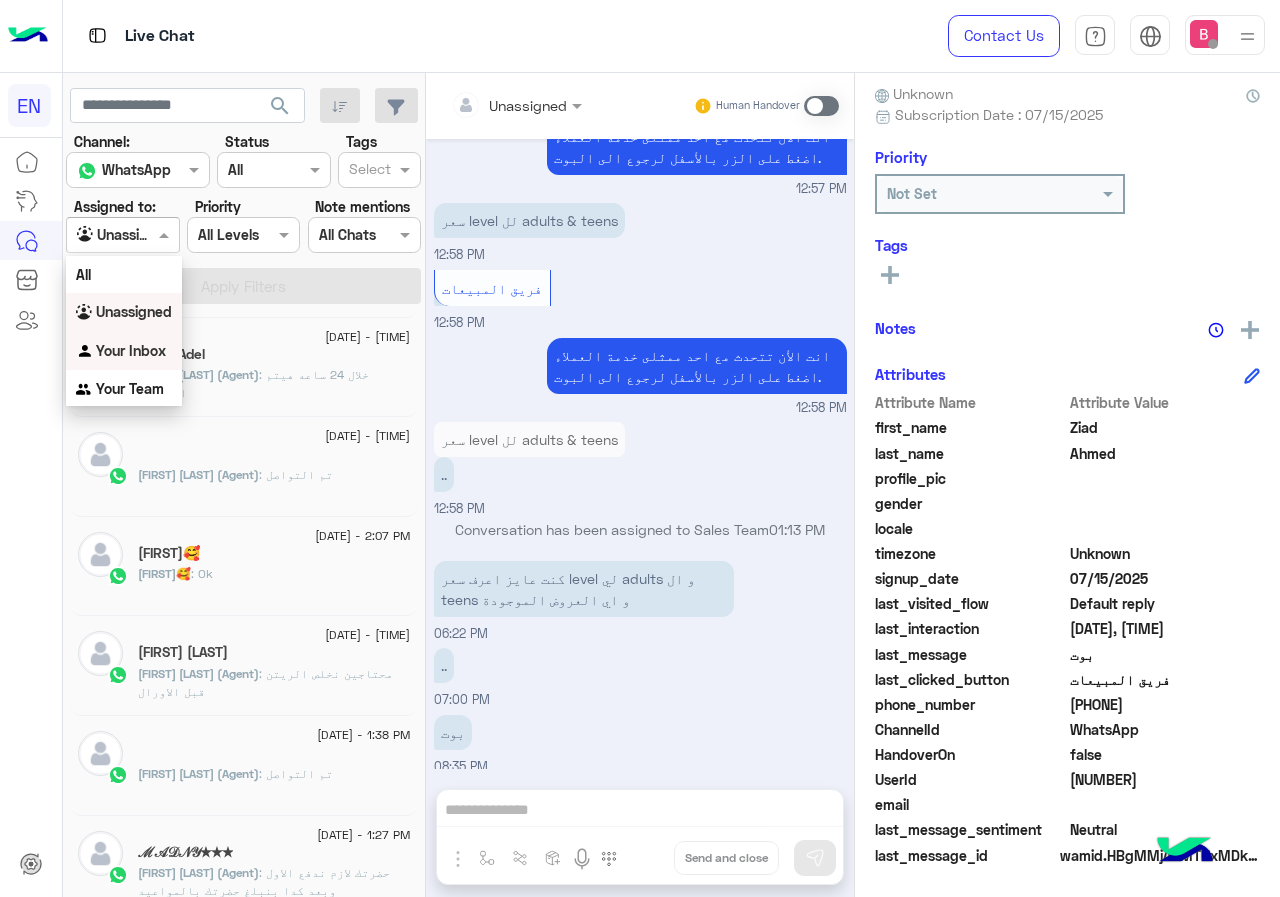 click on "Your Inbox" at bounding box center (131, 350) 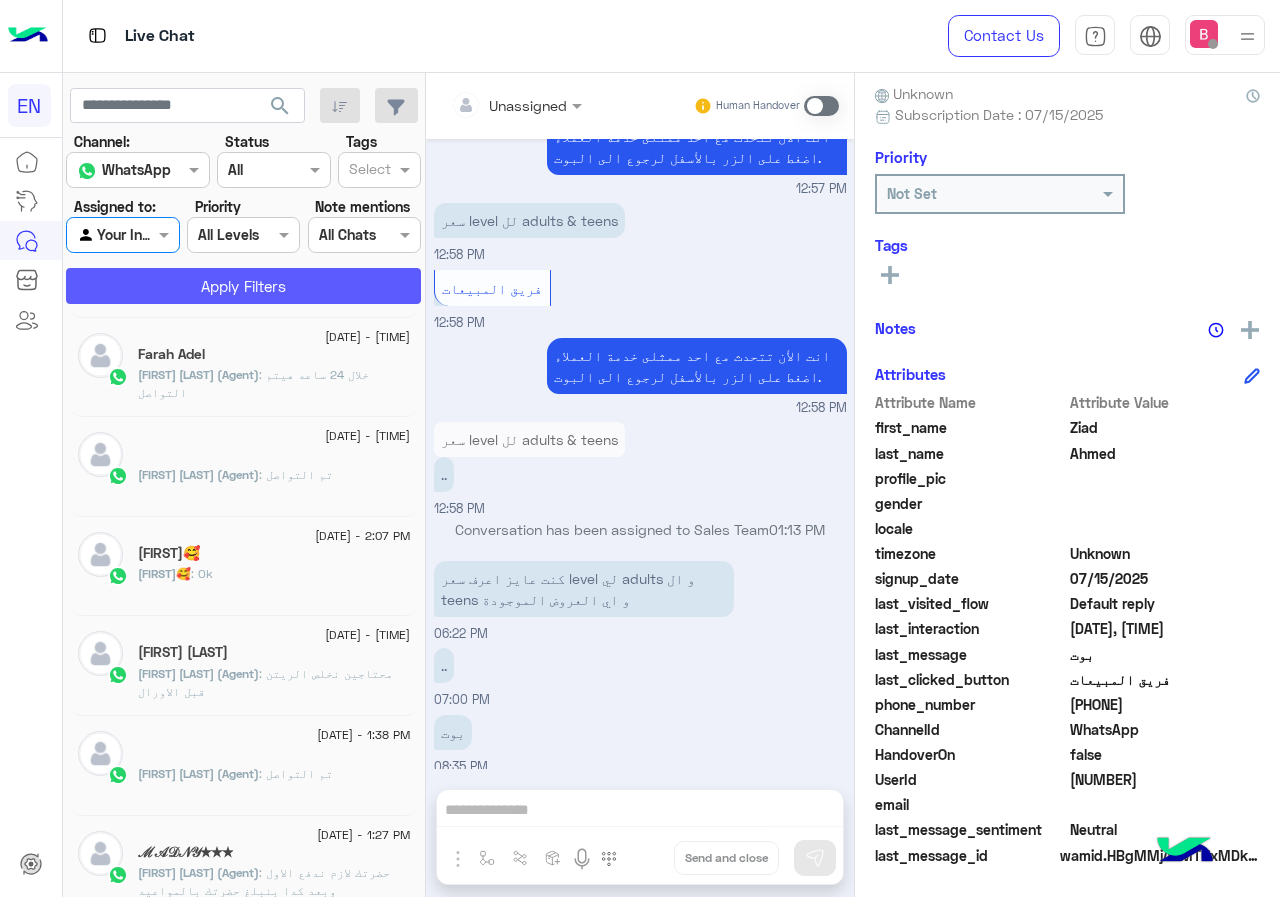 click on "Apply Filters" 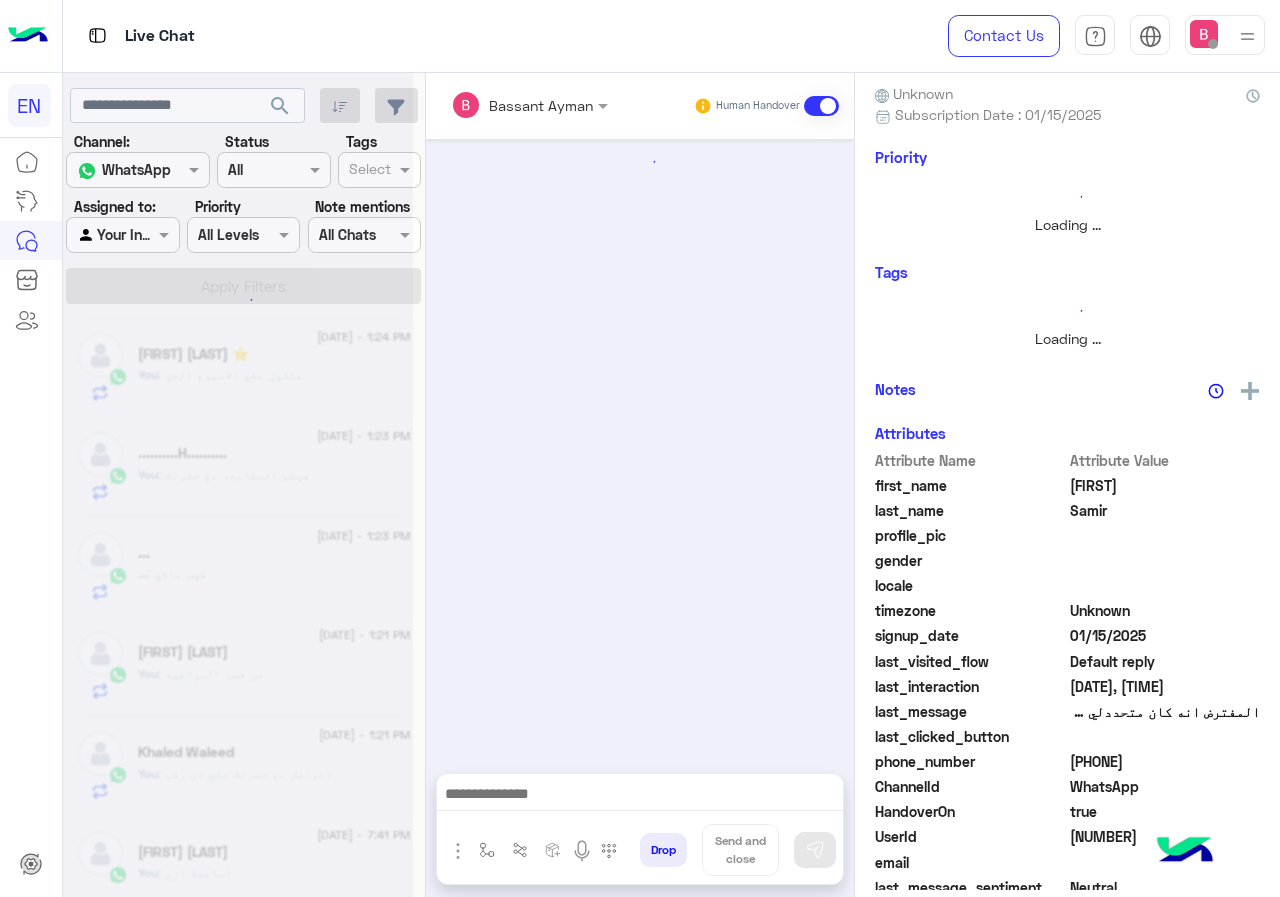 scroll, scrollTop: 221, scrollLeft: 0, axis: vertical 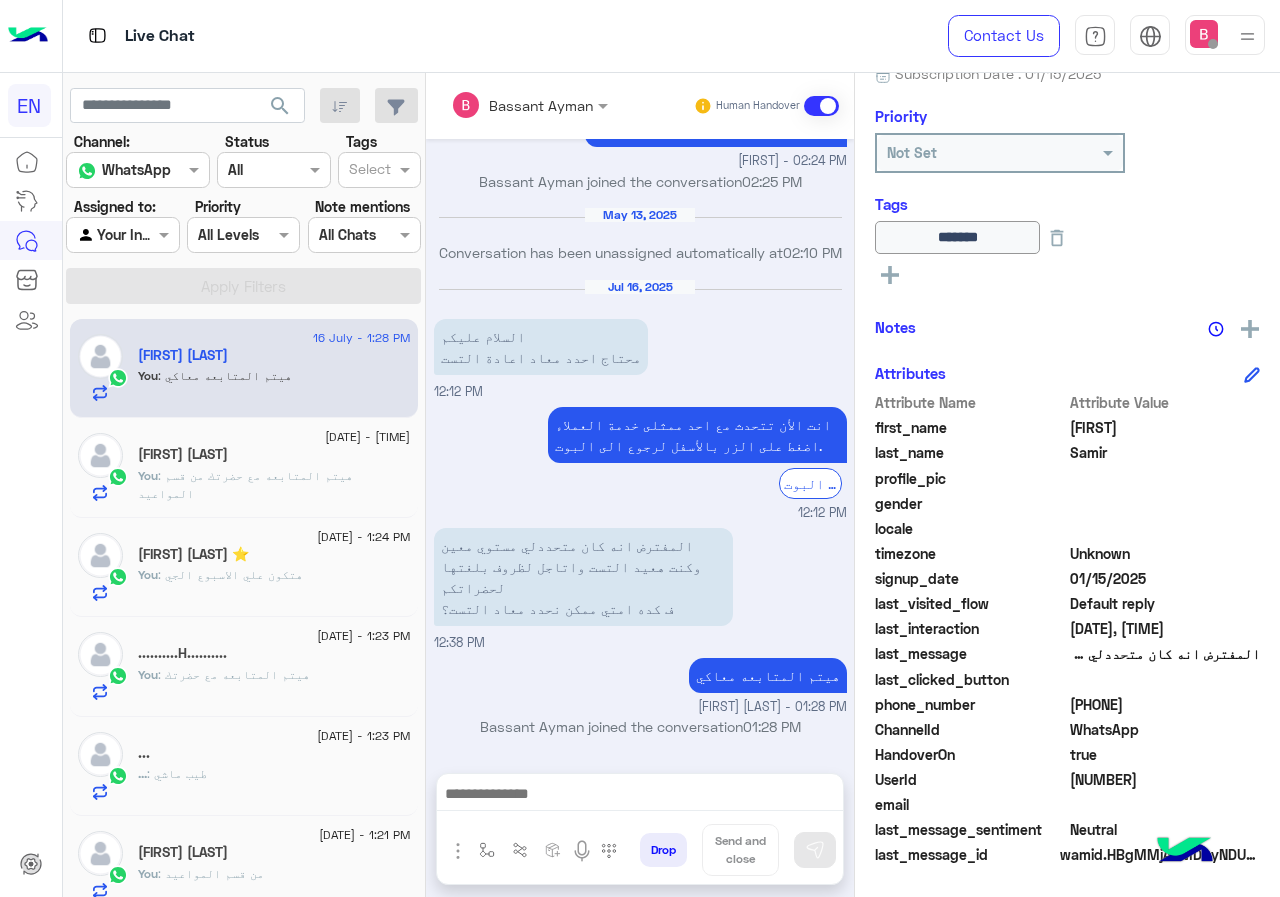 click on "Agent Filter Your Inbox" at bounding box center (122, 235) 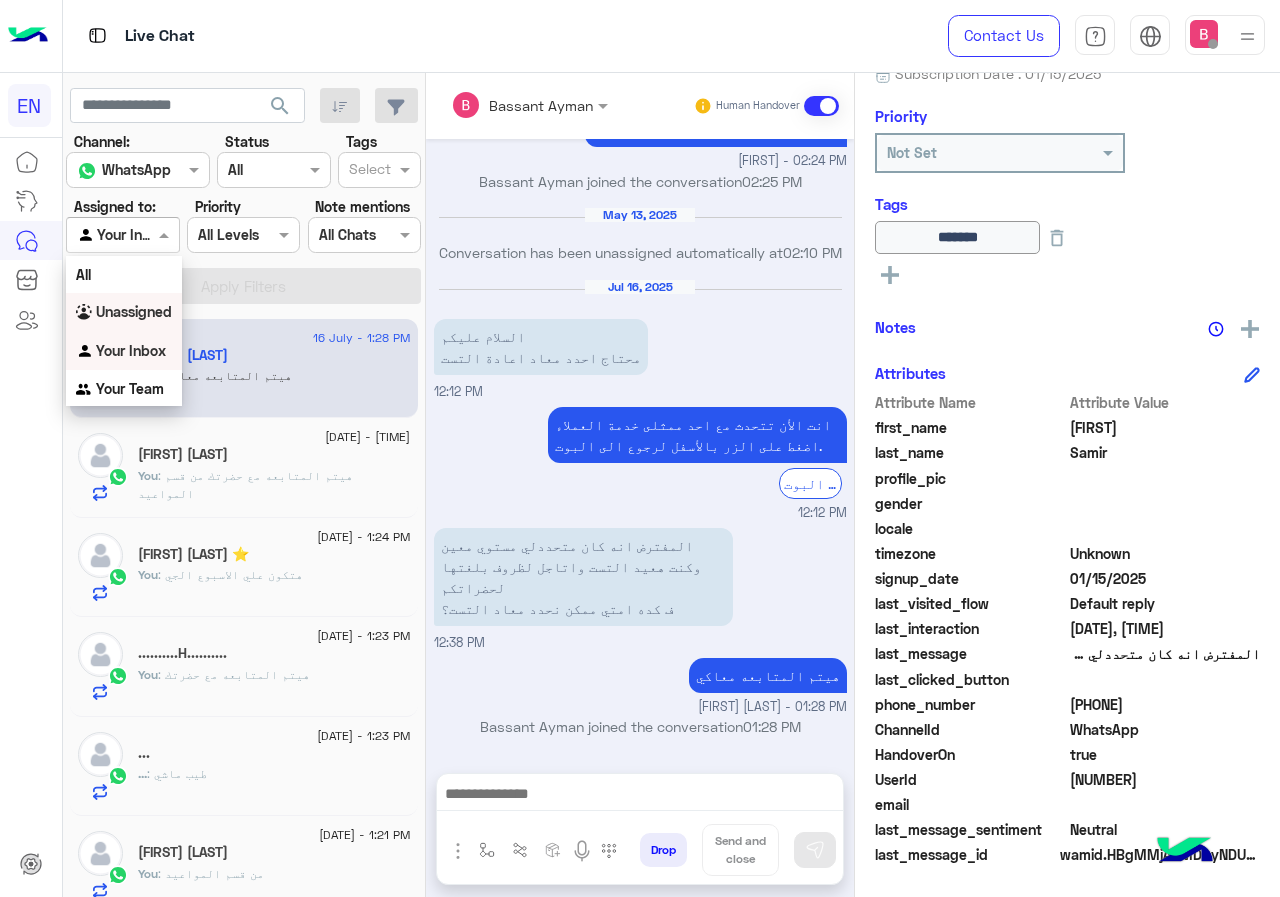 click on "Unassigned" at bounding box center (134, 311) 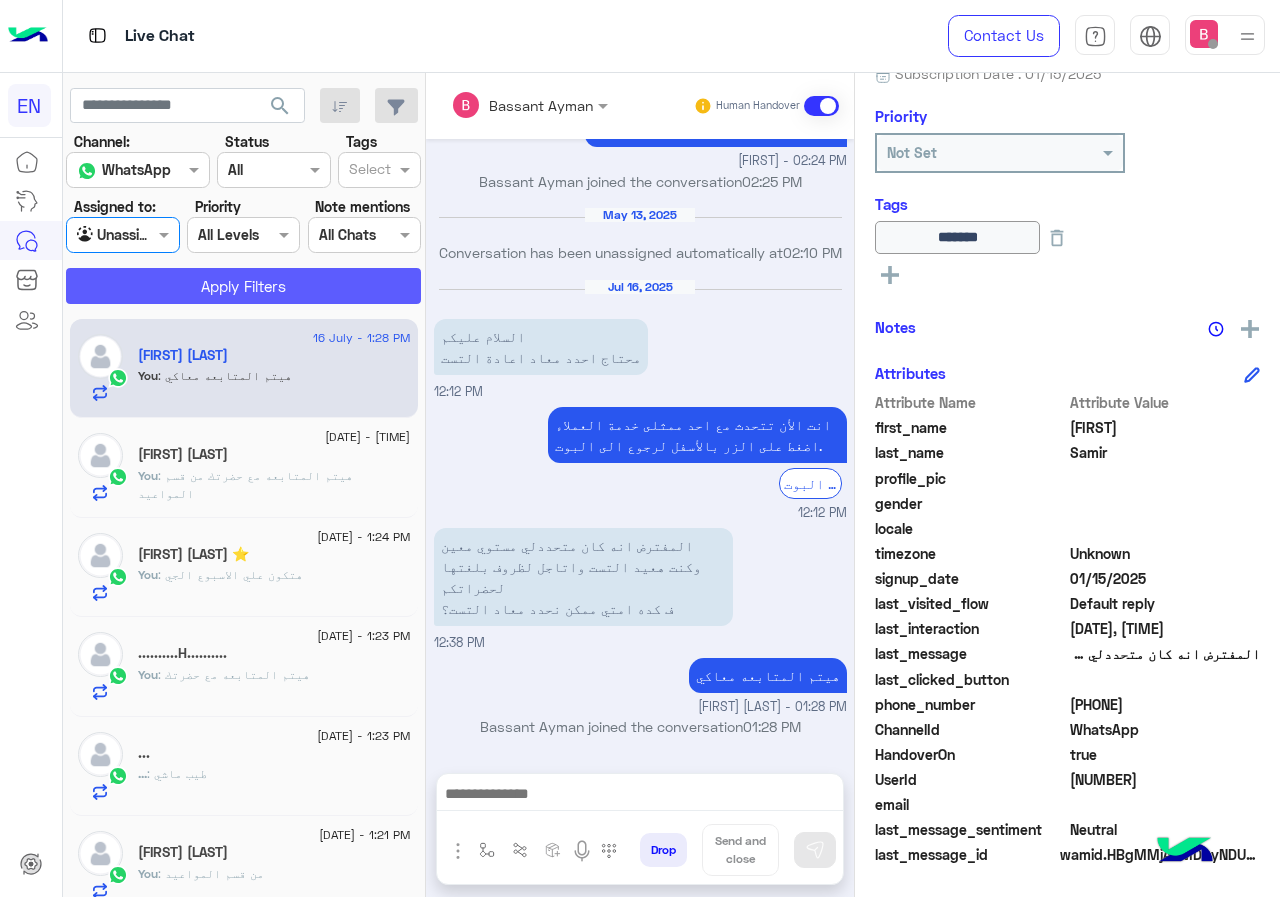 click on "Apply Filters" 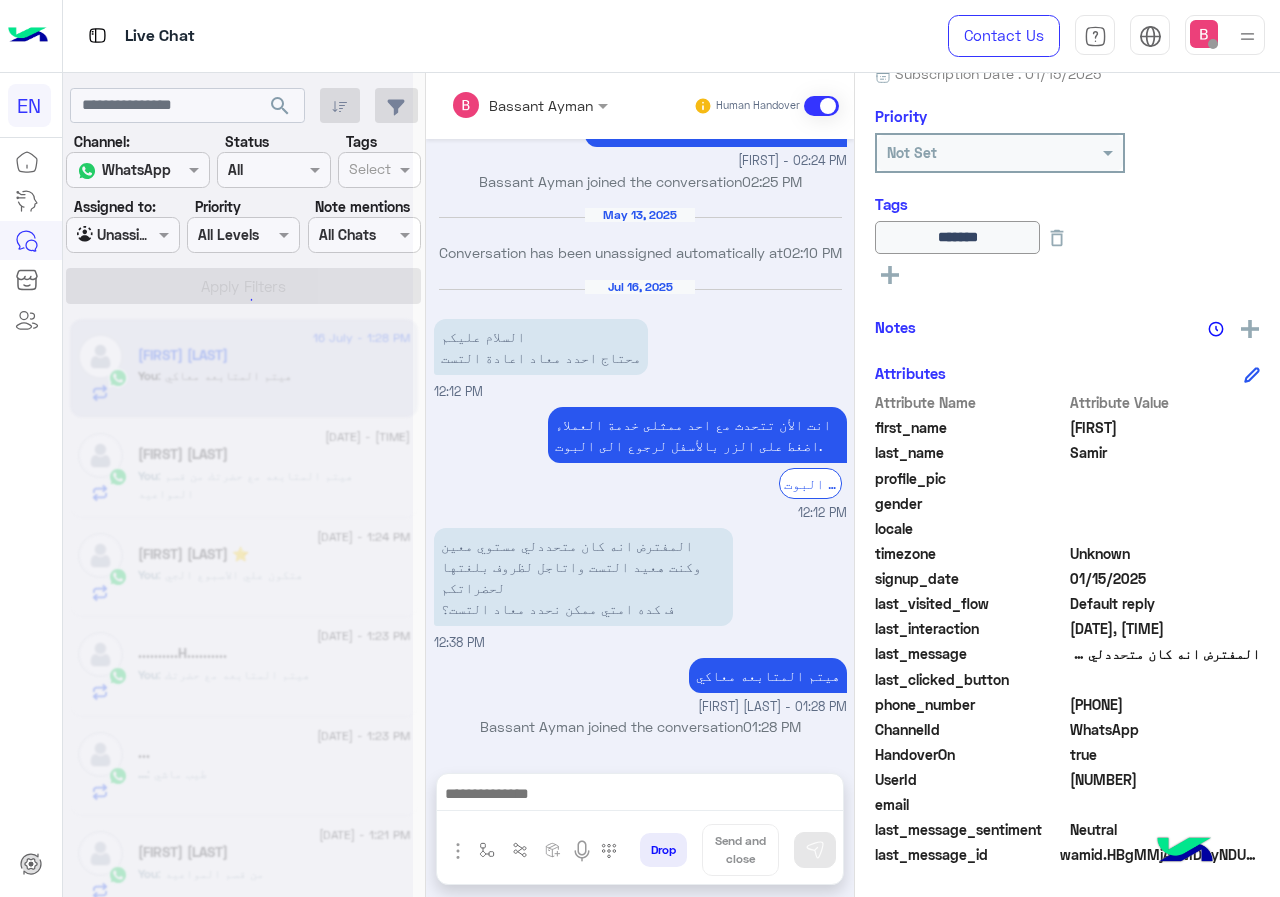 scroll, scrollTop: 0, scrollLeft: 0, axis: both 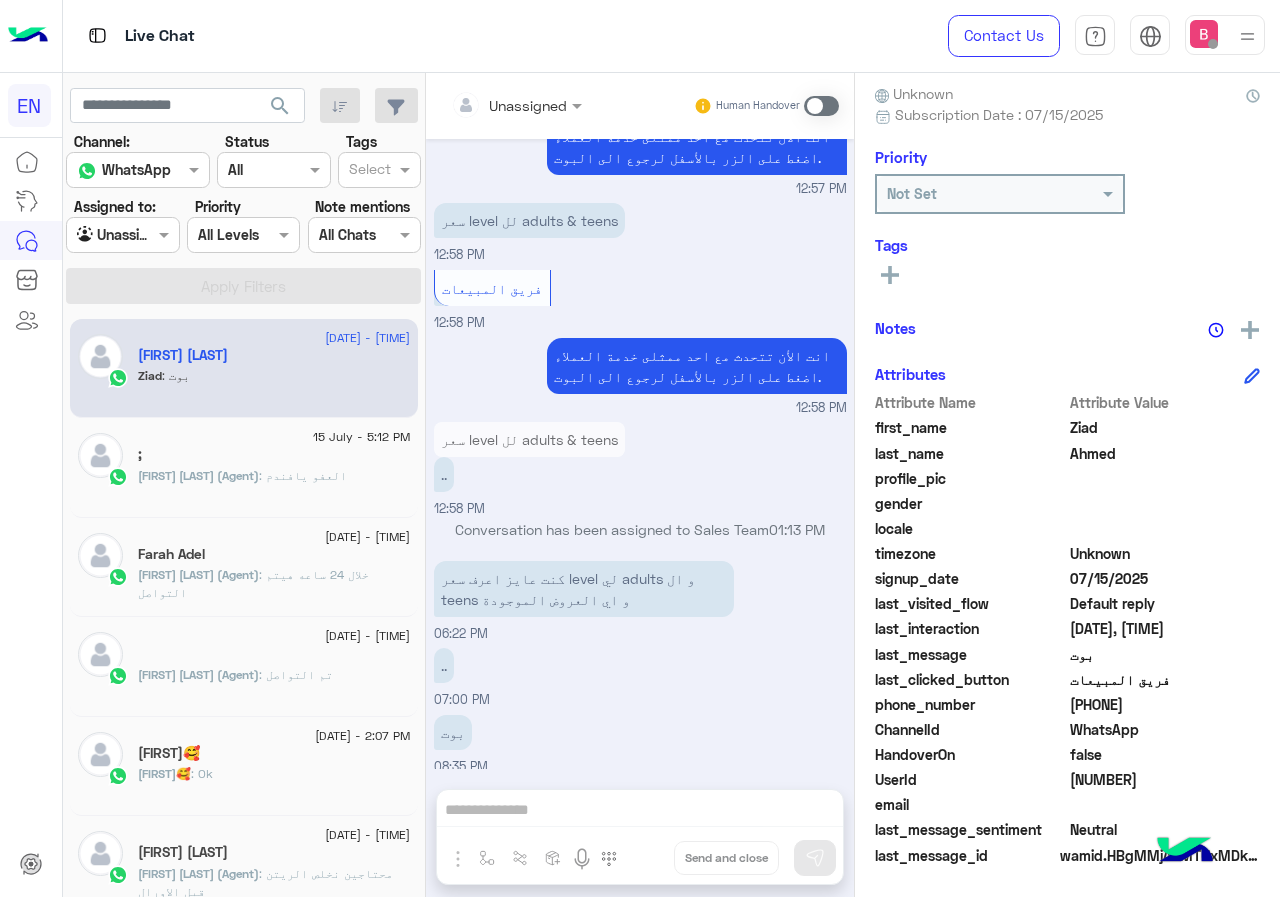 click at bounding box center (491, 105) 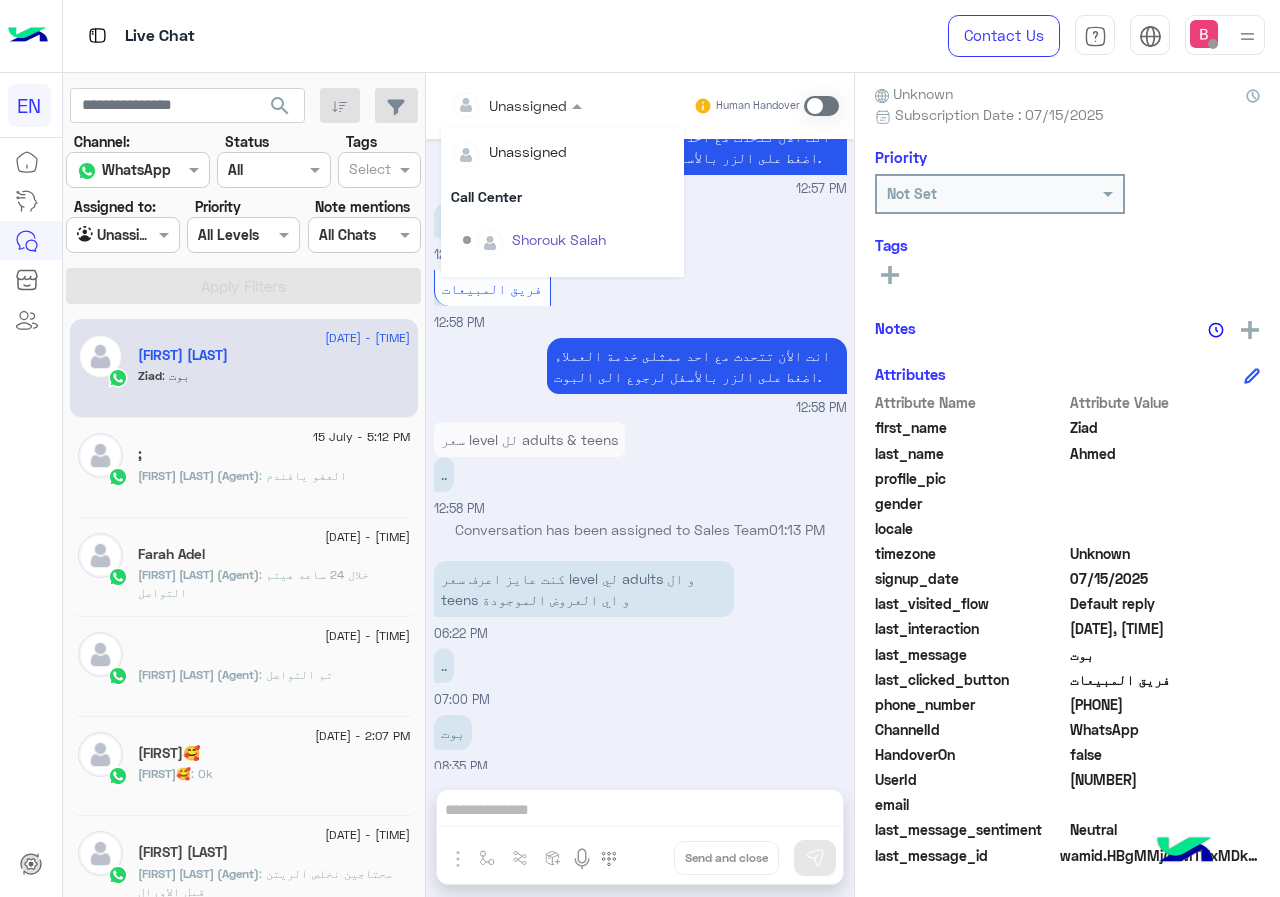 scroll, scrollTop: 332, scrollLeft: 0, axis: vertical 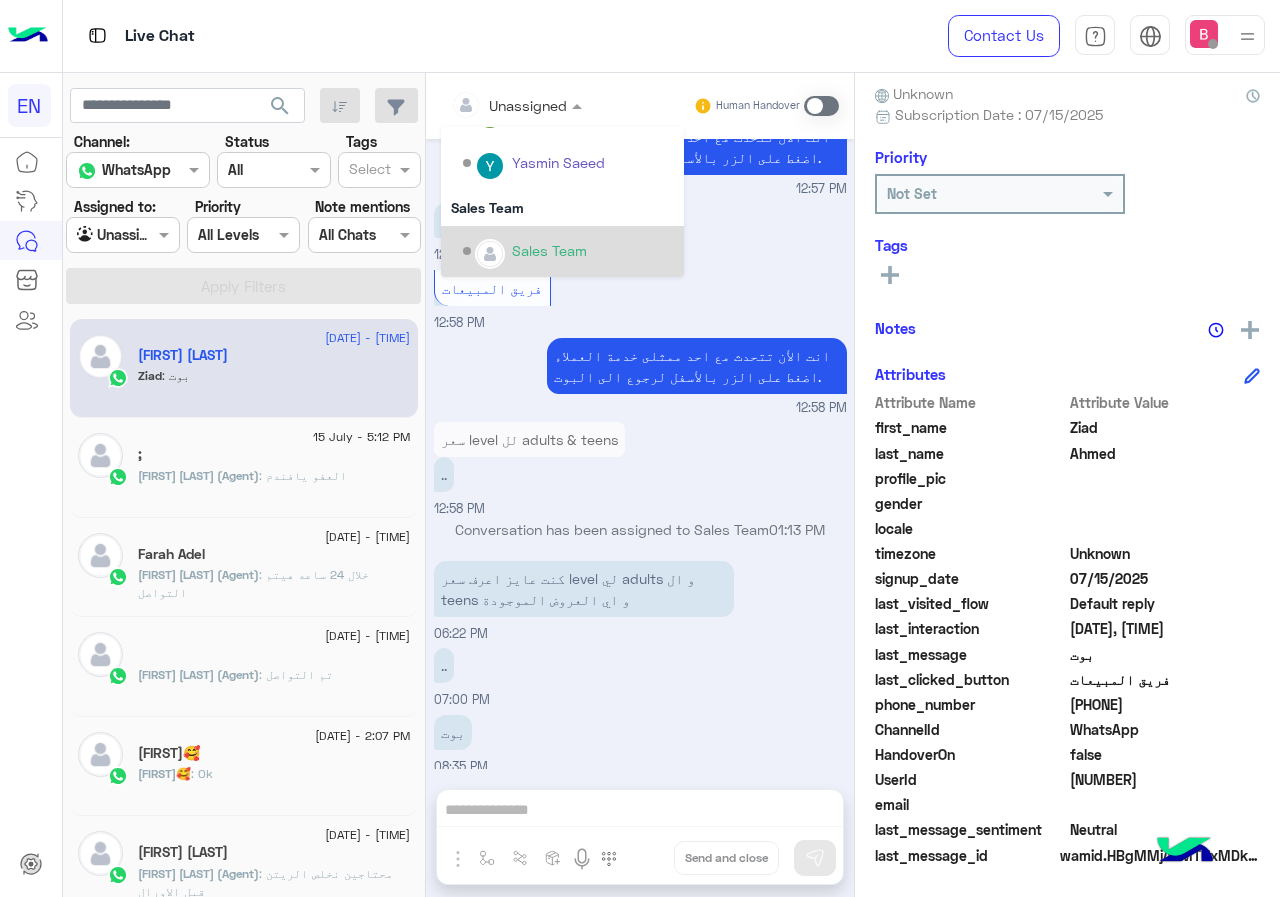 click on "Sales Team" at bounding box center [549, 250] 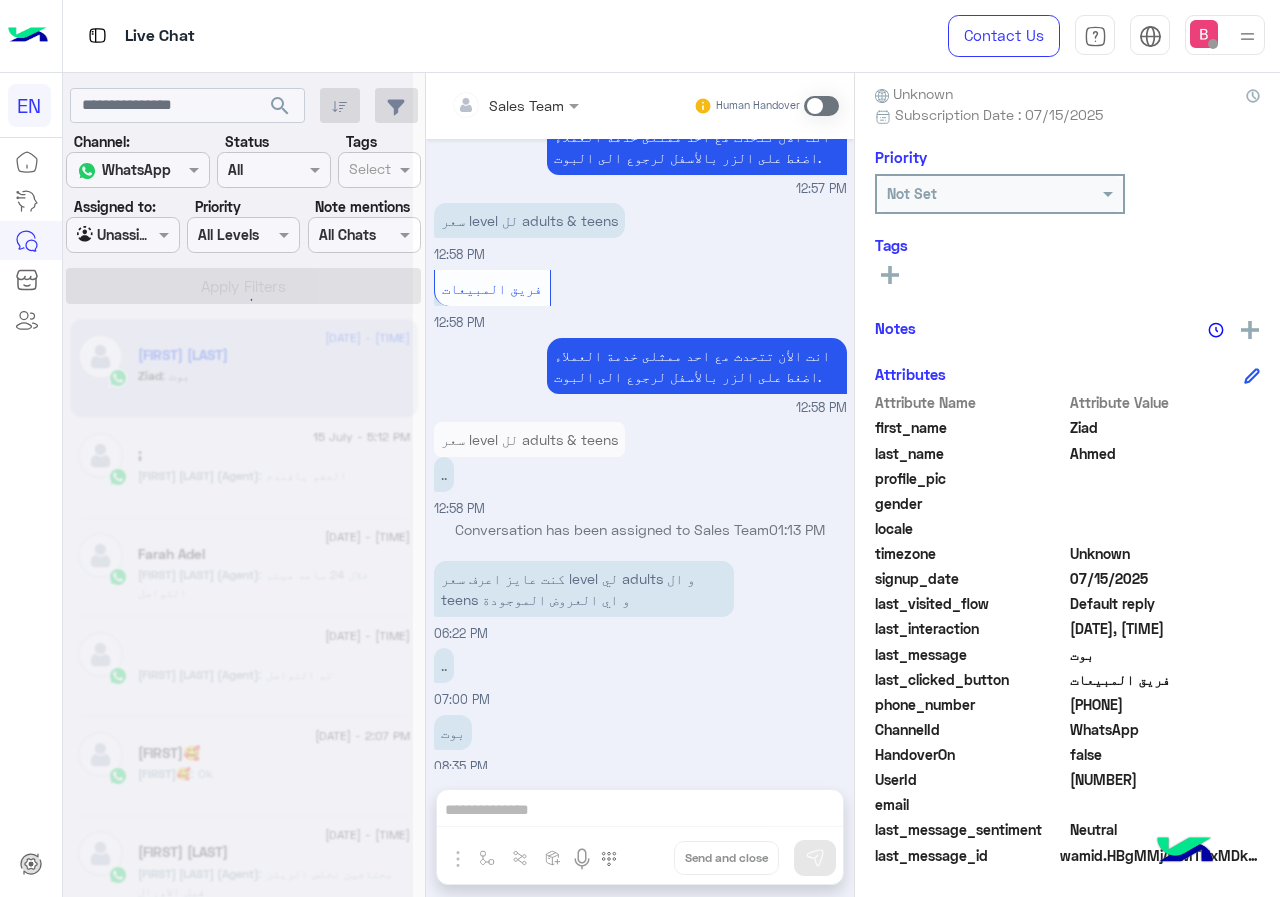 scroll, scrollTop: 221, scrollLeft: 0, axis: vertical 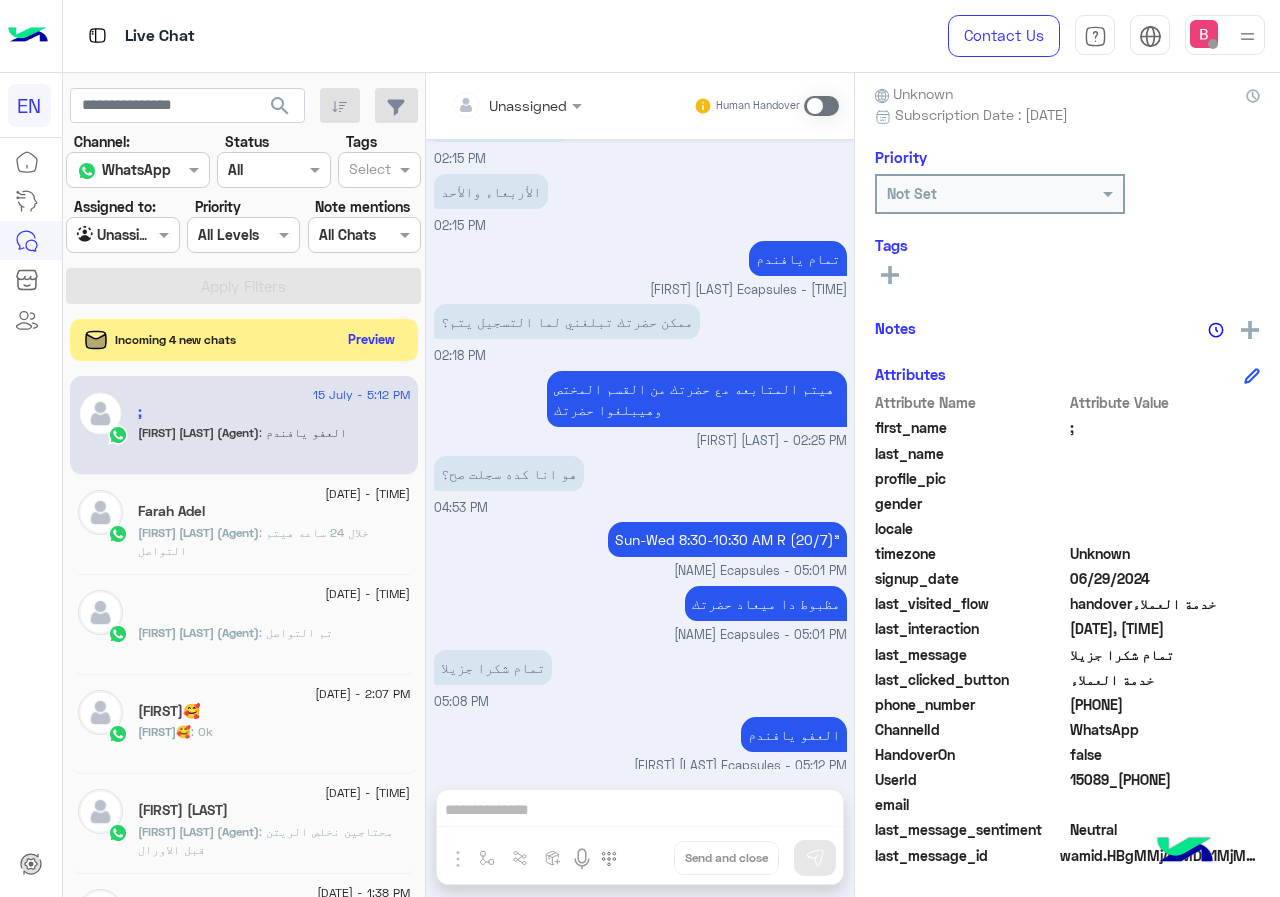 click on "Preview" 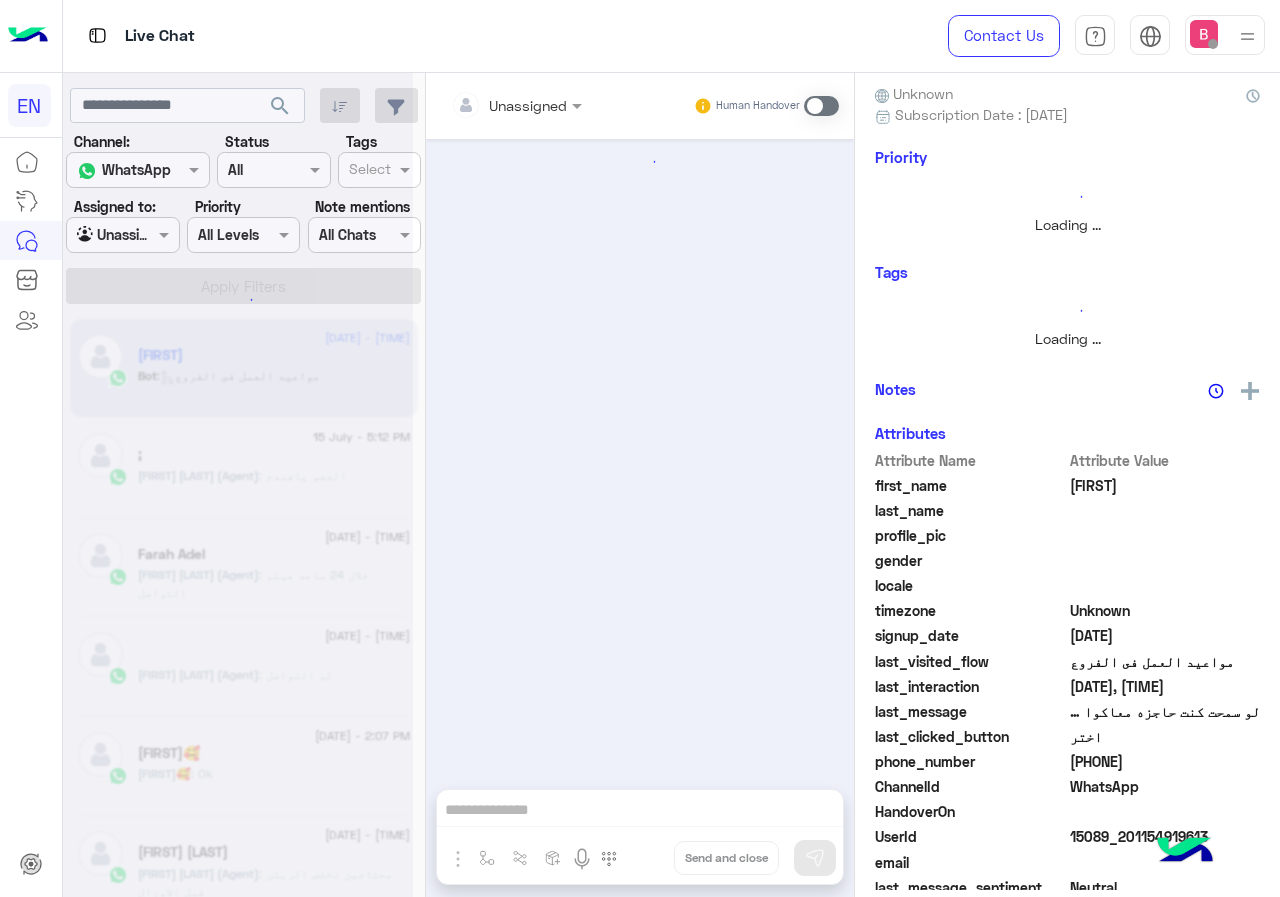 scroll, scrollTop: 221, scrollLeft: 0, axis: vertical 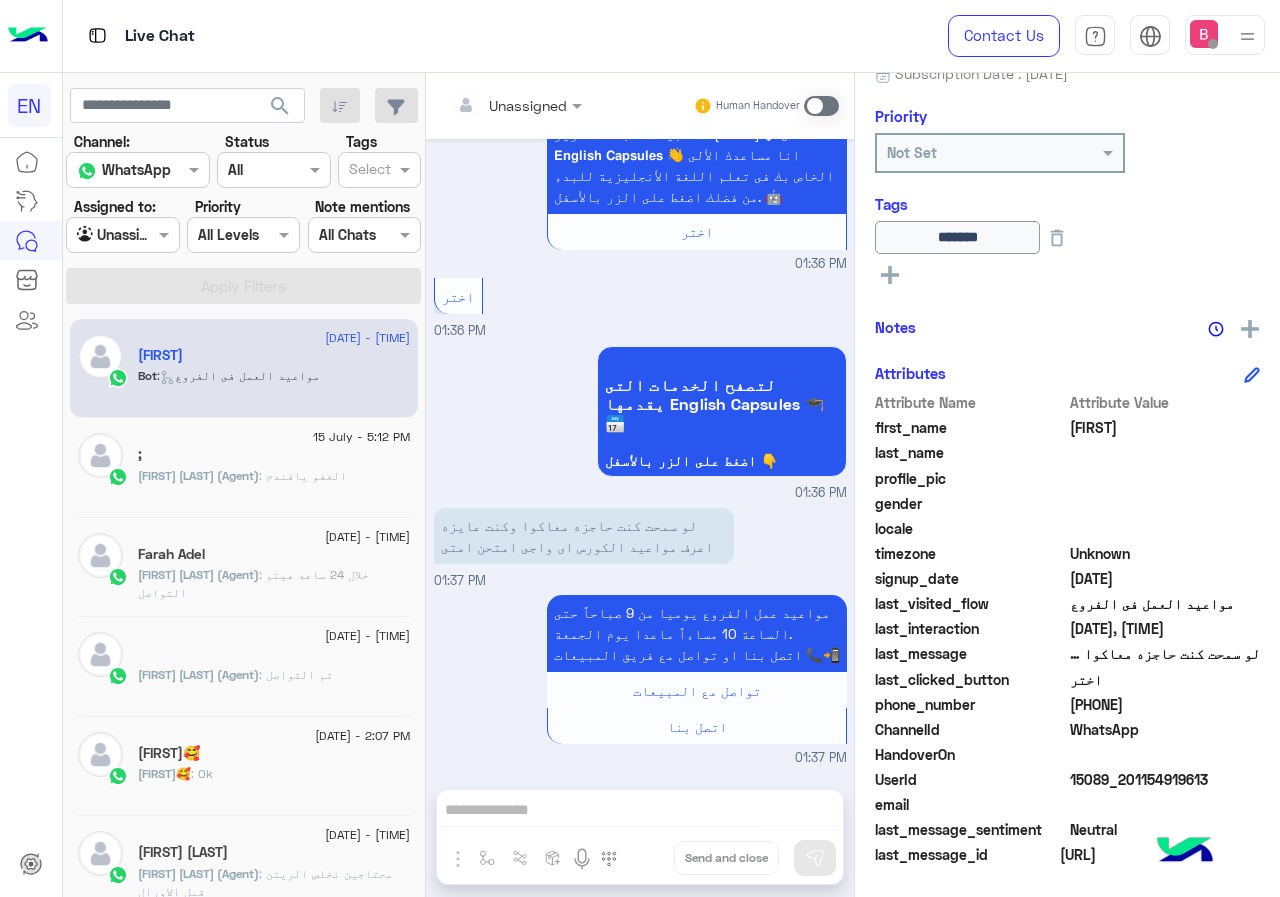 click at bounding box center [491, 105] 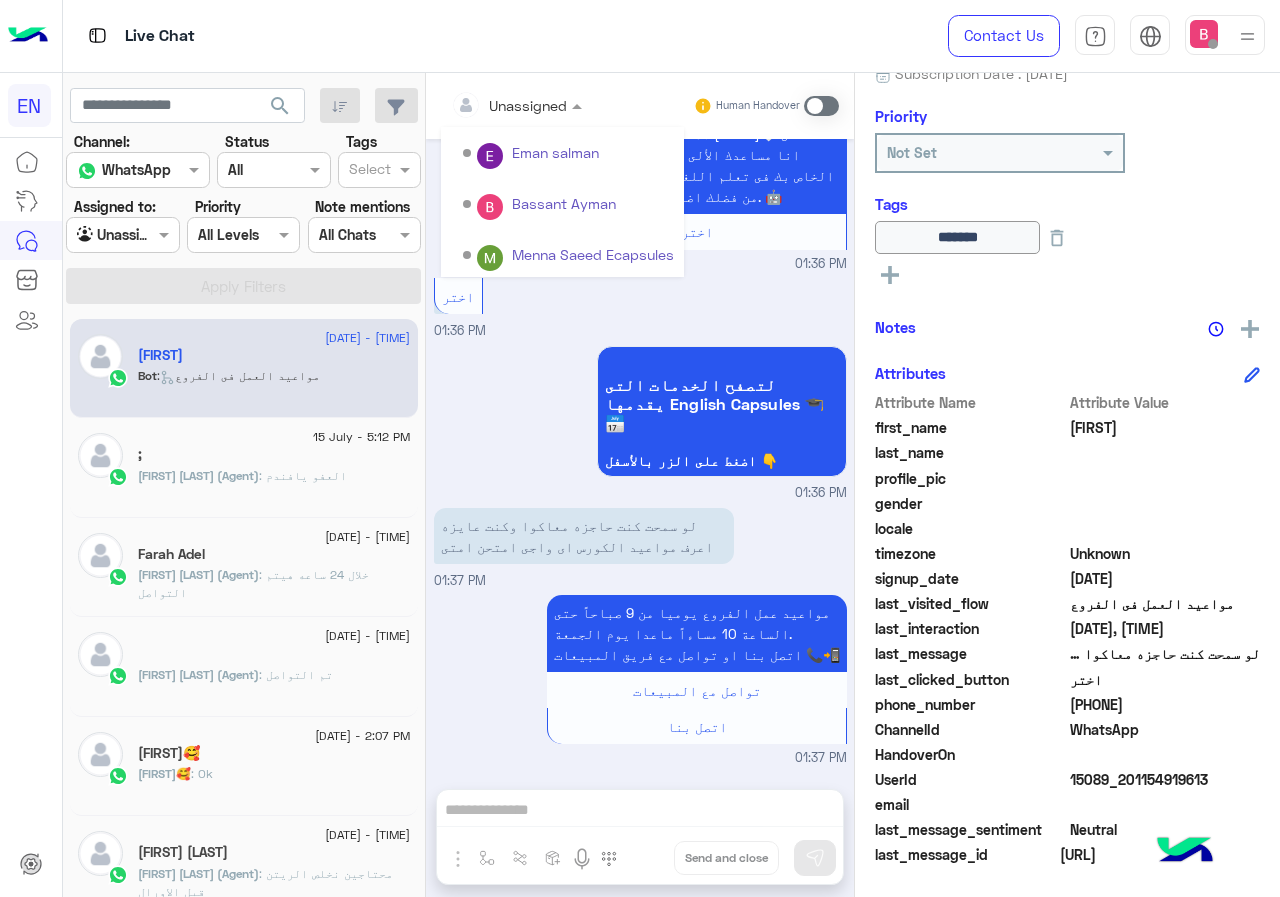 scroll, scrollTop: 332, scrollLeft: 0, axis: vertical 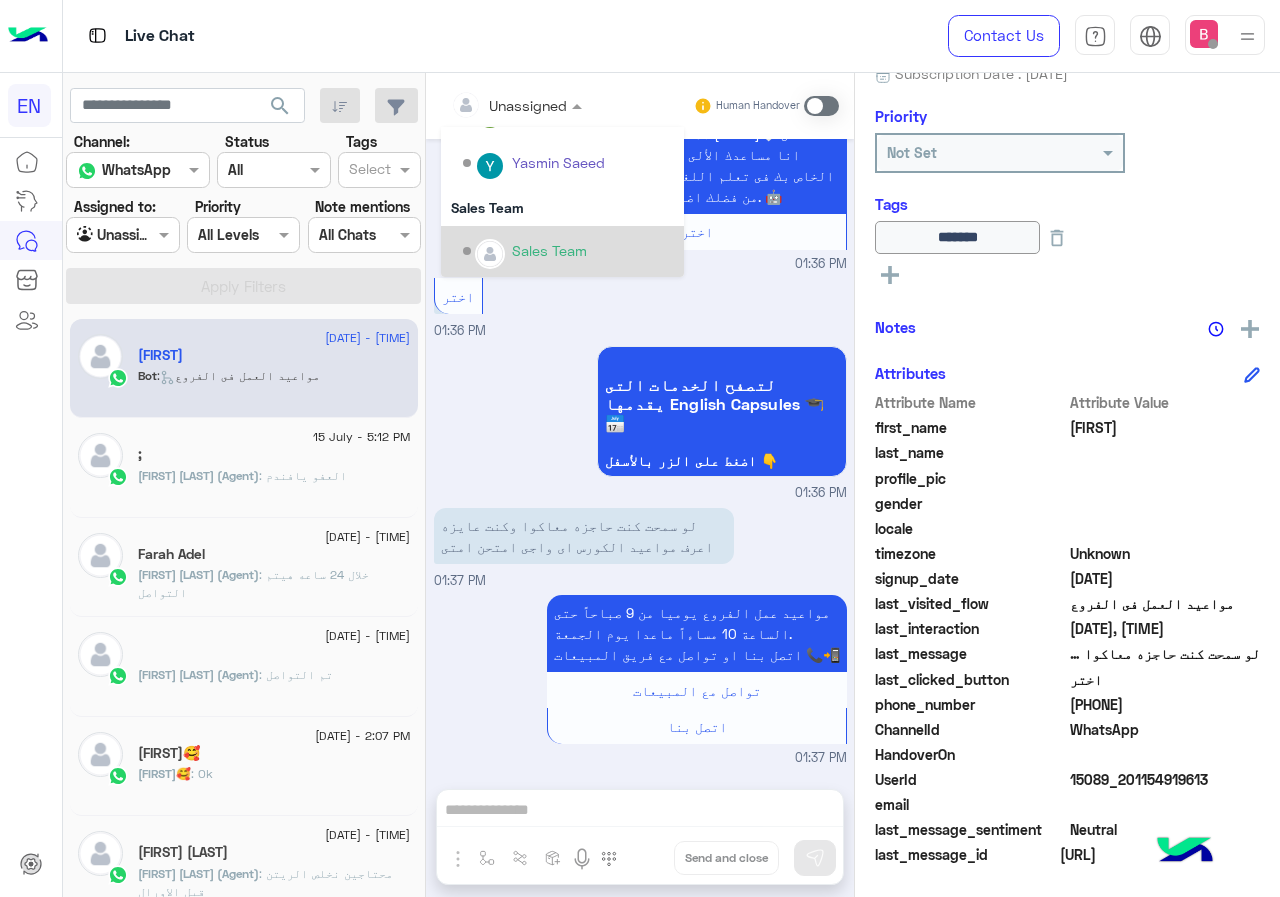 click on "Sales Team" at bounding box center (568, 251) 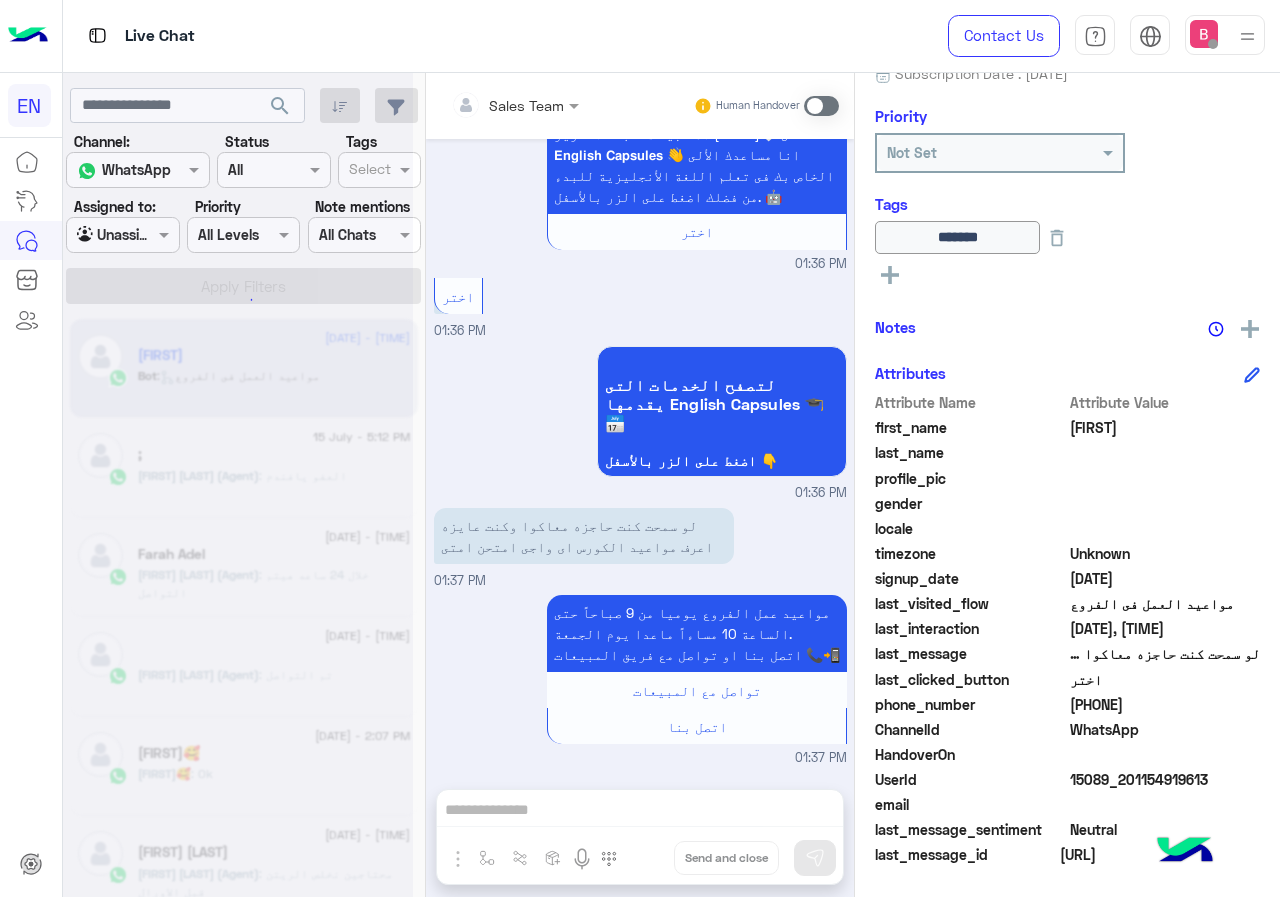 scroll, scrollTop: 0, scrollLeft: 0, axis: both 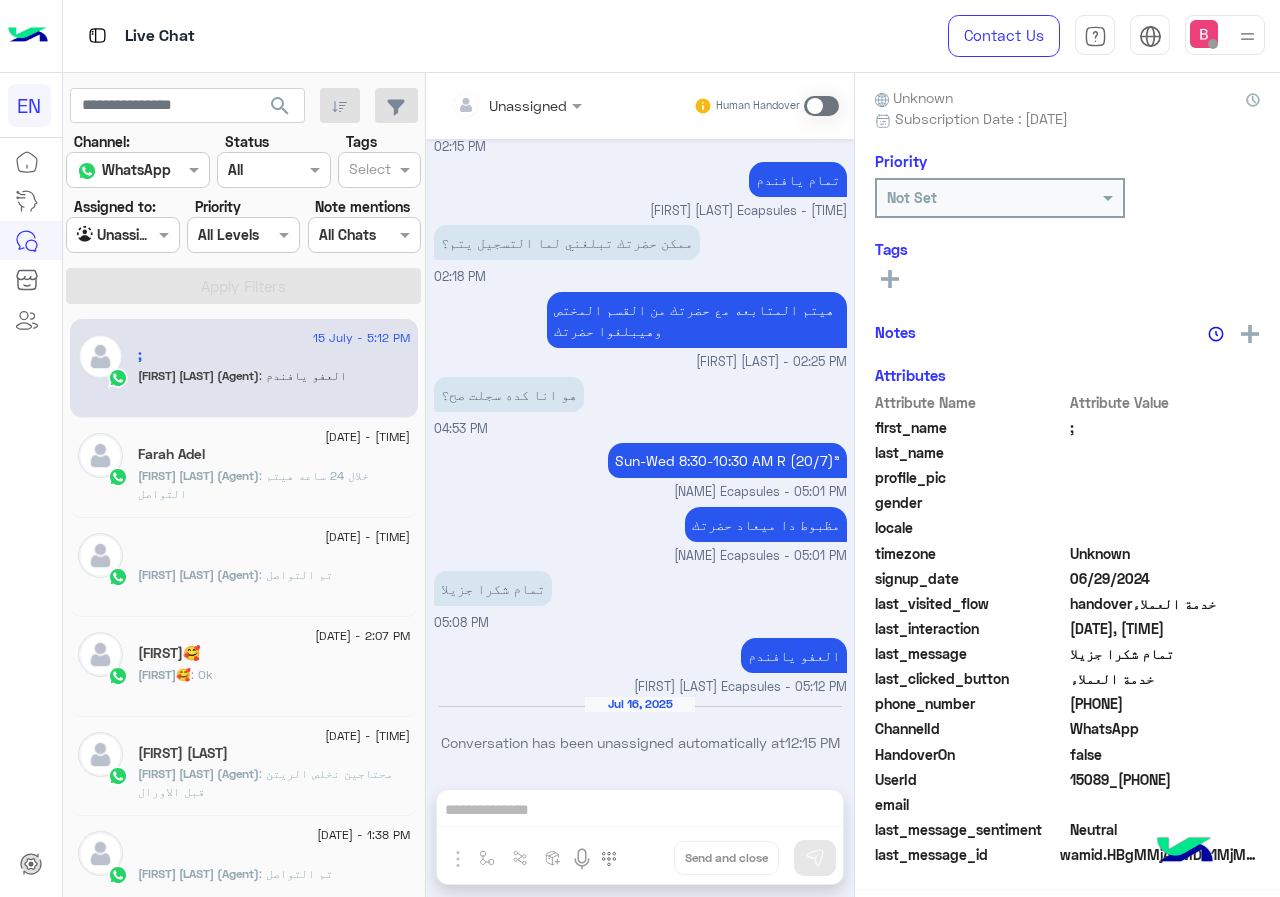 click at bounding box center (122, 234) 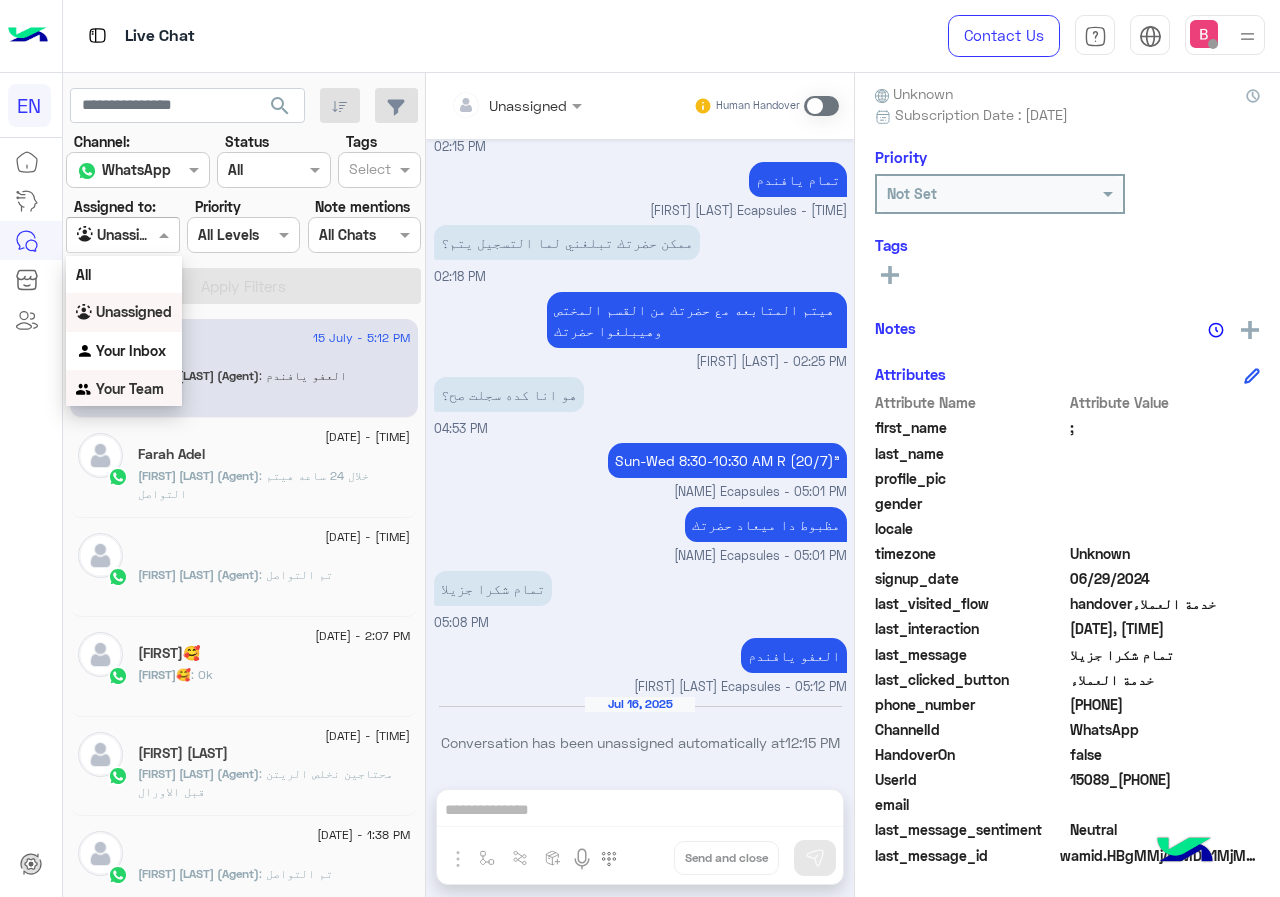 click on "Your Team" at bounding box center [130, 388] 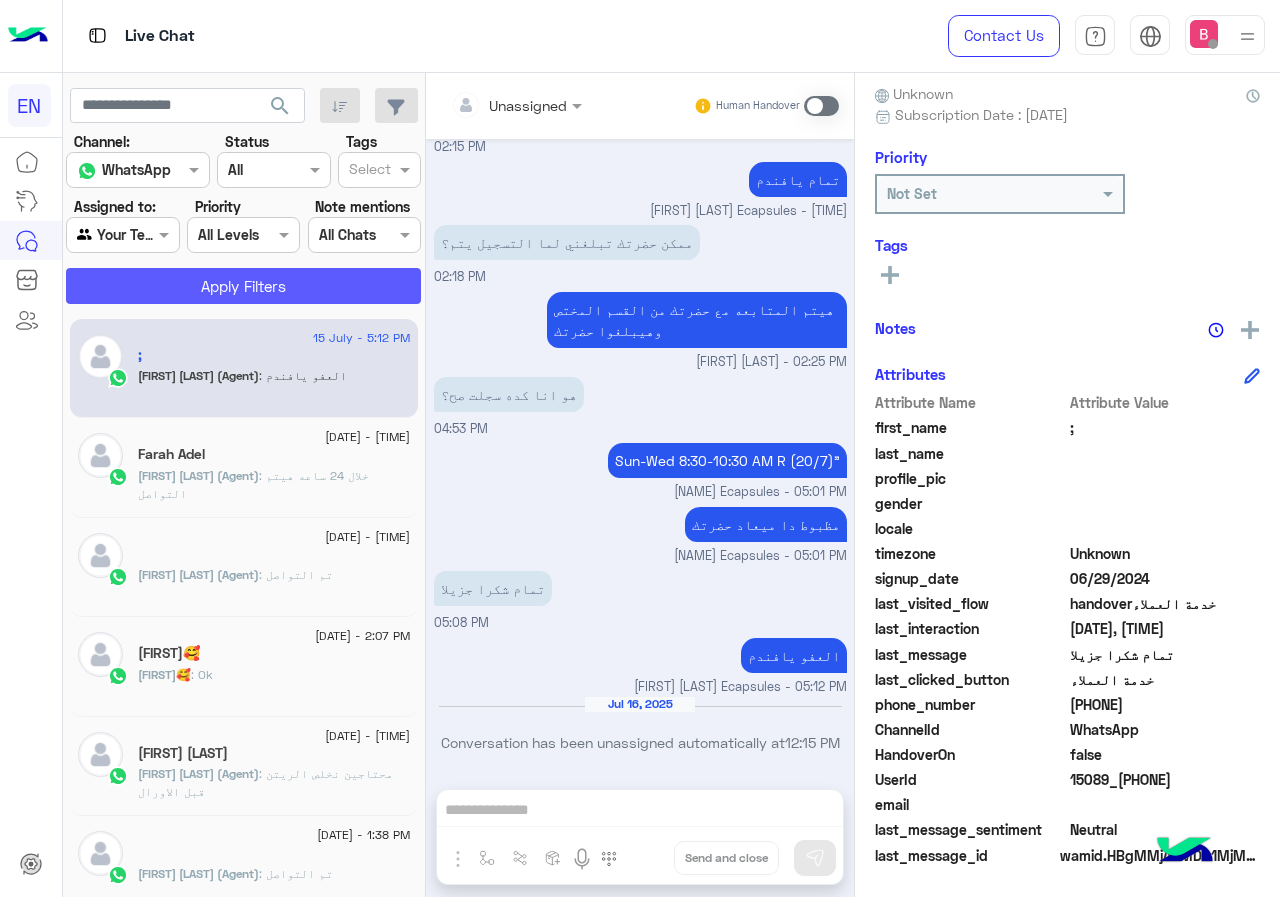 click on "Apply Filters" 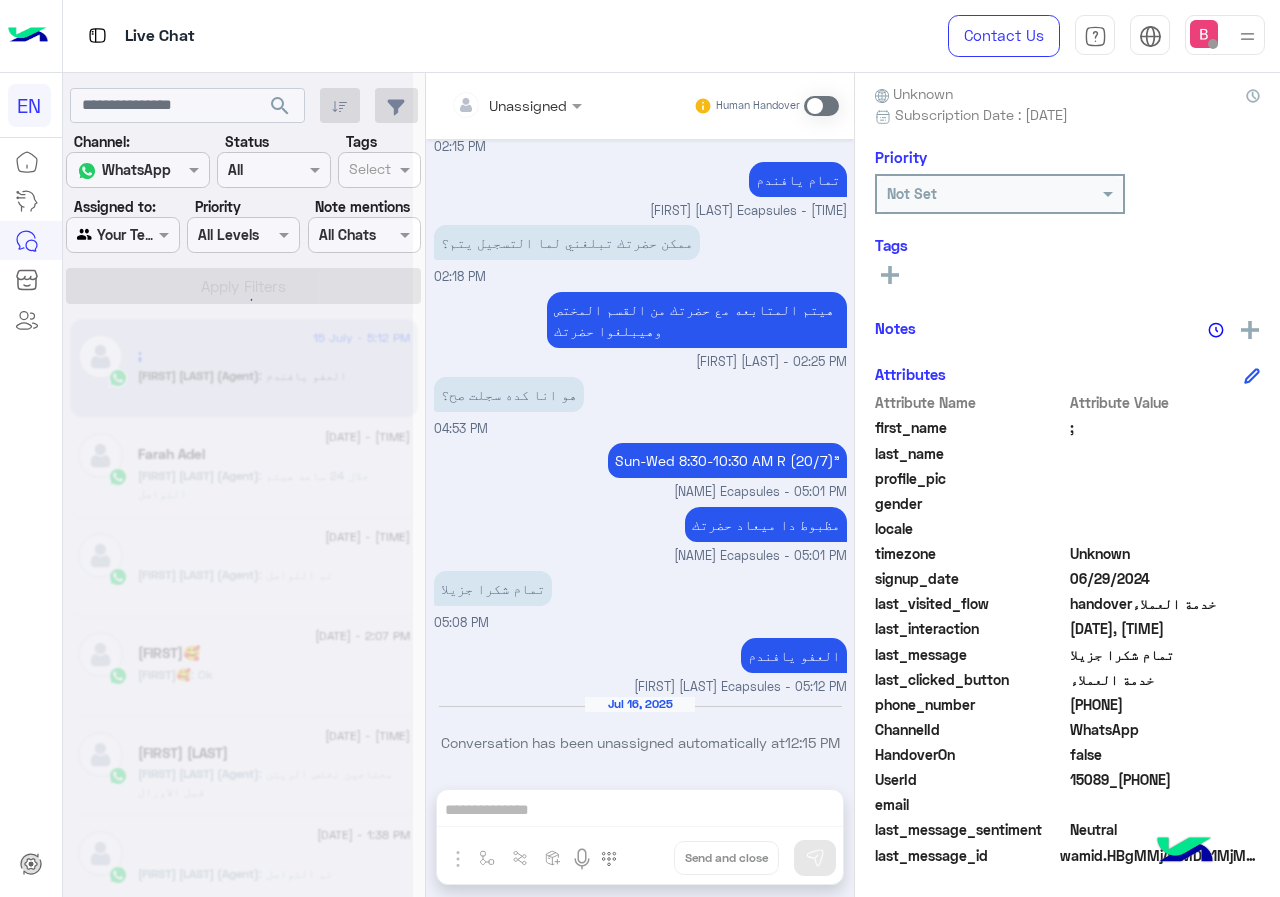 scroll, scrollTop: 221, scrollLeft: 0, axis: vertical 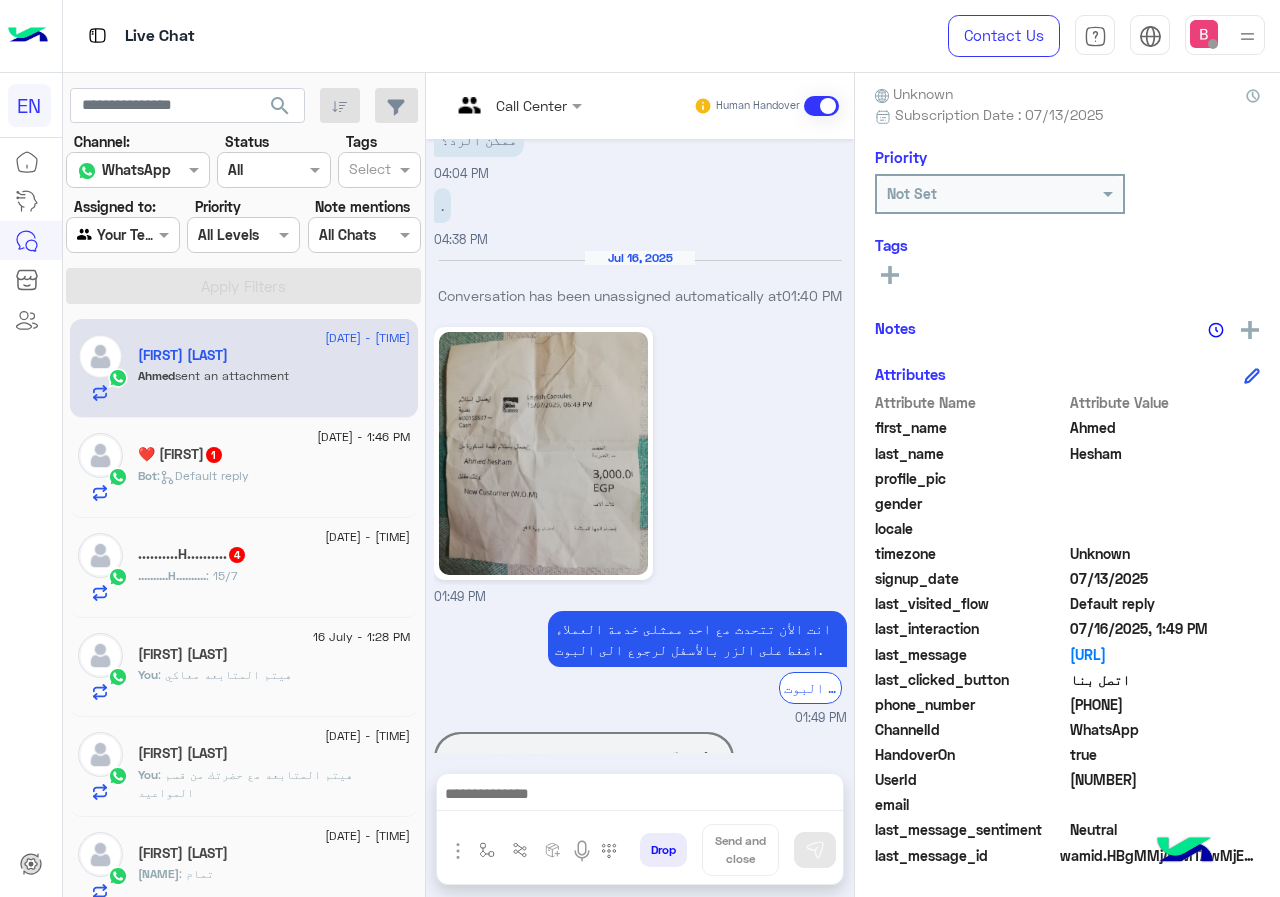 drag, startPoint x: 1072, startPoint y: 704, endPoint x: 1221, endPoint y: 704, distance: 149 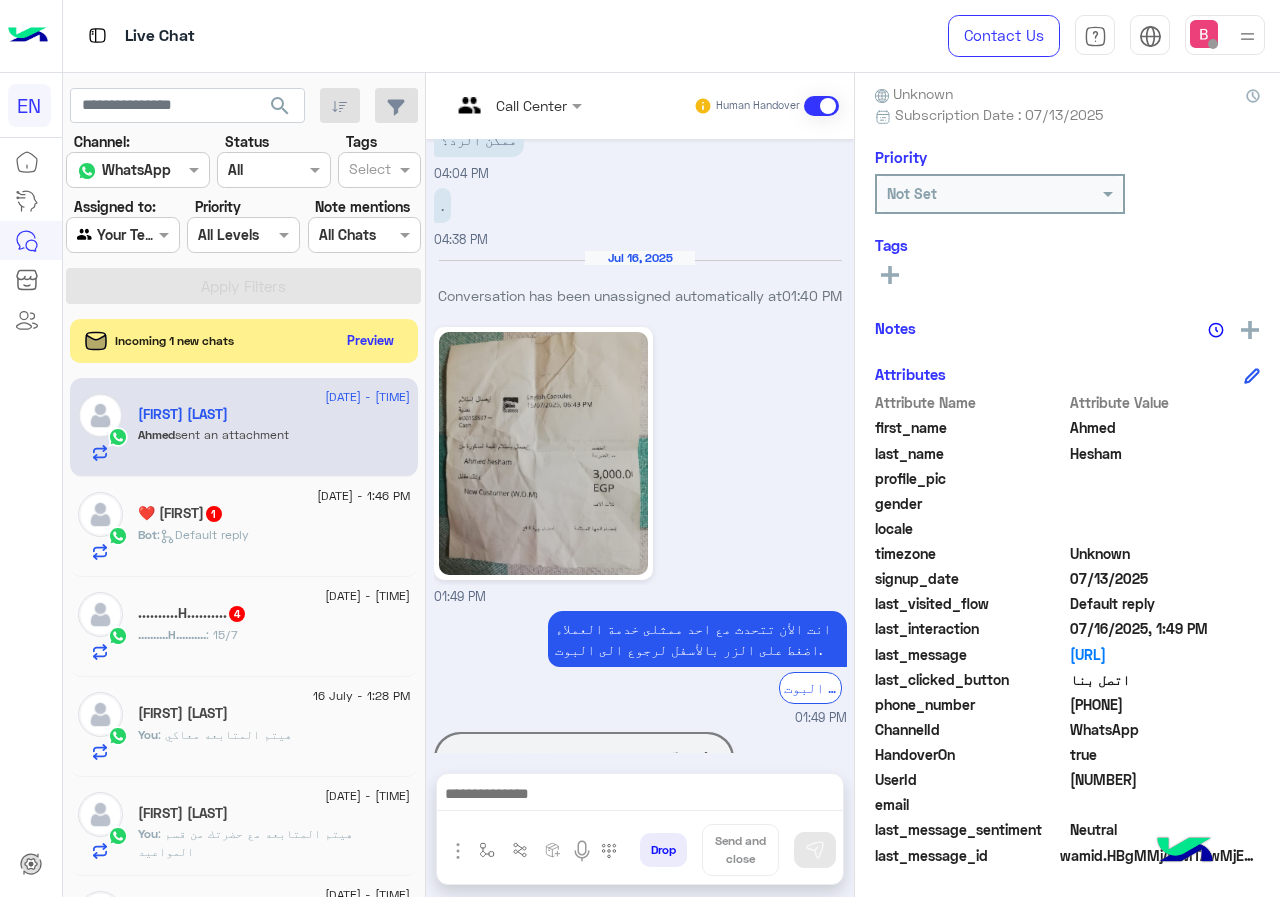 click at bounding box center [640, 799] 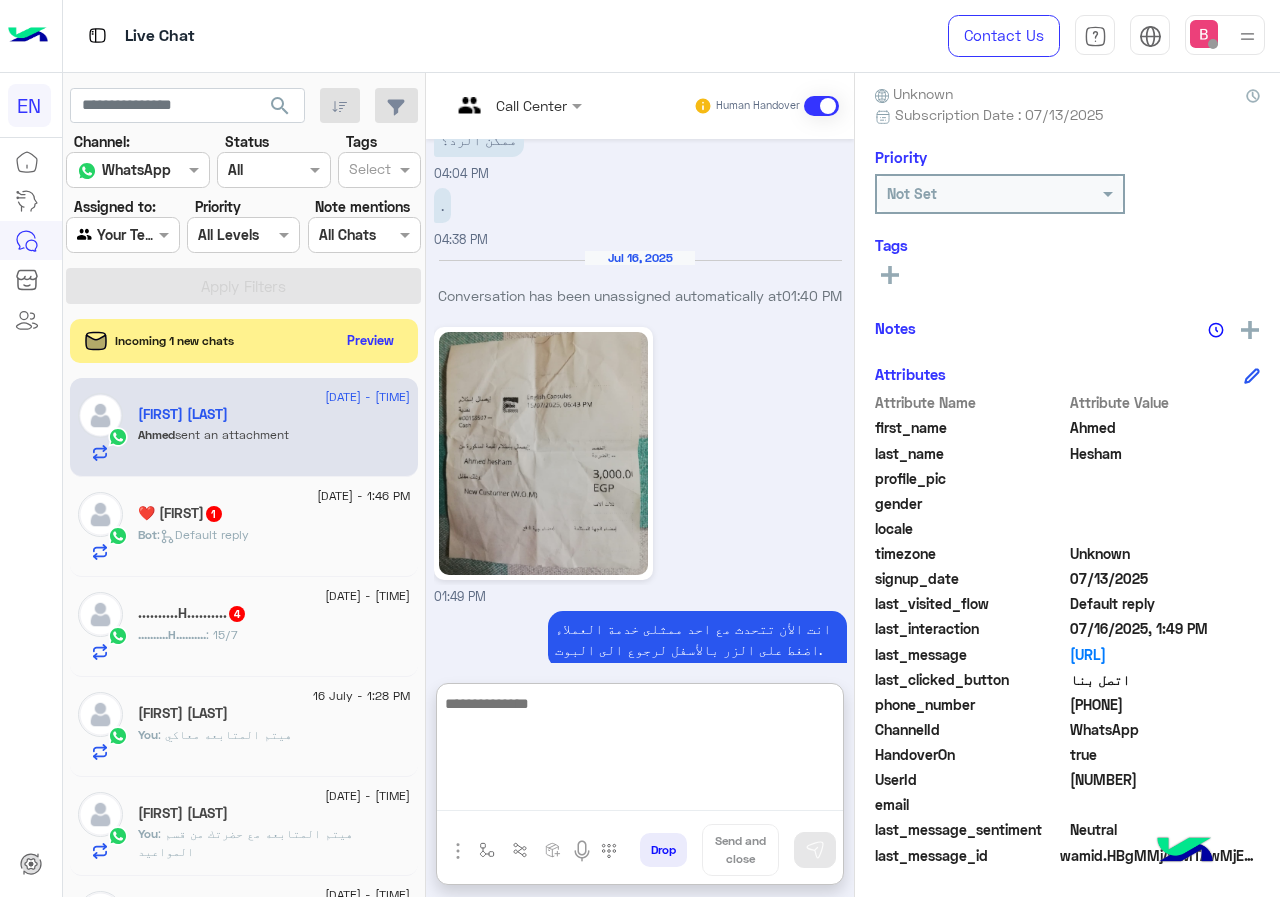 click at bounding box center (640, 751) 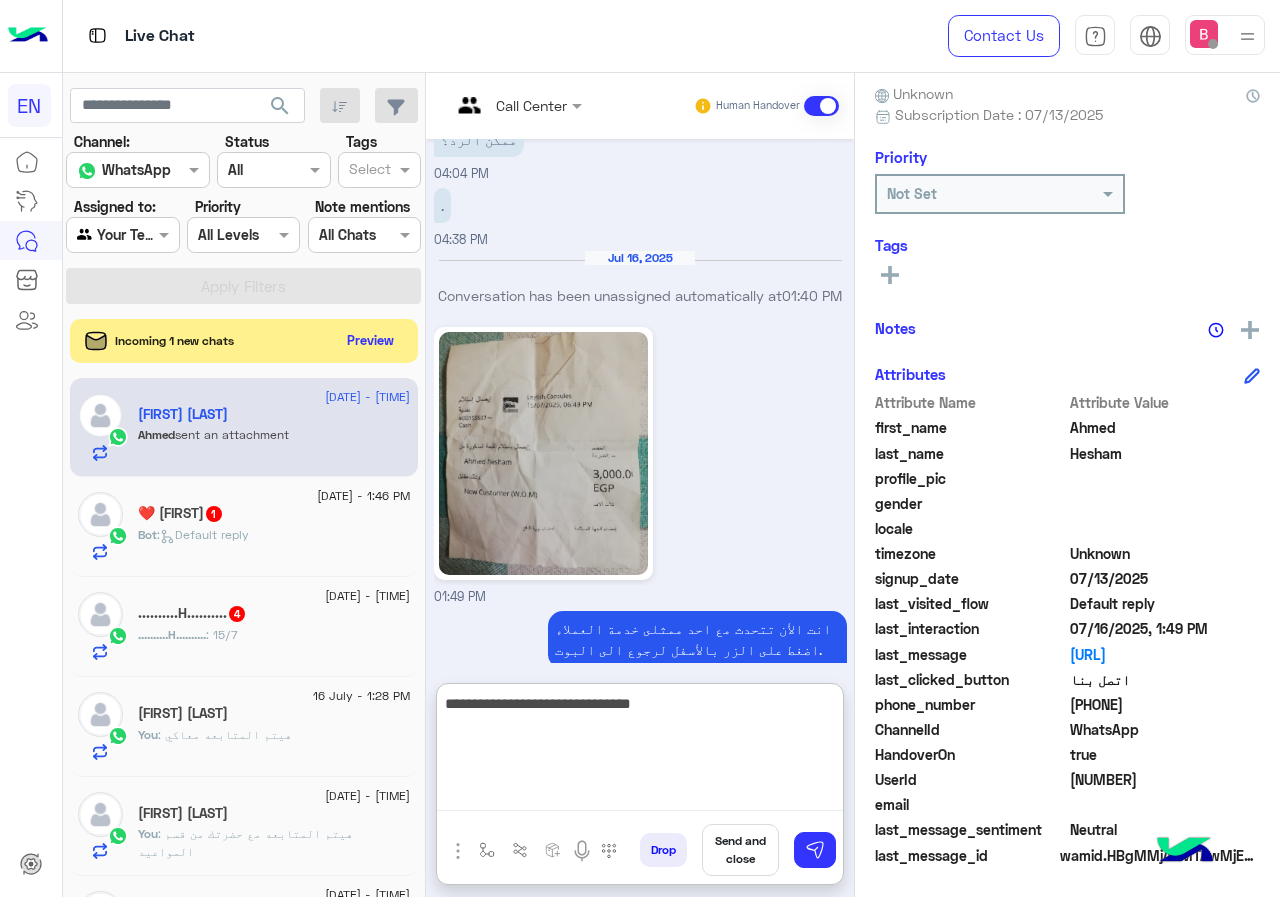 type on "**********" 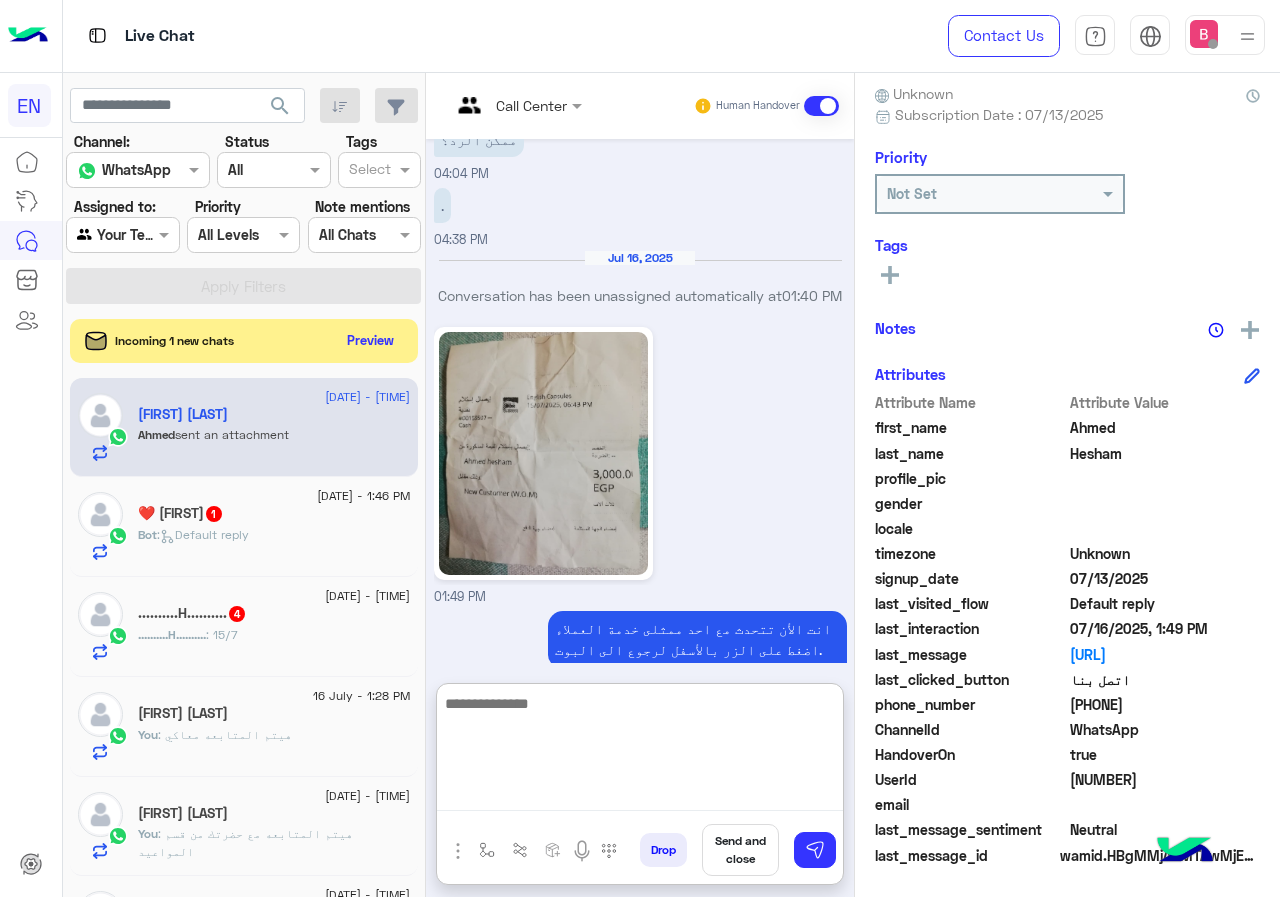 scroll, scrollTop: 2171, scrollLeft: 0, axis: vertical 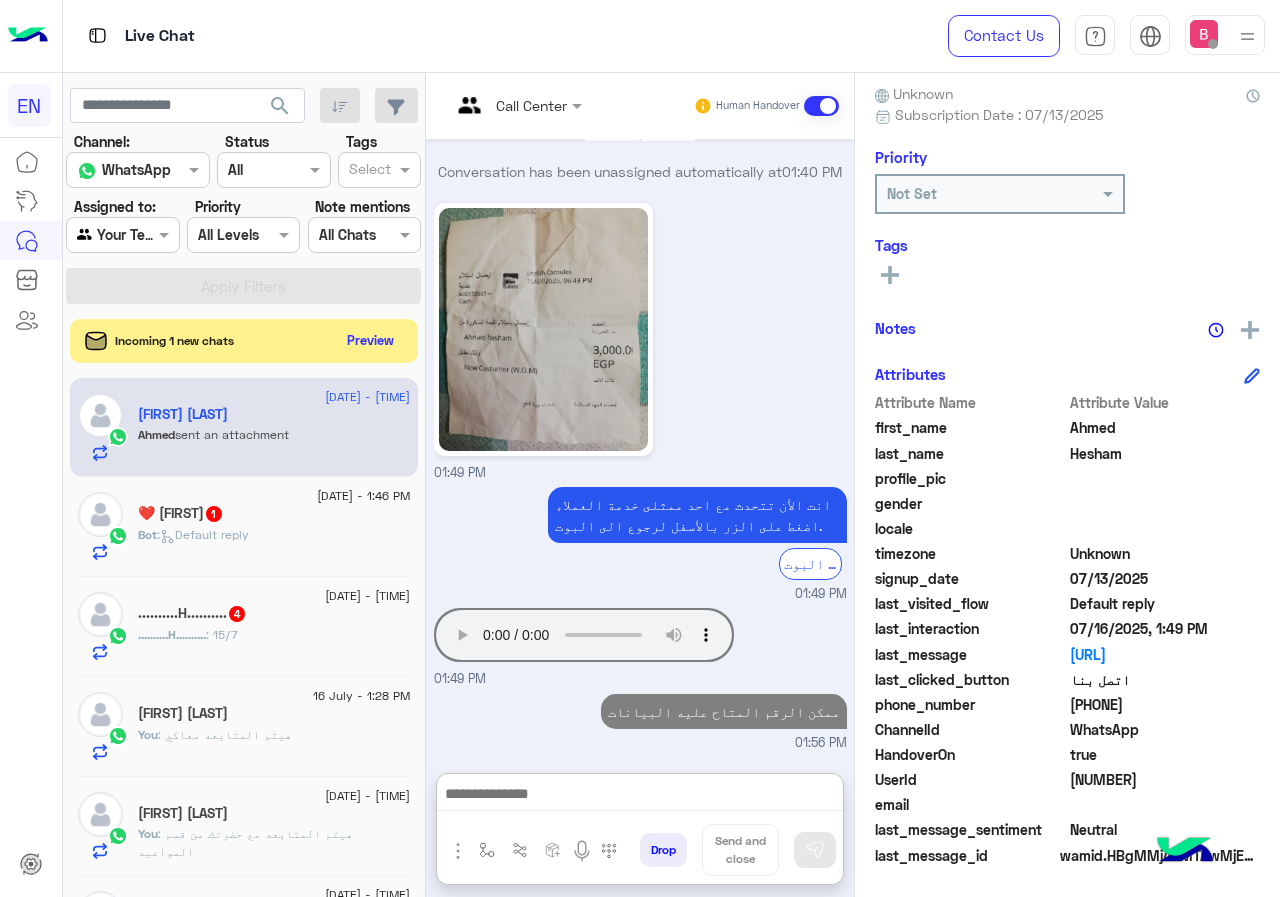 click on "Bot :   Default reply" 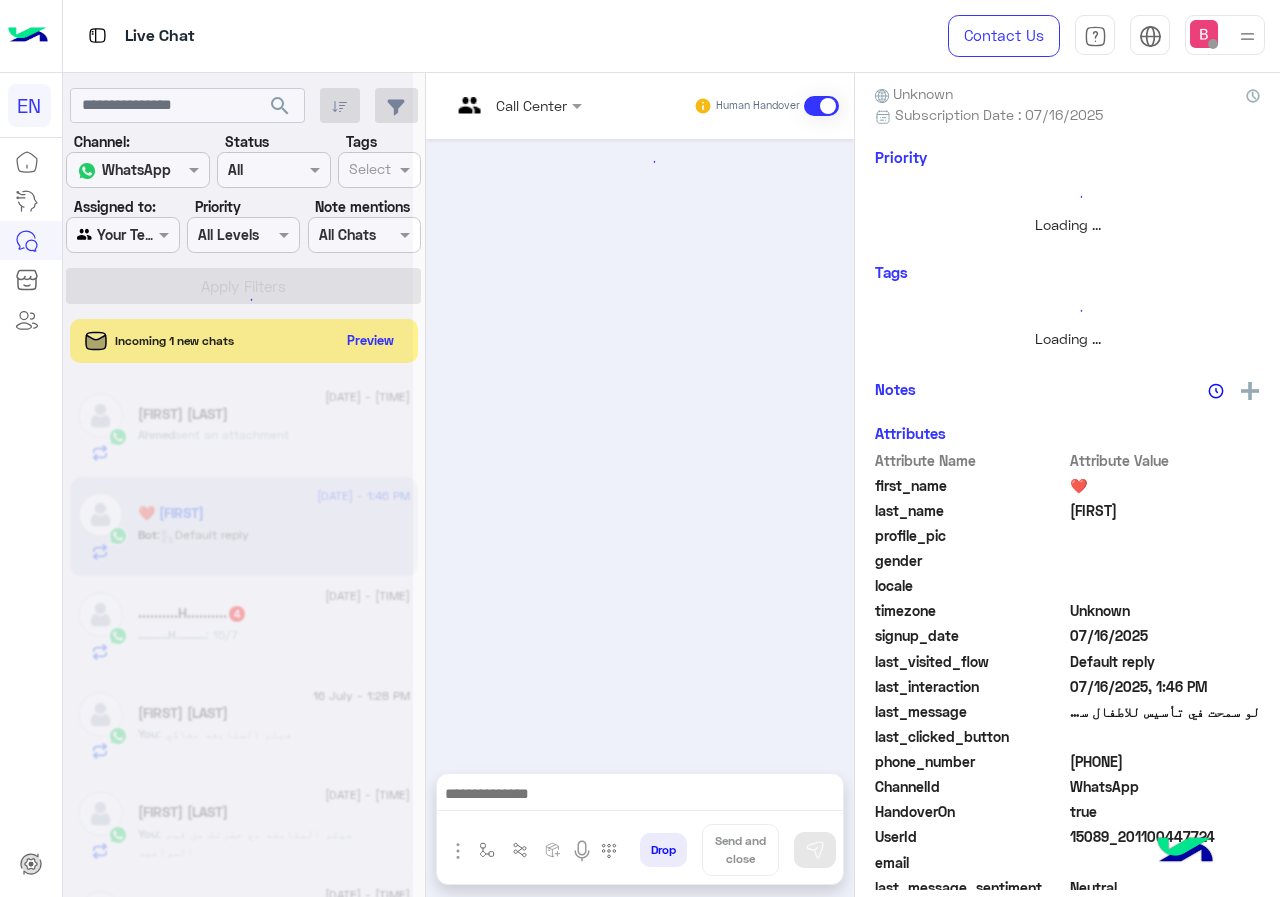 scroll, scrollTop: 0, scrollLeft: 0, axis: both 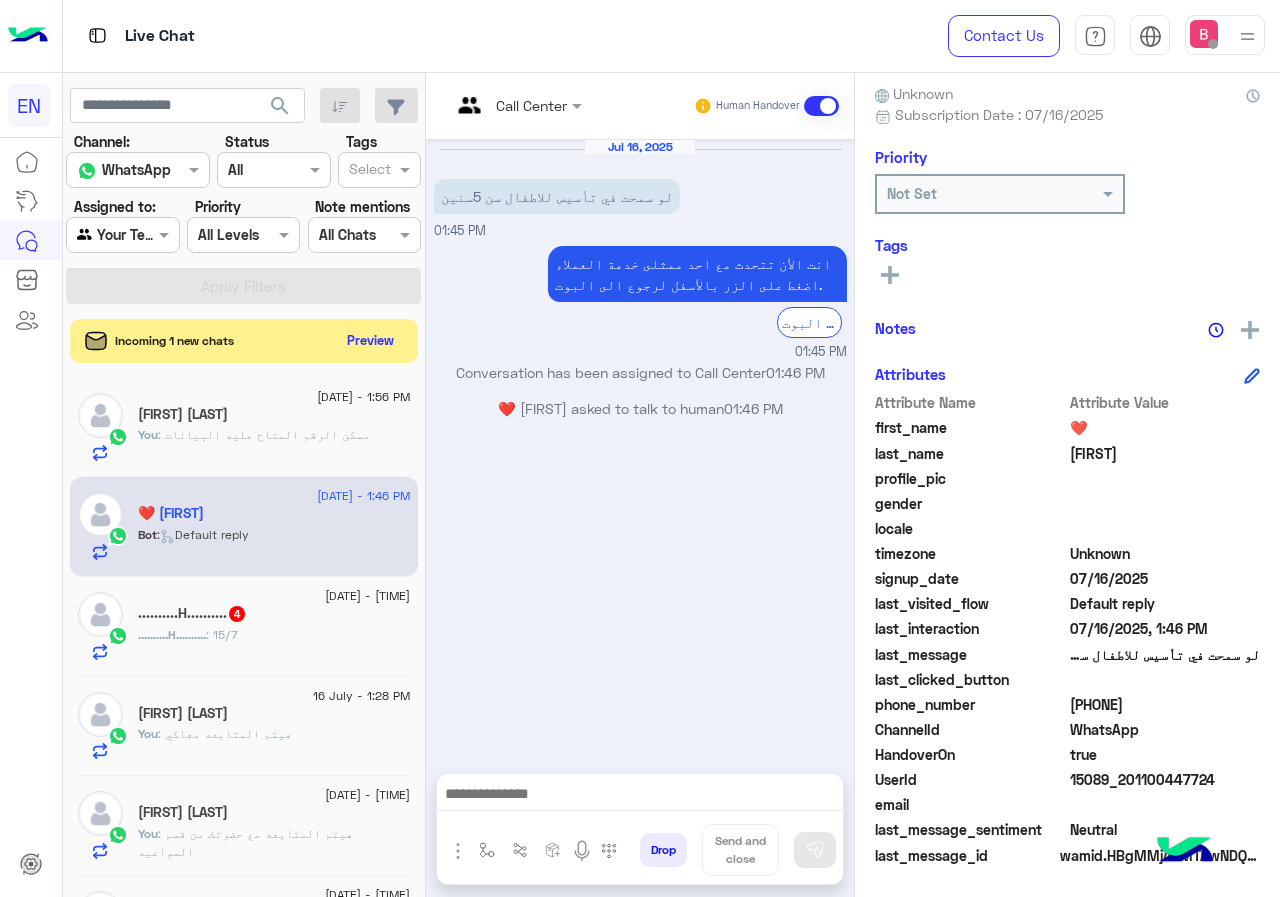 click at bounding box center (491, 105) 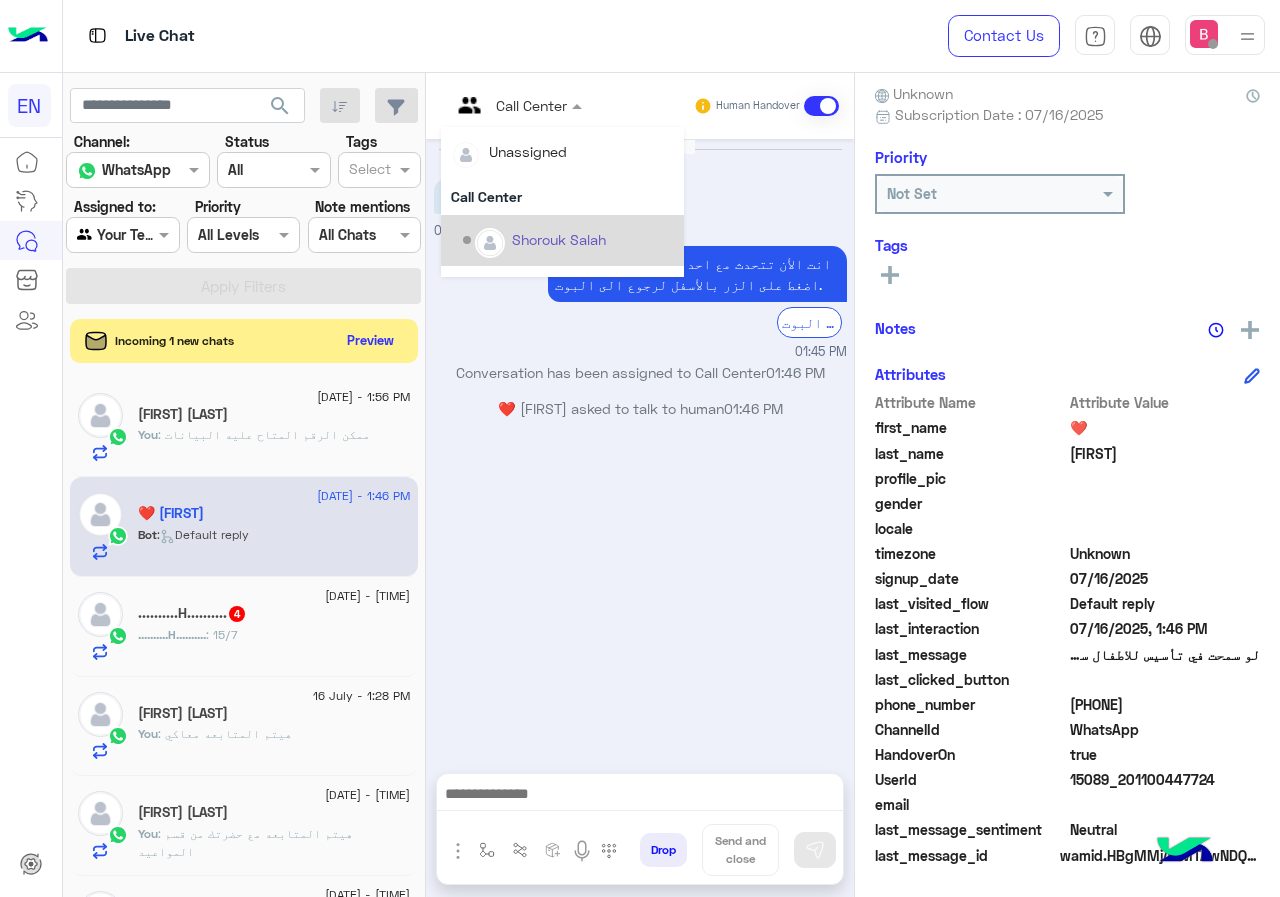 scroll, scrollTop: 332, scrollLeft: 0, axis: vertical 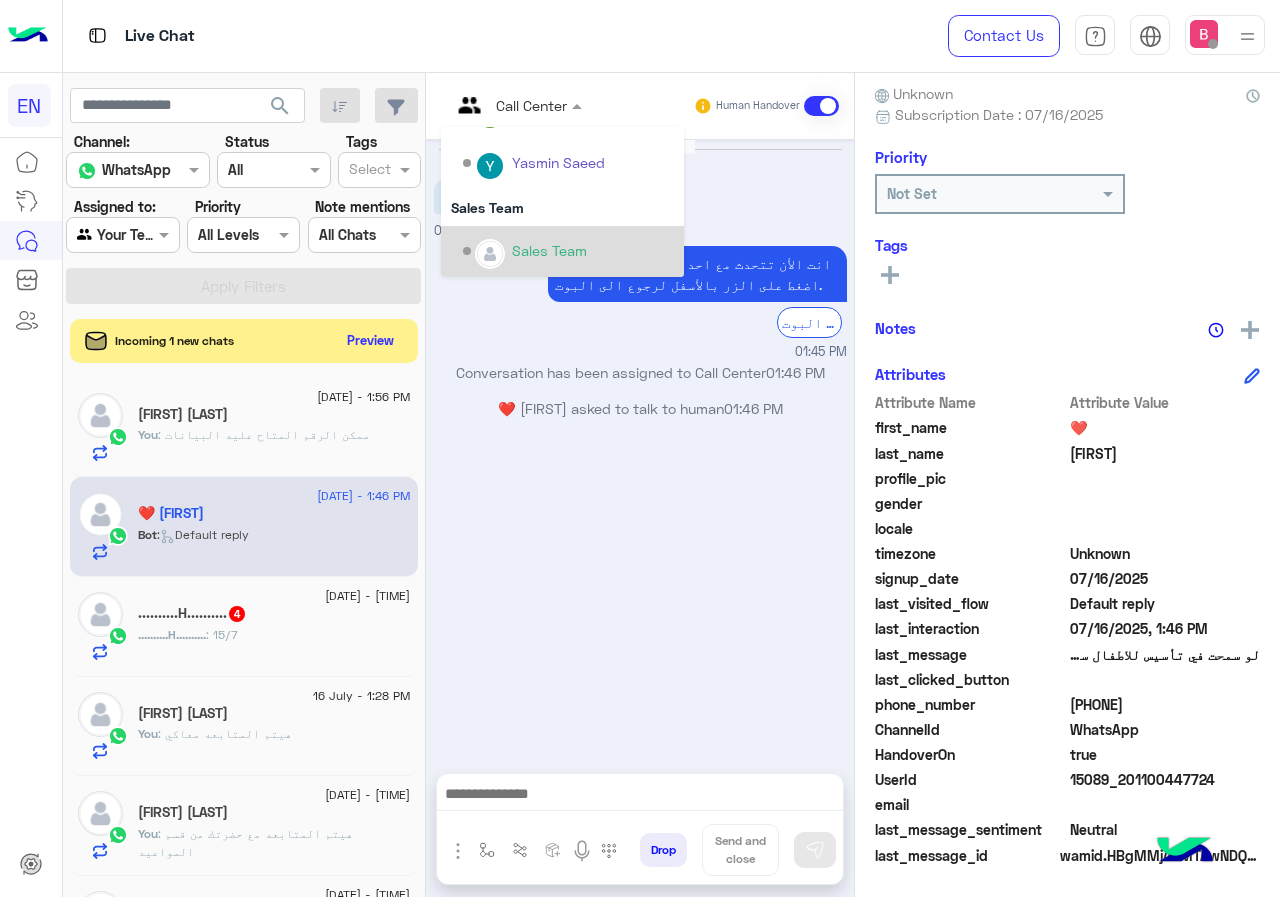 click on "Sales Team" at bounding box center [568, 251] 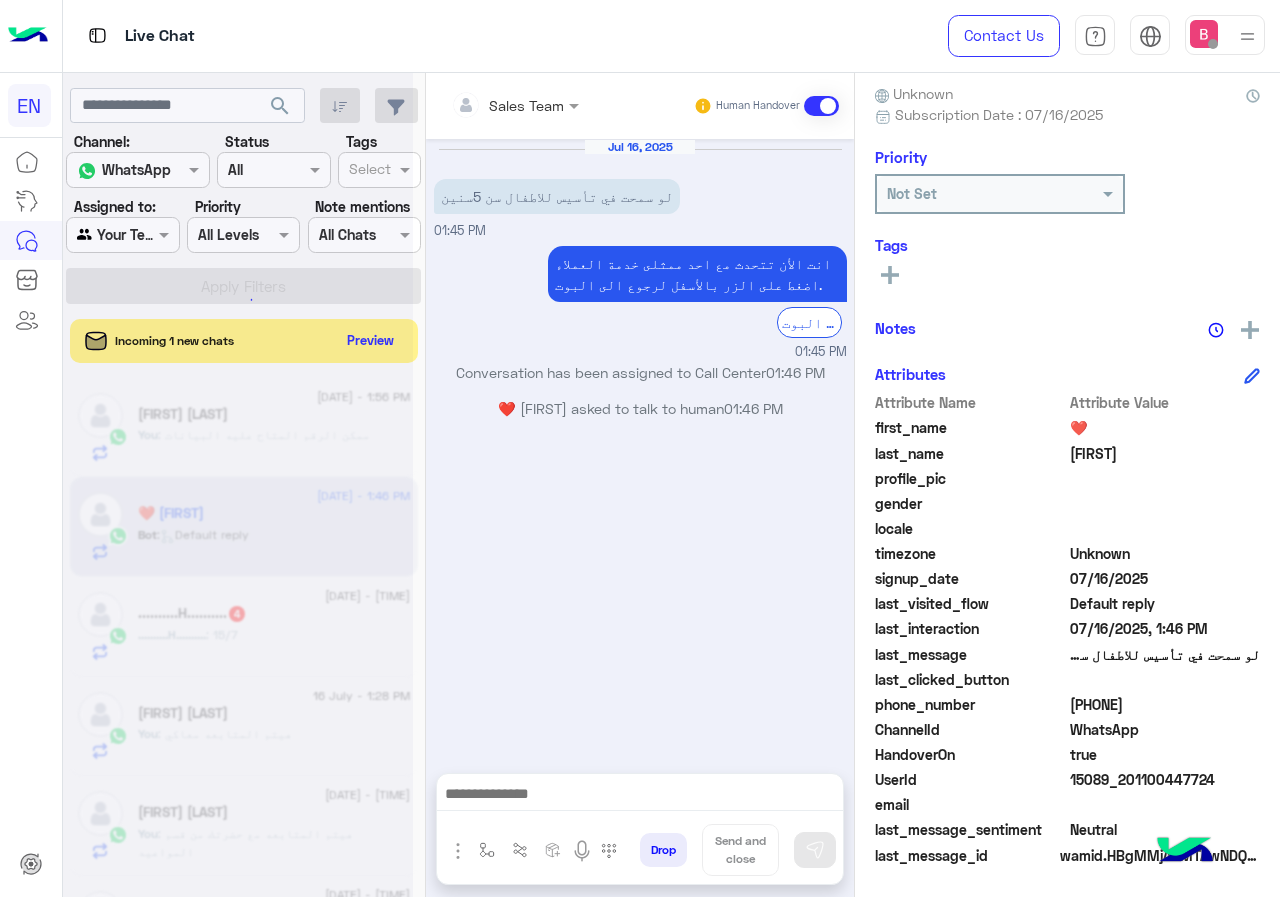 scroll, scrollTop: 221, scrollLeft: 0, axis: vertical 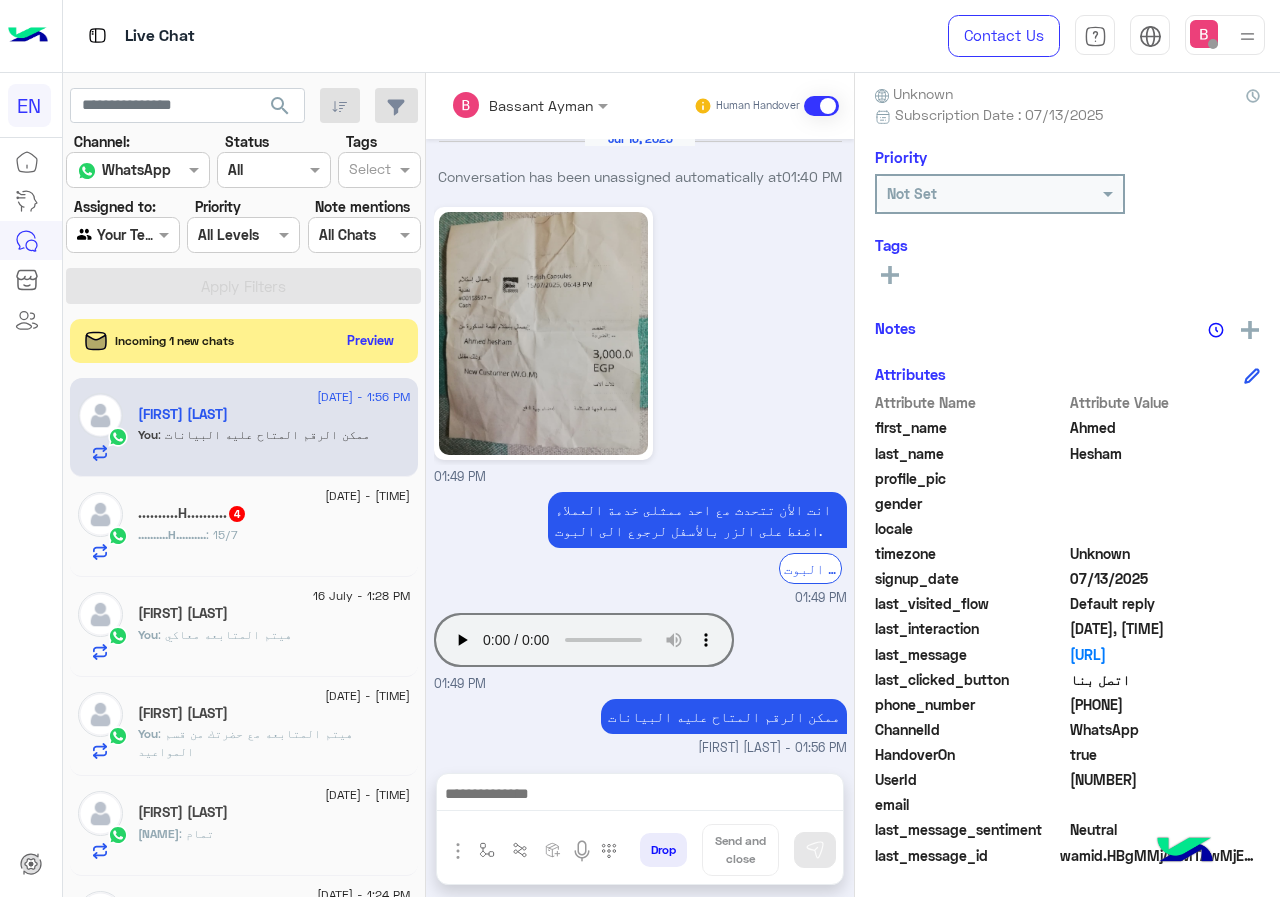 click on "..........H.........." 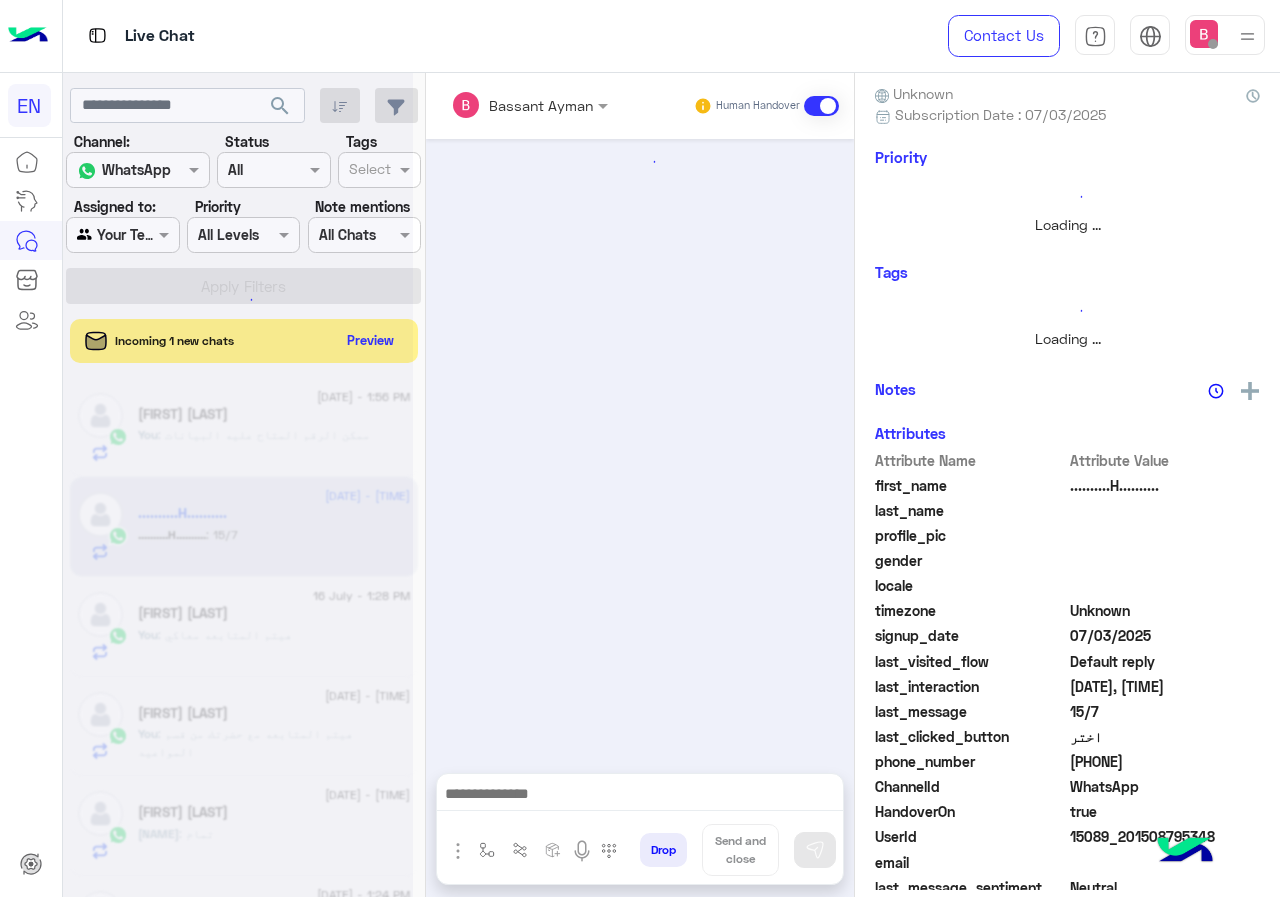 scroll, scrollTop: 221, scrollLeft: 0, axis: vertical 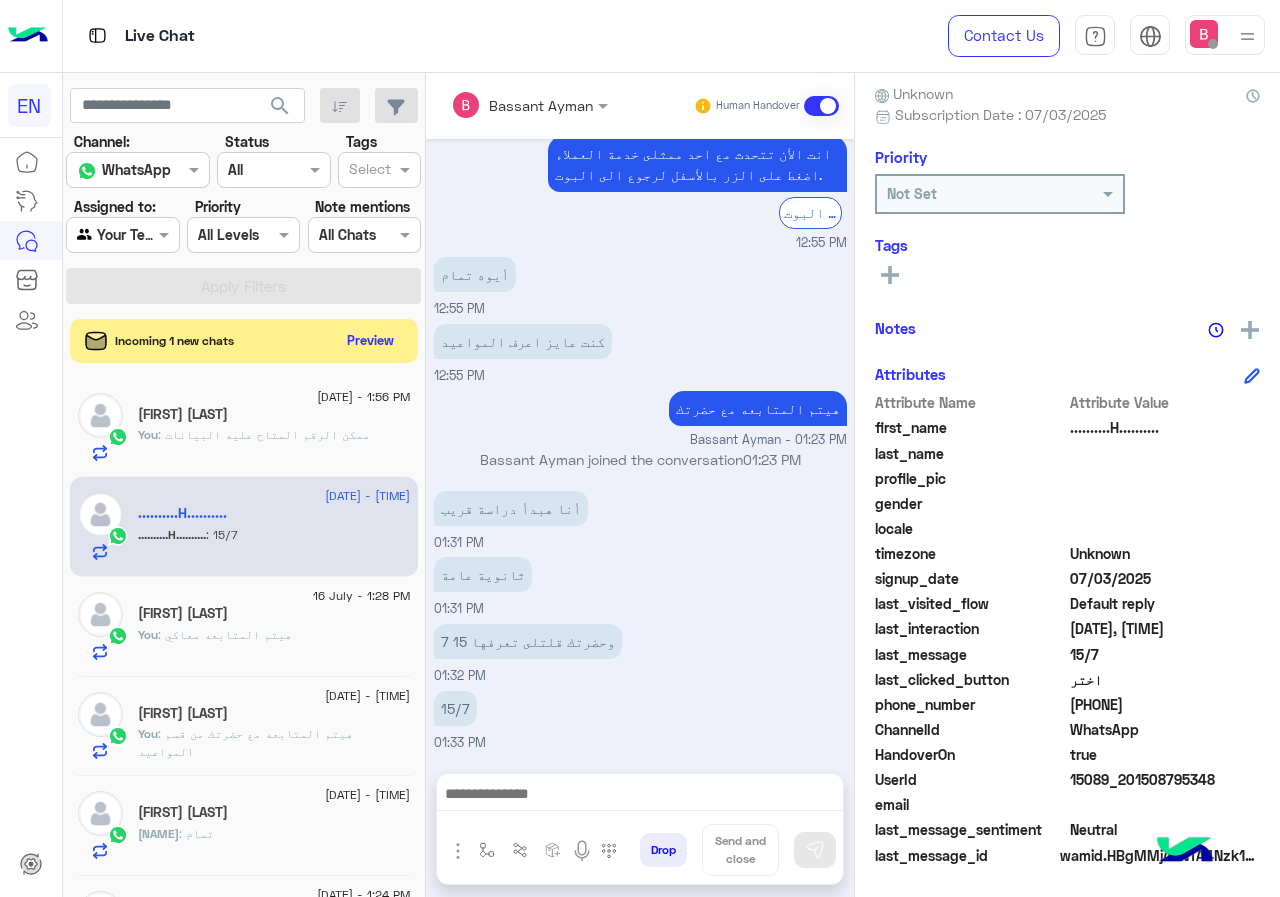 click at bounding box center (503, 105) 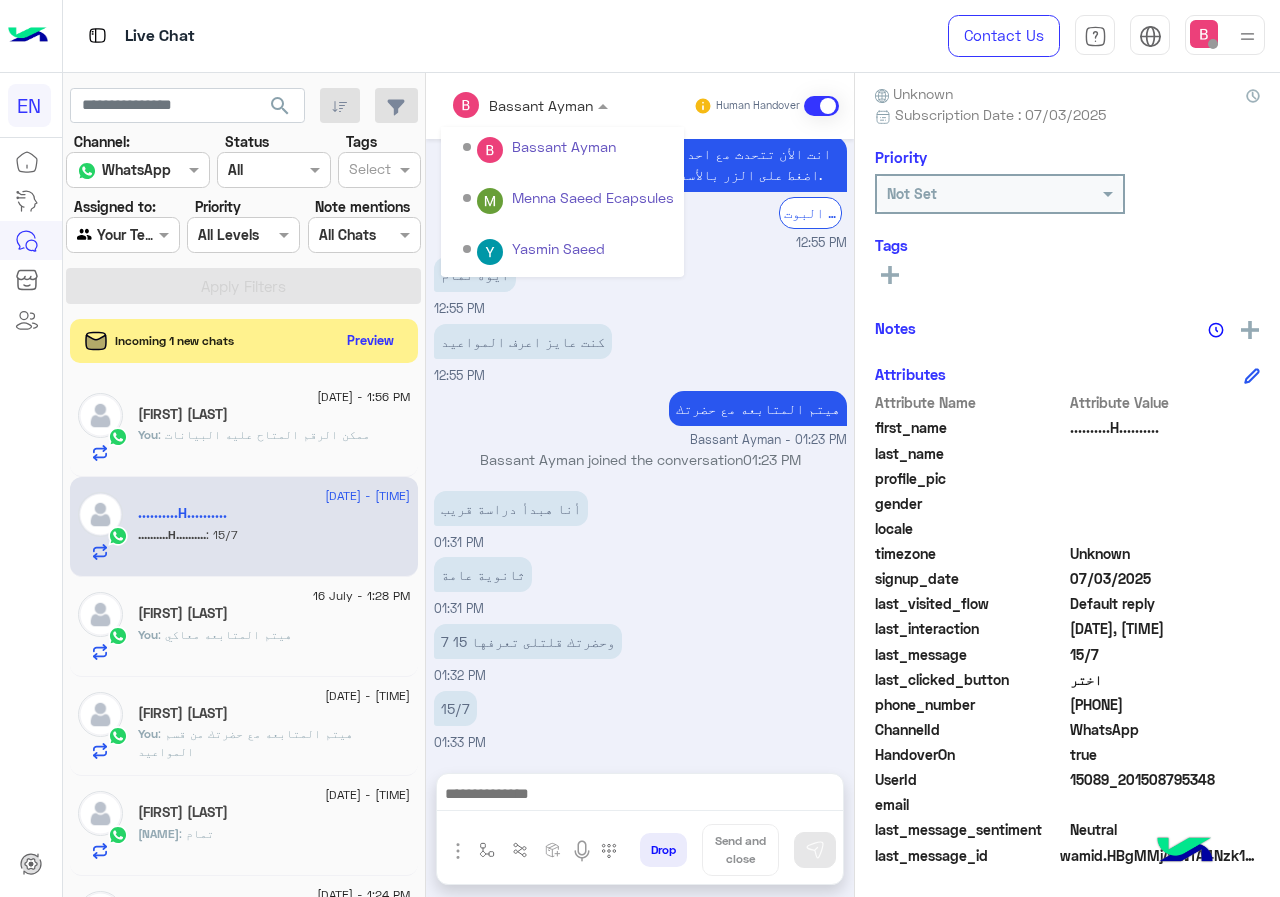 scroll, scrollTop: 332, scrollLeft: 0, axis: vertical 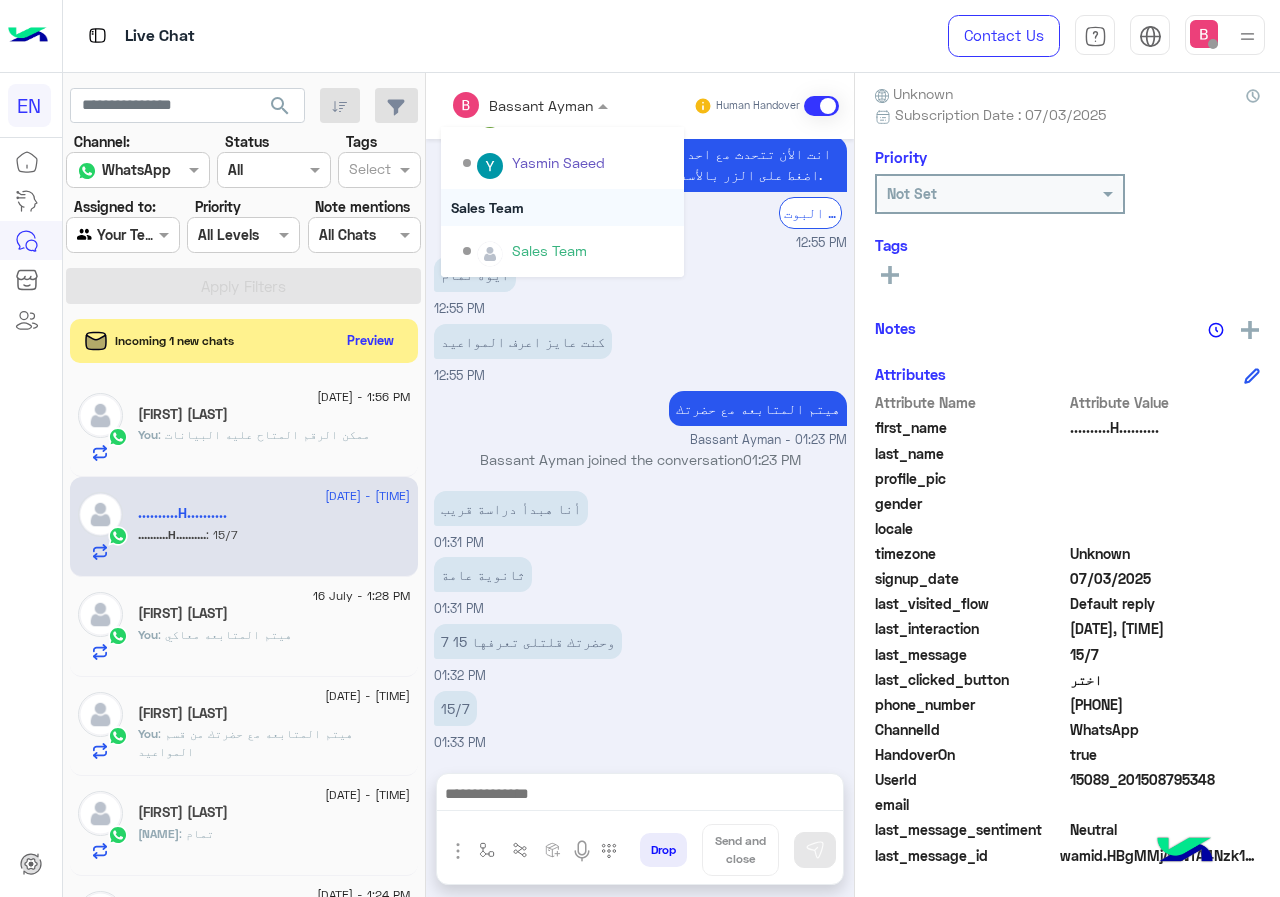 click on "Sales Team" at bounding box center [568, 251] 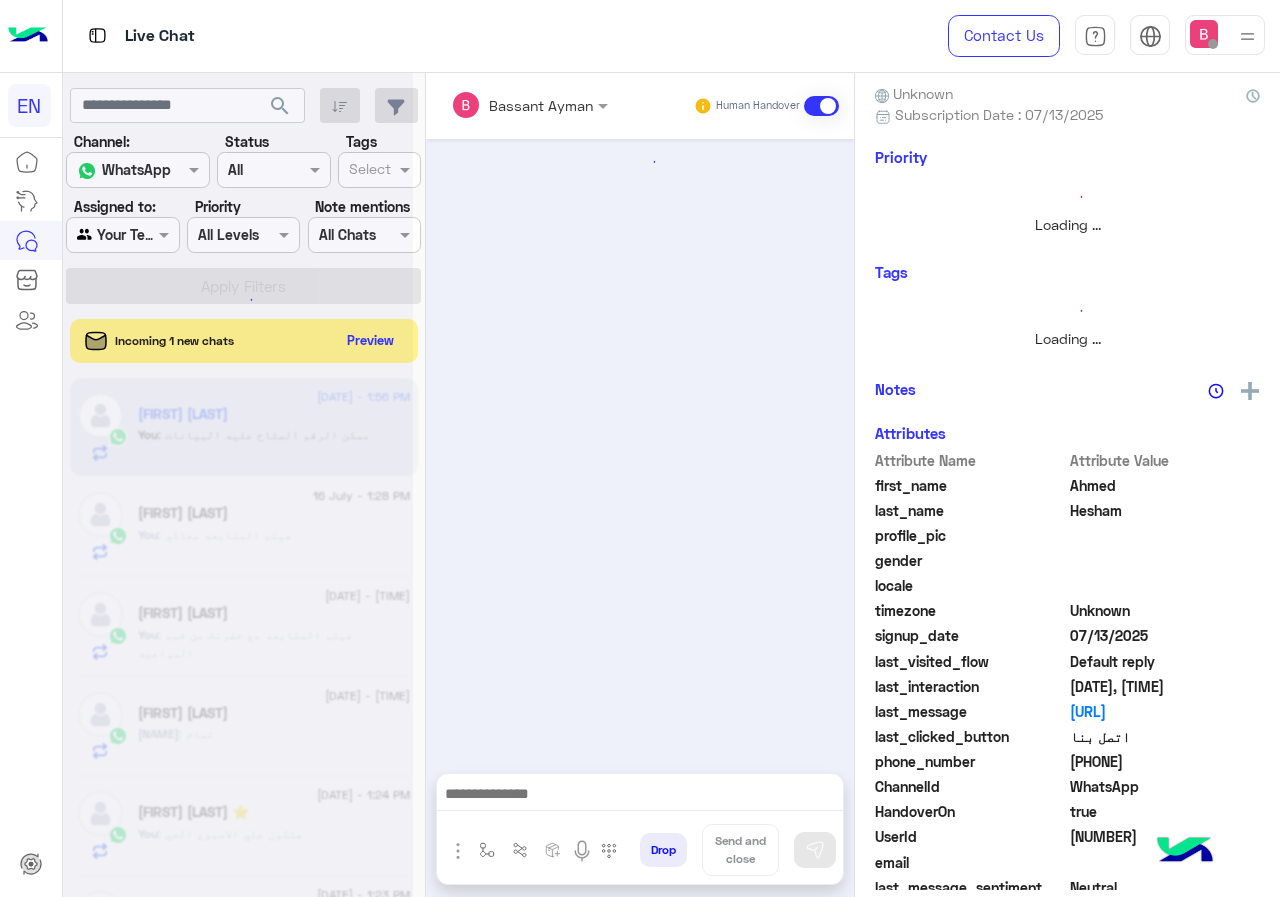 scroll, scrollTop: 221, scrollLeft: 0, axis: vertical 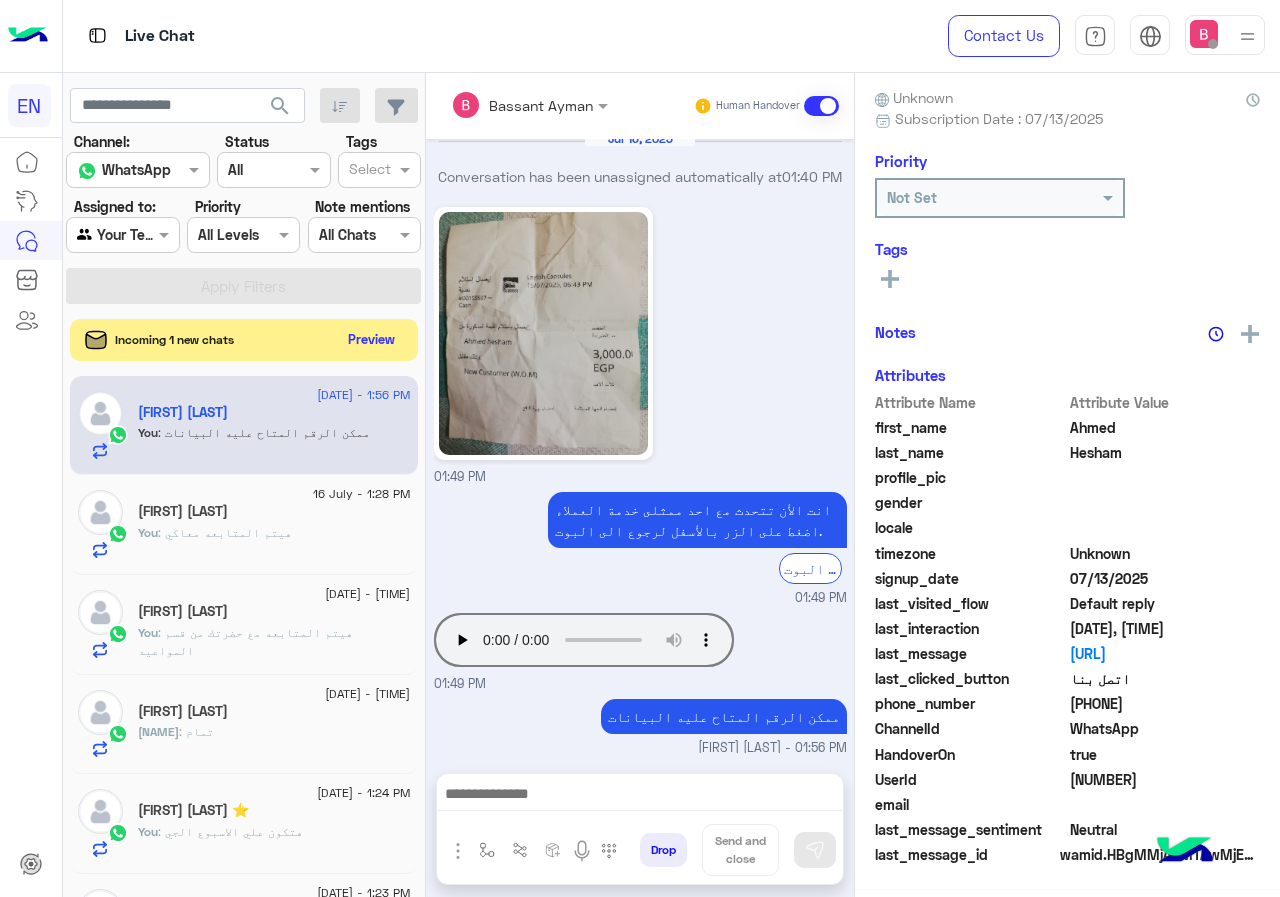 click on "Preview" 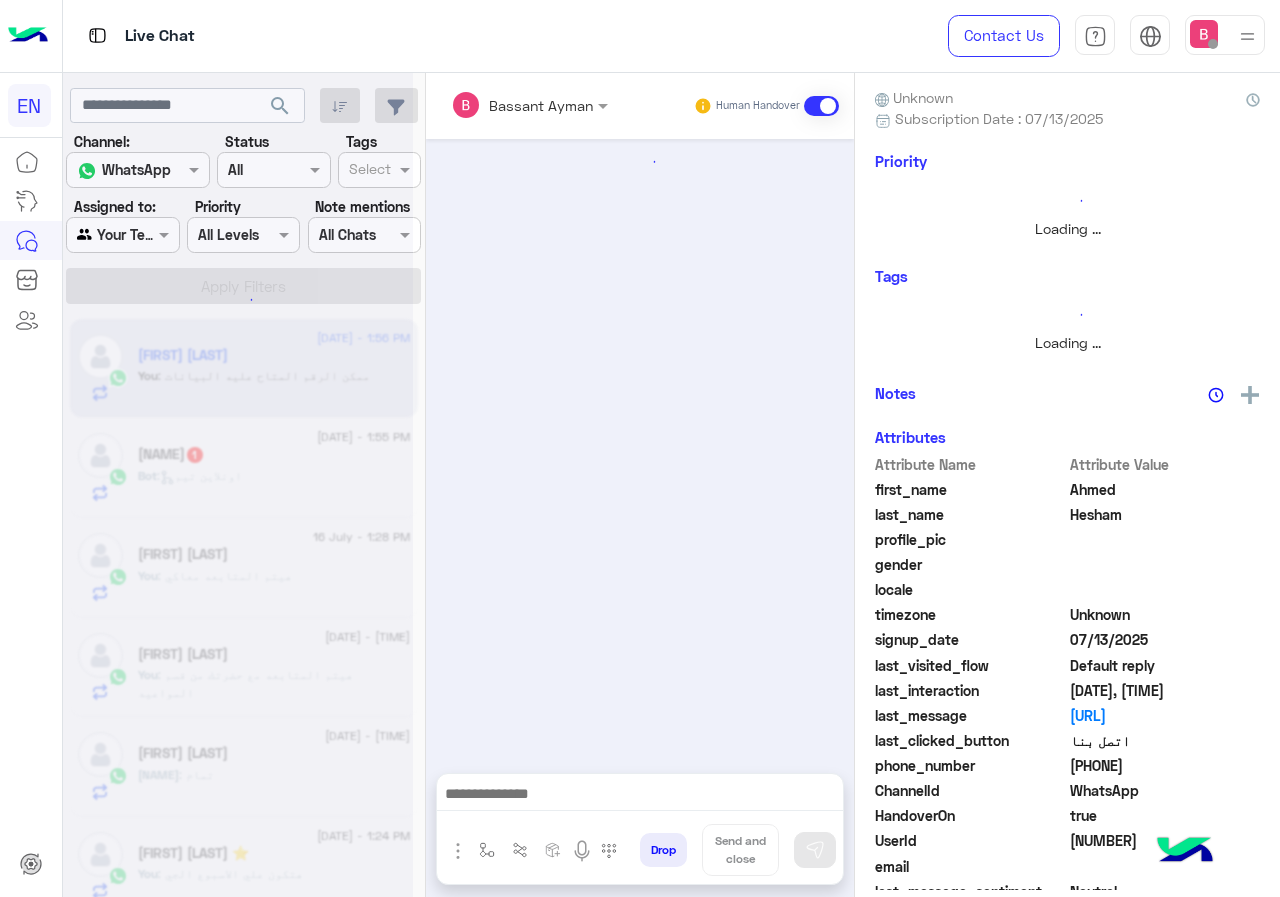 scroll, scrollTop: 221, scrollLeft: 0, axis: vertical 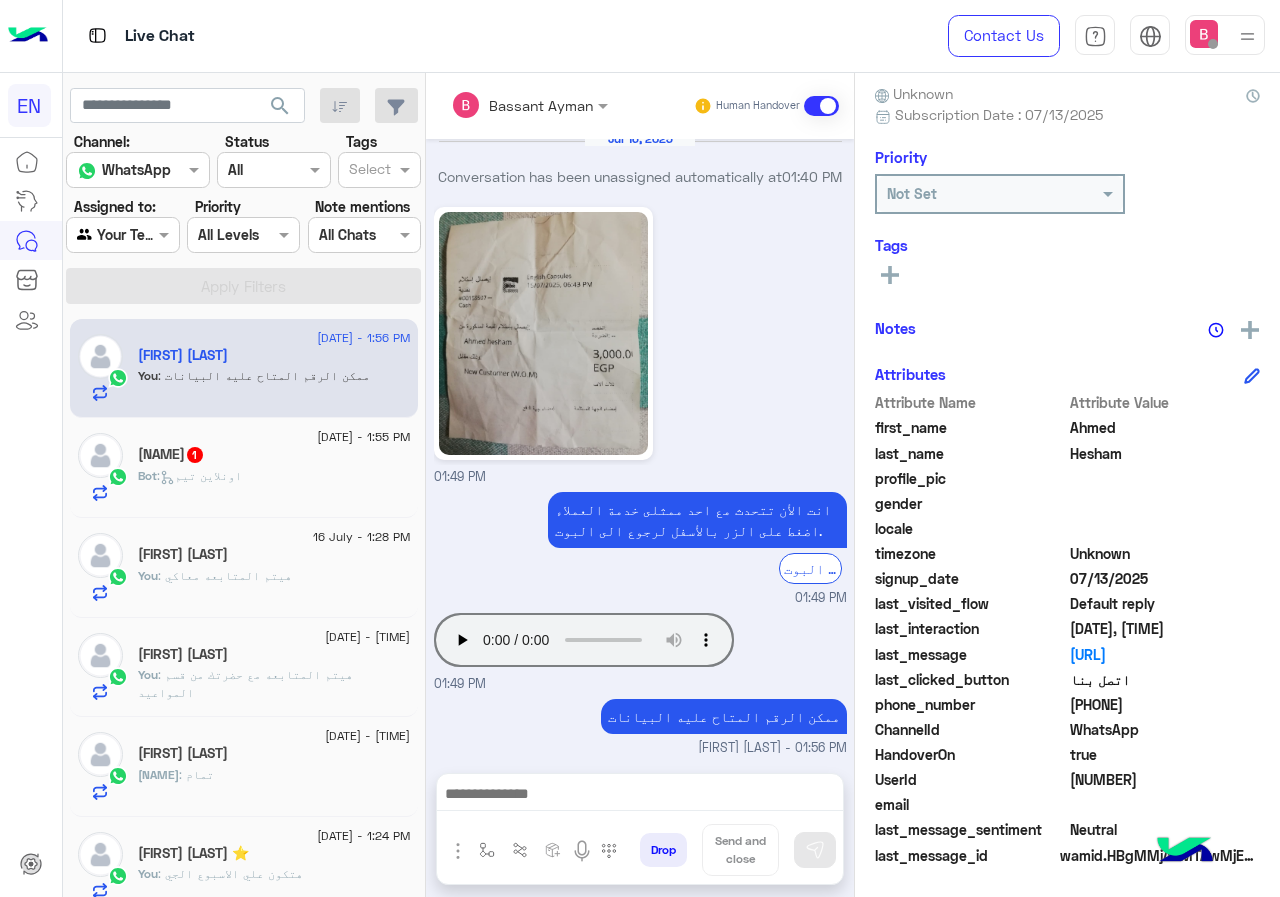 click at bounding box center [100, 235] 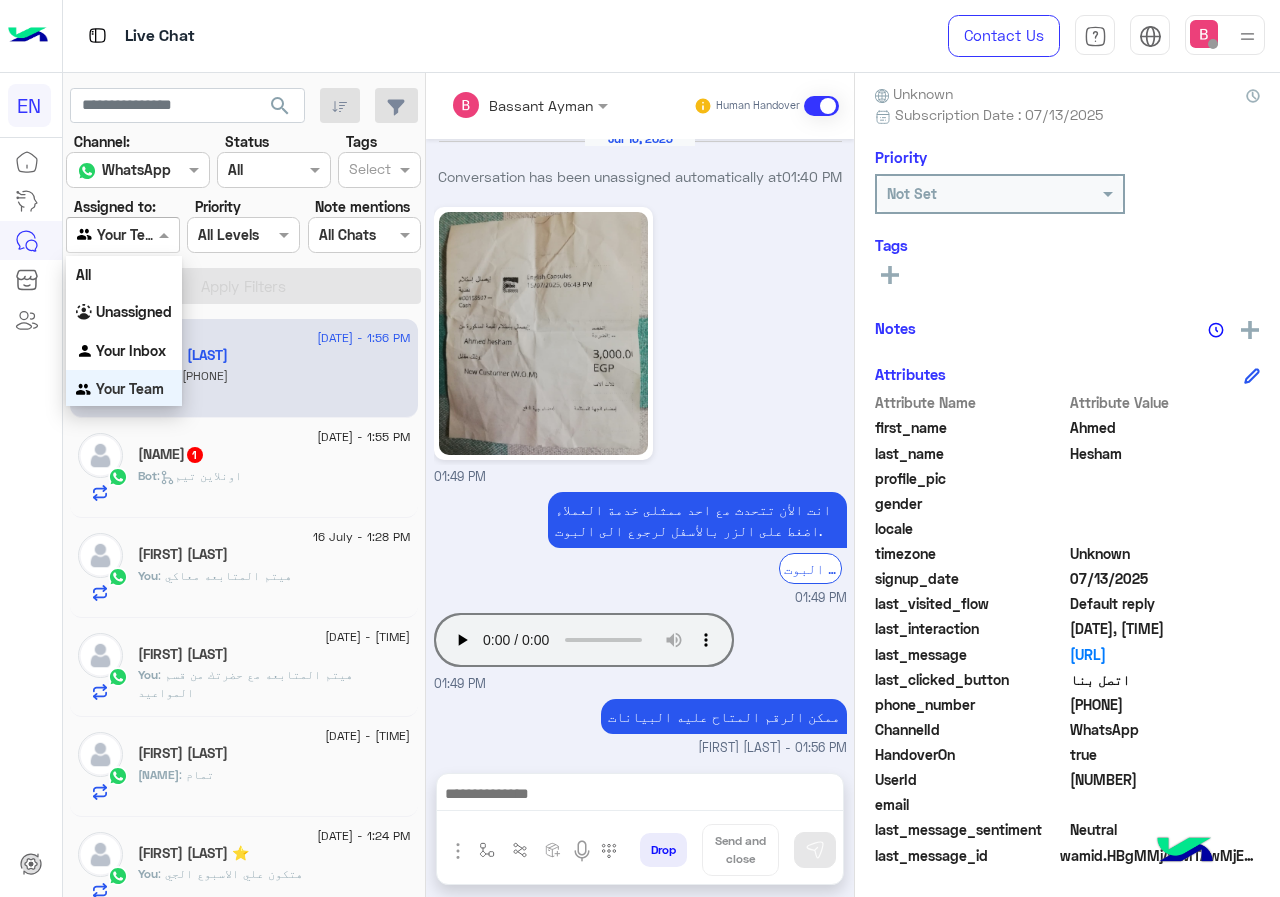 scroll, scrollTop: 1989, scrollLeft: 0, axis: vertical 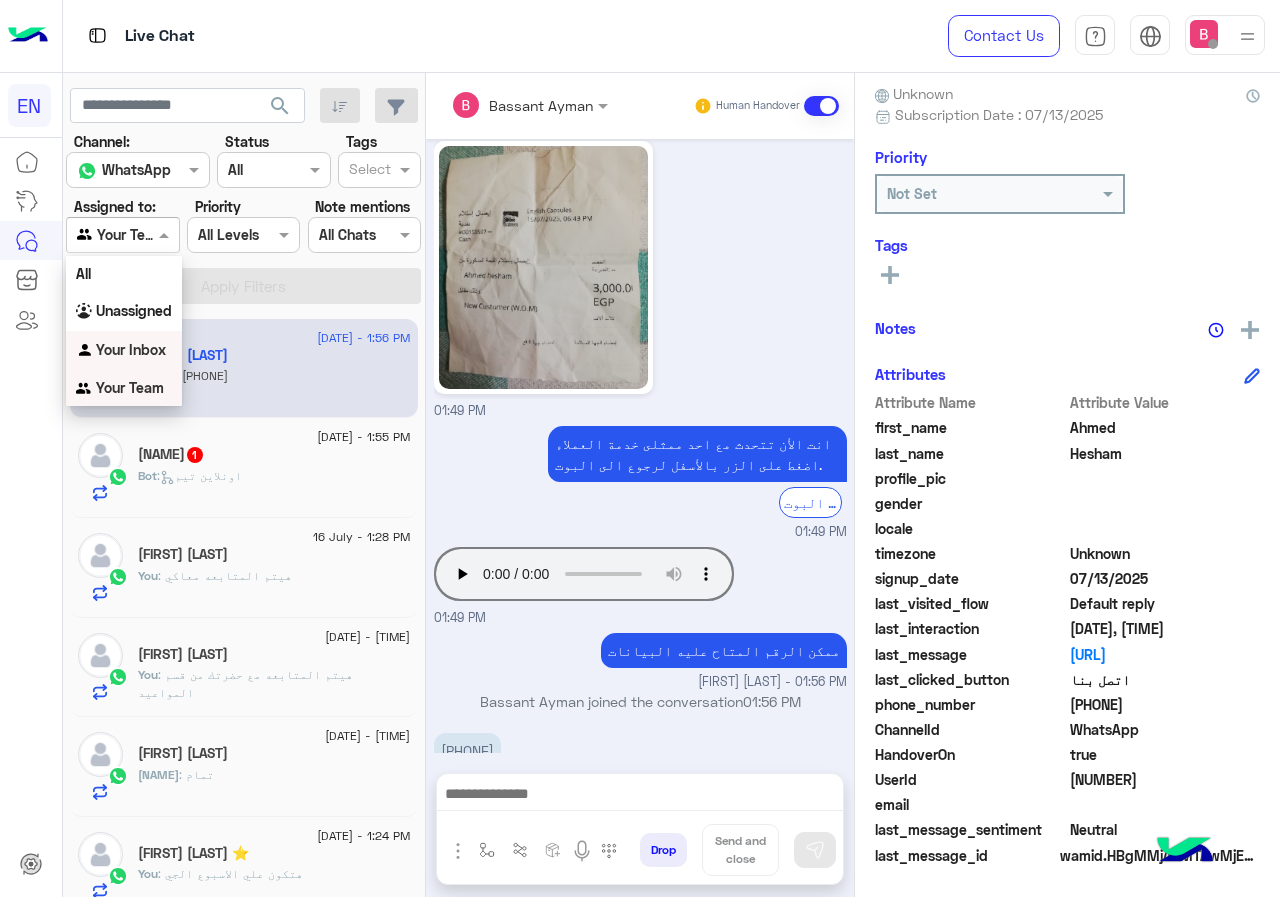 click on "Your Inbox" at bounding box center [131, 349] 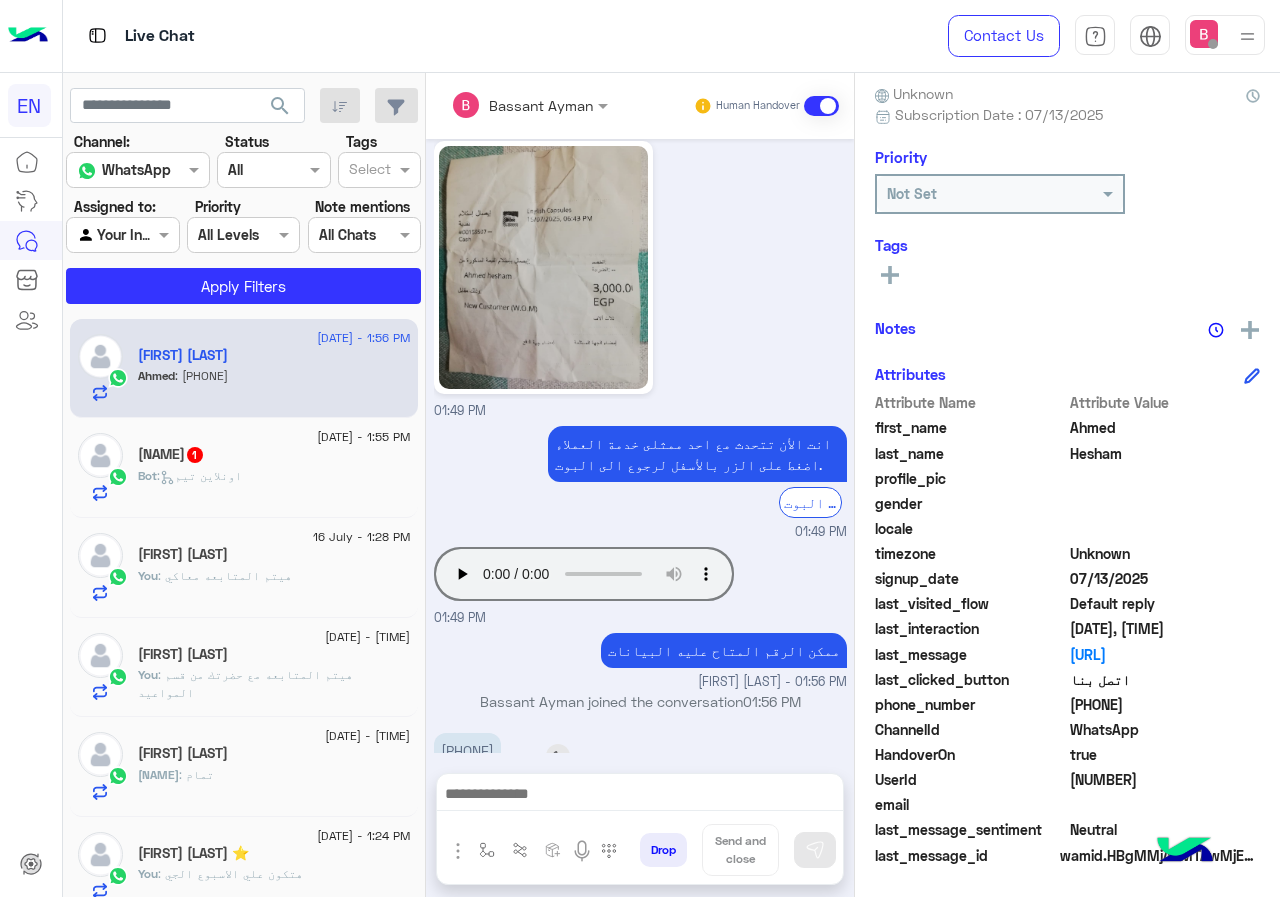 click on "[PHONE]" at bounding box center (524, 750) 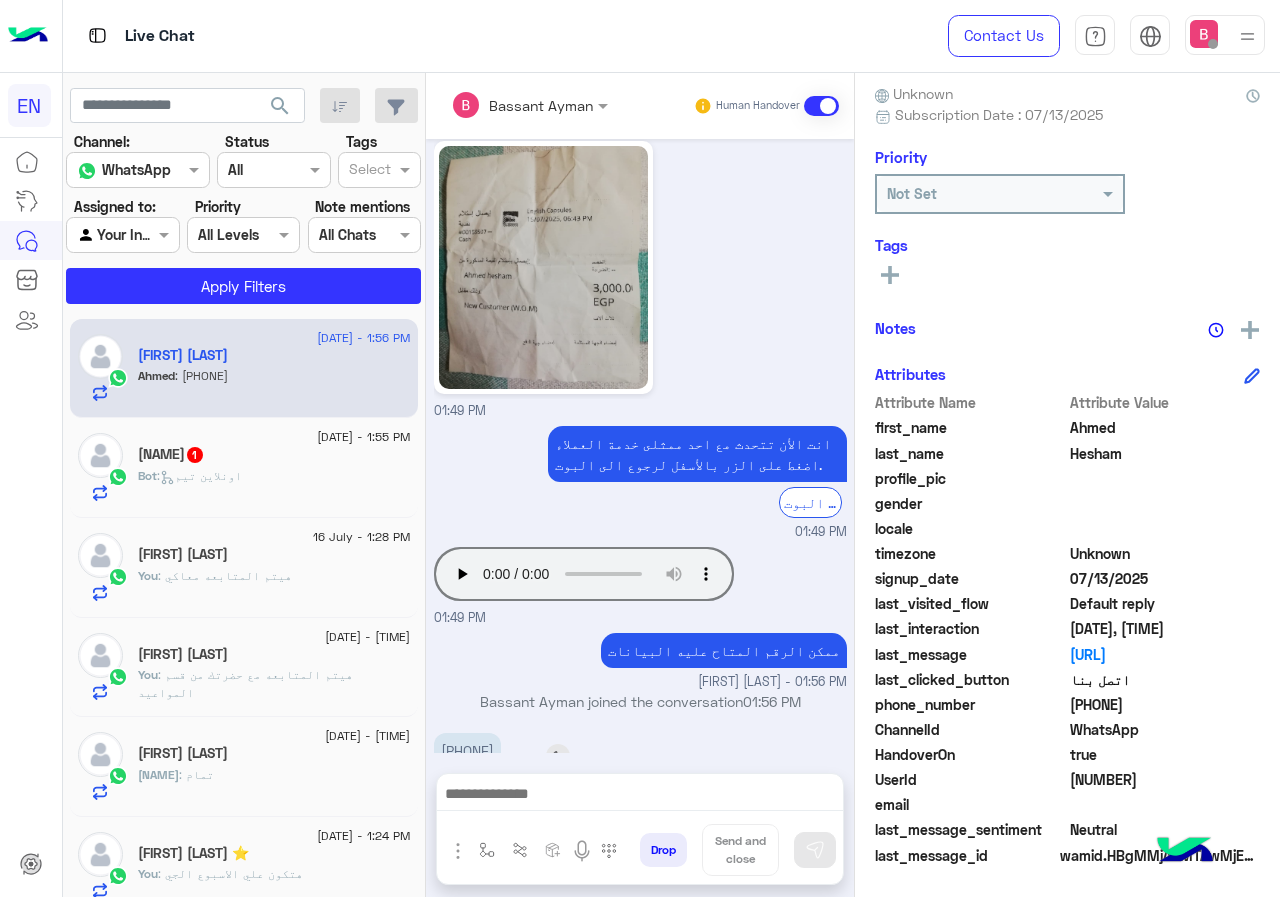 click on "[PHONE]" at bounding box center [524, 750] 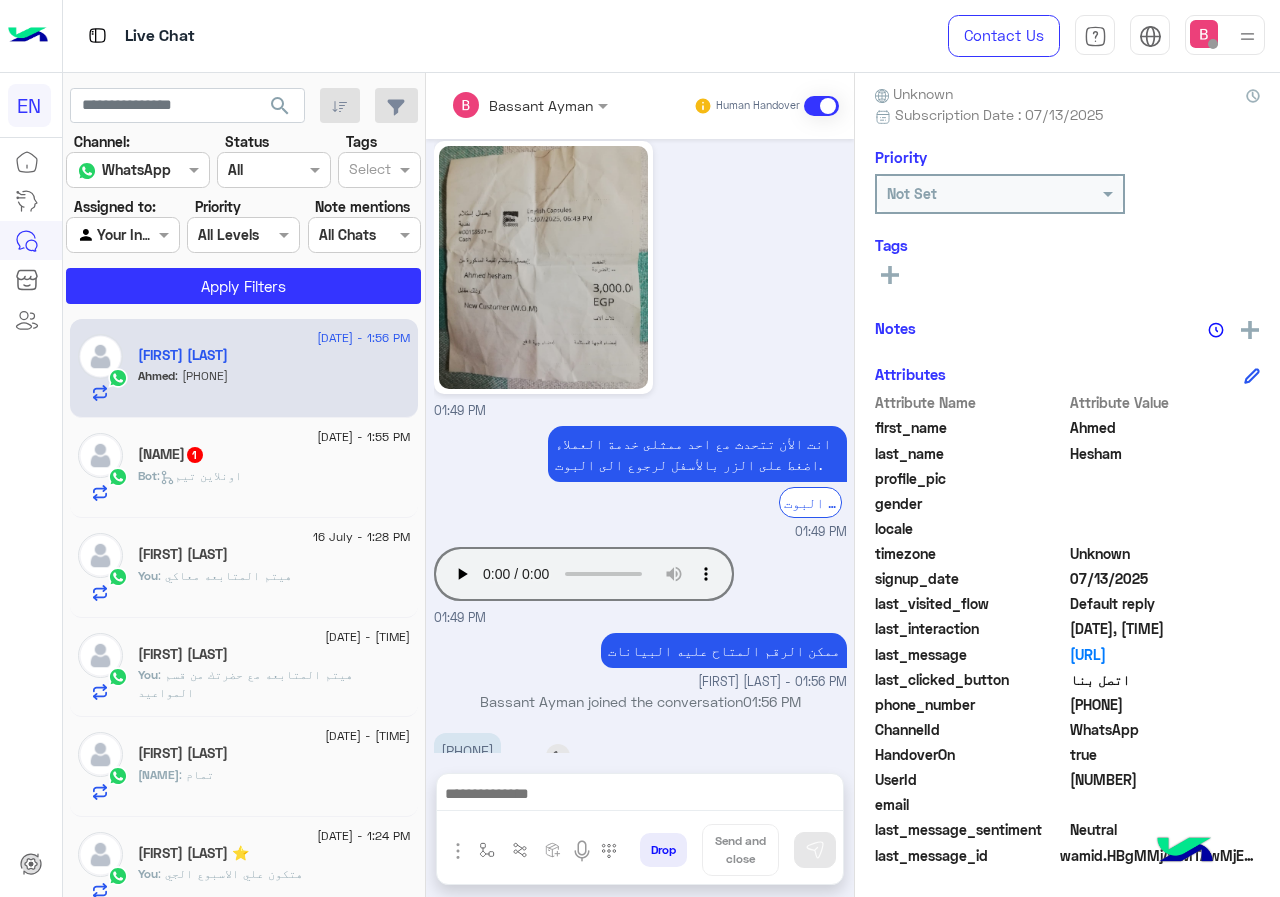 copy 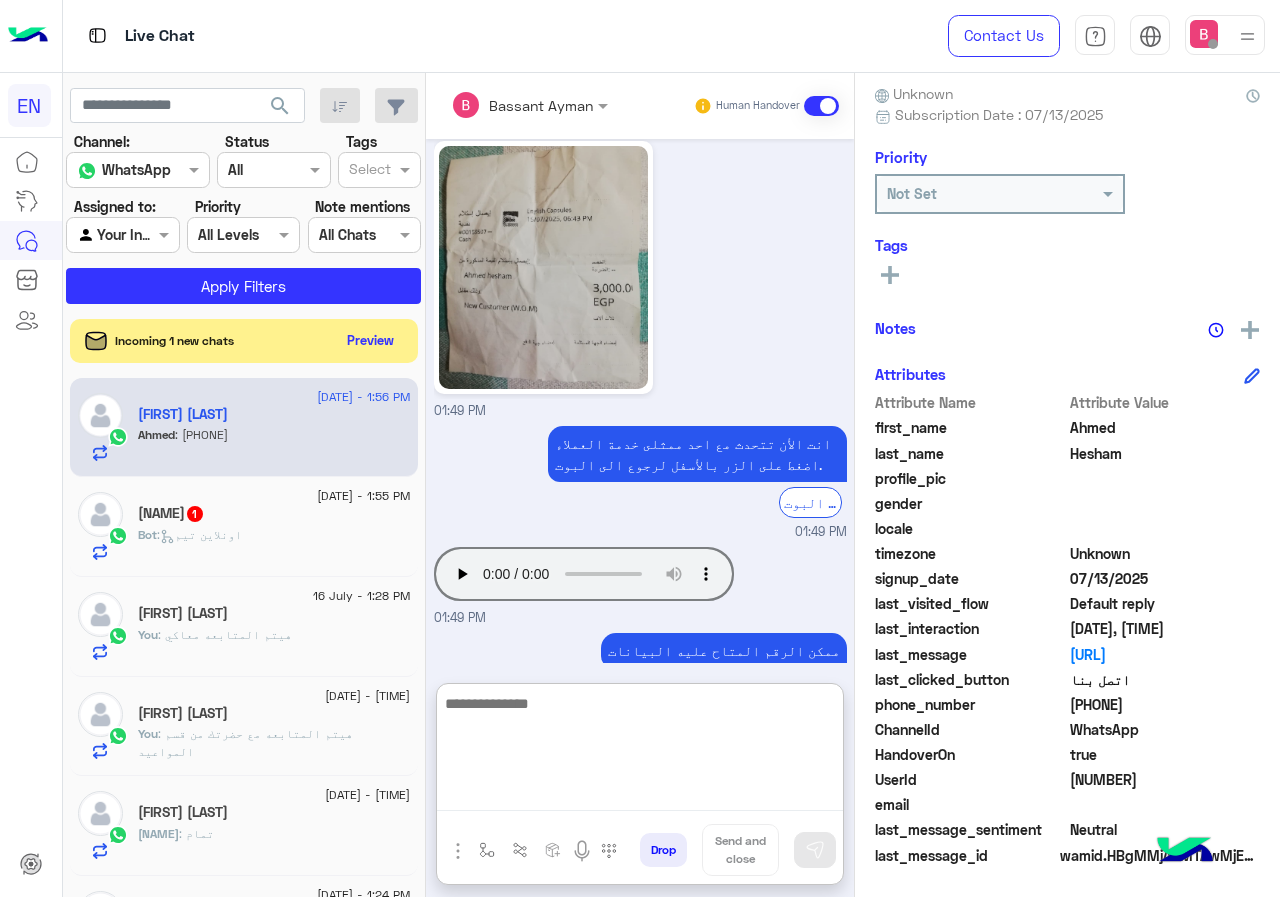 click at bounding box center (640, 751) 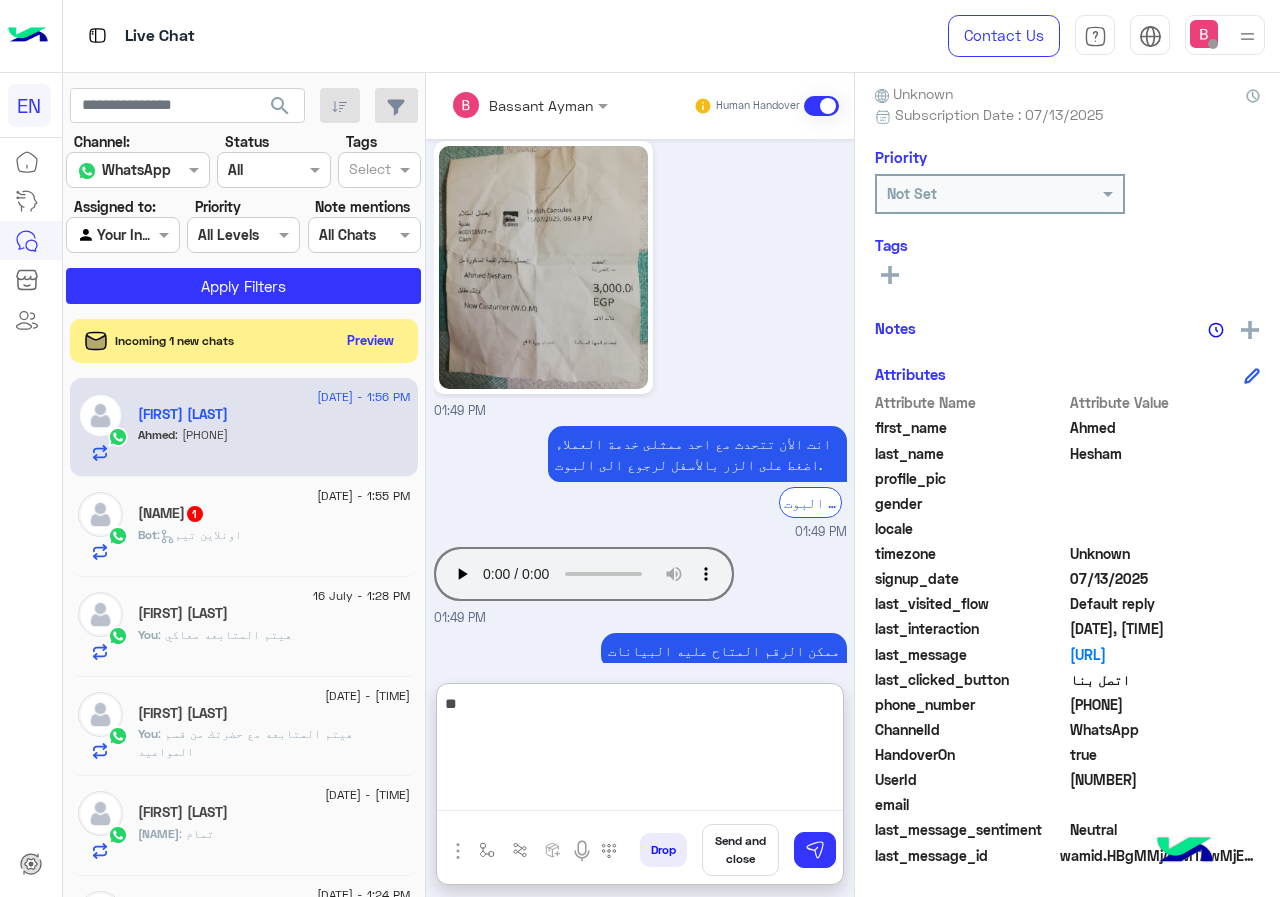 type on "*" 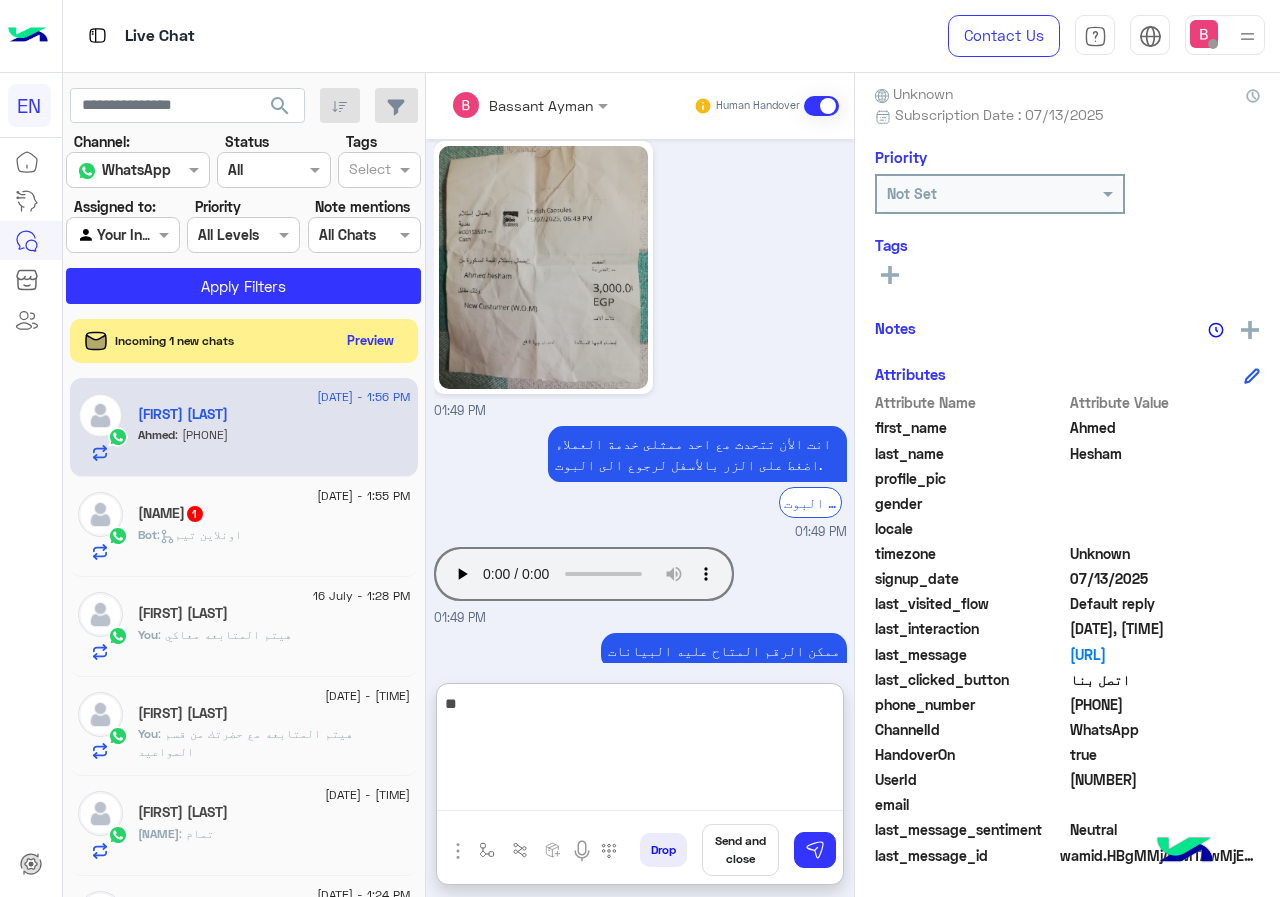 type on "*" 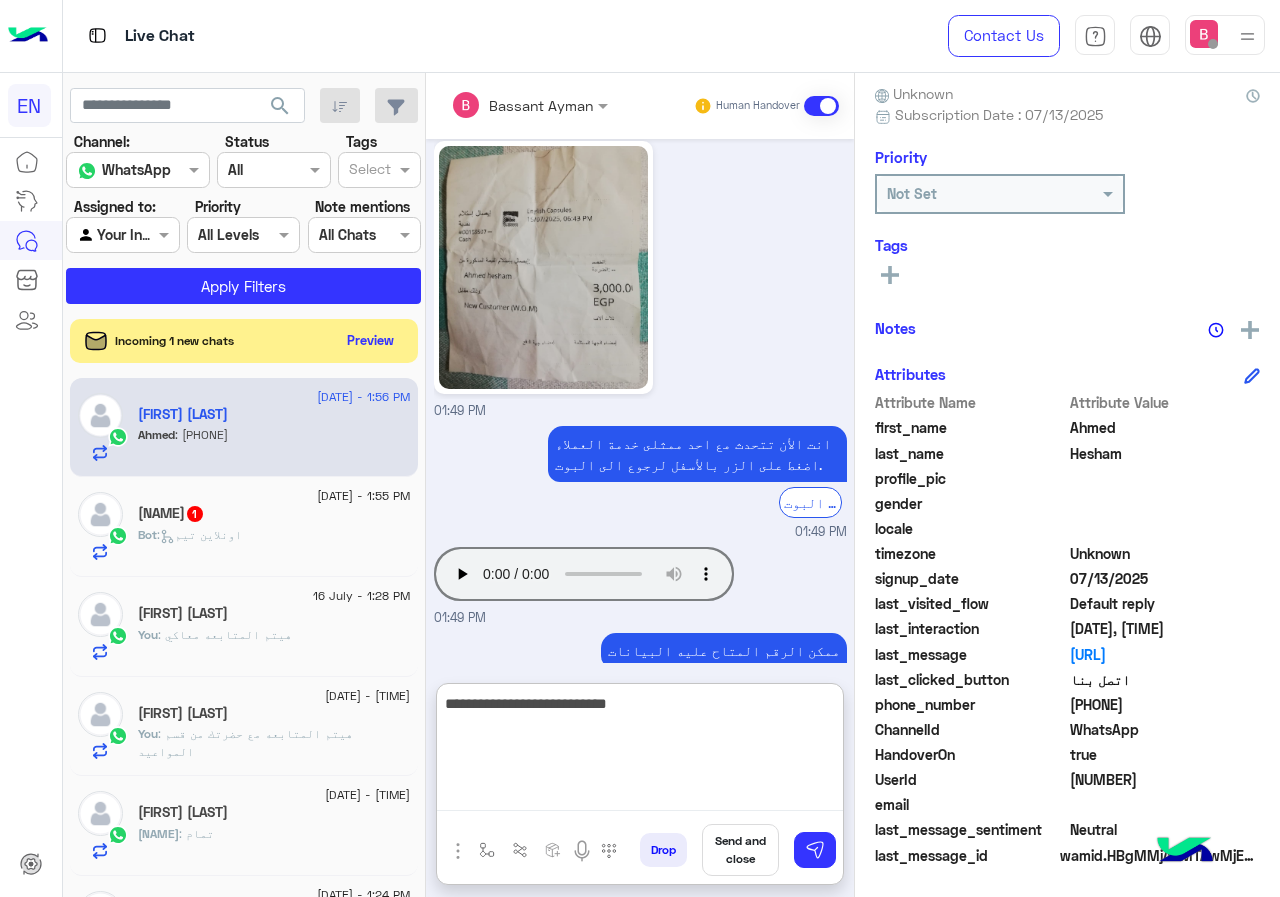 type on "**********" 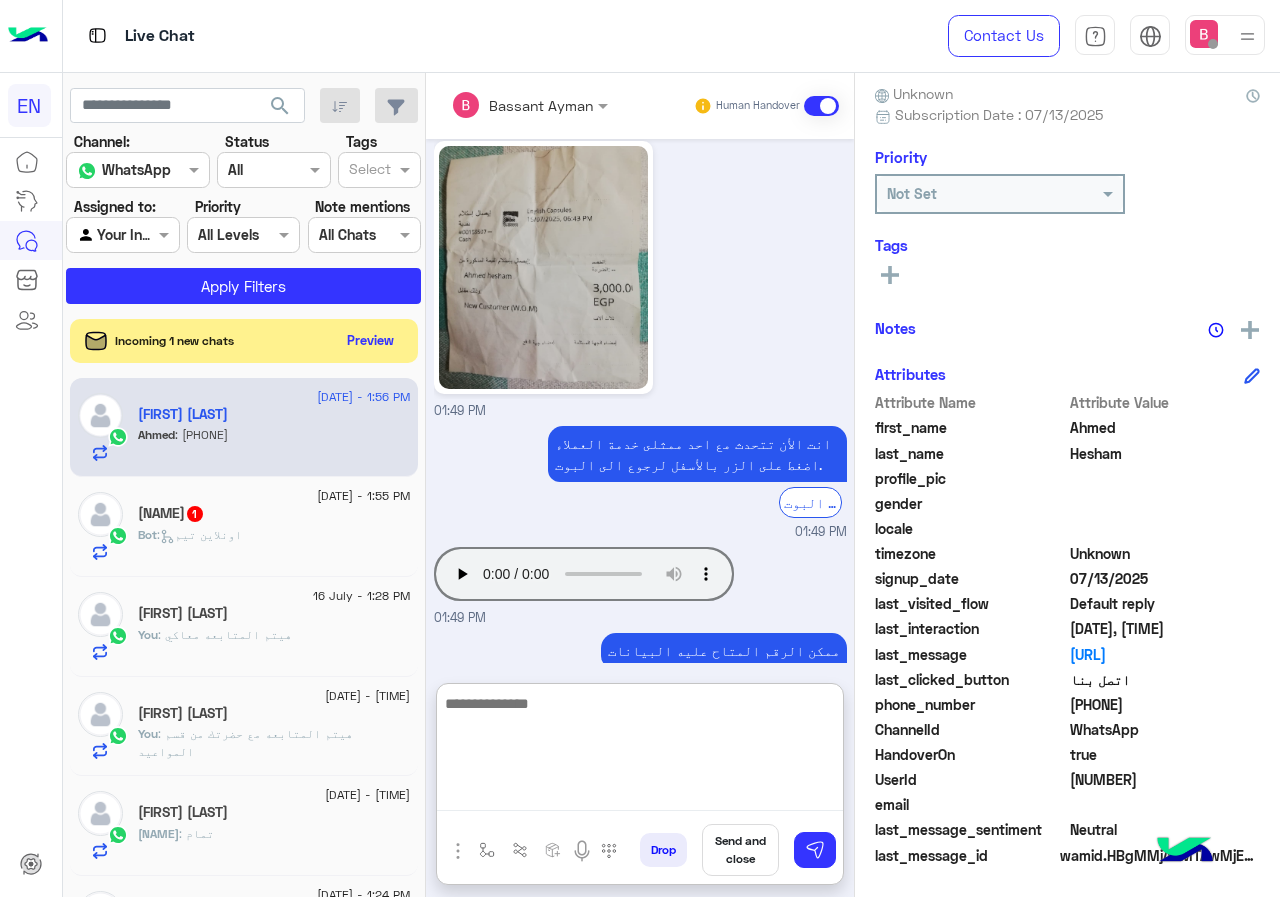 scroll, scrollTop: 2143, scrollLeft: 0, axis: vertical 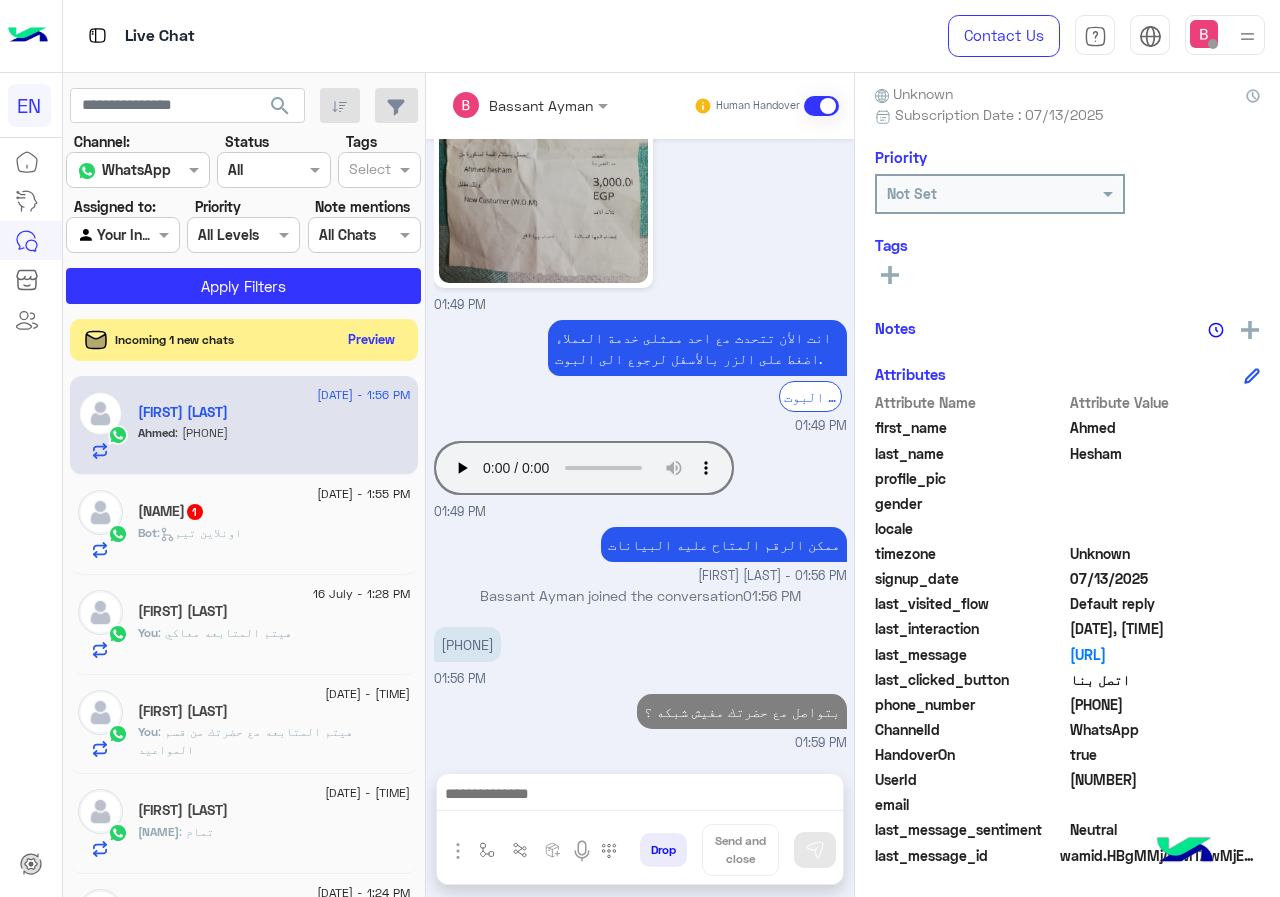 click on "Preview" 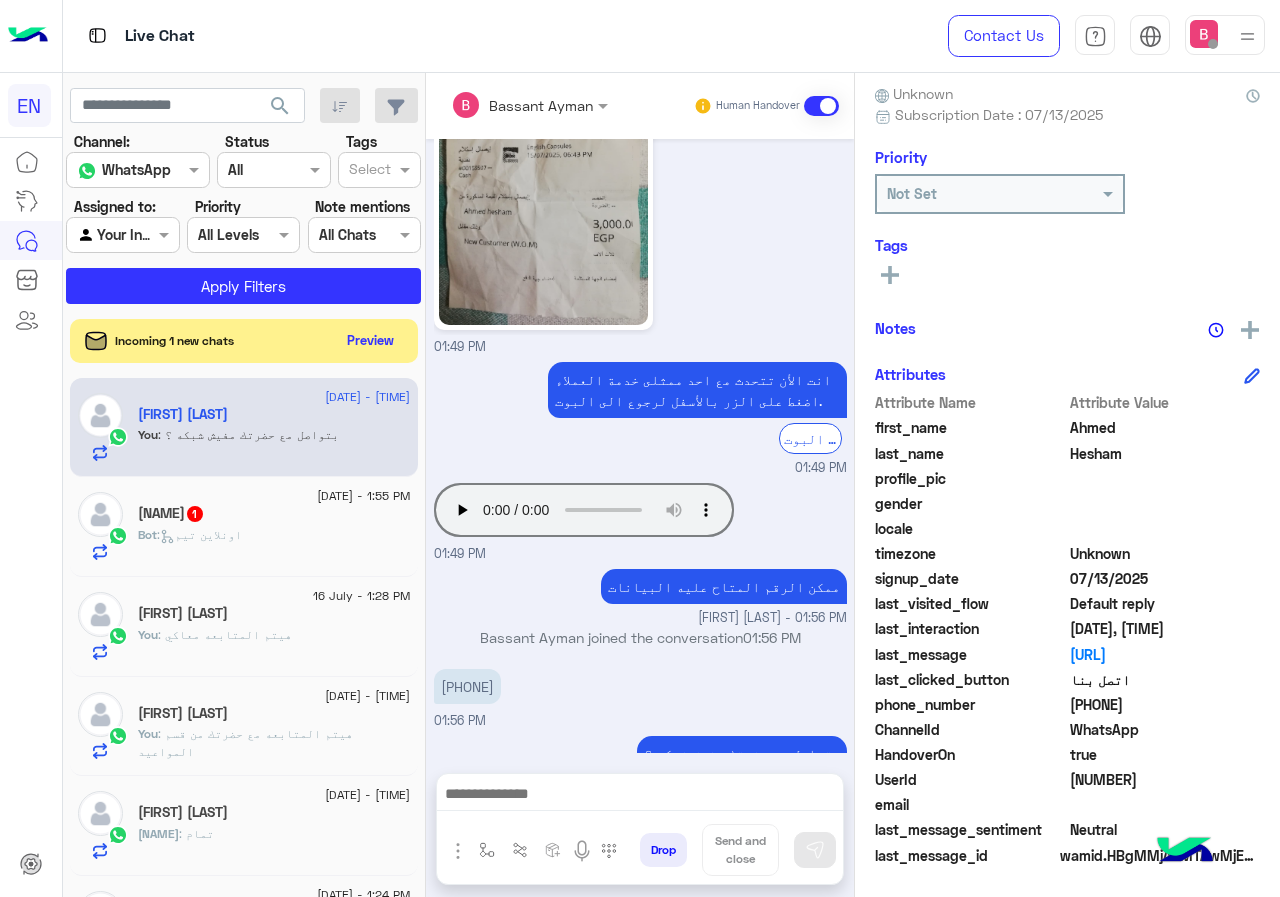 scroll, scrollTop: 221, scrollLeft: 0, axis: vertical 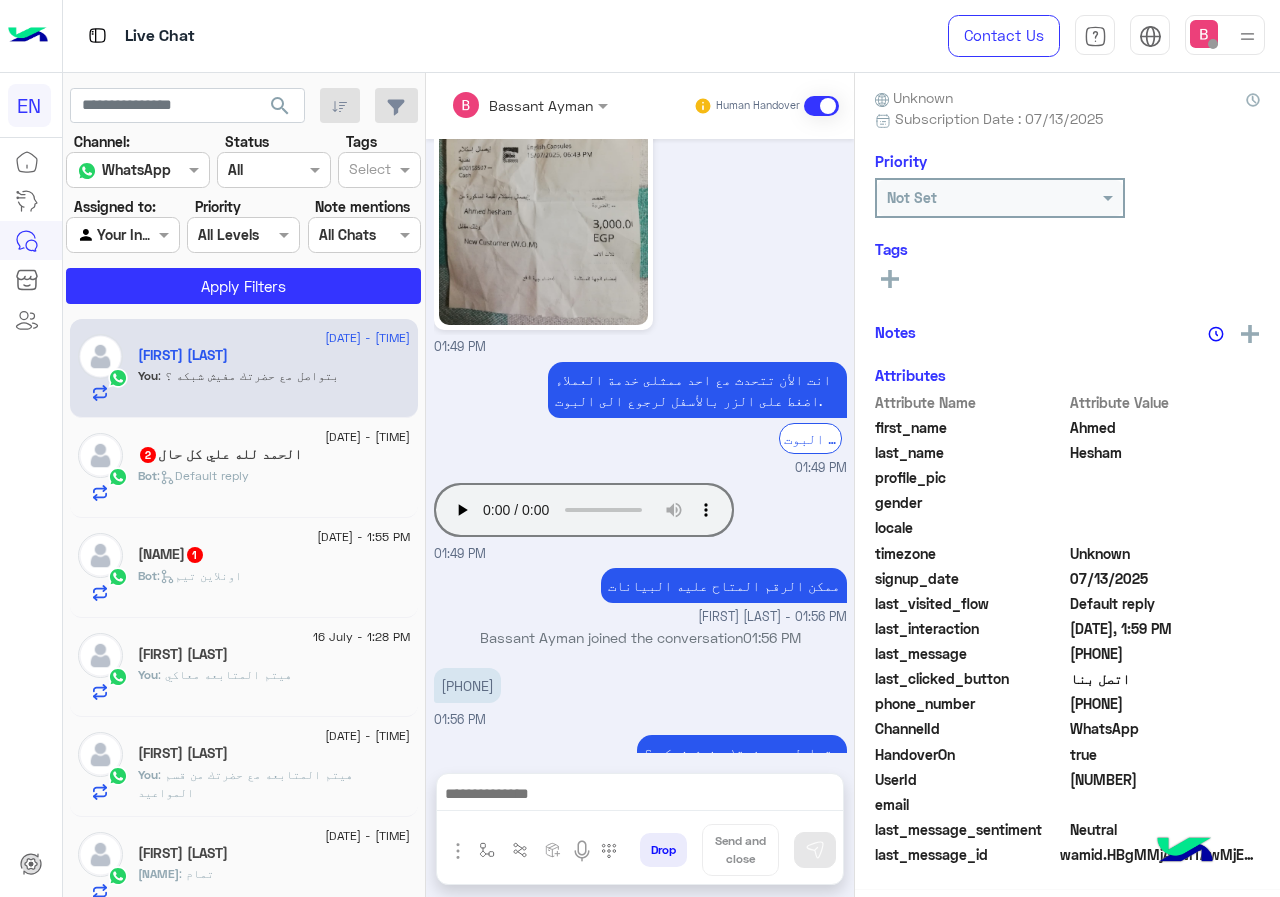 click on "Bot :   Default reply" 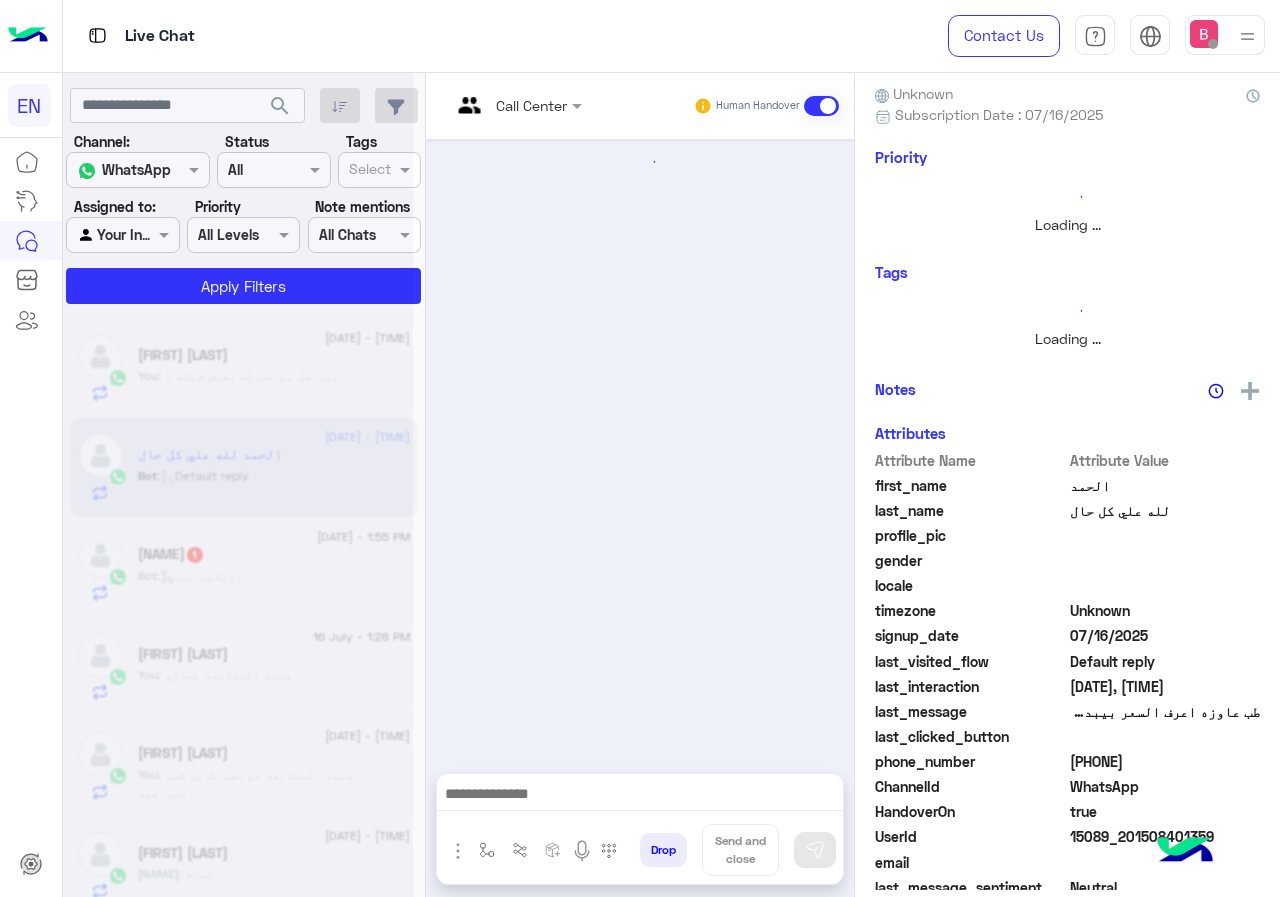 scroll, scrollTop: 221, scrollLeft: 0, axis: vertical 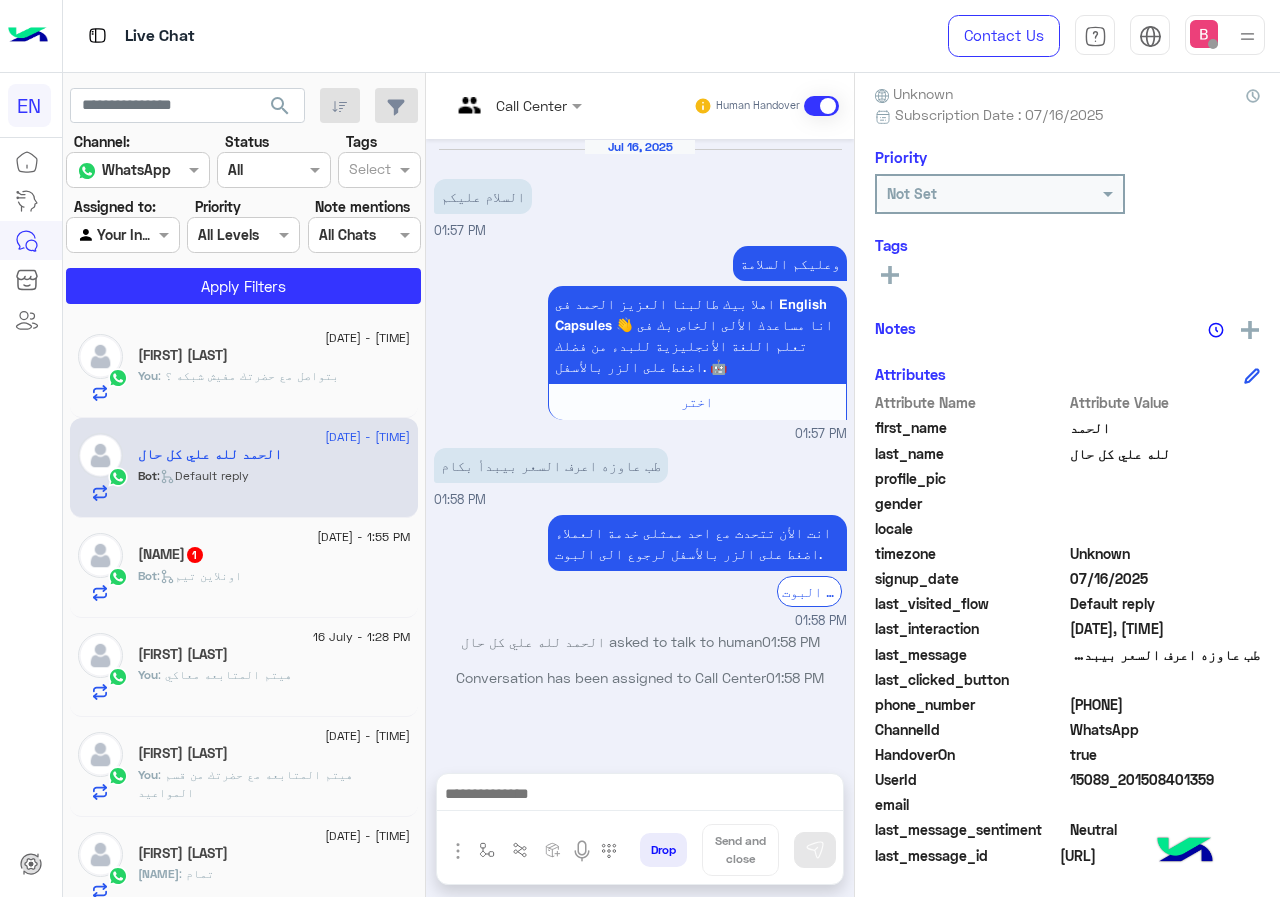 click at bounding box center (491, 105) 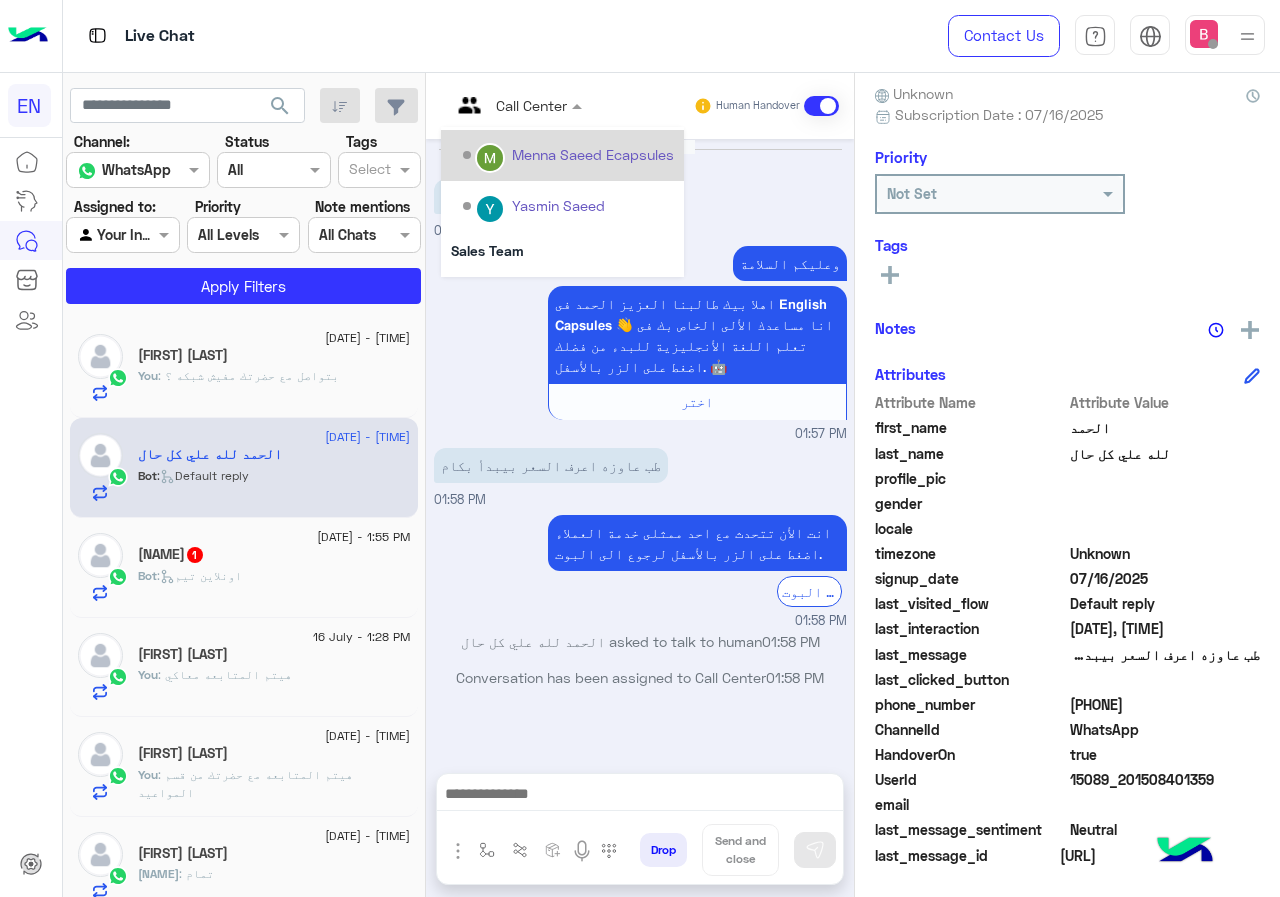 scroll, scrollTop: 332, scrollLeft: 0, axis: vertical 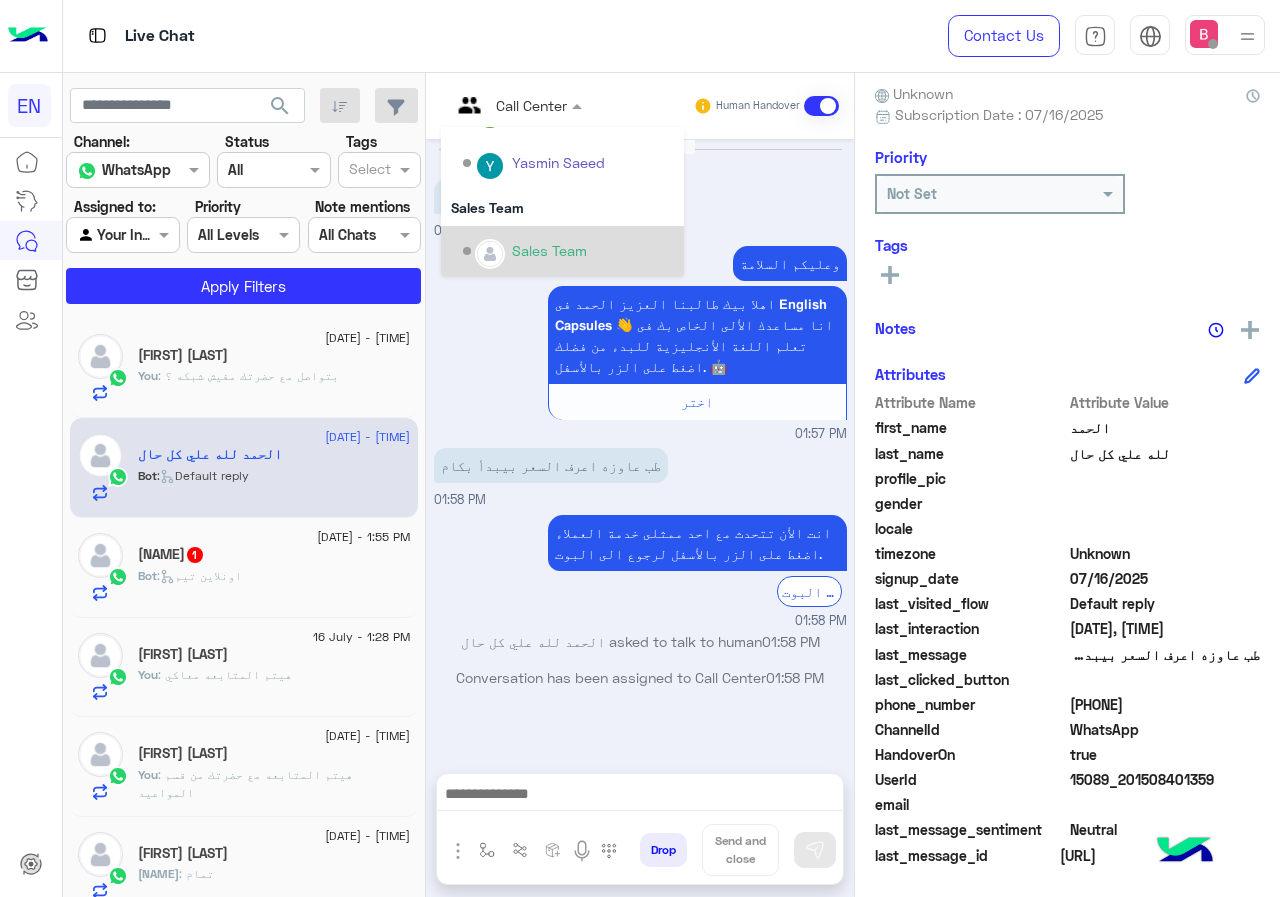 click on "Sales Team" at bounding box center [562, 251] 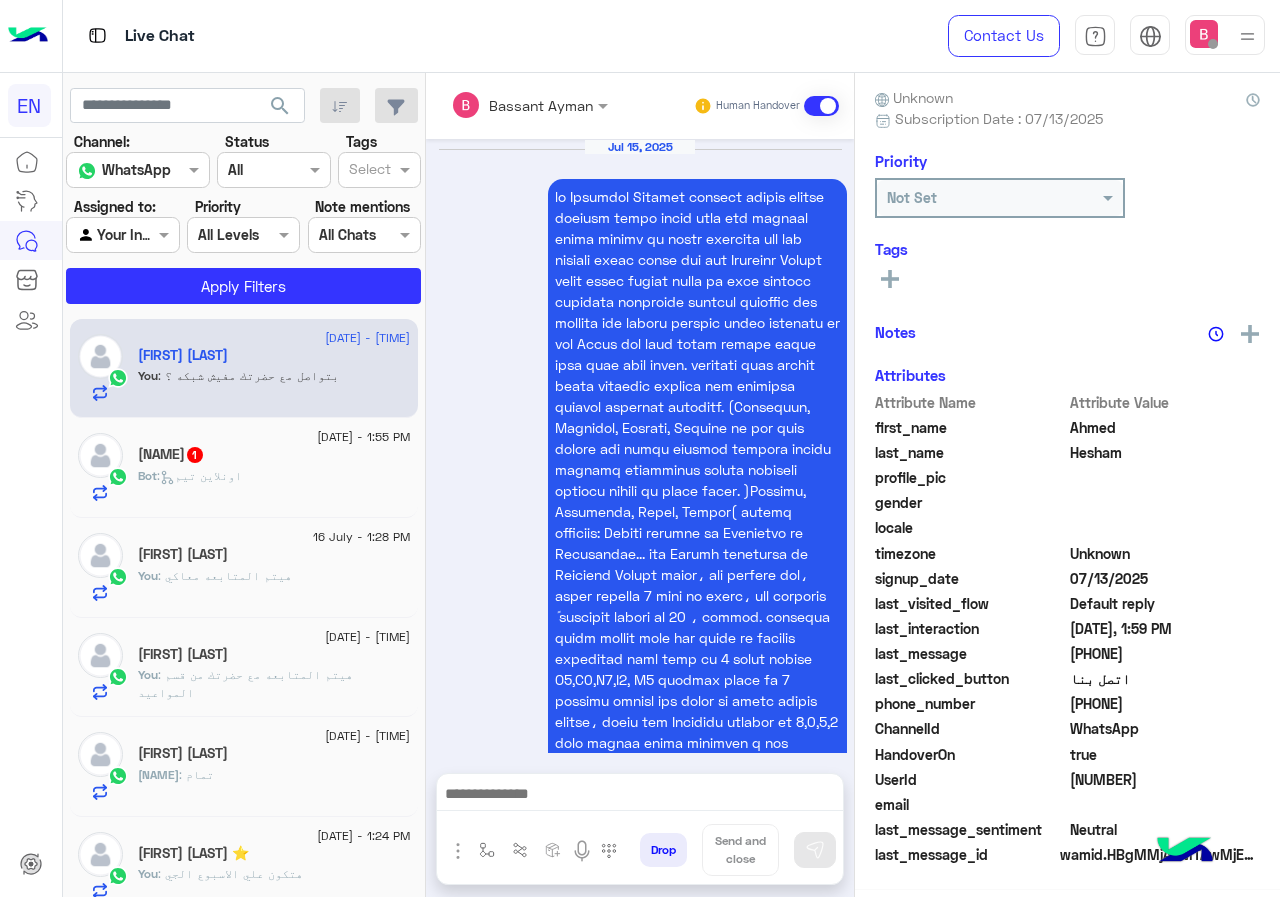 scroll, scrollTop: 176, scrollLeft: 0, axis: vertical 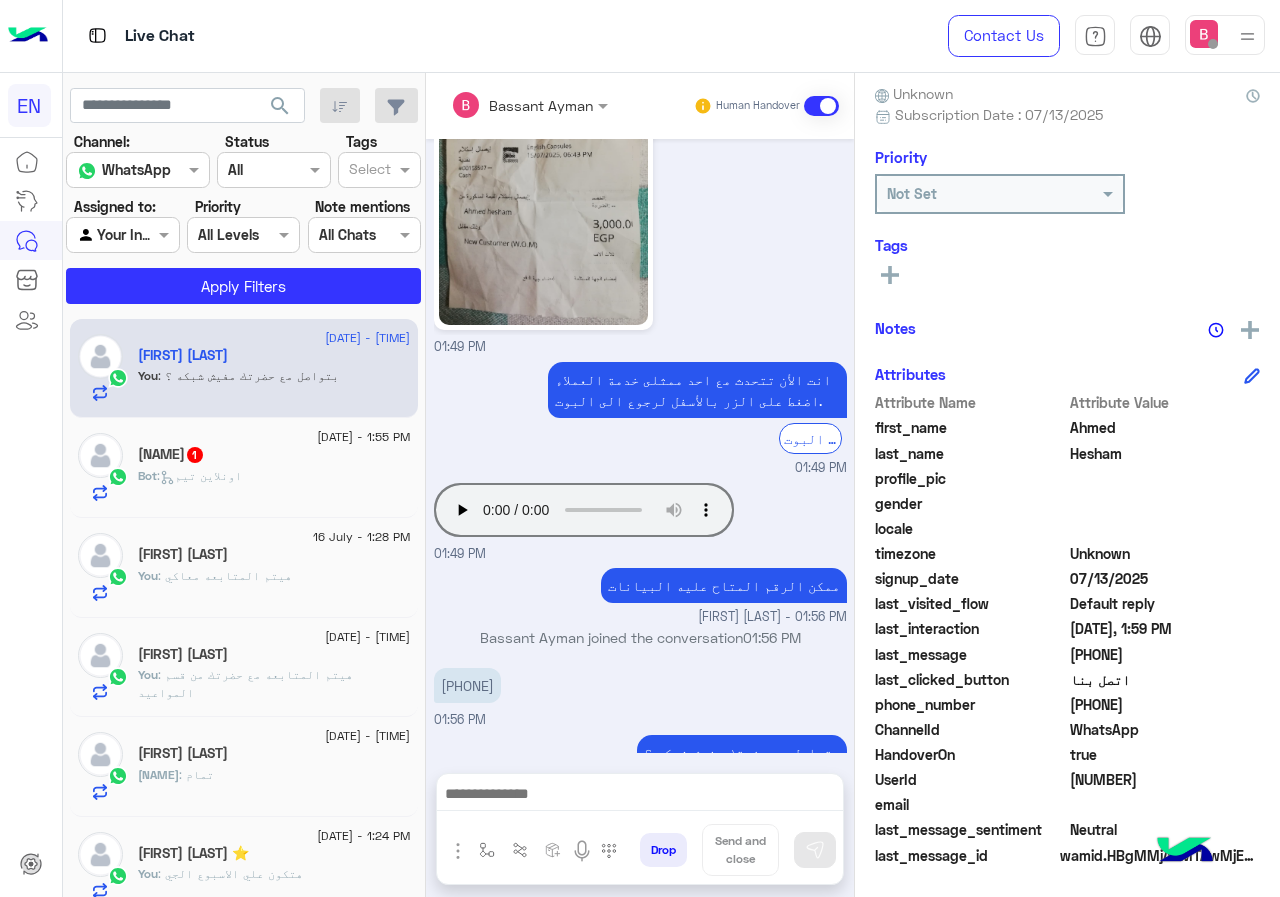 click at bounding box center (100, 235) 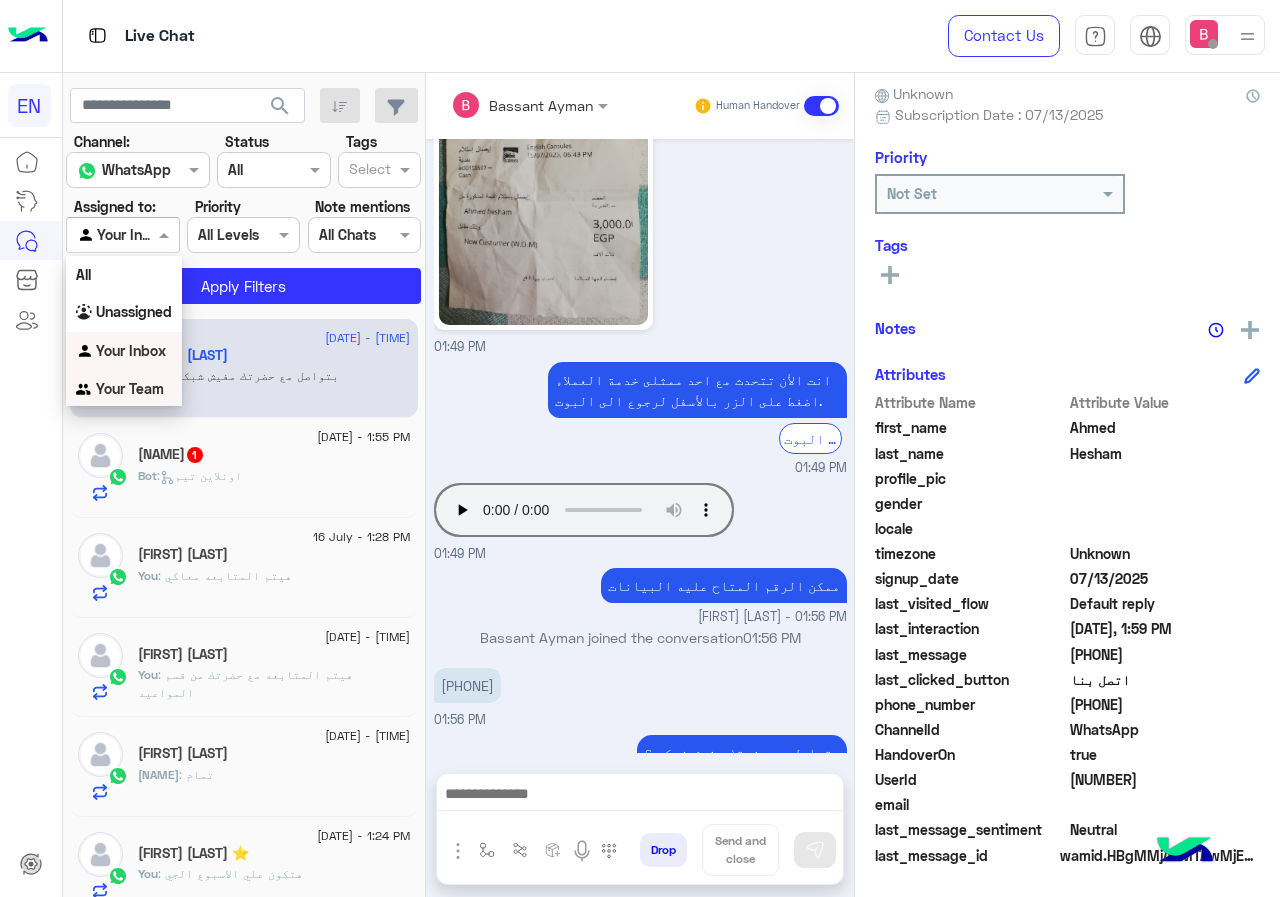 click on "Your Team" at bounding box center (124, 389) 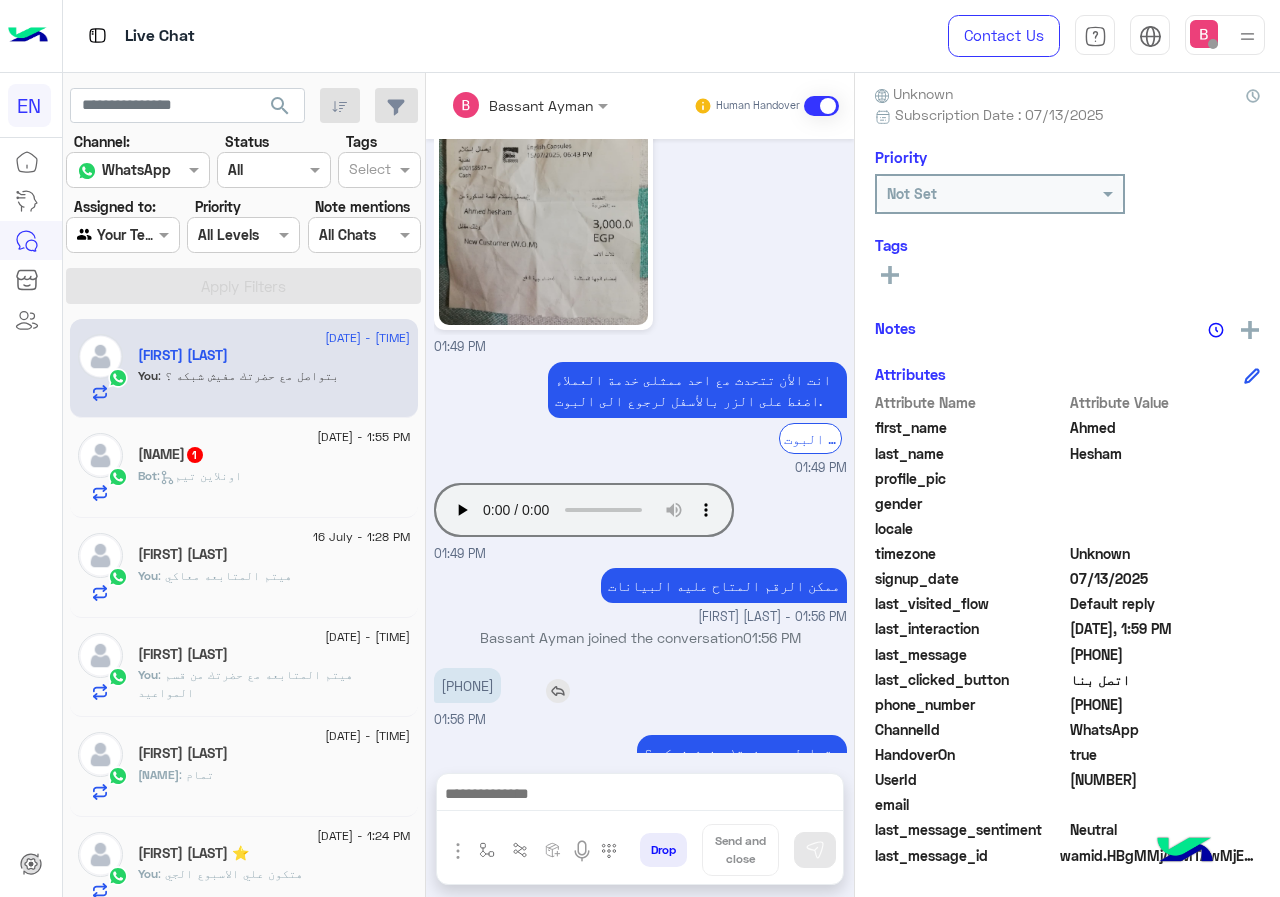 click on "[PHONE]" at bounding box center (524, 685) 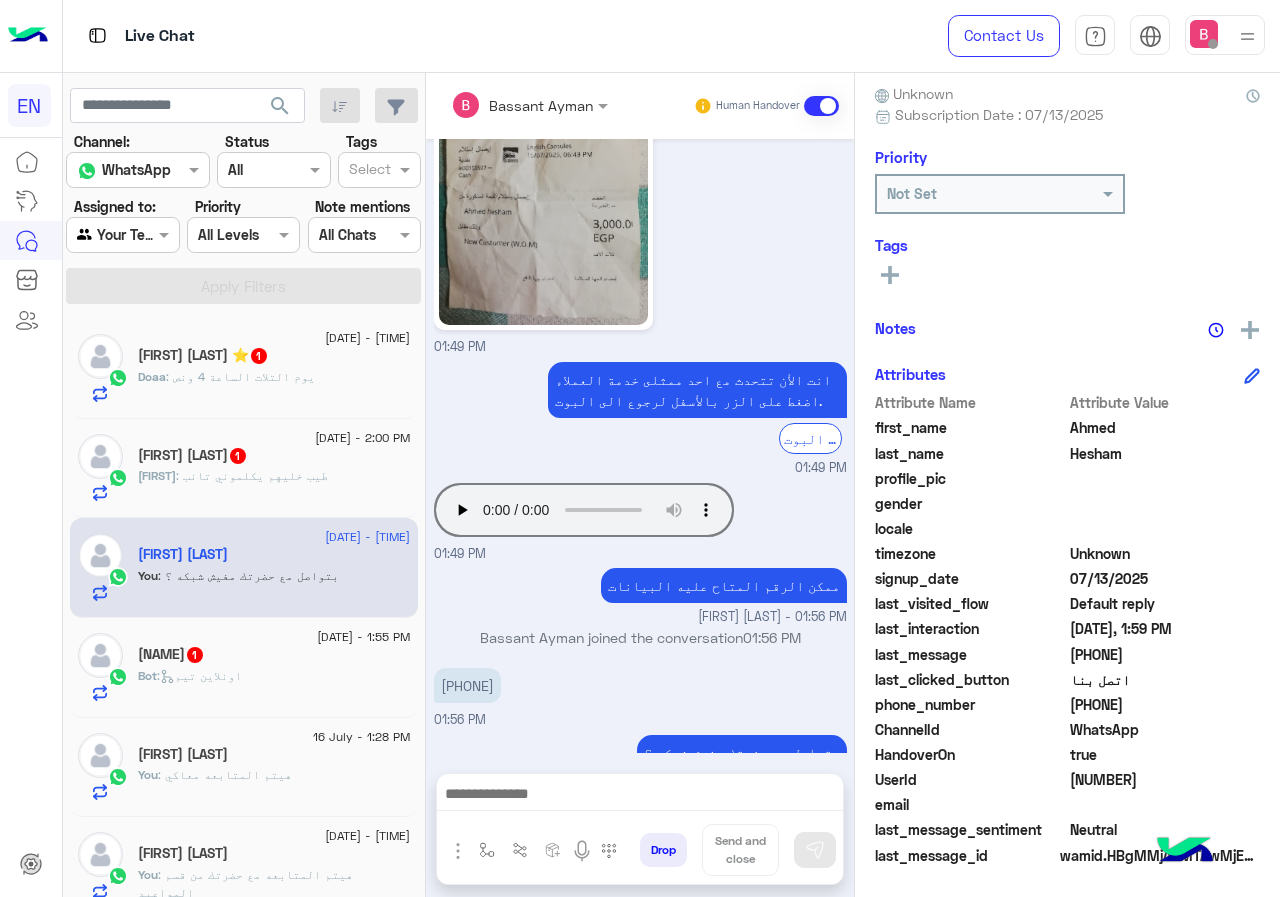 click at bounding box center [640, 799] 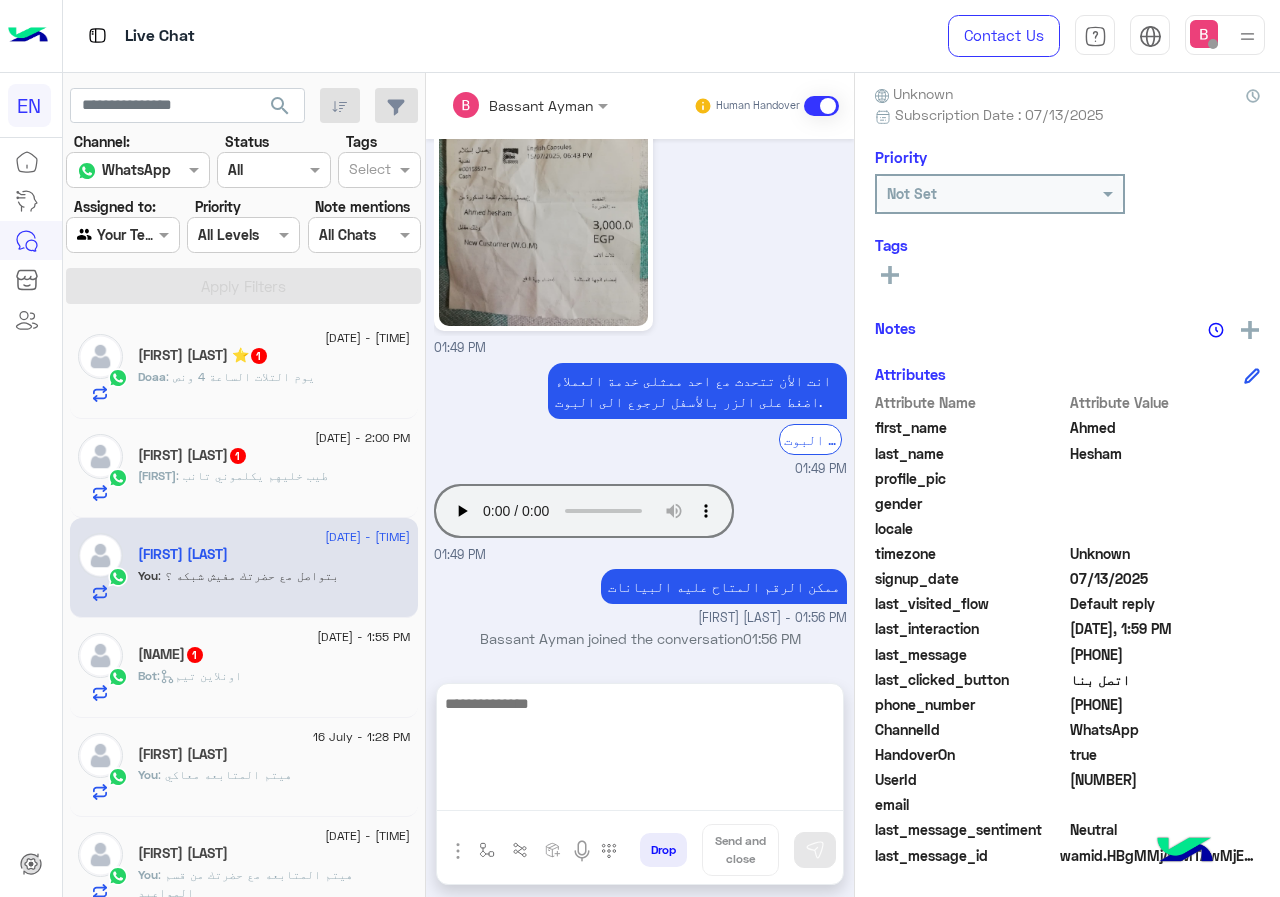 click at bounding box center [640, 751] 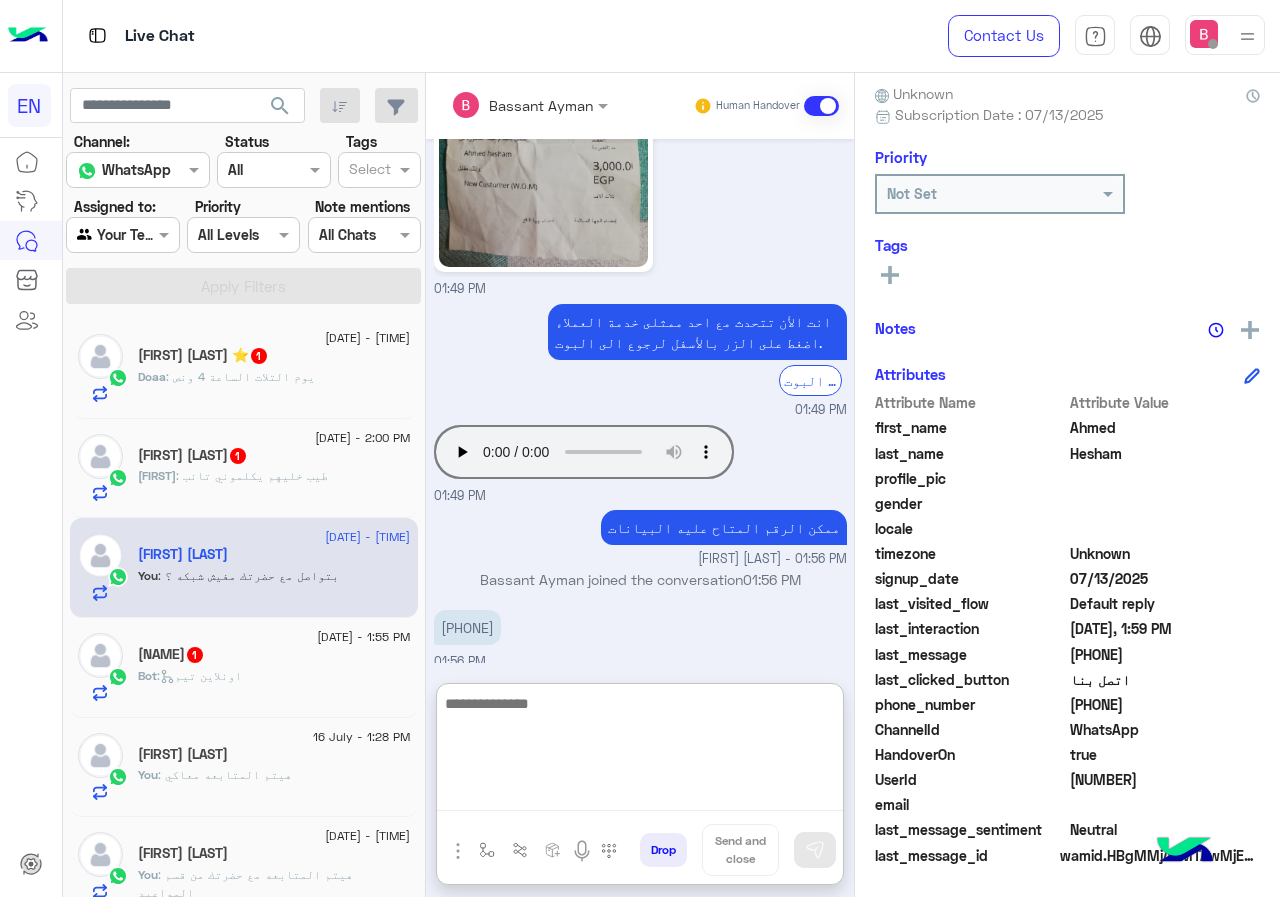 scroll, scrollTop: 2003, scrollLeft: 0, axis: vertical 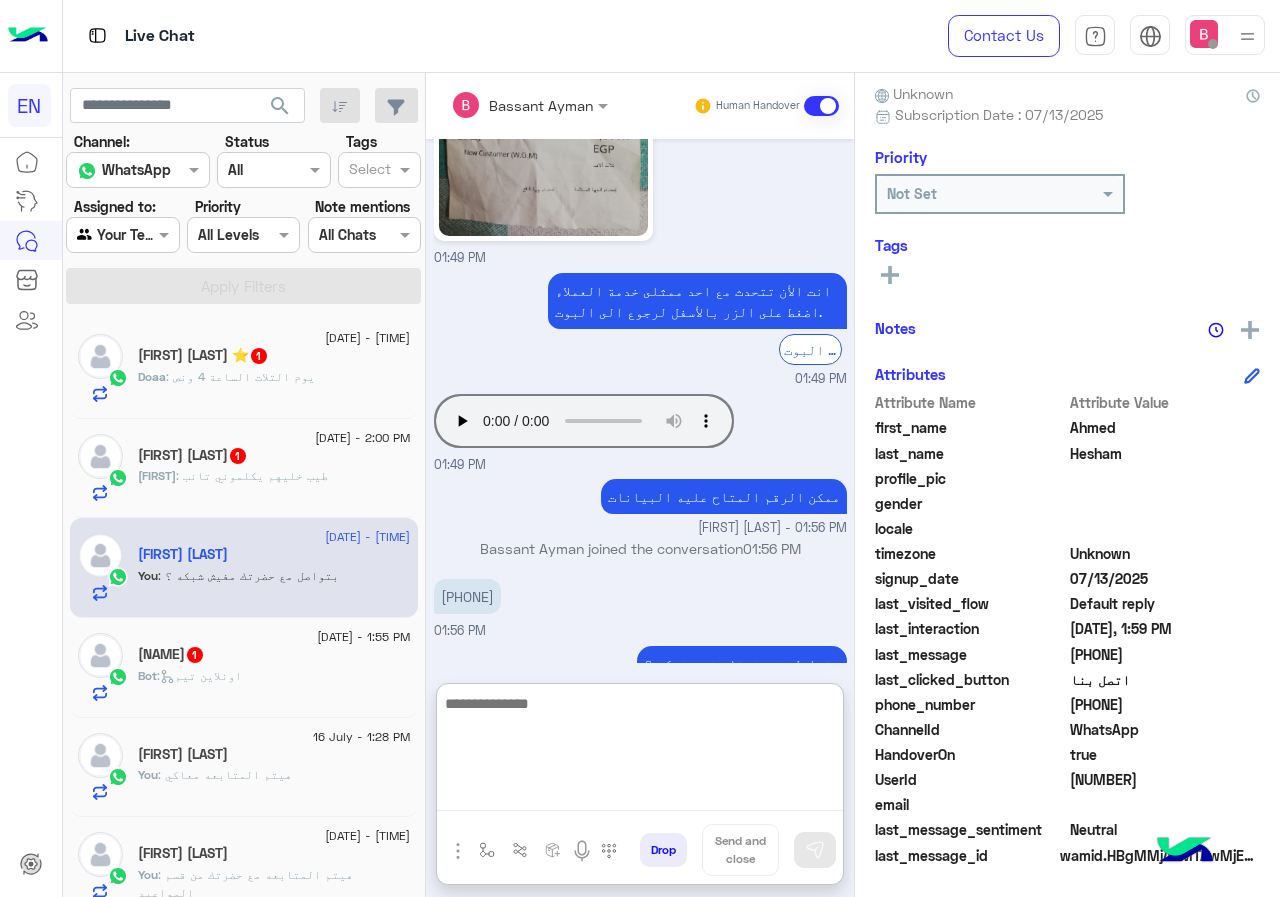click at bounding box center [640, 751] 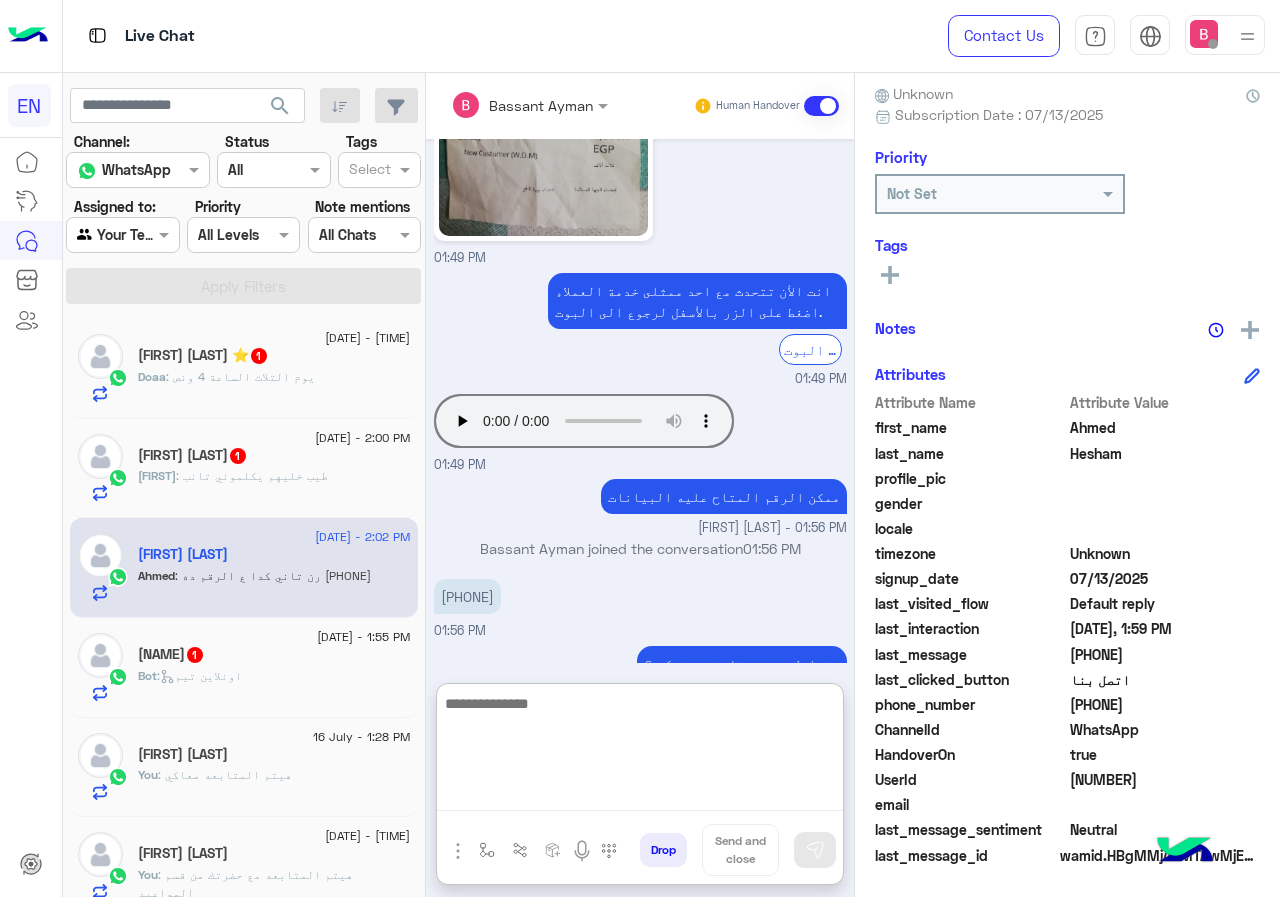 scroll, scrollTop: 2137, scrollLeft: 0, axis: vertical 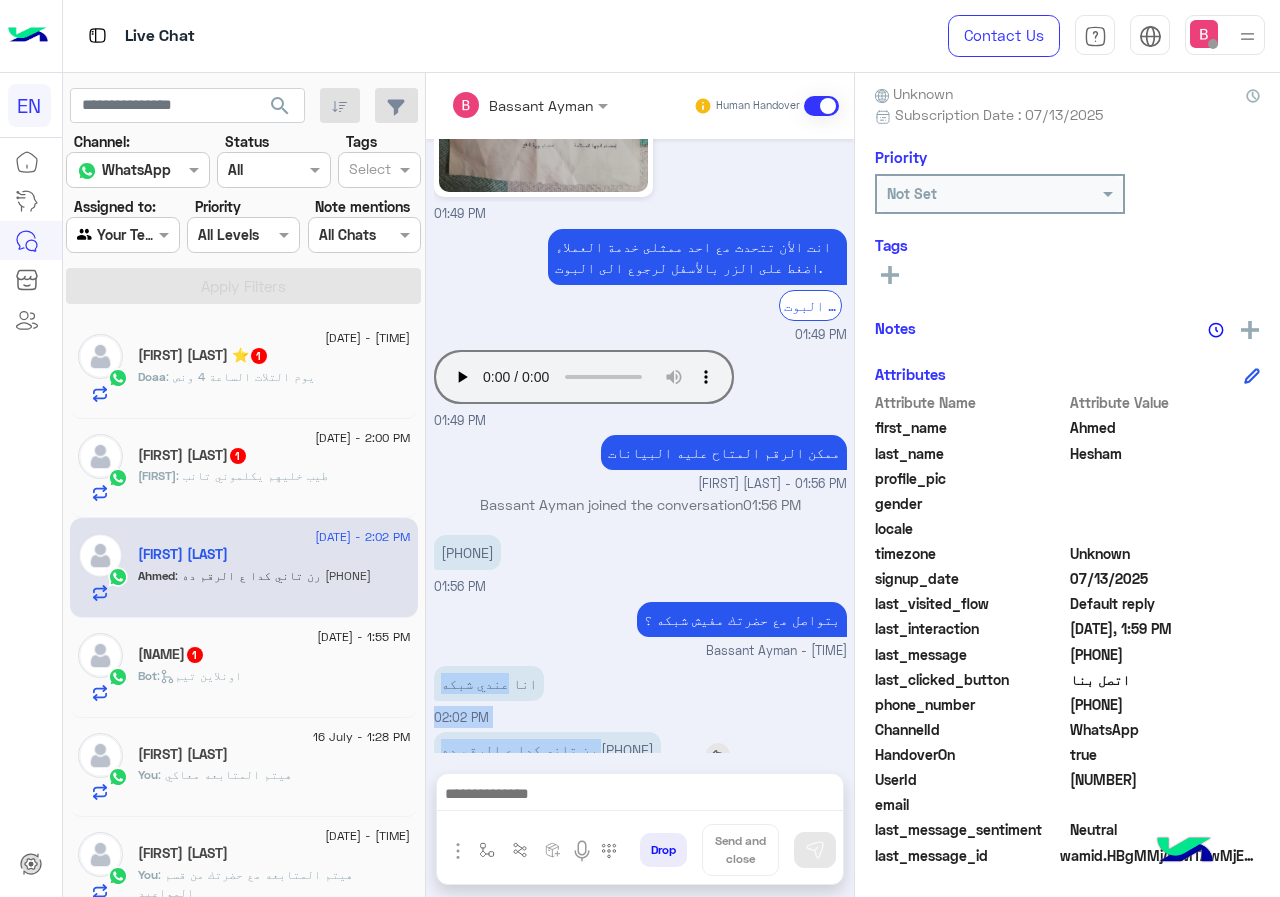 drag, startPoint x: 436, startPoint y: 621, endPoint x: 518, endPoint y: 694, distance: 109.786156 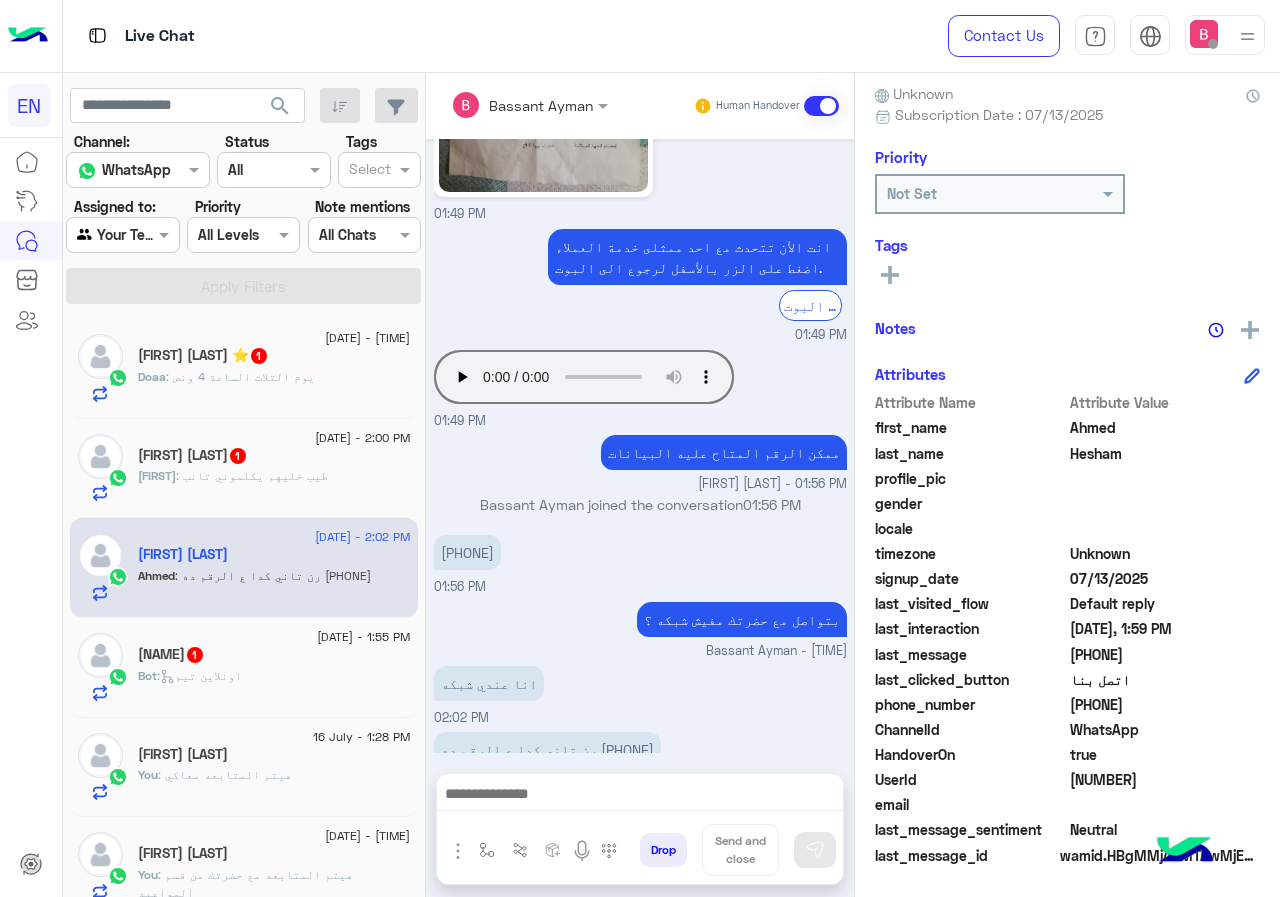 click on "رن تاني كدا ع الرقم ده [PHONE]" at bounding box center [549, -918] 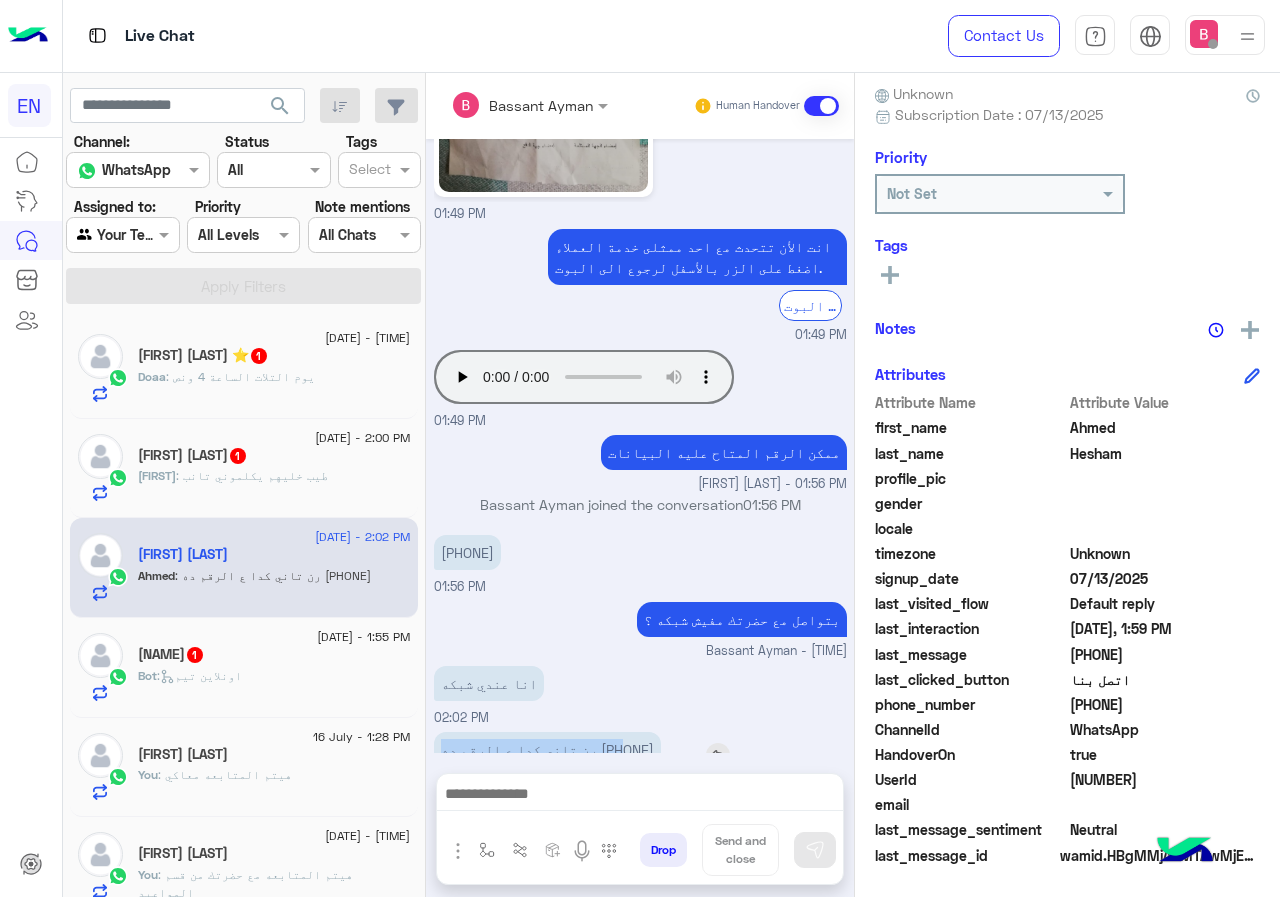 click on "رن تاني كدا ع الرقم ده [PHONE]" at bounding box center (547, 749) 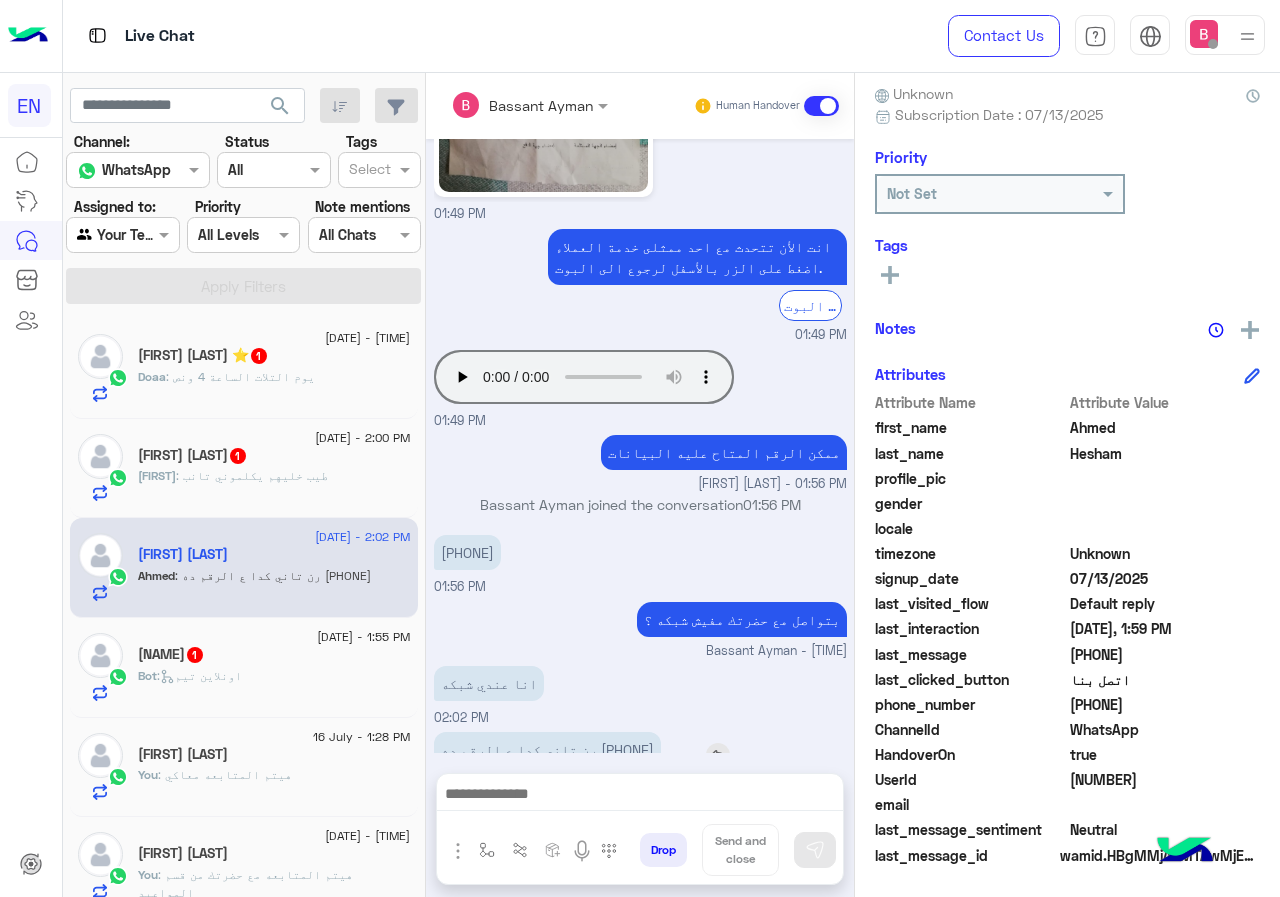 drag, startPoint x: 435, startPoint y: 710, endPoint x: 524, endPoint y: 716, distance: 89.20202 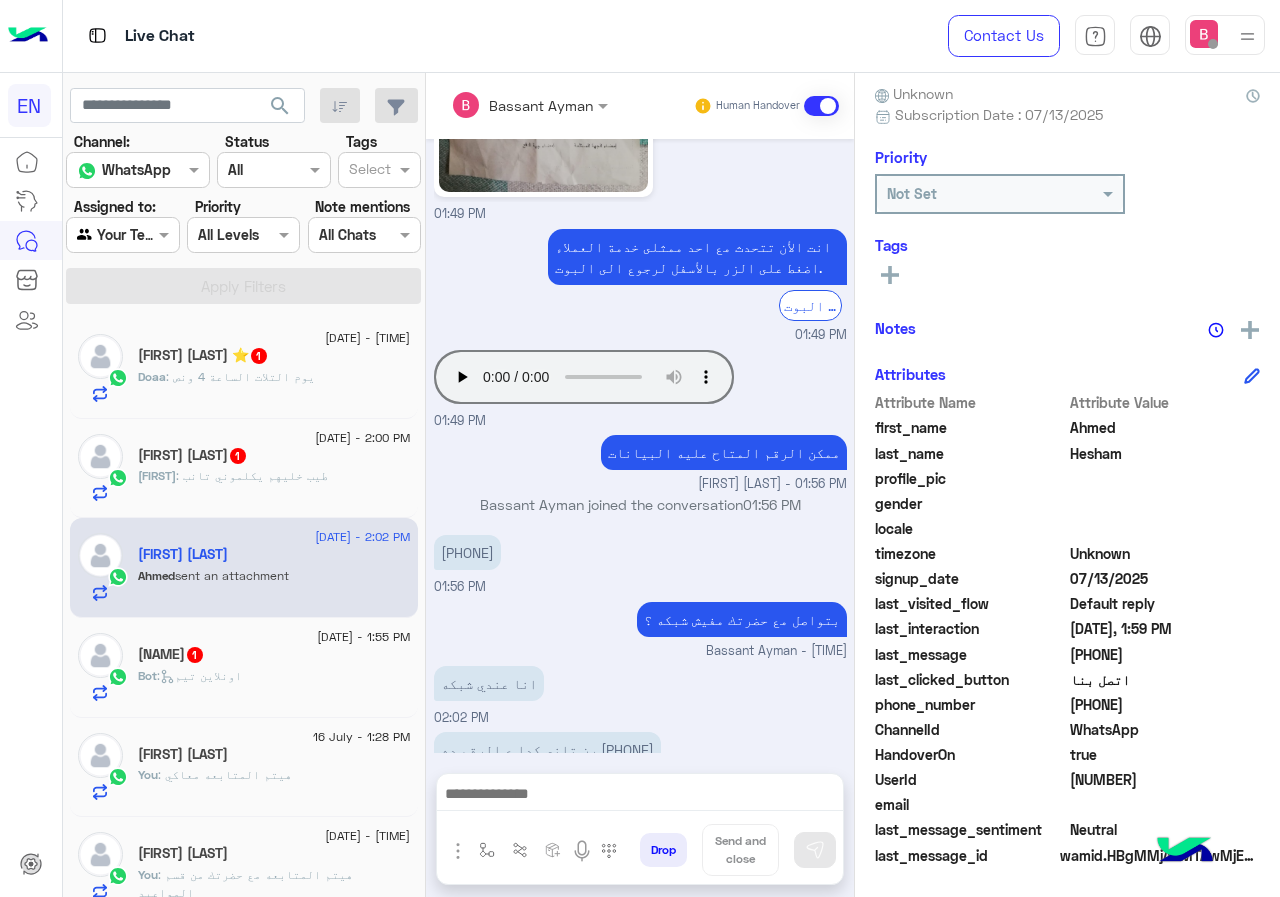 scroll, scrollTop: 2133, scrollLeft: 0, axis: vertical 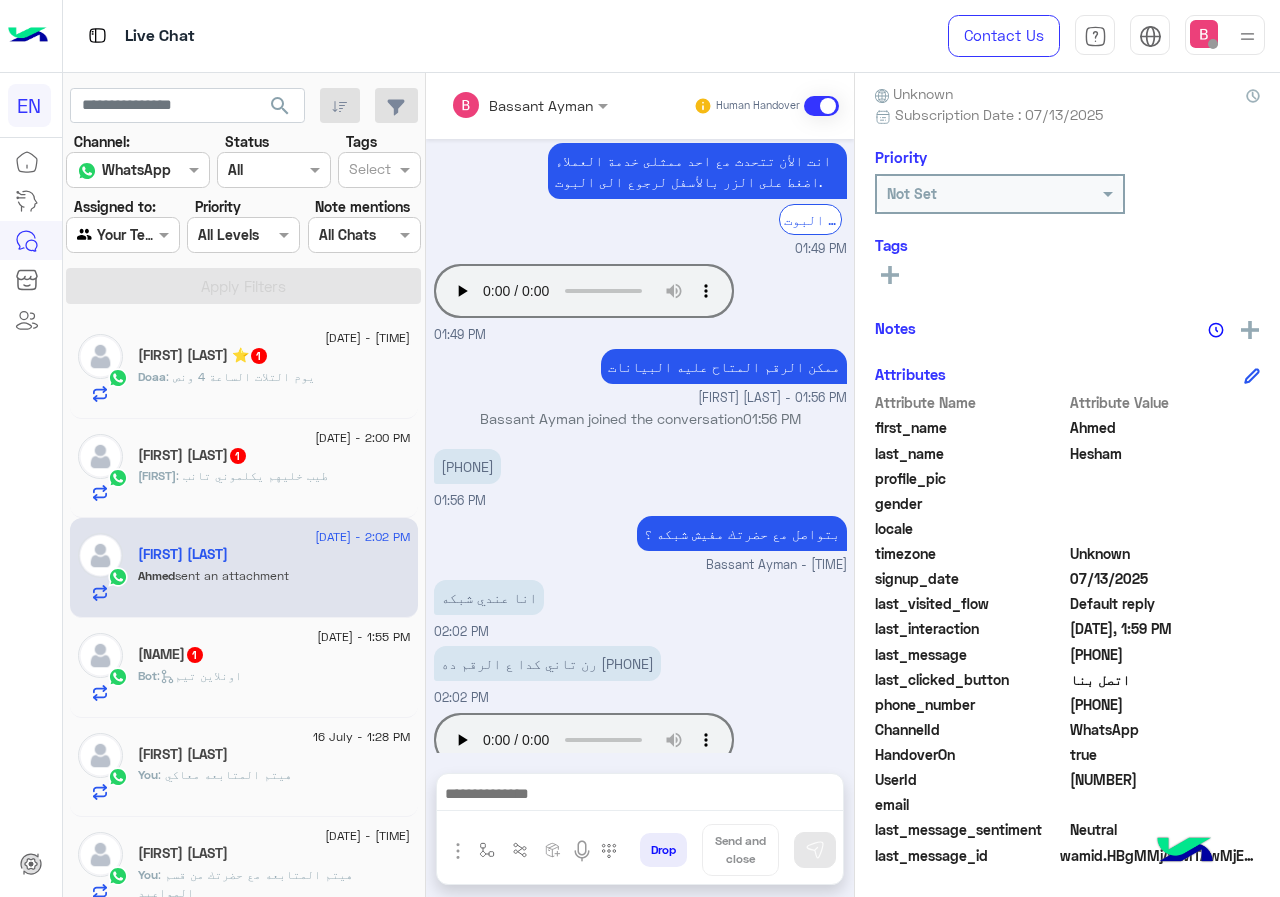 click at bounding box center [640, 799] 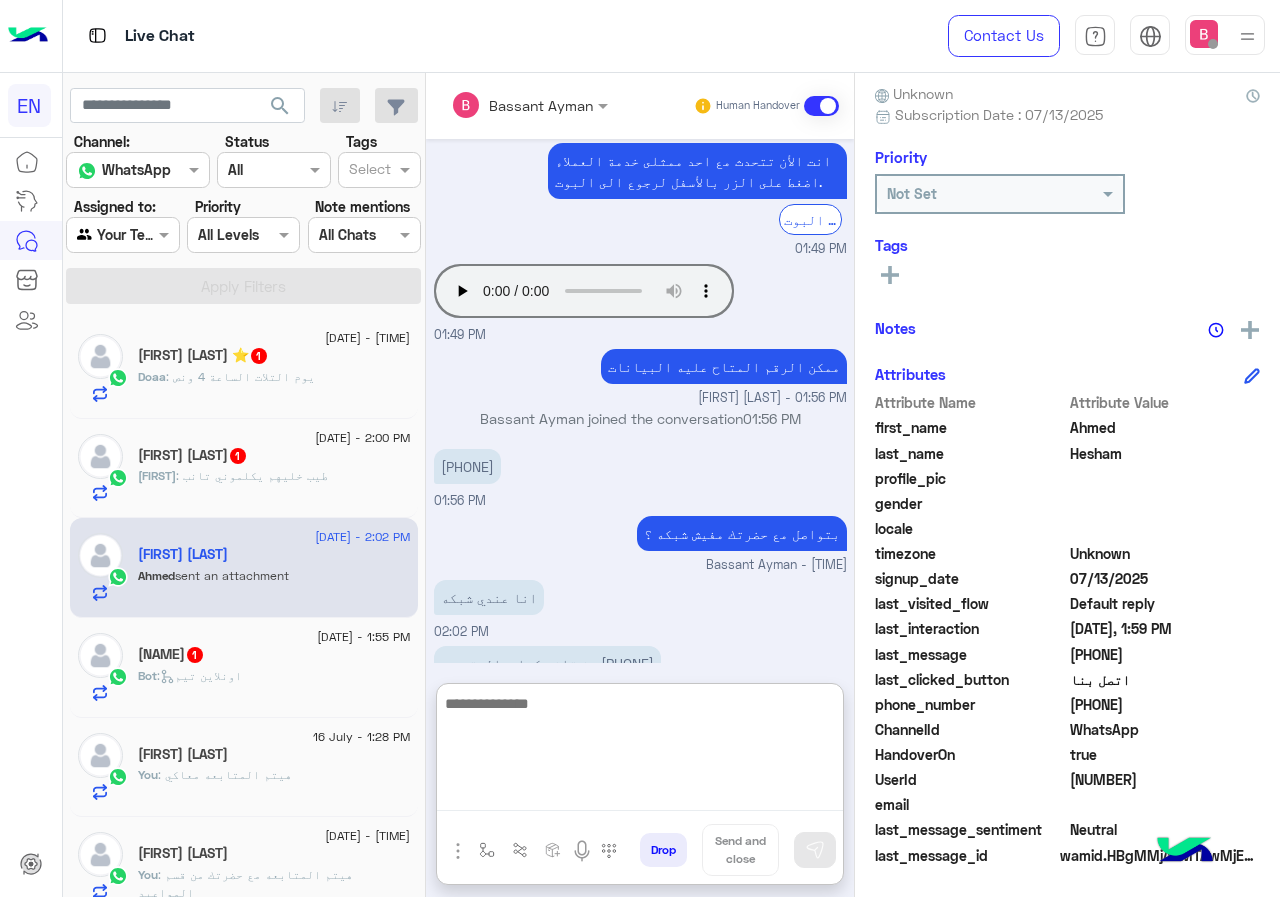 click at bounding box center (640, 751) 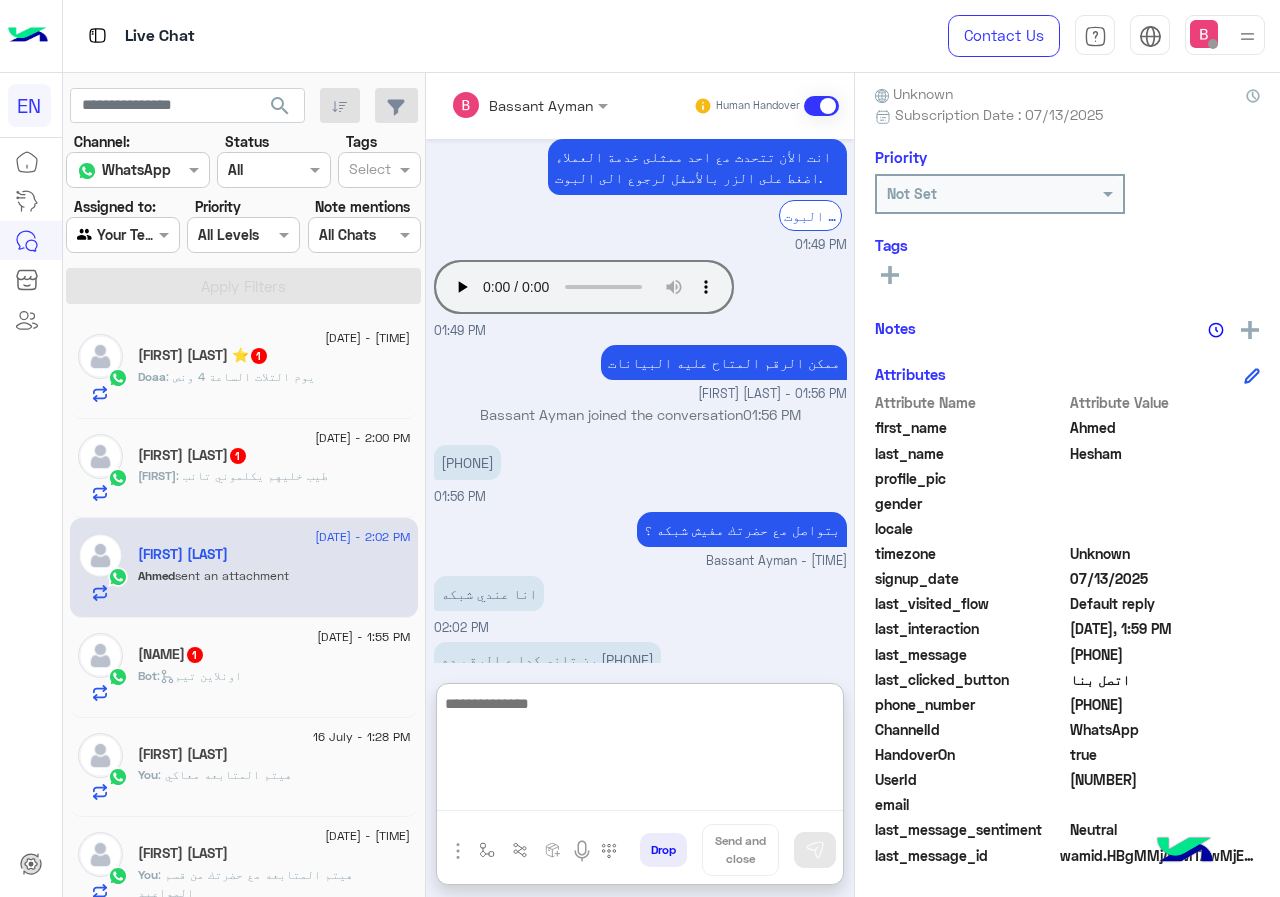 scroll, scrollTop: 2222, scrollLeft: 0, axis: vertical 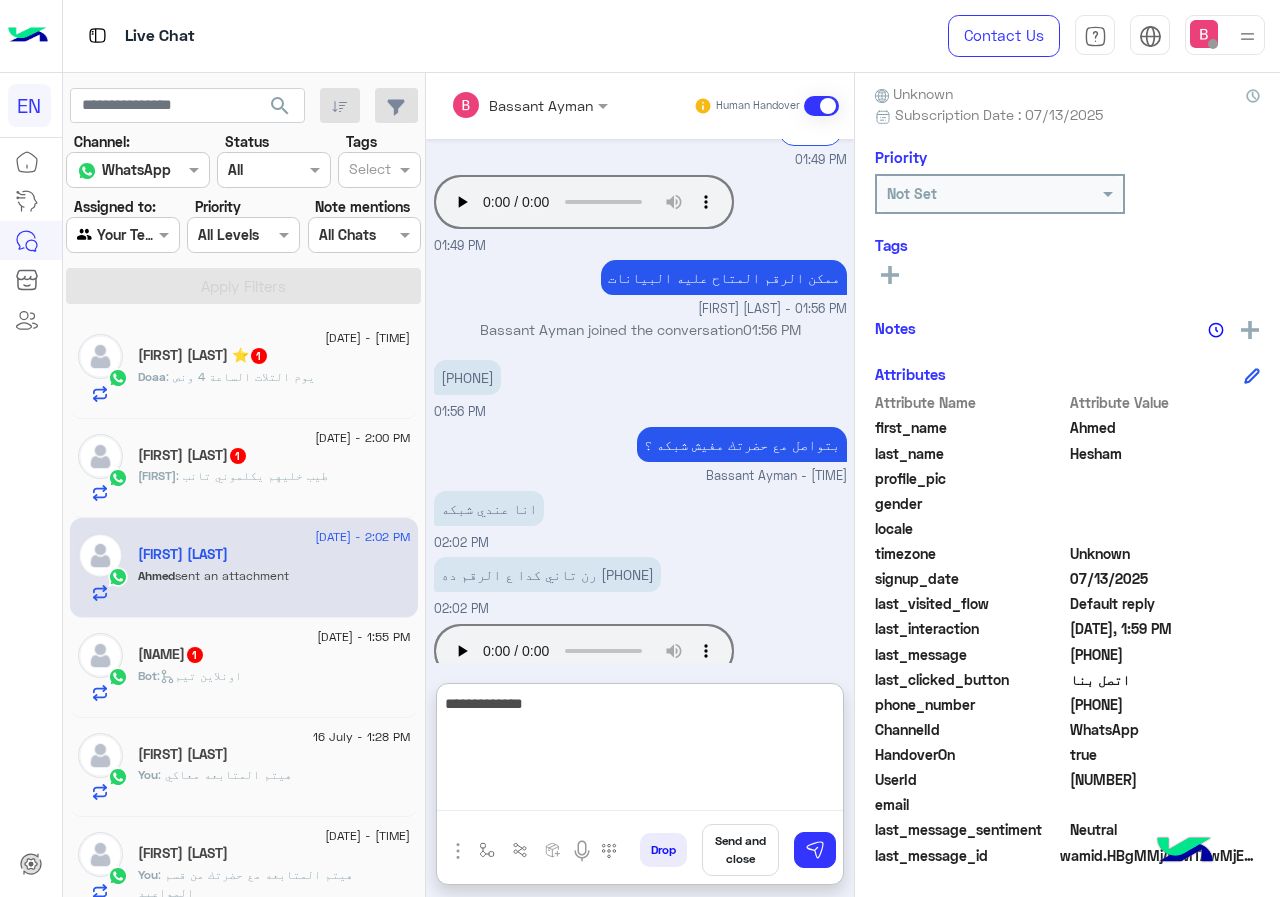 type on "**********" 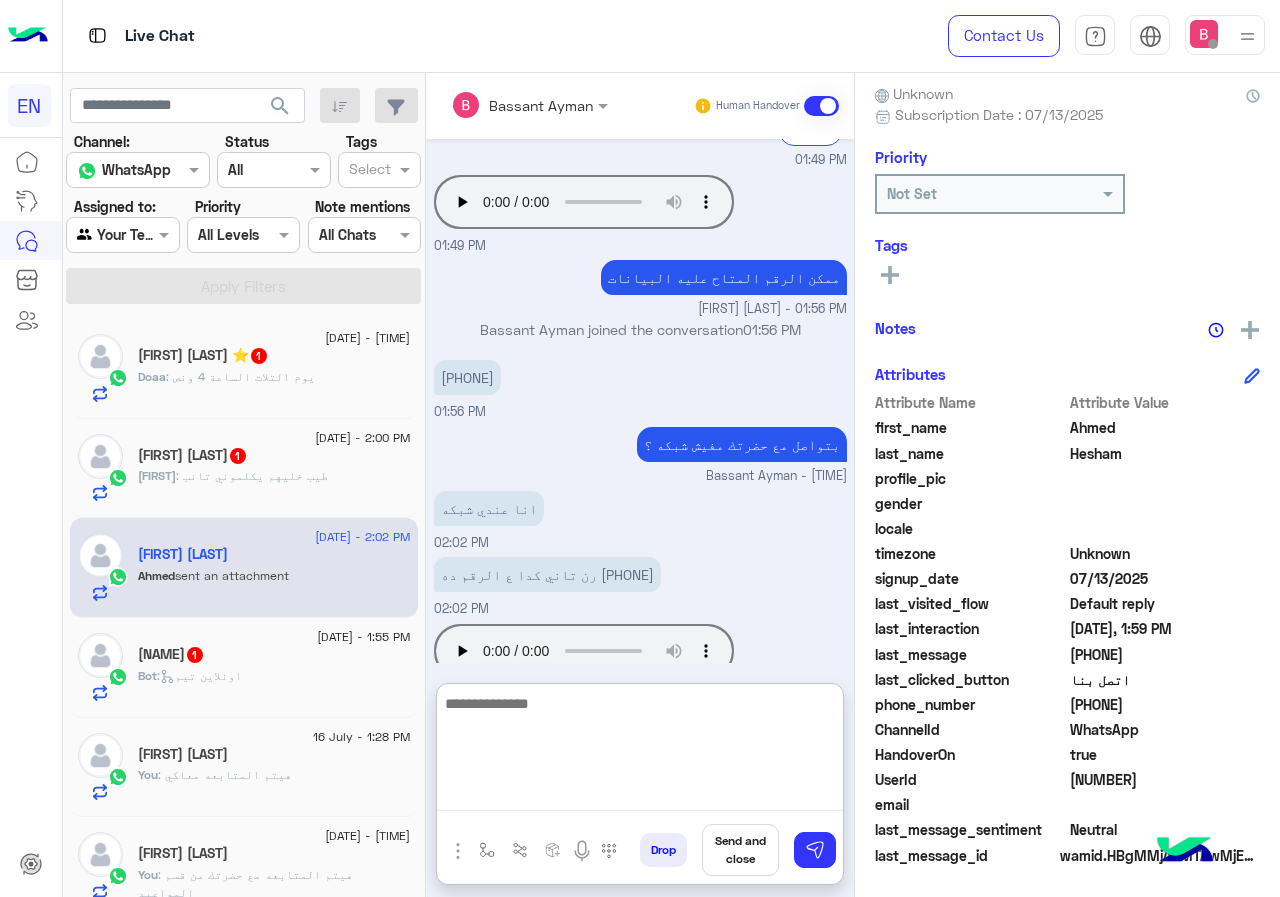 scroll, scrollTop: 2286, scrollLeft: 0, axis: vertical 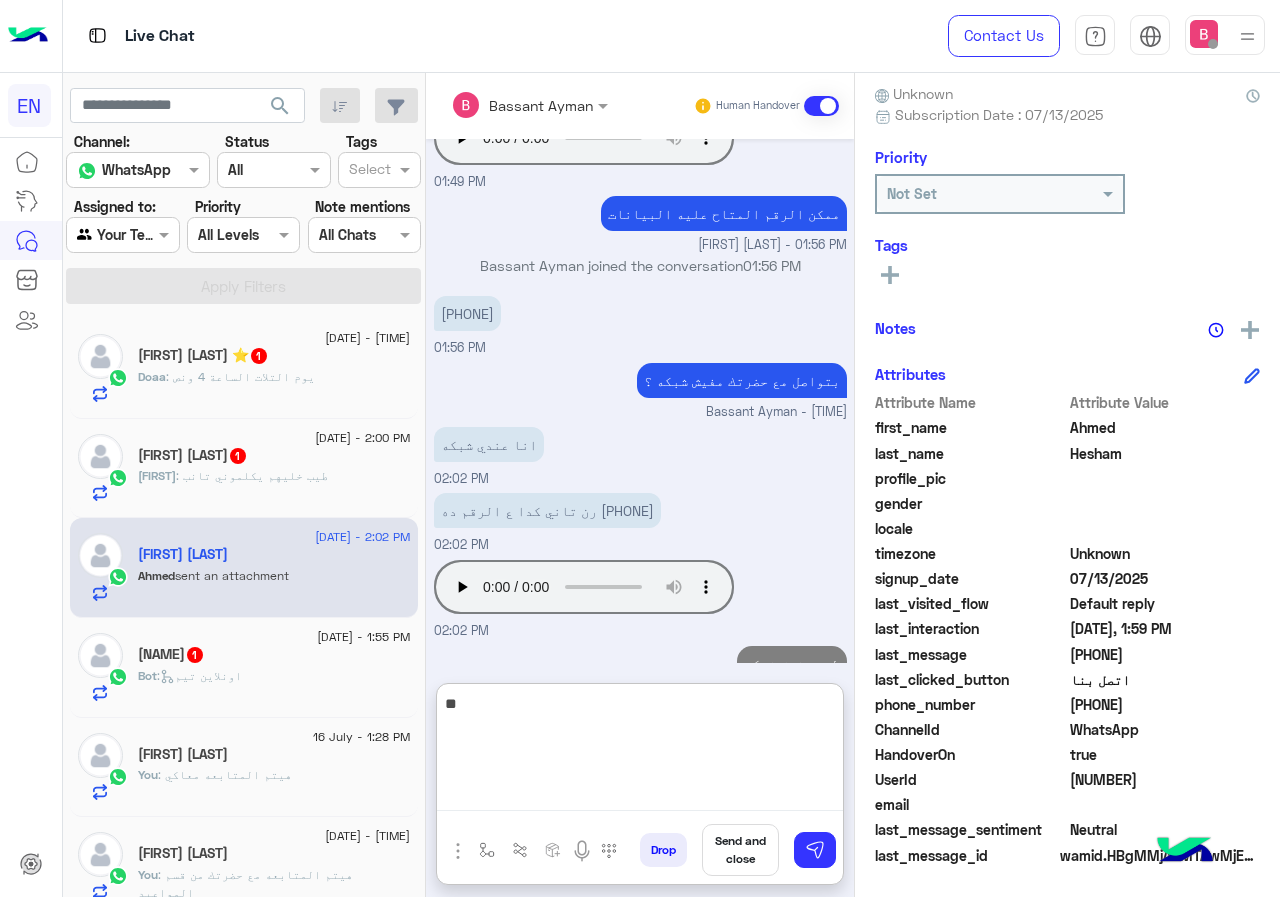 type on "*" 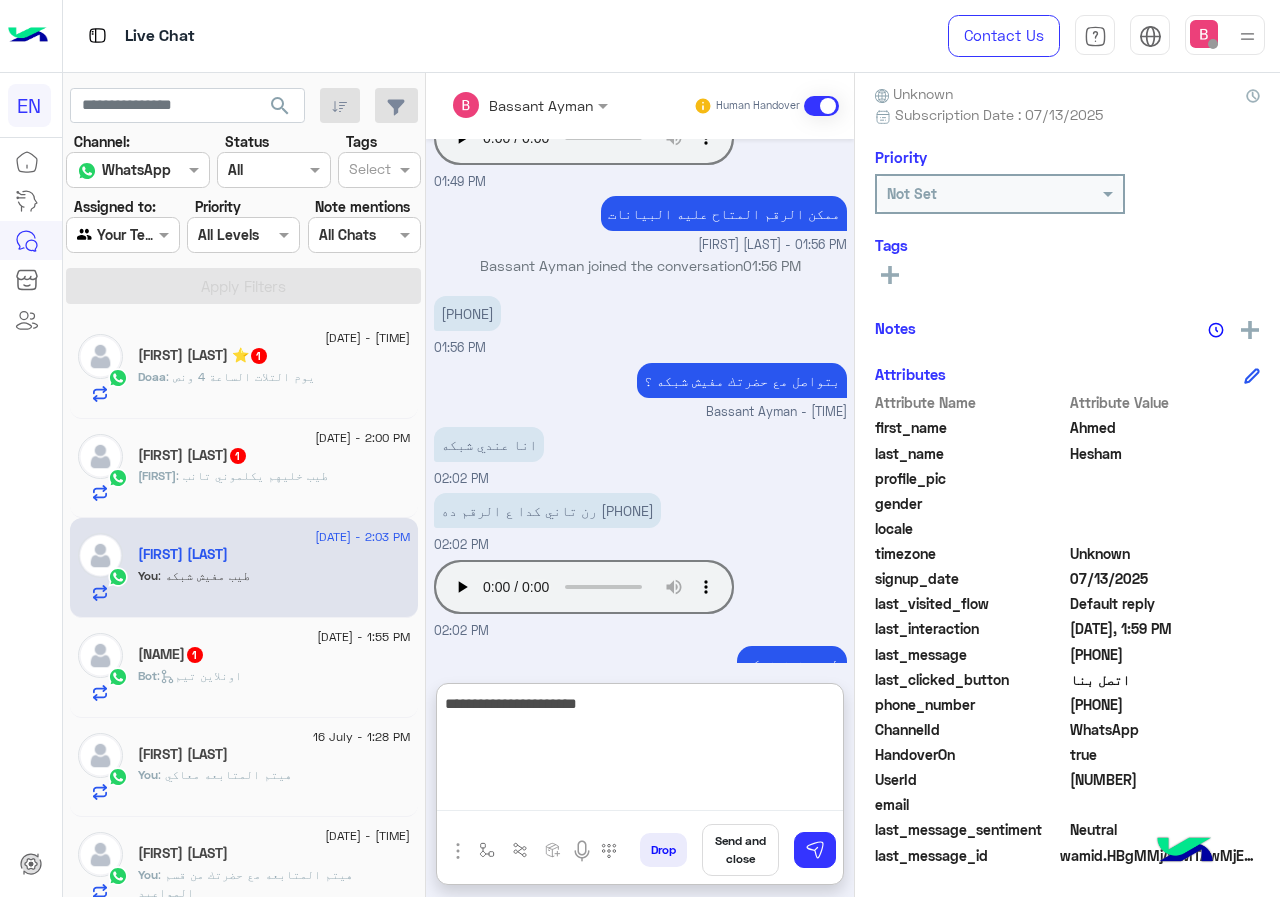 type on "**********" 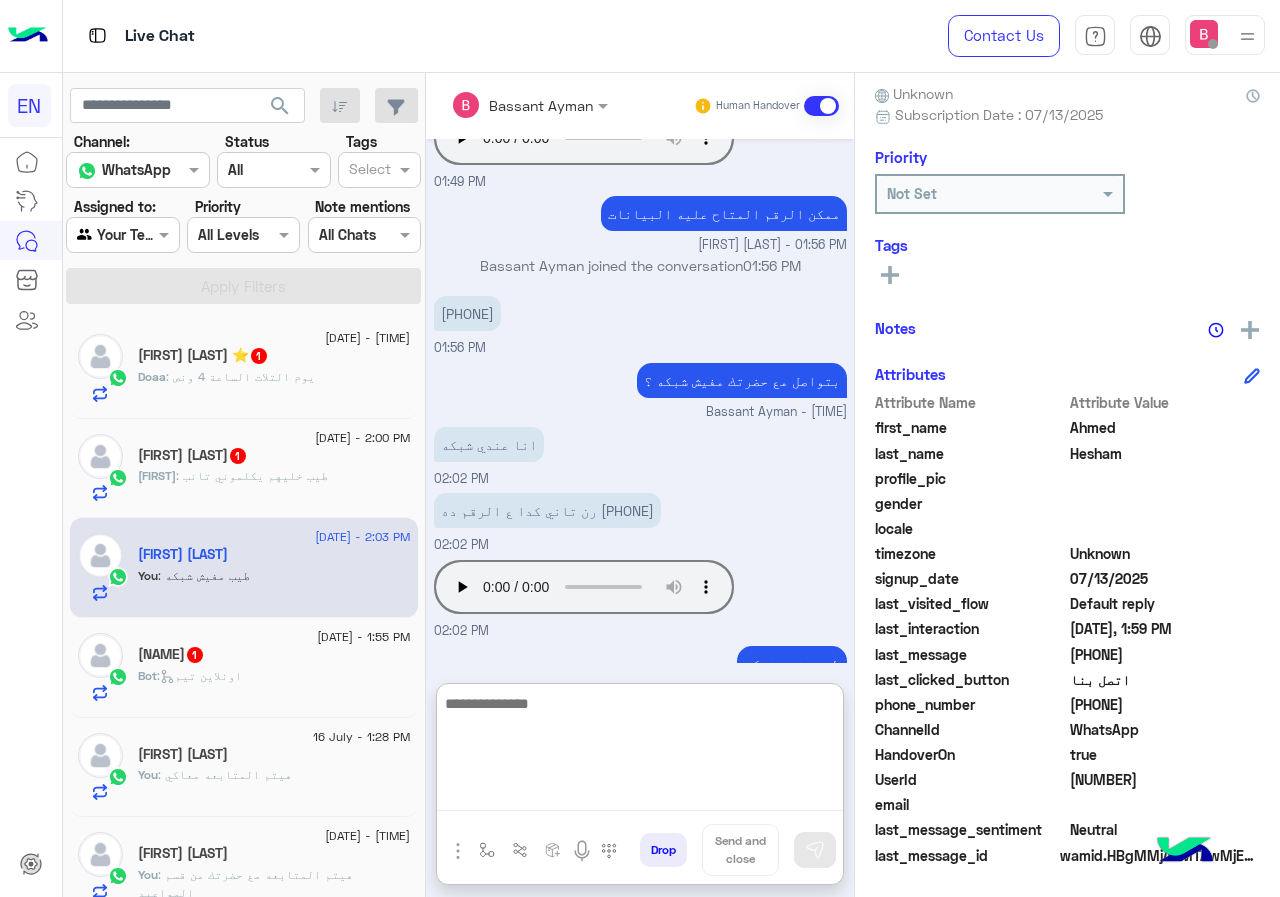 scroll, scrollTop: 2350, scrollLeft: 0, axis: vertical 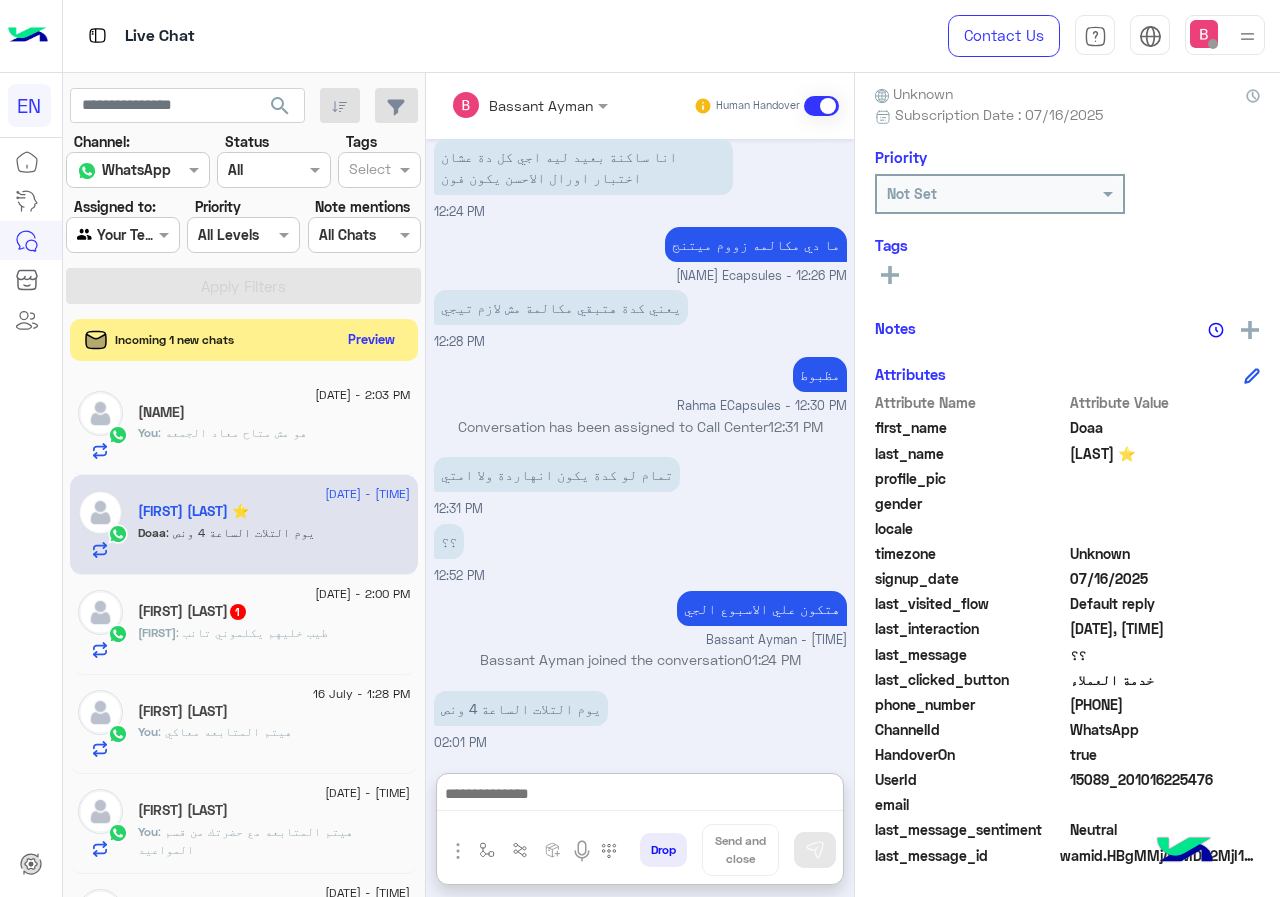click on "Preview" 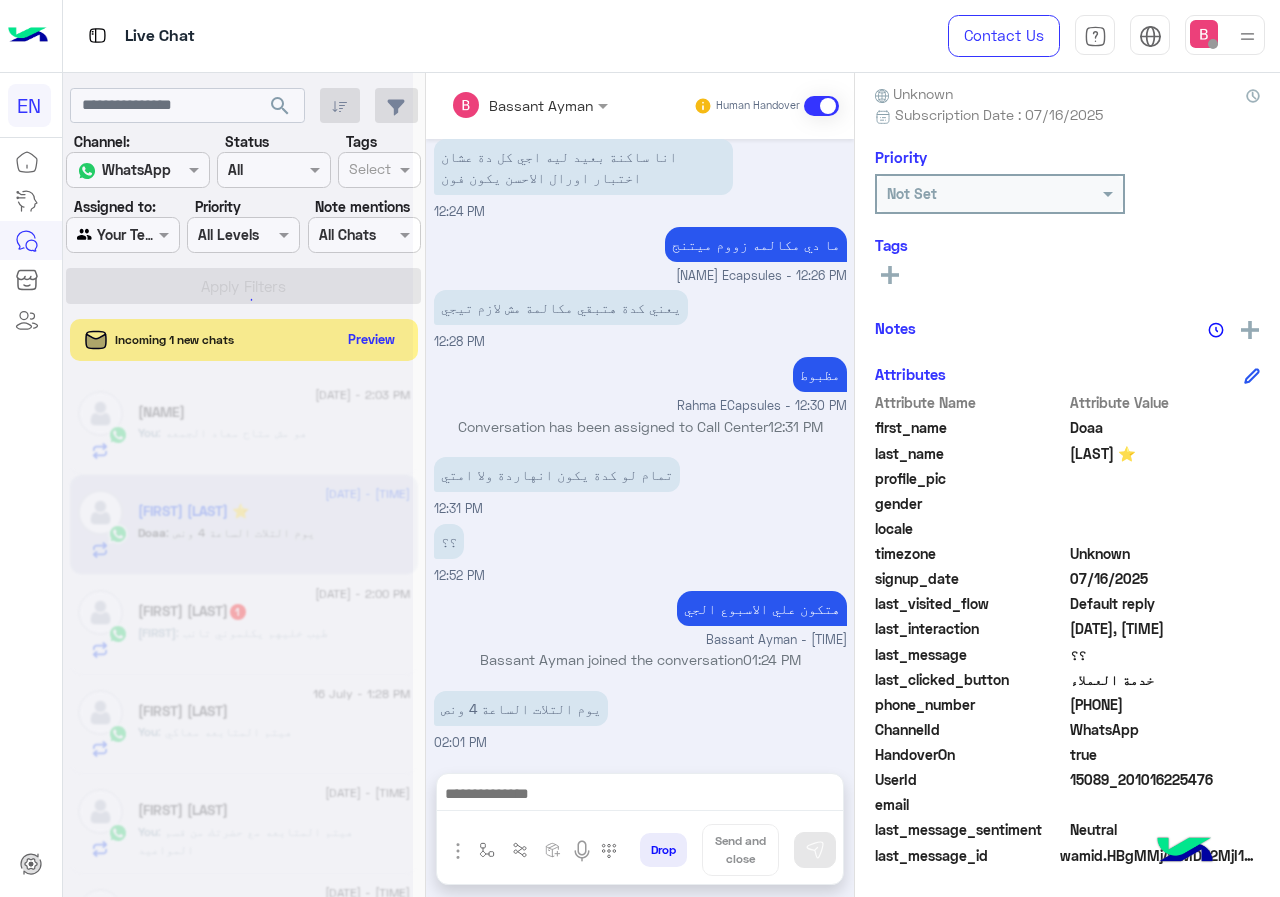 scroll, scrollTop: 740, scrollLeft: 0, axis: vertical 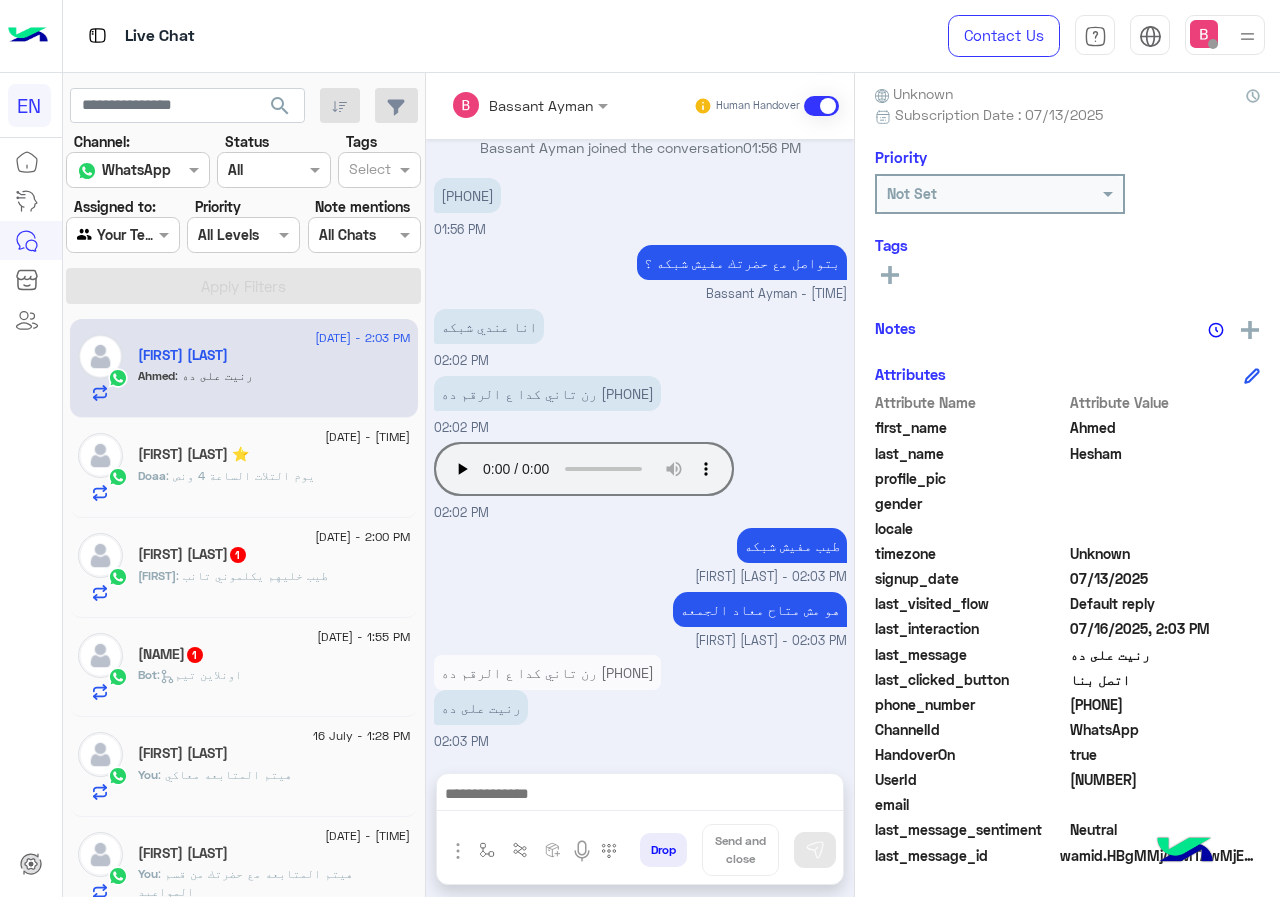 drag, startPoint x: 430, startPoint y: 669, endPoint x: 527, endPoint y: 675, distance: 97.18539 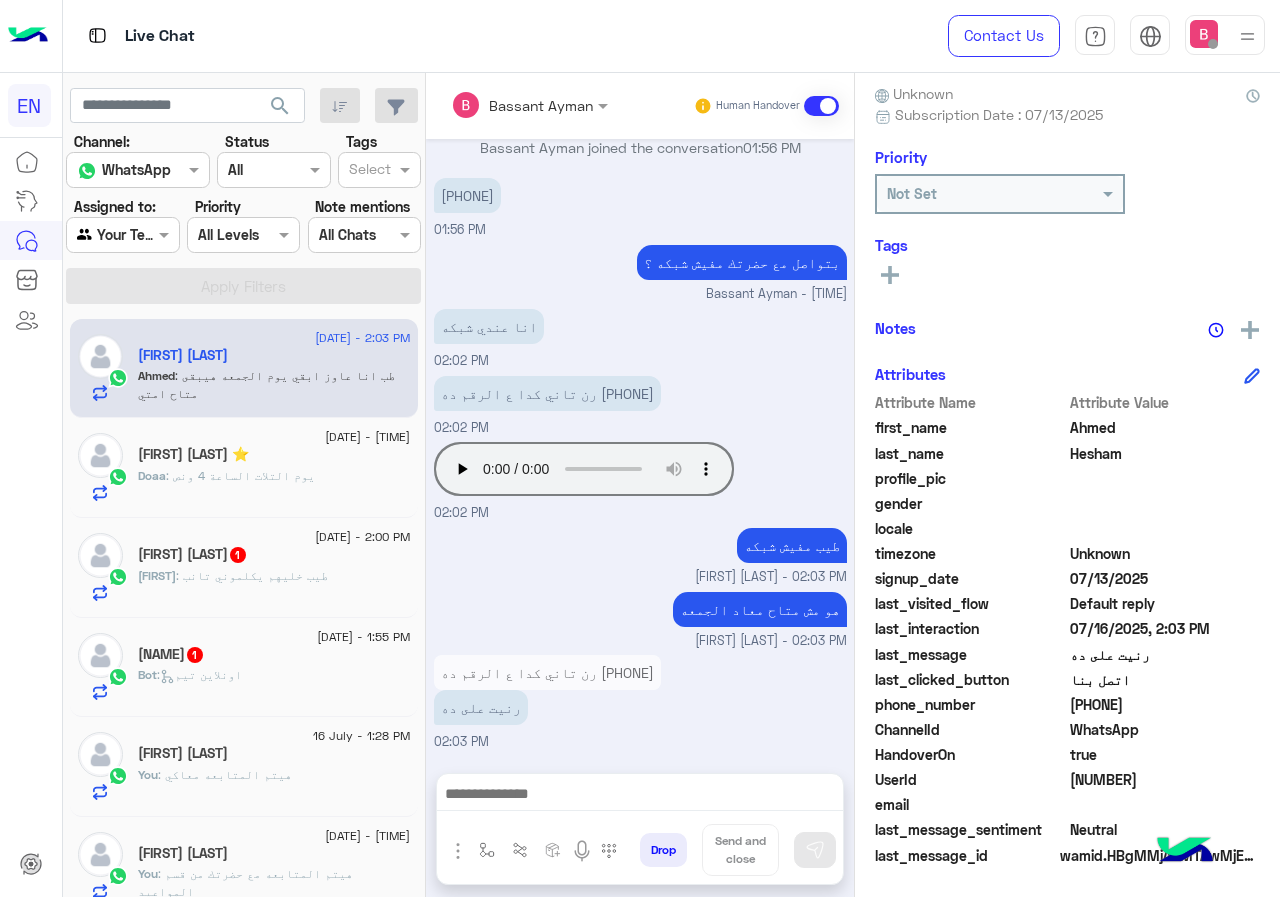 scroll, scrollTop: 1227, scrollLeft: 0, axis: vertical 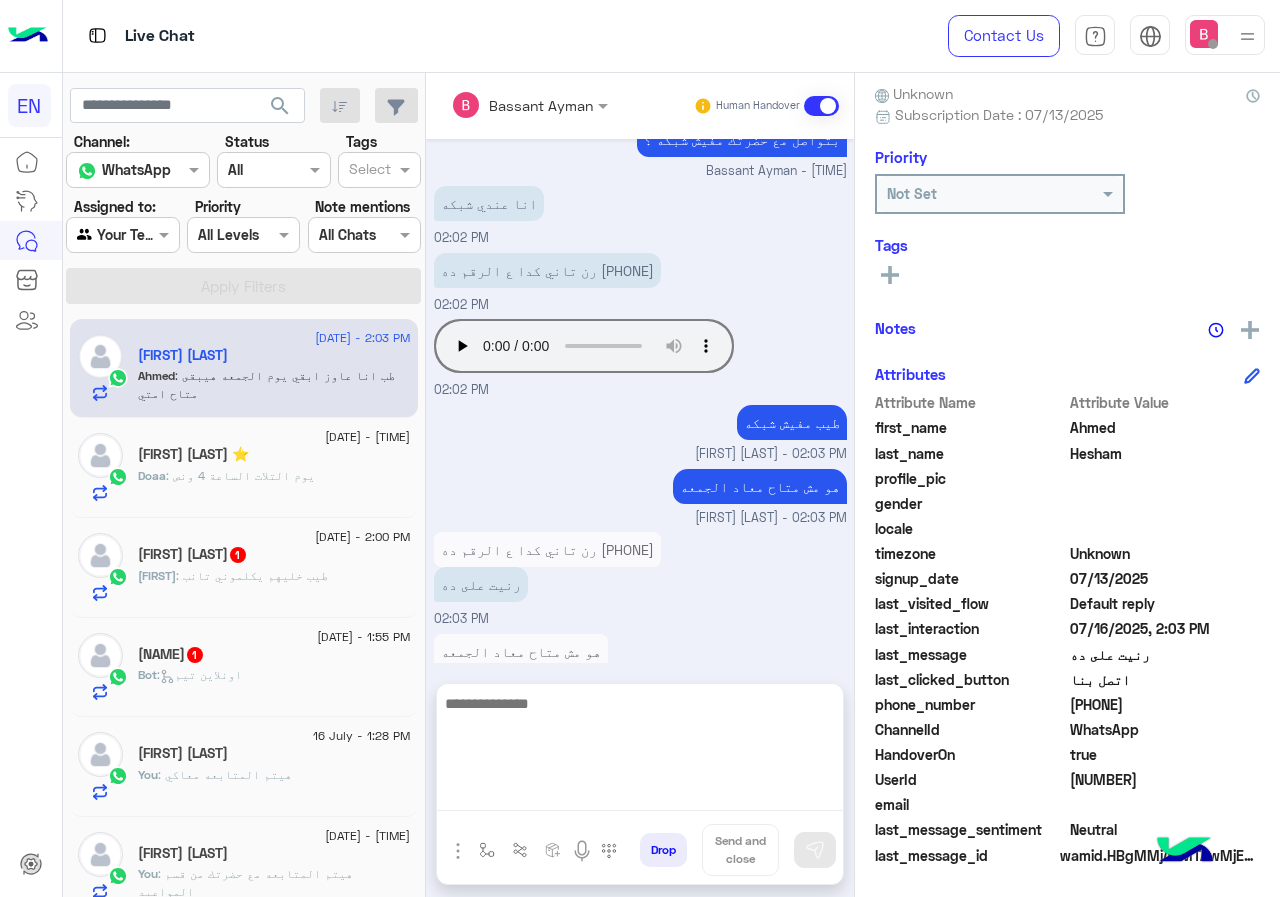 click at bounding box center (640, 751) 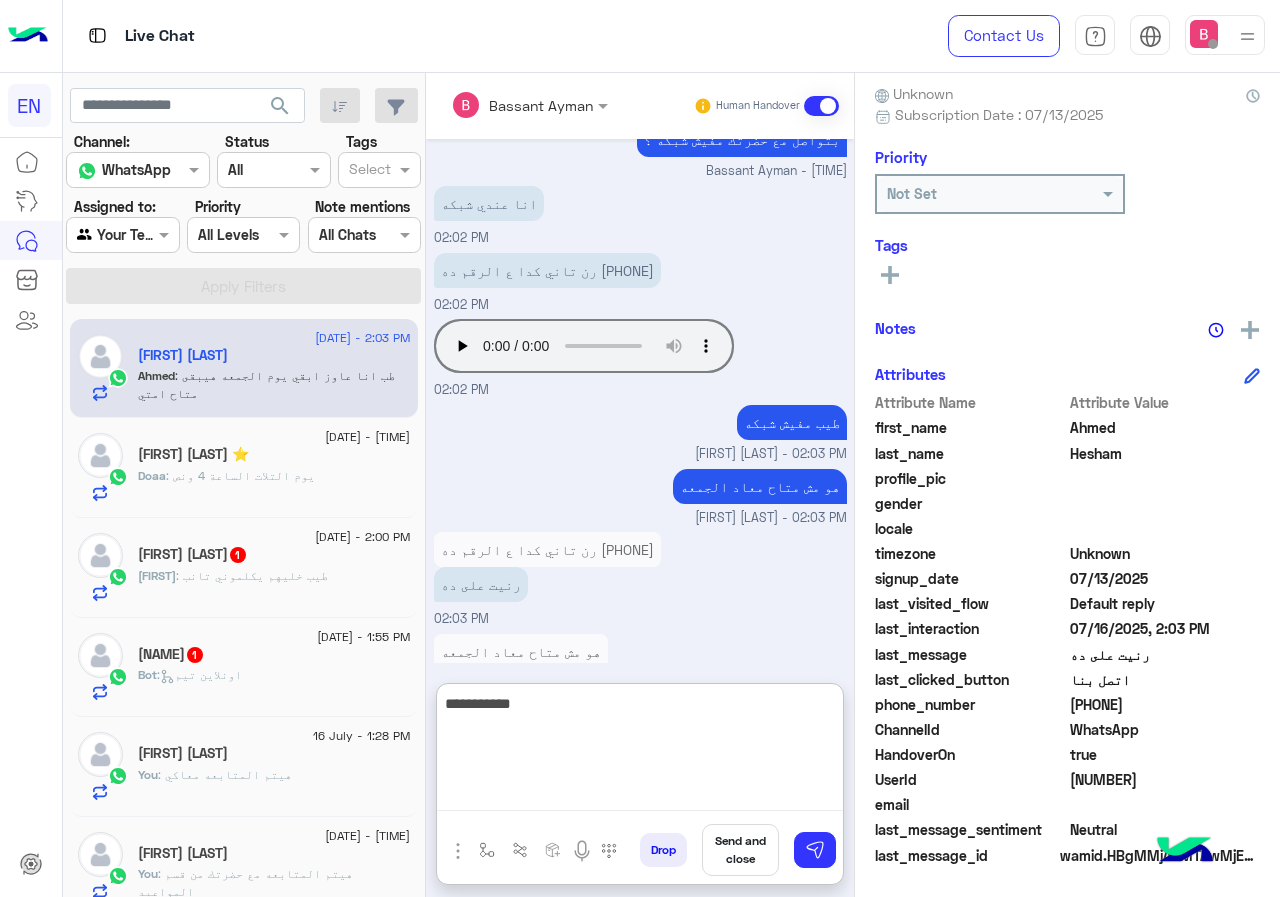type on "**********" 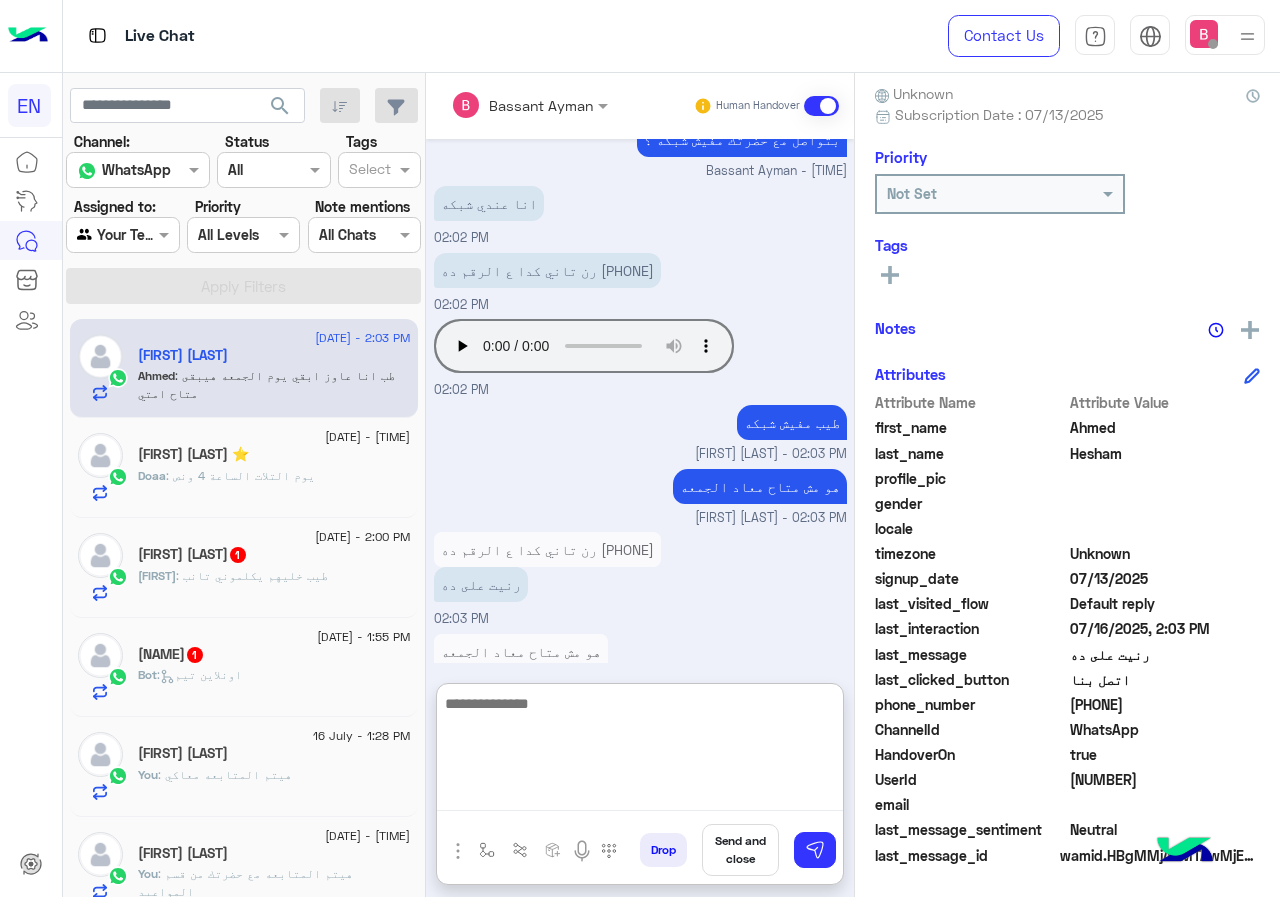 scroll, scrollTop: 1380, scrollLeft: 0, axis: vertical 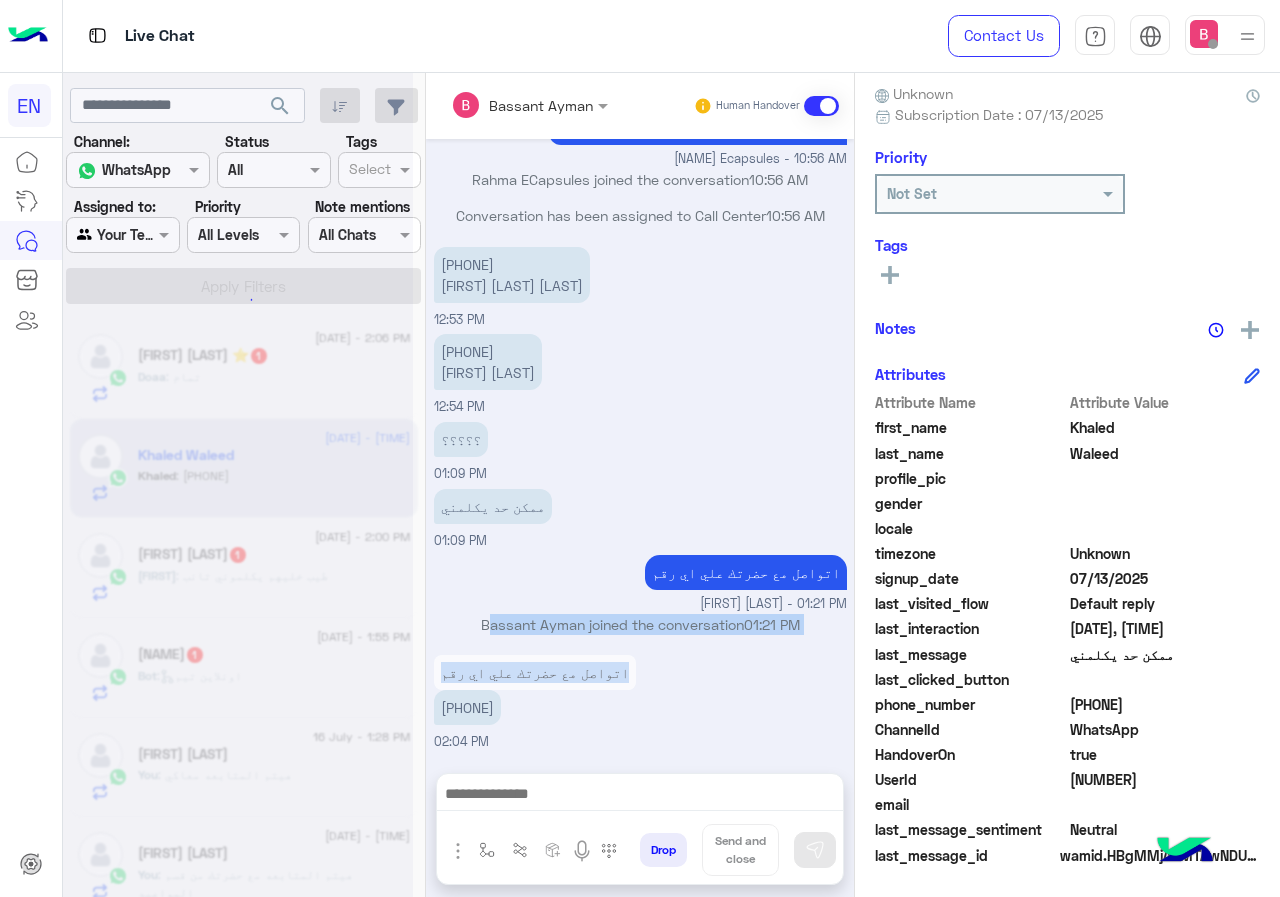drag, startPoint x: 430, startPoint y: 622, endPoint x: 468, endPoint y: 622, distance: 38 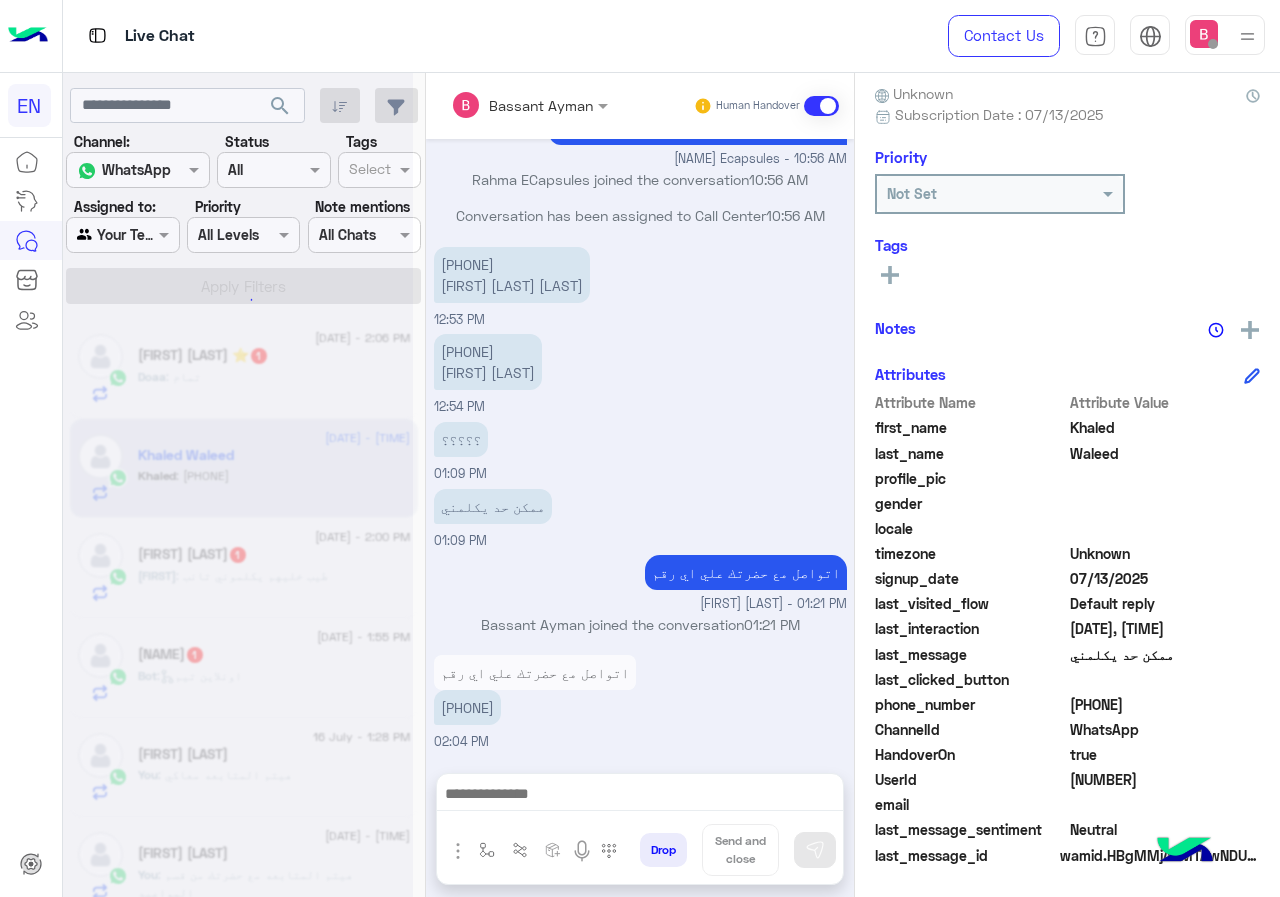 click on "اتواصل مع حضرتك علي اي رقم 01100452134   02:04 PM" at bounding box center (640, 701) 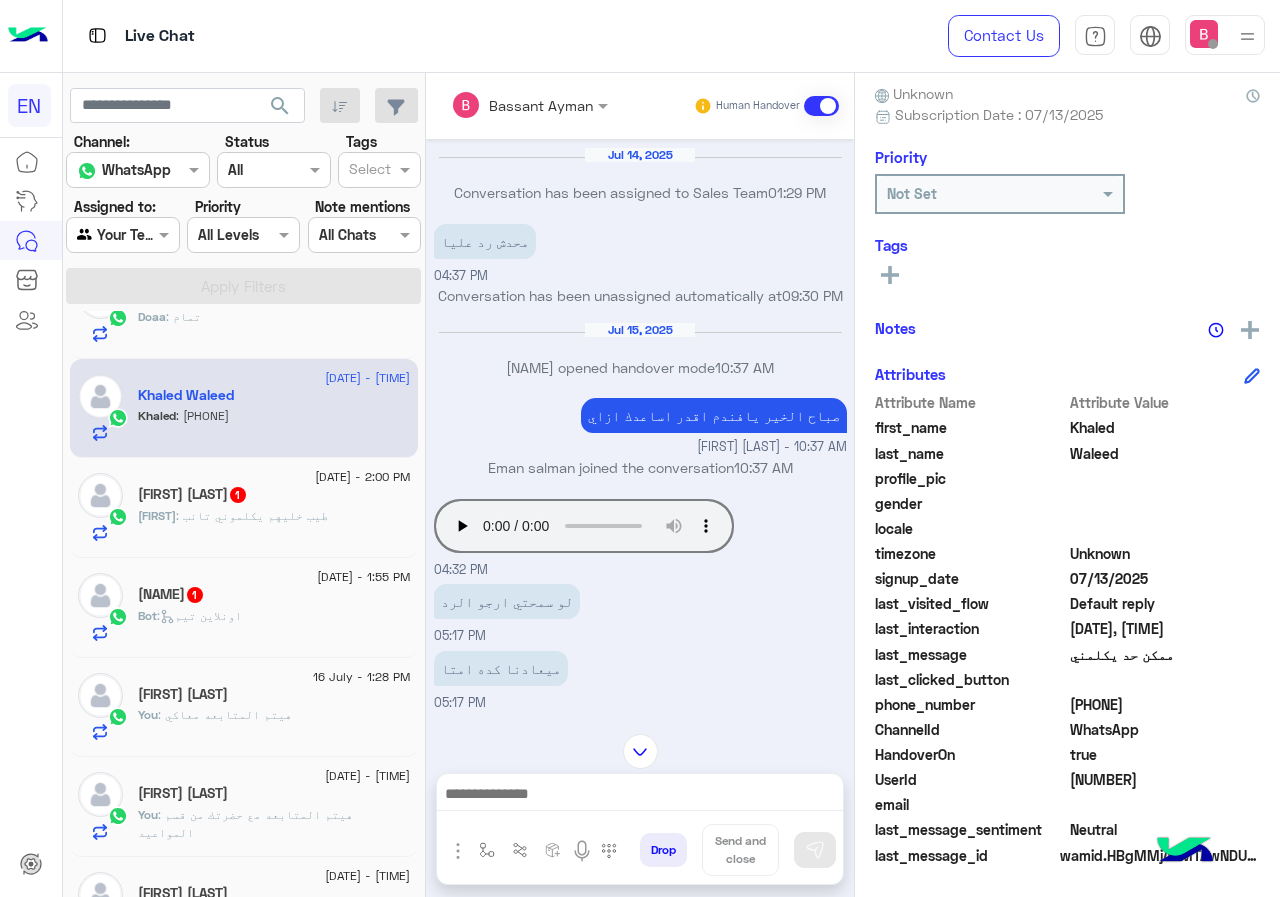 scroll, scrollTop: 0, scrollLeft: 0, axis: both 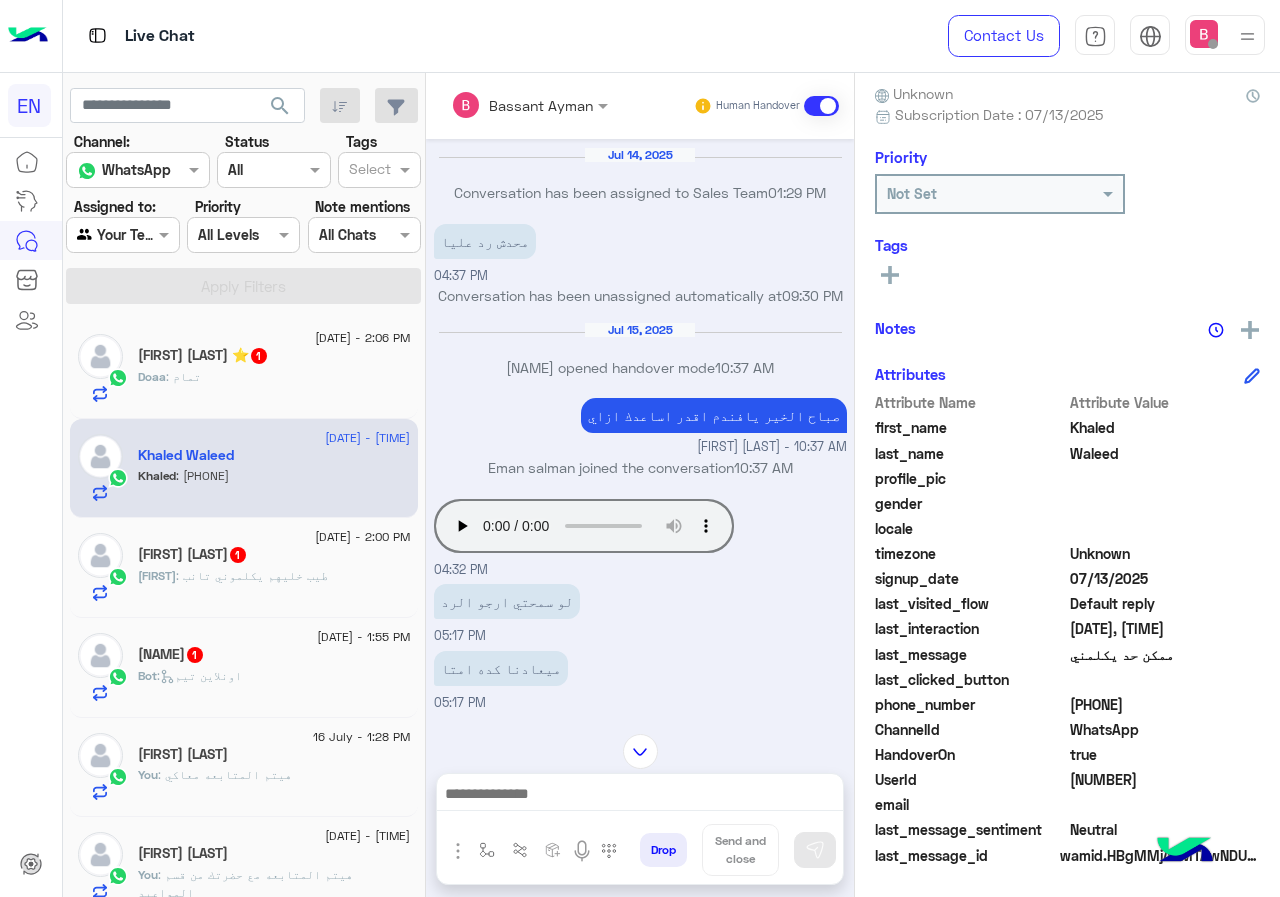 click at bounding box center [122, 234] 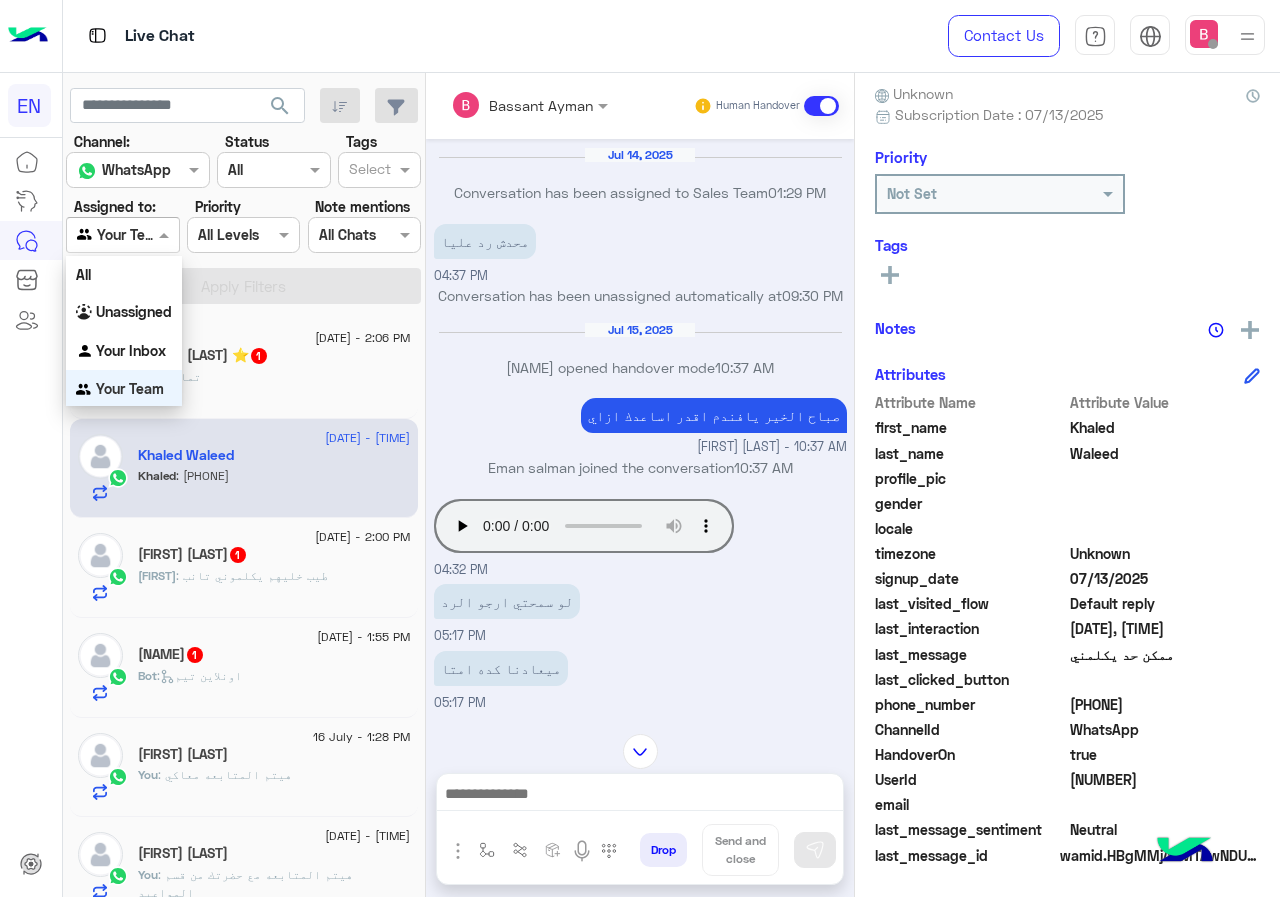 scroll, scrollTop: 1, scrollLeft: 0, axis: vertical 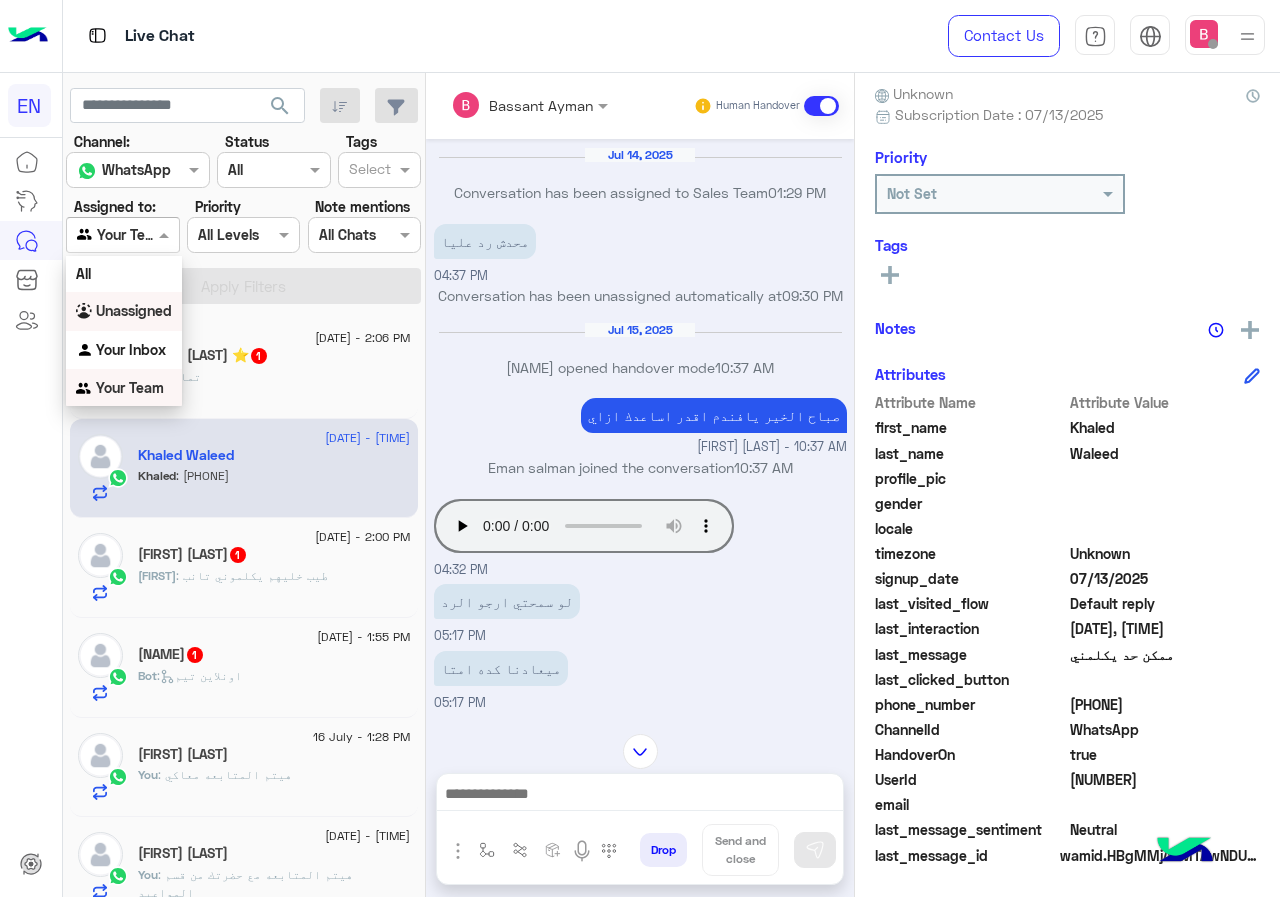 click on "Unassigned" at bounding box center (134, 310) 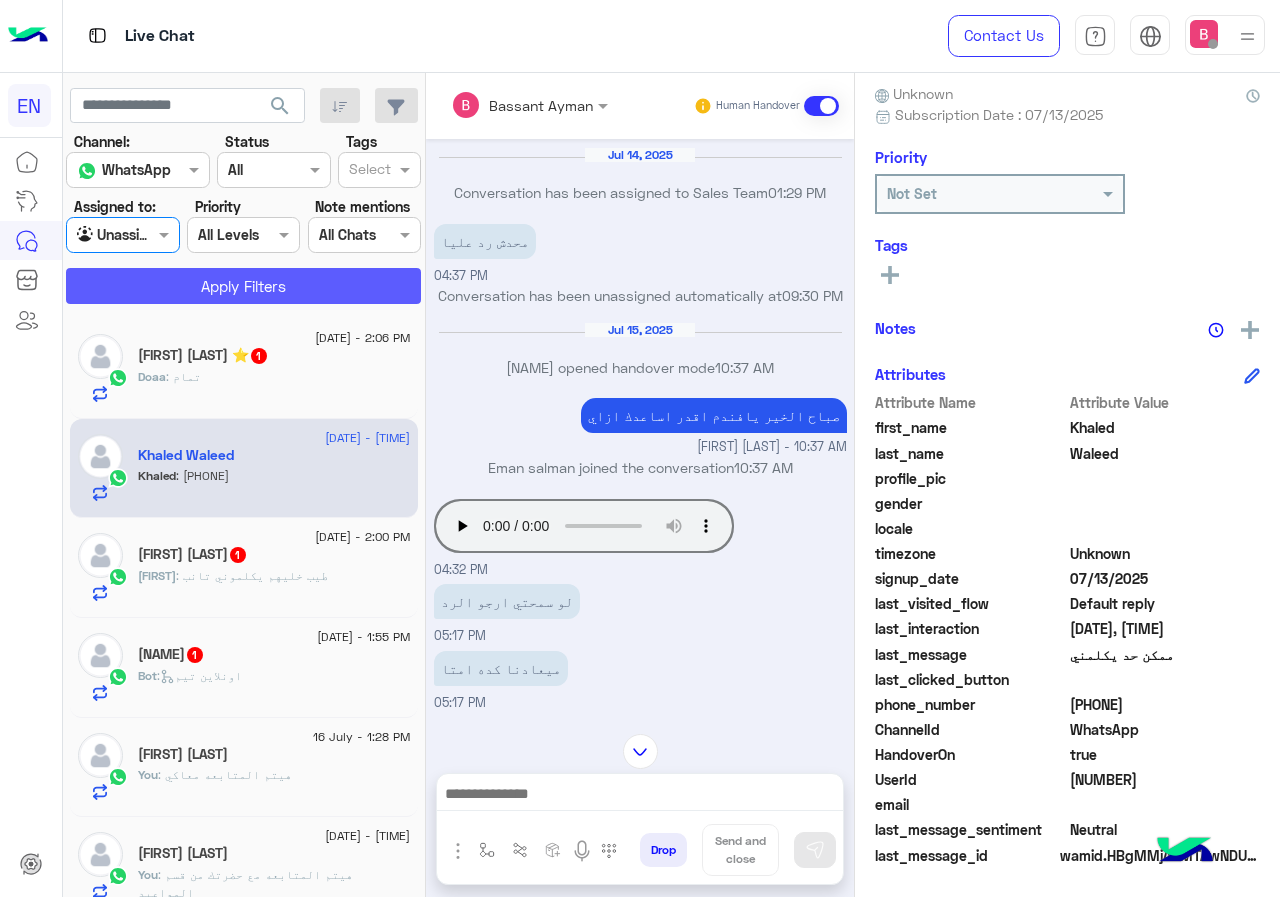 click on "Apply Filters" 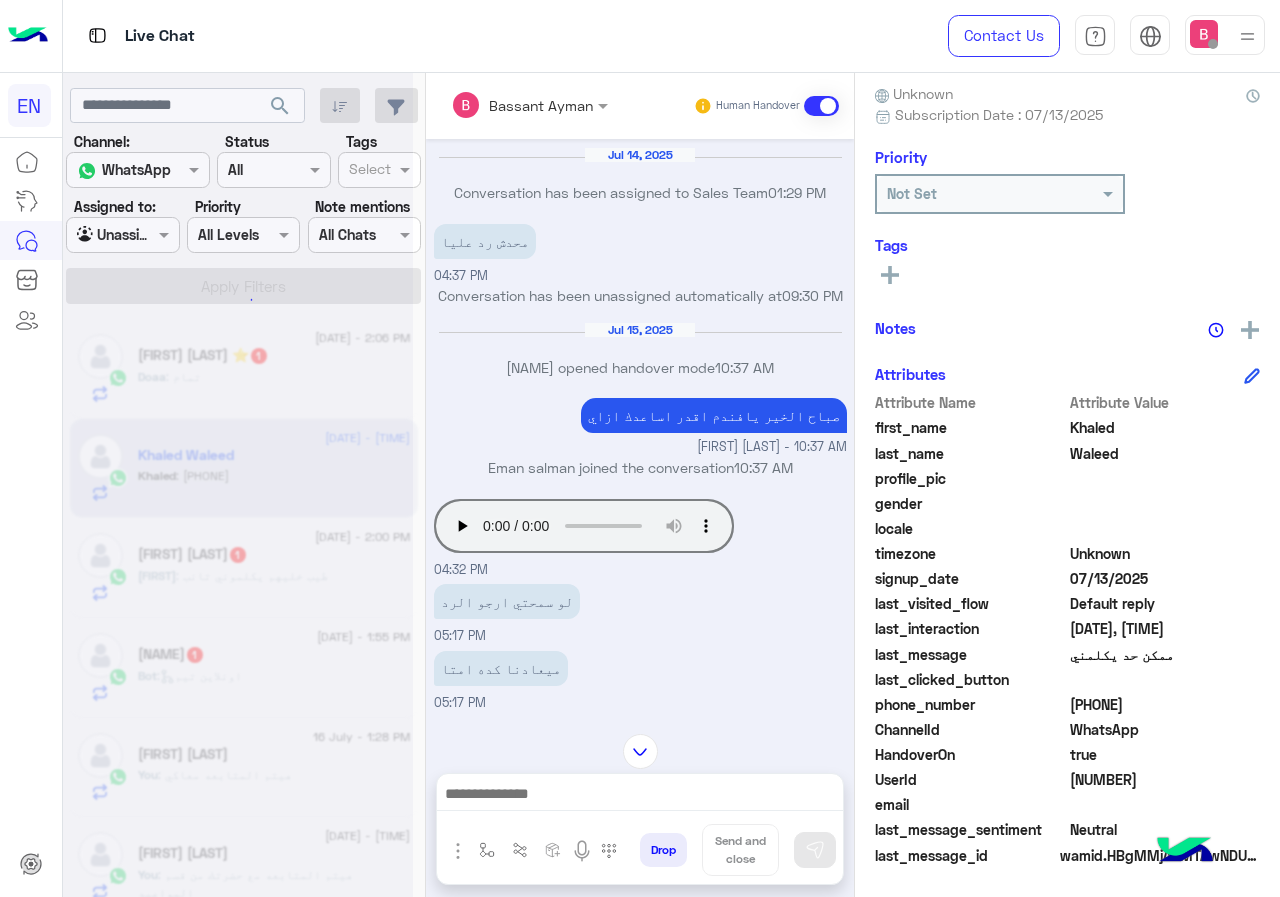 scroll, scrollTop: 221, scrollLeft: 0, axis: vertical 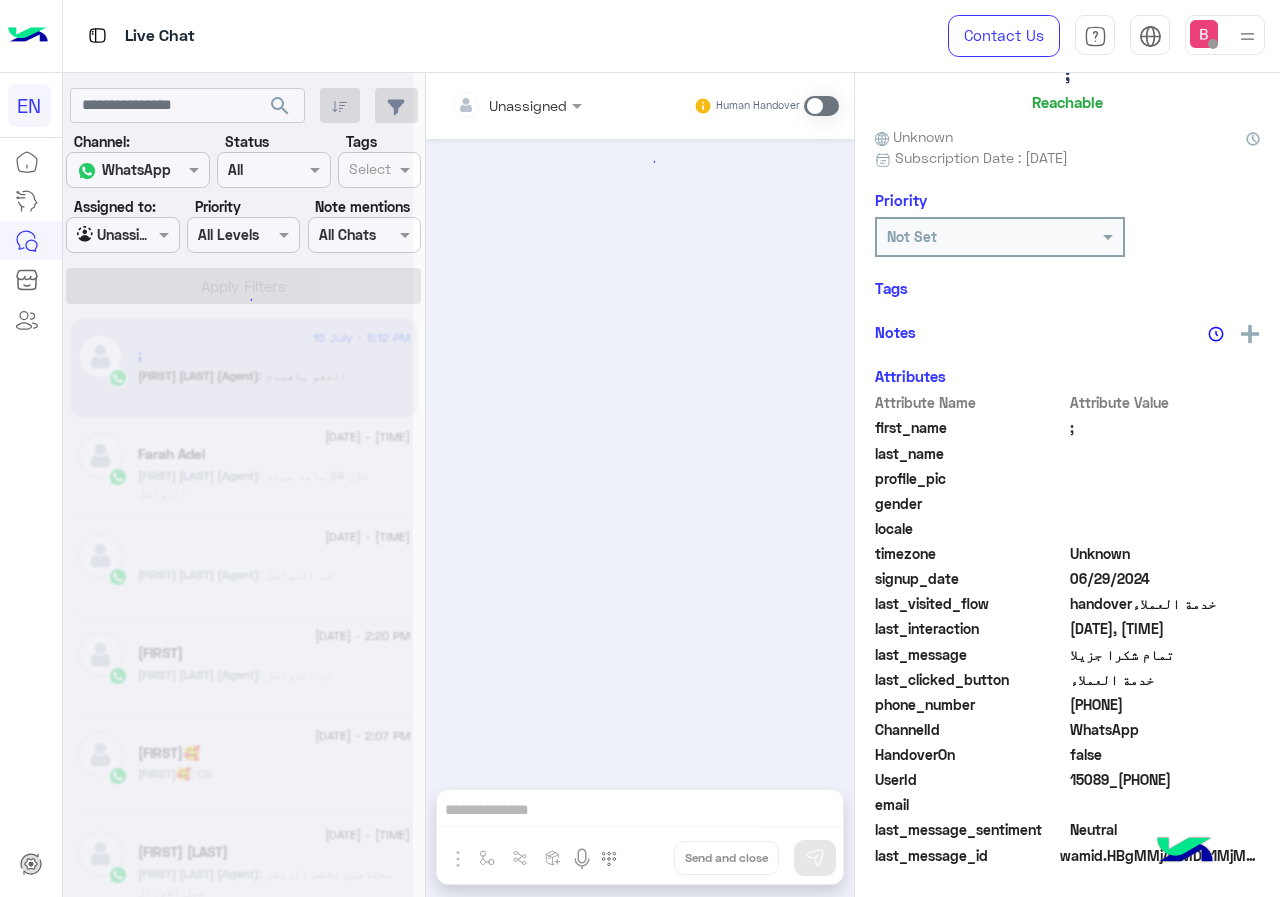 click 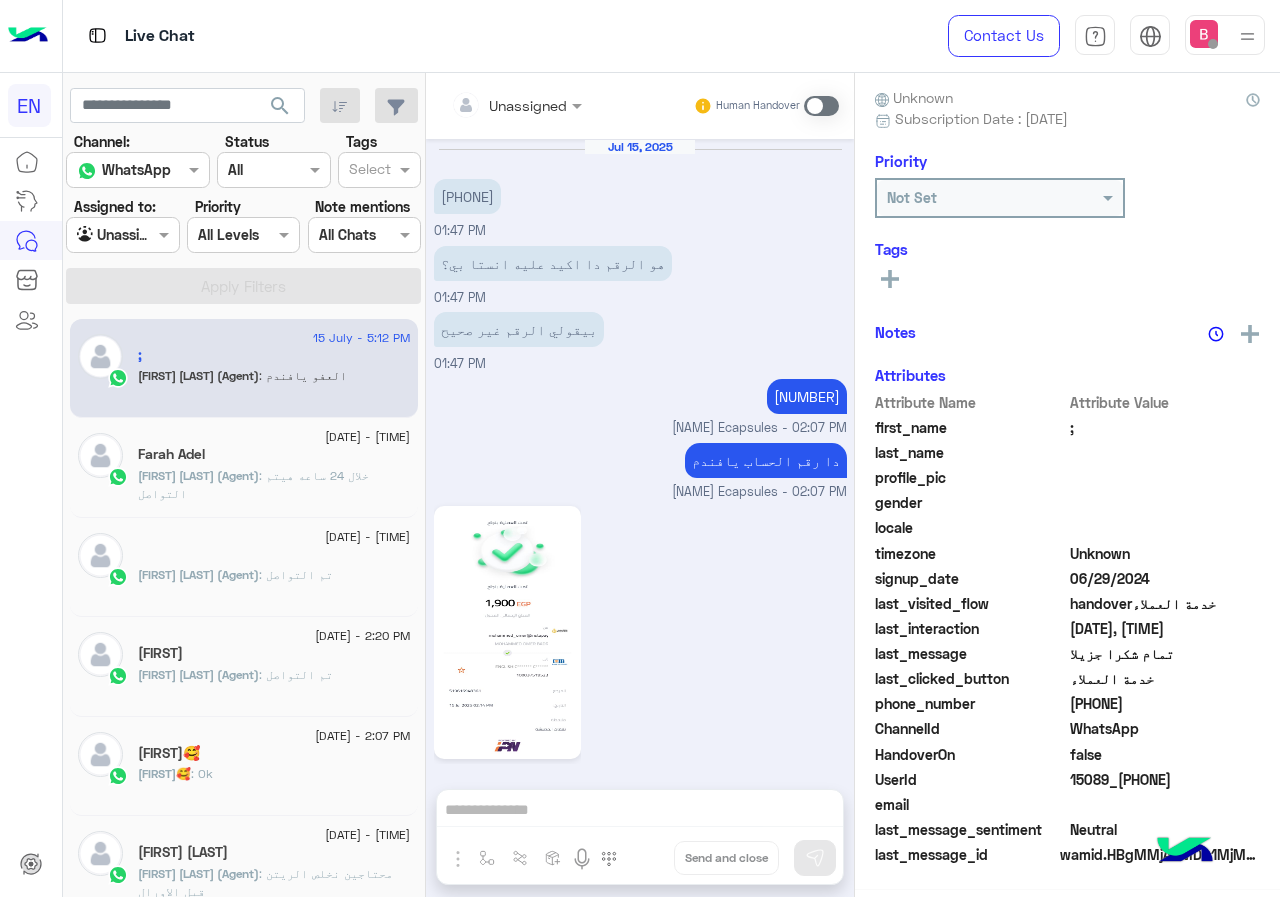 scroll, scrollTop: 1016, scrollLeft: 0, axis: vertical 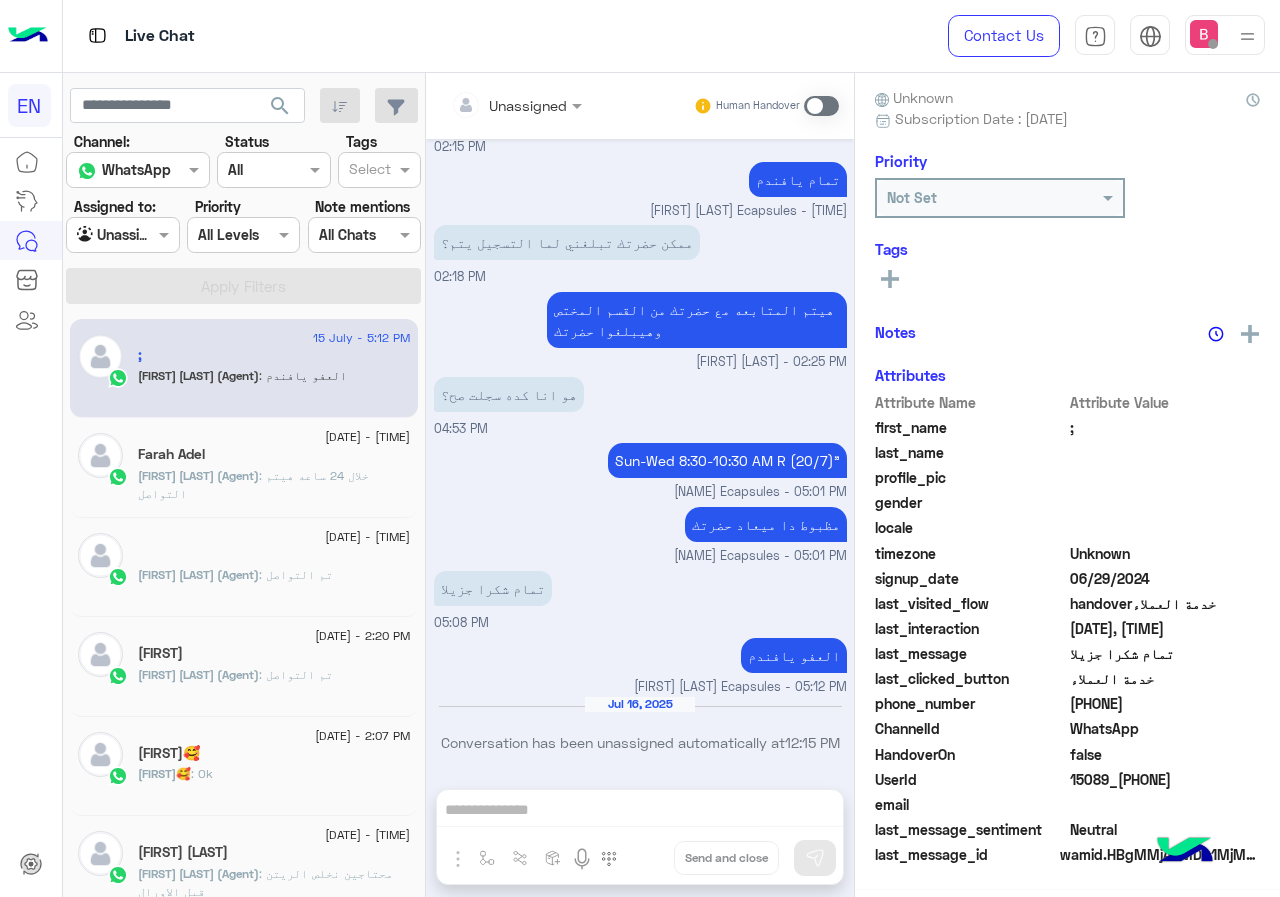 click at bounding box center (122, 234) 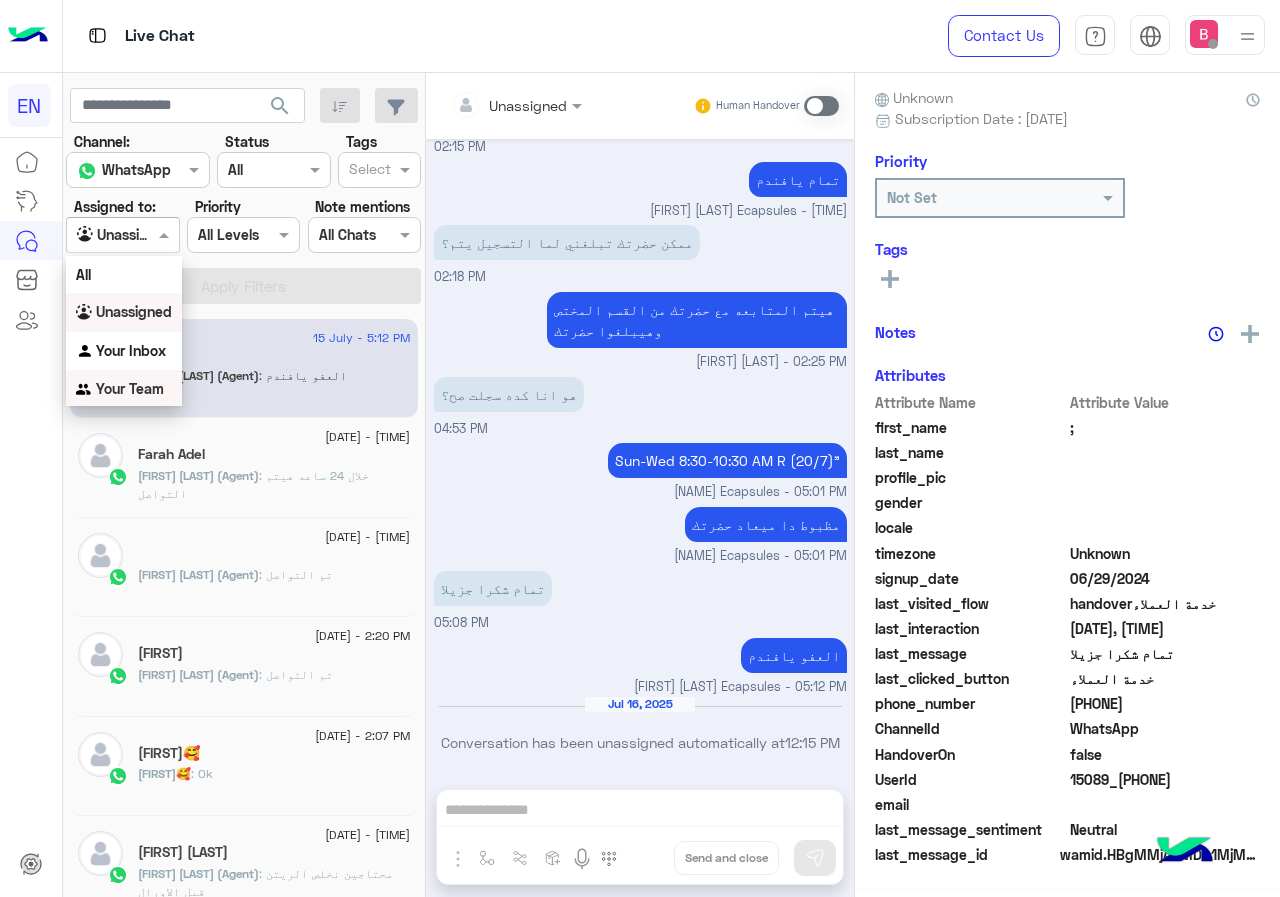 click on "Your Team" at bounding box center [130, 388] 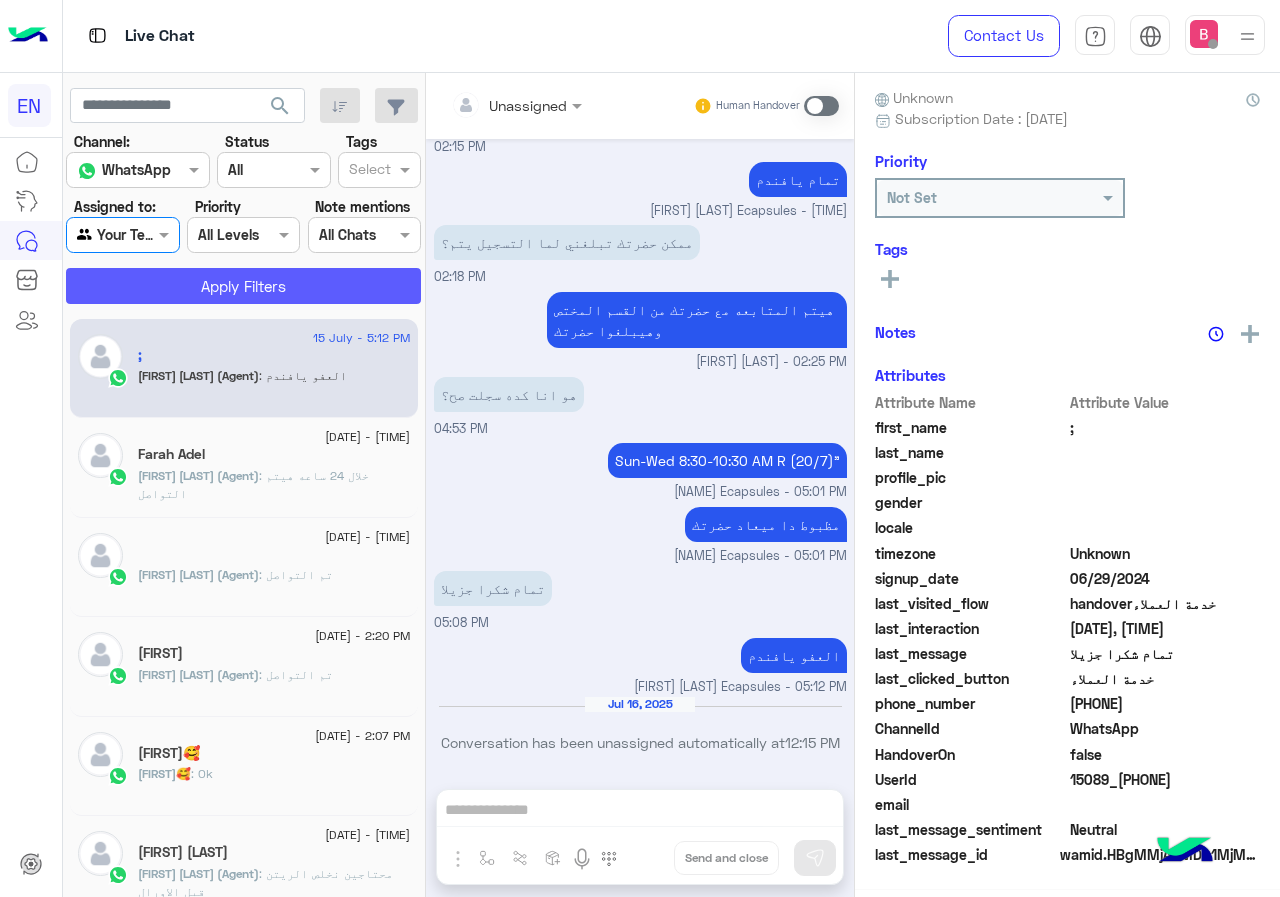 scroll, scrollTop: 180, scrollLeft: 0, axis: vertical 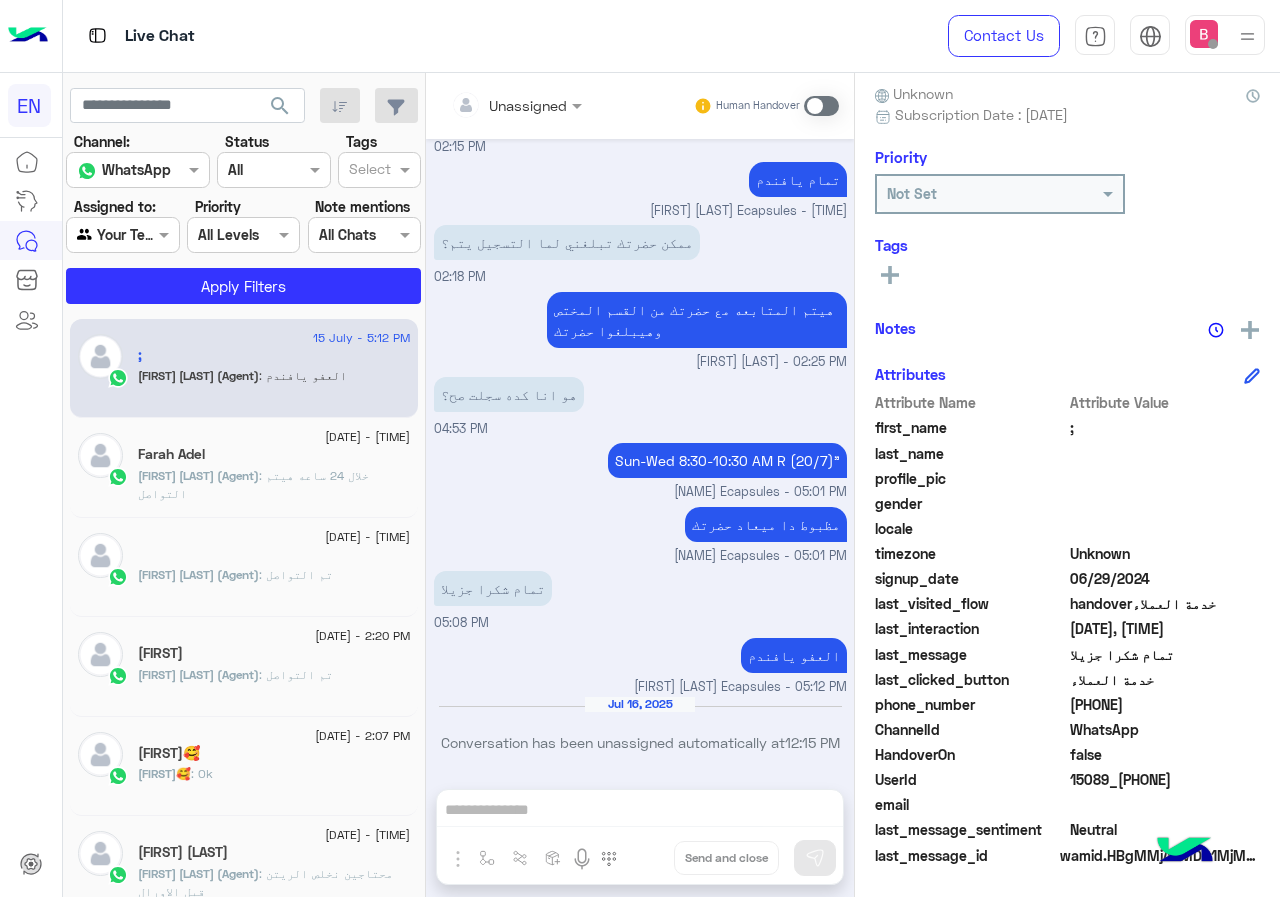 click on "Channel: Channel WhatsApp Status Channel All Tags Select Assigned to: Agent Filter Your Team Priority All Levels All Levels Note mentions Select All Chats Apply Filters" 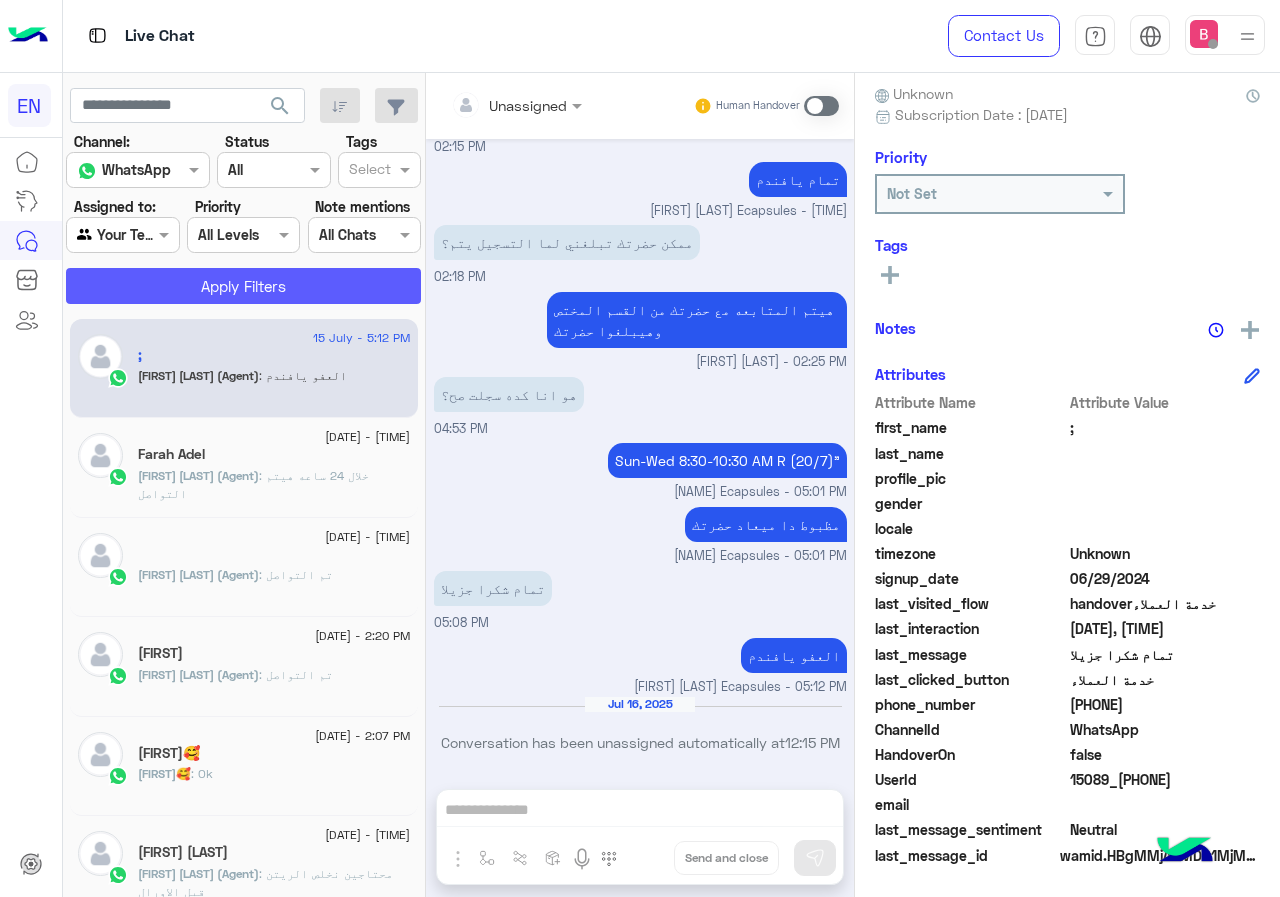 click on "Apply Filters" 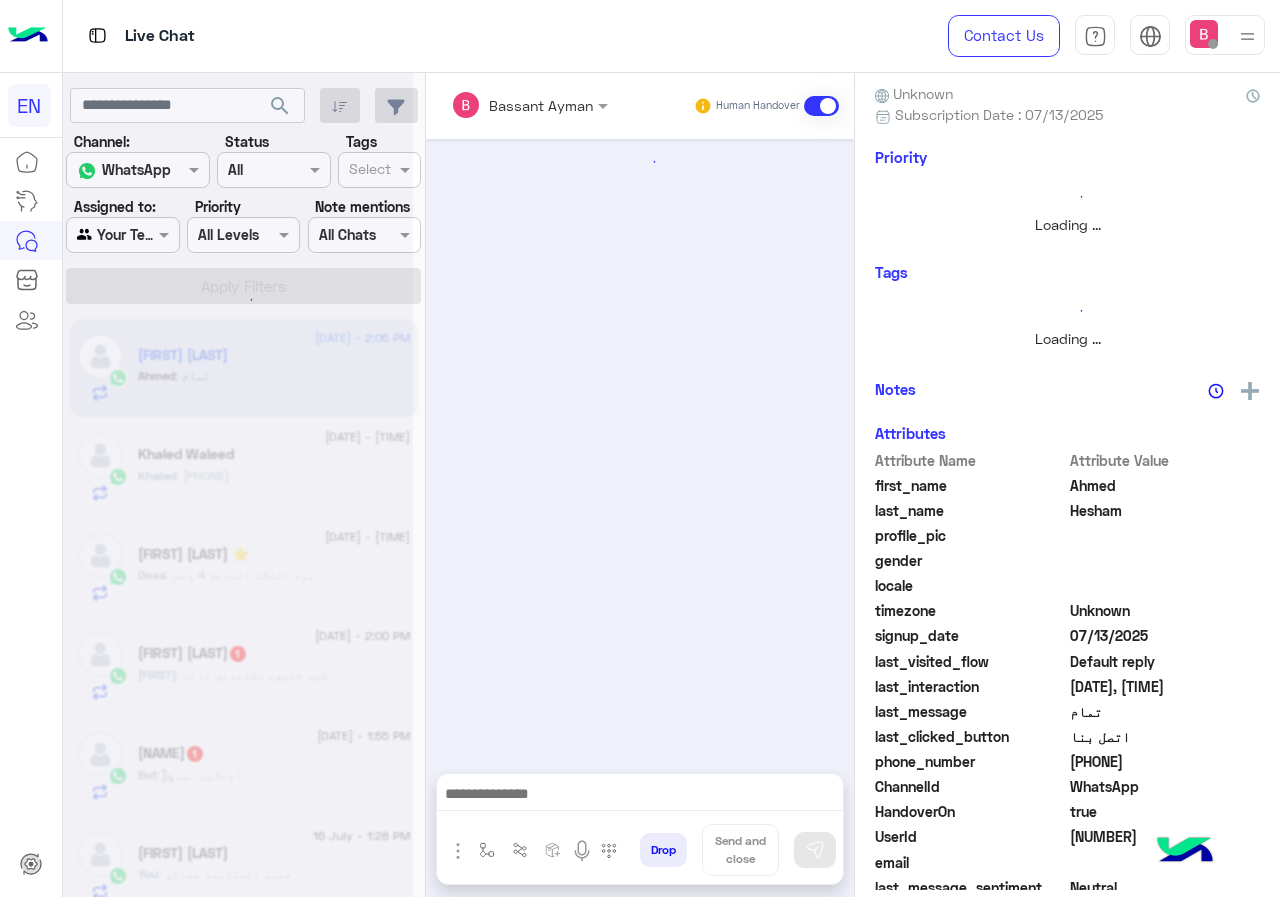 scroll, scrollTop: 221, scrollLeft: 0, axis: vertical 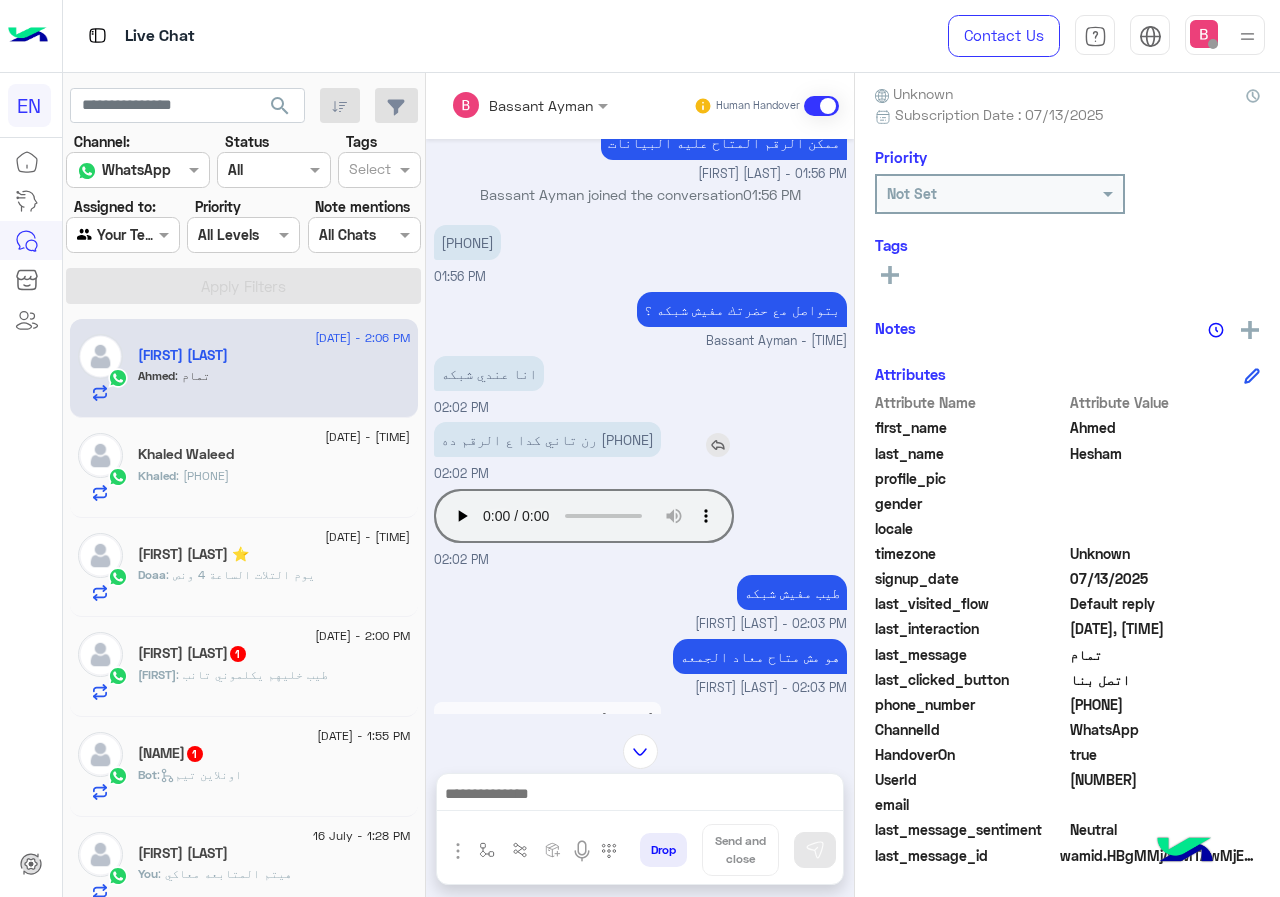 drag, startPoint x: 439, startPoint y: 441, endPoint x: 523, endPoint y: 448, distance: 84.29116 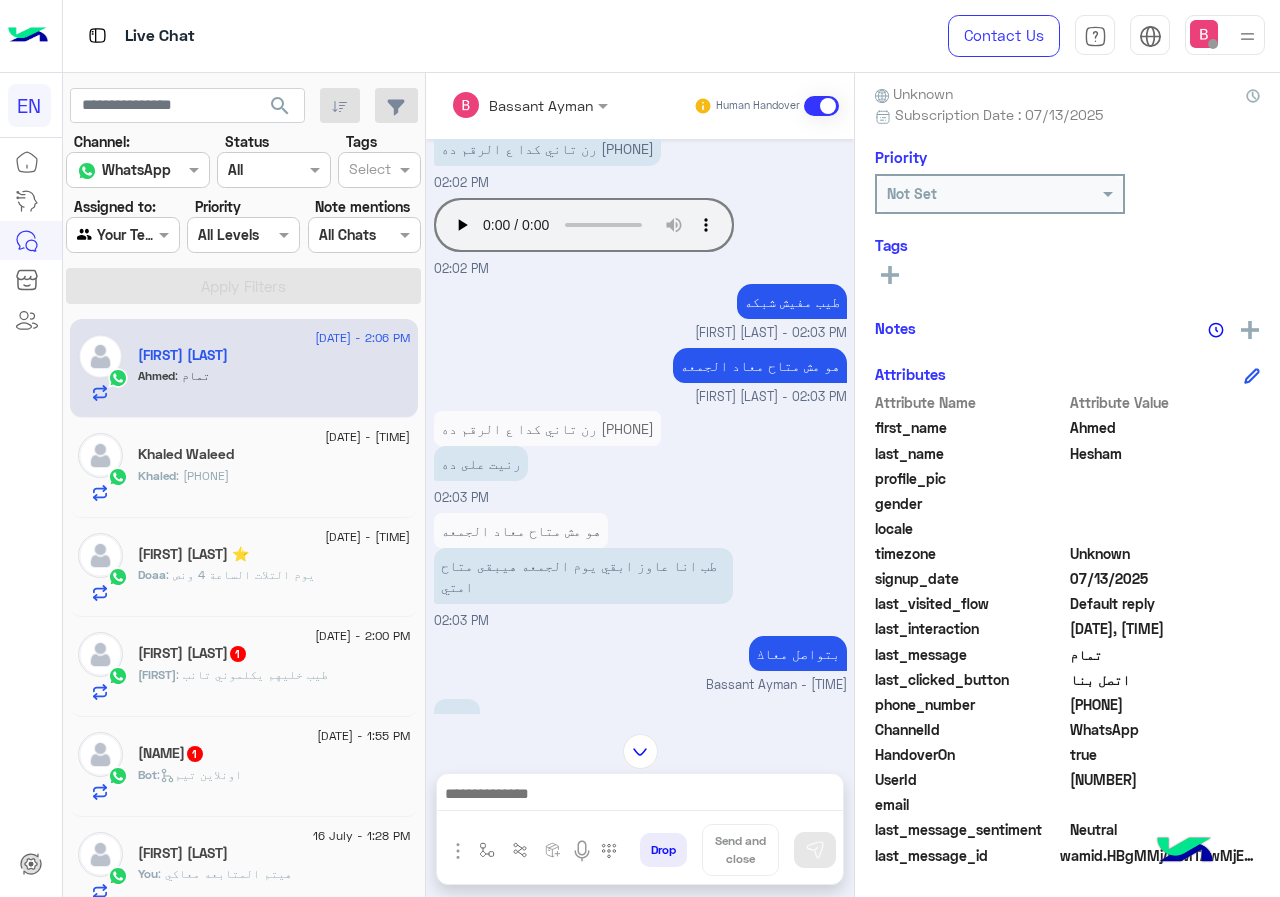 scroll, scrollTop: 1155, scrollLeft: 0, axis: vertical 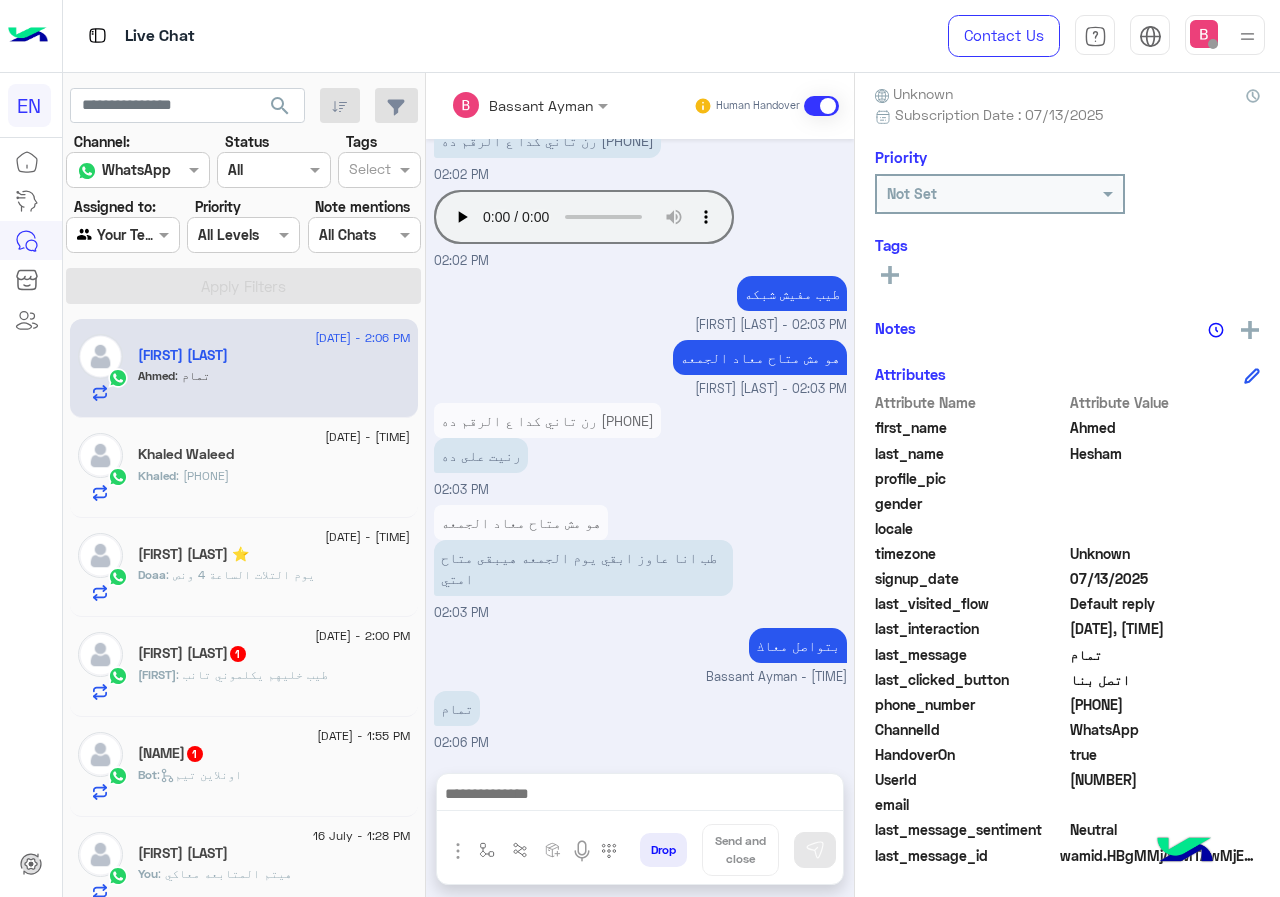 click on "Khaled : 01100452134" 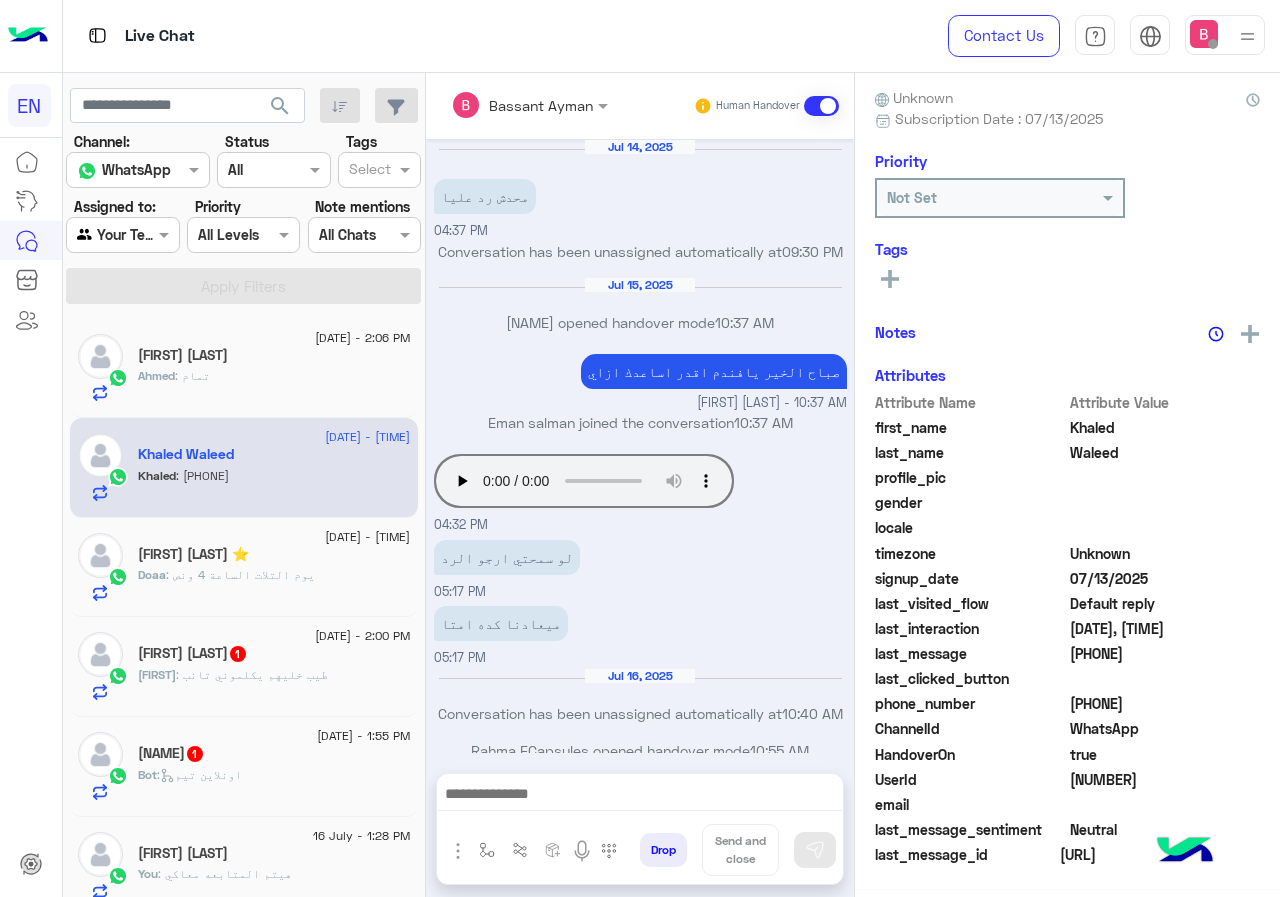 scroll, scrollTop: 713, scrollLeft: 0, axis: vertical 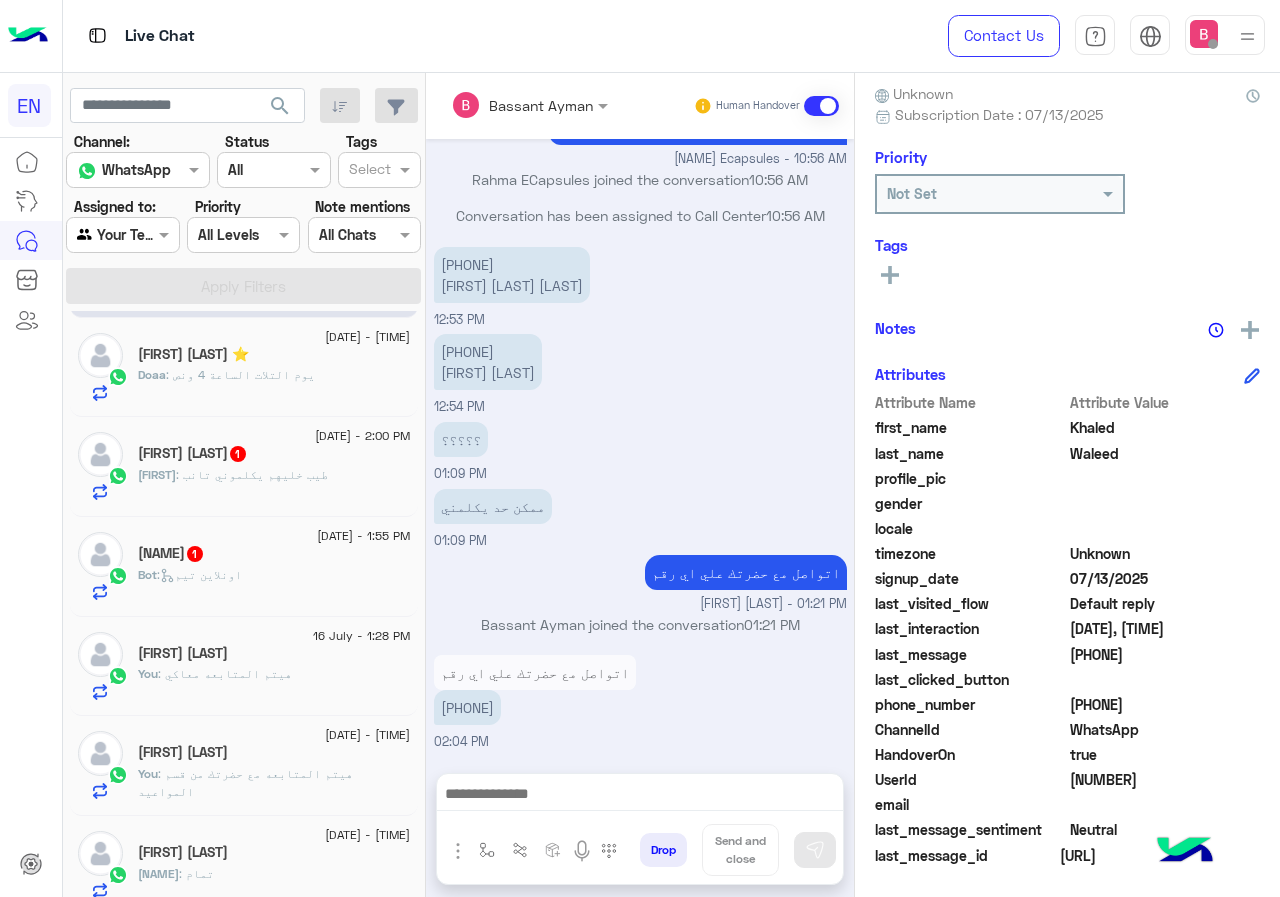 click on "Aisha Khaled  1" 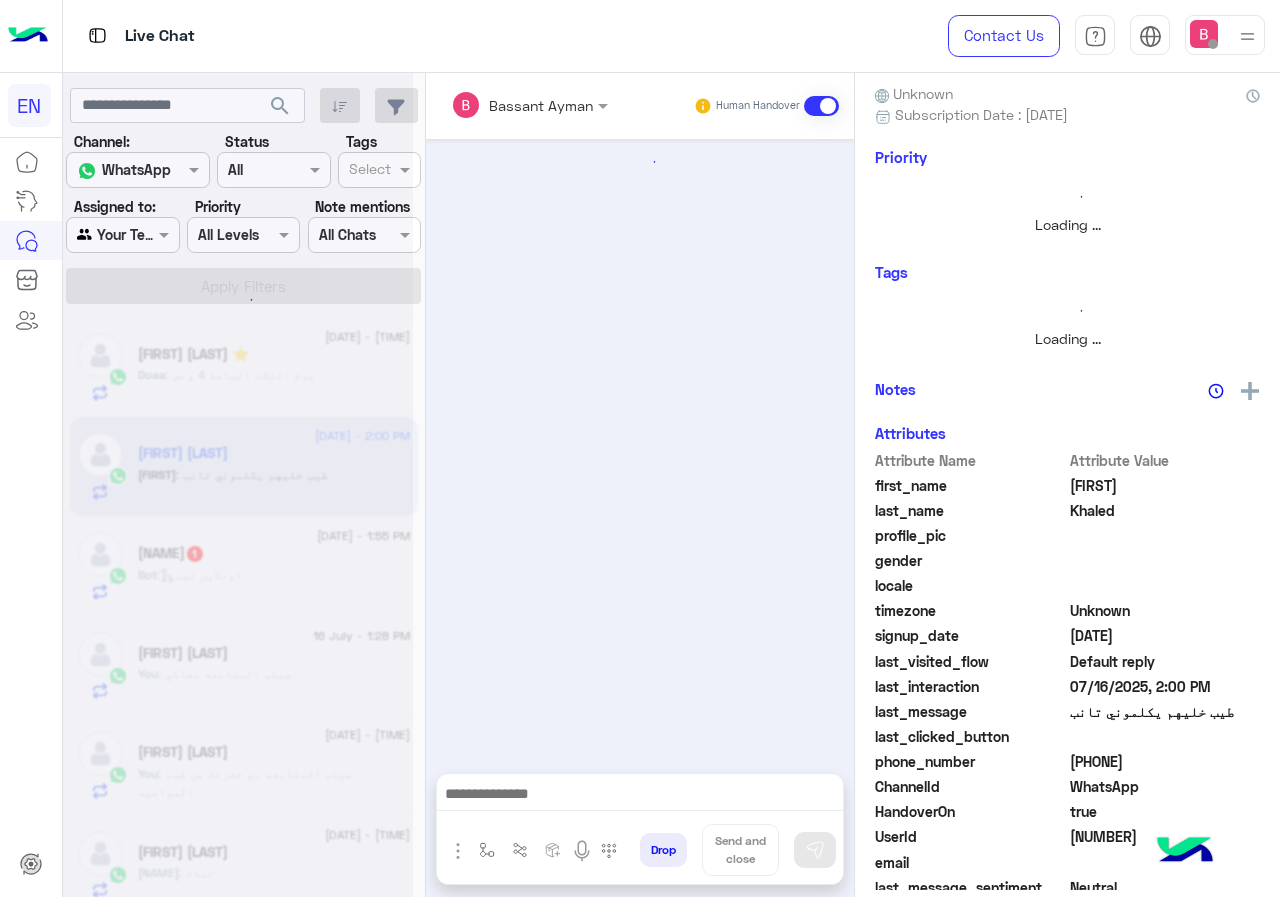 scroll, scrollTop: 221, scrollLeft: 0, axis: vertical 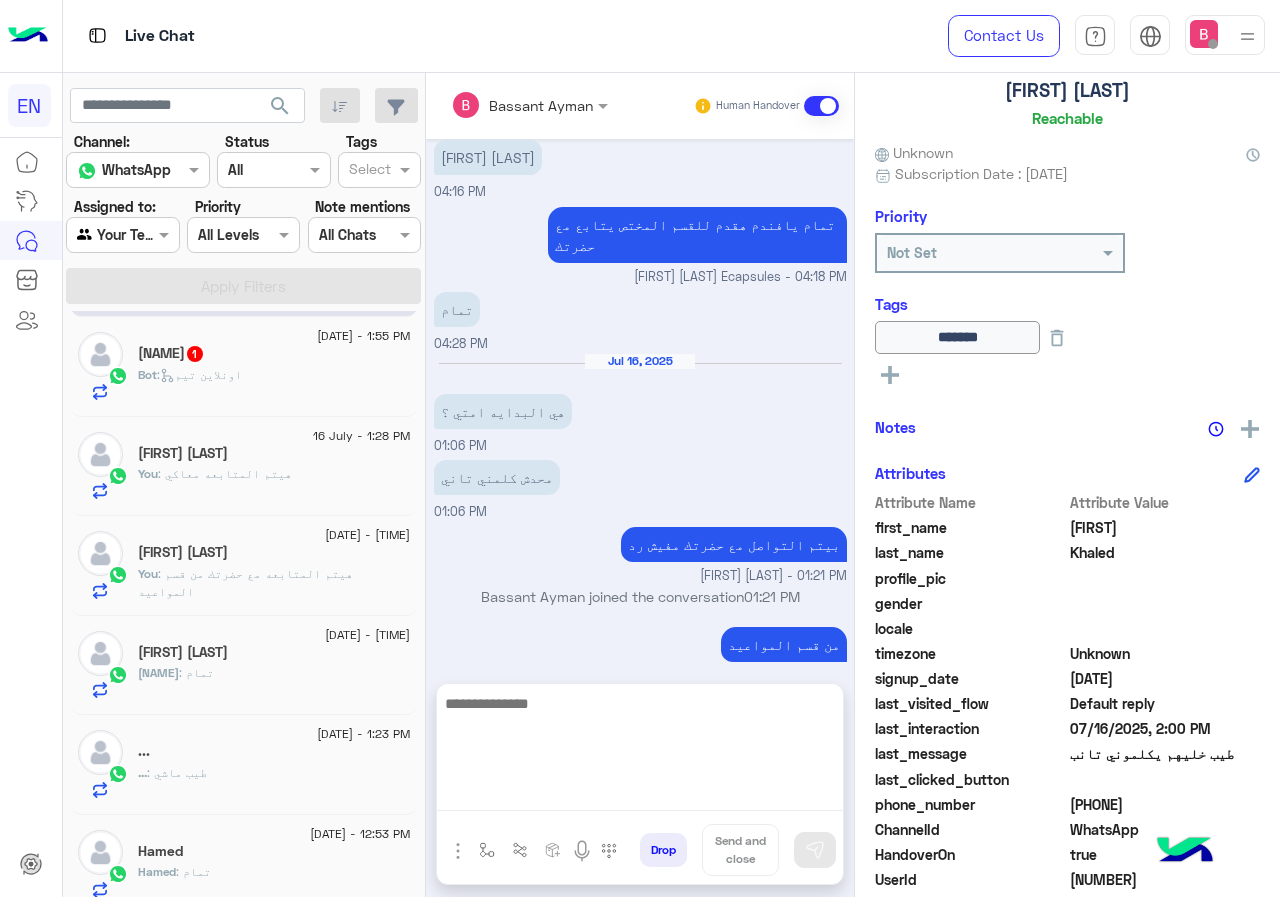 click at bounding box center (640, 751) 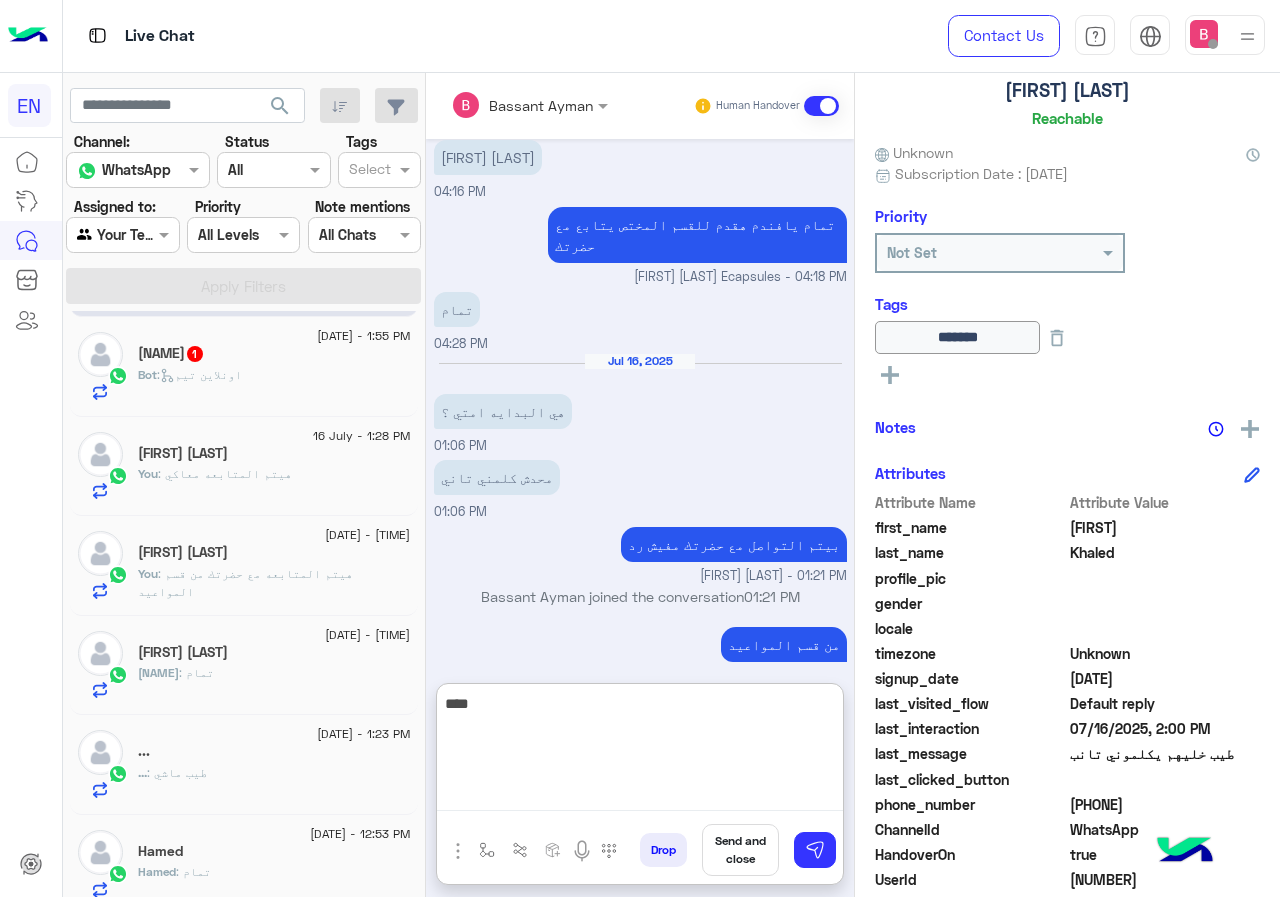 type on "****" 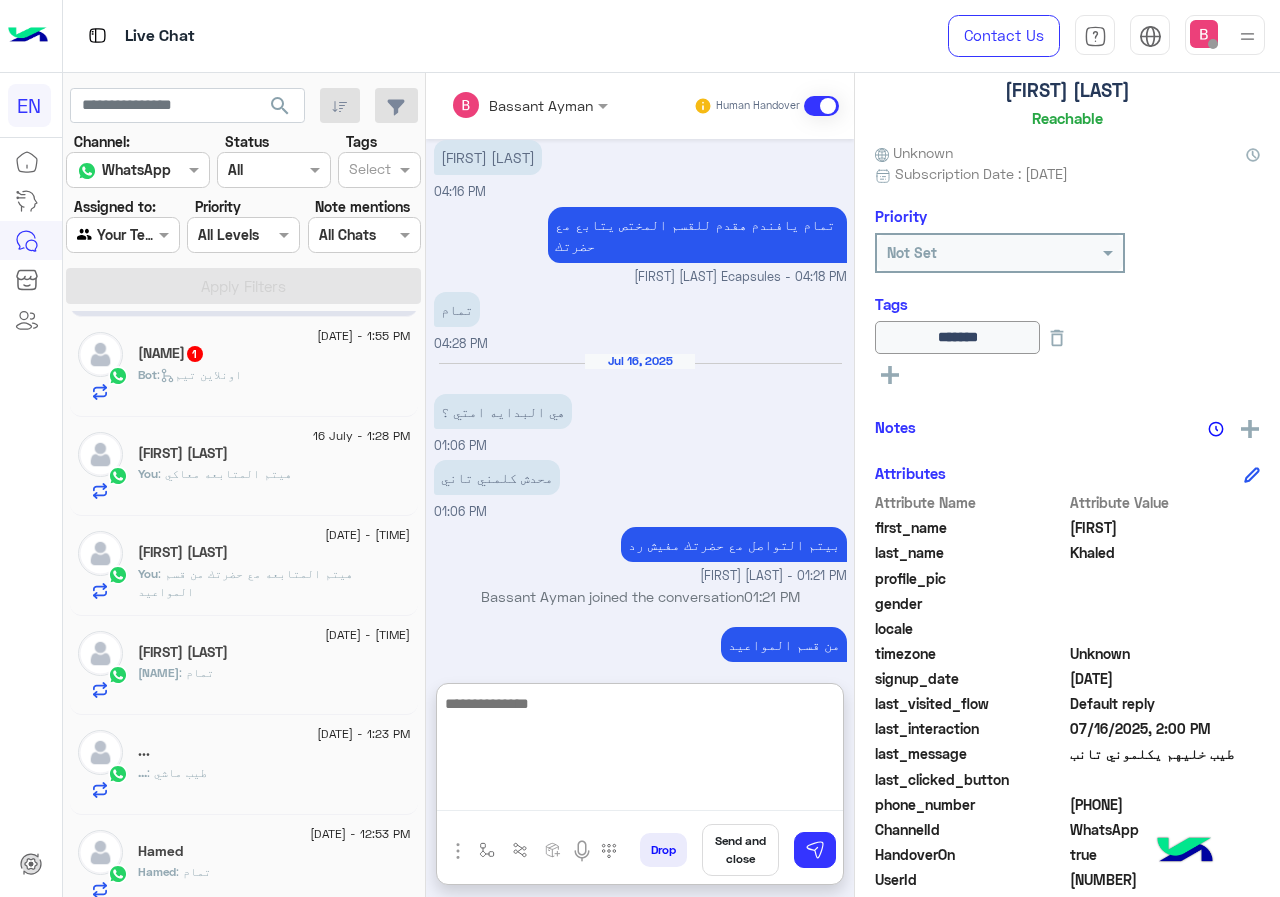 scroll, scrollTop: 1038, scrollLeft: 0, axis: vertical 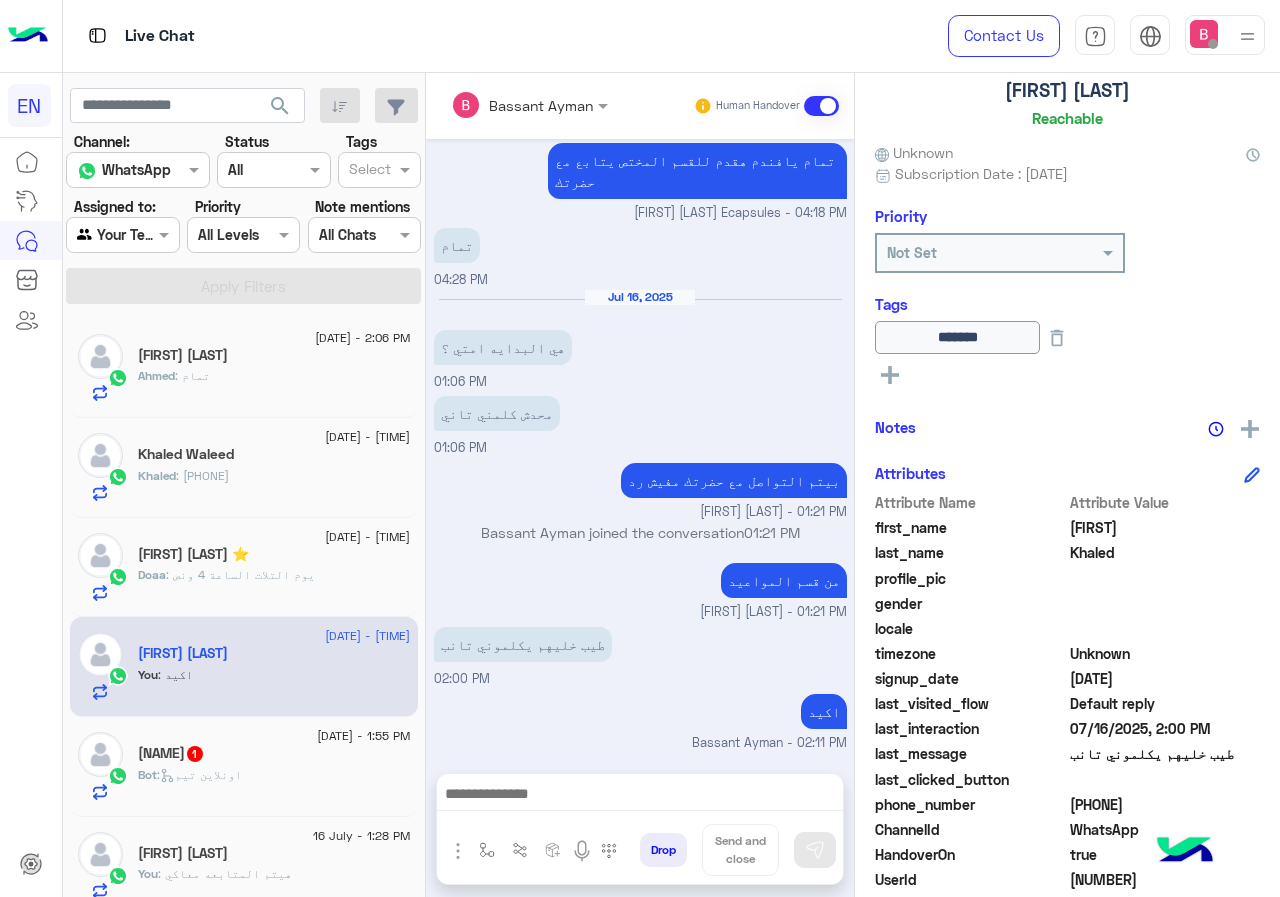 click on ": [PHONE]" 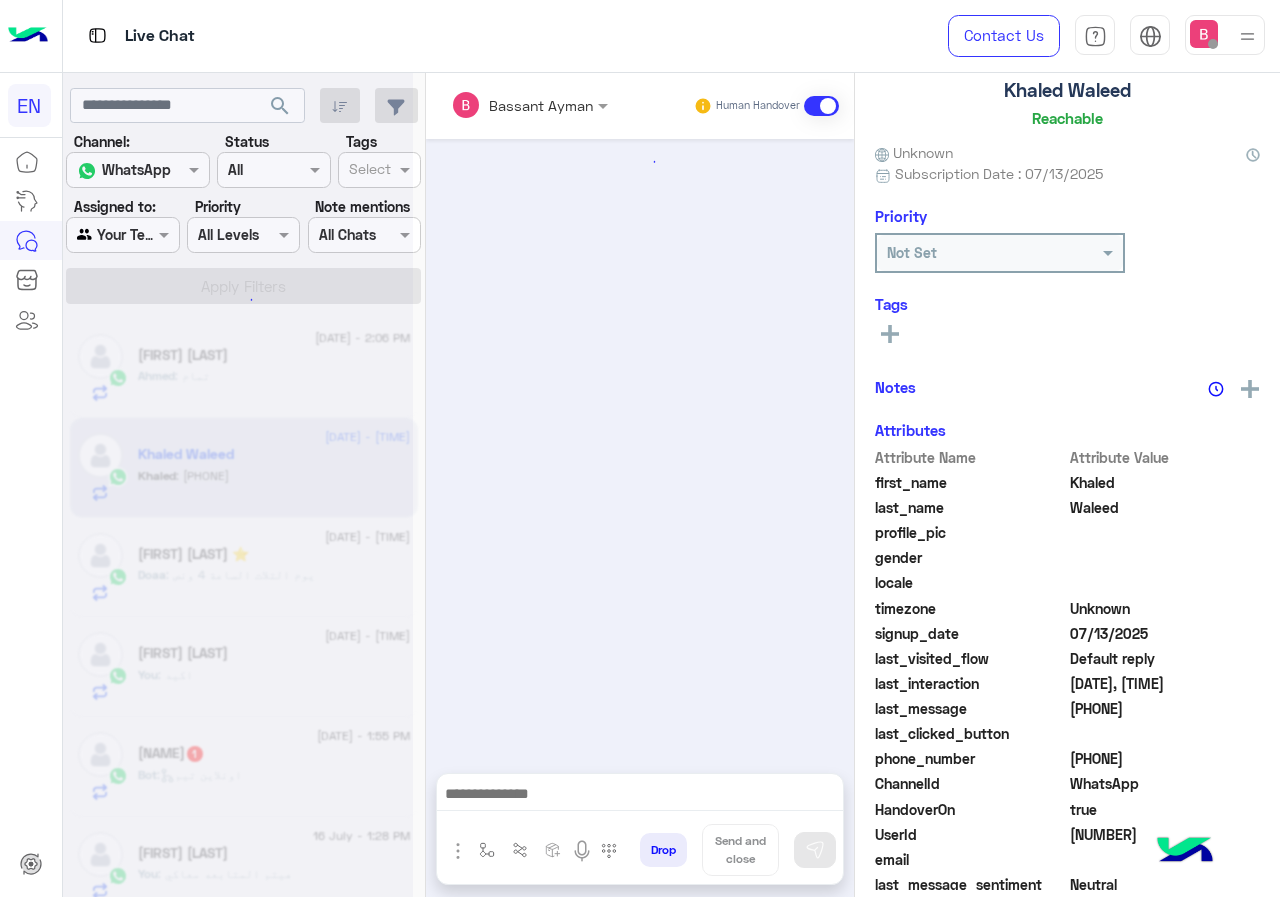 scroll, scrollTop: 713, scrollLeft: 0, axis: vertical 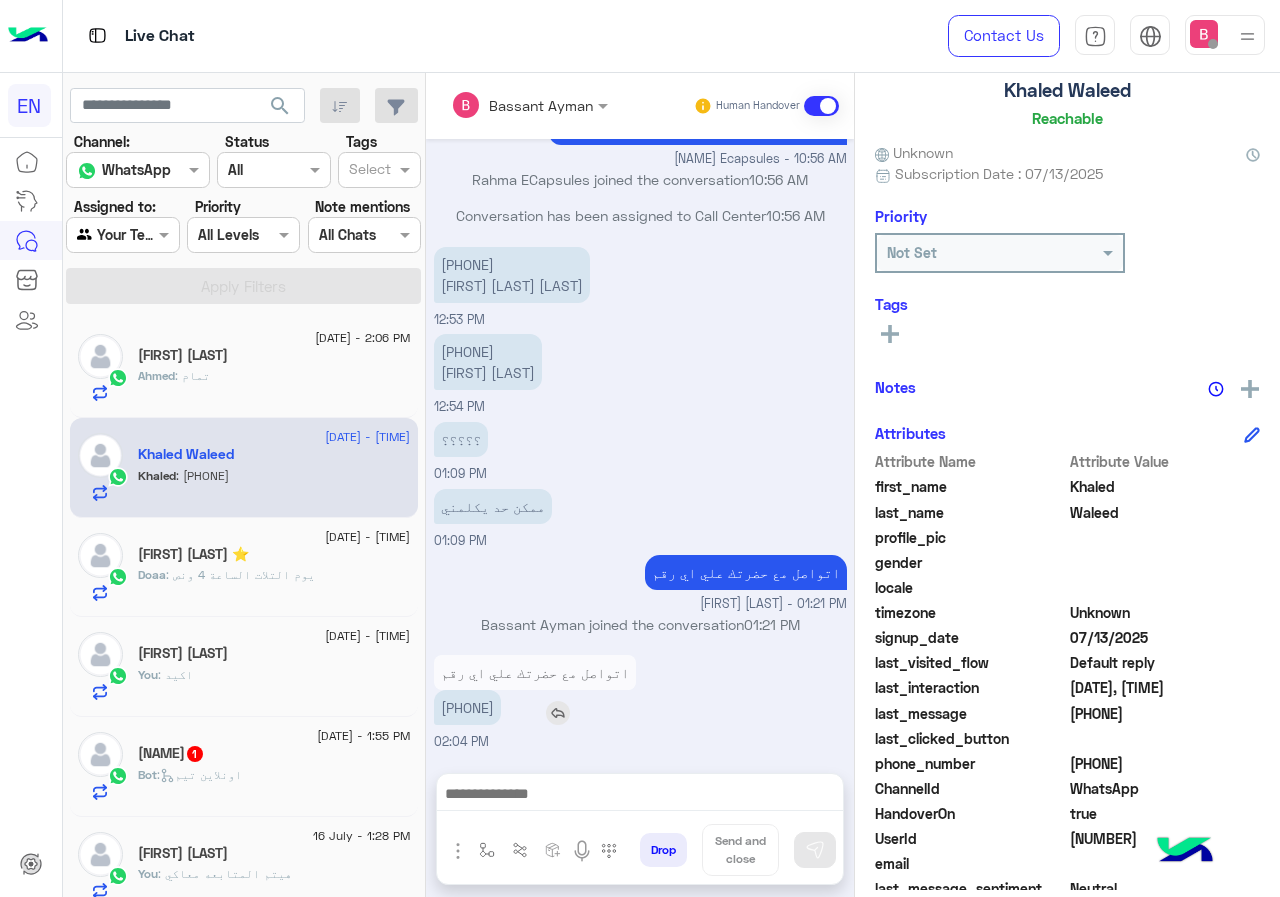 drag, startPoint x: 436, startPoint y: 710, endPoint x: 561, endPoint y: 720, distance: 125.39936 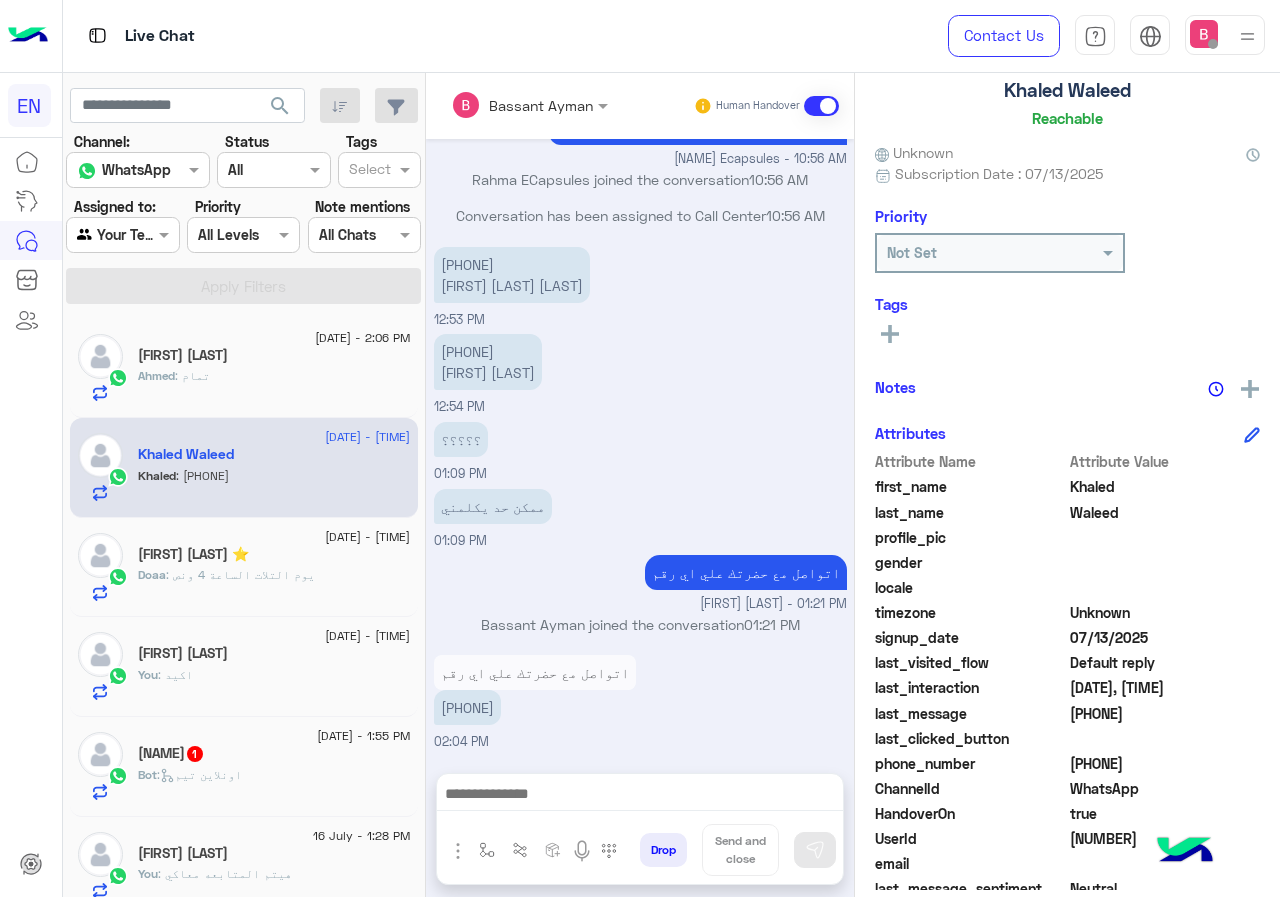 click on "Doaa : يوم التلات الساعة 4 ونص" 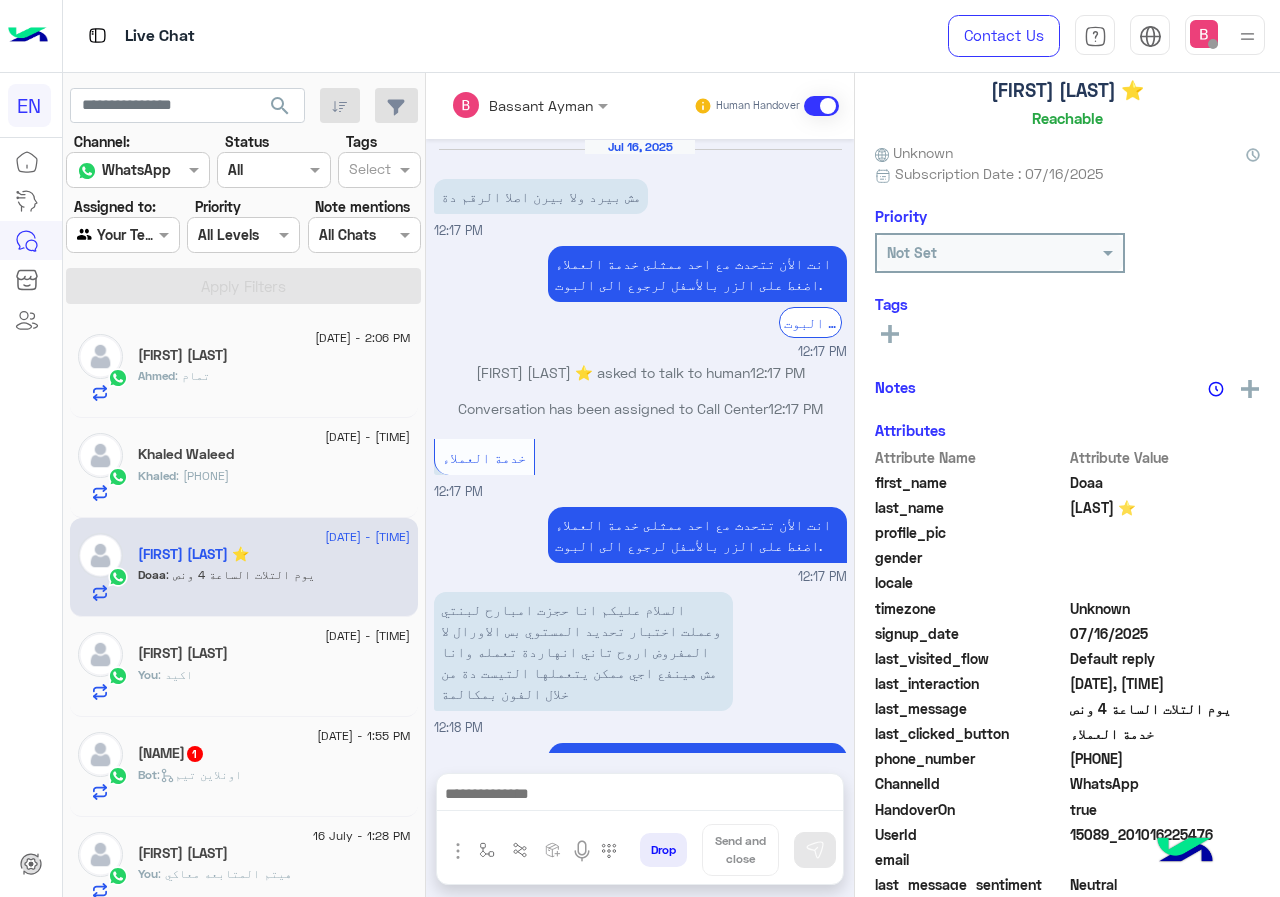 scroll, scrollTop: 740, scrollLeft: 0, axis: vertical 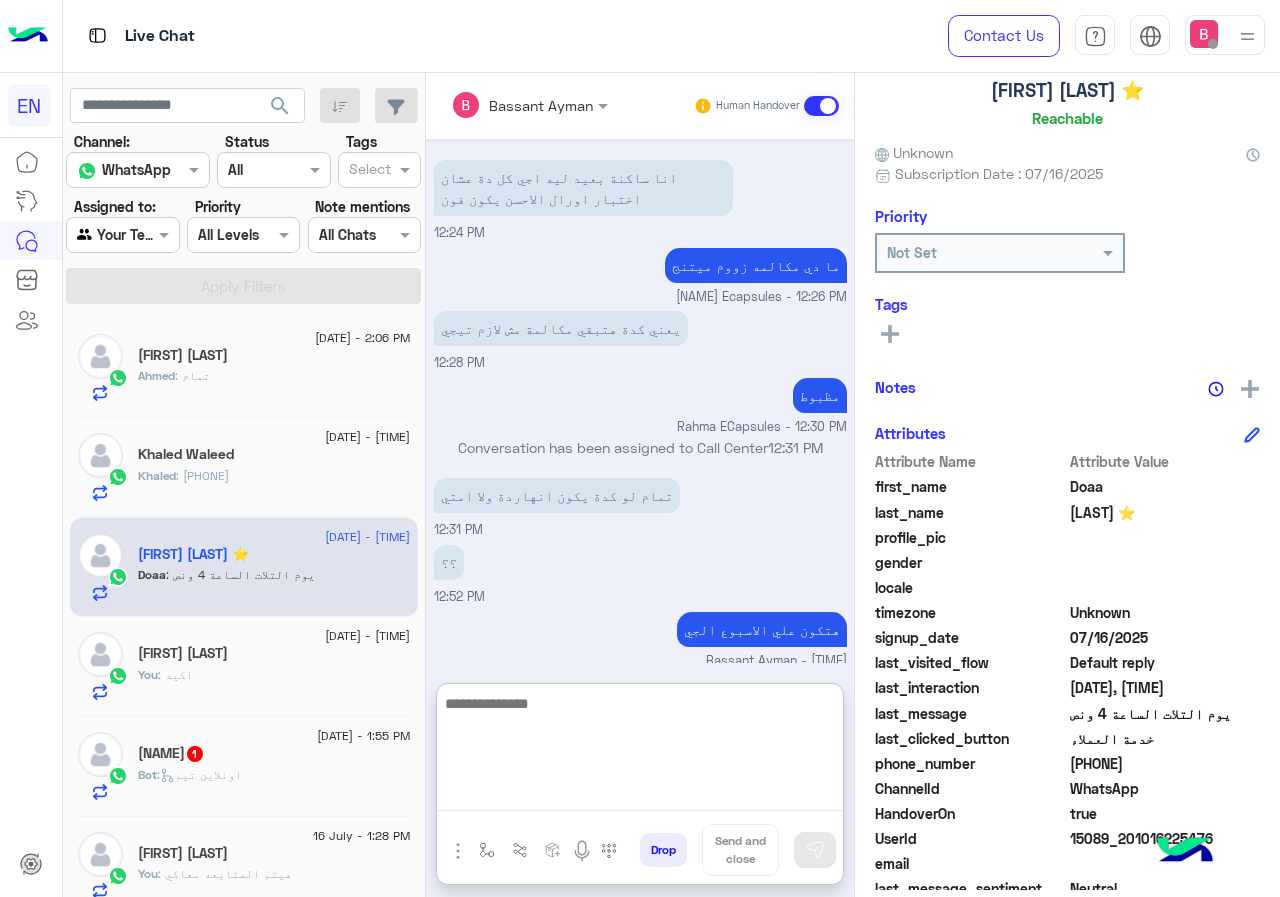 click at bounding box center (640, 751) 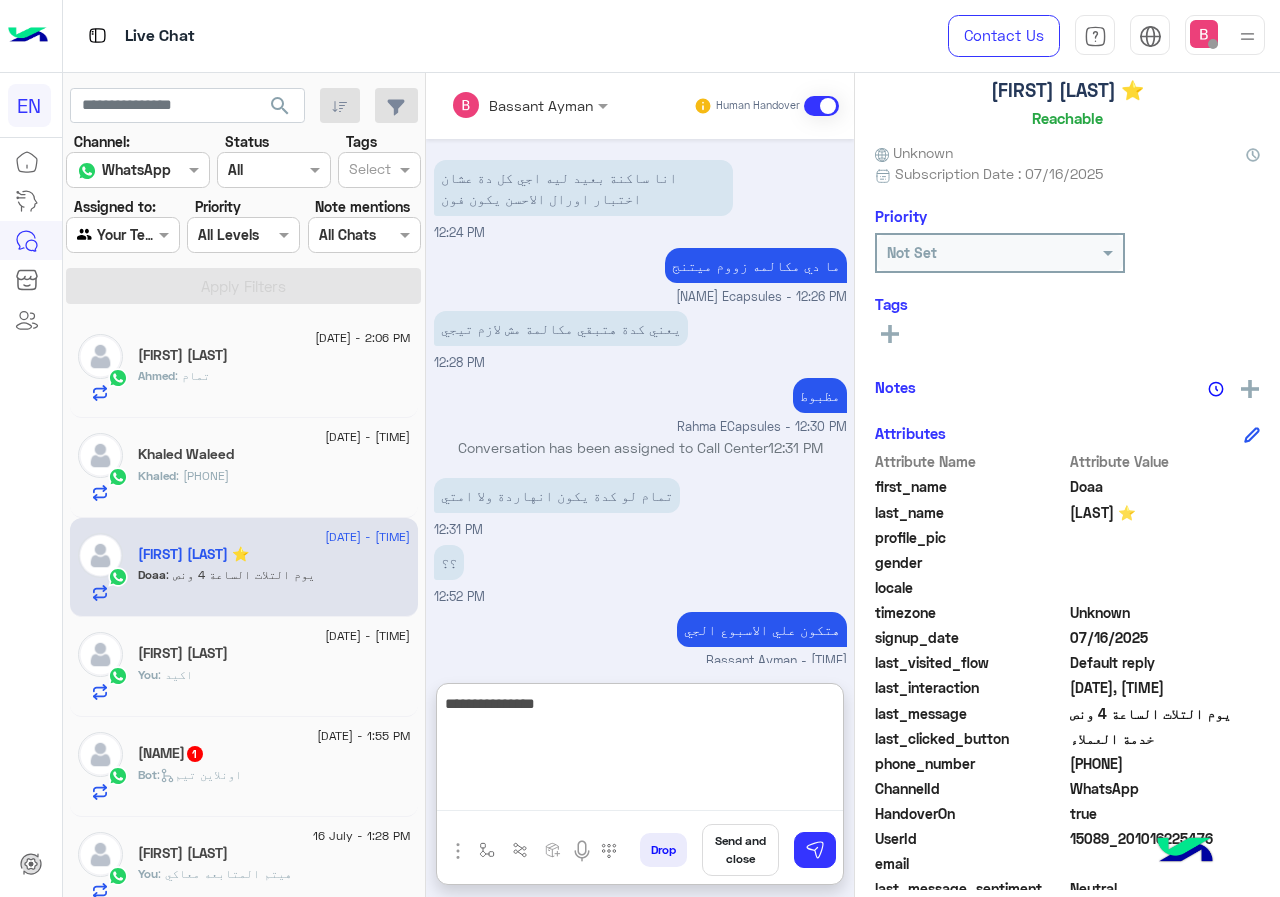 type on "**********" 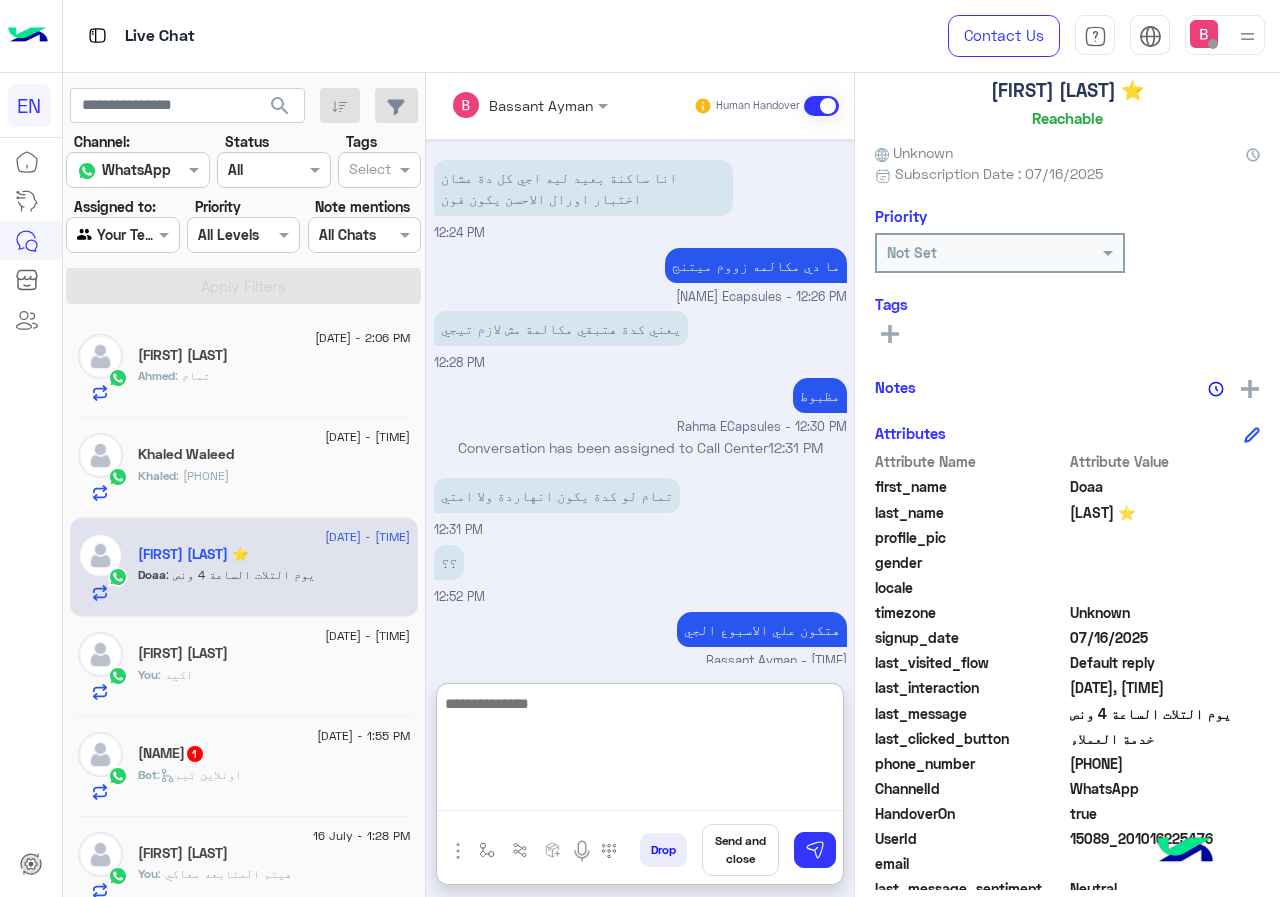 scroll, scrollTop: 894, scrollLeft: 0, axis: vertical 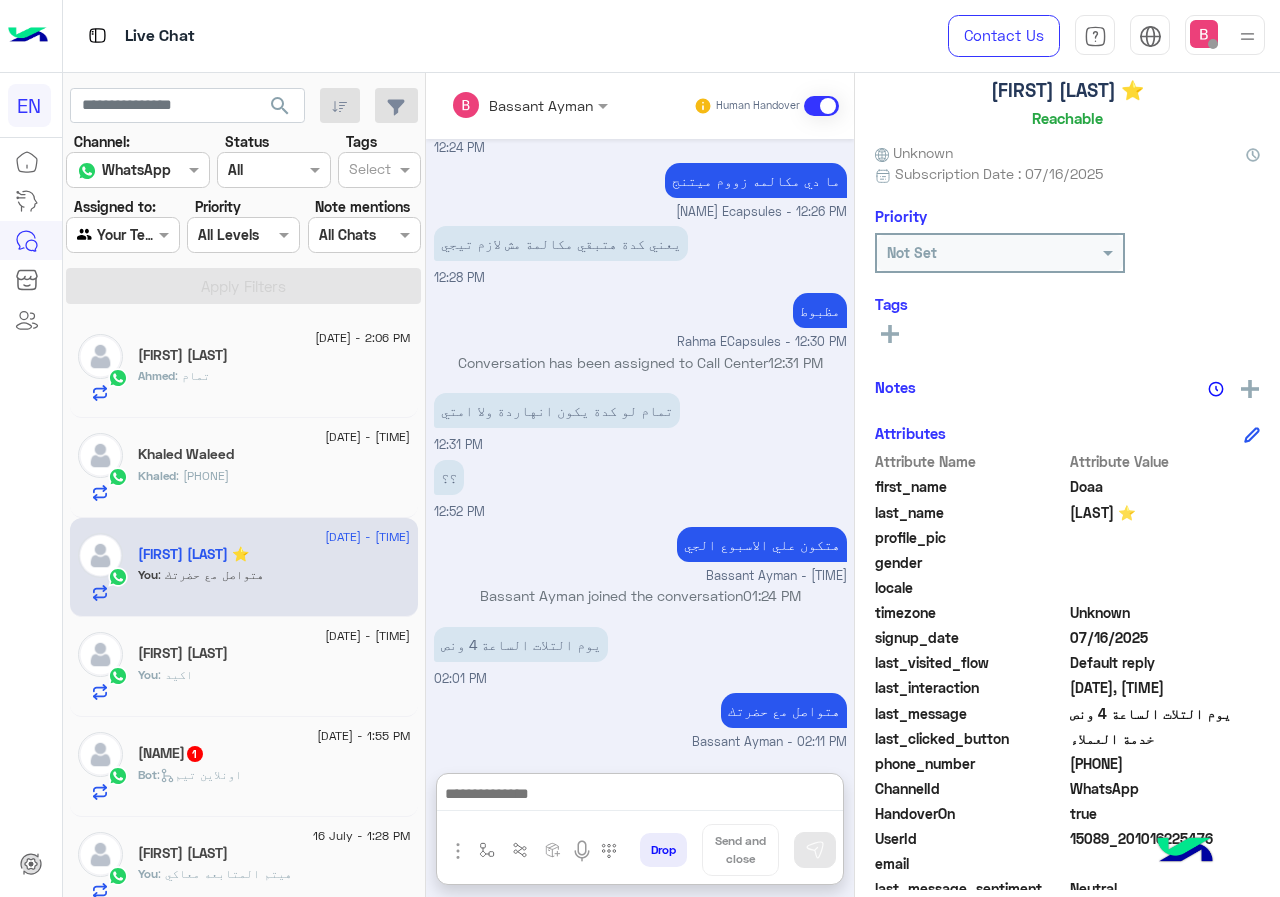 click on "Khaled : 01100452134" 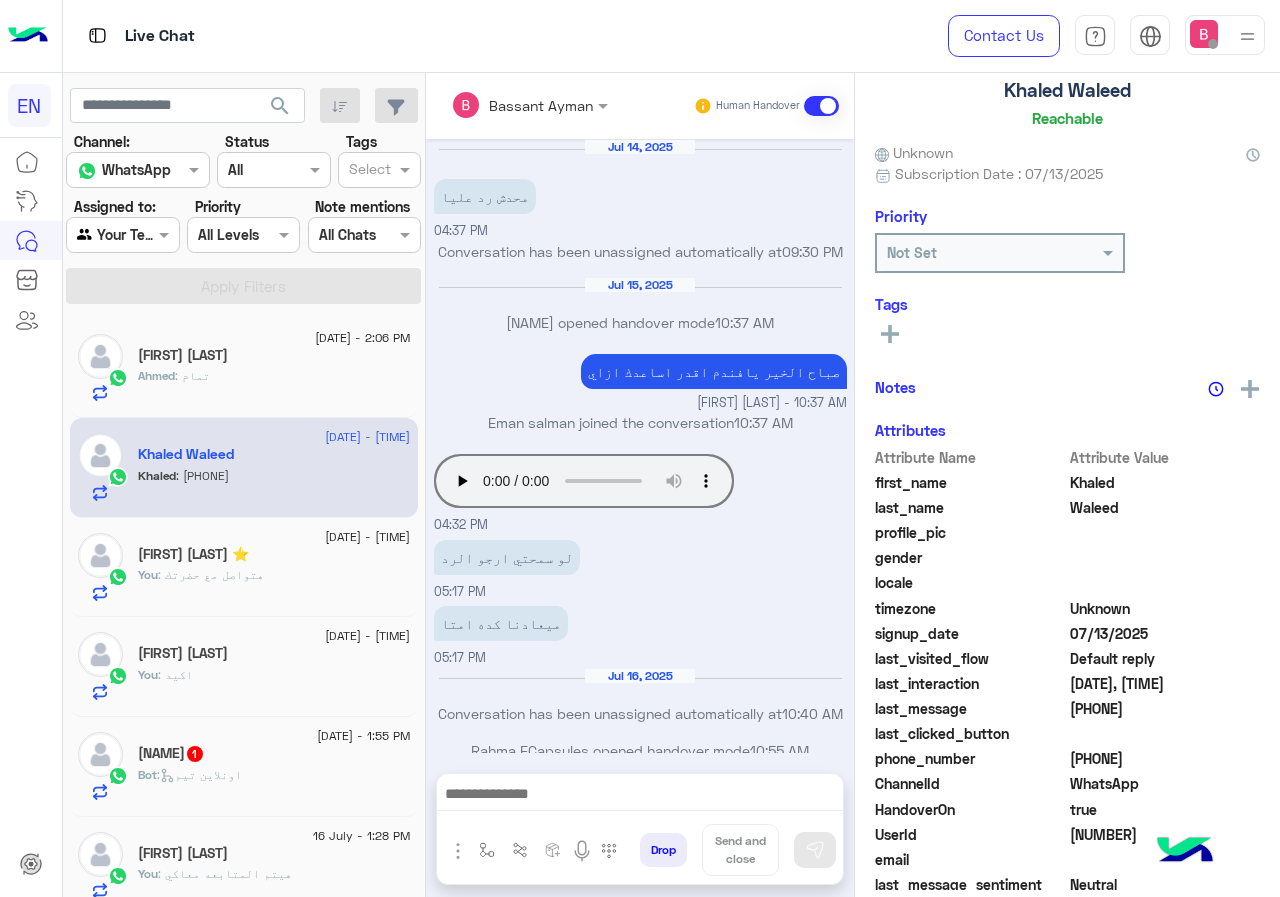 scroll, scrollTop: 713, scrollLeft: 0, axis: vertical 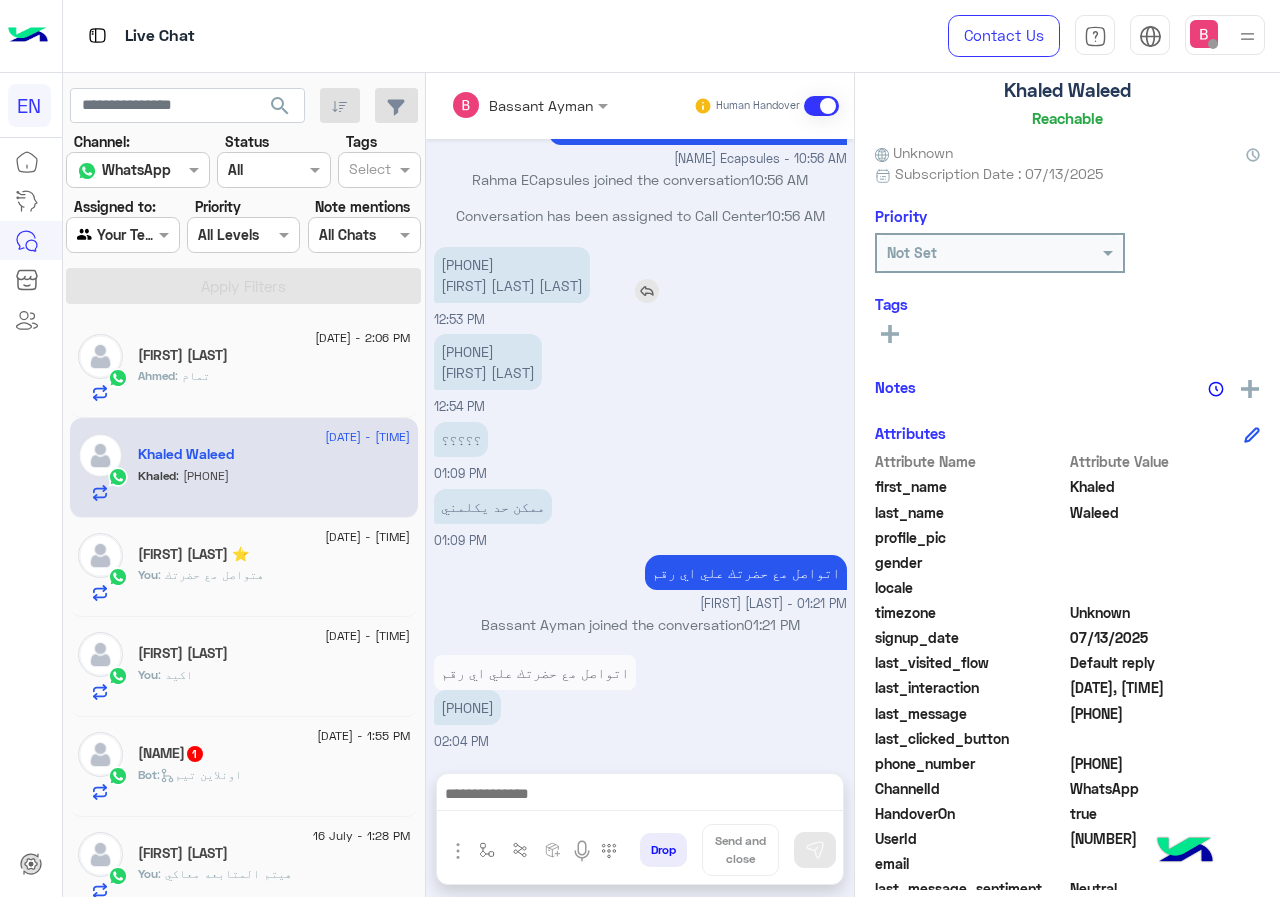 drag, startPoint x: 432, startPoint y: 259, endPoint x: 542, endPoint y: 261, distance: 110.01818 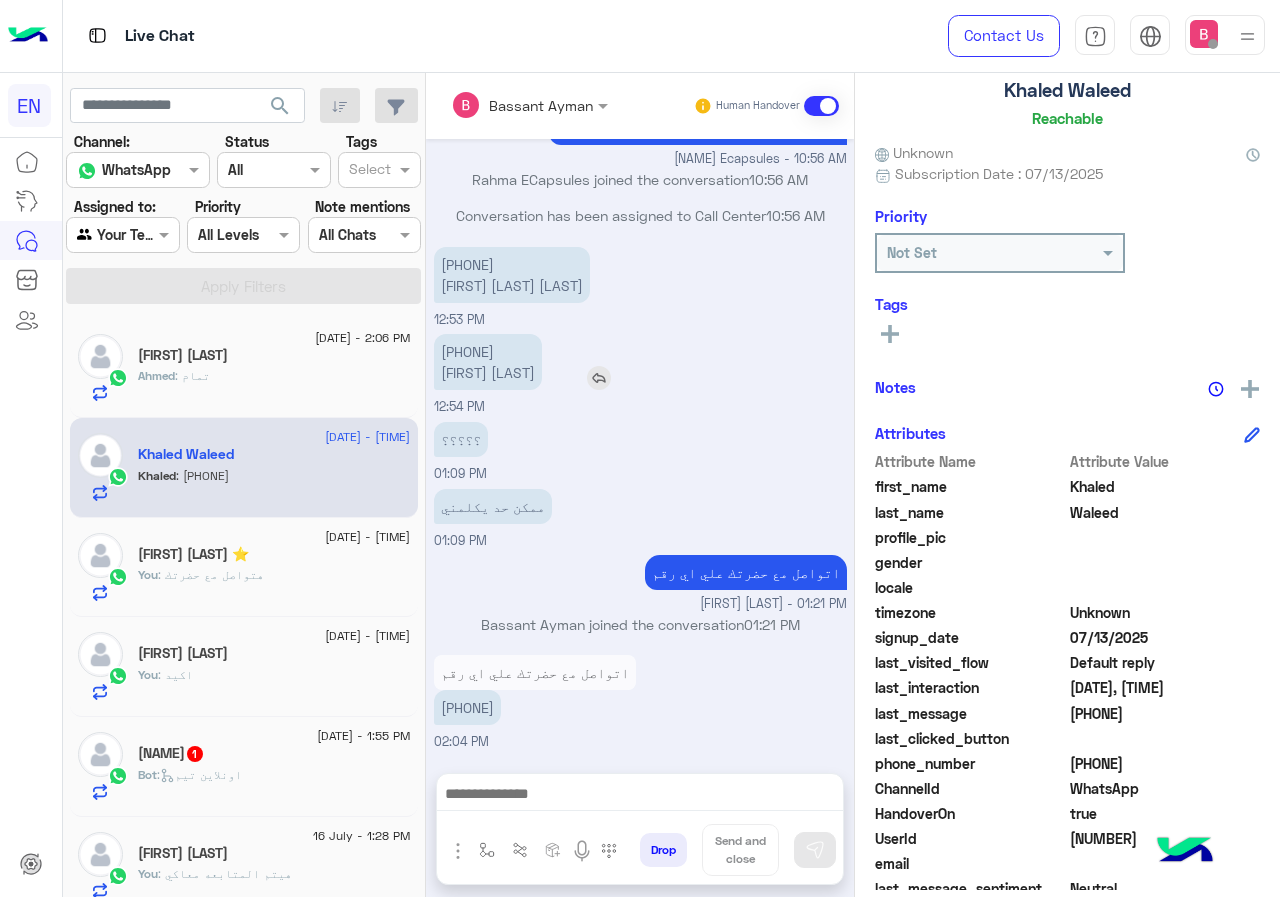 drag, startPoint x: 437, startPoint y: 349, endPoint x: 527, endPoint y: 352, distance: 90.04999 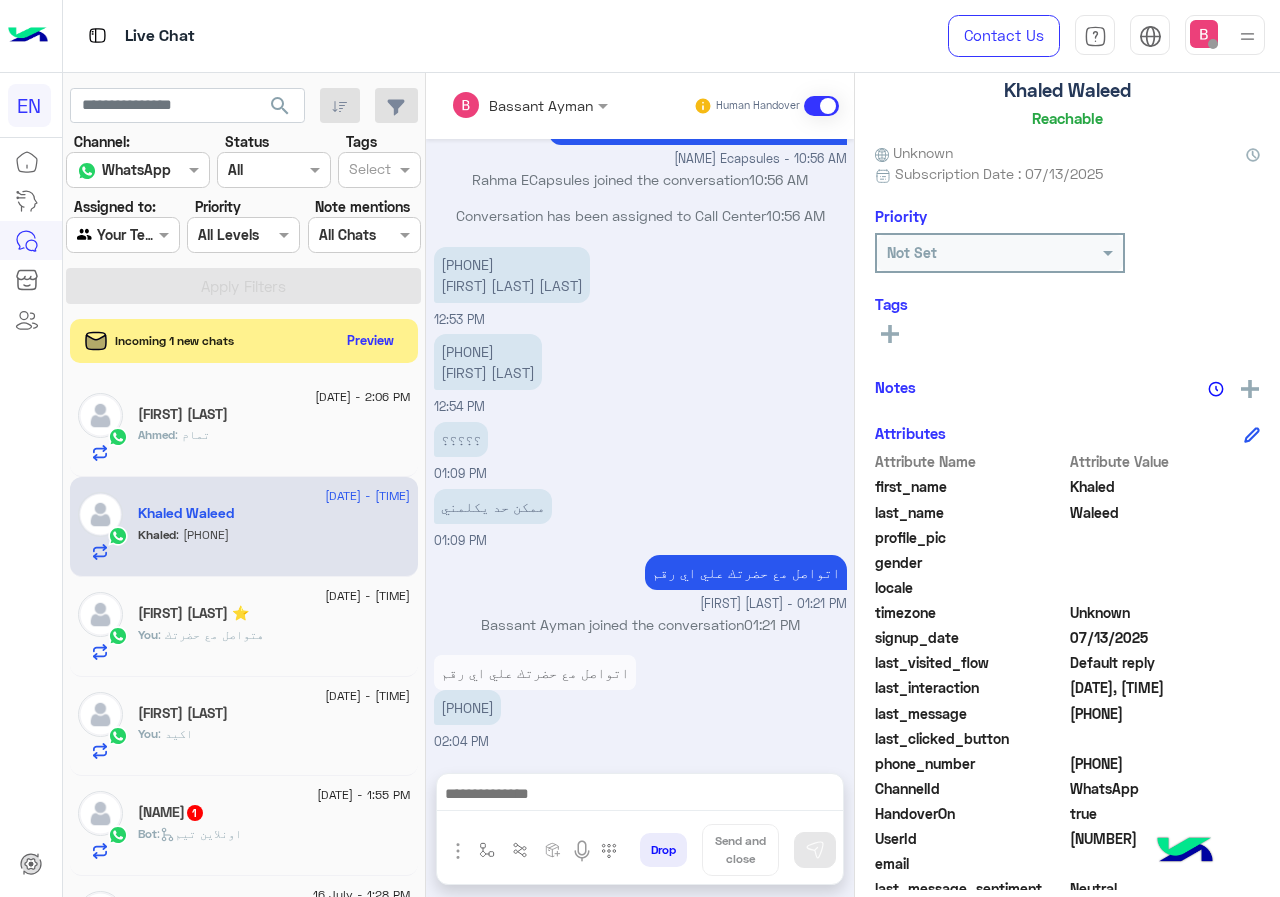 click 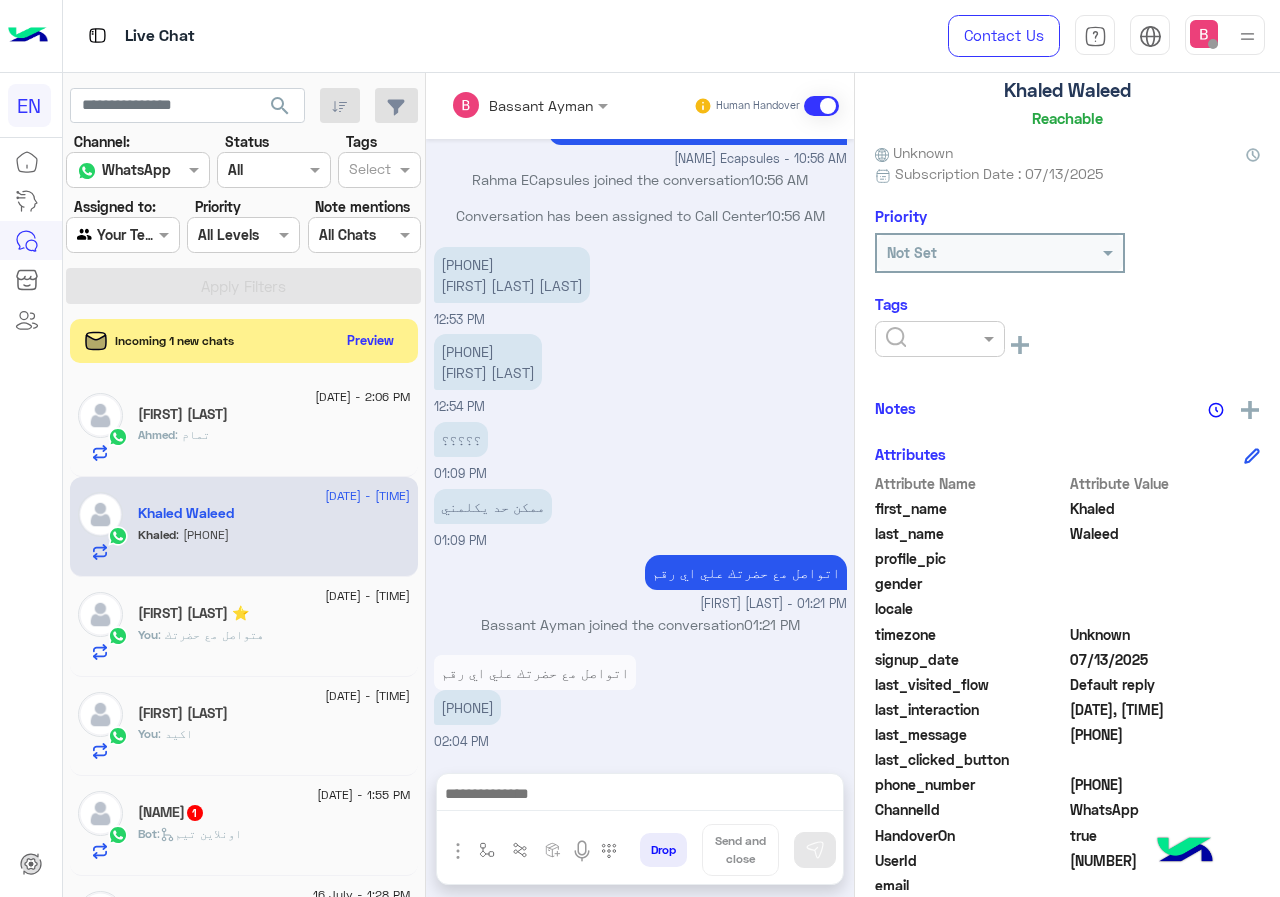 click 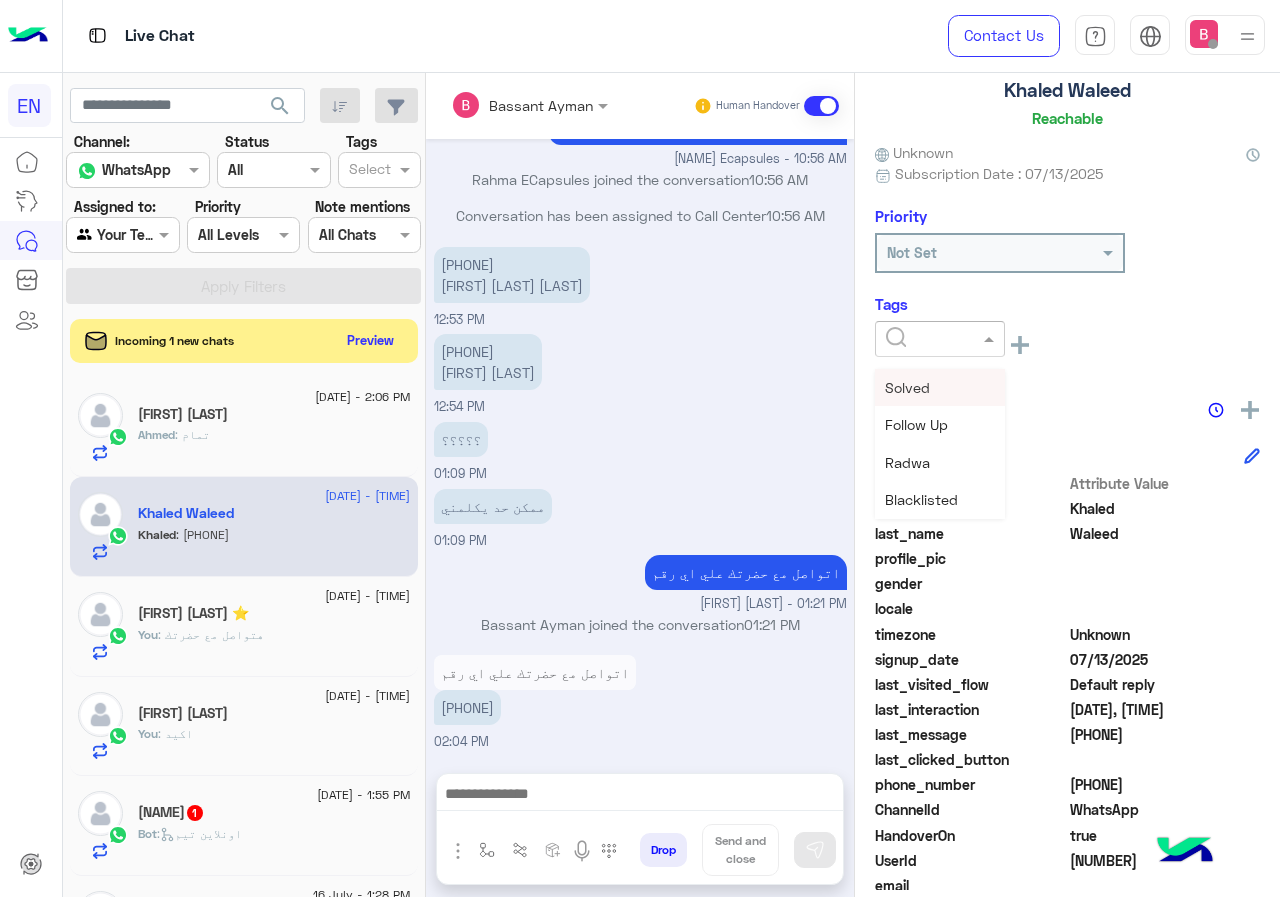 click on "Solved" at bounding box center [940, 387] 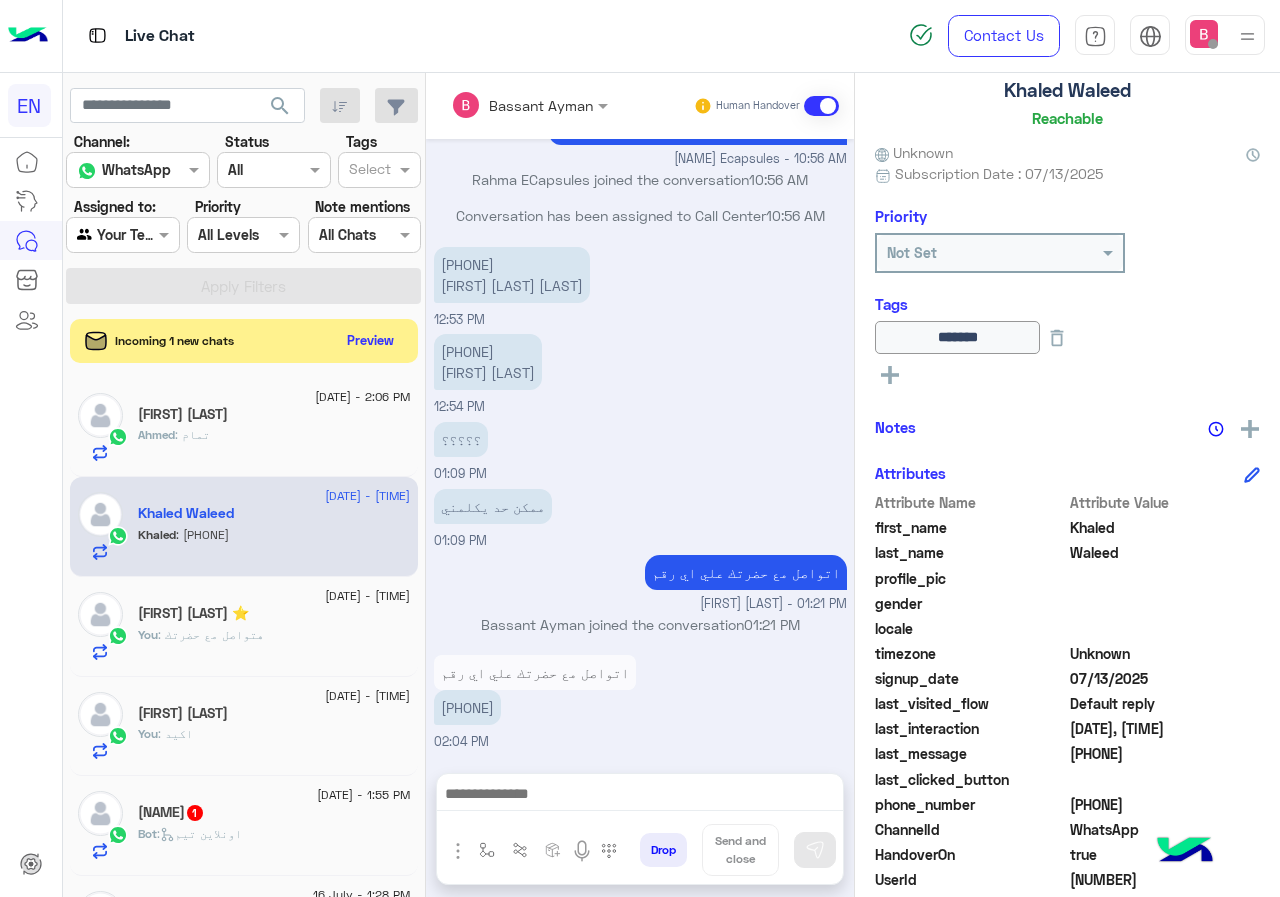 click on "You  : هتواصل مع حضرتك" 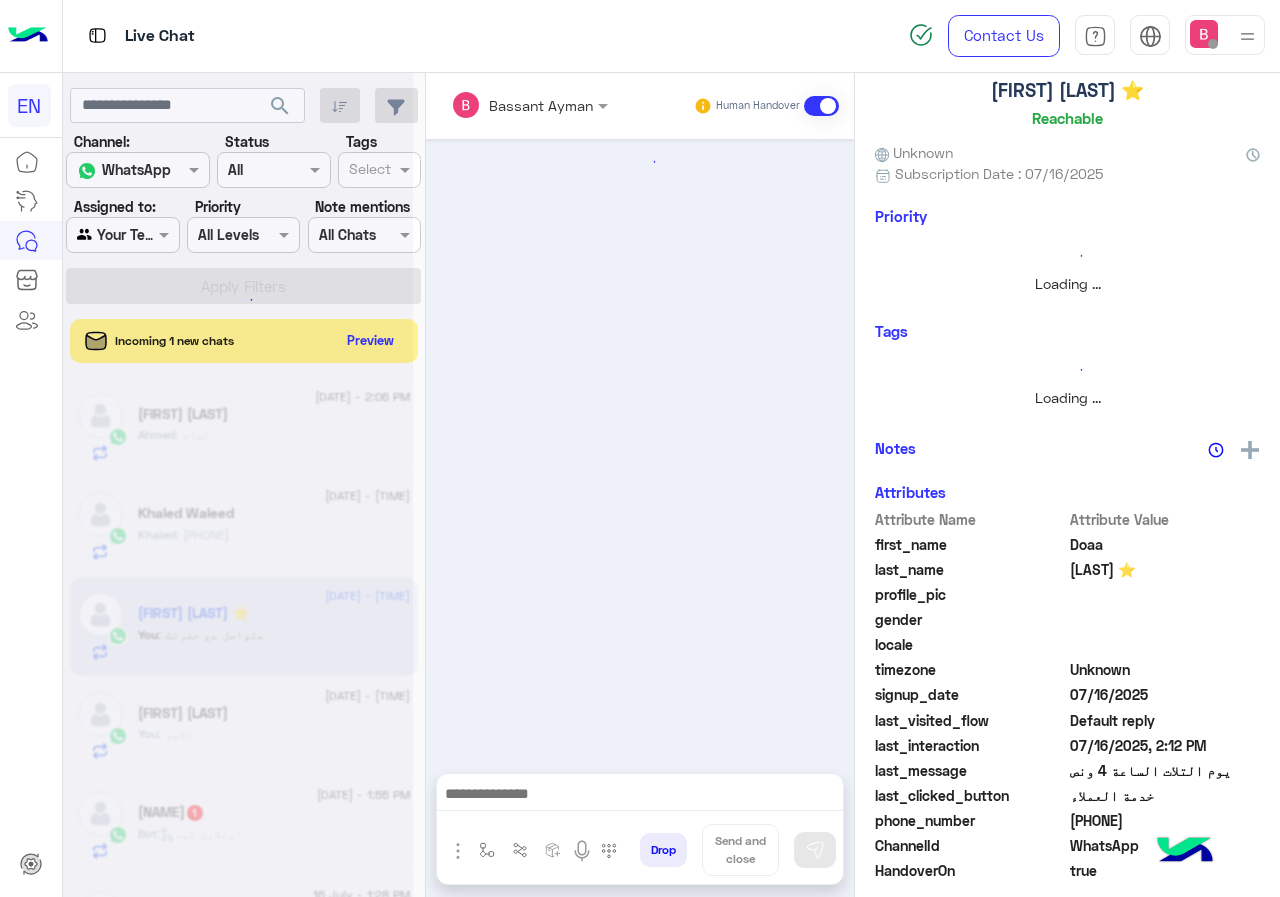 scroll, scrollTop: 0, scrollLeft: 0, axis: both 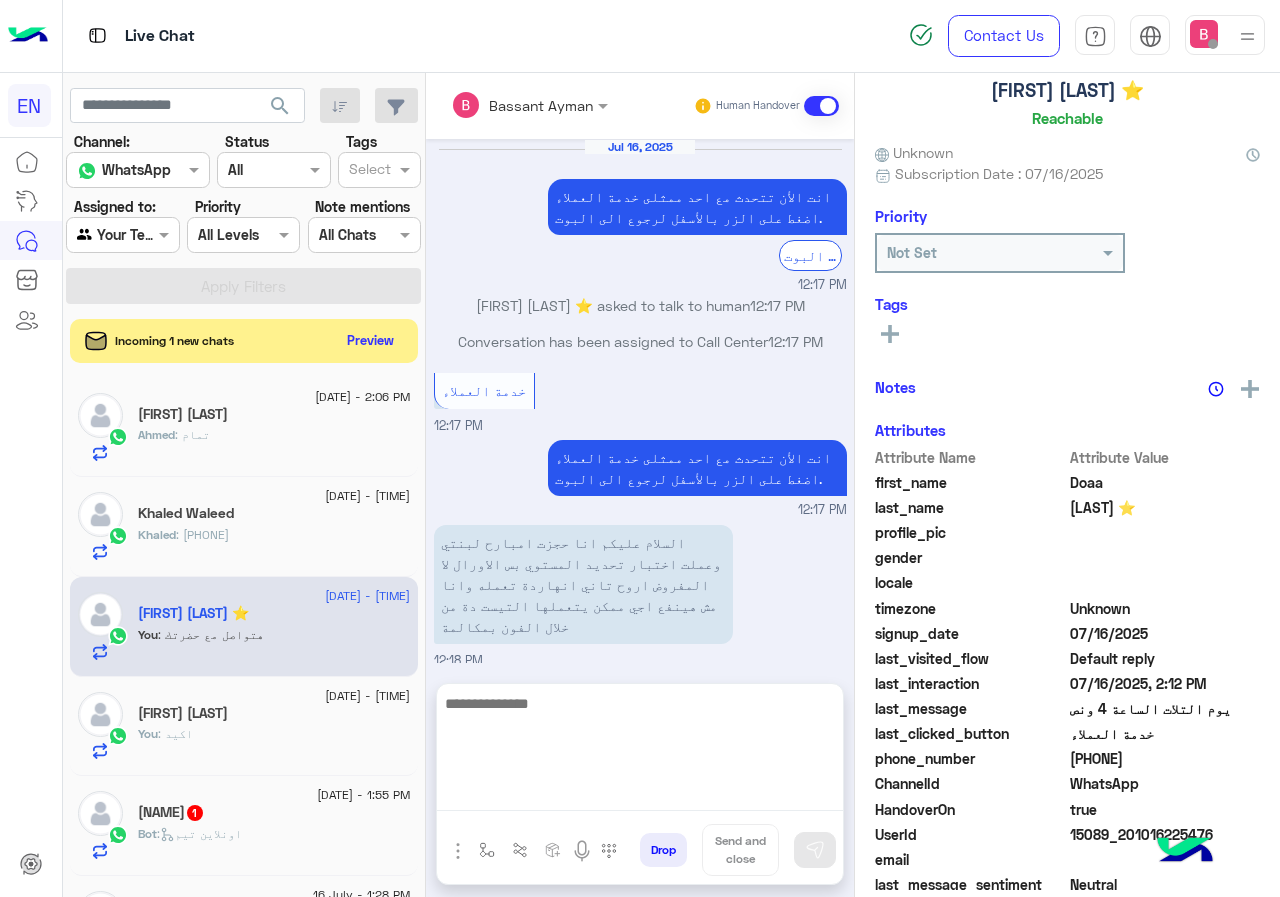 click at bounding box center (640, 751) 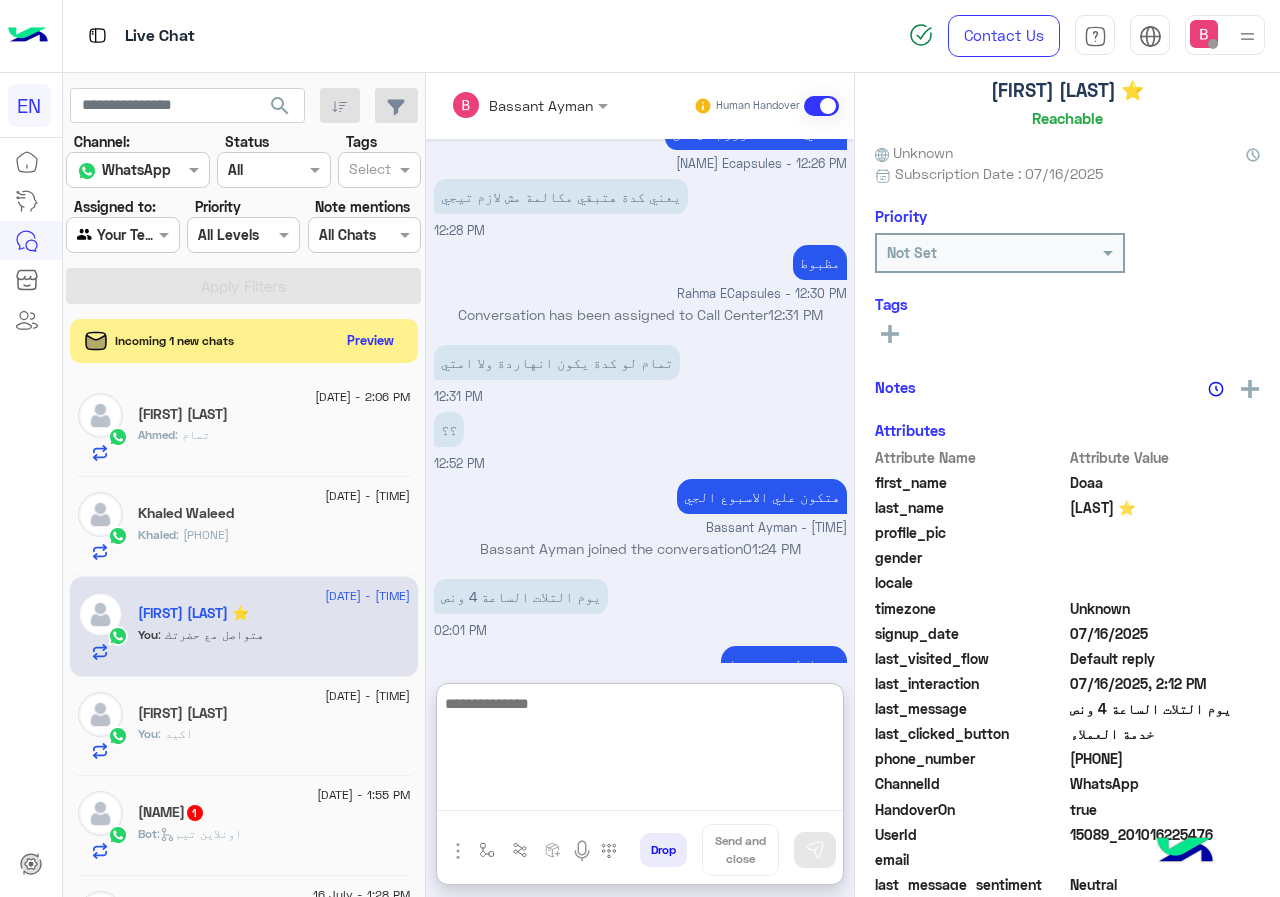 scroll, scrollTop: 826, scrollLeft: 0, axis: vertical 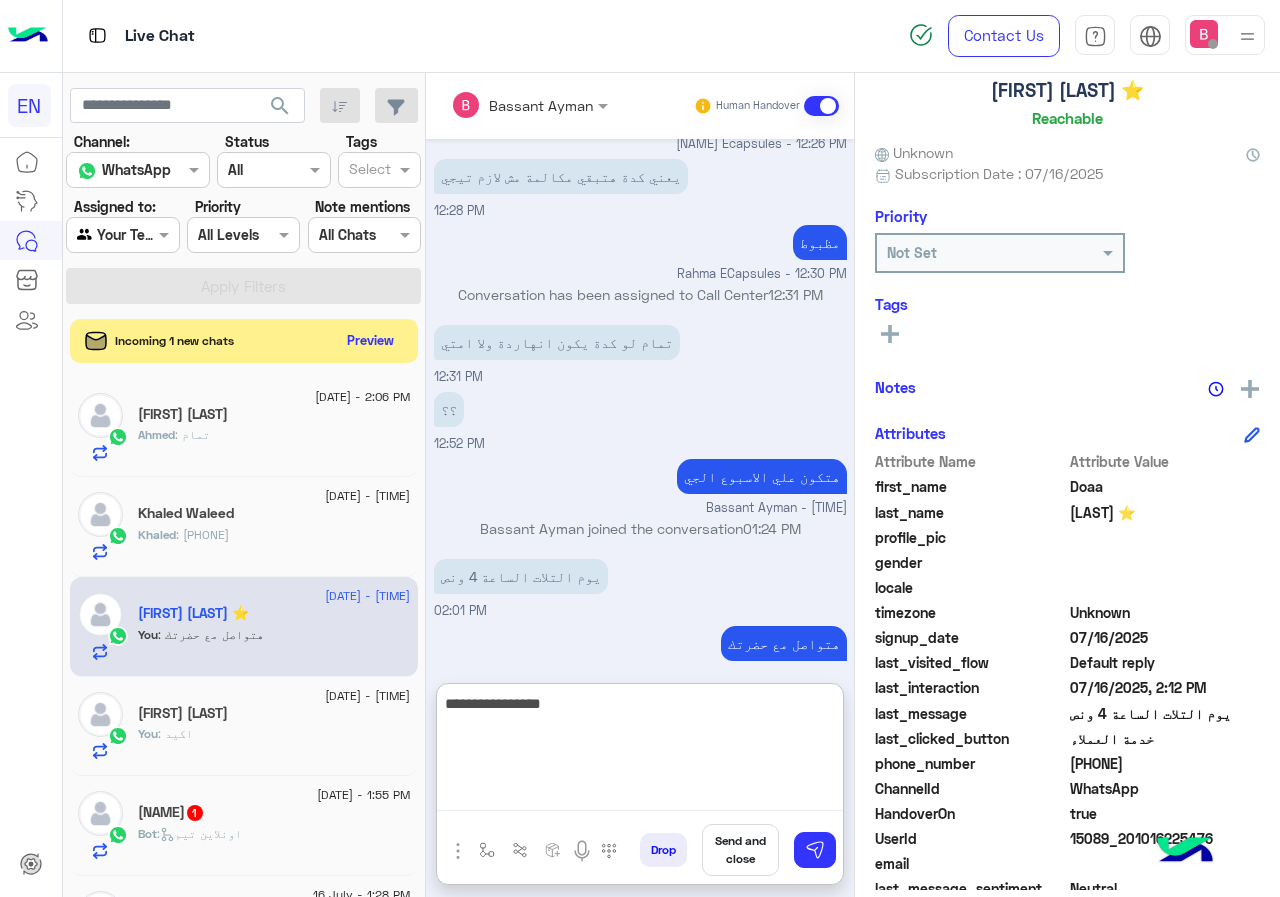 type on "**********" 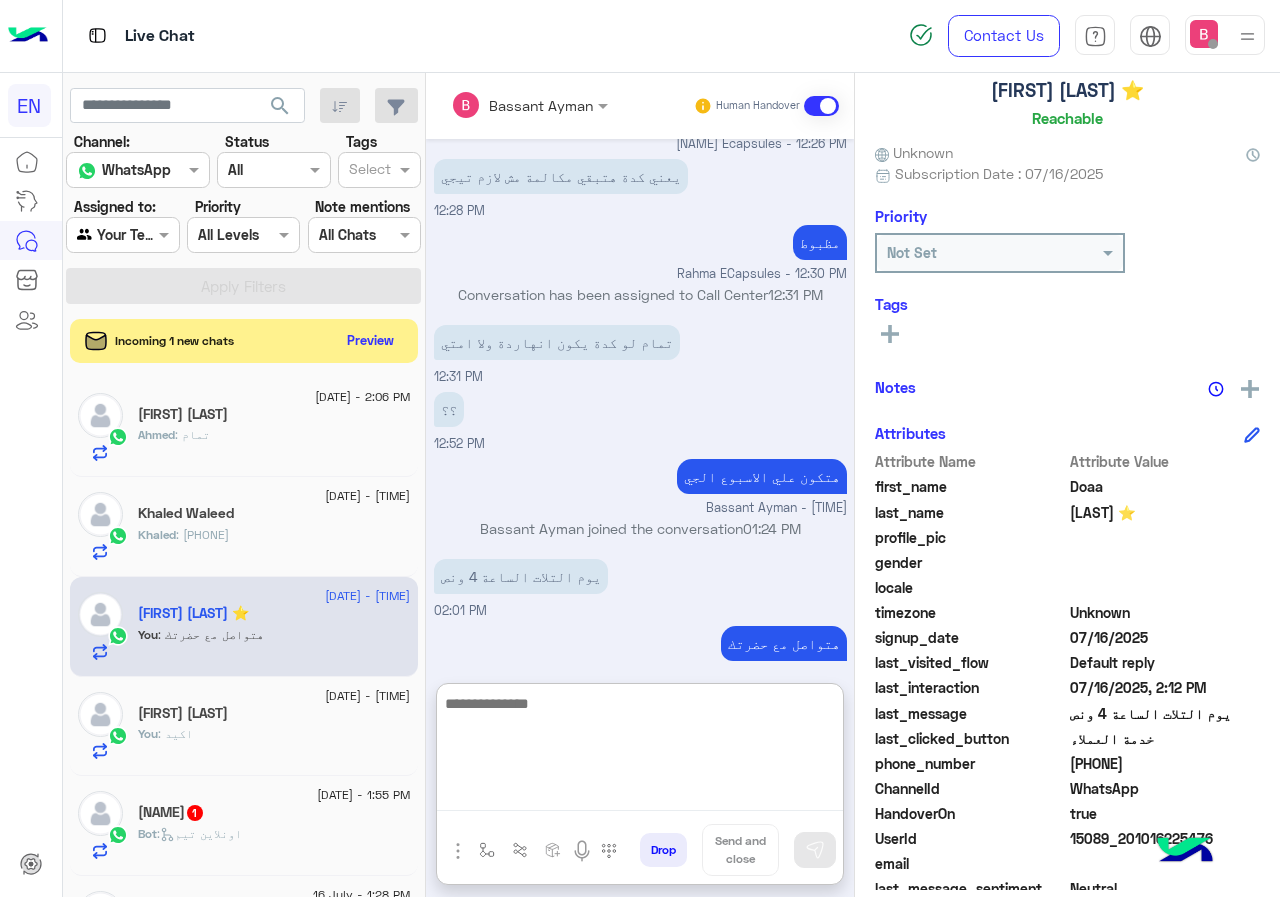 scroll, scrollTop: 891, scrollLeft: 0, axis: vertical 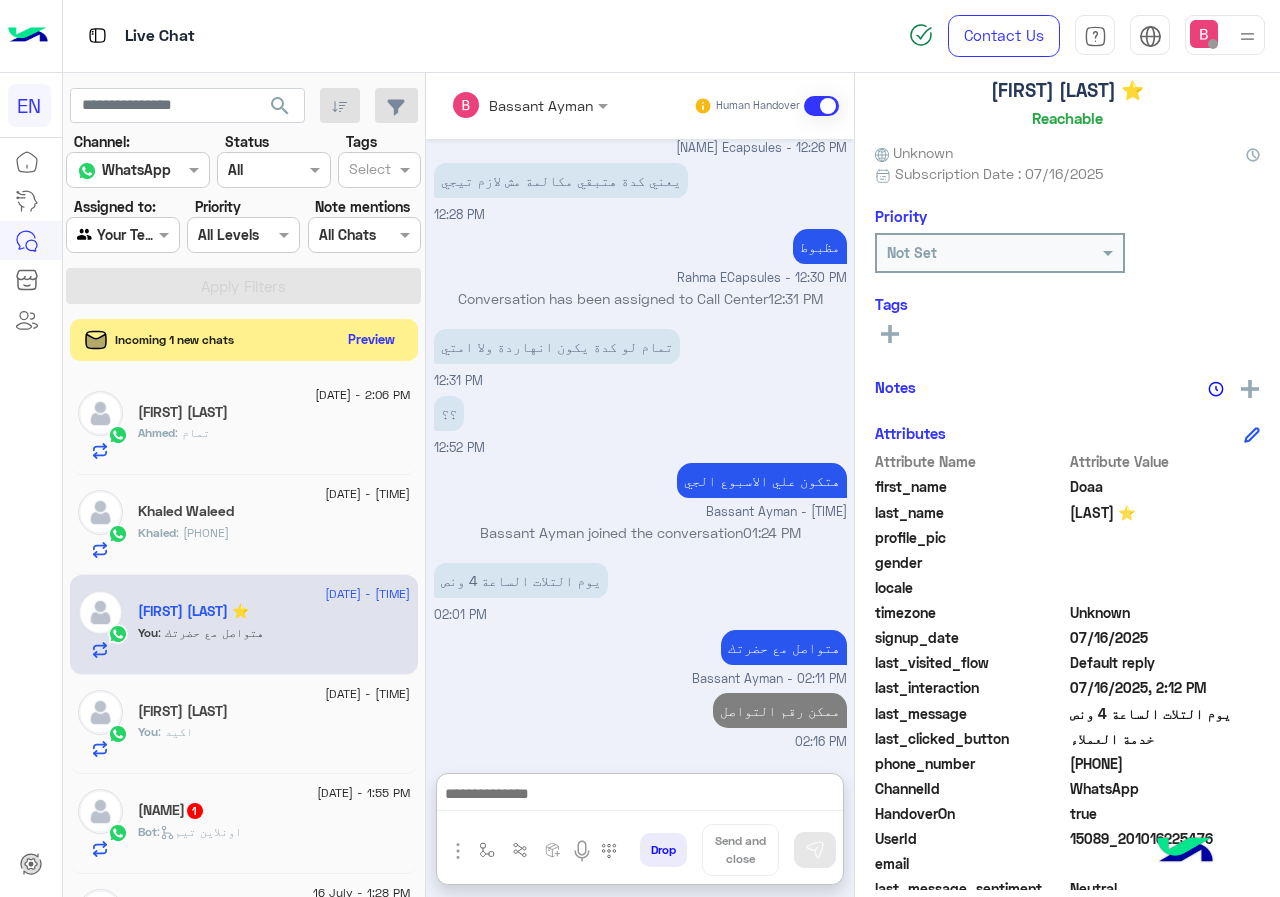 click on "Preview" 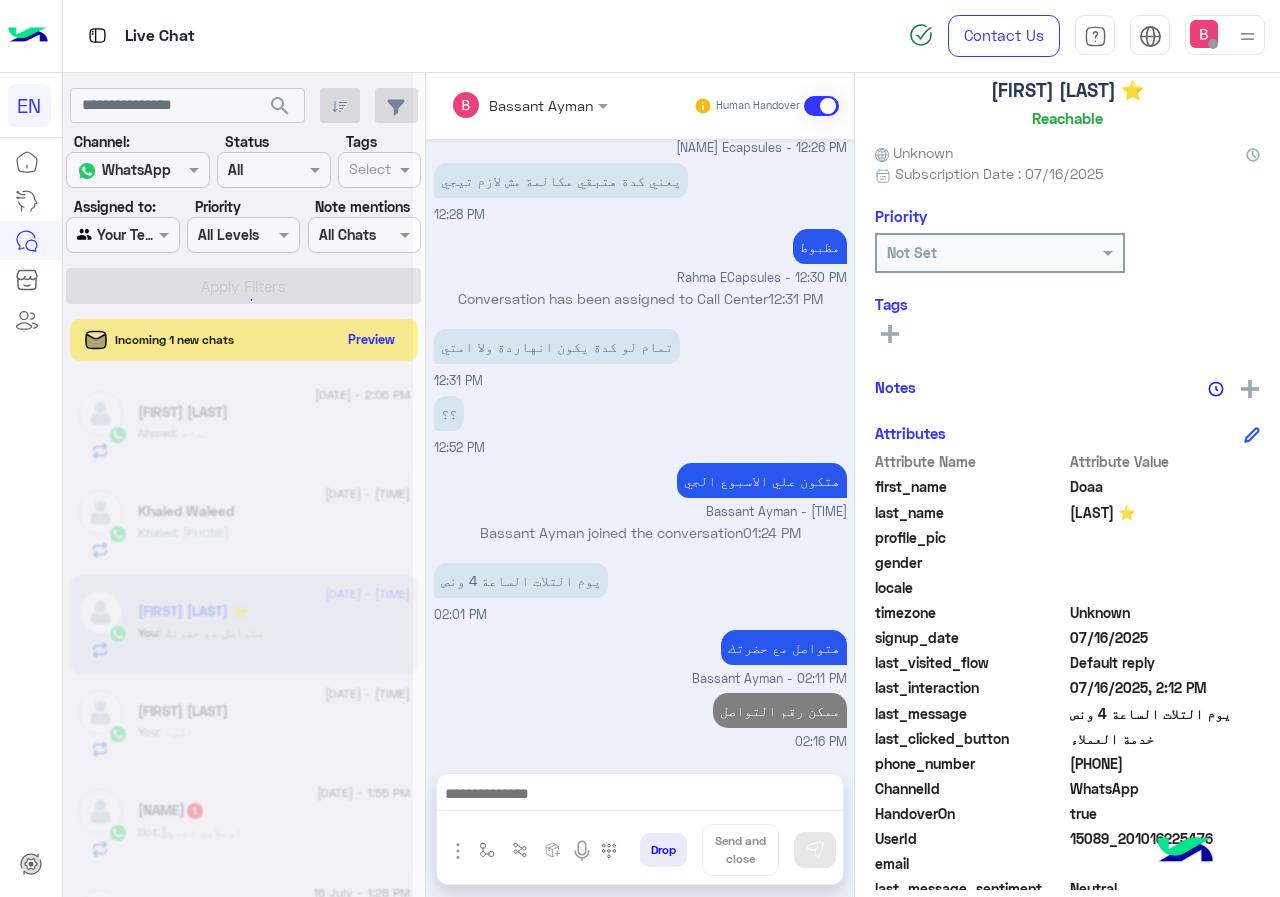 scroll, scrollTop: 801, scrollLeft: 0, axis: vertical 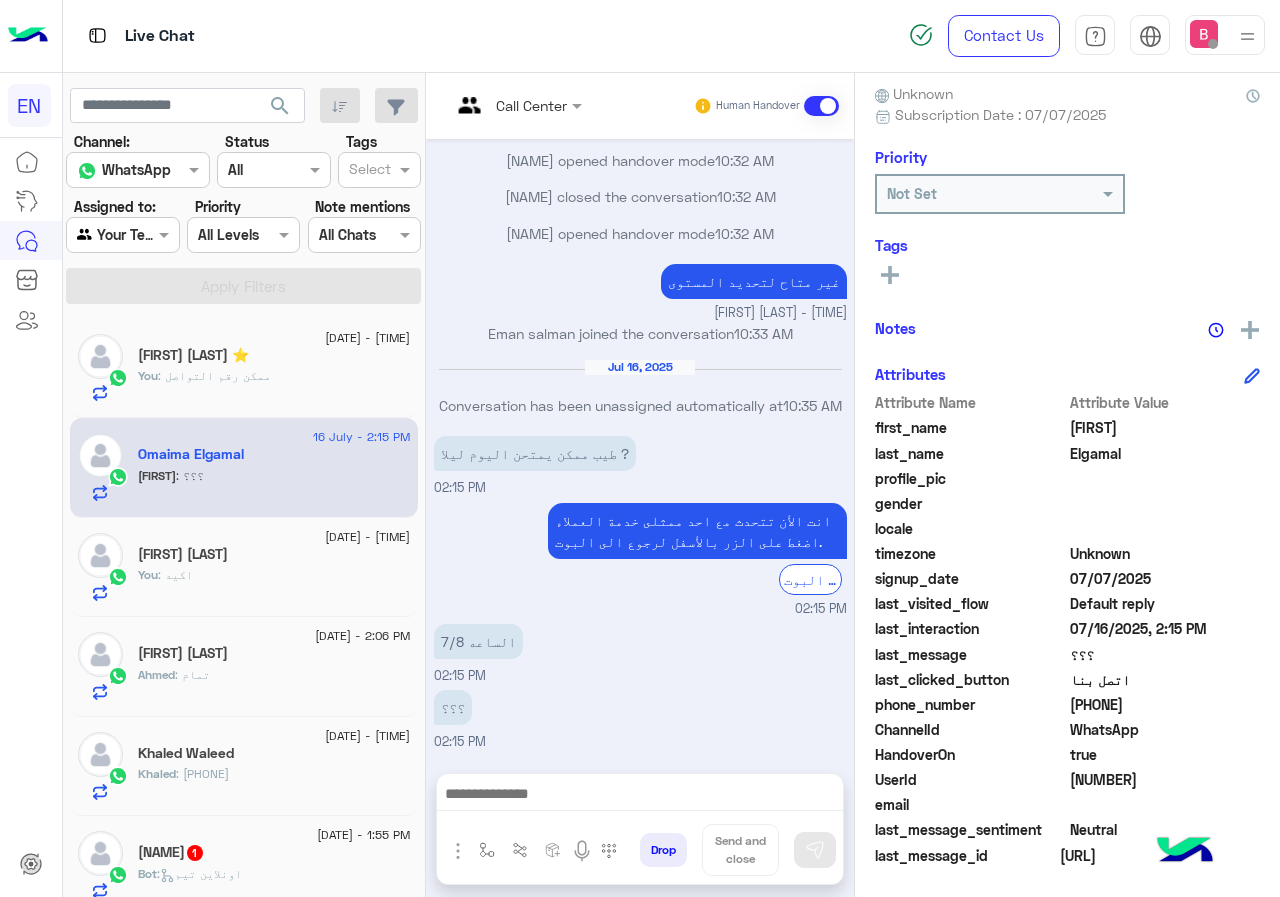 drag, startPoint x: 1073, startPoint y: 703, endPoint x: 1192, endPoint y: 706, distance: 119.03781 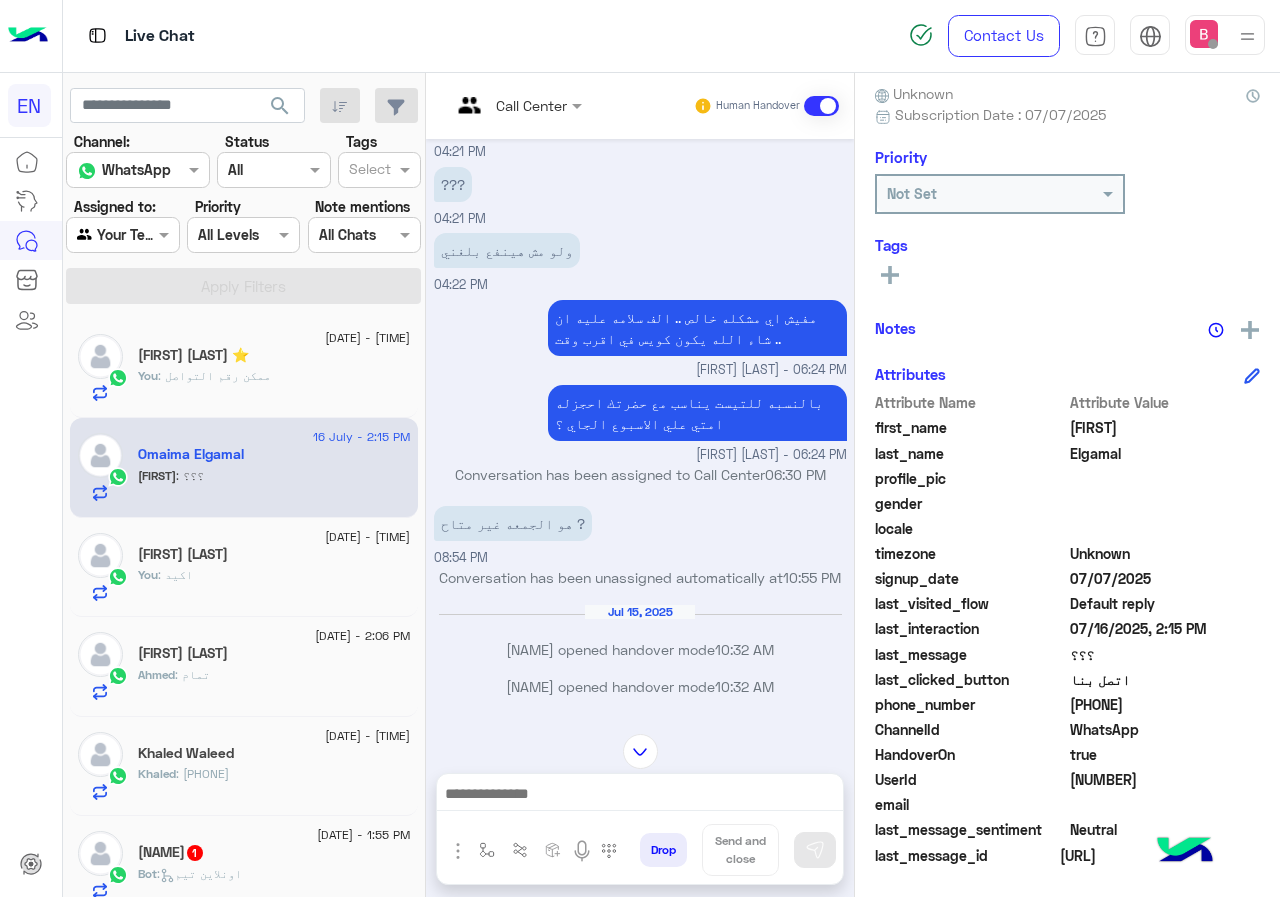 scroll, scrollTop: 683, scrollLeft: 0, axis: vertical 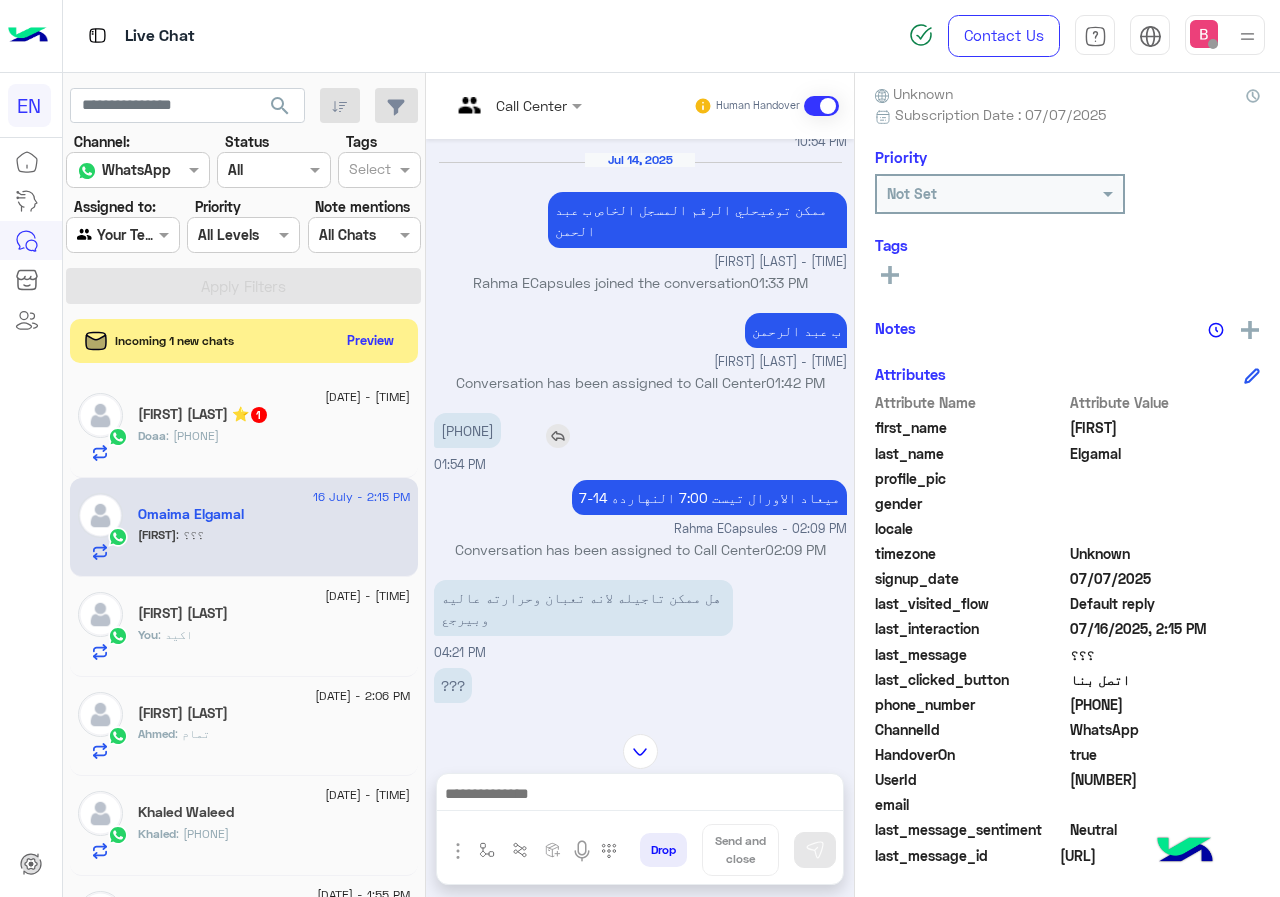 drag, startPoint x: 437, startPoint y: 373, endPoint x: 537, endPoint y: 370, distance: 100.04499 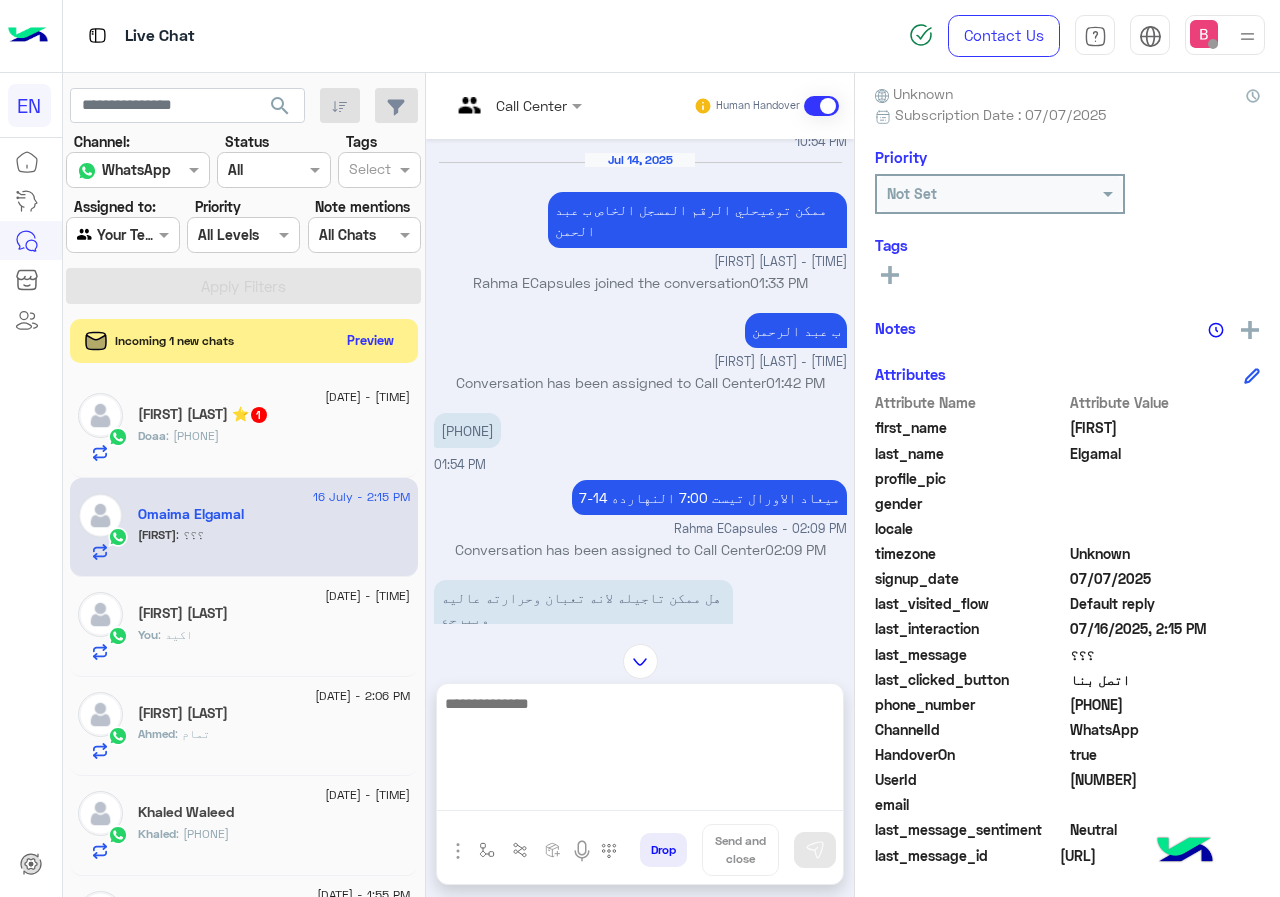 click at bounding box center (640, 751) 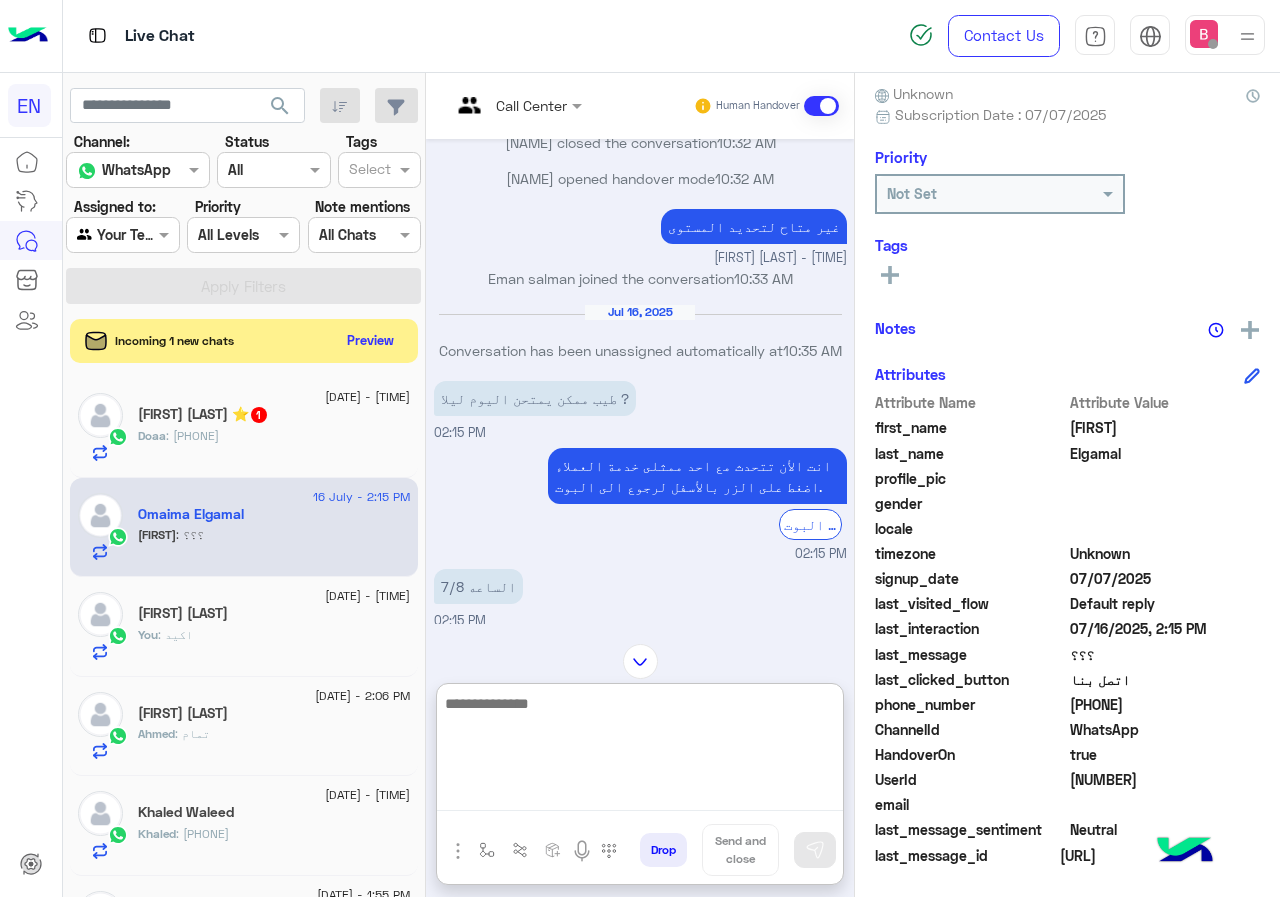 scroll, scrollTop: 3348, scrollLeft: 0, axis: vertical 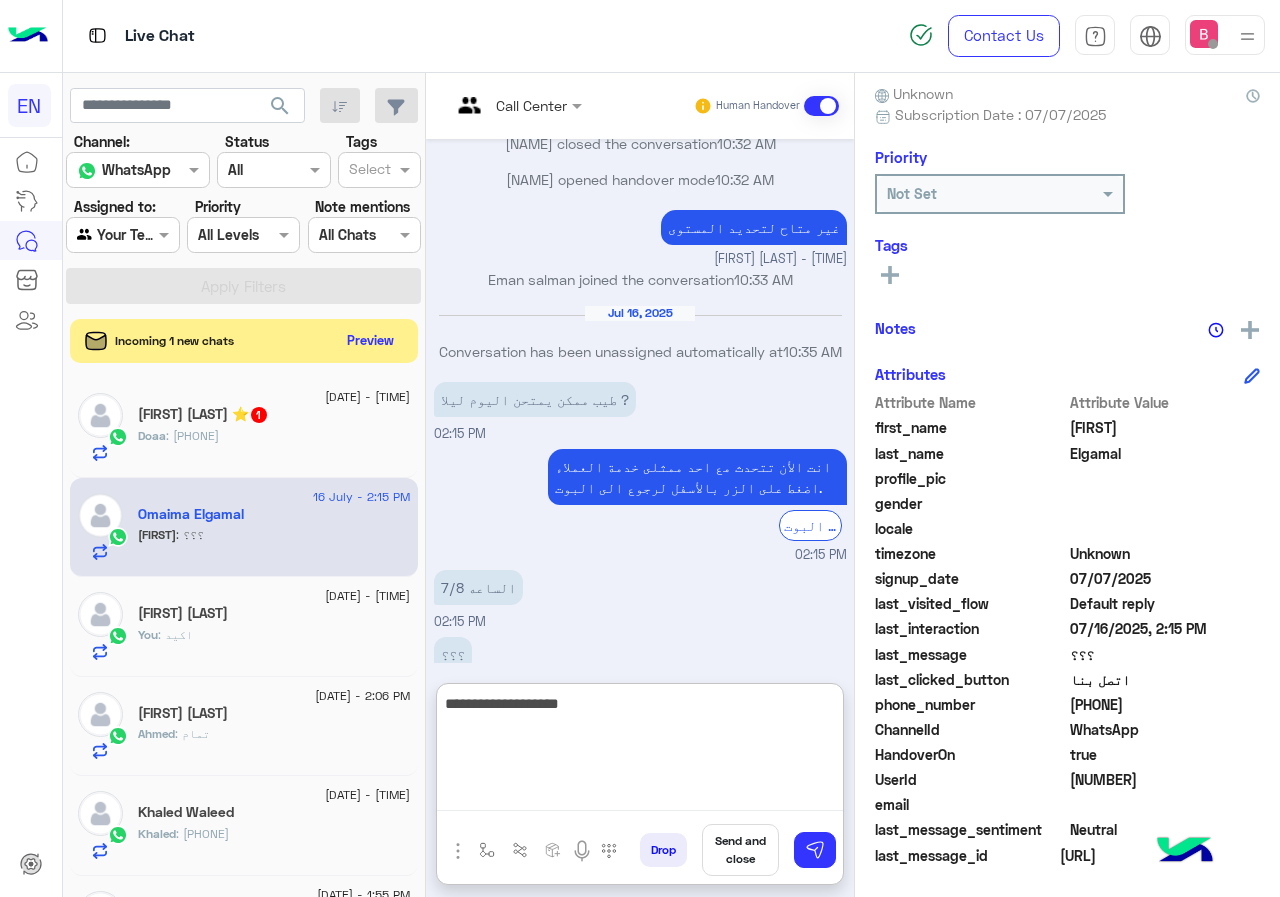 type on "**********" 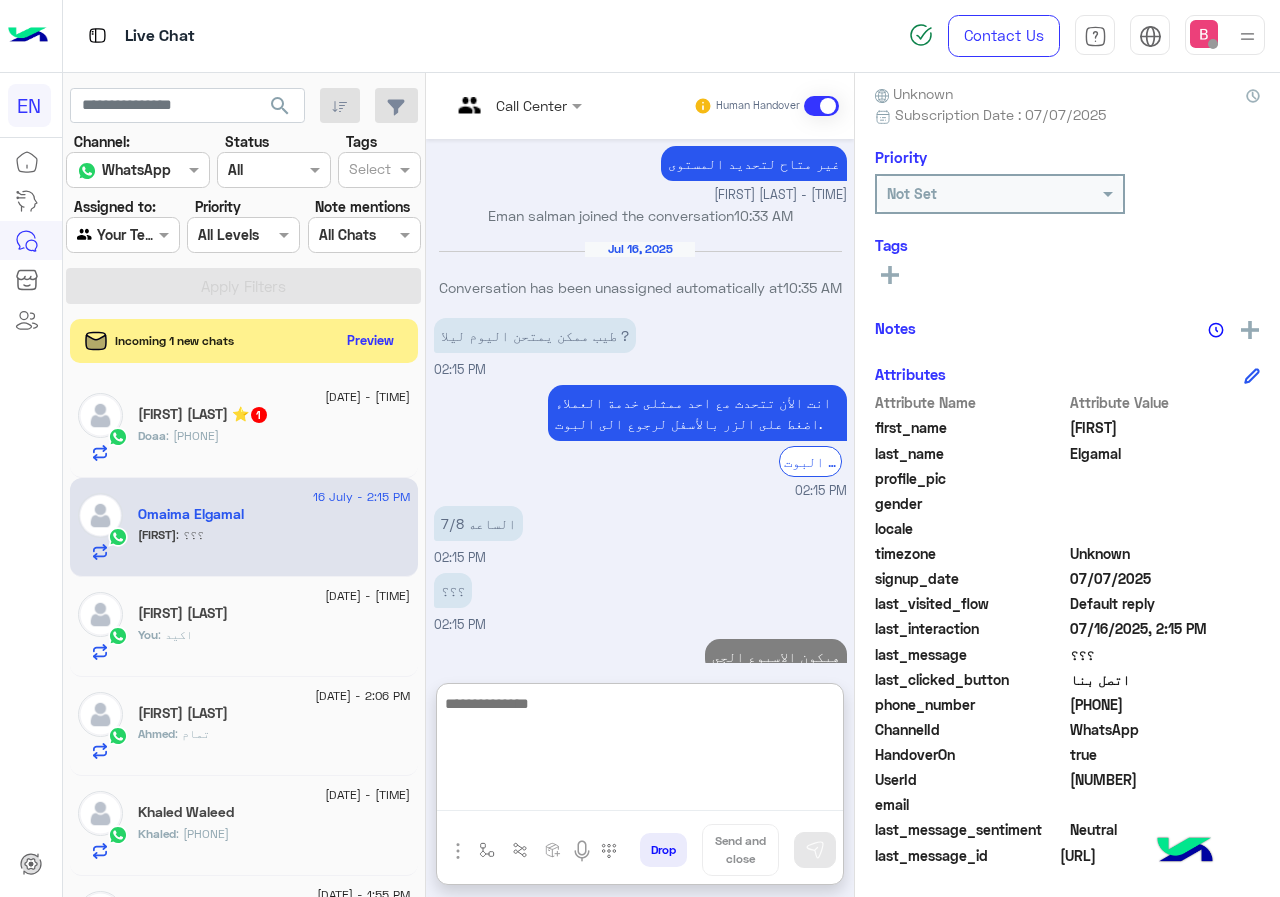 scroll, scrollTop: 3449, scrollLeft: 0, axis: vertical 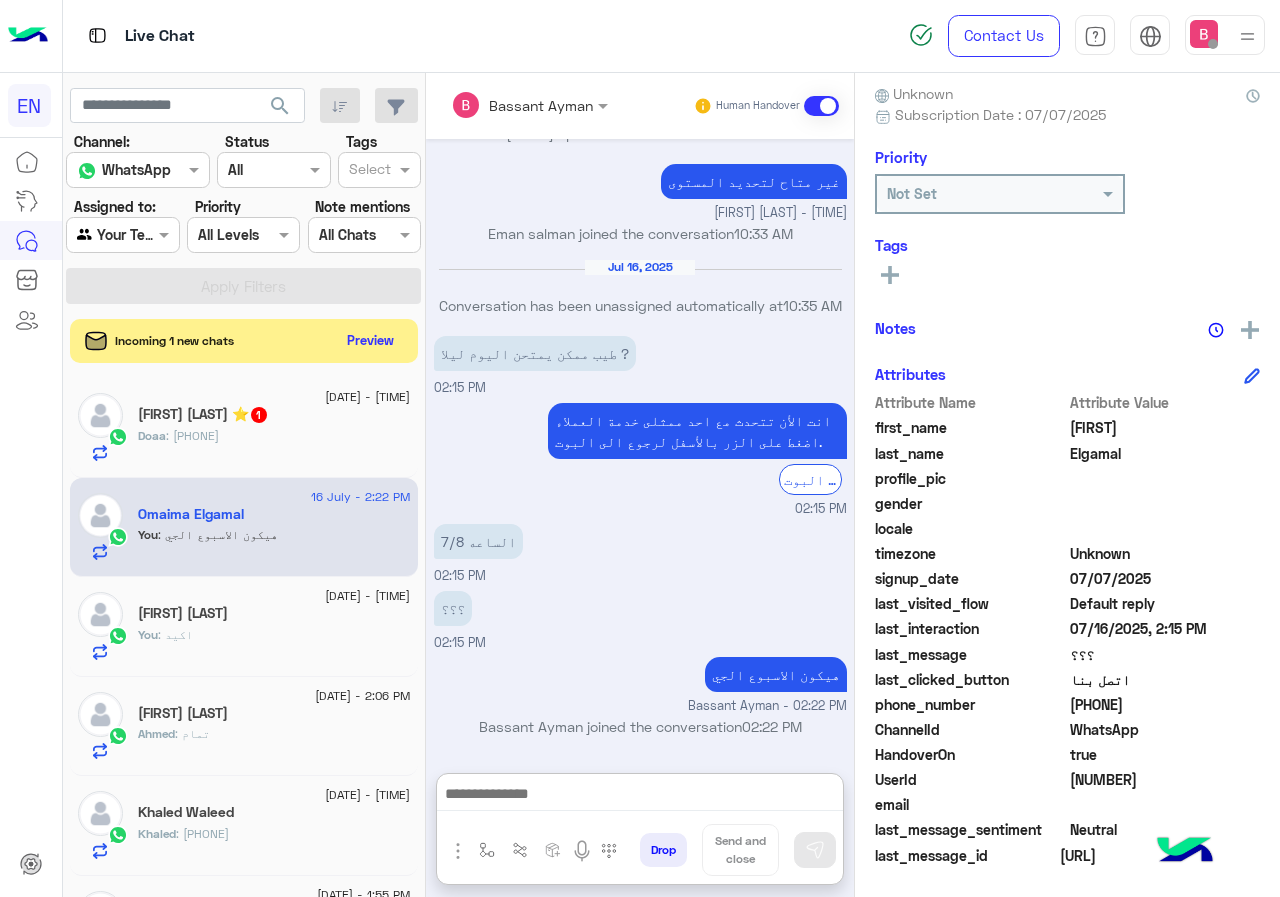 click on "Doaa Gad ⭐  1" 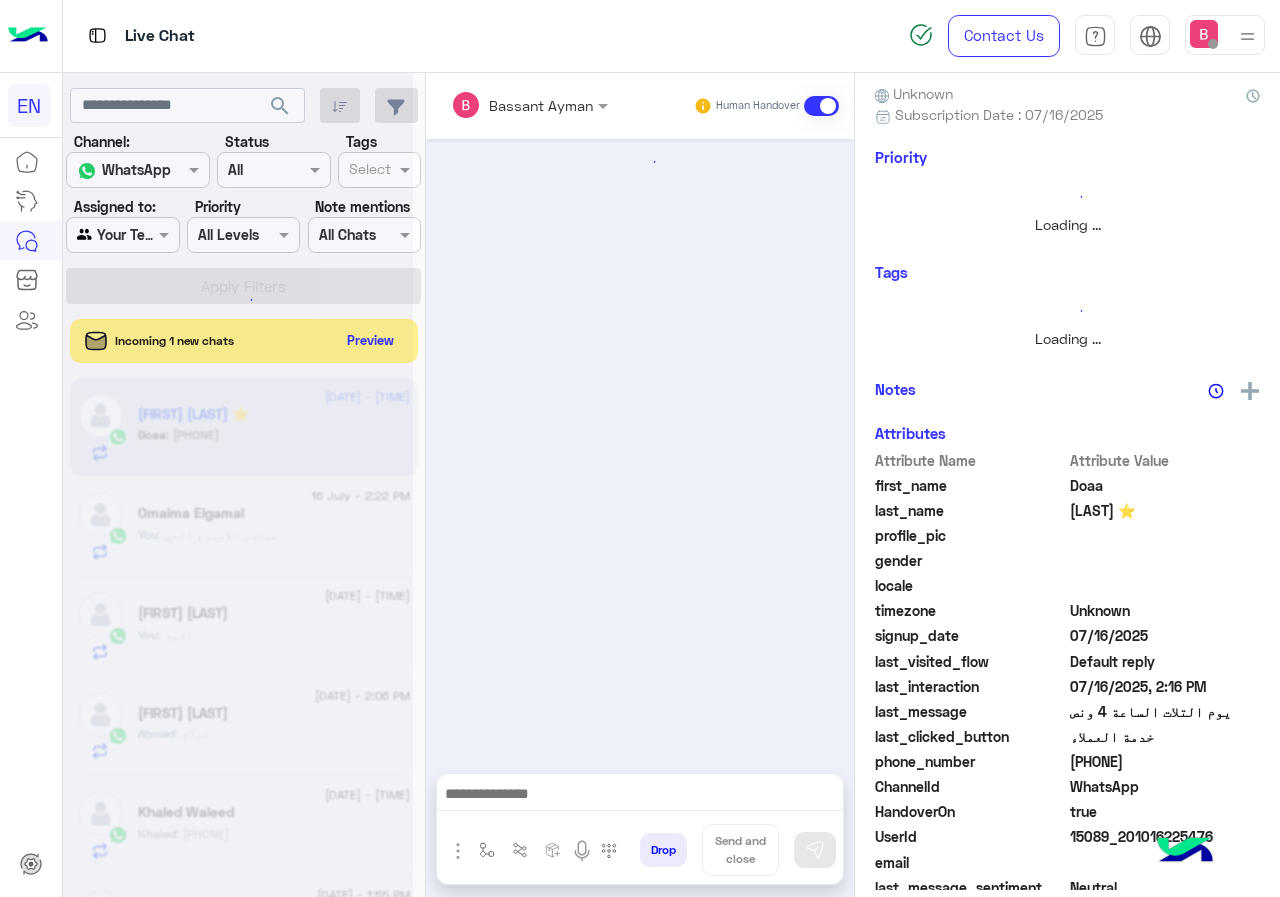 scroll, scrollTop: 710, scrollLeft: 0, axis: vertical 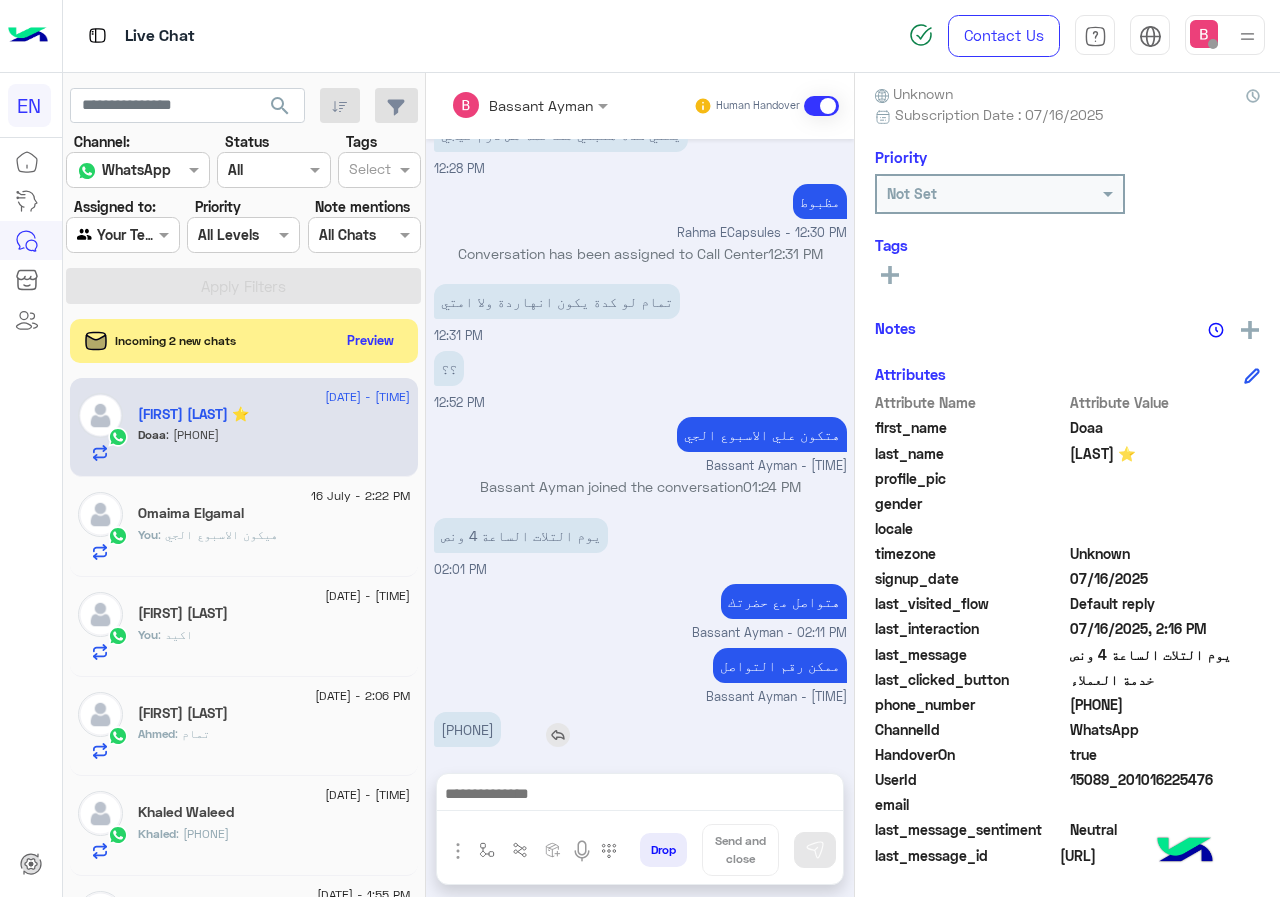 drag, startPoint x: 435, startPoint y: 706, endPoint x: 532, endPoint y: 710, distance: 97.082436 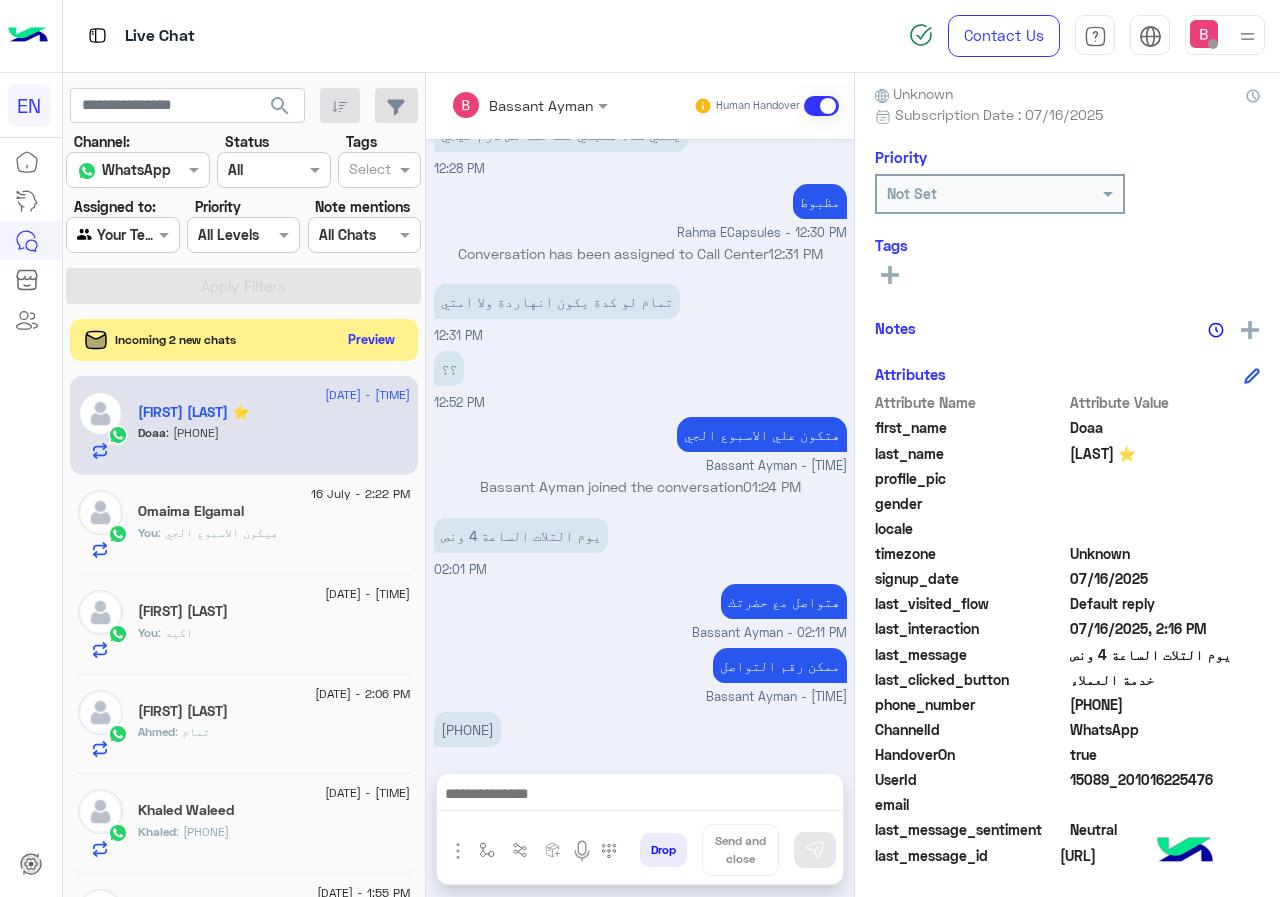 click on "Preview" 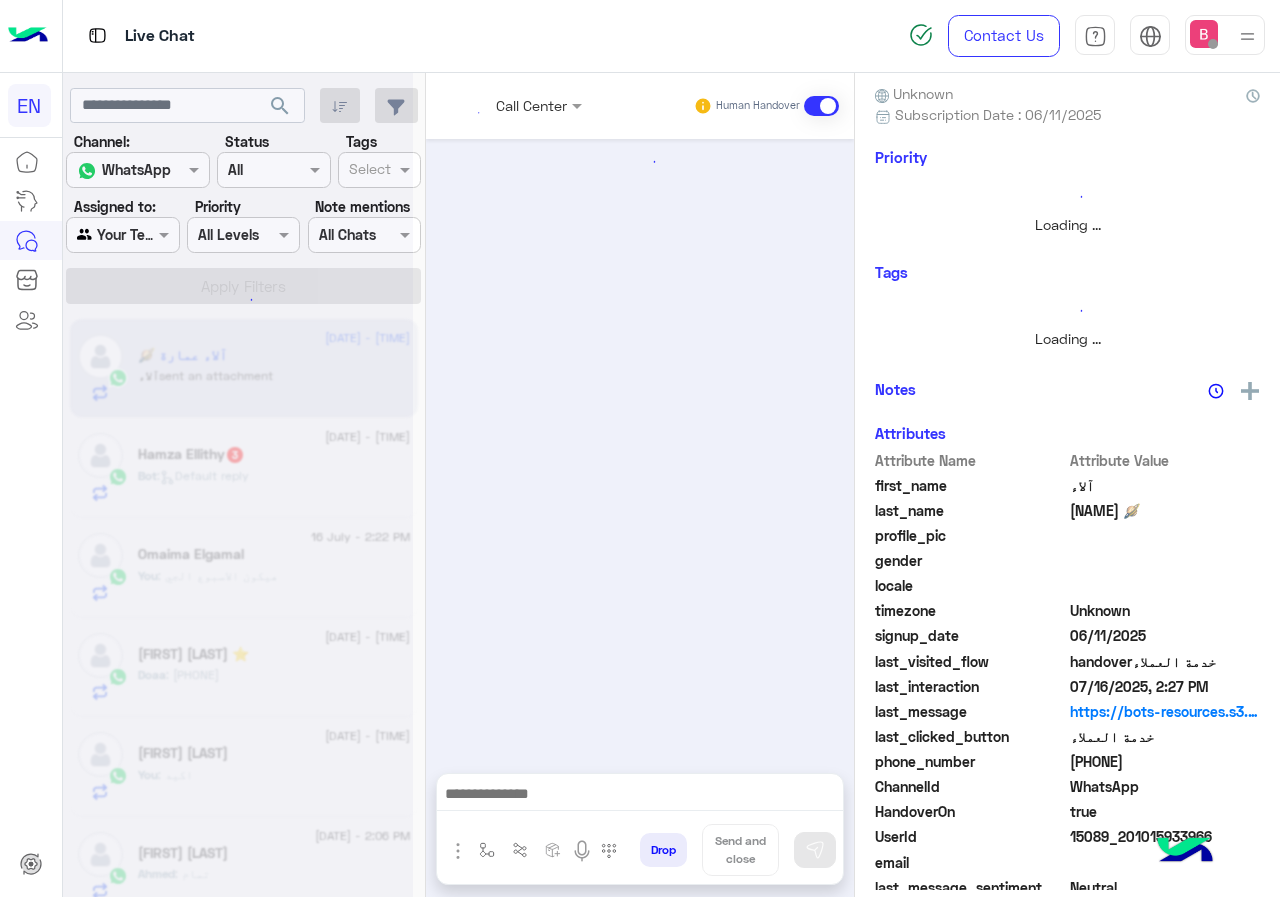 scroll, scrollTop: 0, scrollLeft: 0, axis: both 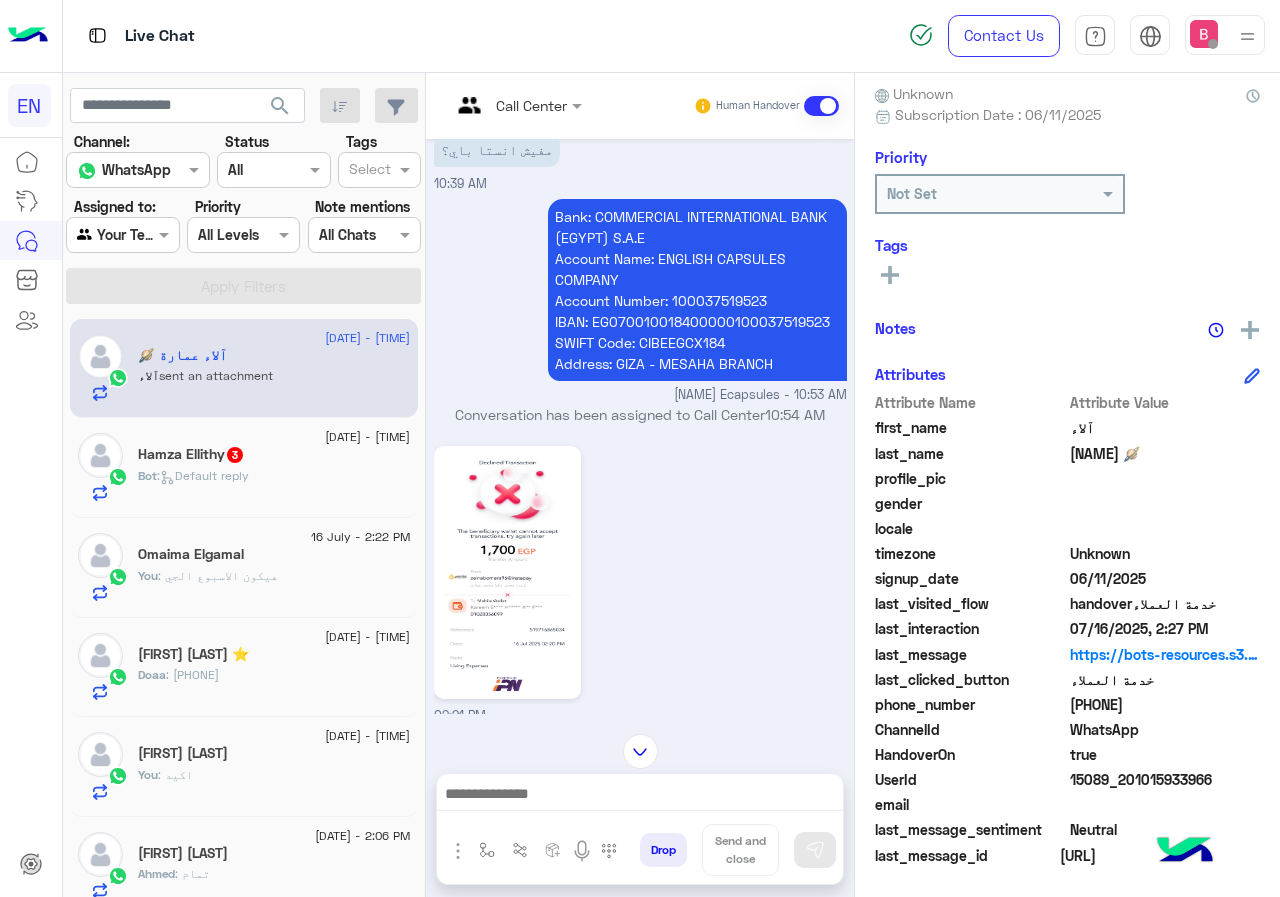 click at bounding box center (122, 234) 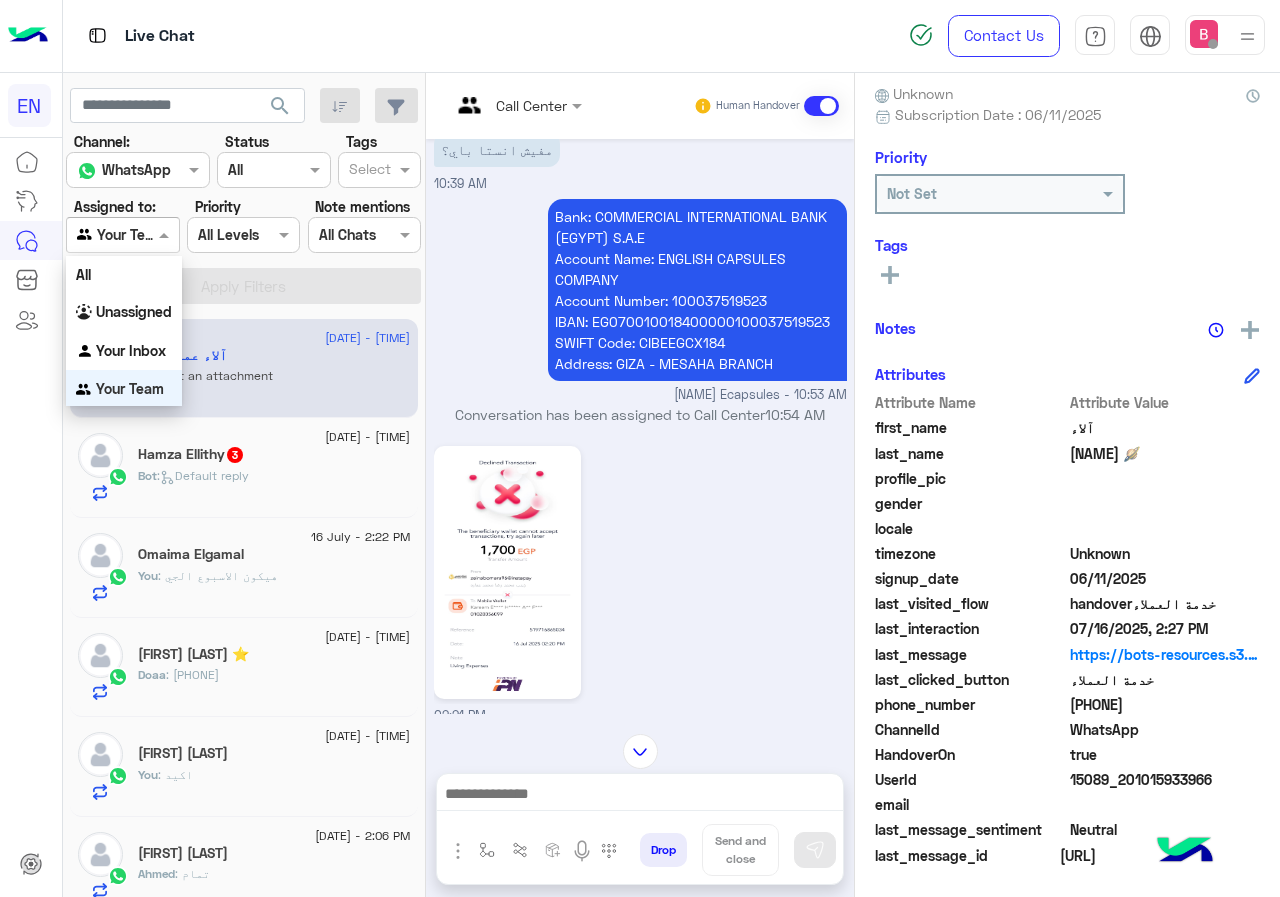 scroll, scrollTop: 1, scrollLeft: 0, axis: vertical 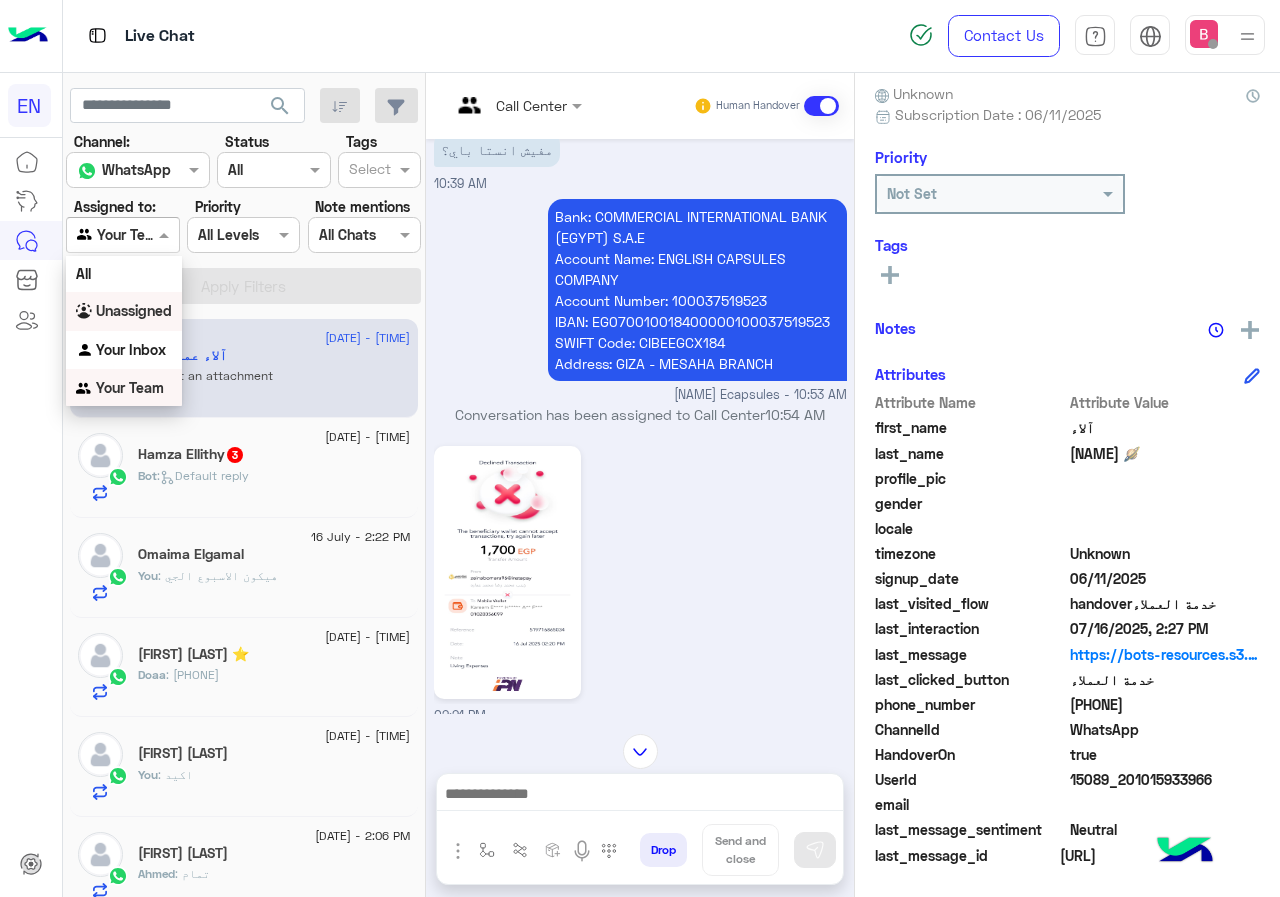 click on "Unassigned" at bounding box center (134, 310) 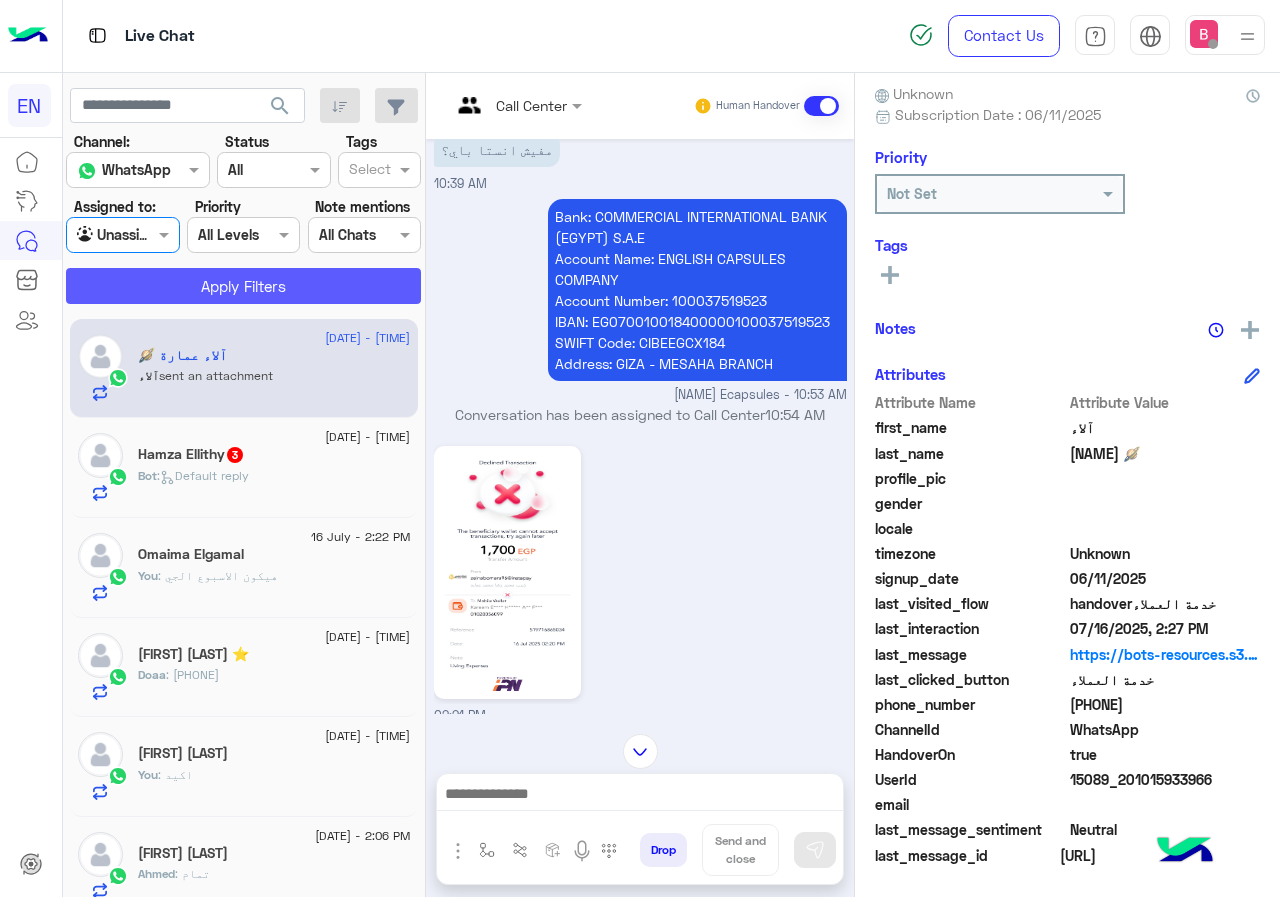 click on "Apply Filters" 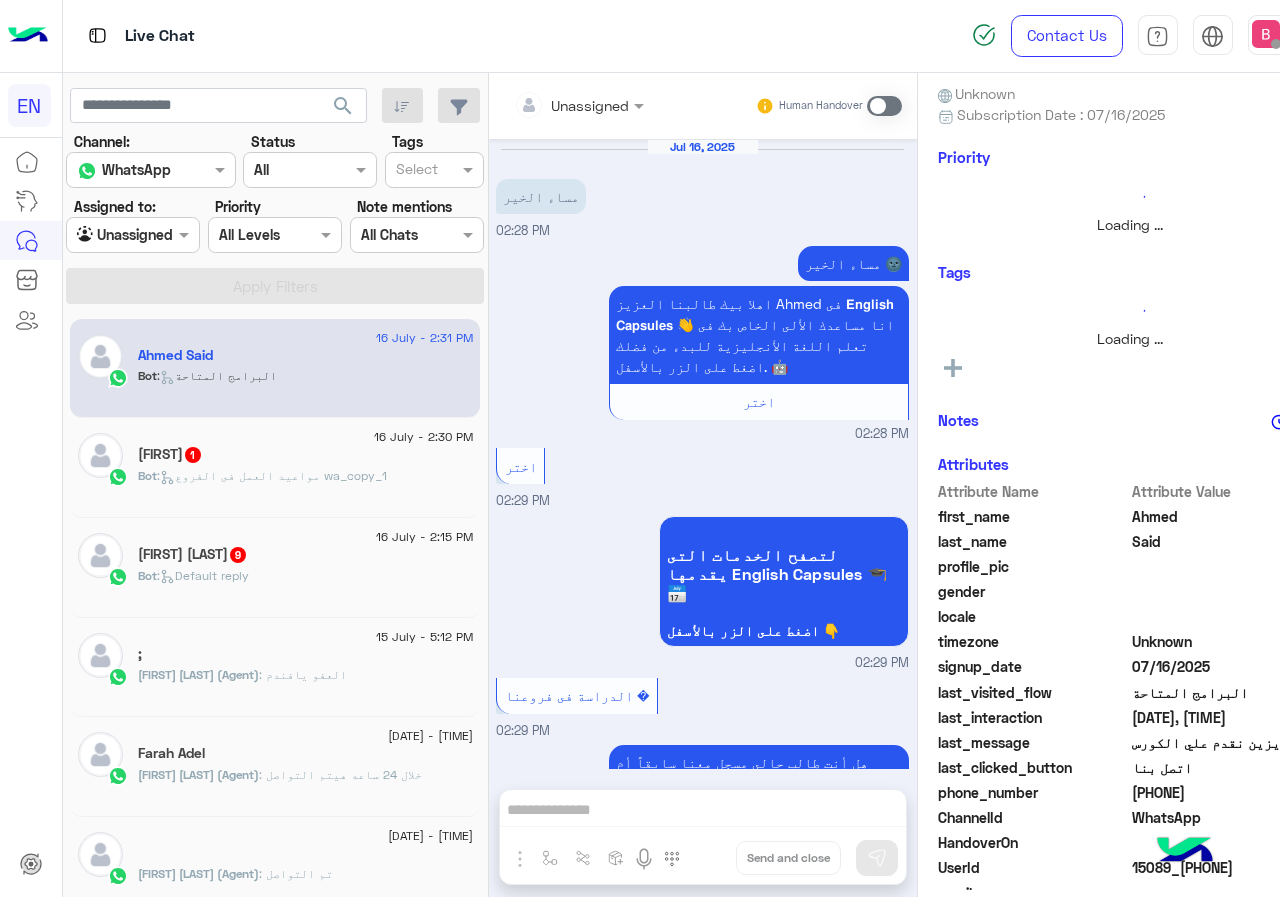 scroll, scrollTop: 2034, scrollLeft: 0, axis: vertical 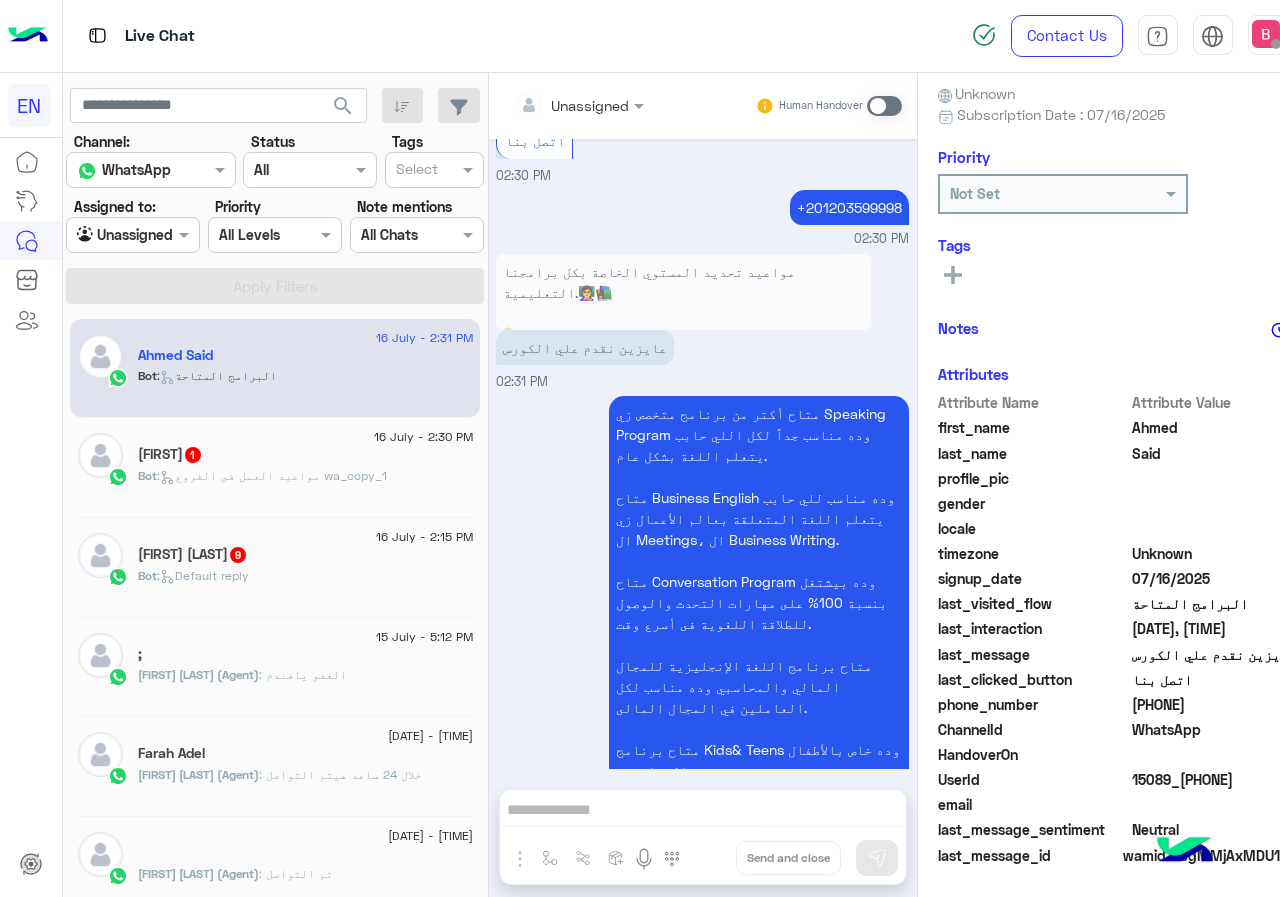 click at bounding box center (109, 235) 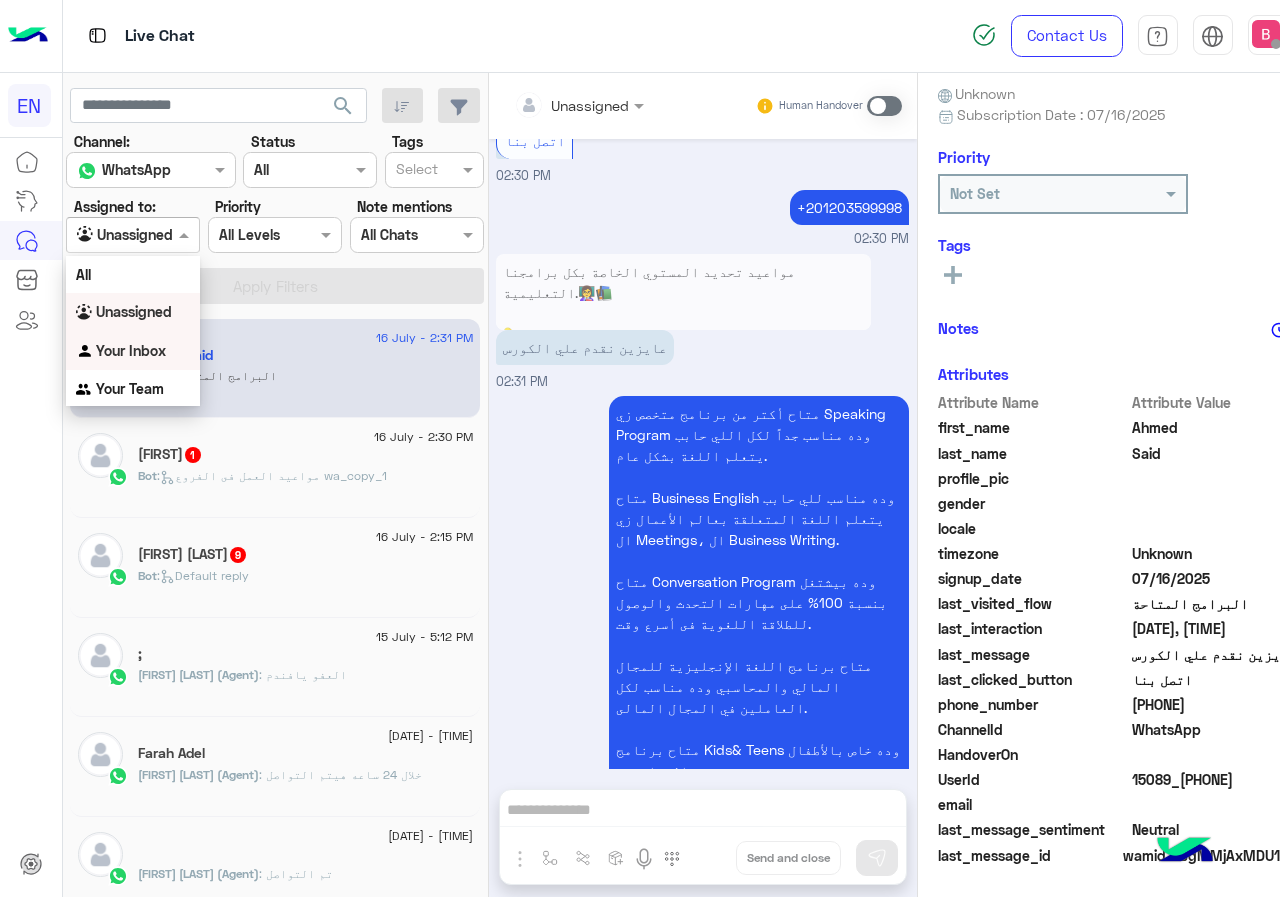 click on "Your Inbox" at bounding box center [131, 350] 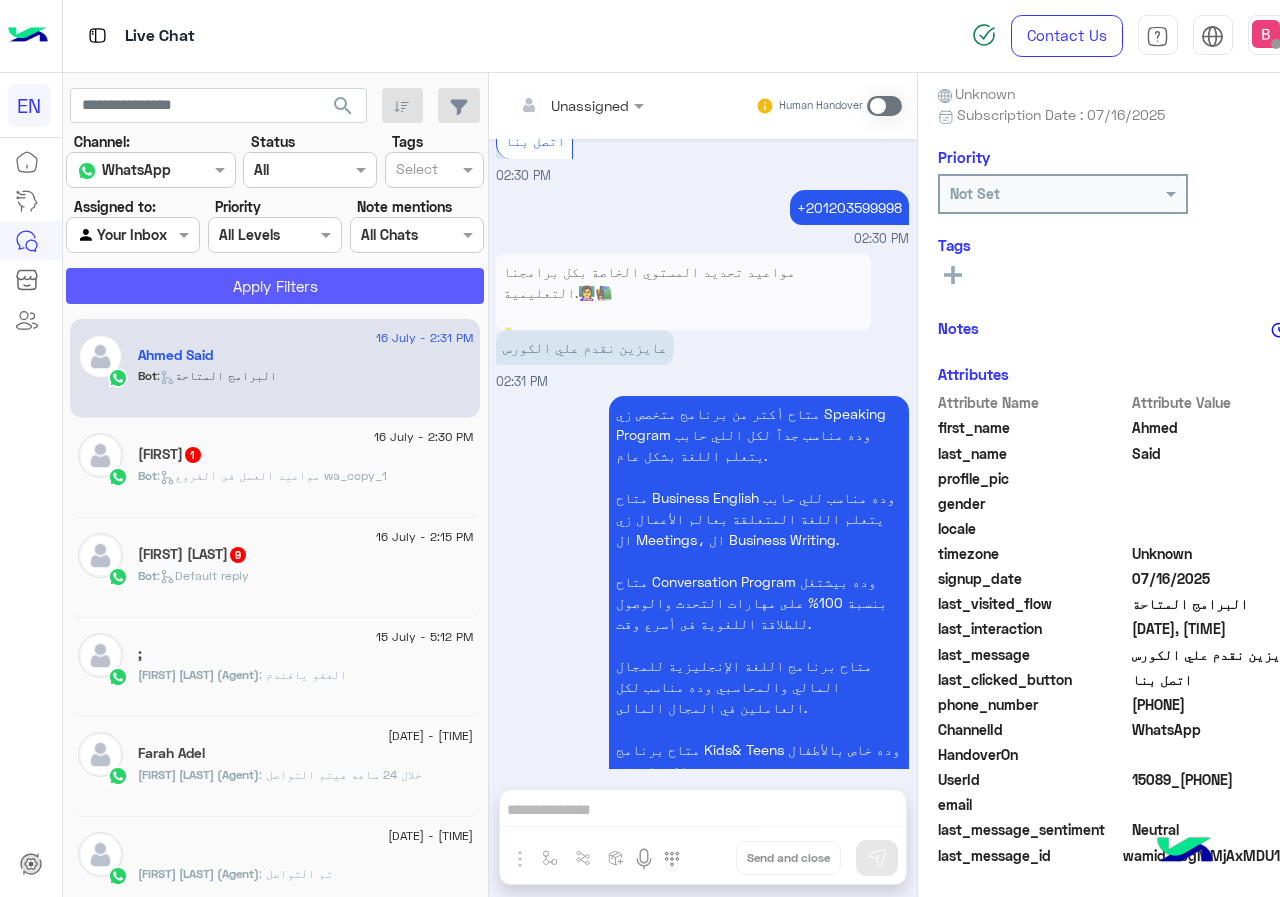 click on "Apply Filters" 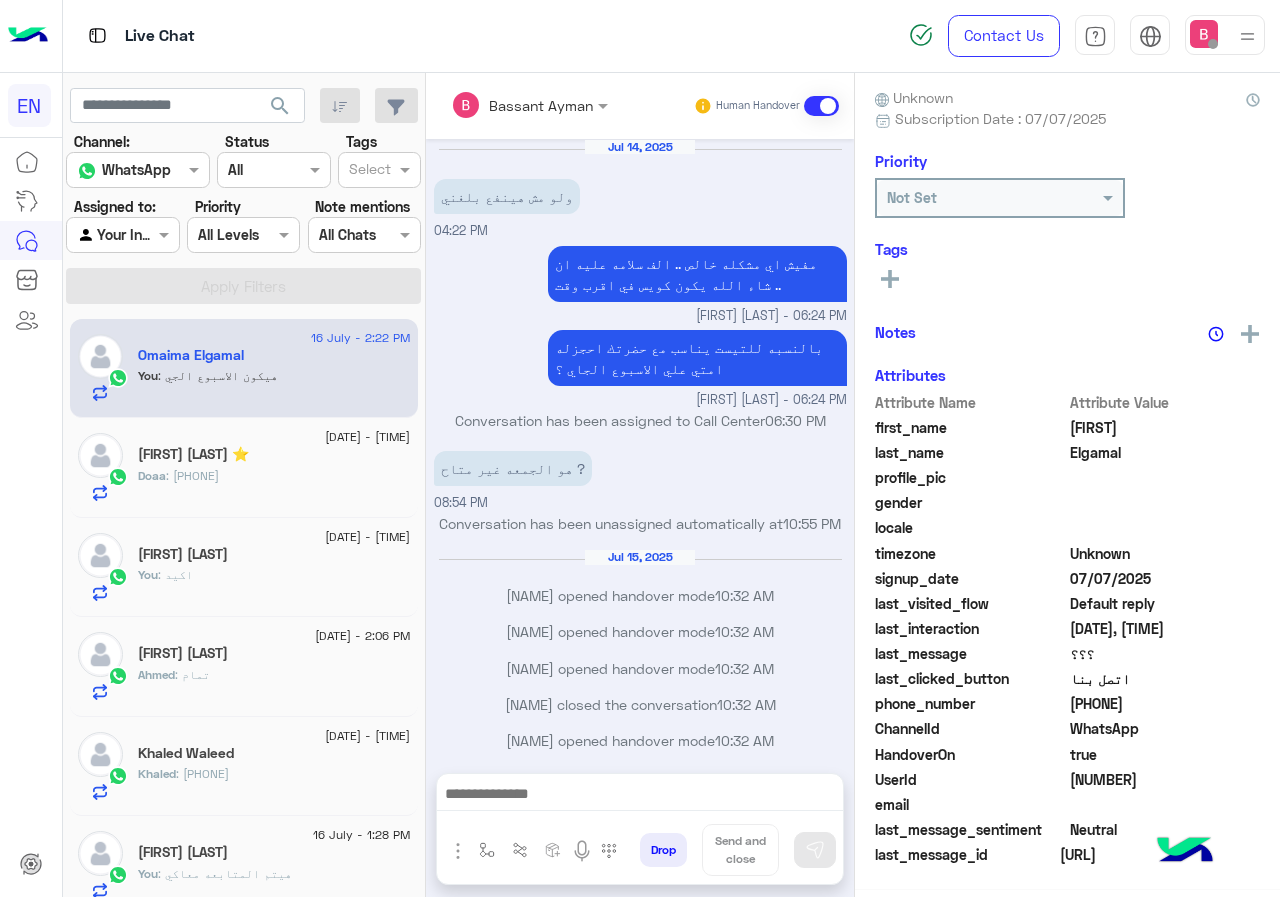 scroll, scrollTop: 650, scrollLeft: 0, axis: vertical 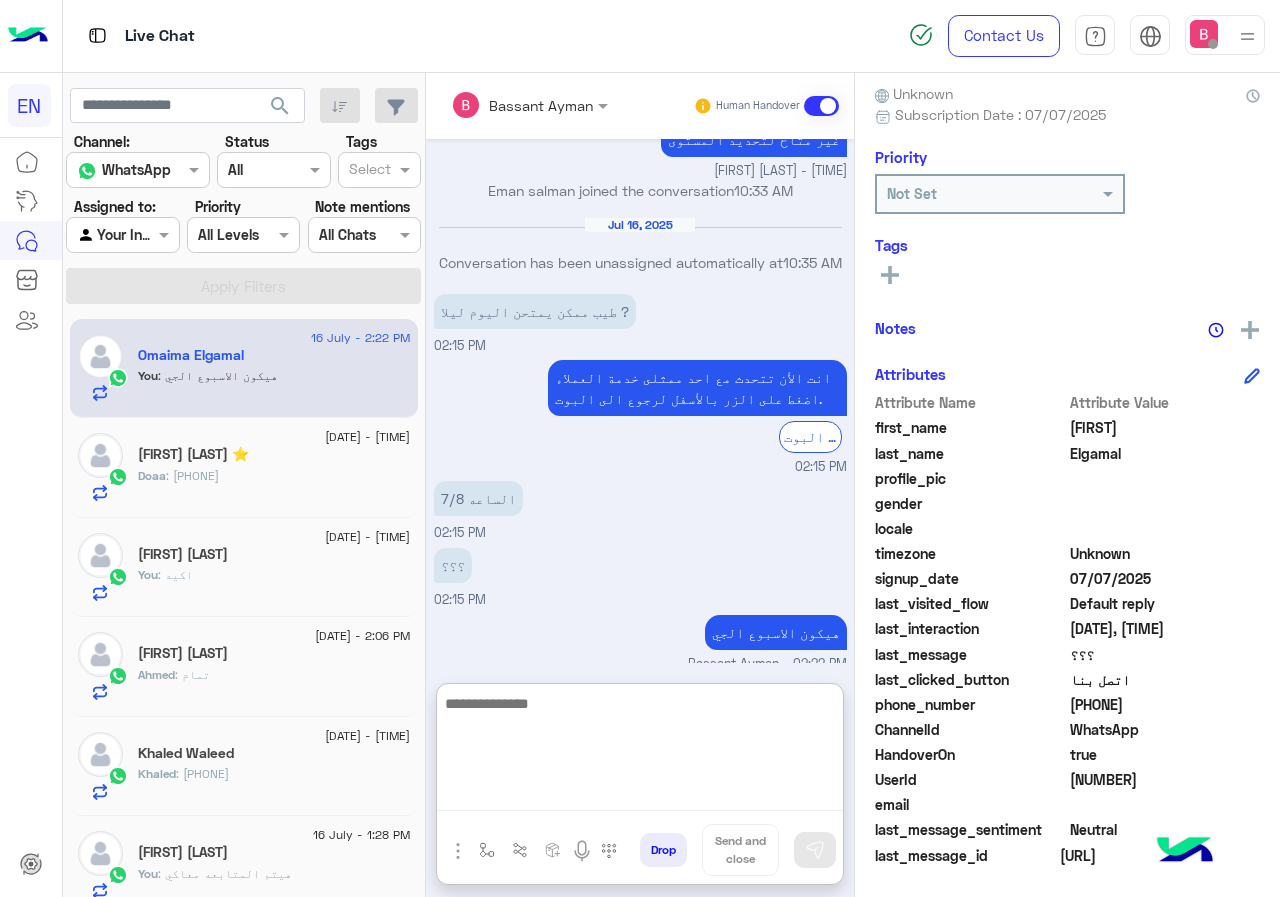 click at bounding box center [640, 751] 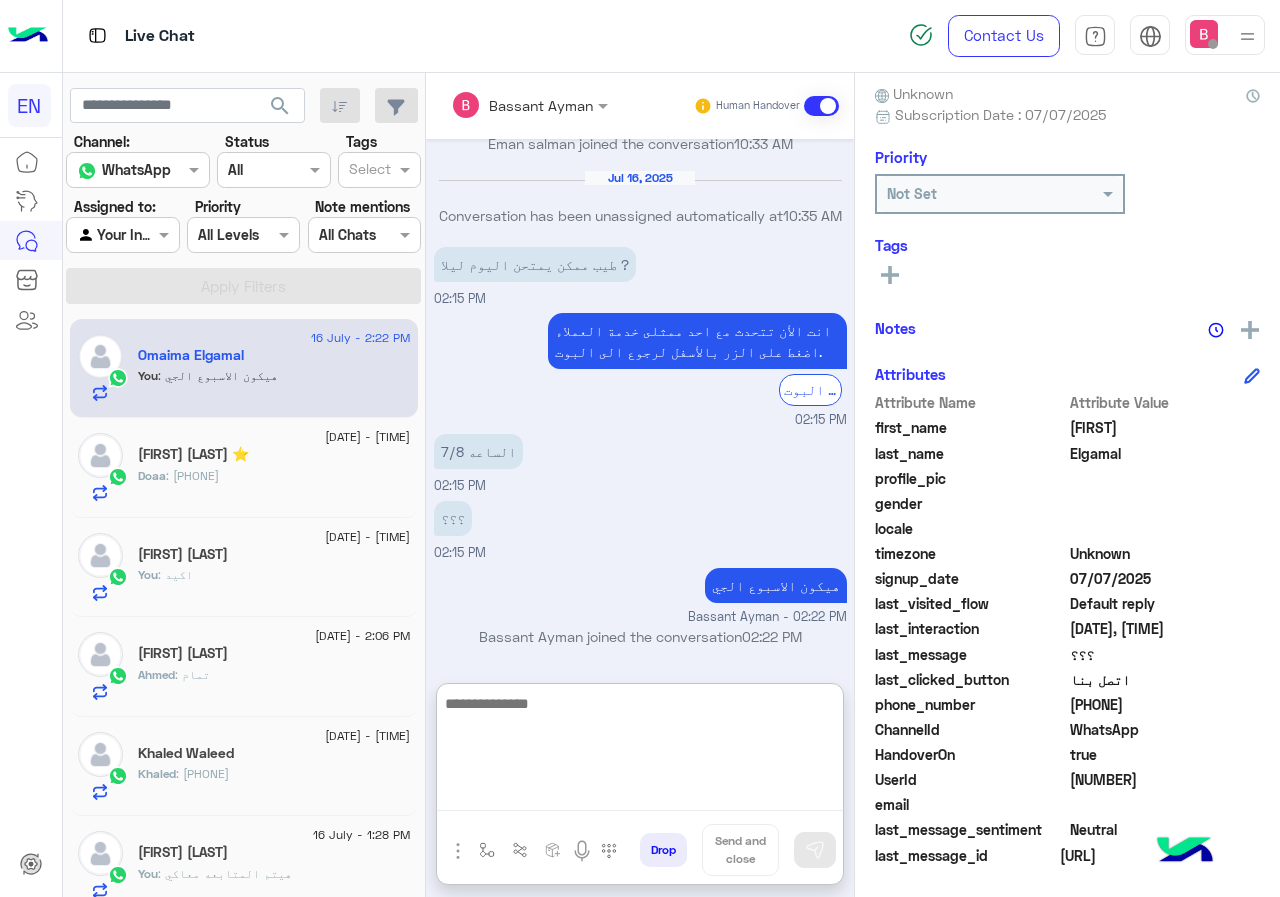 scroll, scrollTop: 740, scrollLeft: 0, axis: vertical 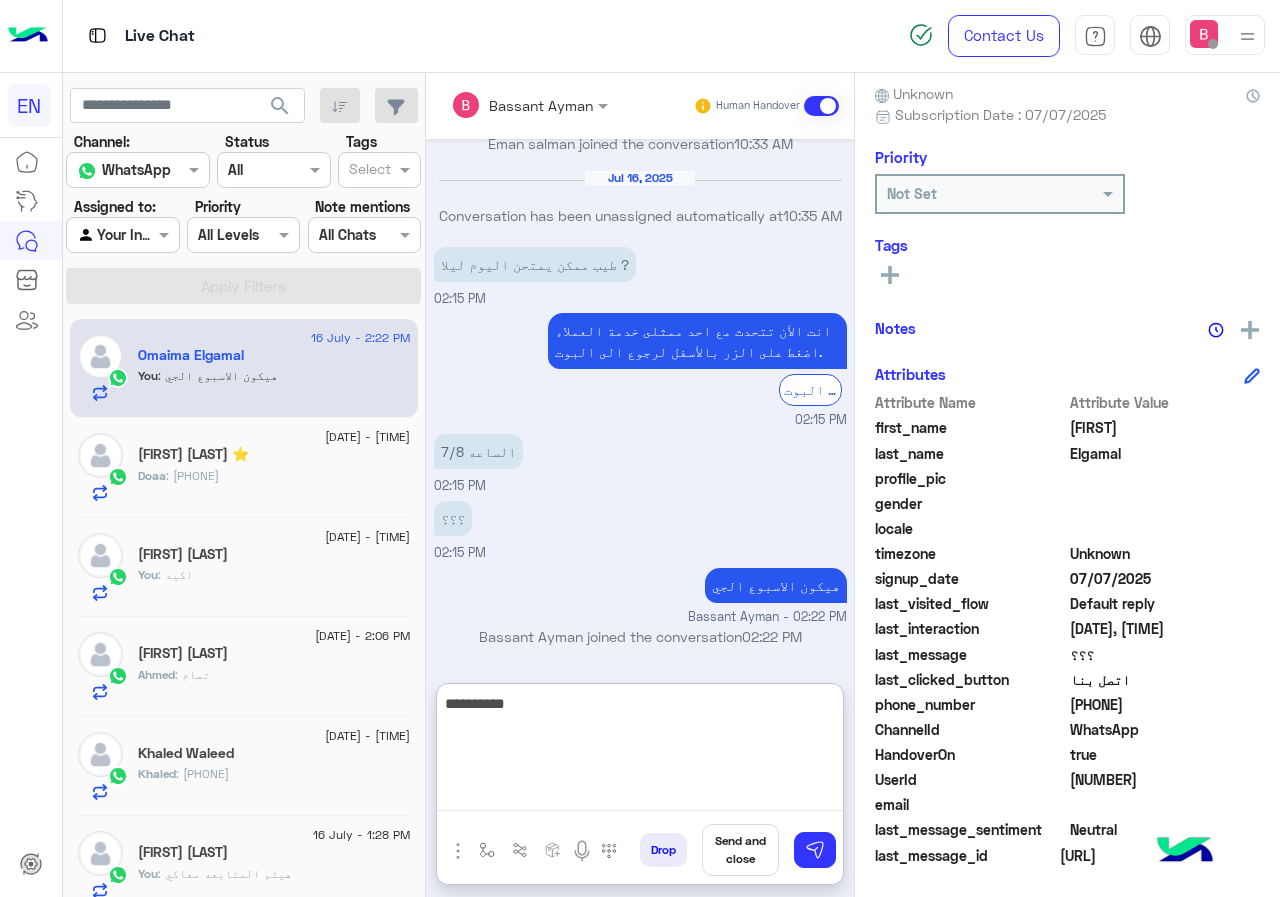type on "**********" 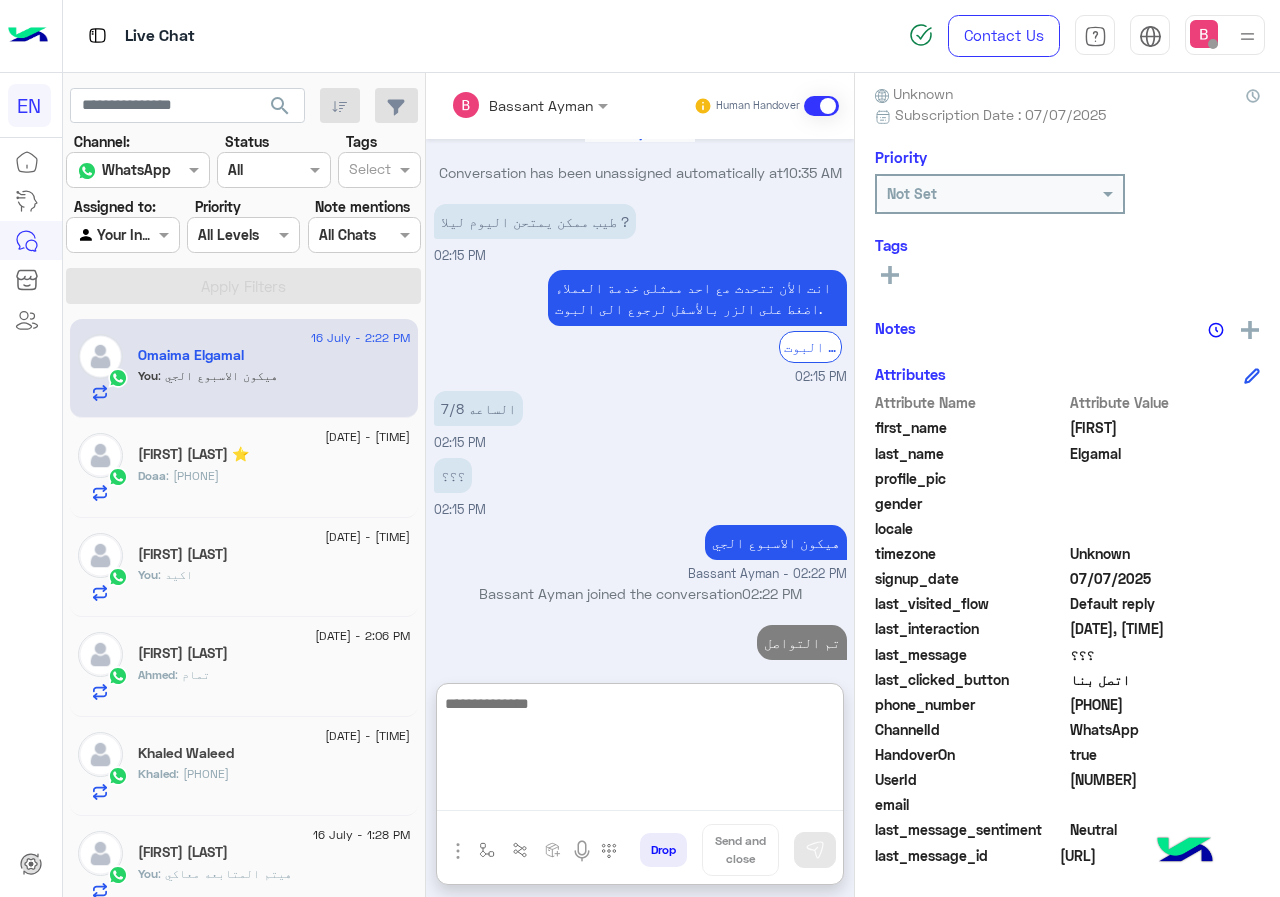 scroll, scrollTop: 804, scrollLeft: 0, axis: vertical 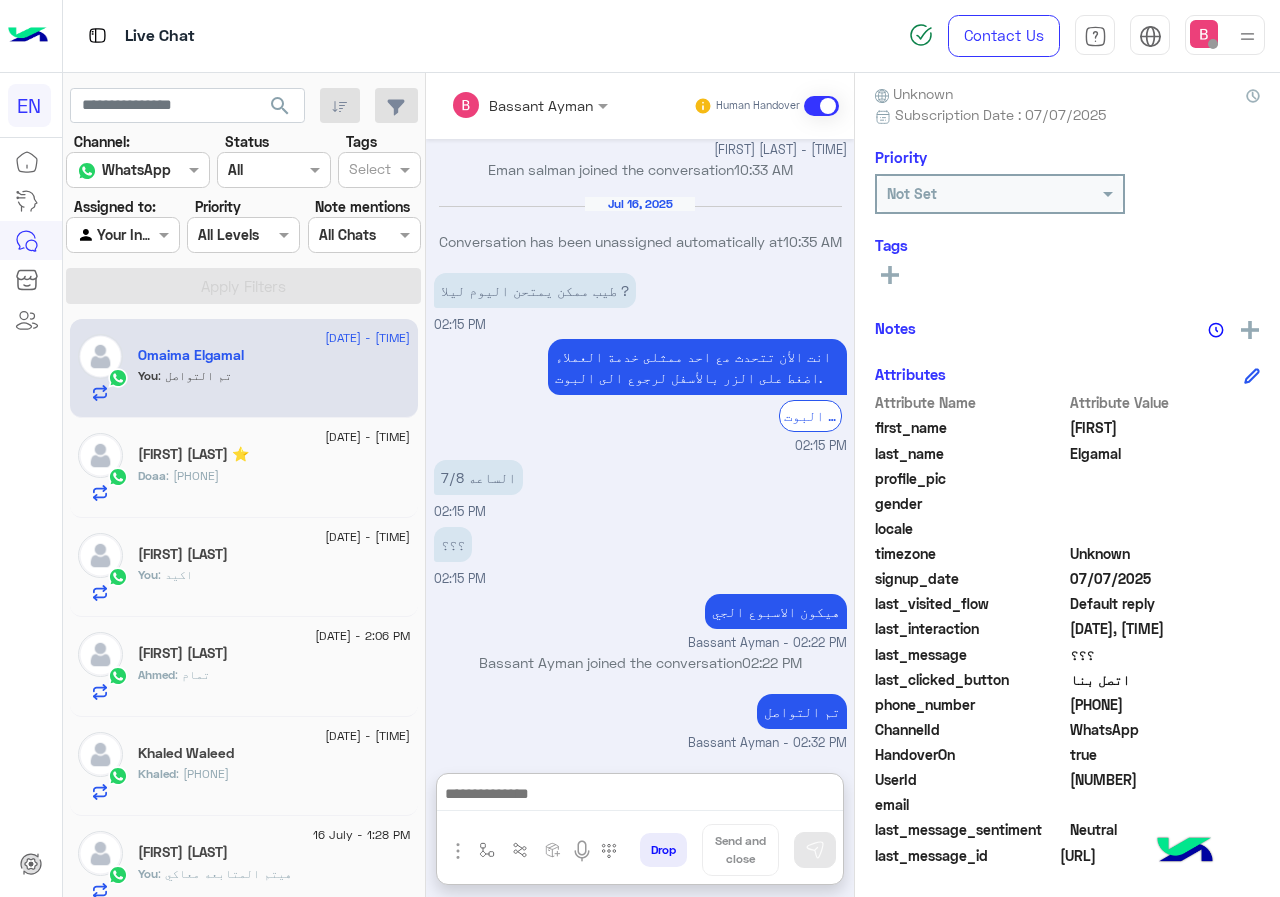 click on "Doaa : 01016225476" 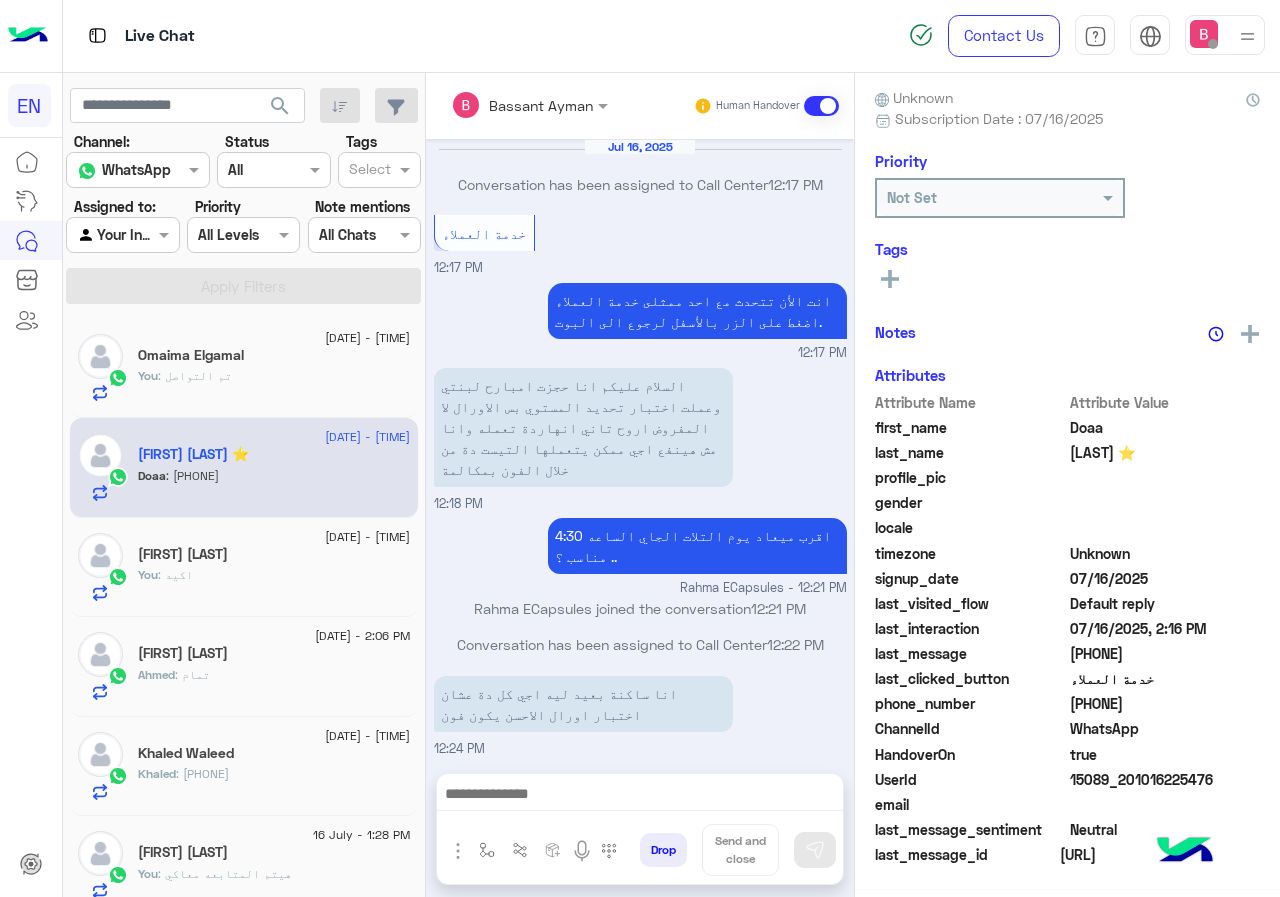 scroll, scrollTop: 710, scrollLeft: 0, axis: vertical 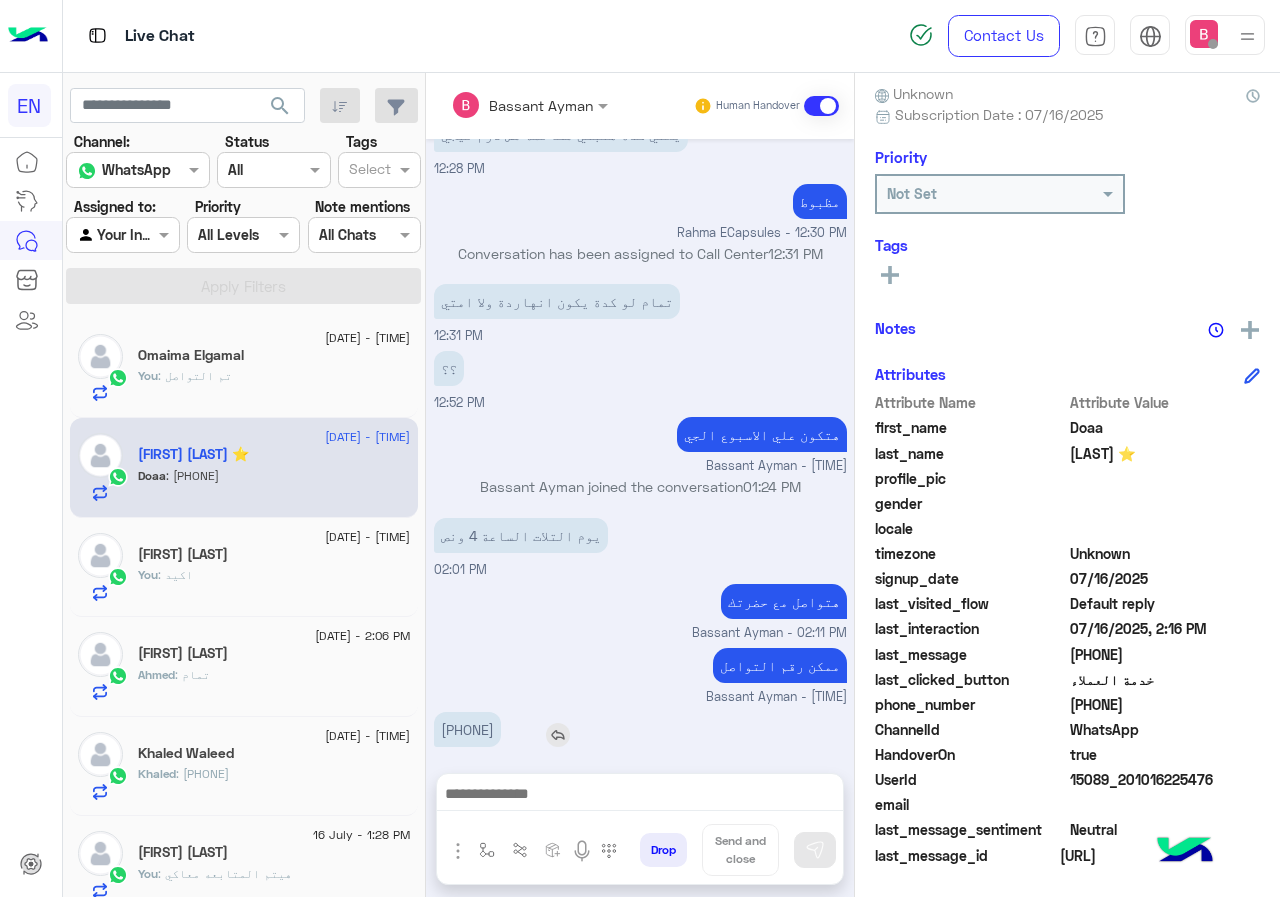 drag, startPoint x: 439, startPoint y: 705, endPoint x: 545, endPoint y: 704, distance: 106.004715 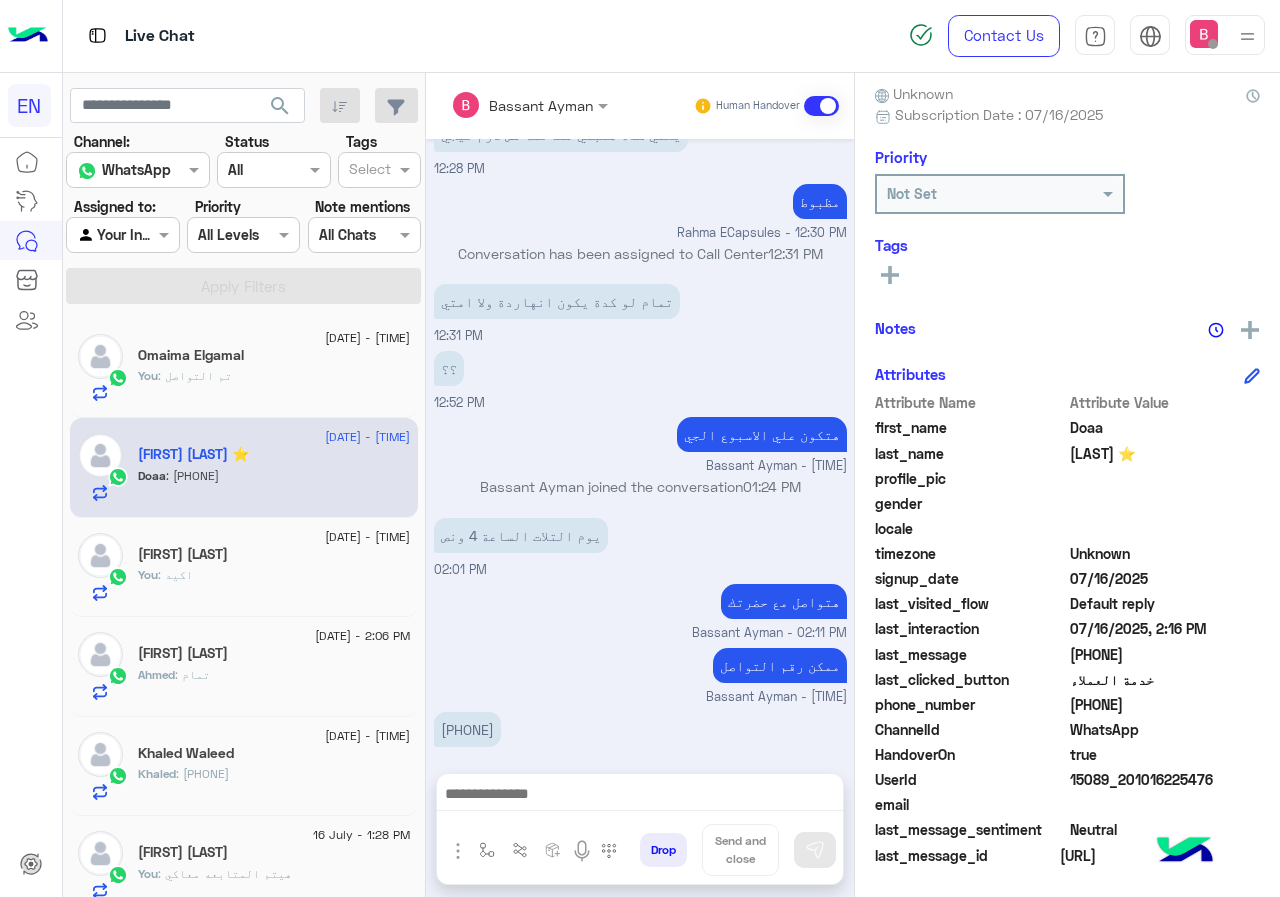click on "01016225476   02:16 PM" at bounding box center [640, 740] 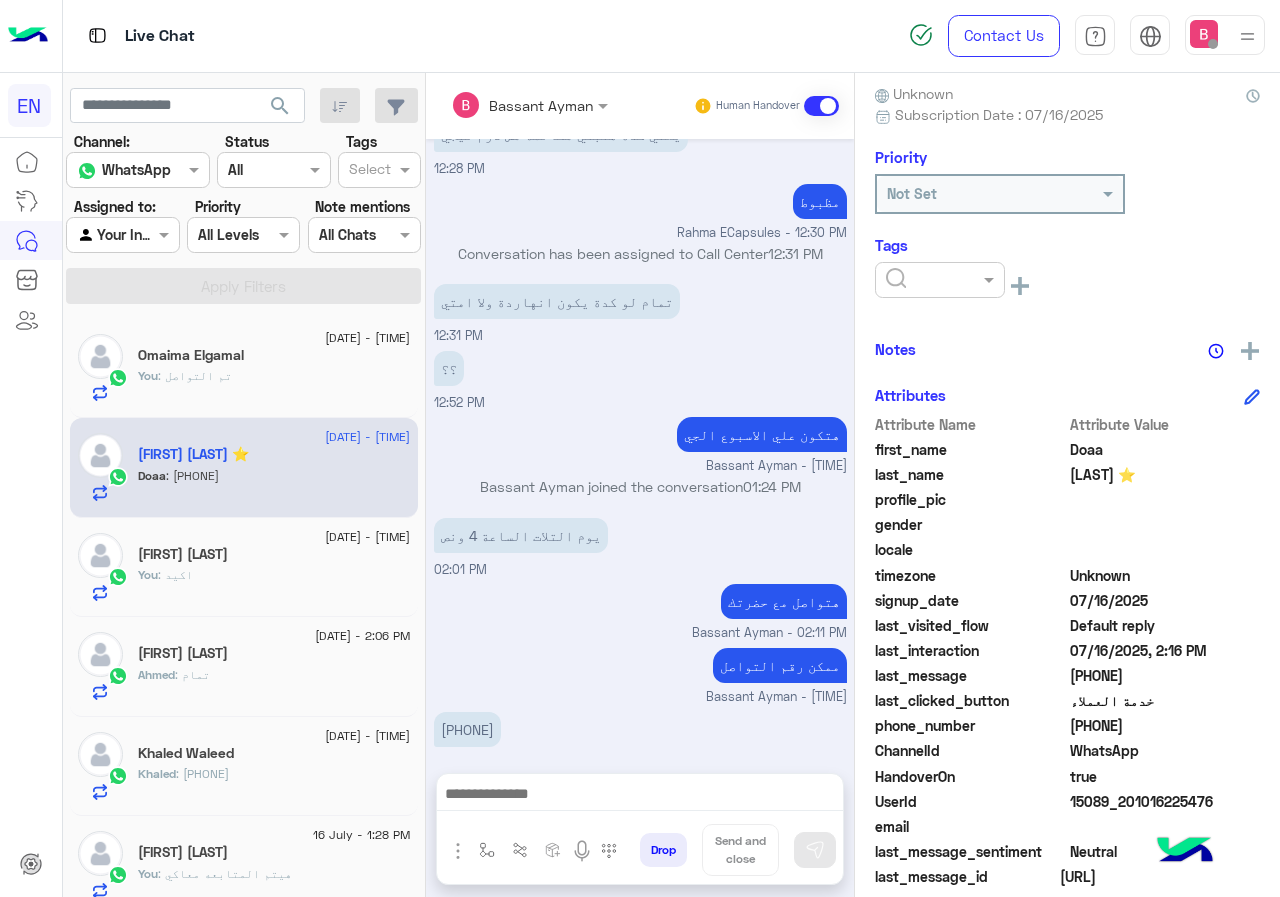 drag, startPoint x: 930, startPoint y: 270, endPoint x: 937, endPoint y: 304, distance: 34.713108 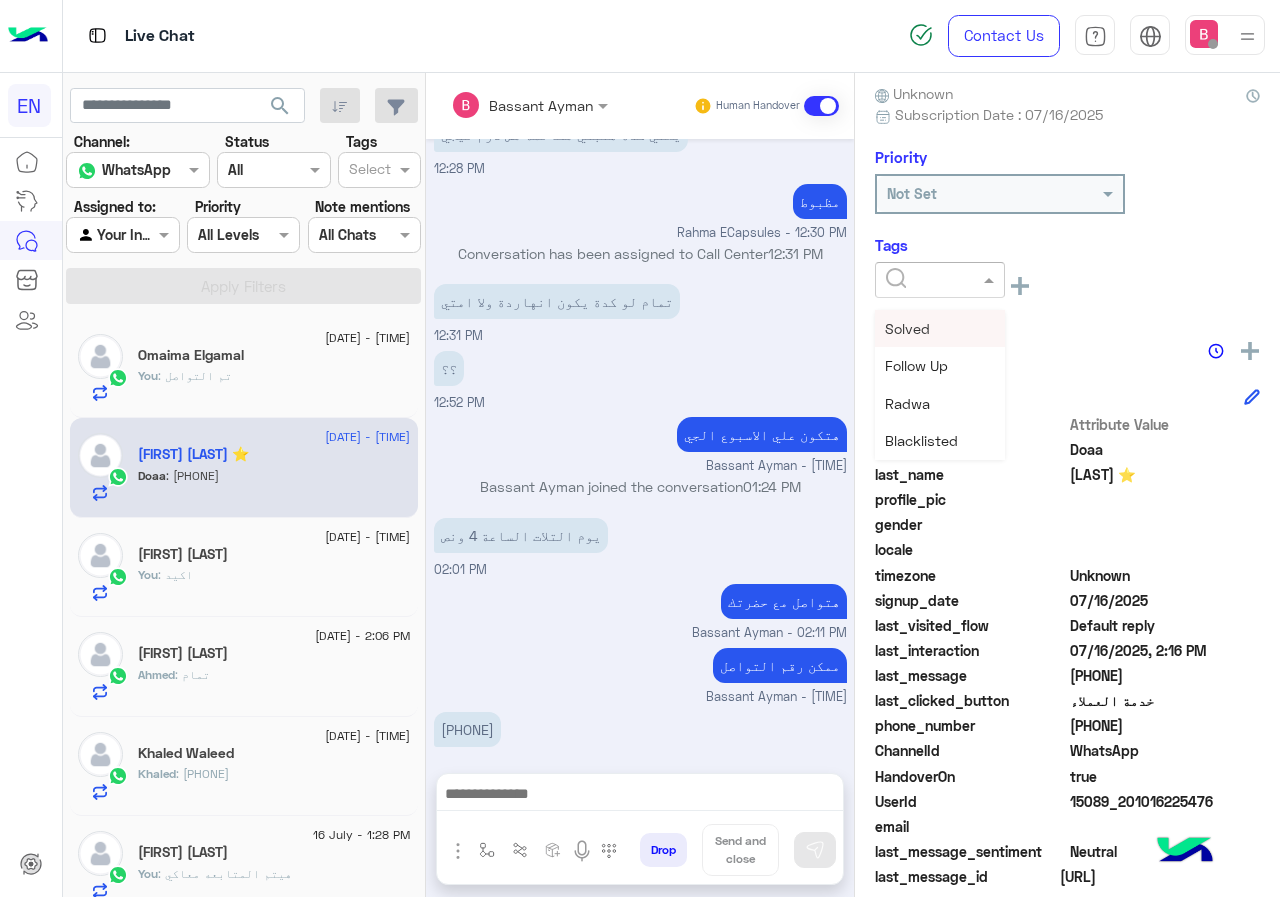 click on "Solved" at bounding box center [907, 328] 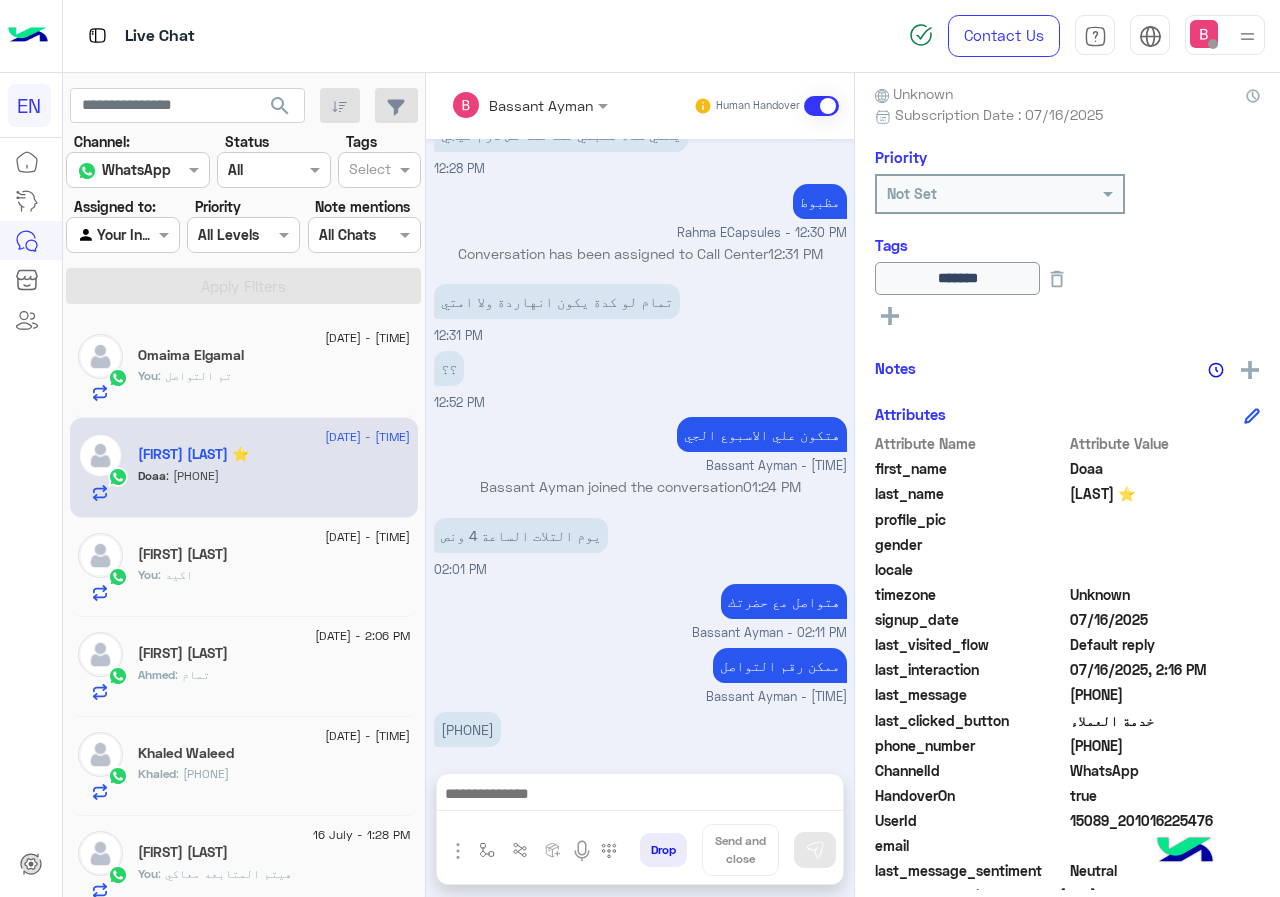 click on "Omaima Elgamal" 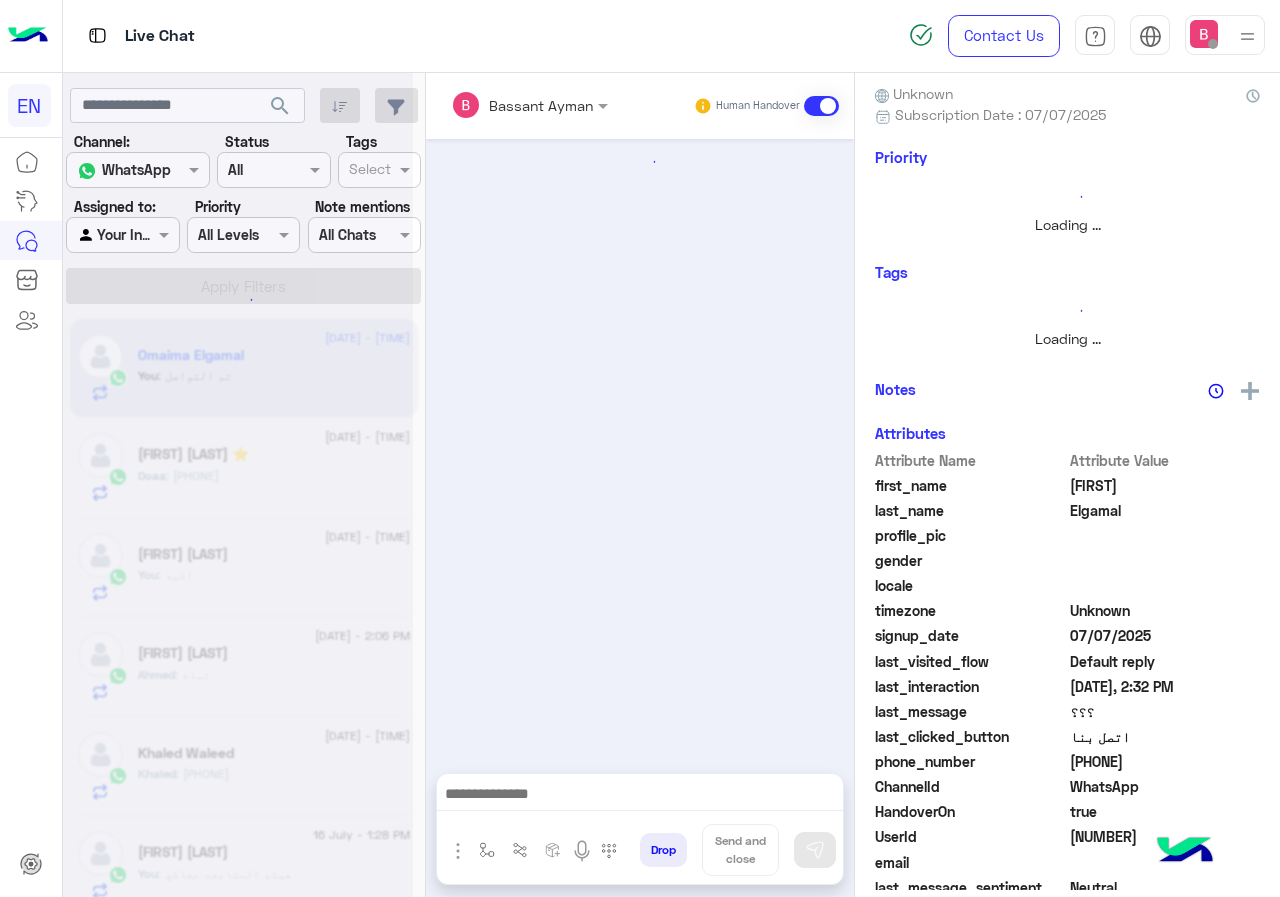 scroll, scrollTop: 0, scrollLeft: 0, axis: both 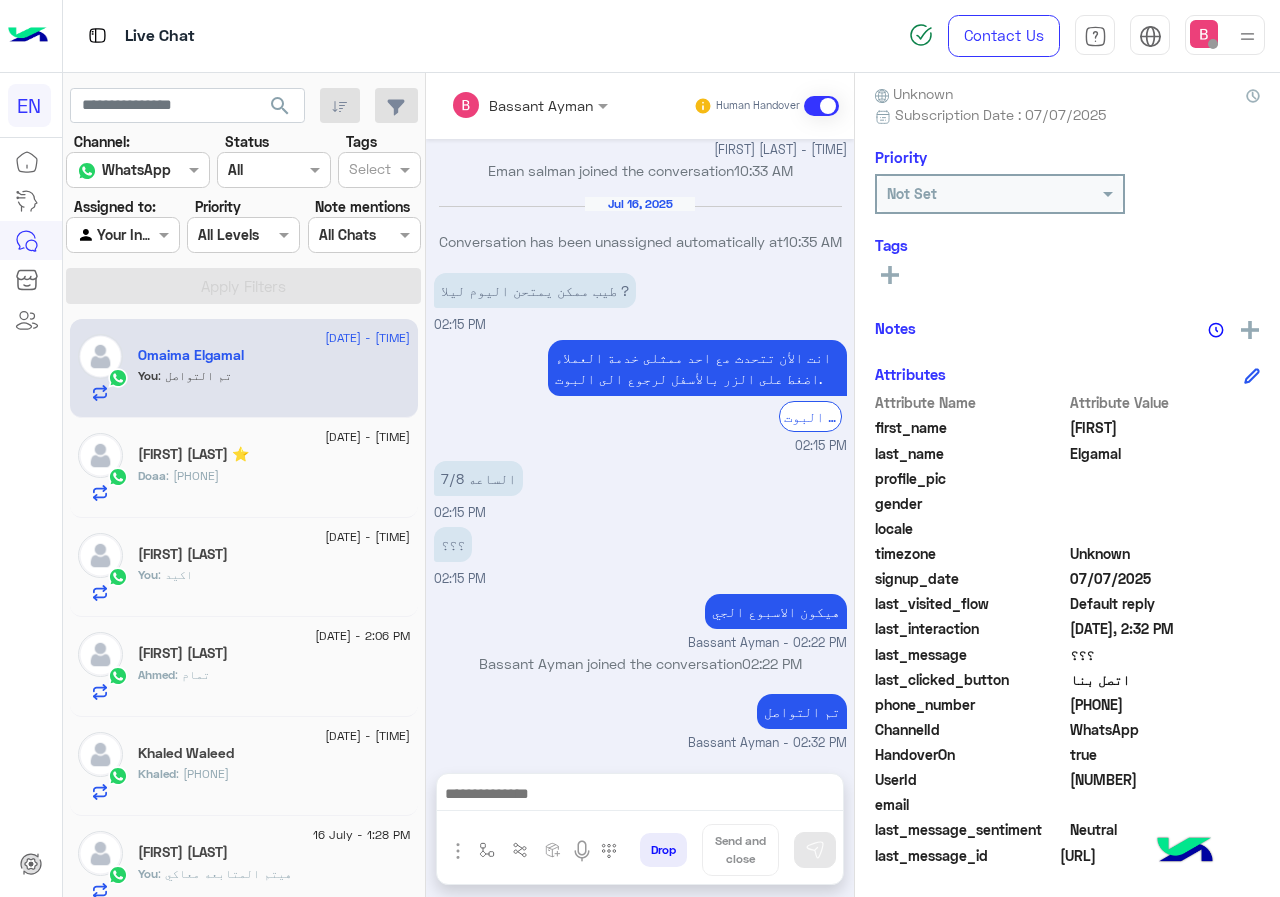 drag, startPoint x: 1071, startPoint y: 704, endPoint x: 1141, endPoint y: 694, distance: 70.71068 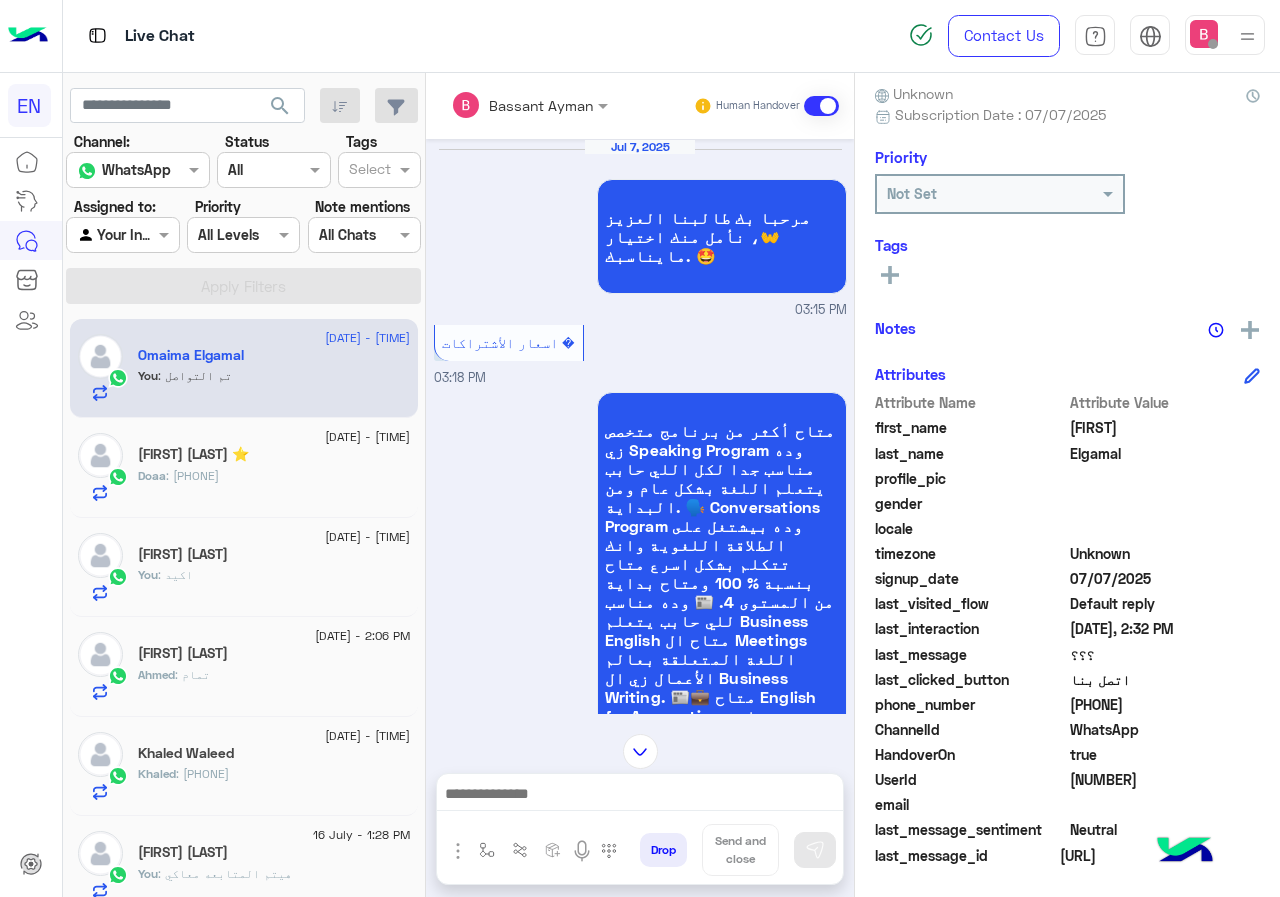 scroll, scrollTop: 2438, scrollLeft: 0, axis: vertical 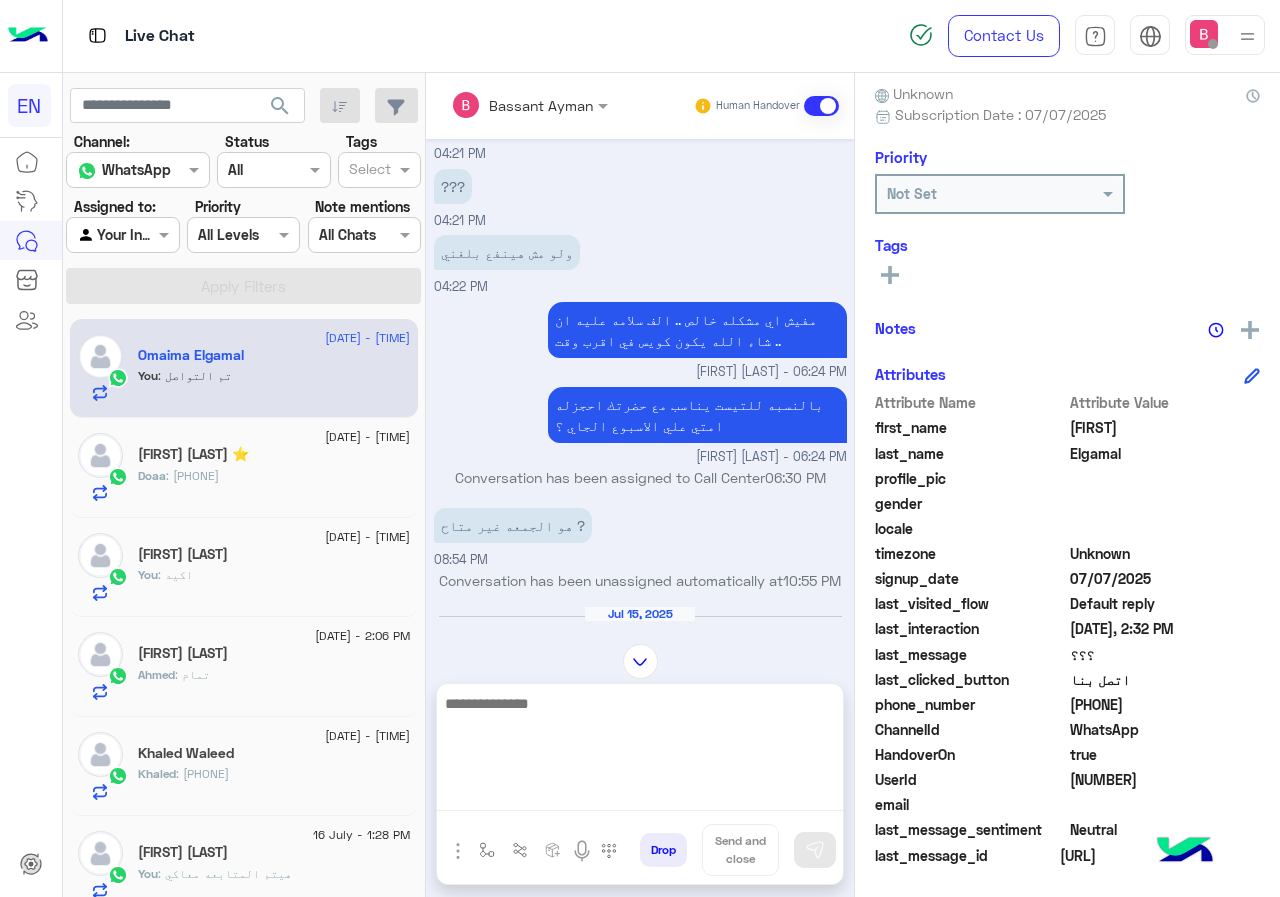 click at bounding box center [640, 751] 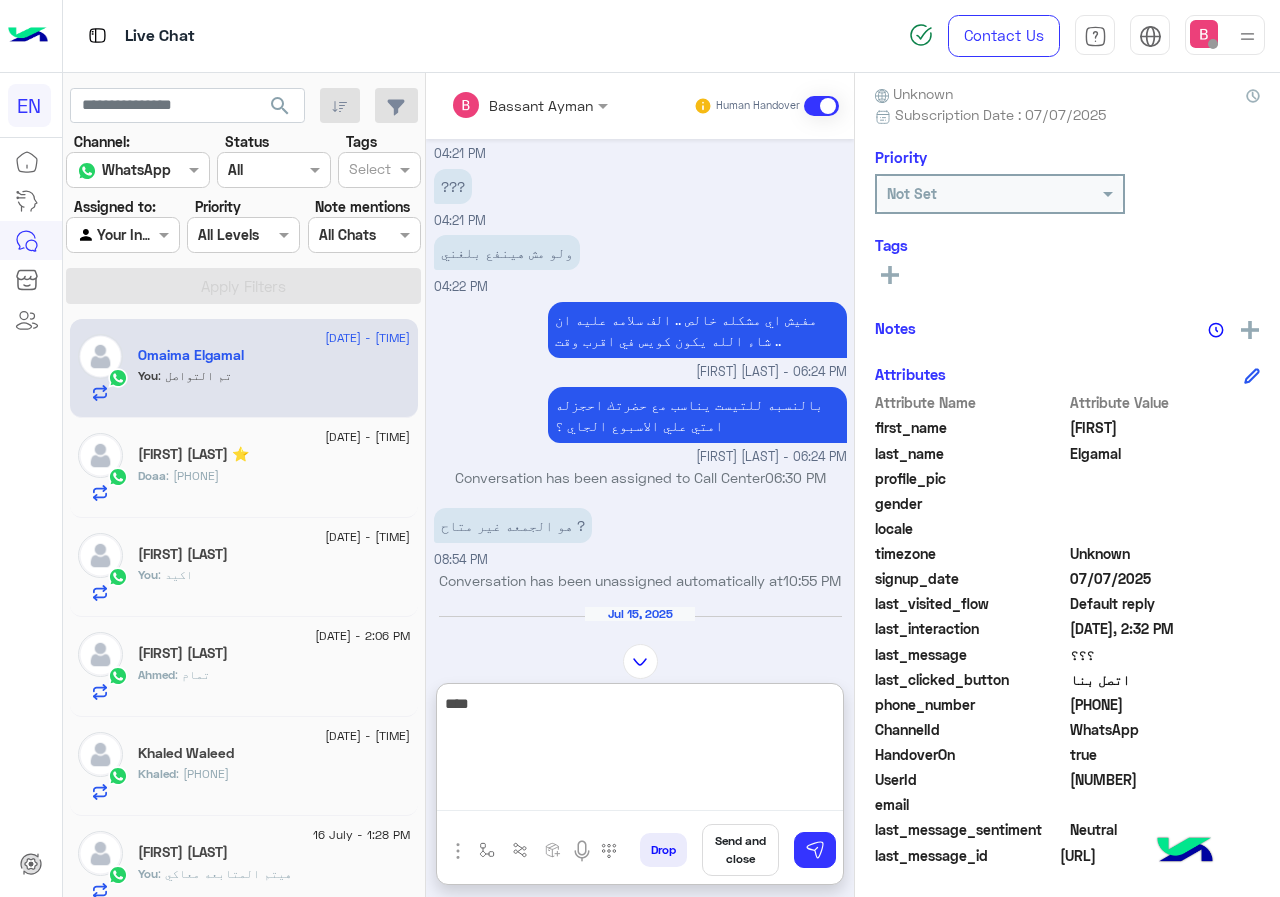 type on "****" 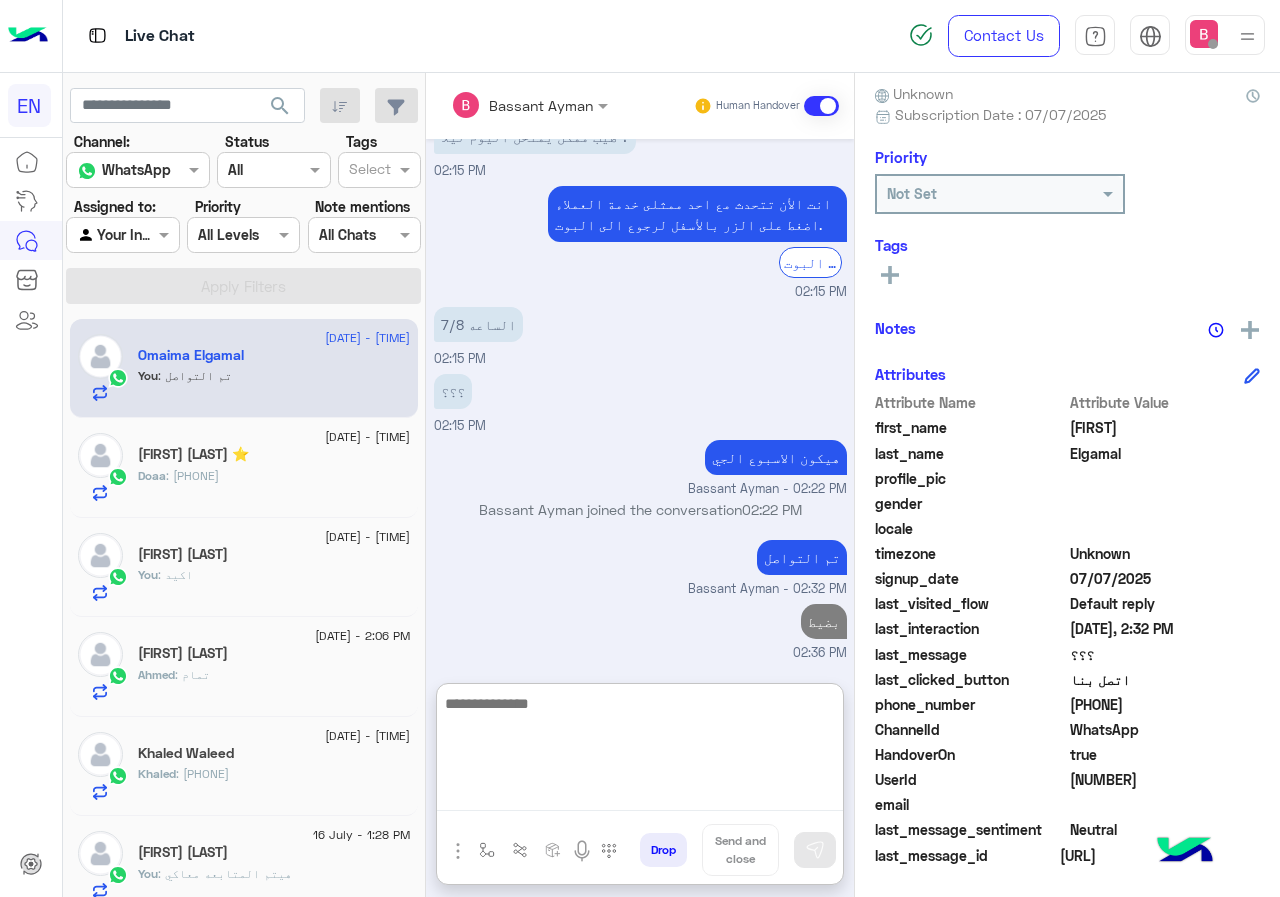 scroll, scrollTop: 3284, scrollLeft: 0, axis: vertical 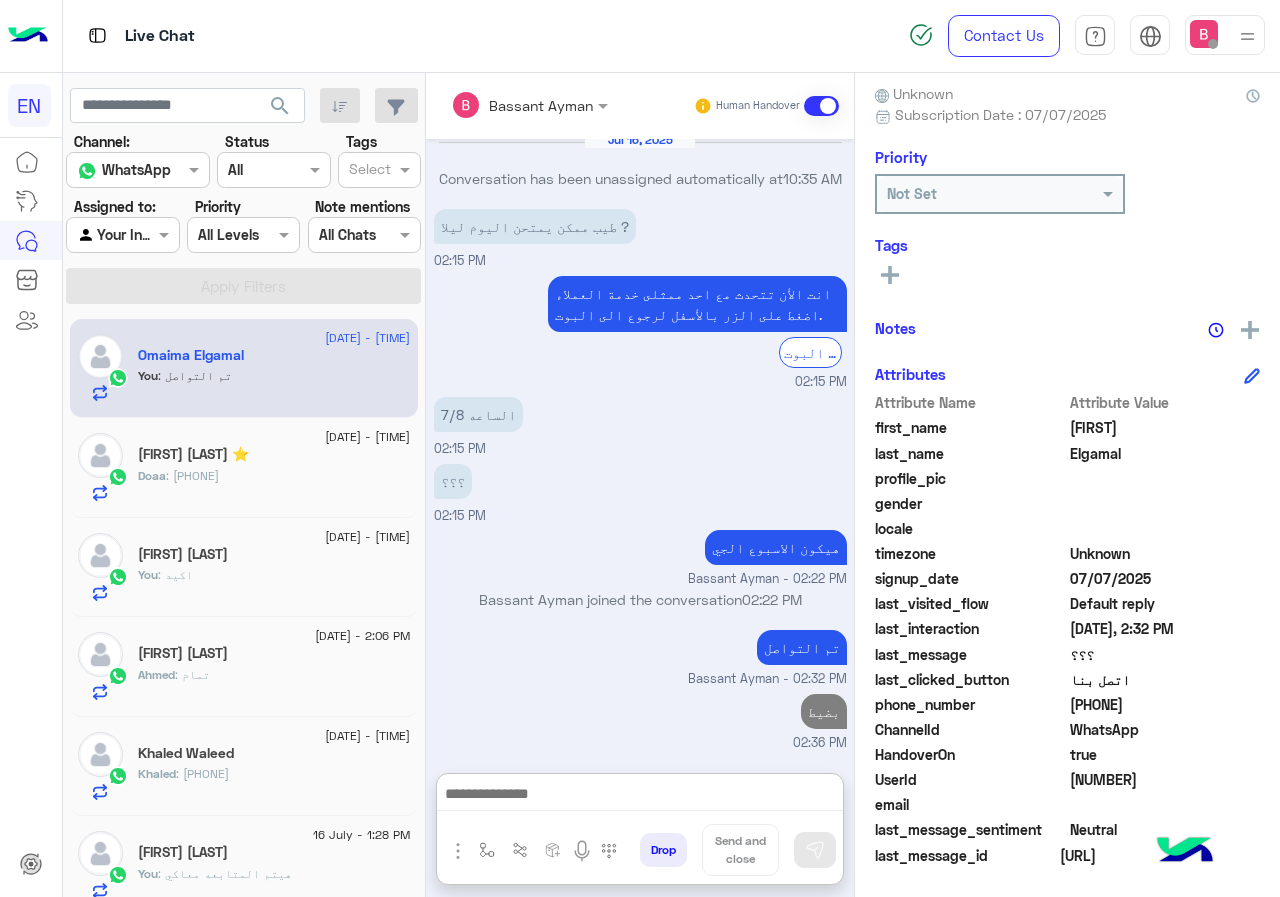 click on "Omaima Elgamal" 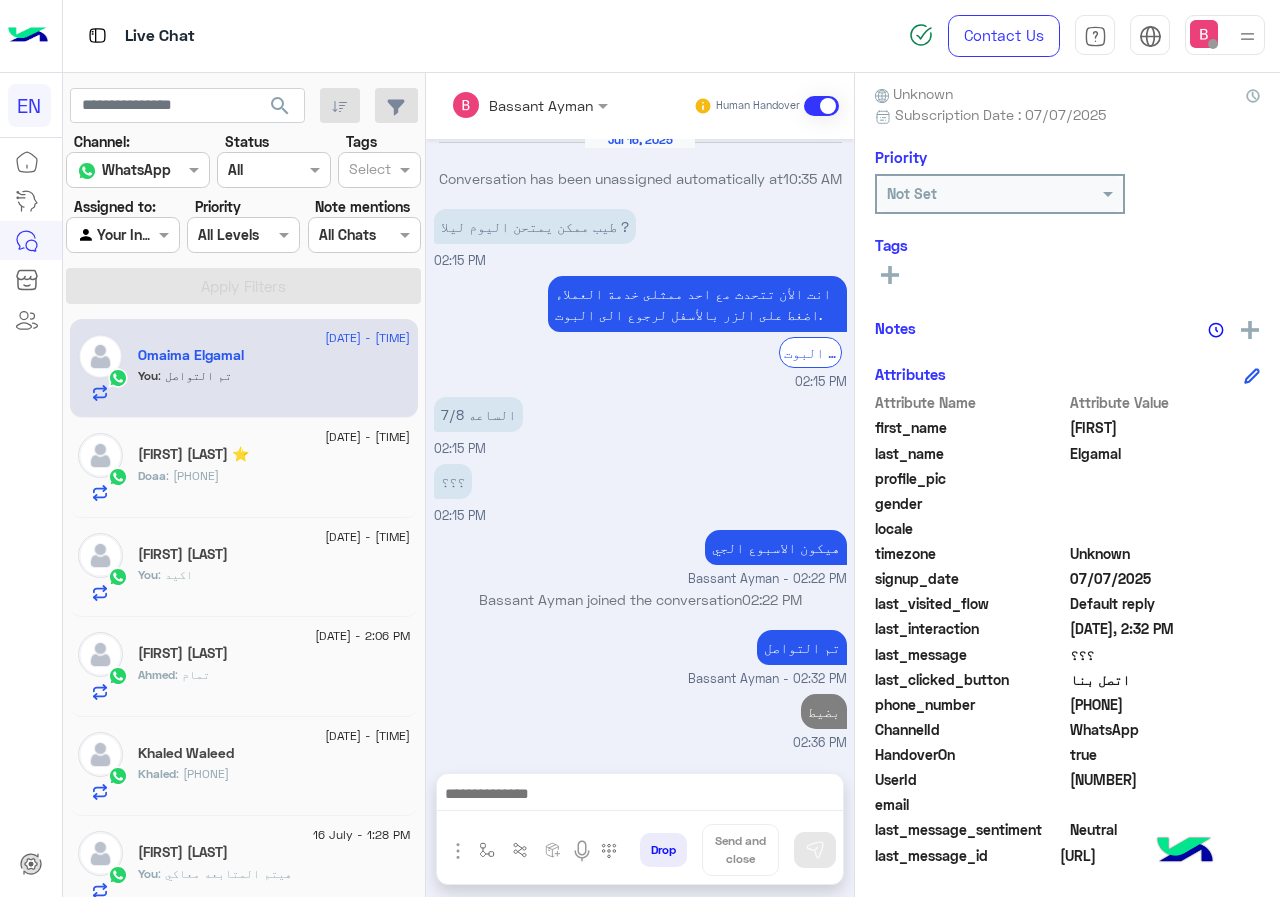 scroll, scrollTop: 3194, scrollLeft: 0, axis: vertical 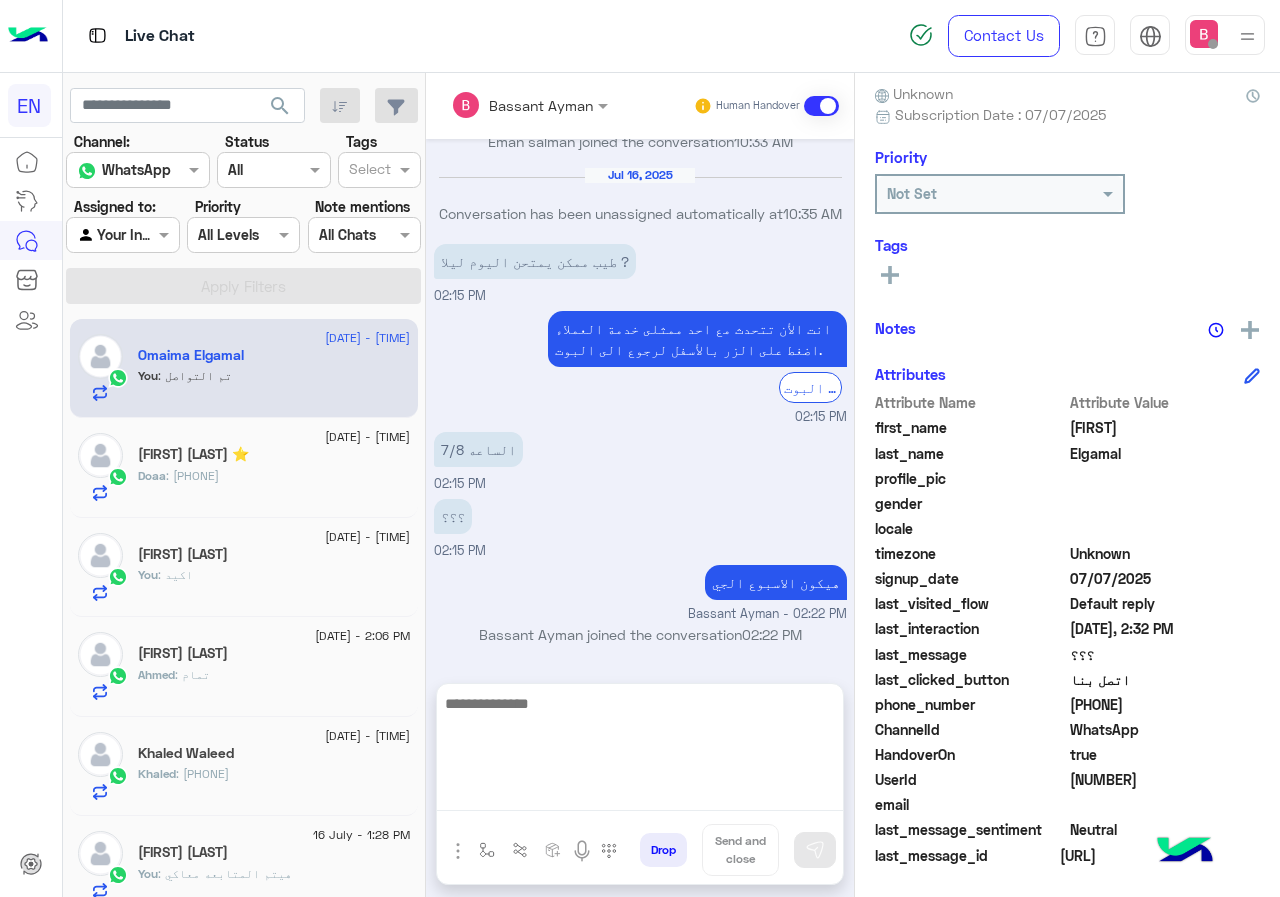 click at bounding box center (640, 751) 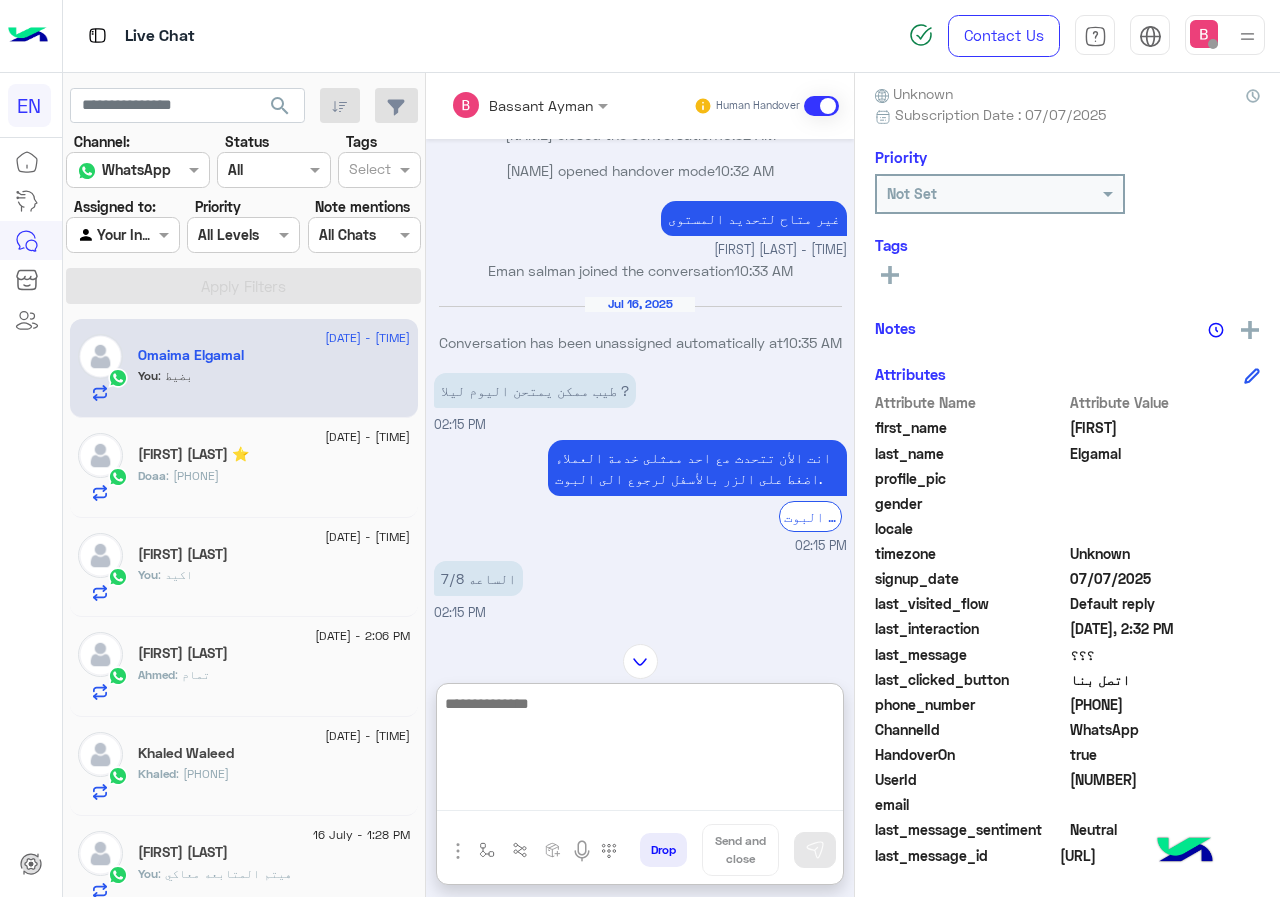 scroll, scrollTop: 3284, scrollLeft: 0, axis: vertical 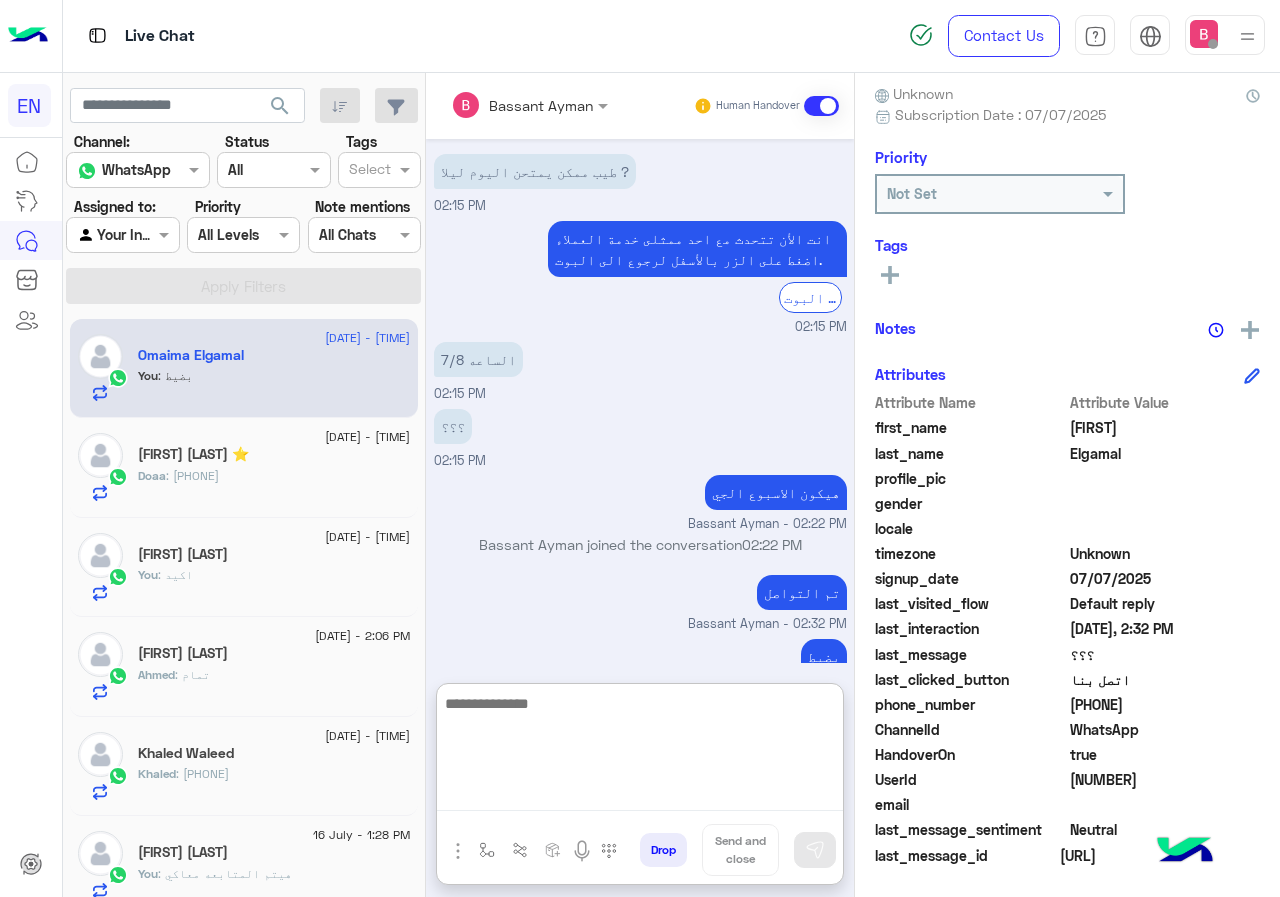 click at bounding box center (640, 751) 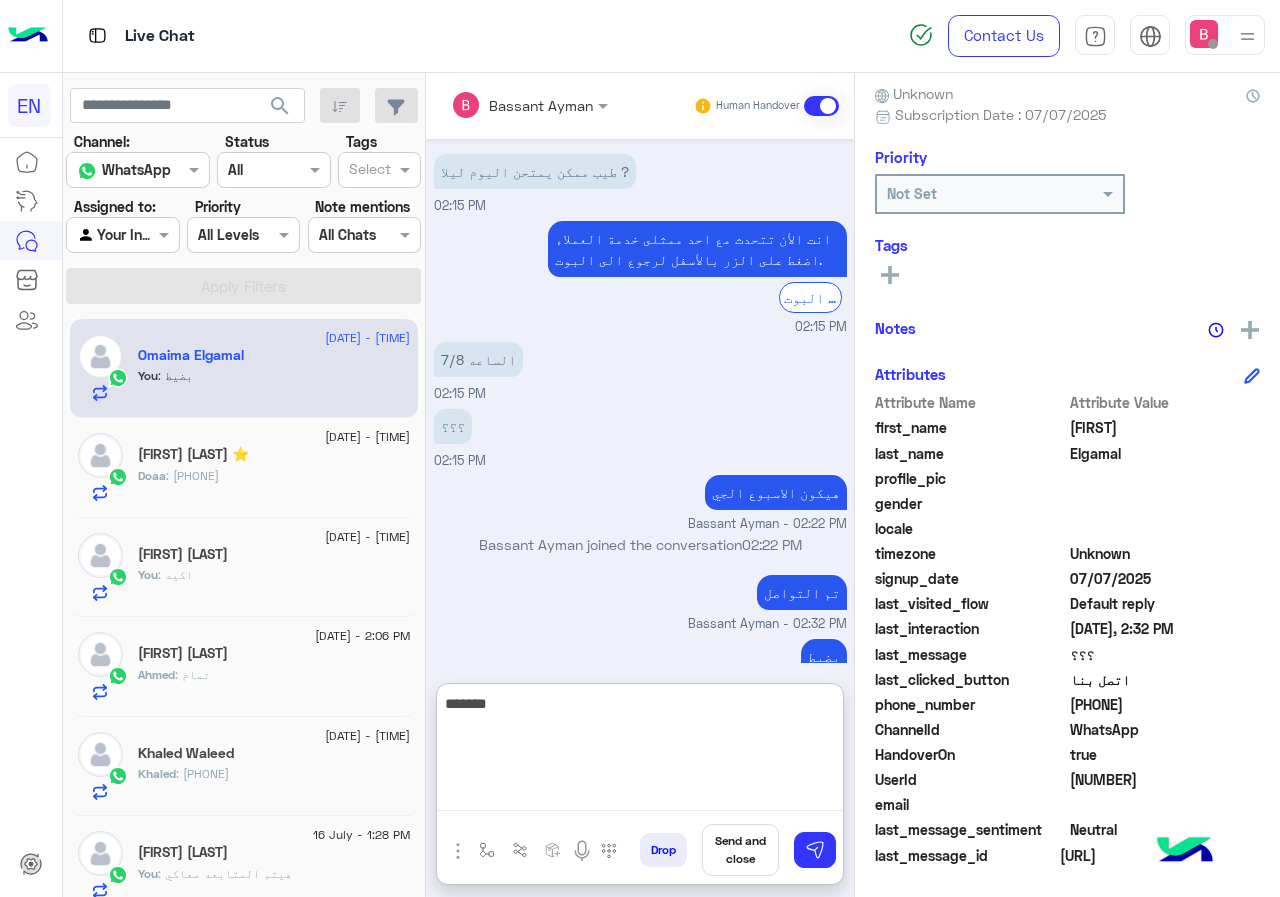 type on "*******" 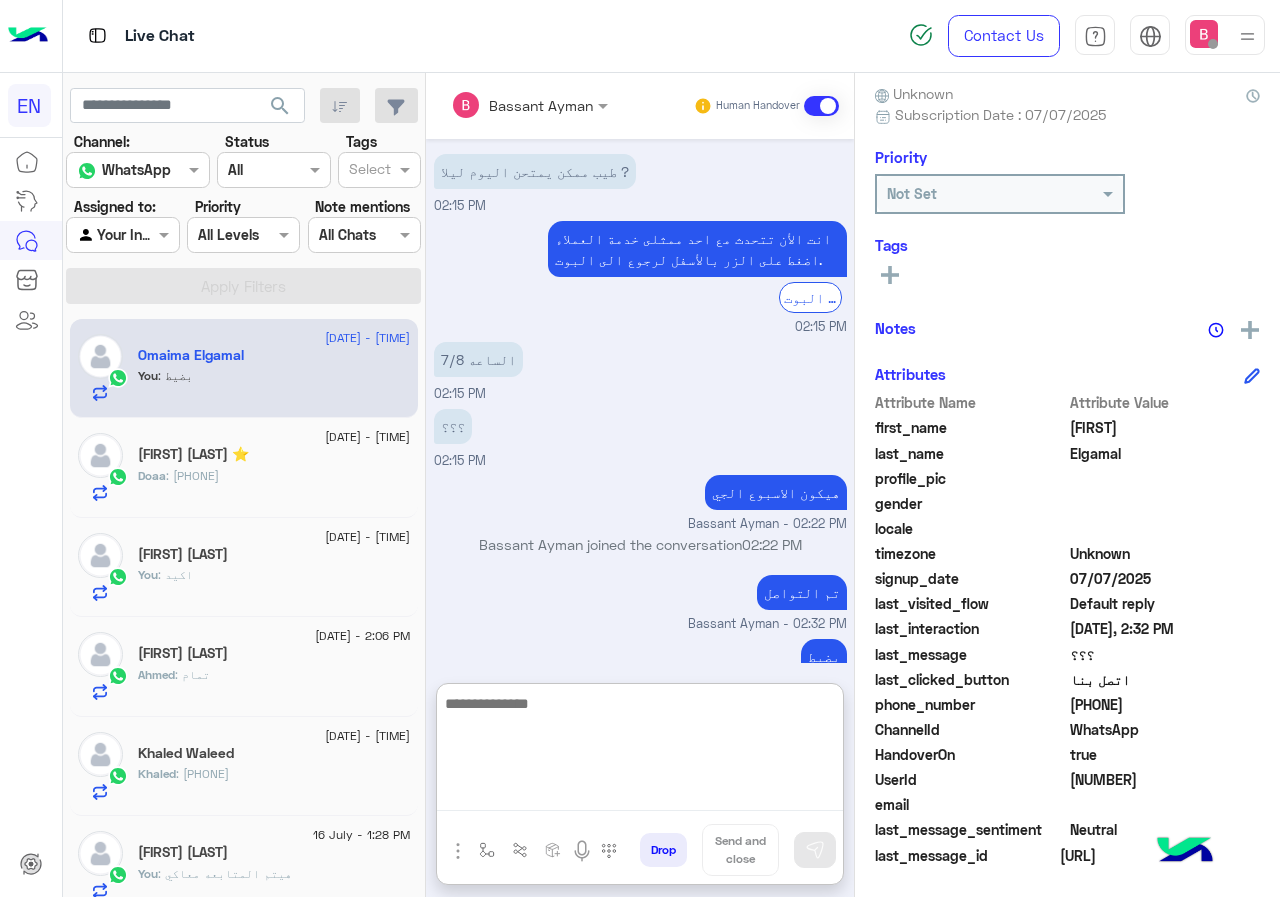 scroll, scrollTop: 3348, scrollLeft: 0, axis: vertical 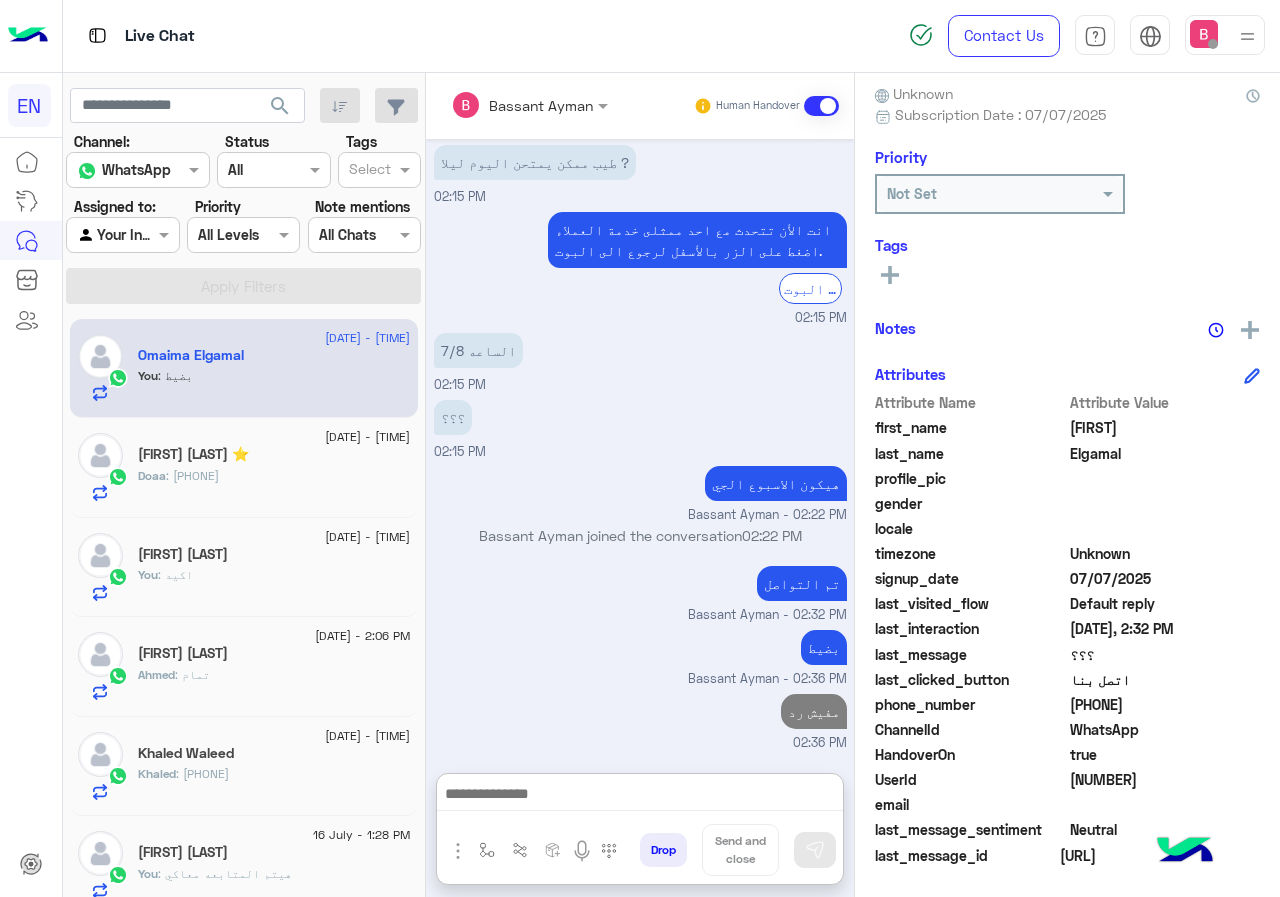 click at bounding box center [100, 235] 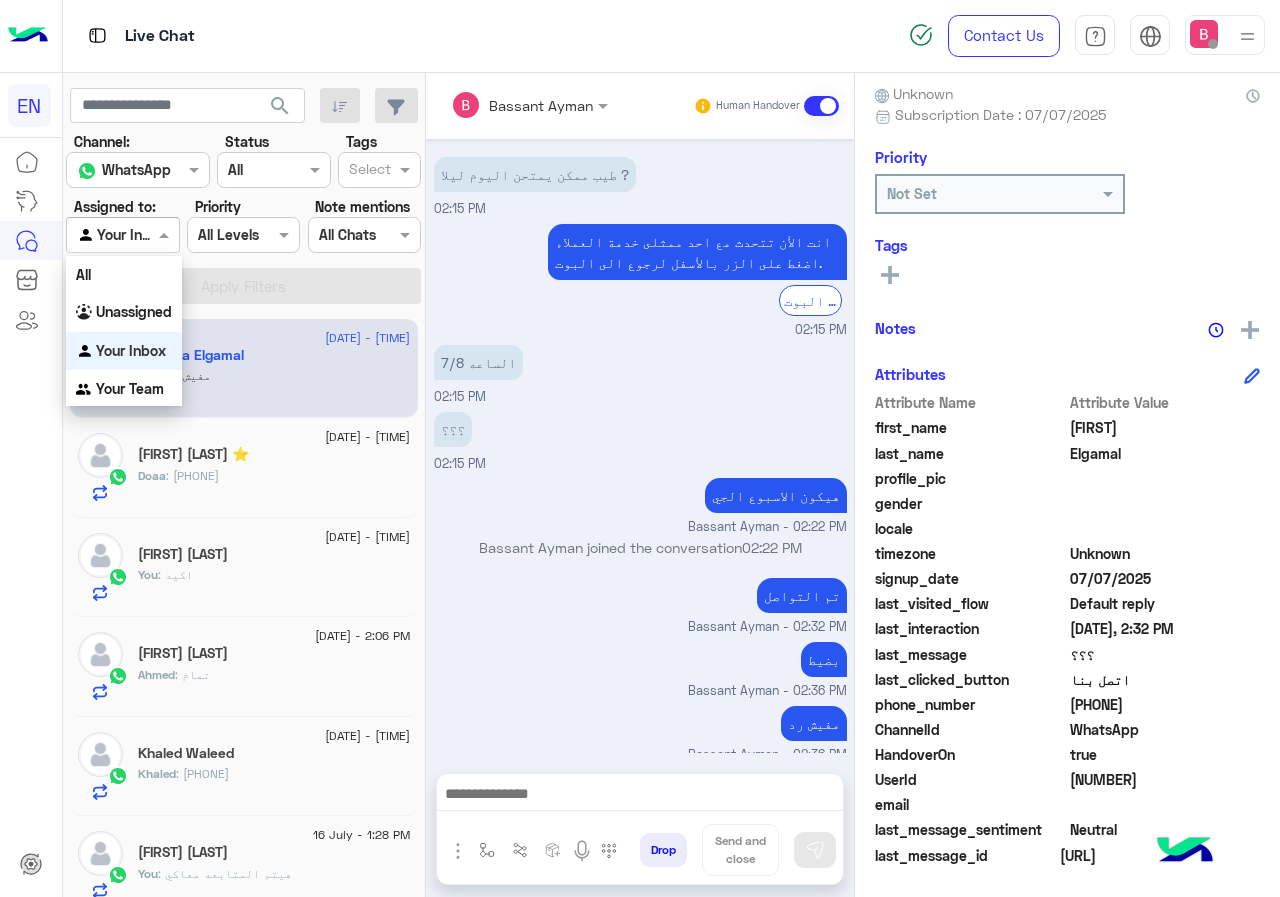 scroll, scrollTop: 3258, scrollLeft: 0, axis: vertical 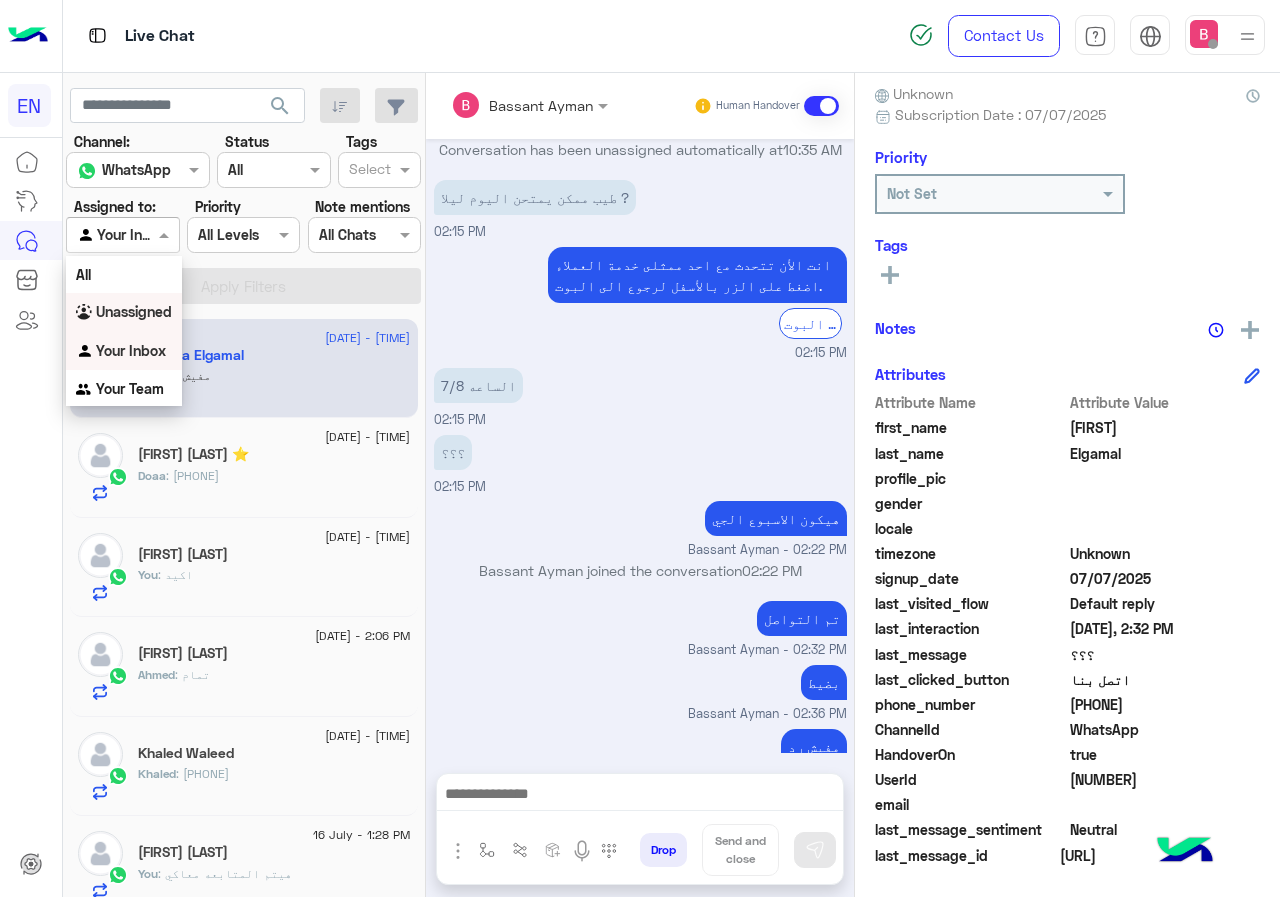 click on "Unassigned" at bounding box center (134, 311) 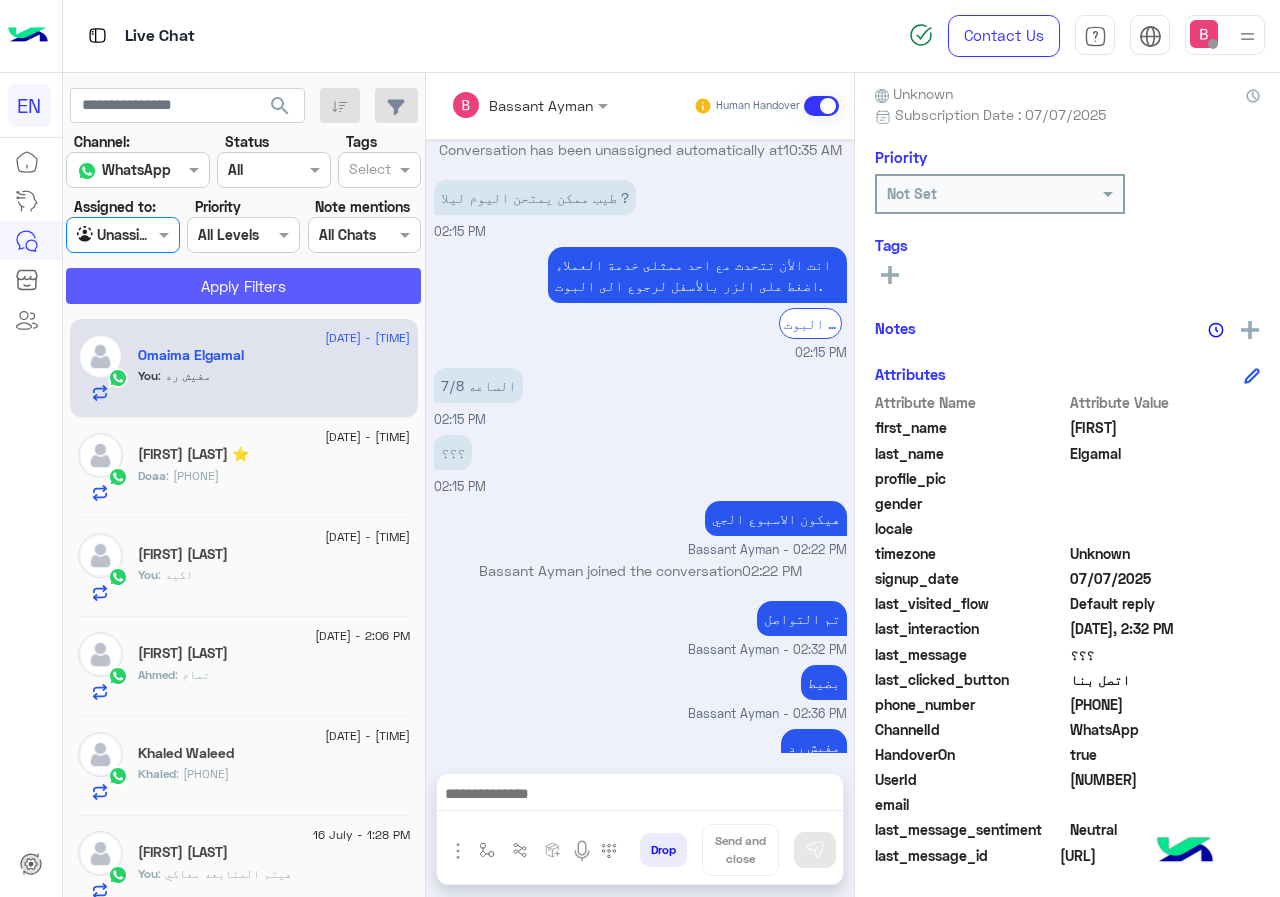 click on "Apply Filters" 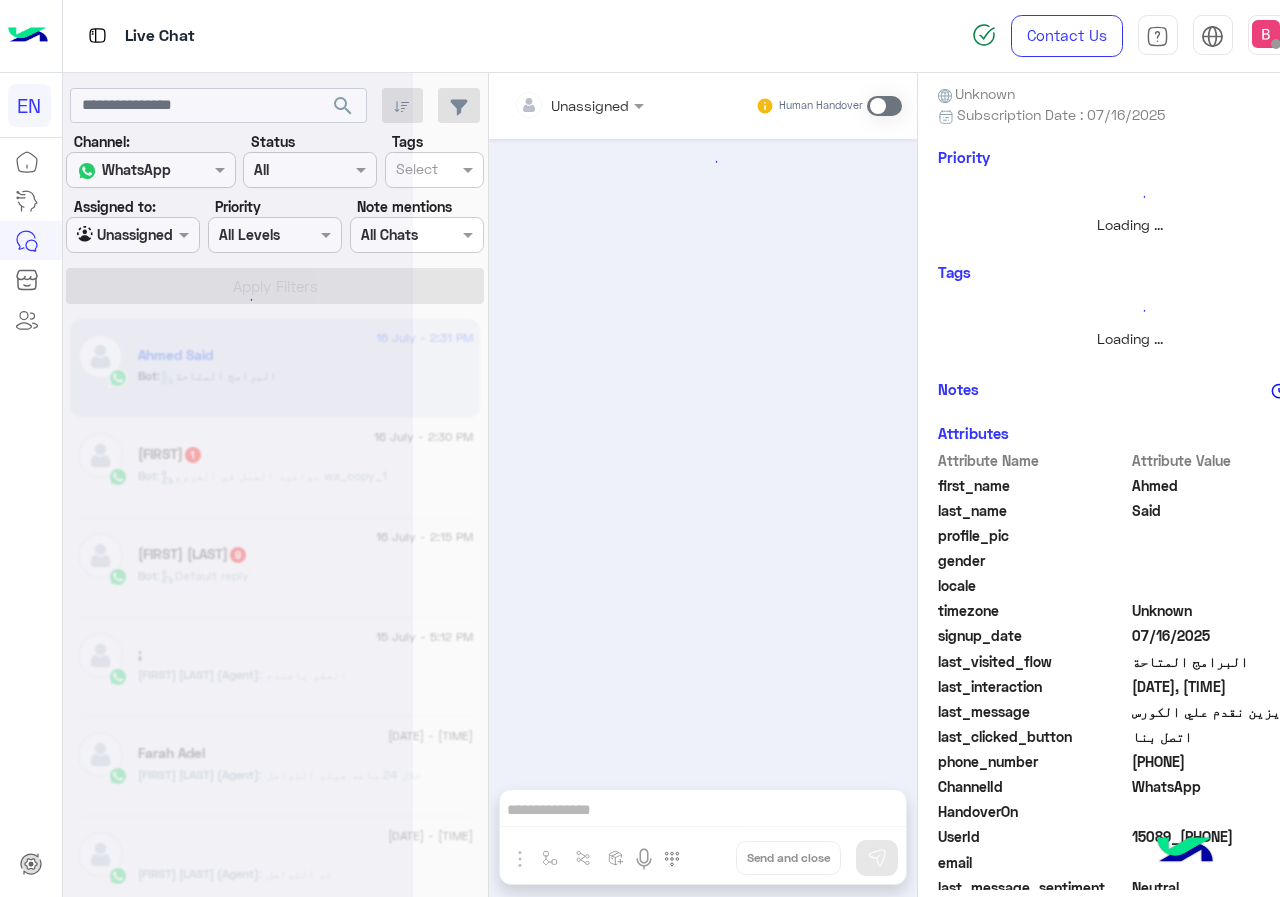 scroll, scrollTop: 0, scrollLeft: 0, axis: both 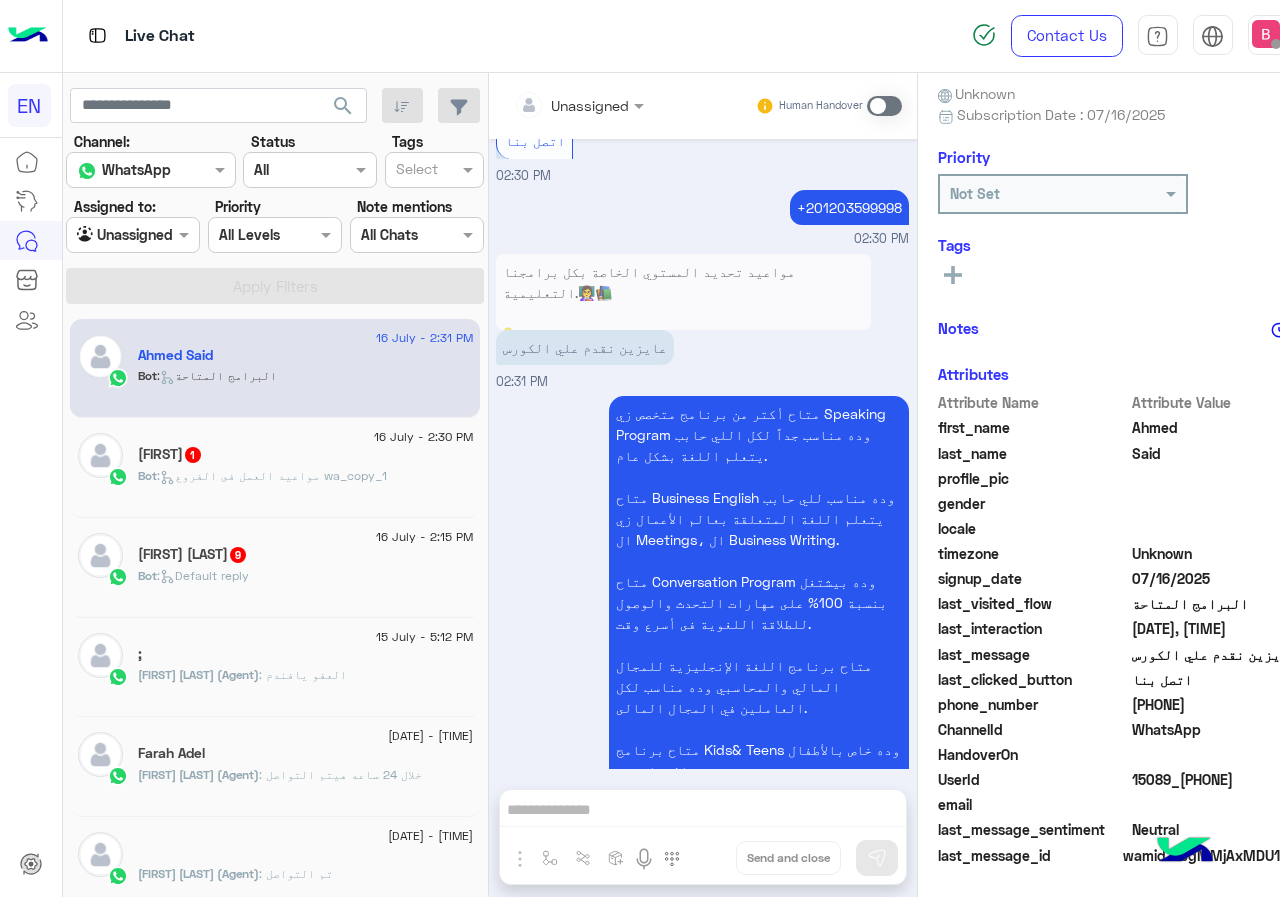 click at bounding box center (579, 104) 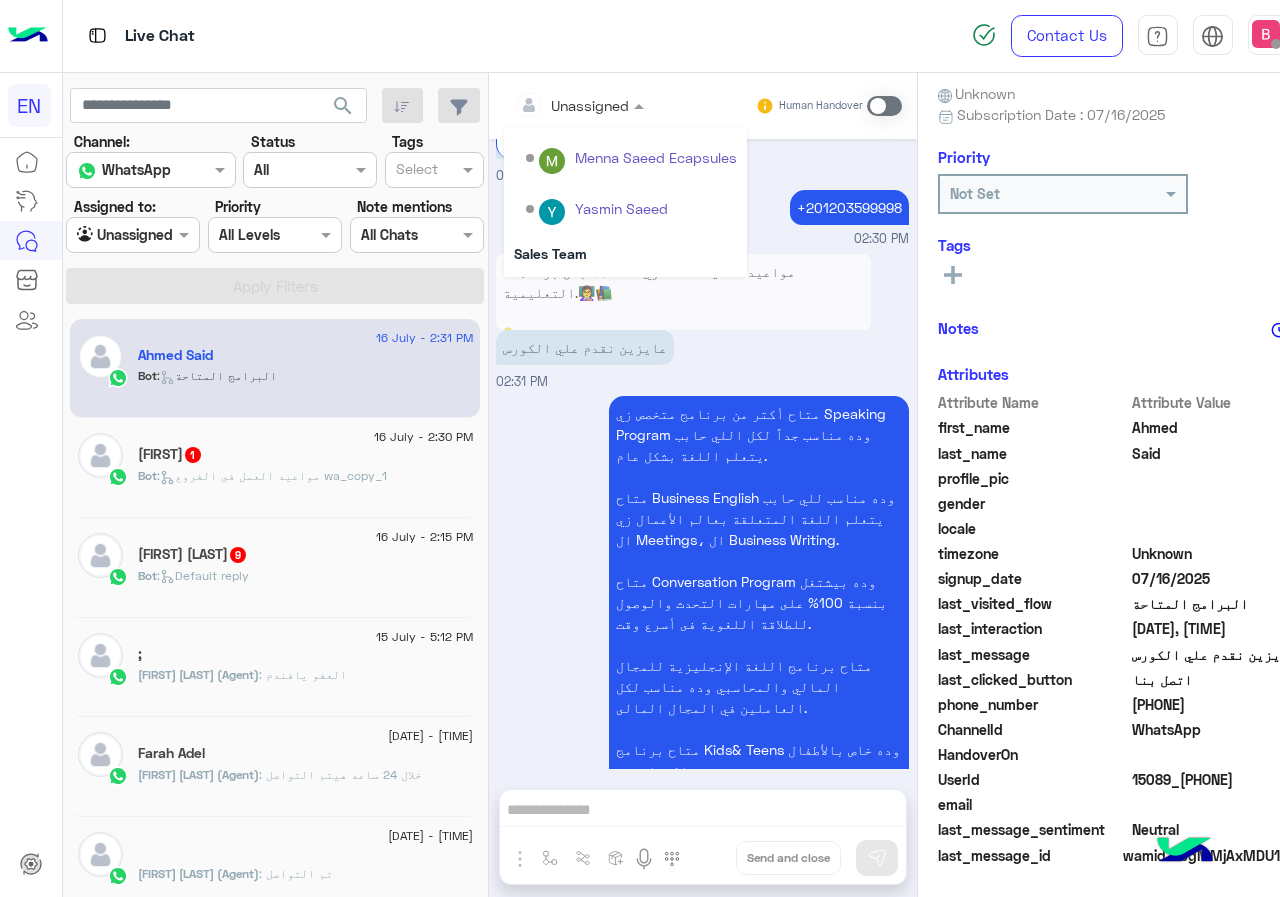 scroll, scrollTop: 332, scrollLeft: 0, axis: vertical 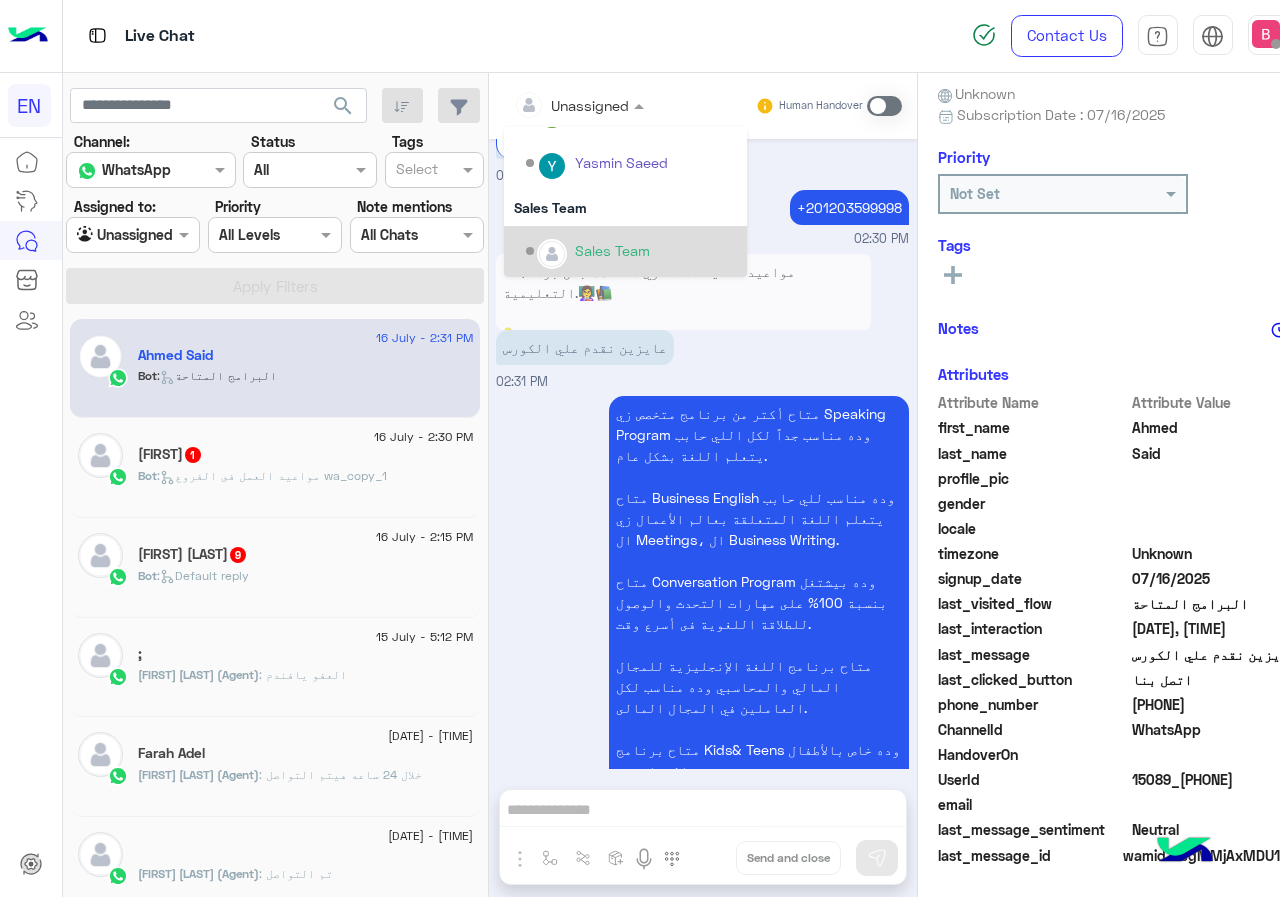 click on "Sales Team" at bounding box center [612, 250] 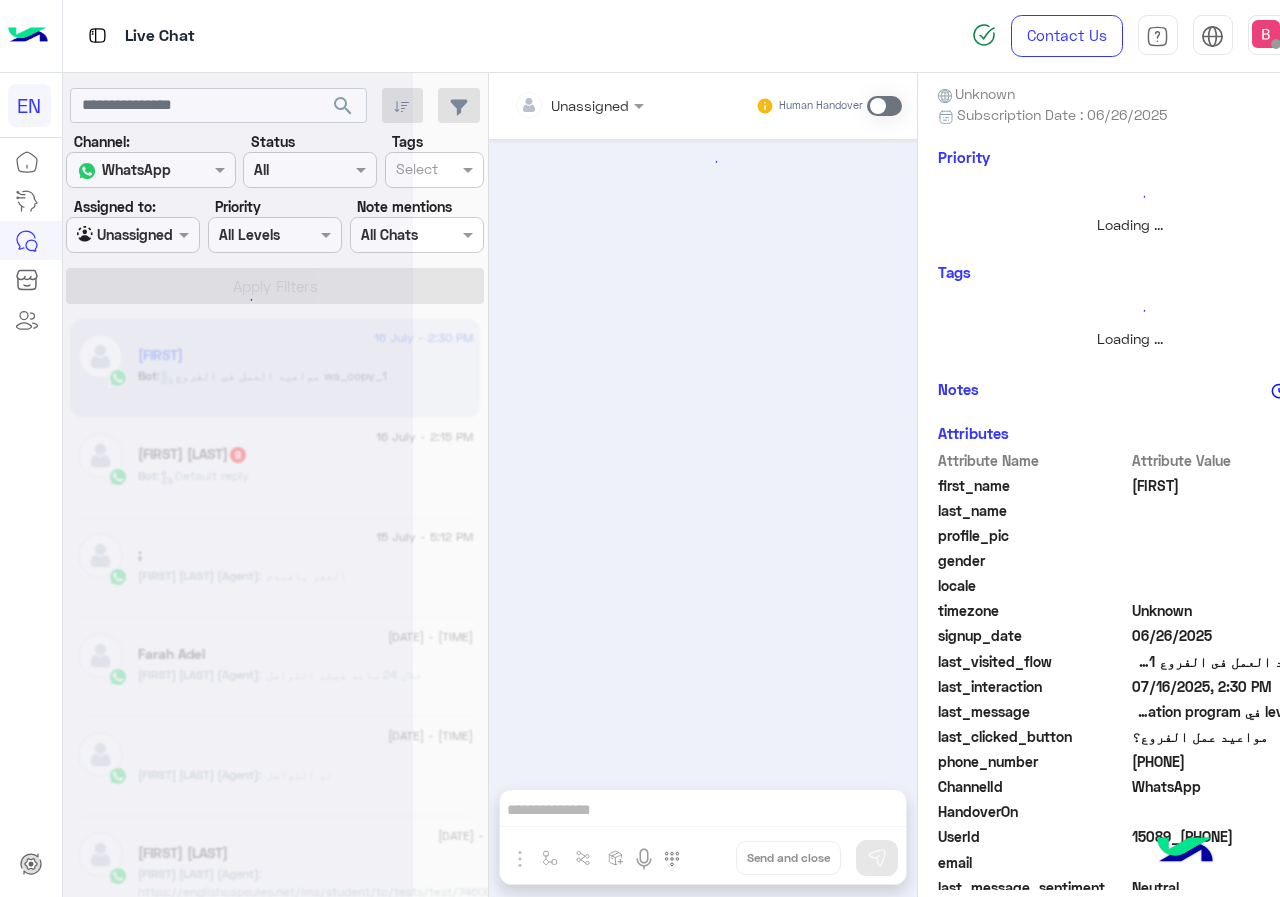 scroll, scrollTop: 0, scrollLeft: 0, axis: both 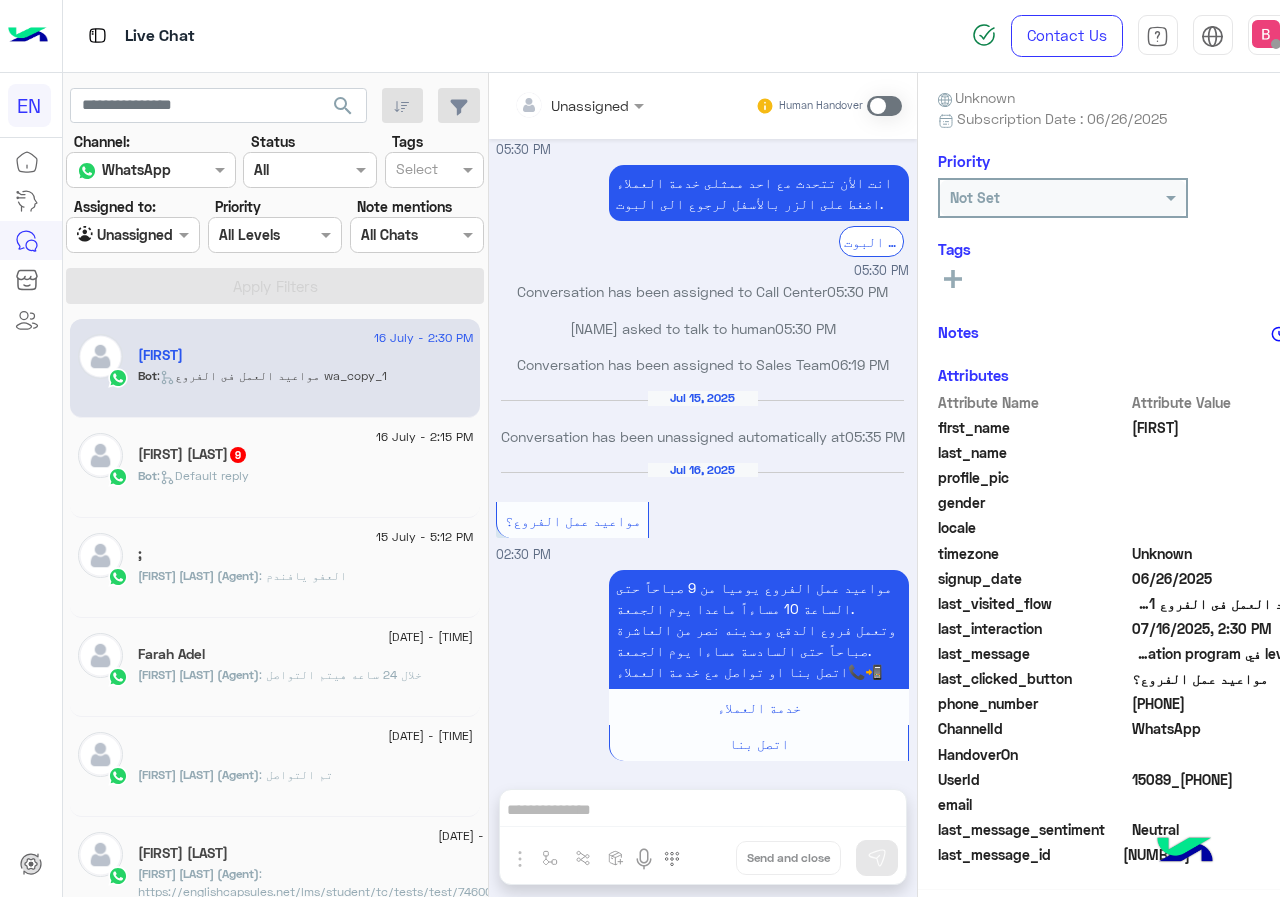click on ":   مواعيد العمل فى الفروع wa_copy_1" 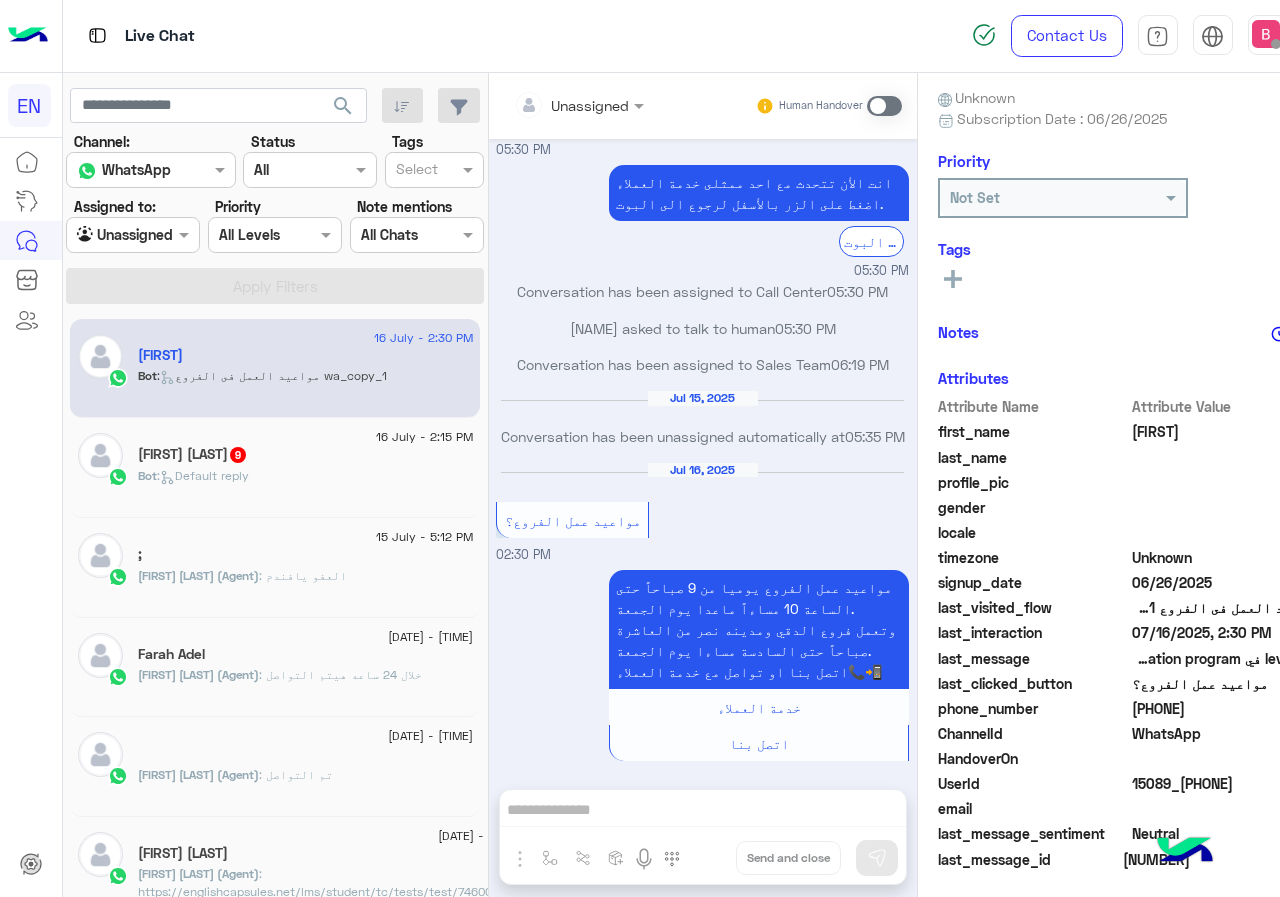 scroll, scrollTop: 180, scrollLeft: 0, axis: vertical 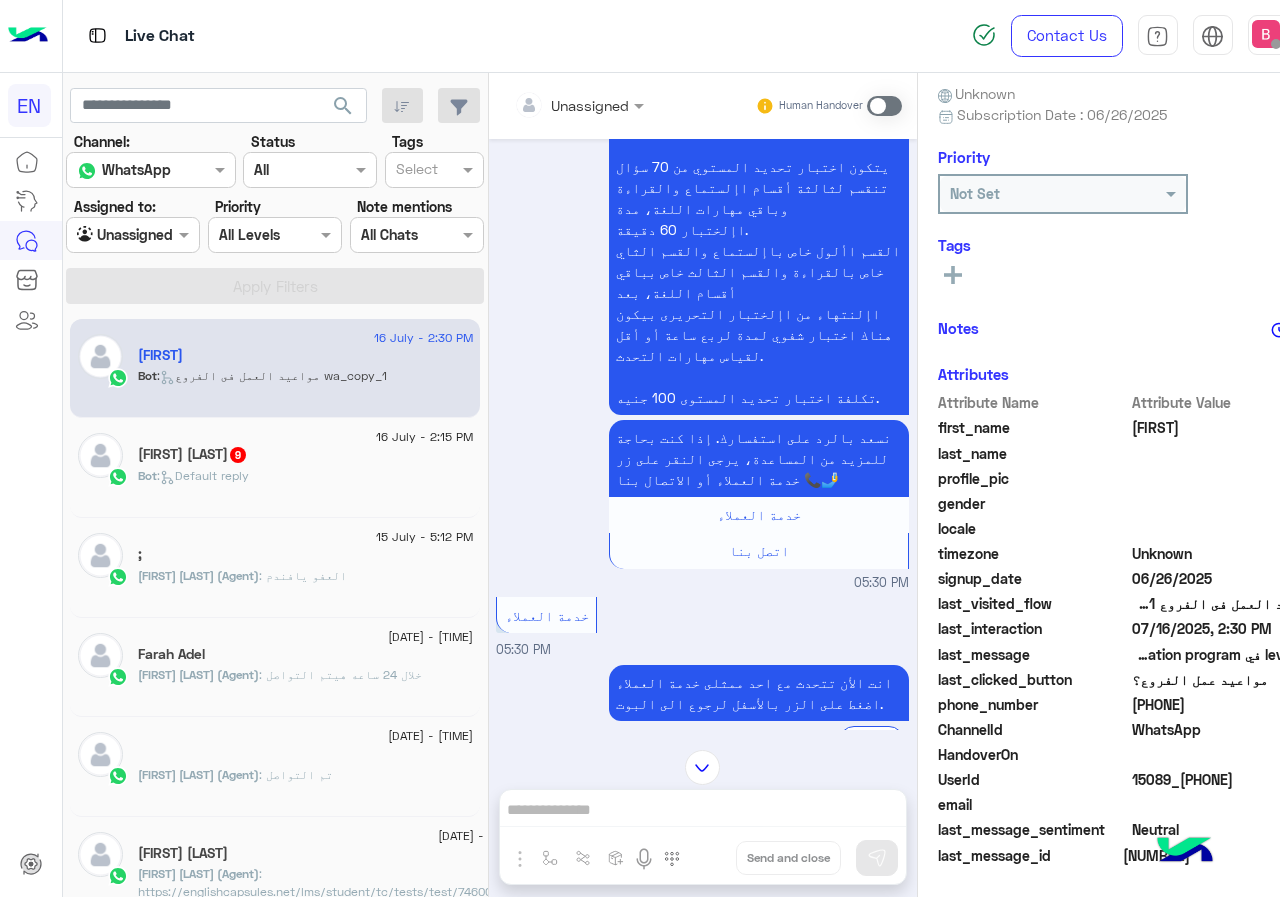 click at bounding box center [554, 105] 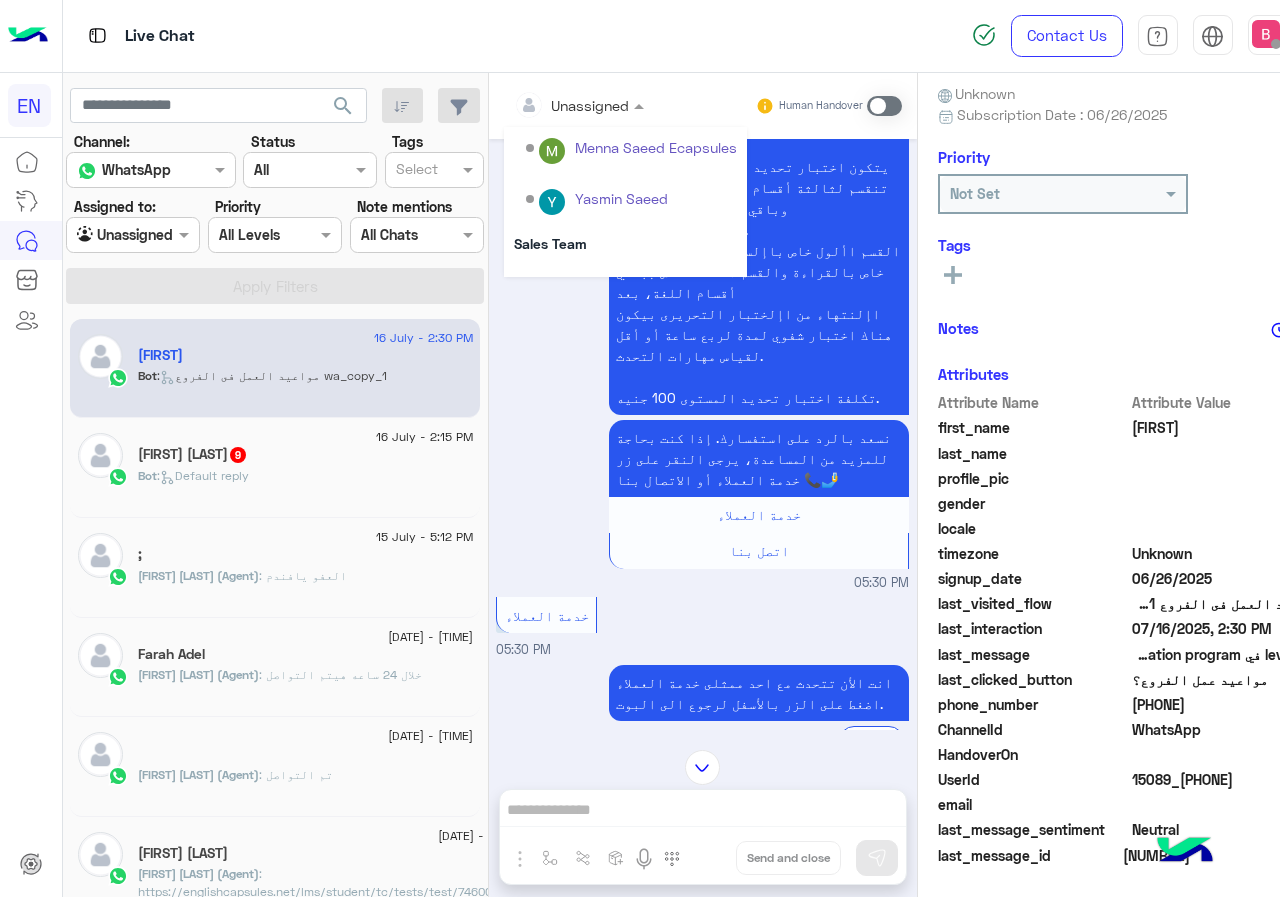 scroll, scrollTop: 332, scrollLeft: 0, axis: vertical 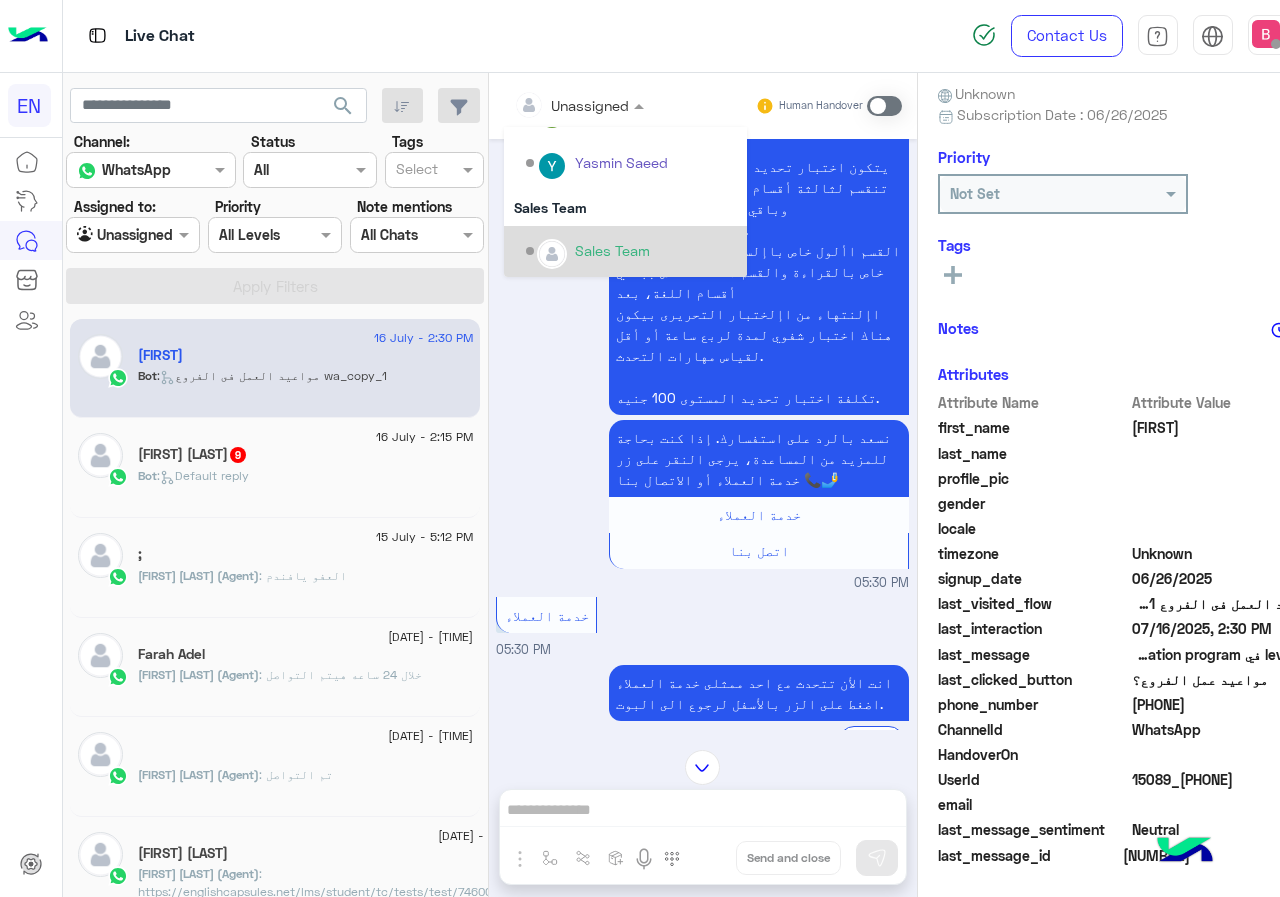 click at bounding box center (552, 254) 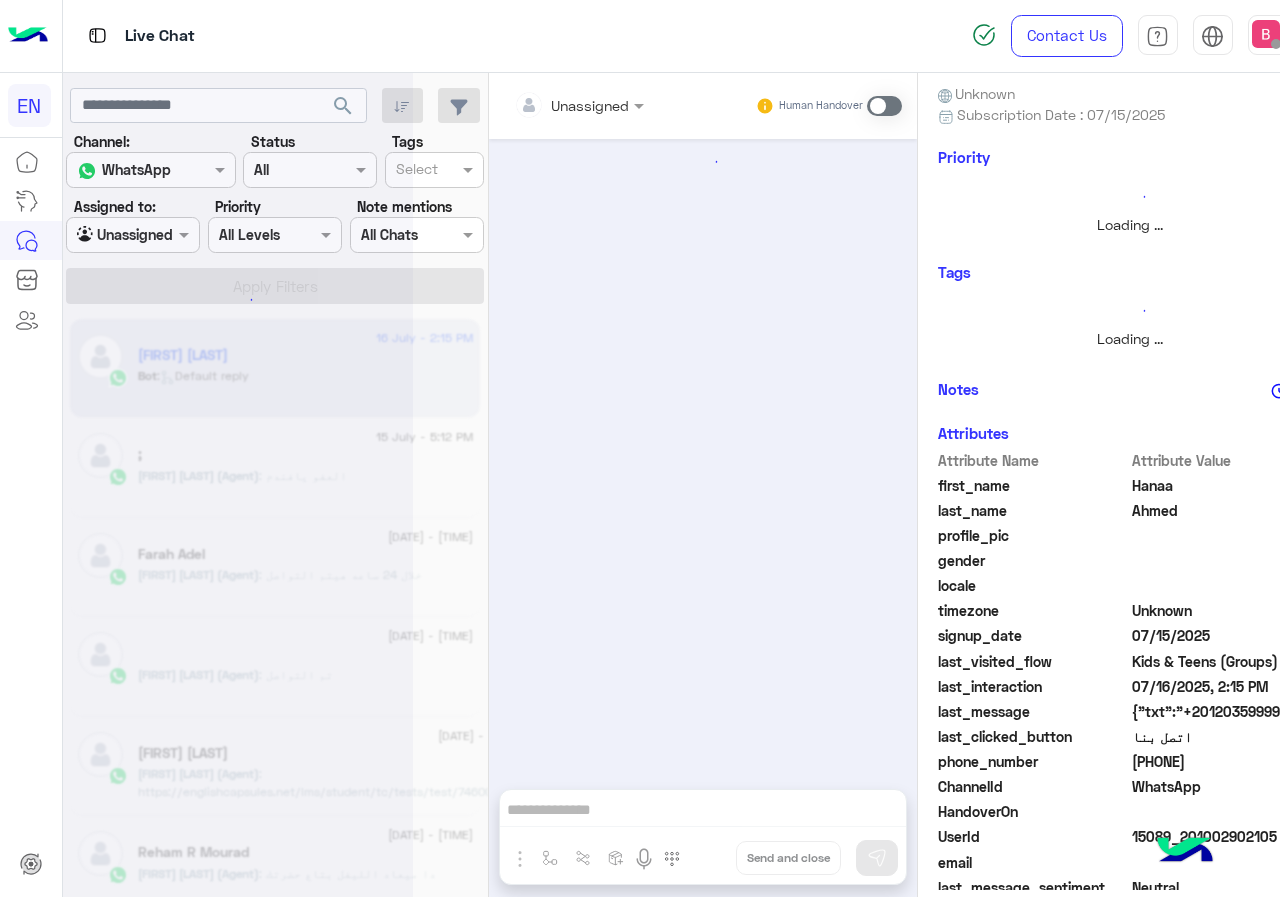scroll, scrollTop: 0, scrollLeft: 0, axis: both 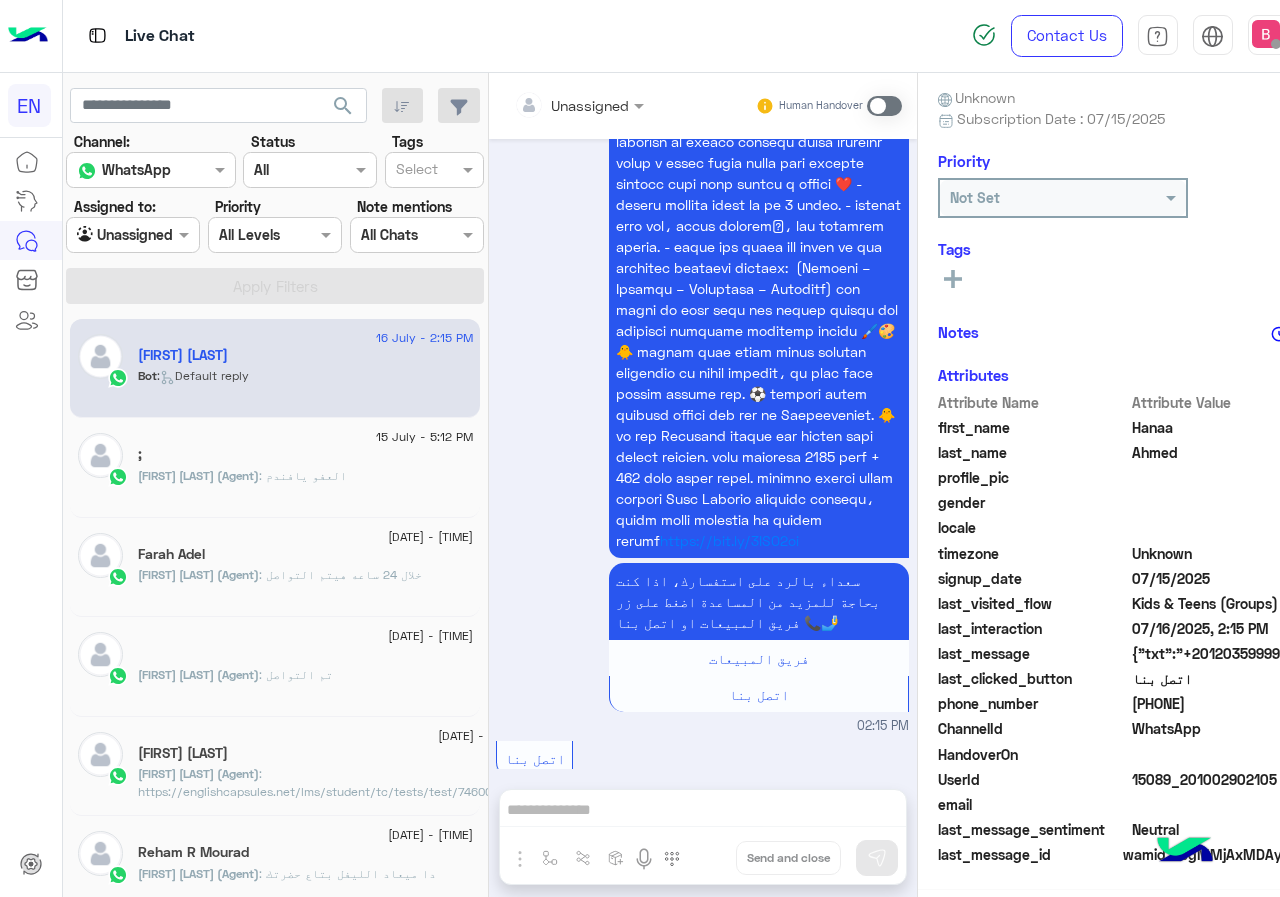 click on "Bot :   Default reply" 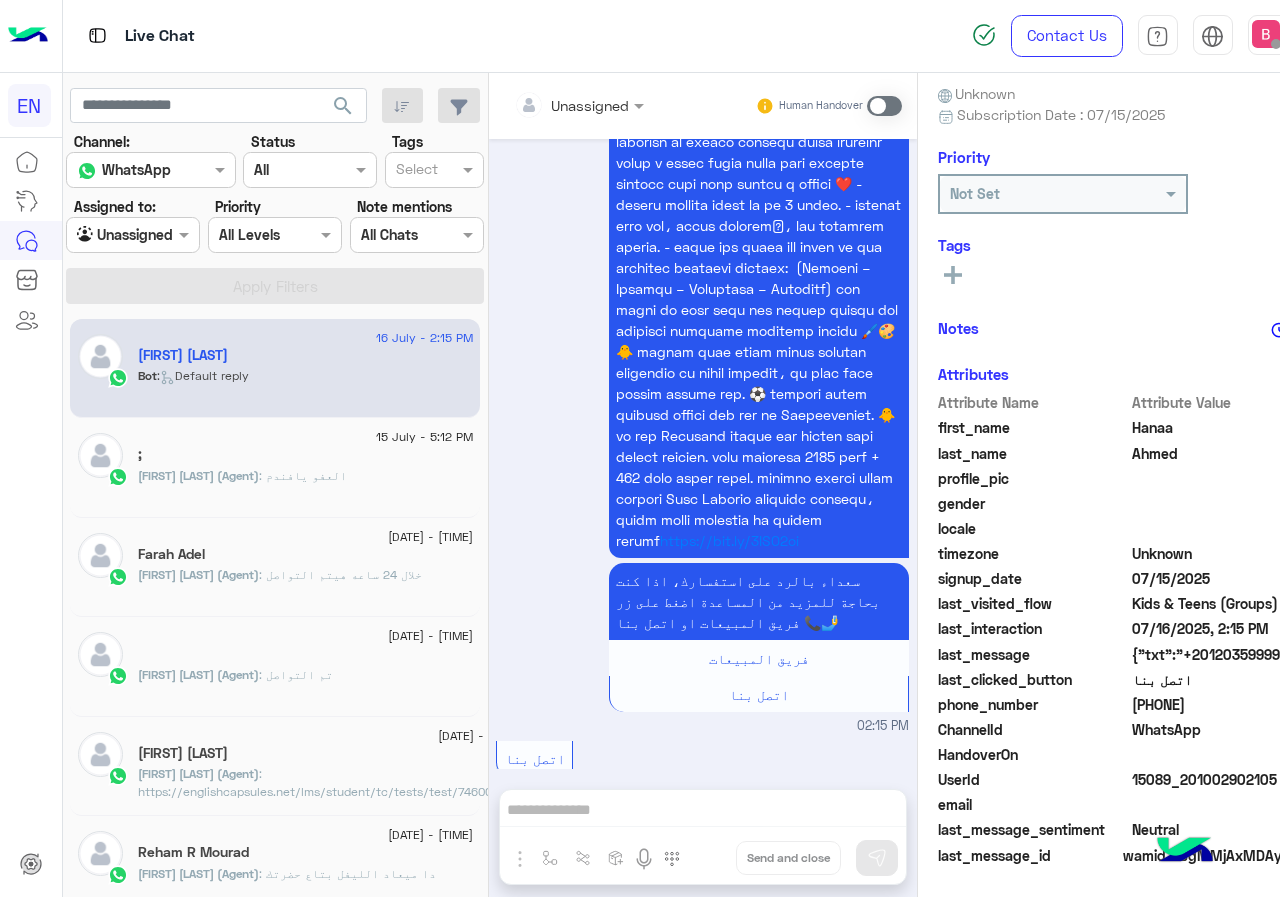 click on "Agent Filter Unassigned" at bounding box center (133, 235) 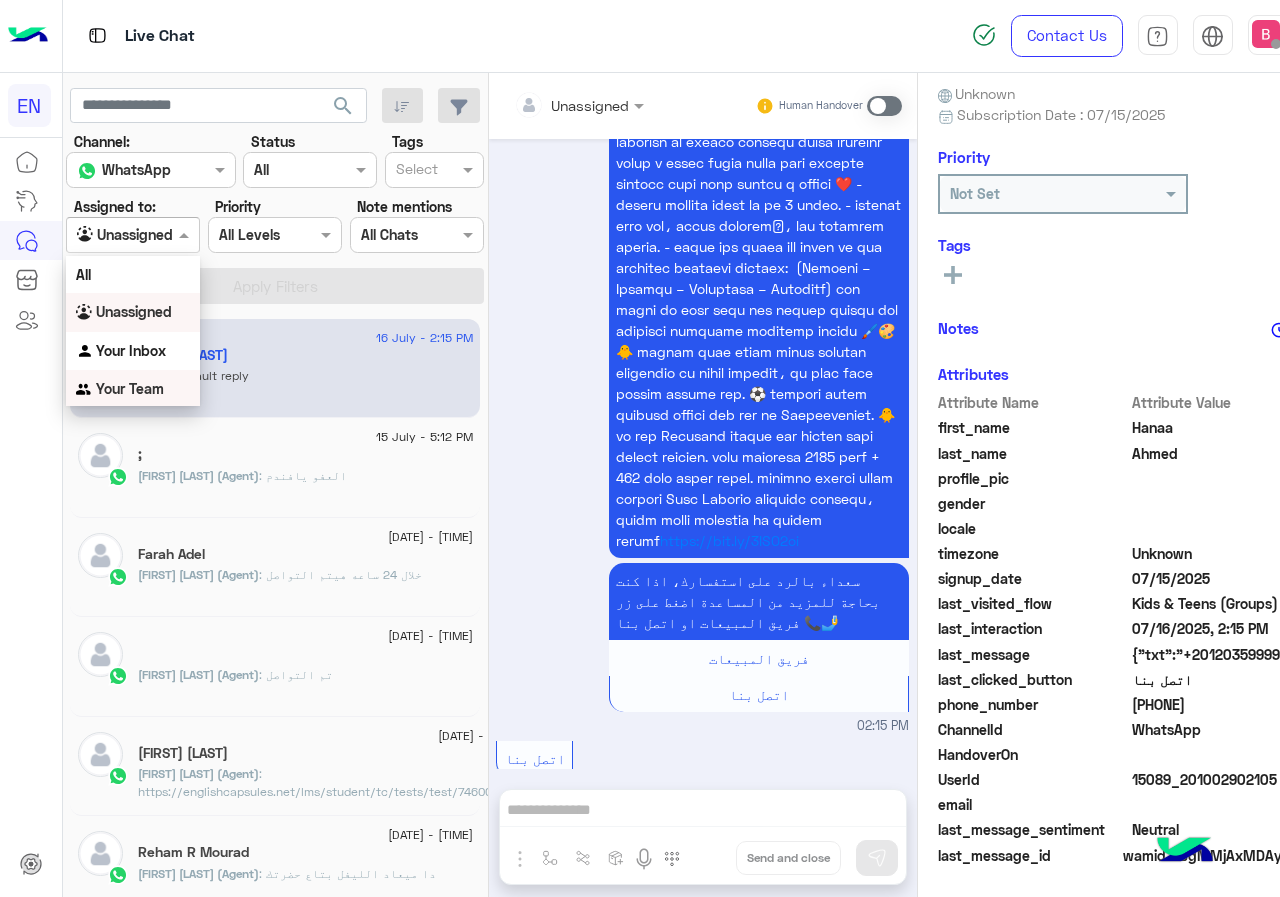 click on "Your Team" at bounding box center (130, 388) 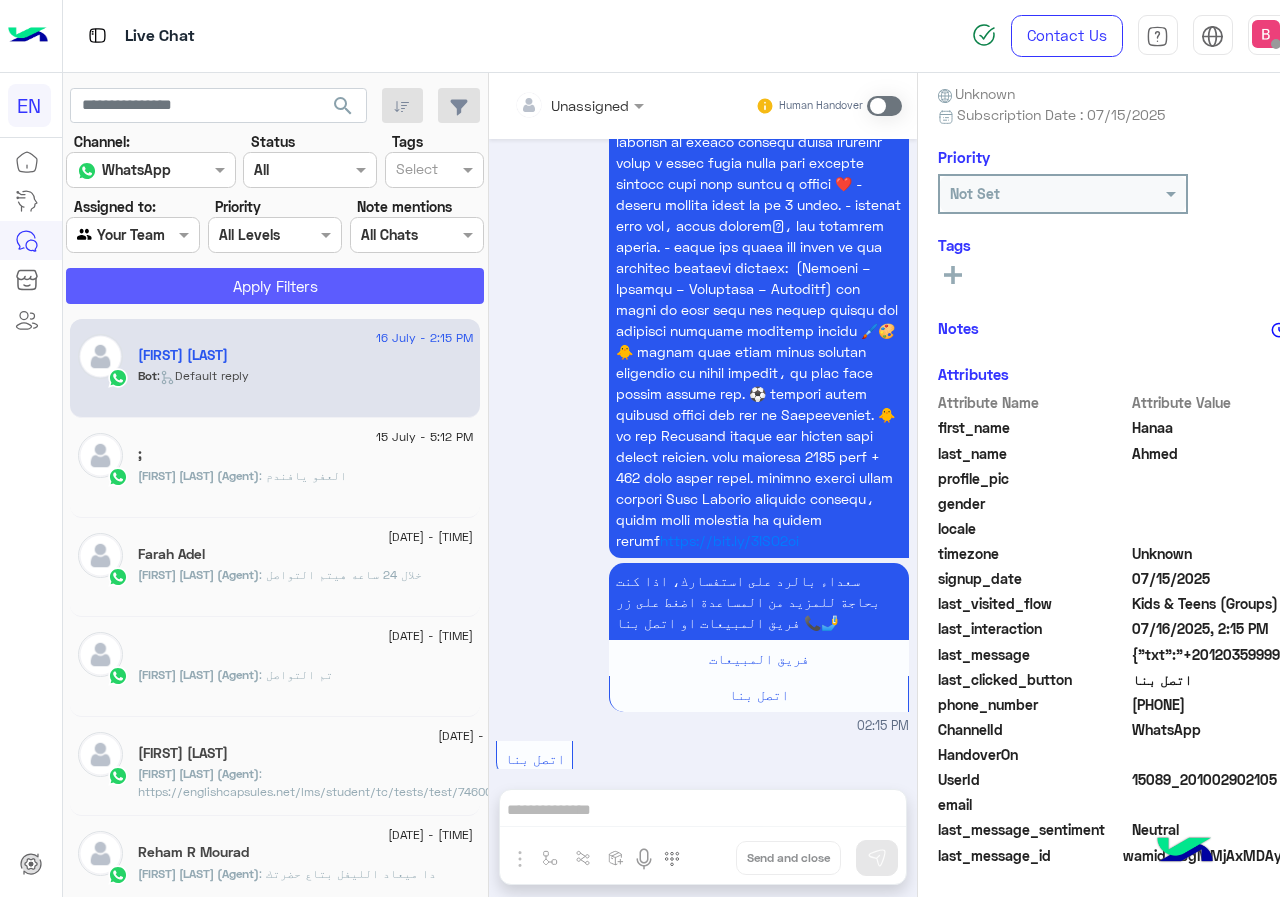 click on "Apply Filters" 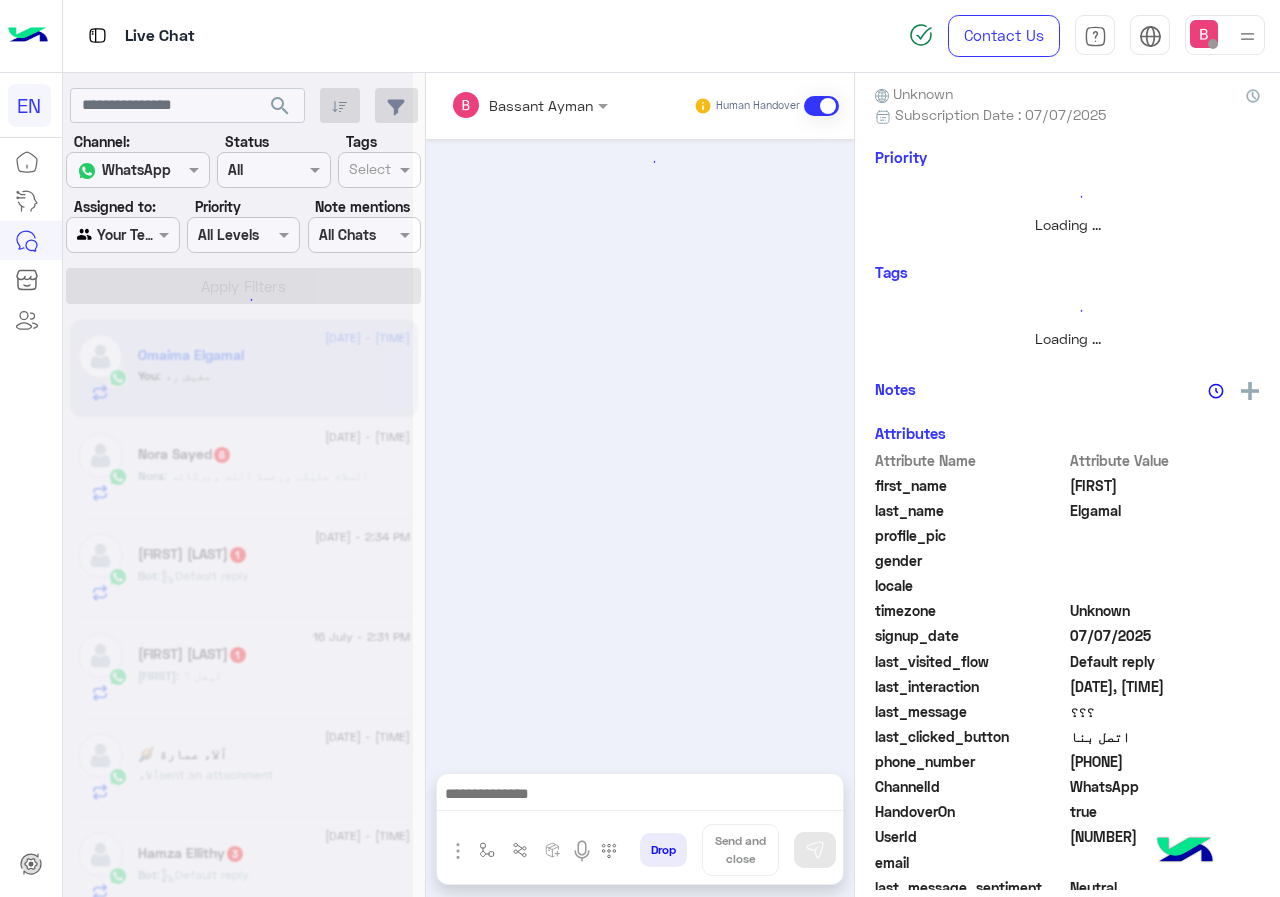 scroll, scrollTop: 0, scrollLeft: 0, axis: both 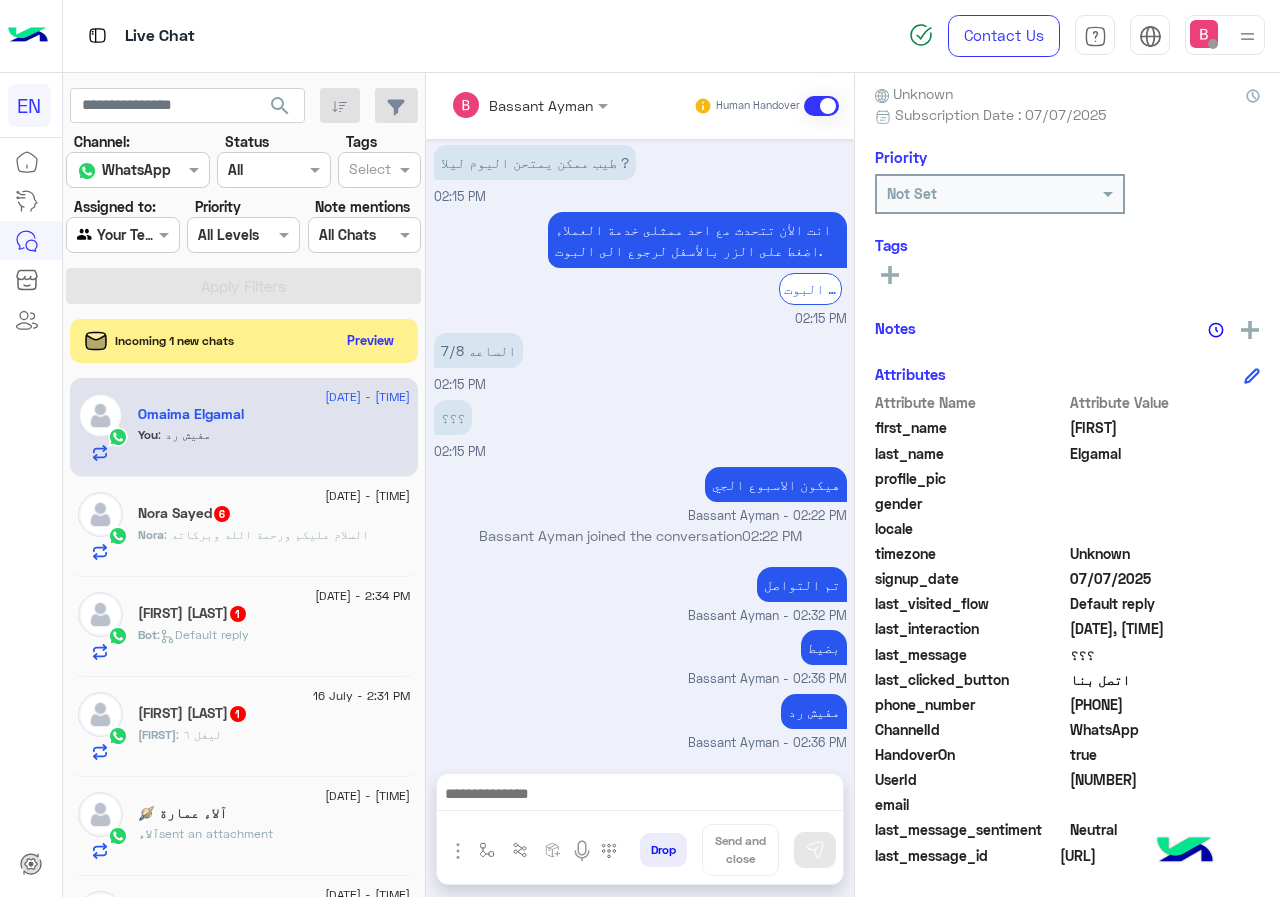 click on "16 July - 2:36 PM  Omaima Elgamal   You  : مفيش رد" 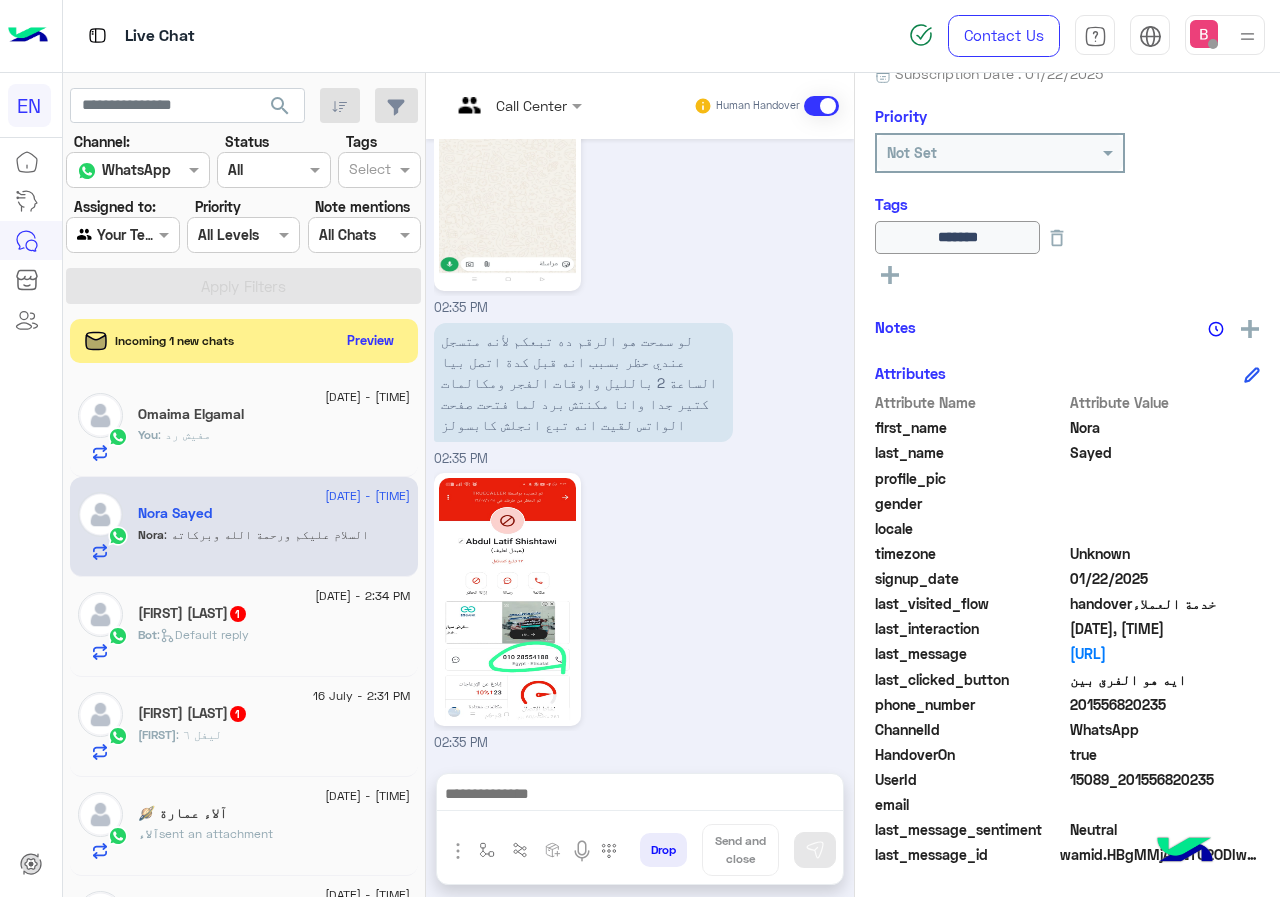 drag, startPoint x: 1075, startPoint y: 705, endPoint x: 1197, endPoint y: 701, distance: 122.06556 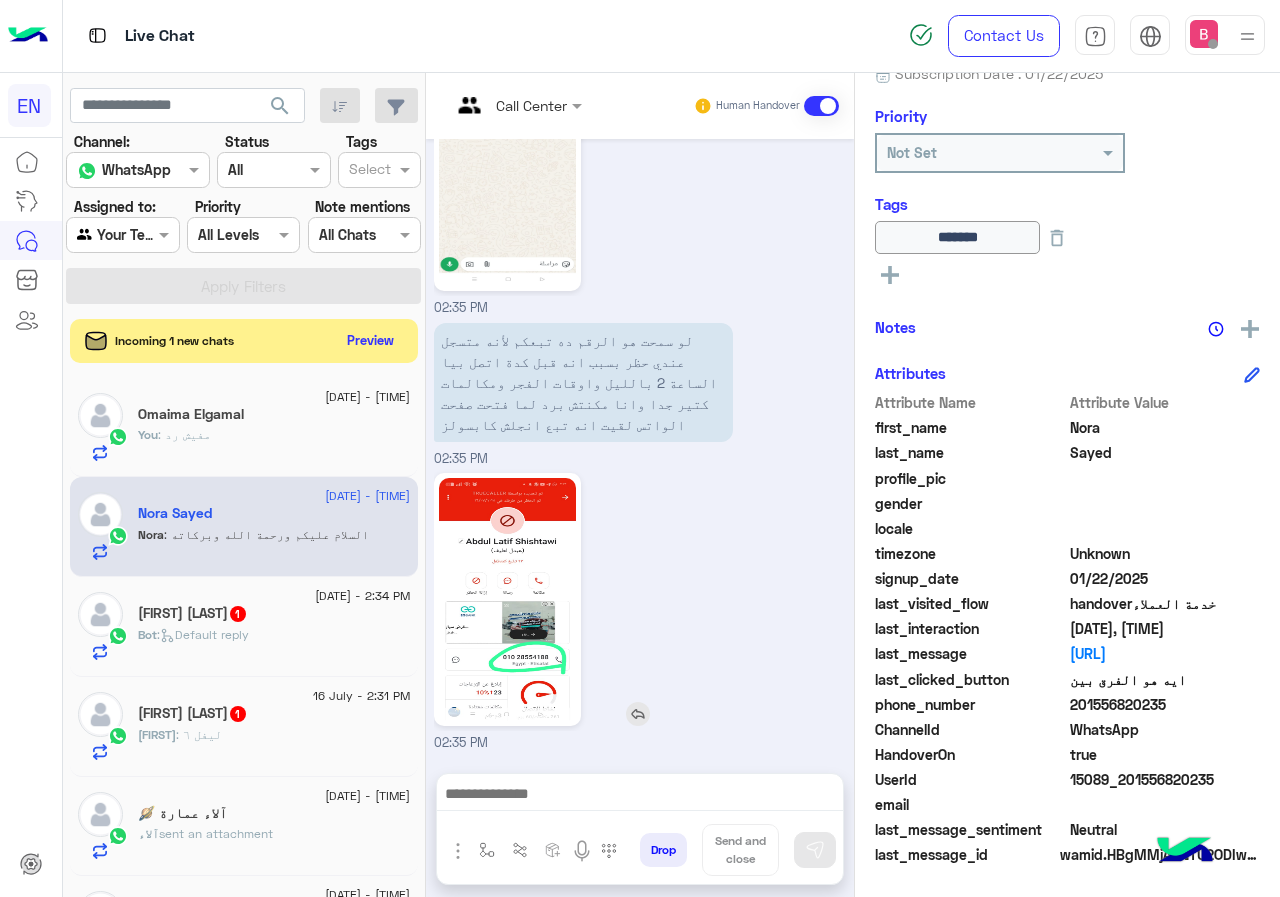 click 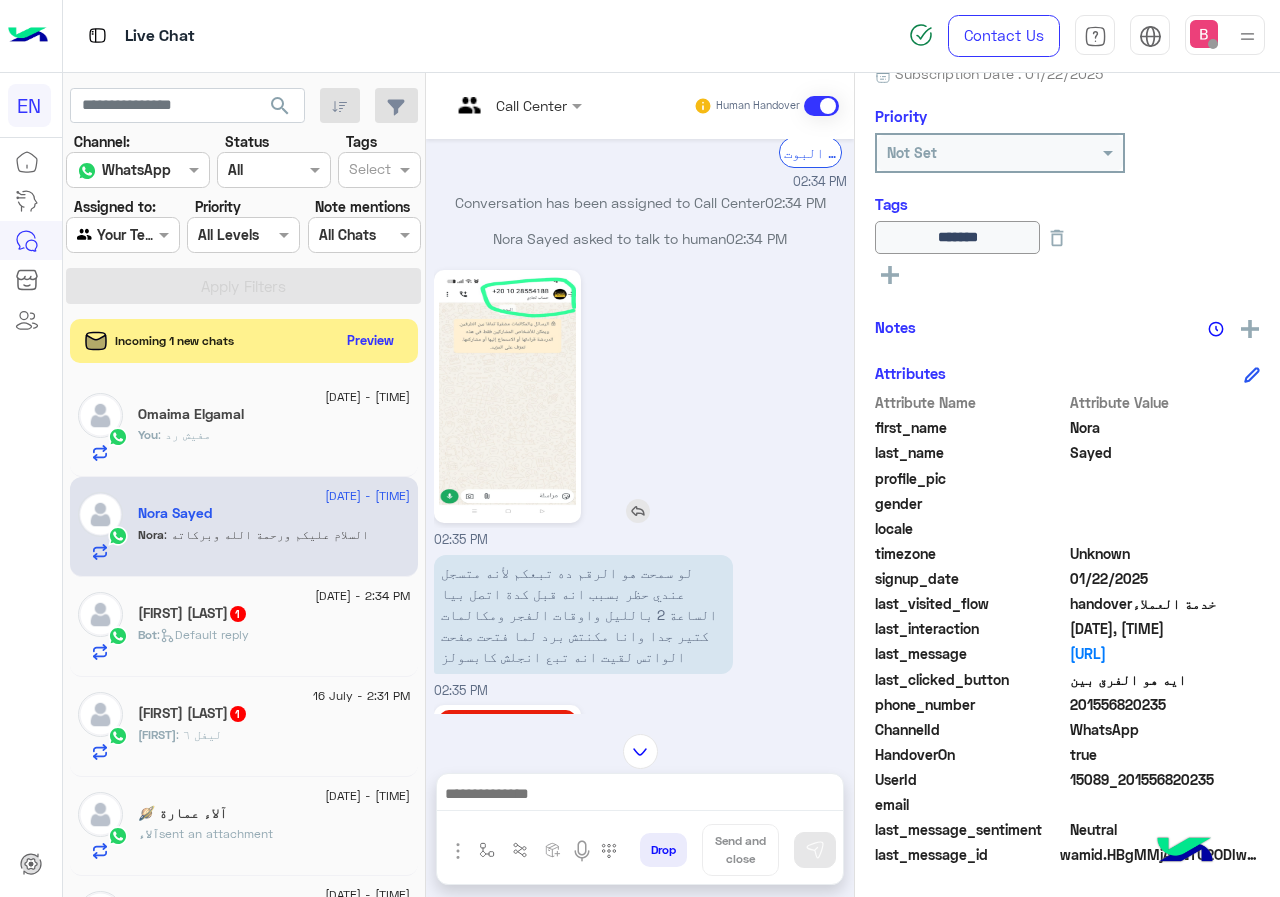 scroll, scrollTop: 1683, scrollLeft: 0, axis: vertical 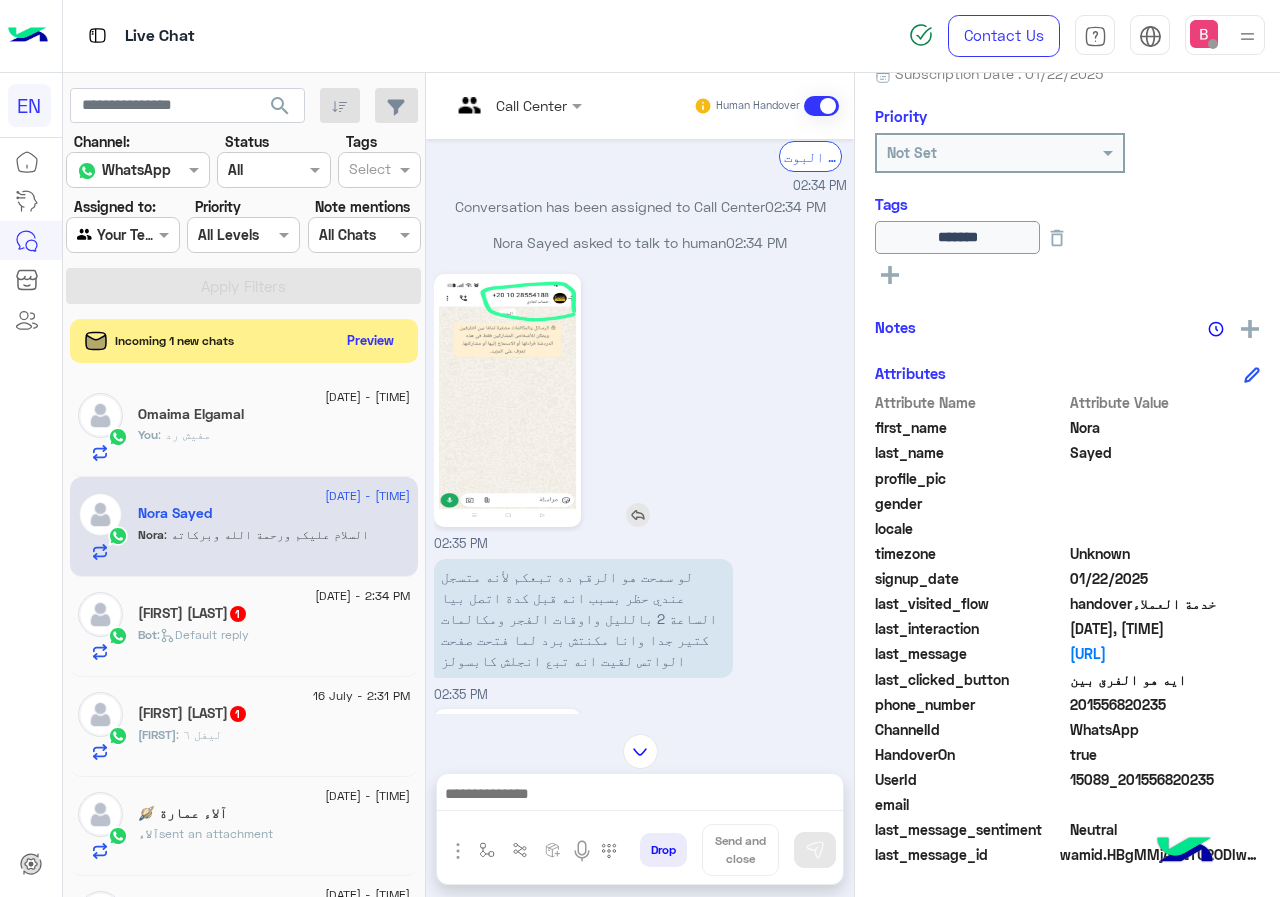 click 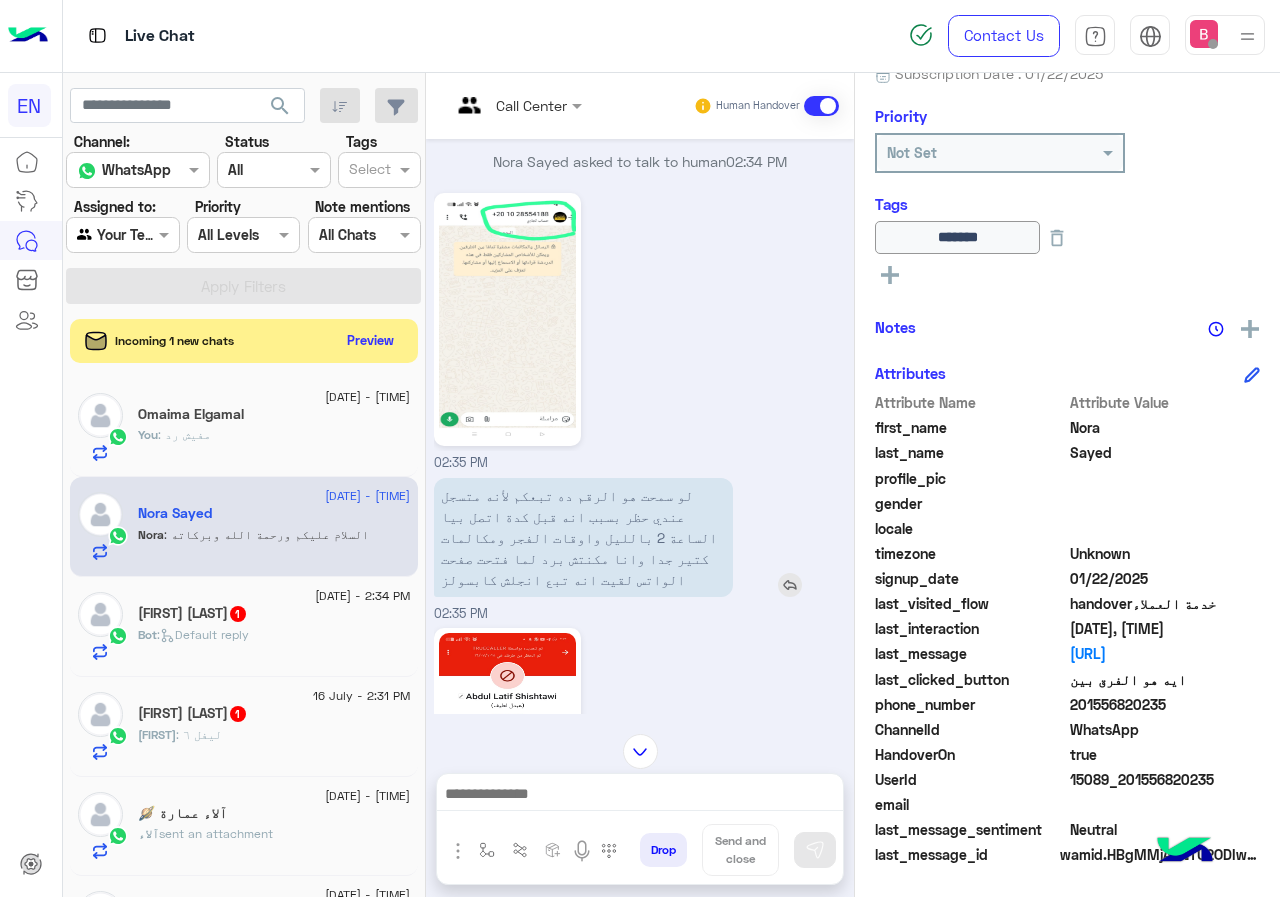 scroll, scrollTop: 1783, scrollLeft: 0, axis: vertical 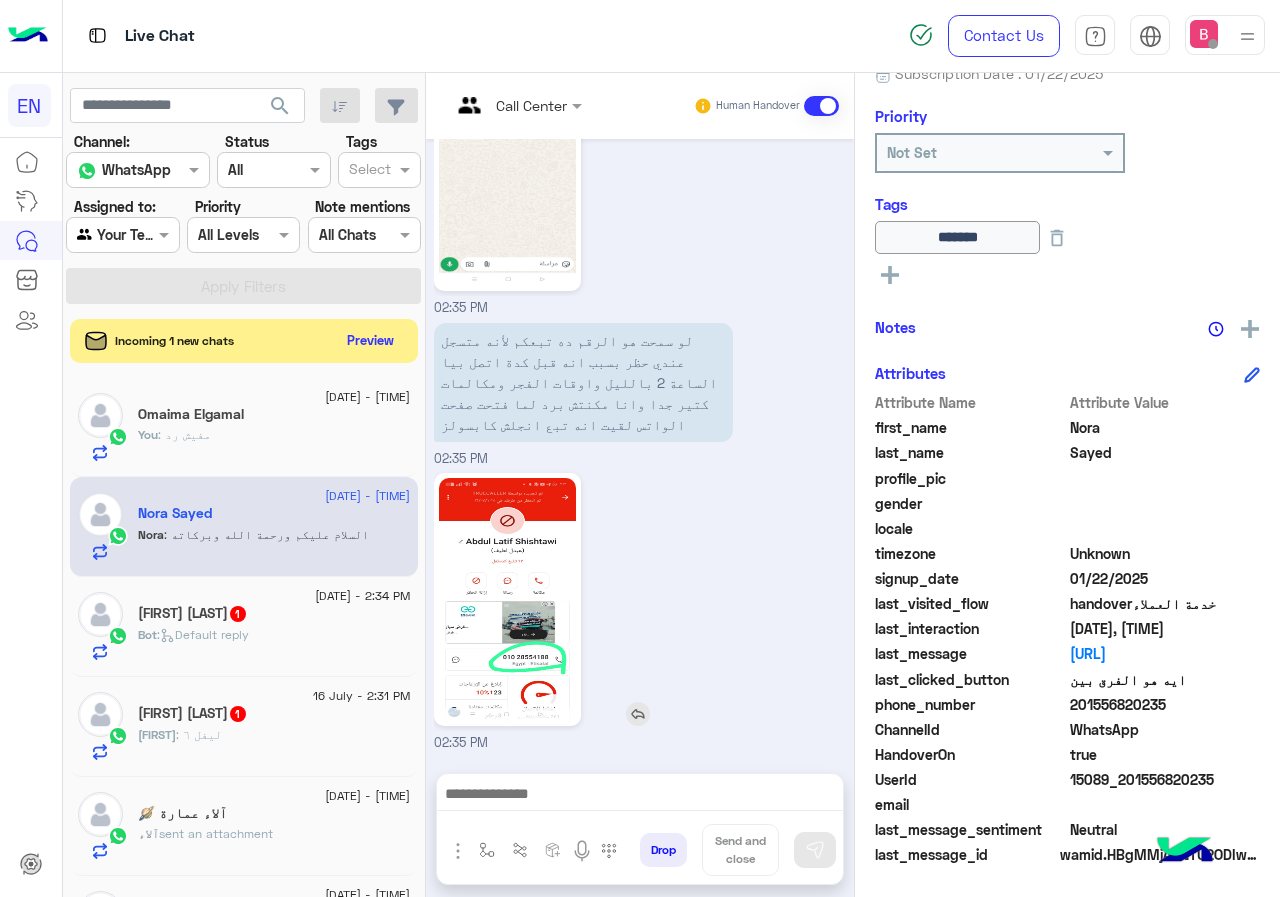 click 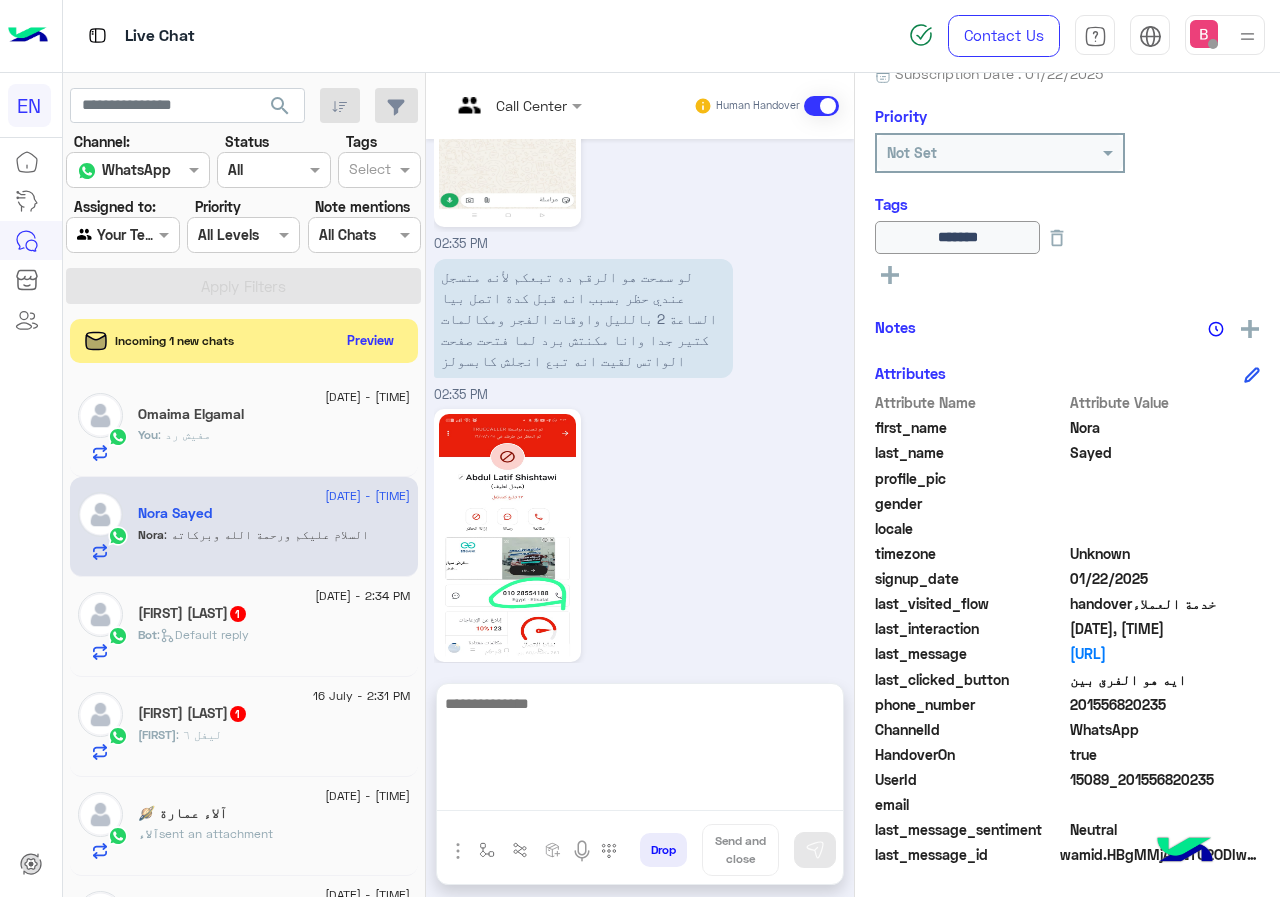 click at bounding box center [640, 751] 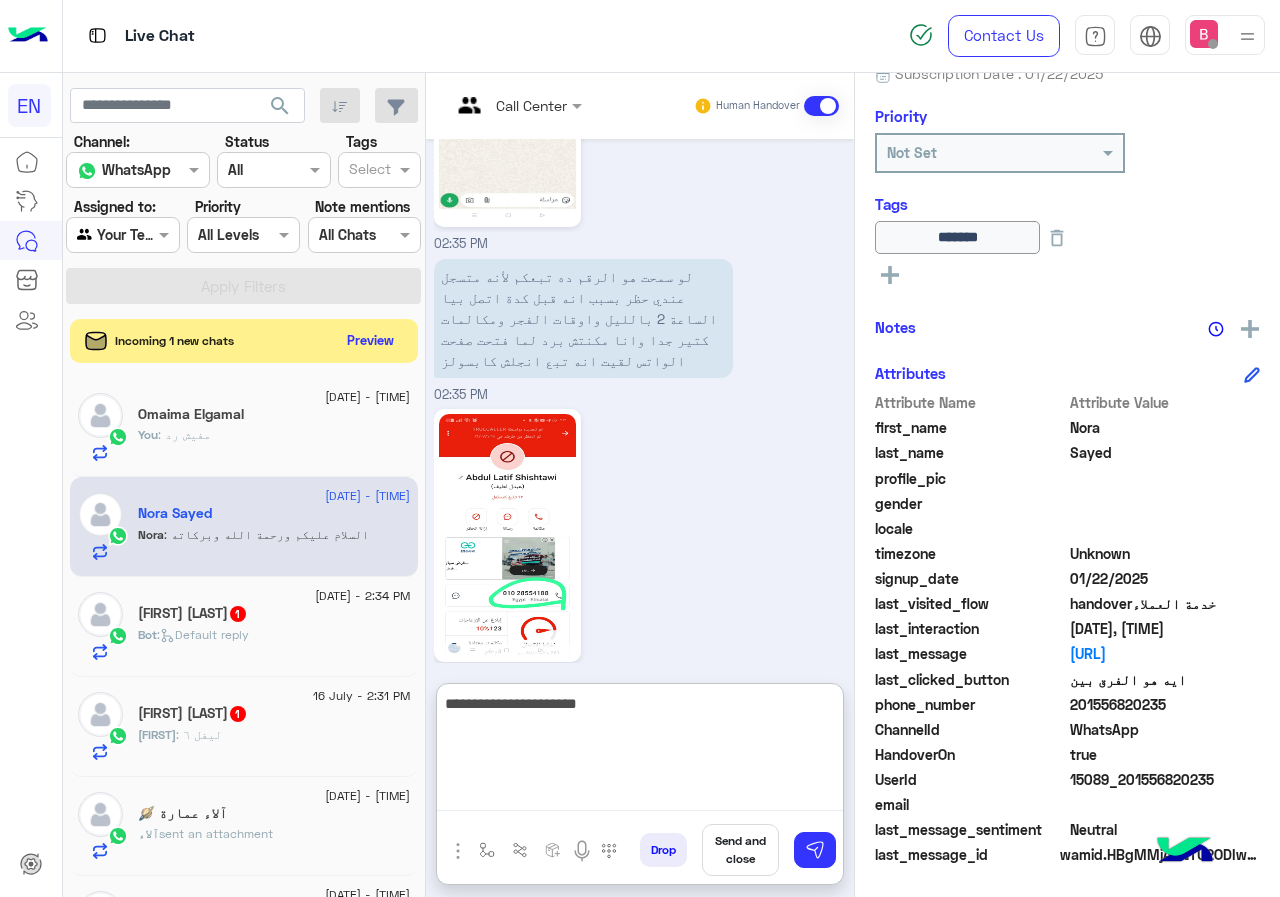 type on "**********" 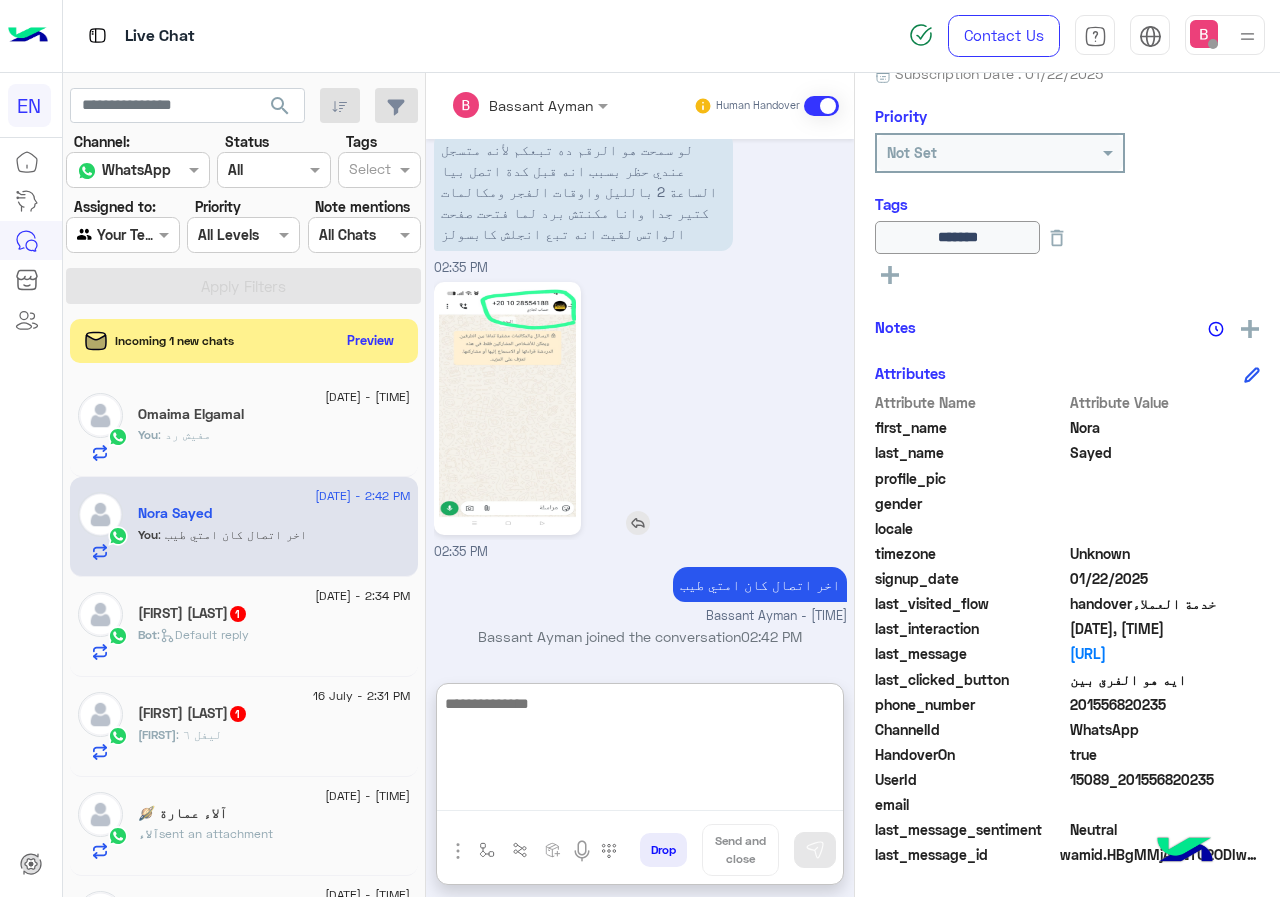 scroll, scrollTop: 2173, scrollLeft: 0, axis: vertical 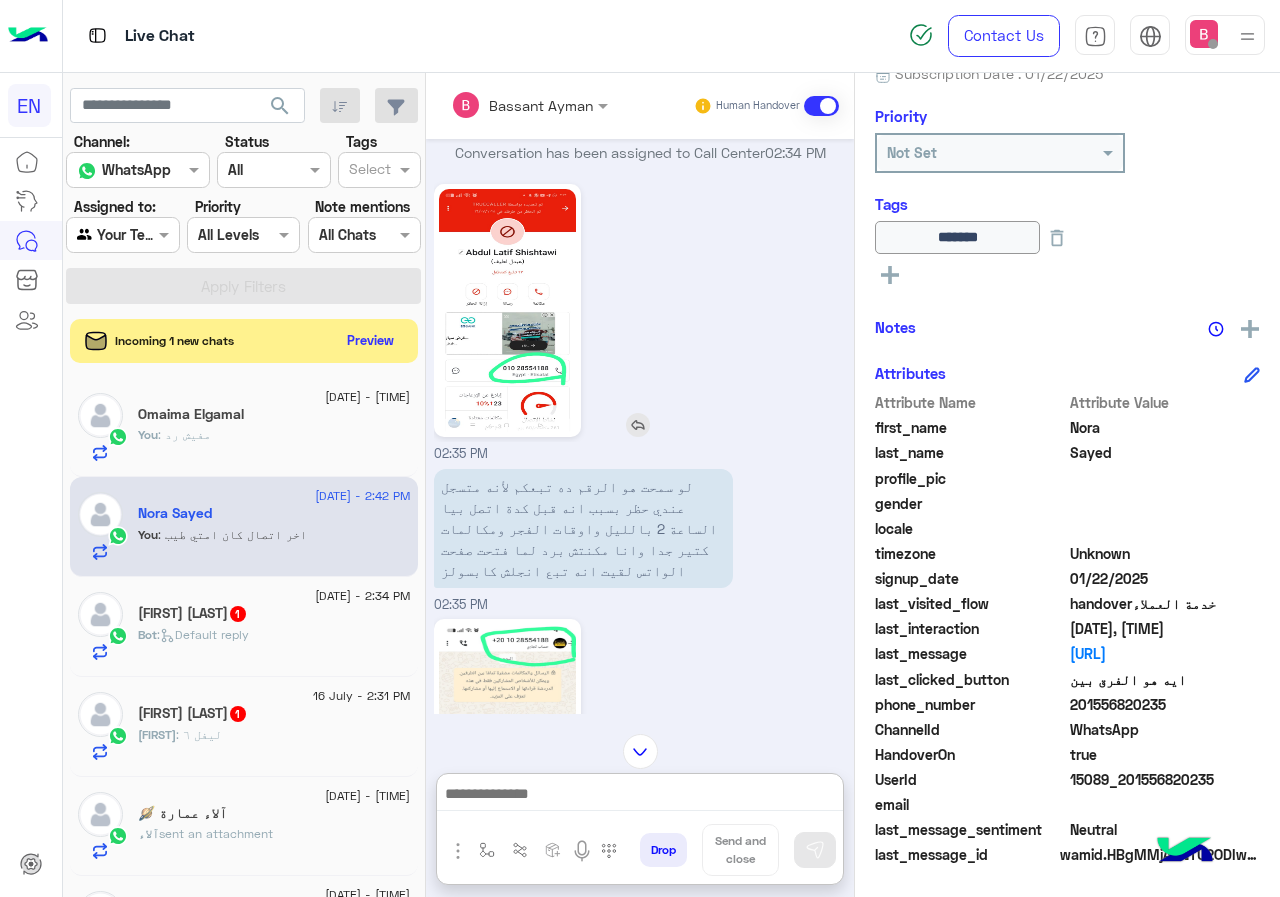 click 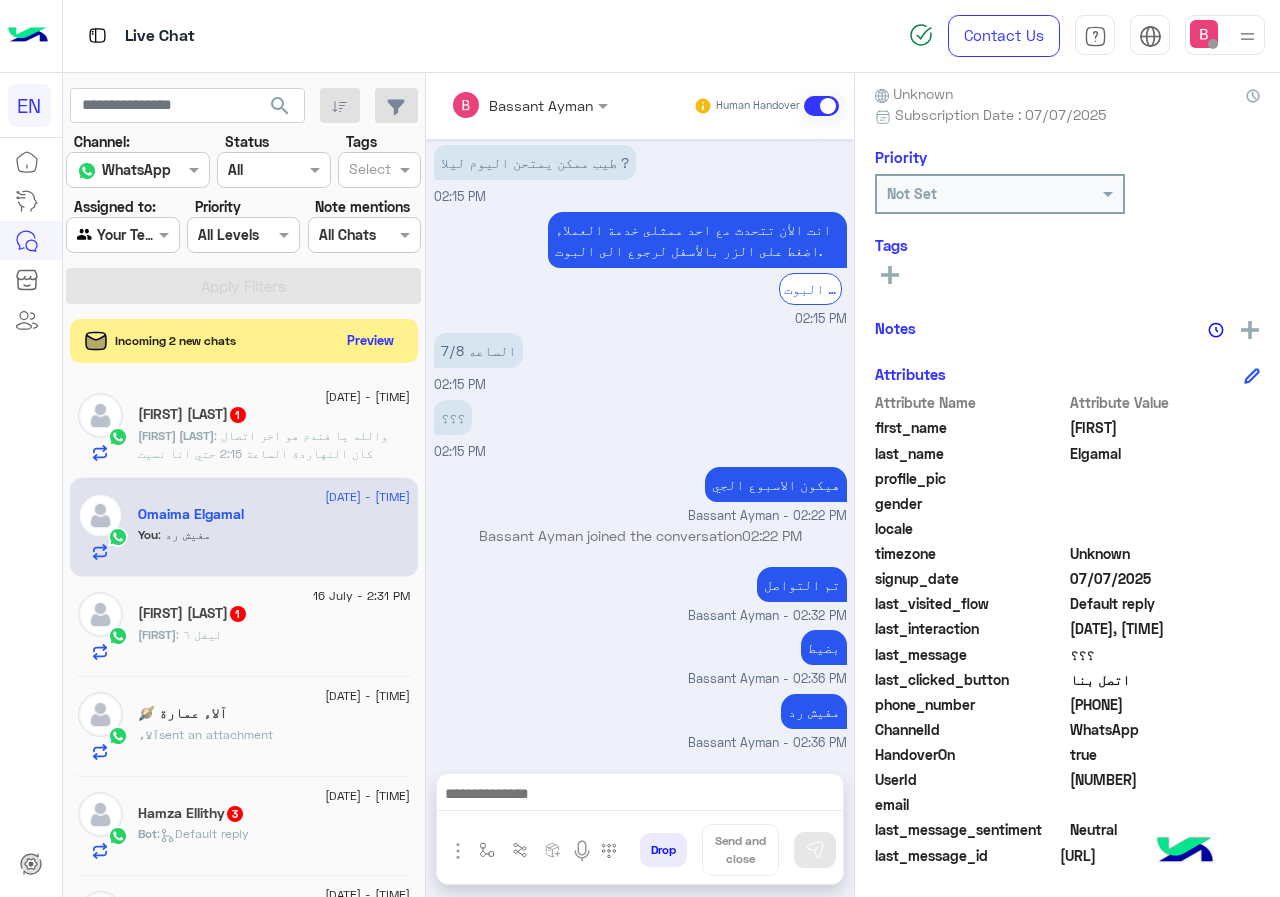 scroll, scrollTop: 650, scrollLeft: 0, axis: vertical 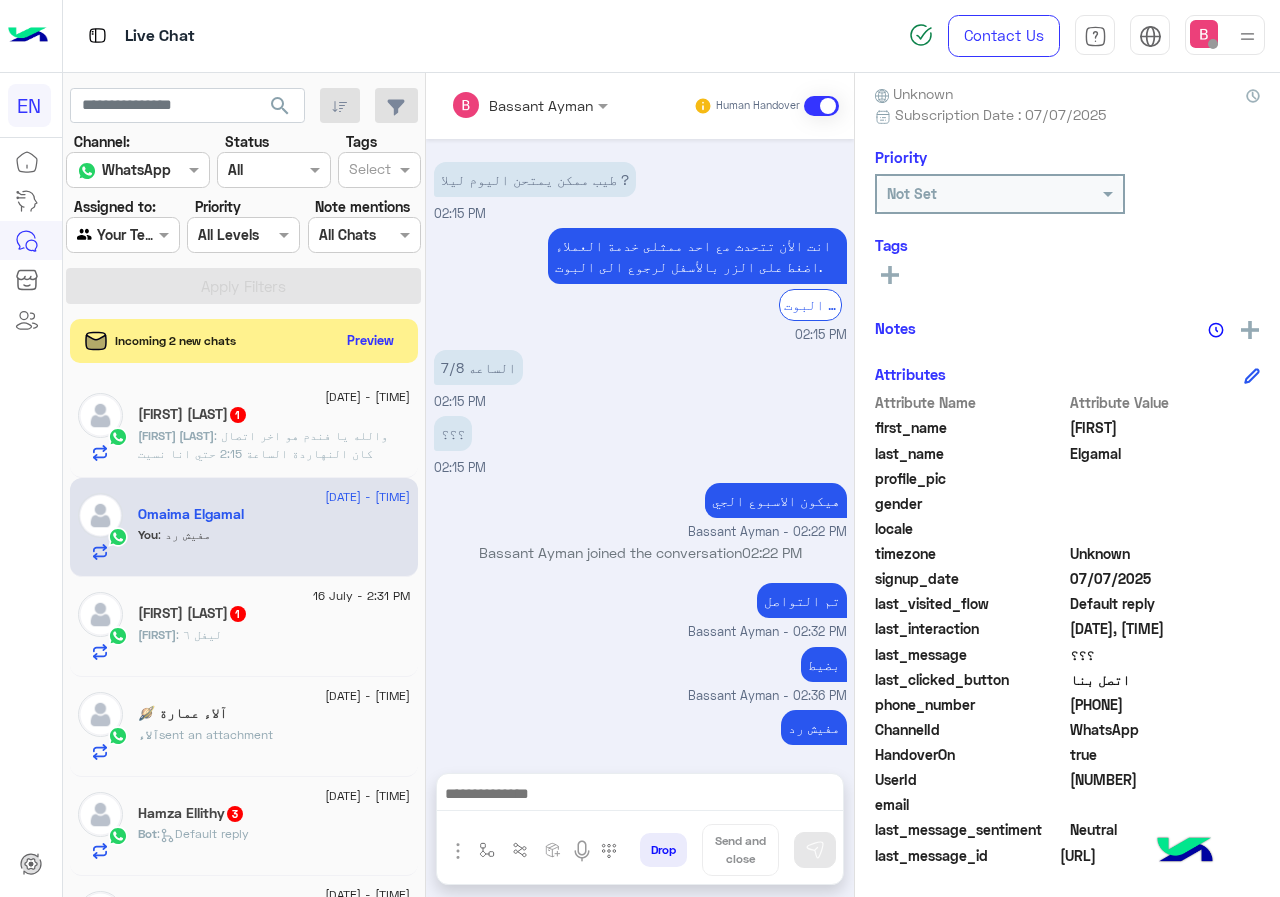click at bounding box center [122, 234] 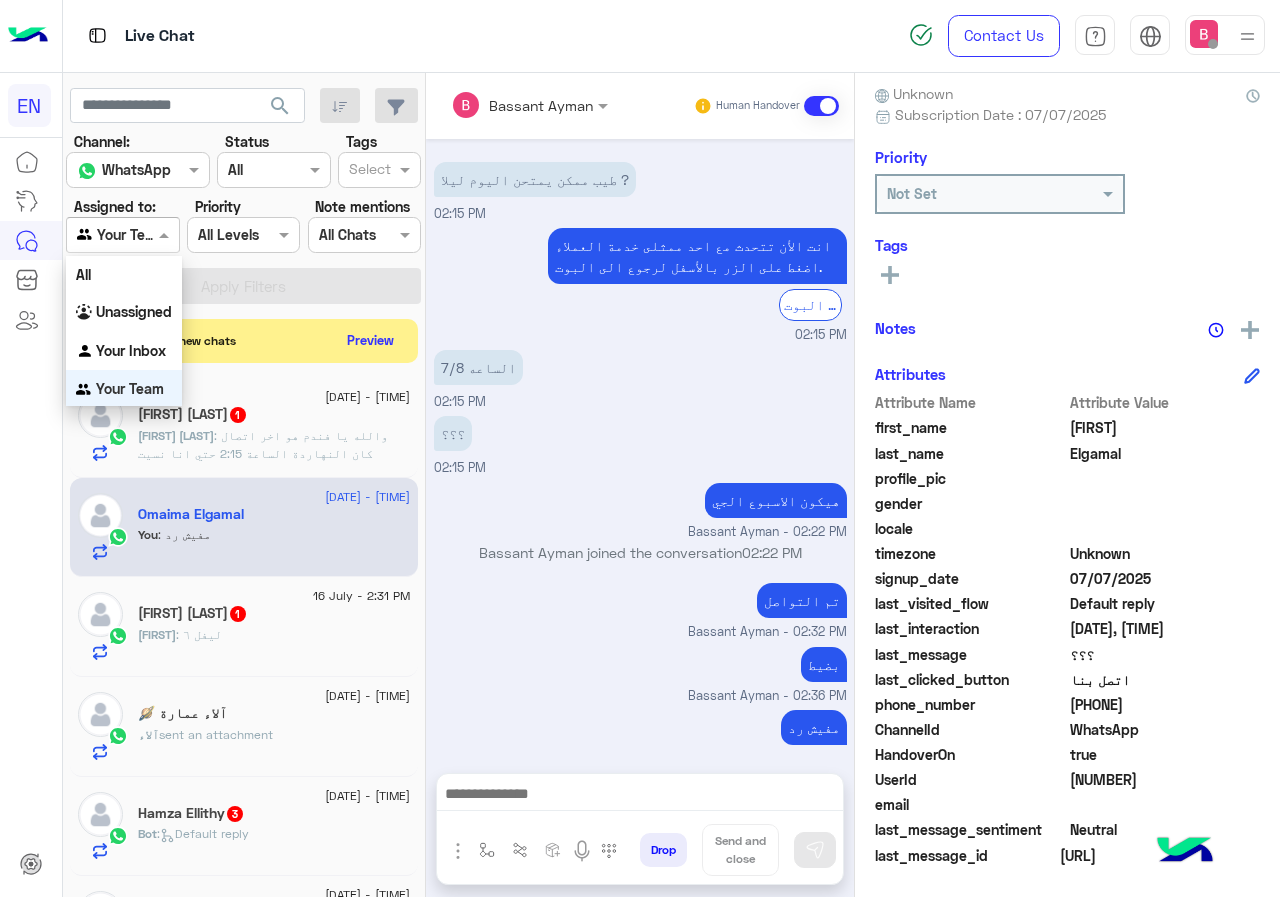 scroll, scrollTop: 1, scrollLeft: 0, axis: vertical 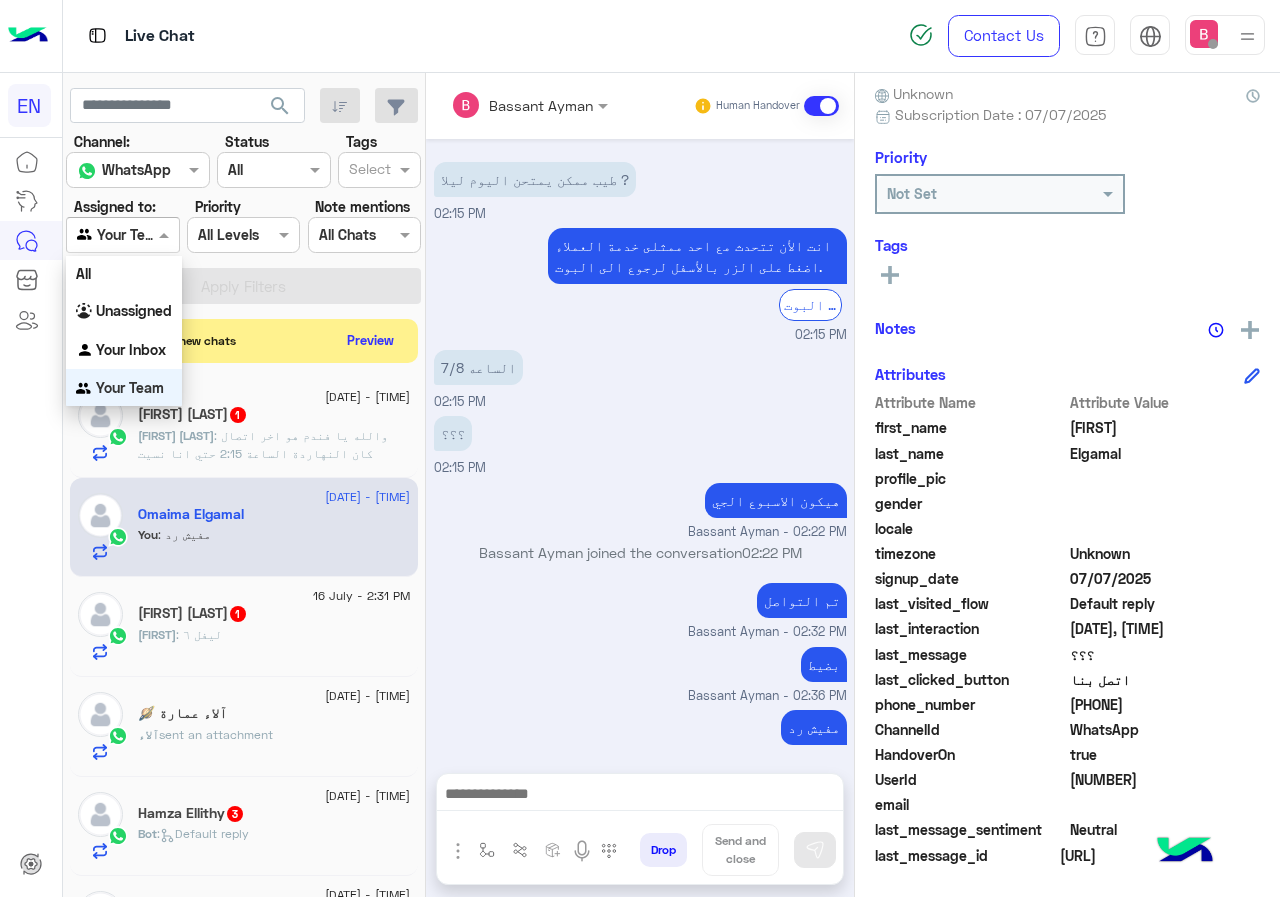 click on "search Channel: Channel WhatsApp Status Channel All Tags Select Assigned to: Agent Filter Your Team Priority All Levels All Levels Note mentions Select All Chats Apply Filters" 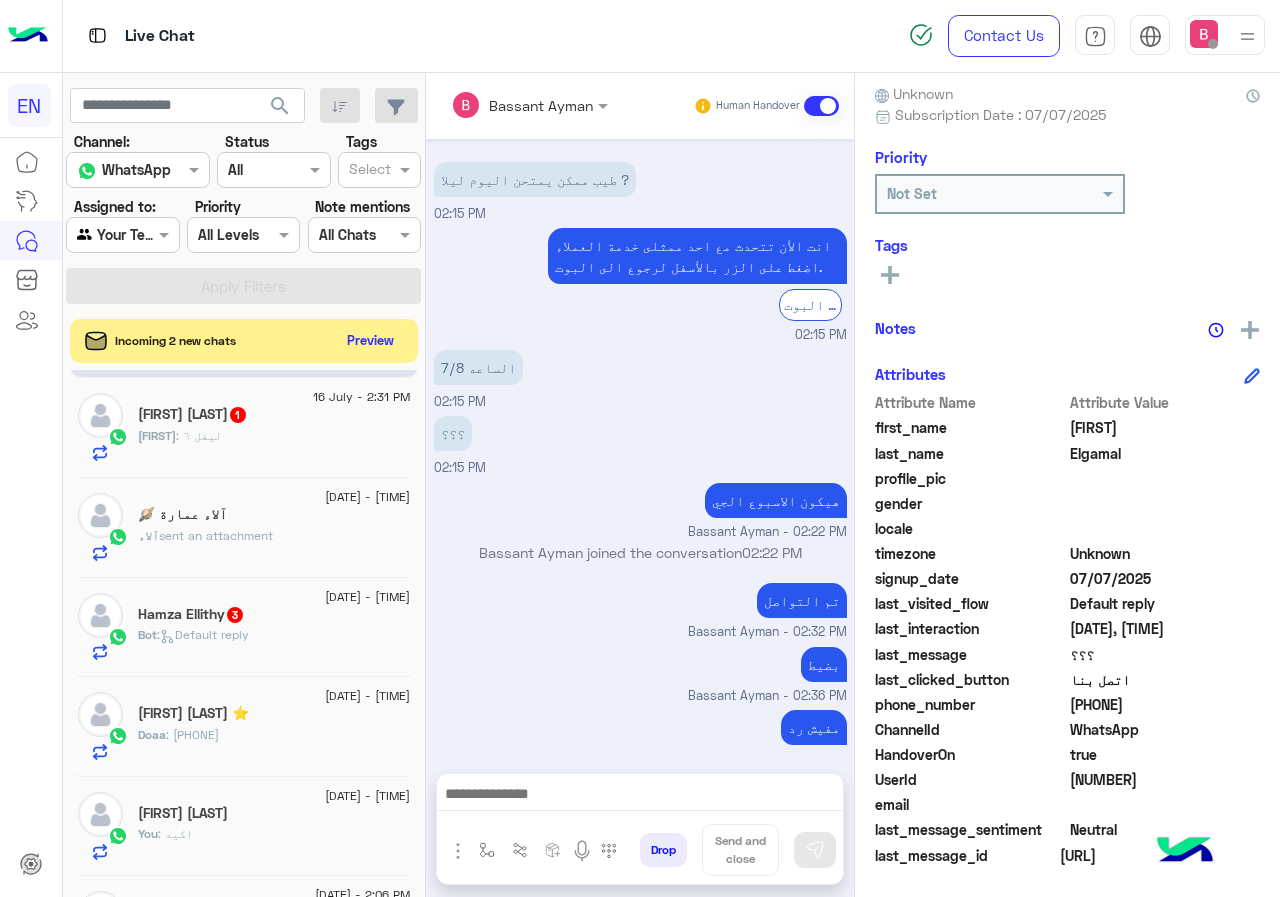scroll, scrollTop: 200, scrollLeft: 0, axis: vertical 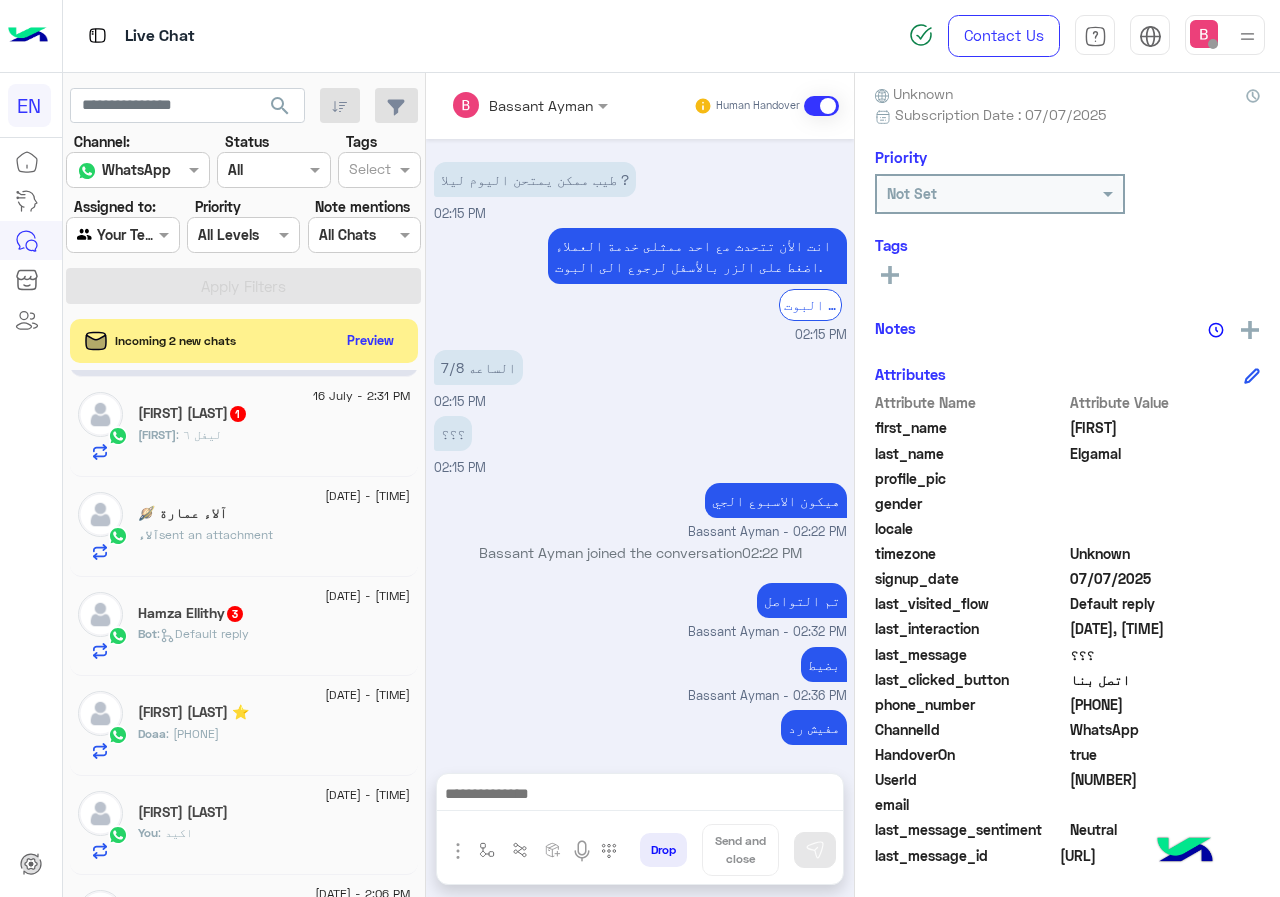 click on "Bot :   Default reply" 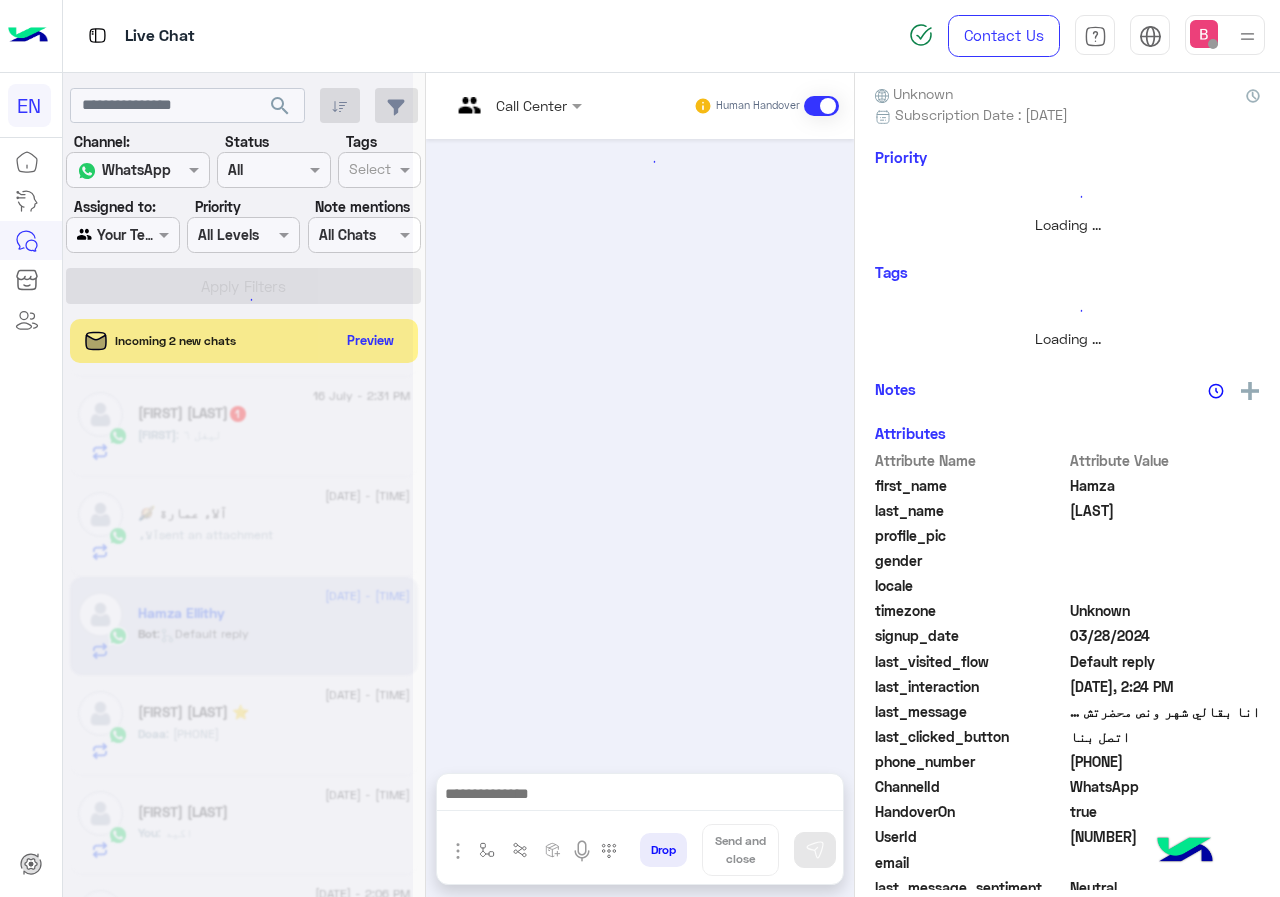 scroll, scrollTop: 221, scrollLeft: 0, axis: vertical 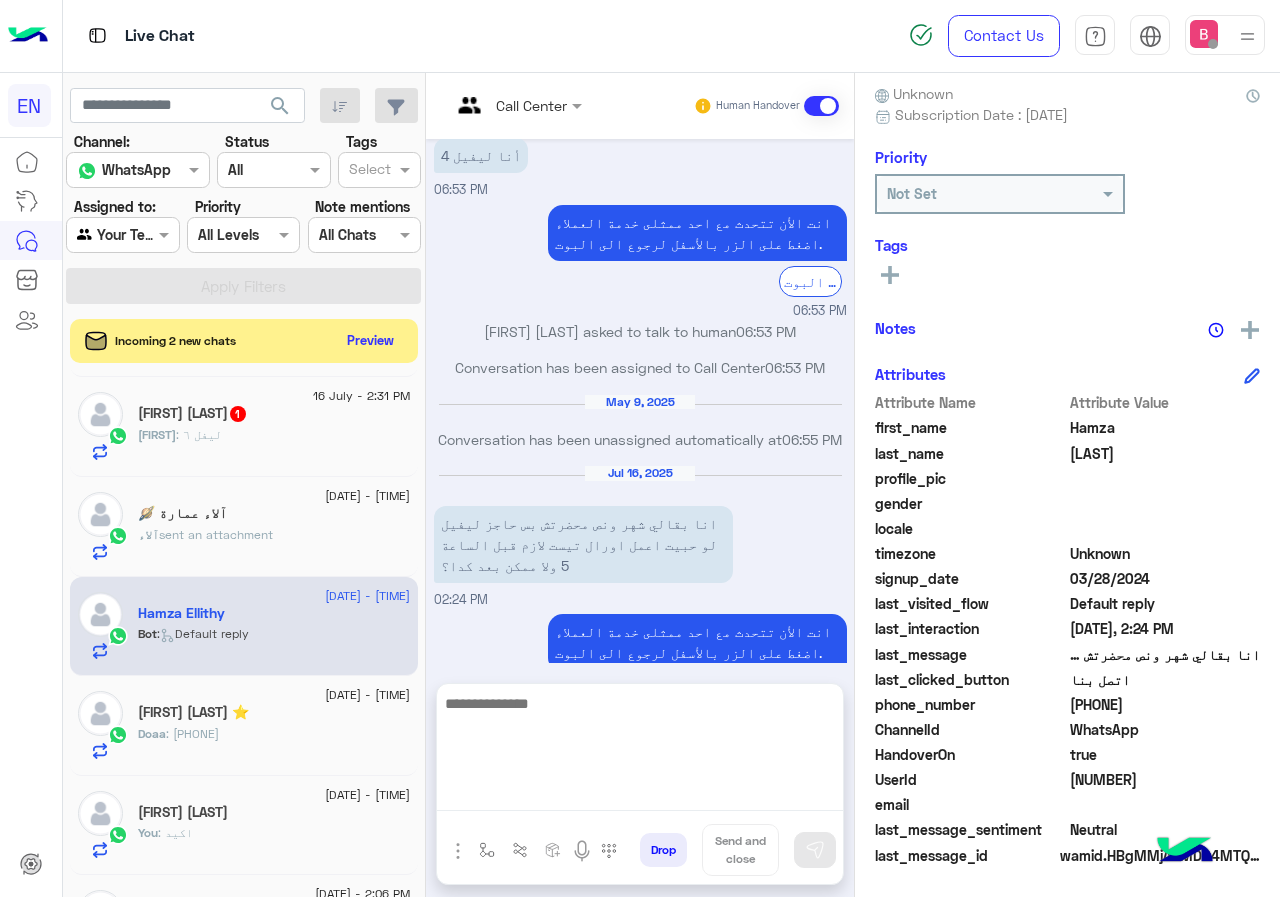 click at bounding box center [640, 751] 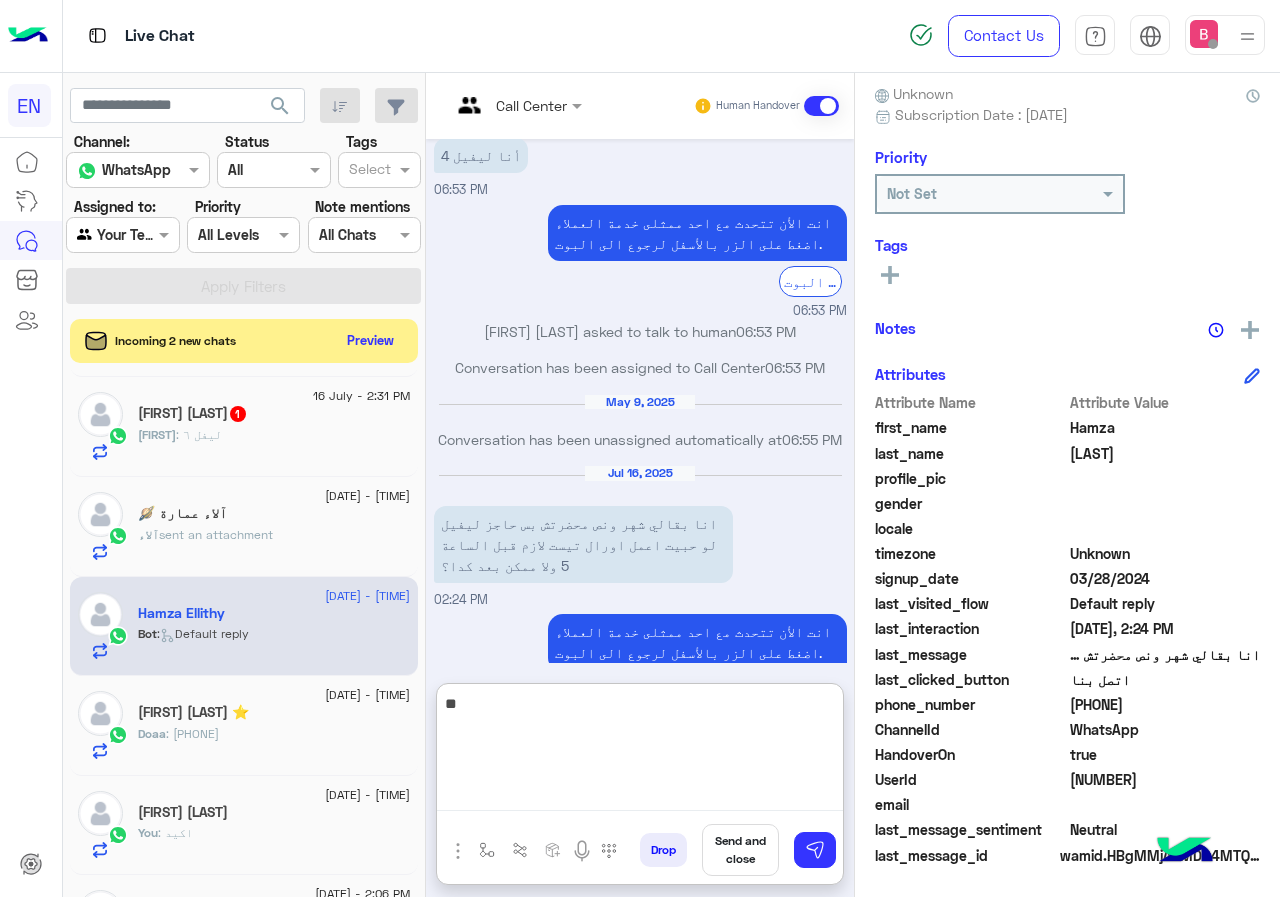 type on "*" 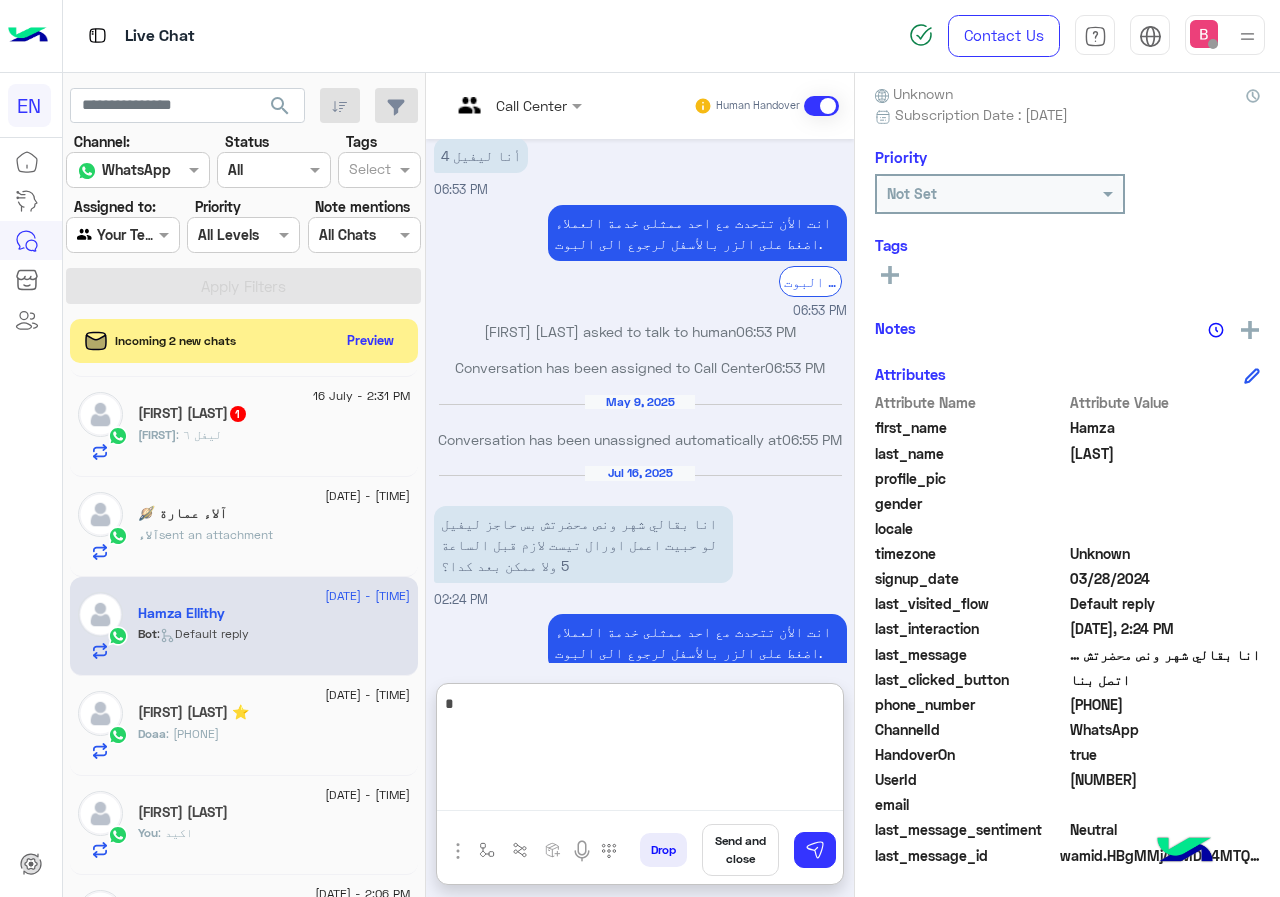 type 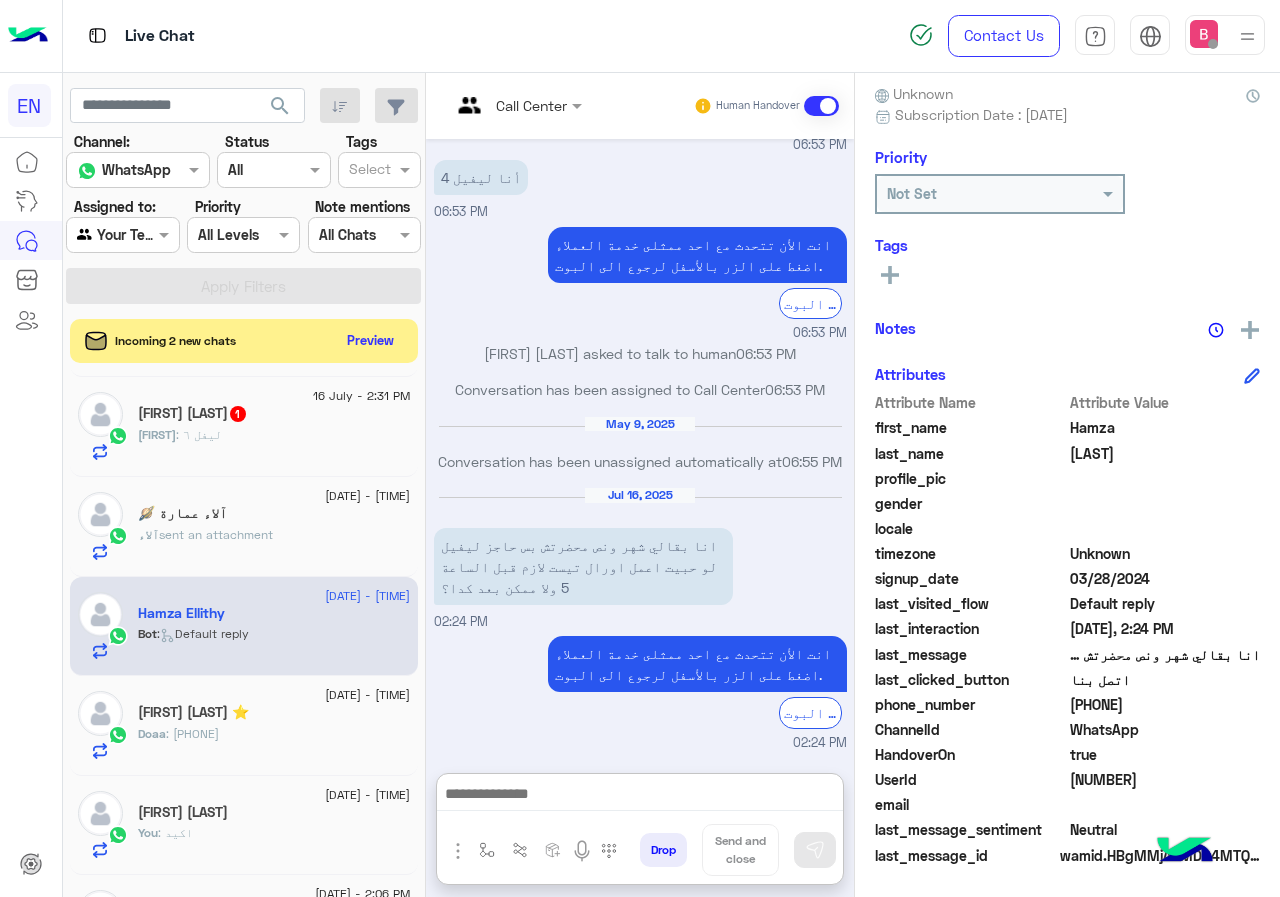 drag, startPoint x: 814, startPoint y: 936, endPoint x: 814, endPoint y: 917, distance: 19 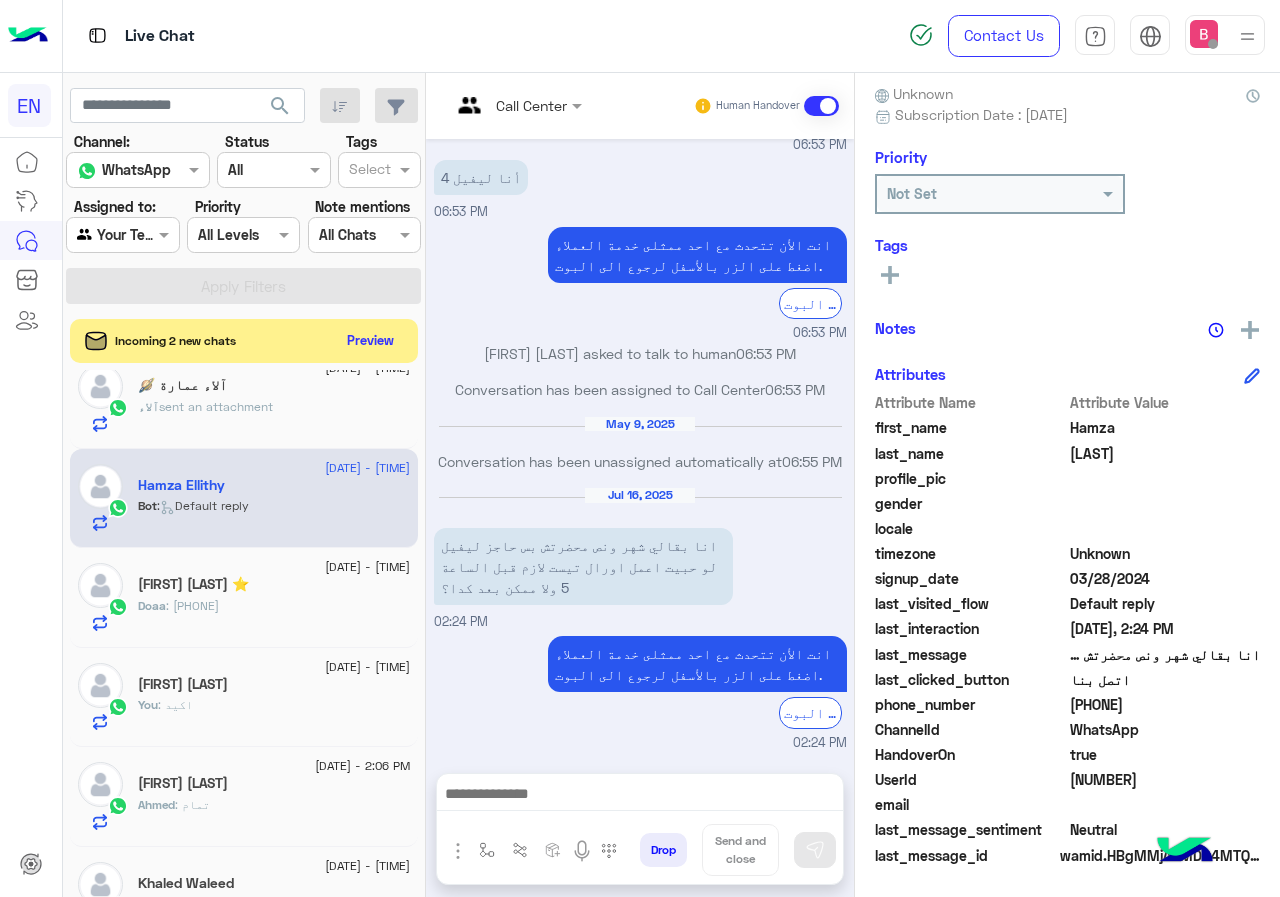 scroll, scrollTop: 400, scrollLeft: 0, axis: vertical 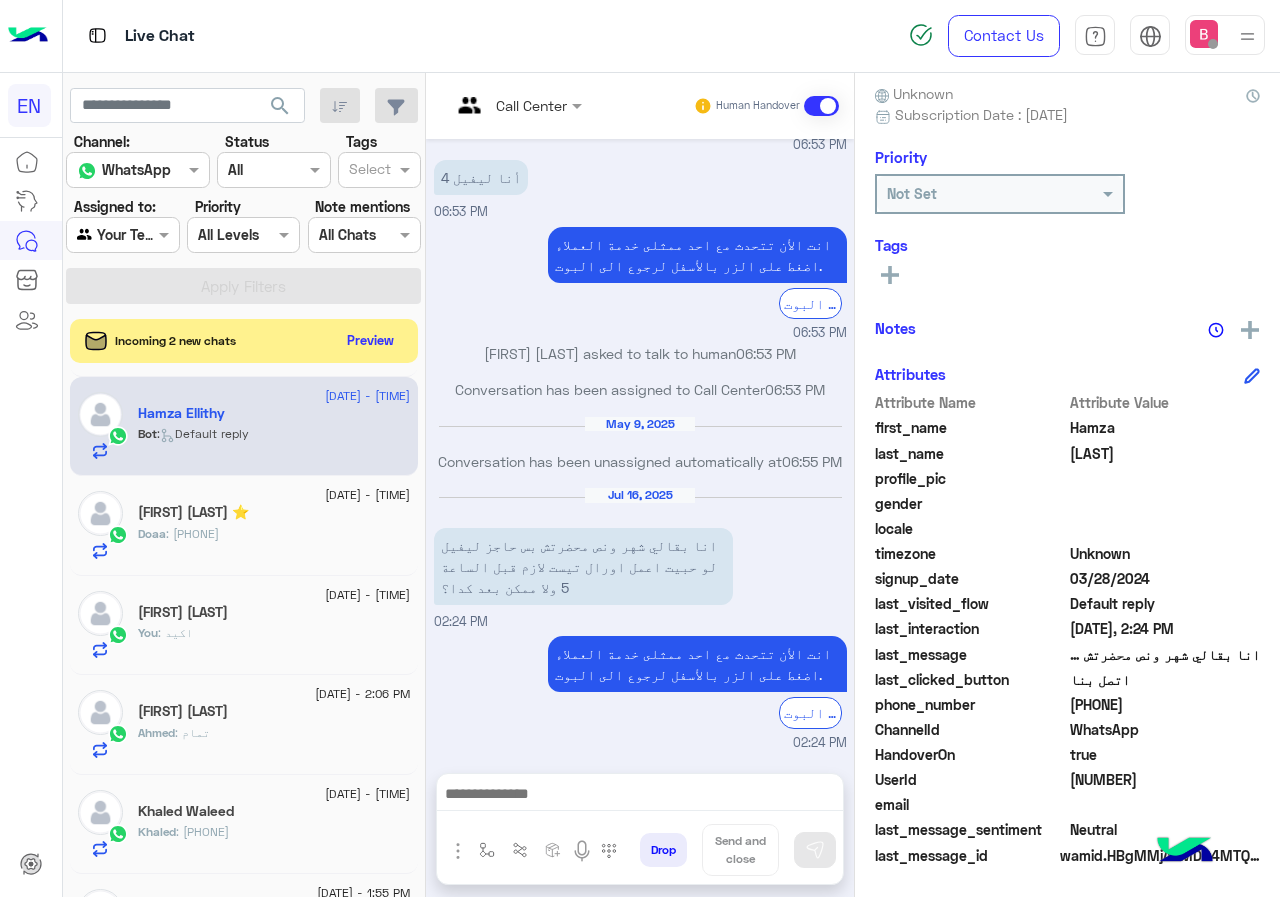 drag, startPoint x: 1072, startPoint y: 704, endPoint x: 1198, endPoint y: 713, distance: 126.32102 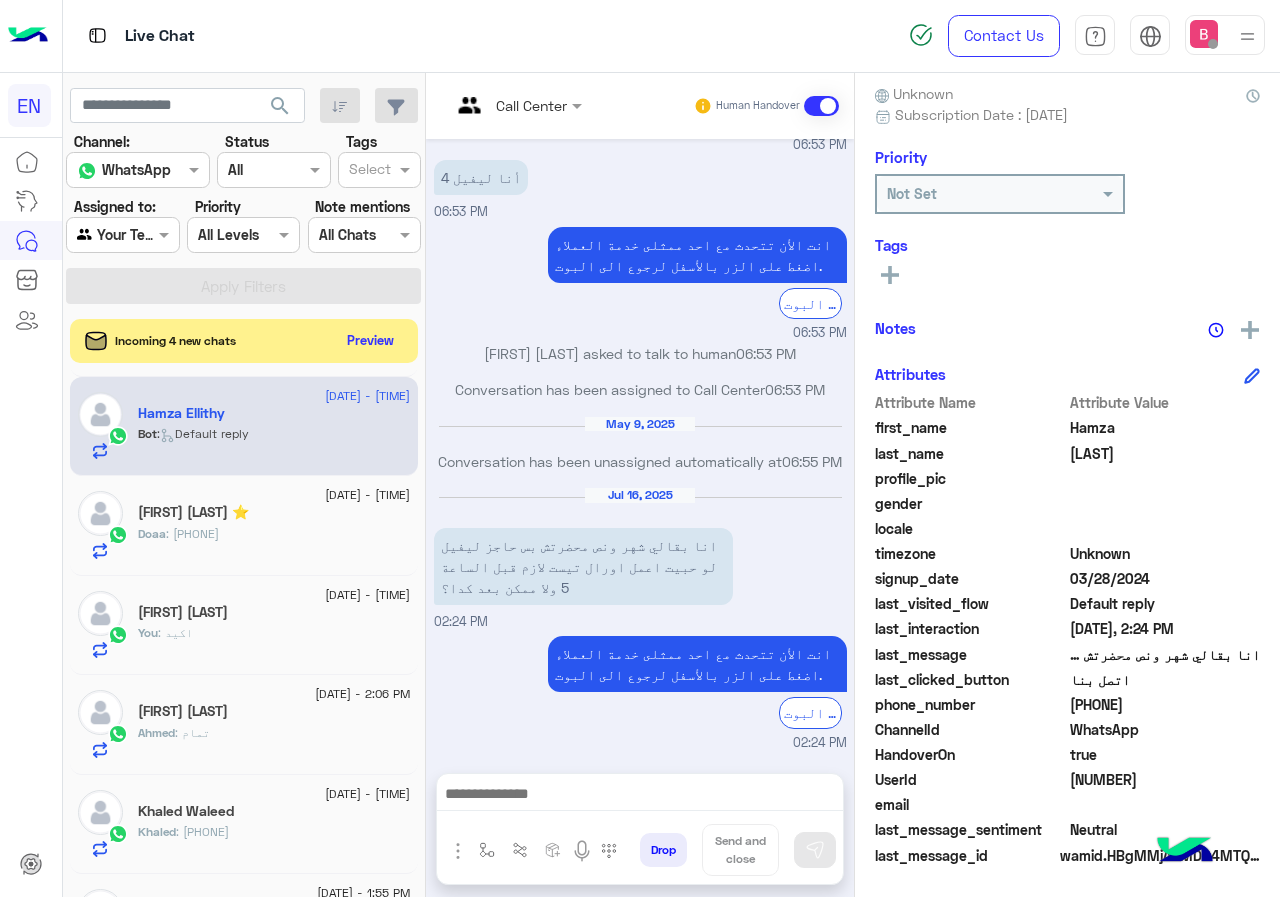 click on "search" 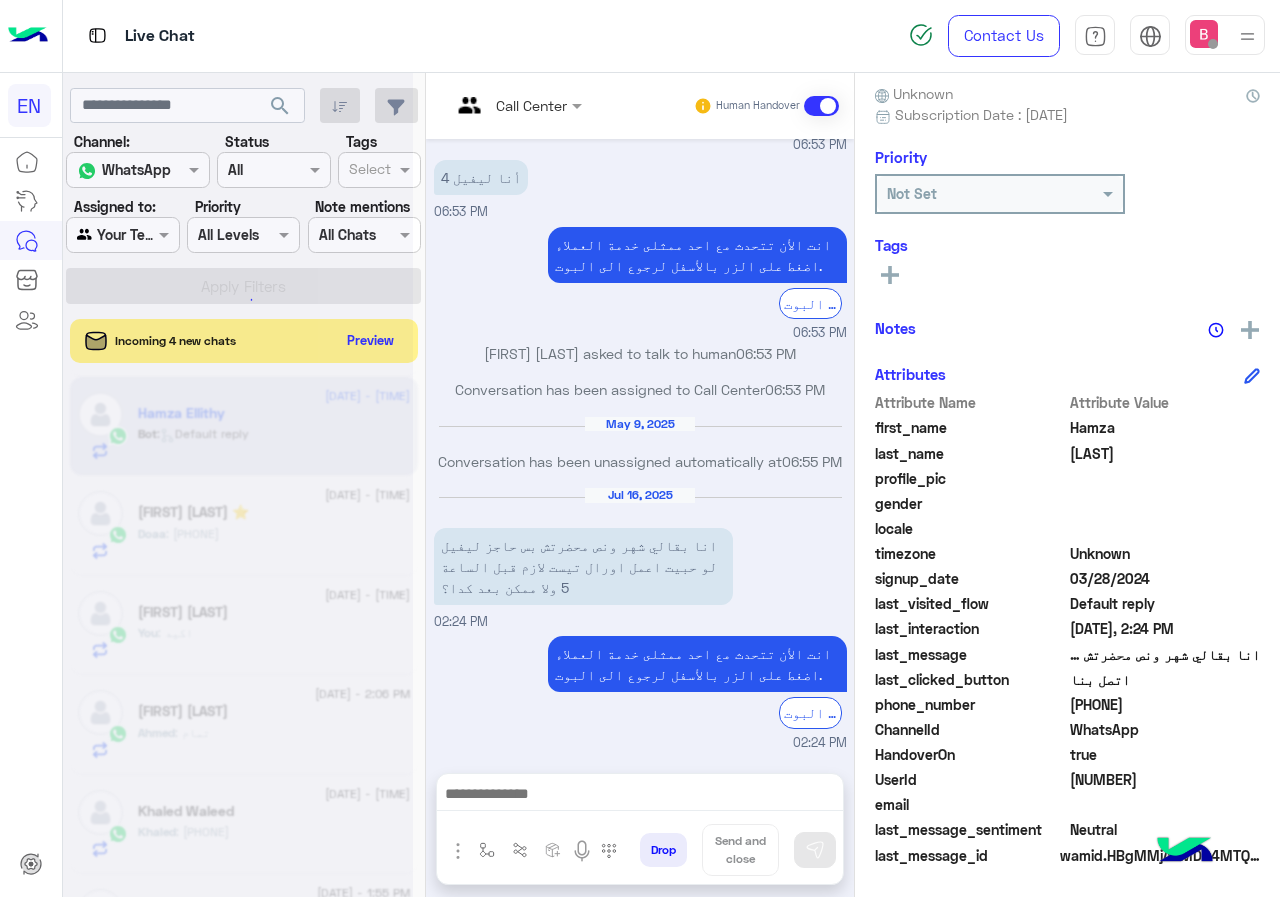 click 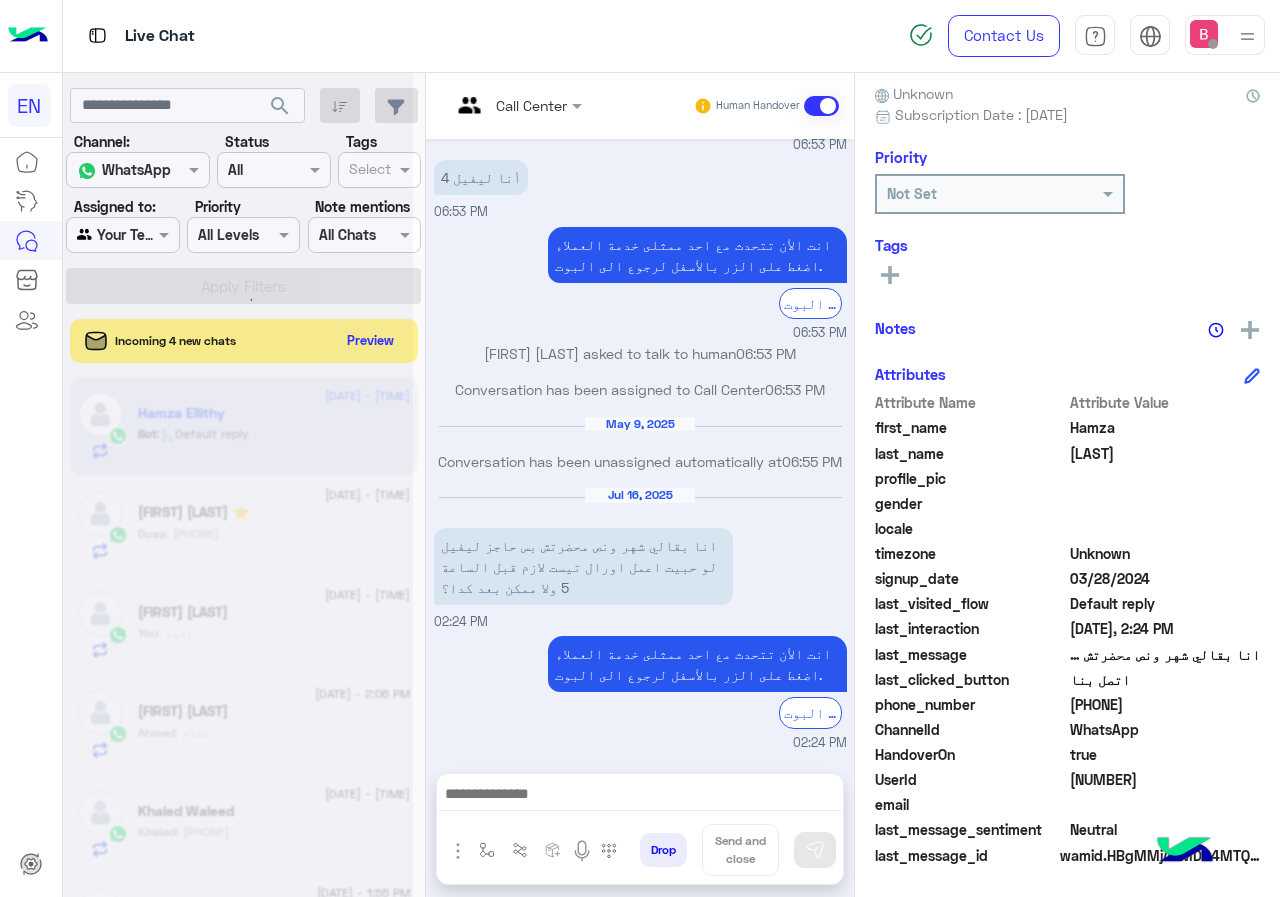 click 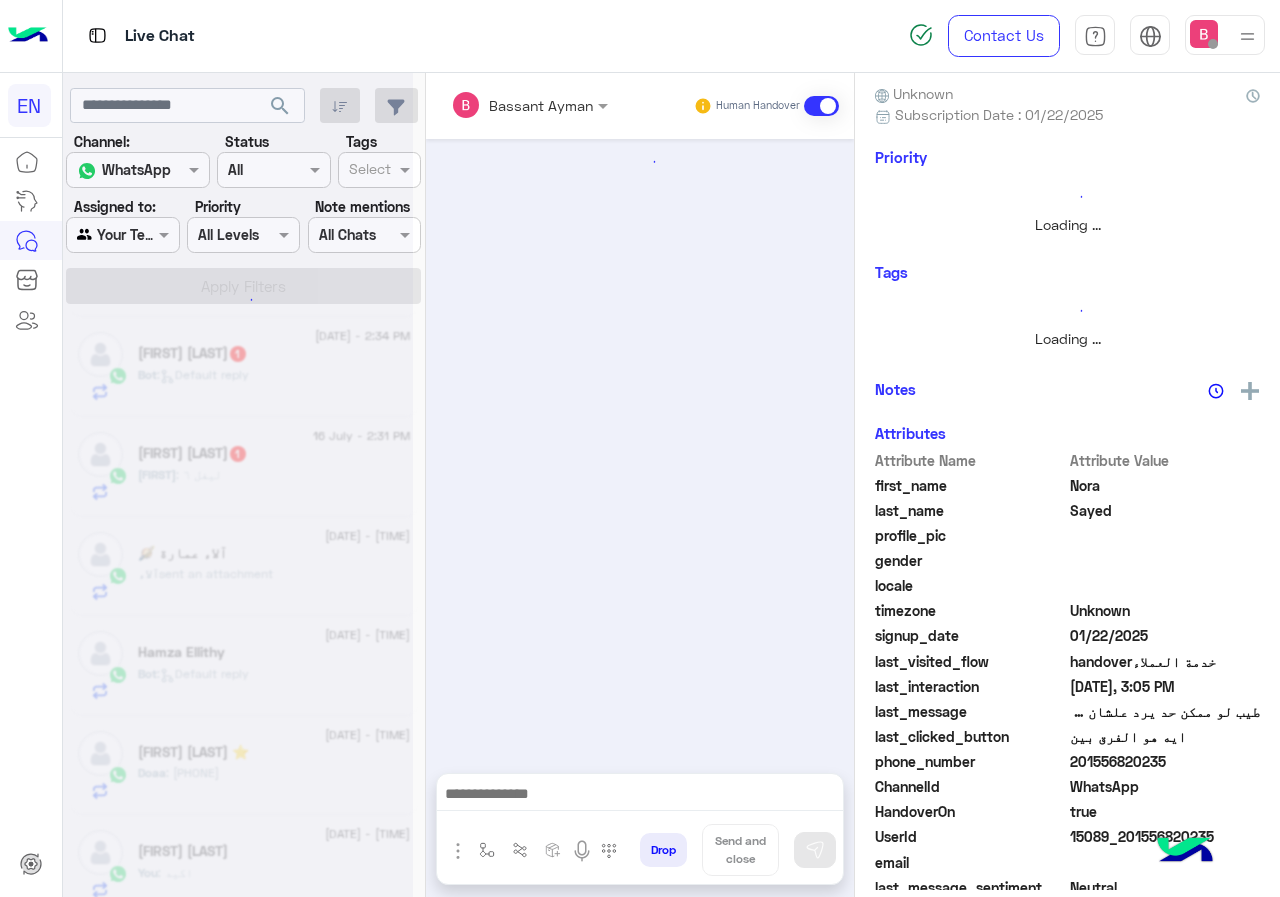 scroll, scrollTop: 221, scrollLeft: 0, axis: vertical 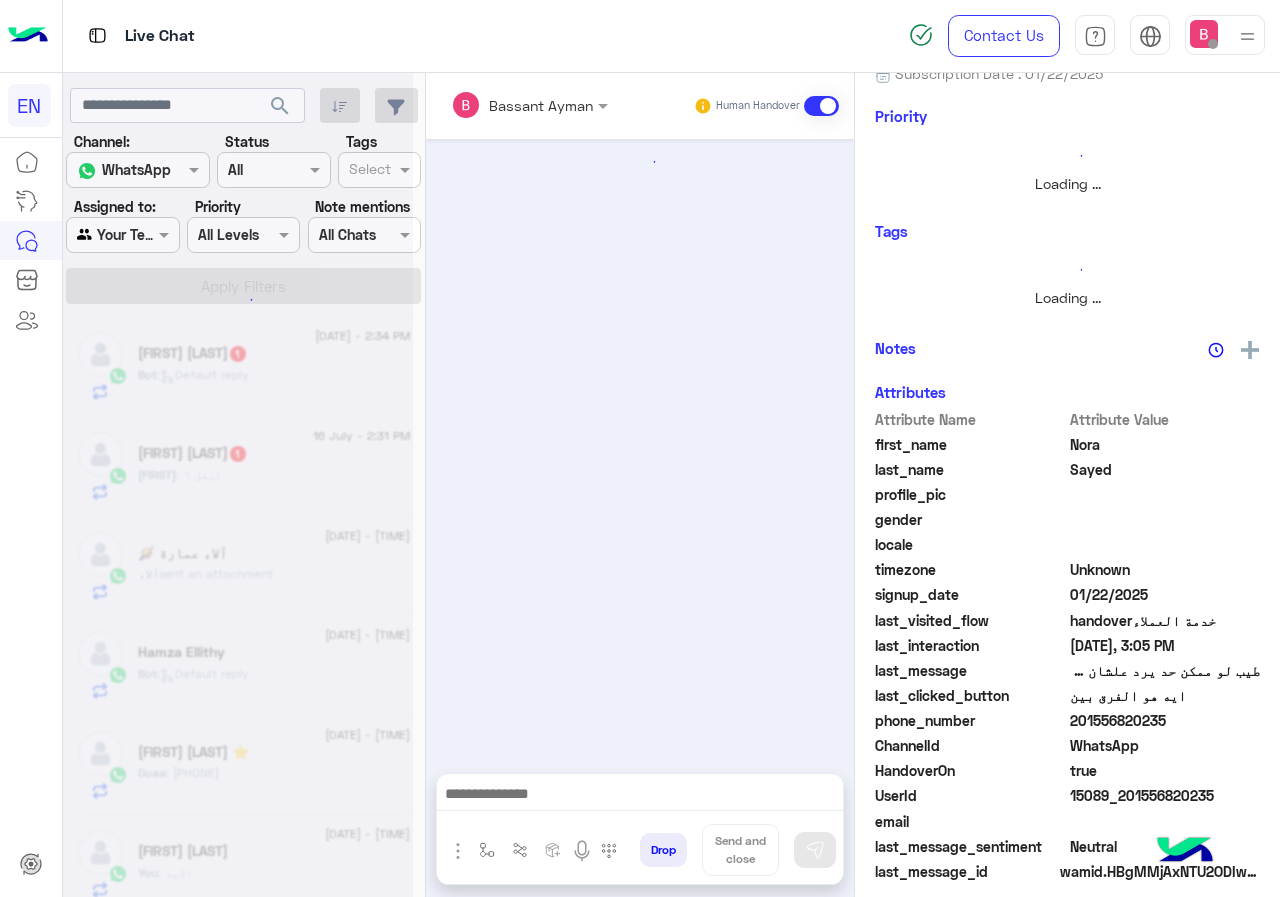 click 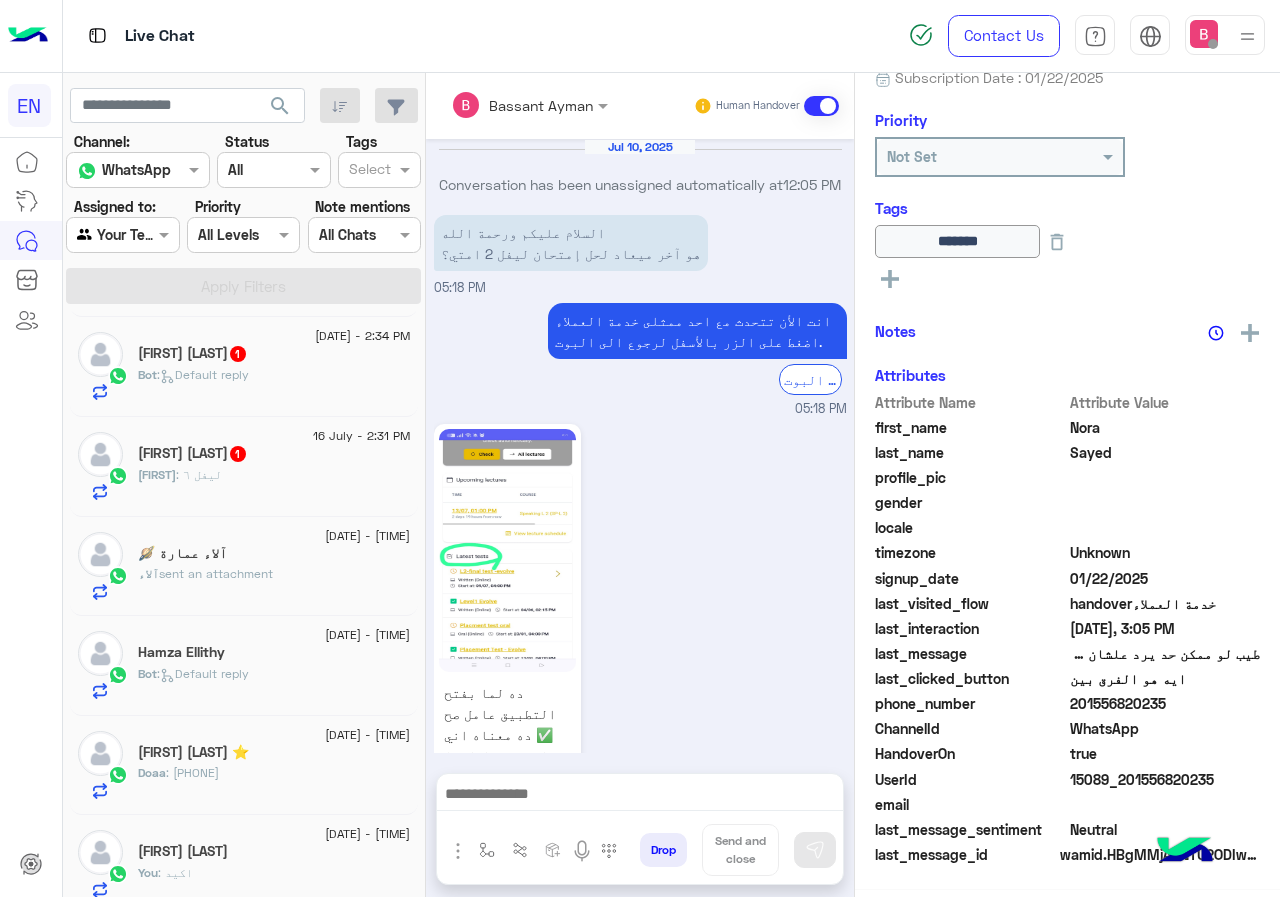 scroll, scrollTop: 217, scrollLeft: 0, axis: vertical 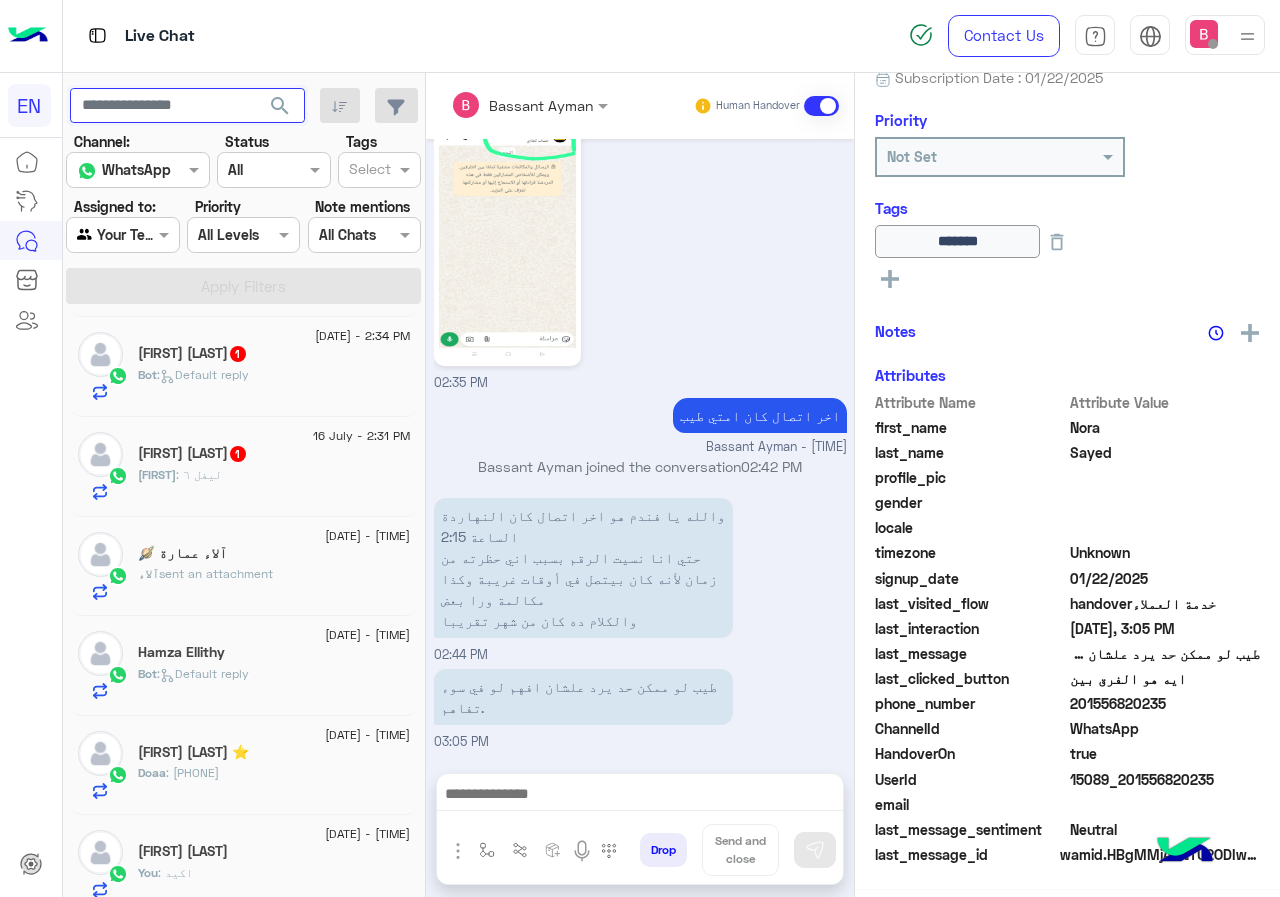 click at bounding box center (187, 106) 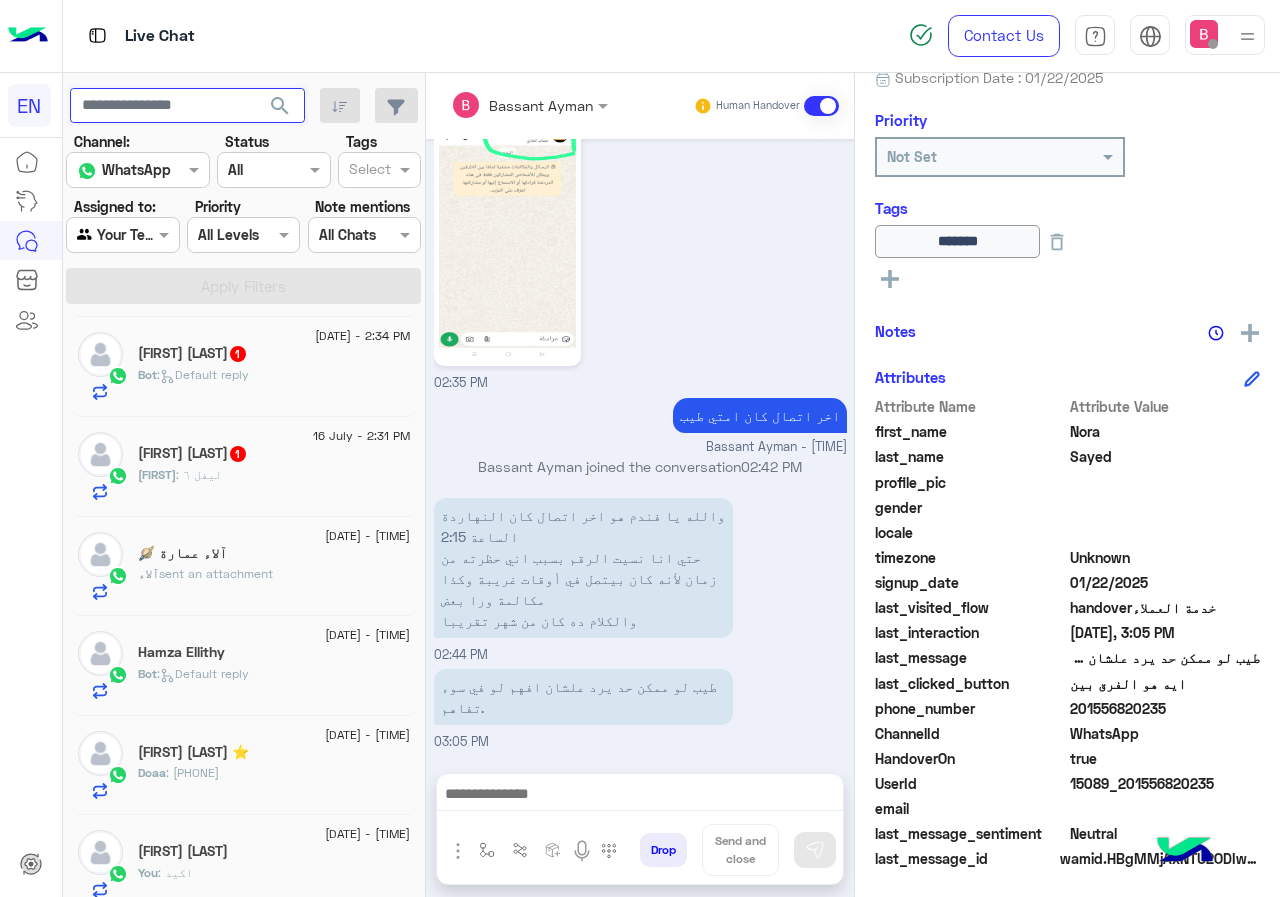 scroll, scrollTop: 221, scrollLeft: 0, axis: vertical 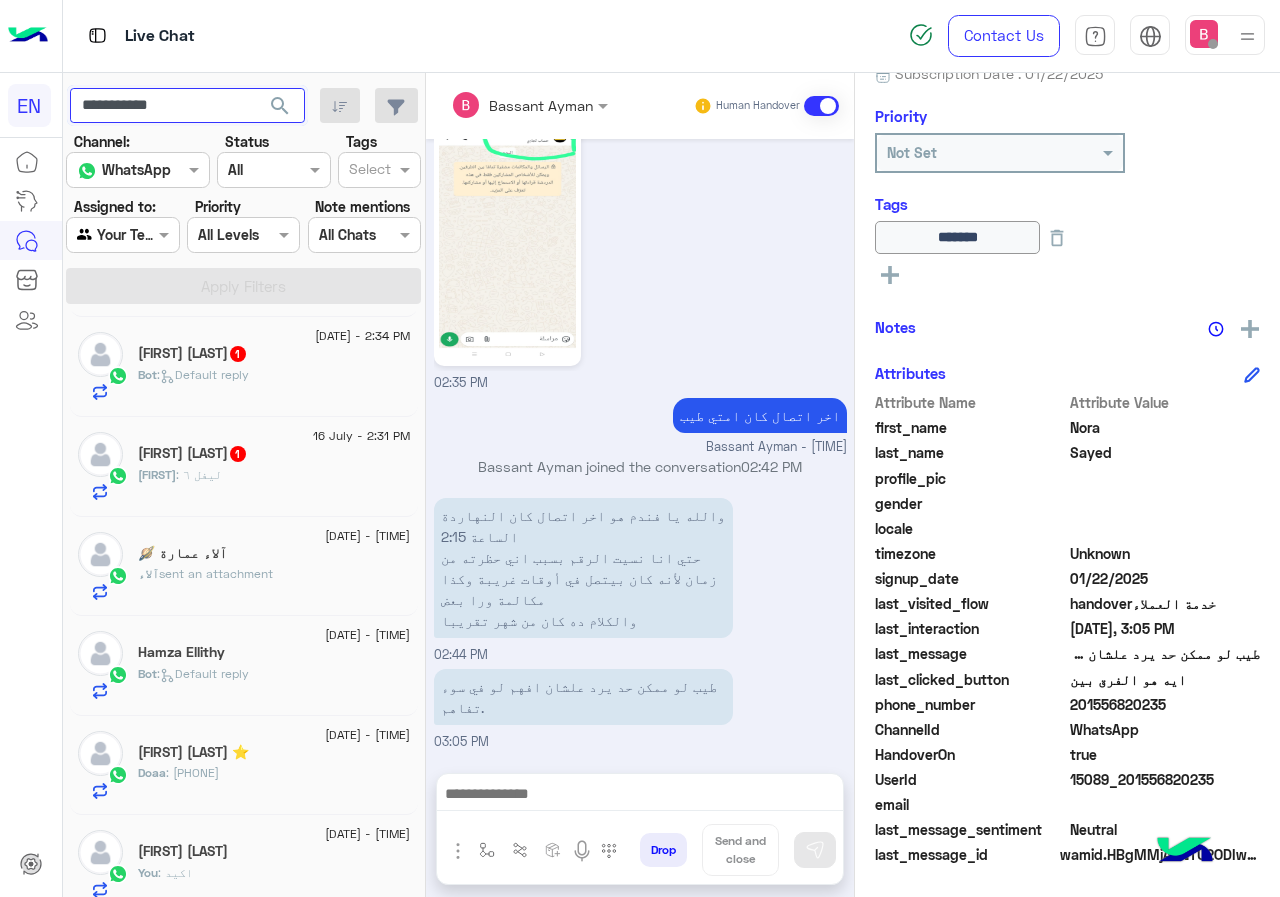 type on "**********" 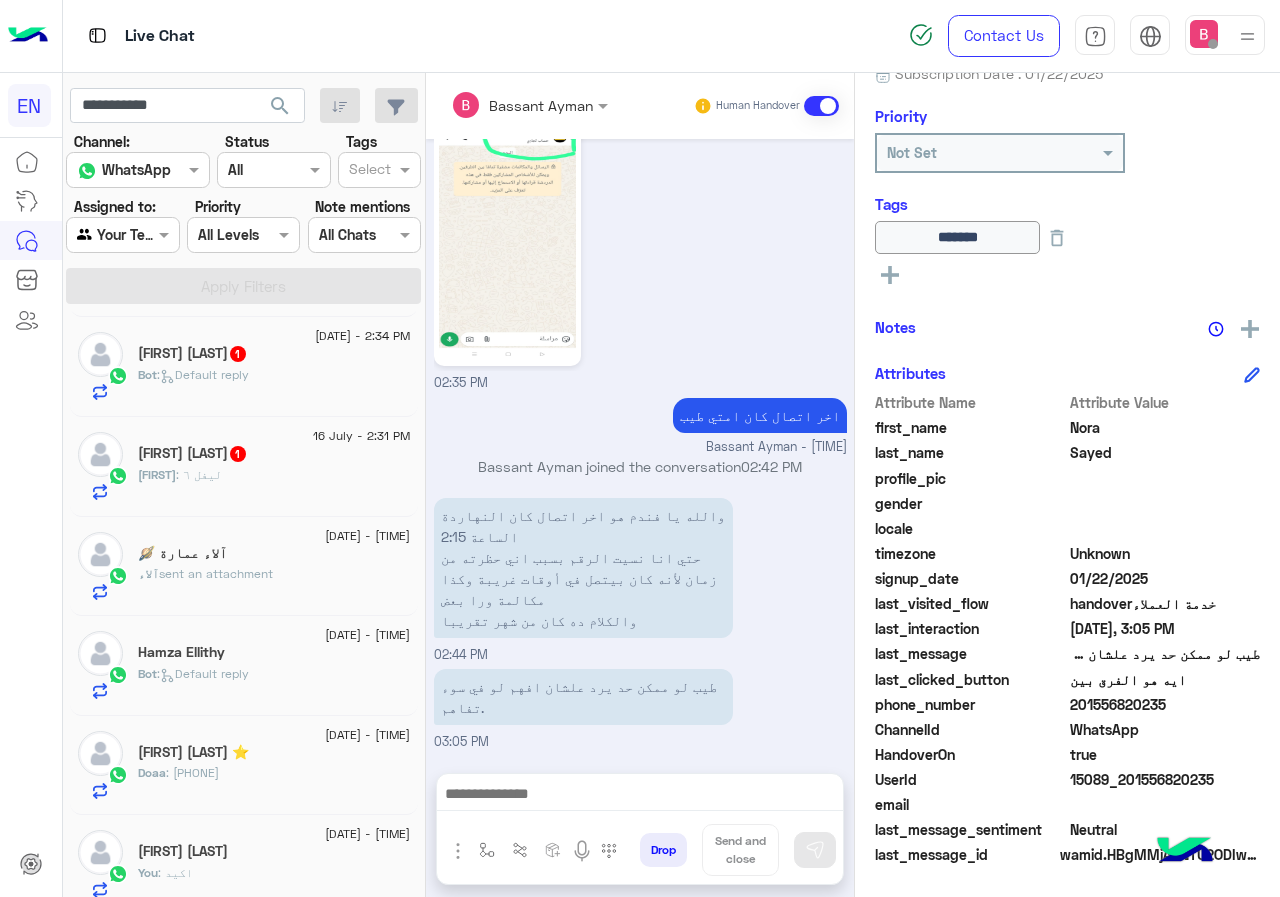 click on "search" 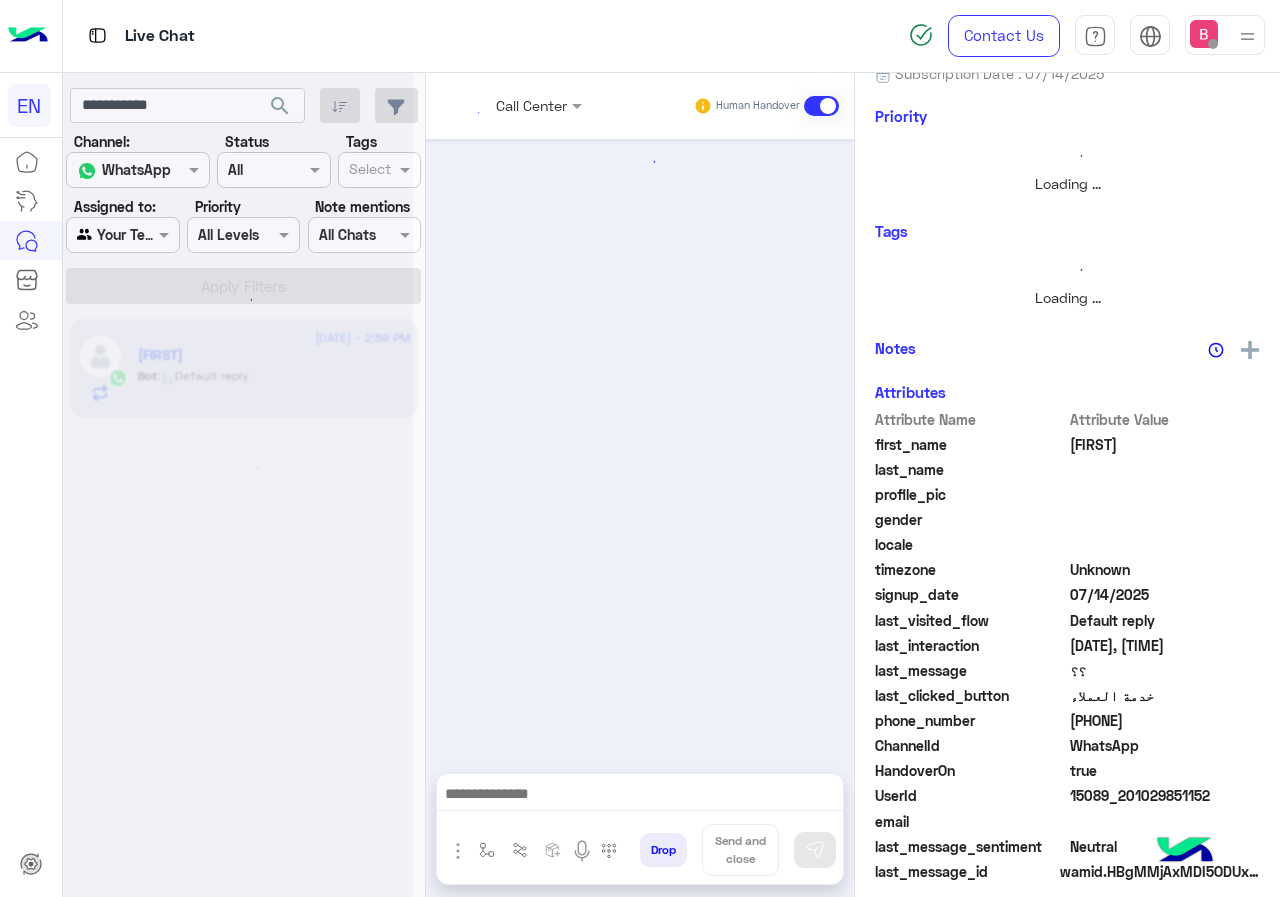 scroll, scrollTop: 0, scrollLeft: 0, axis: both 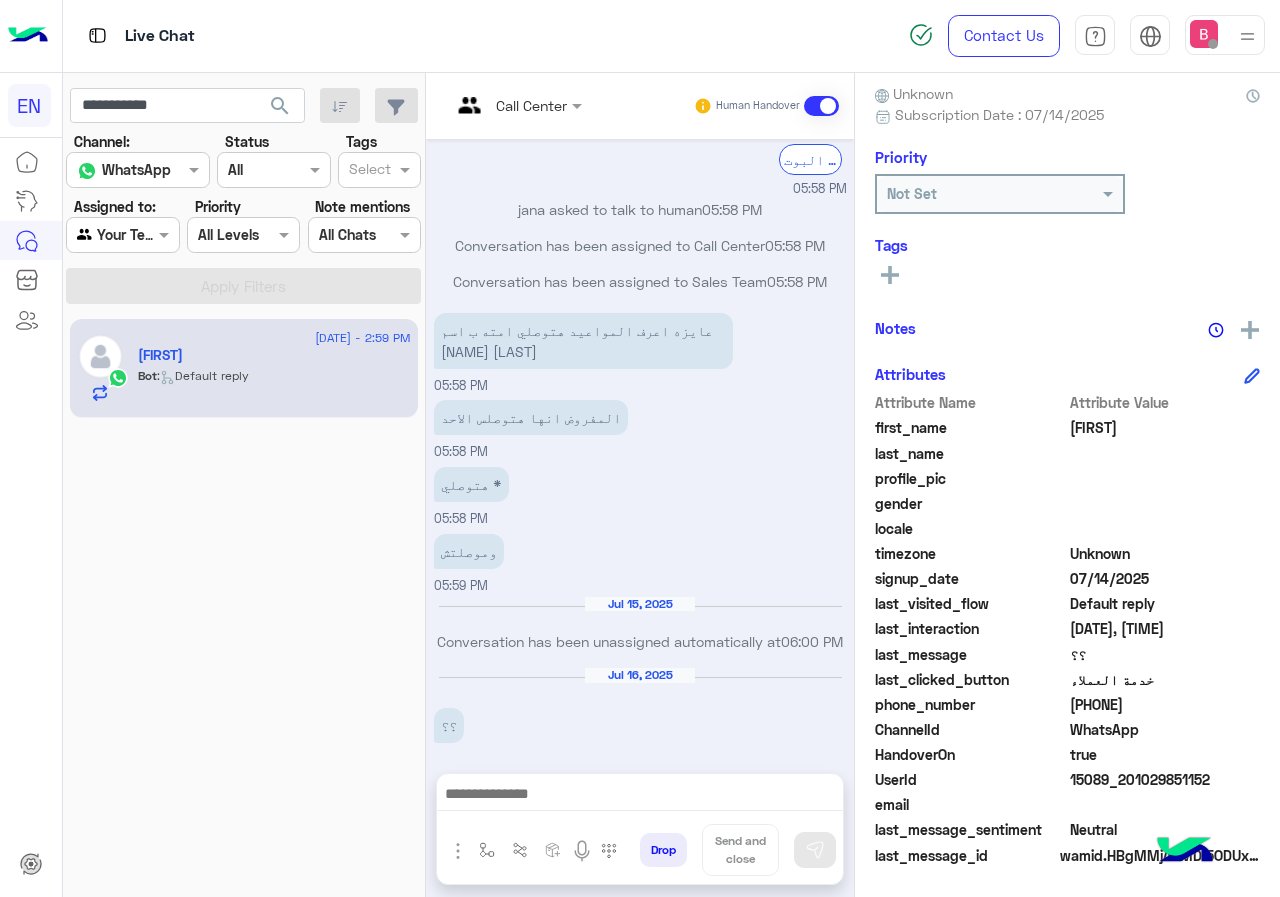 drag, startPoint x: 1072, startPoint y: 701, endPoint x: 1155, endPoint y: 697, distance: 83.09633 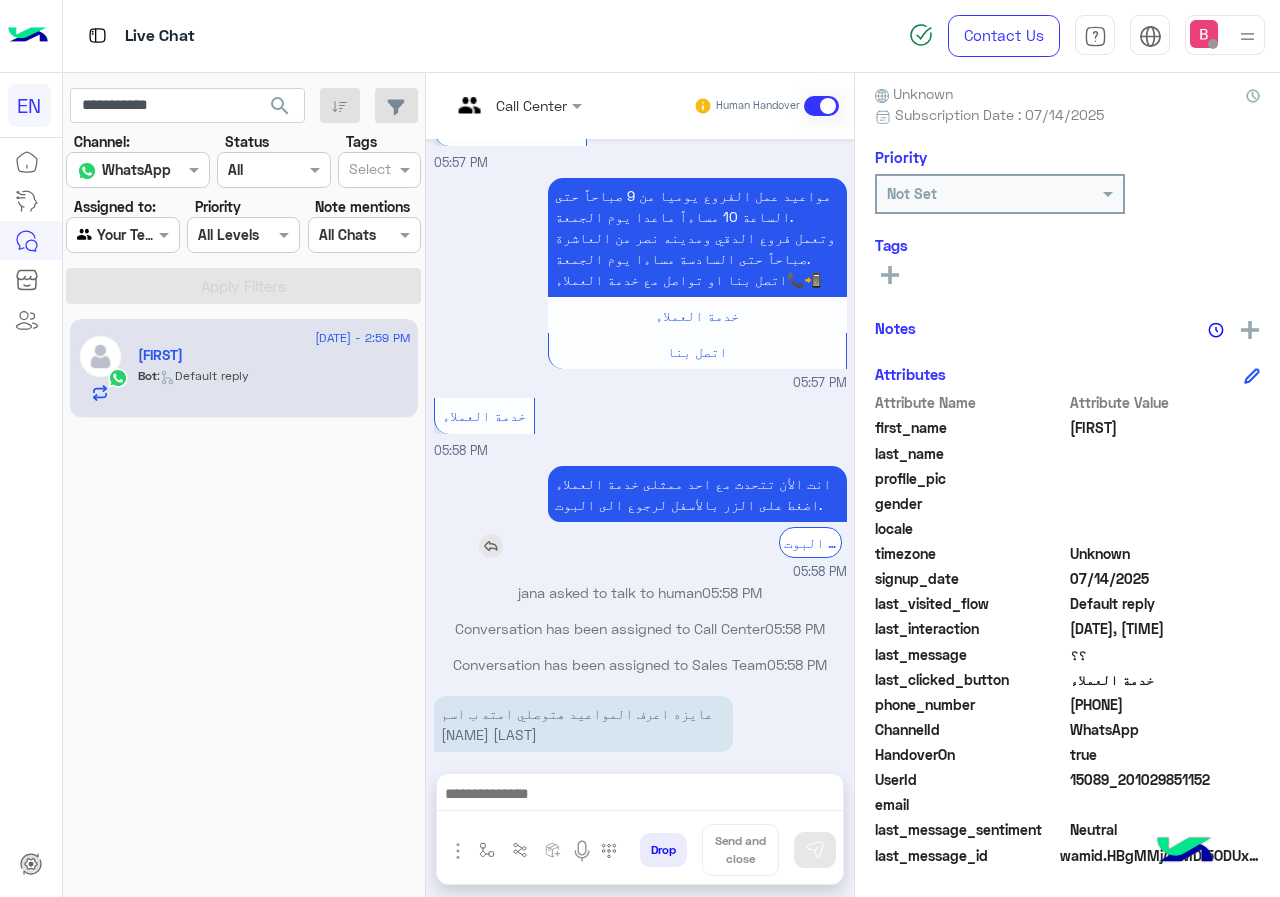 scroll, scrollTop: 1808, scrollLeft: 0, axis: vertical 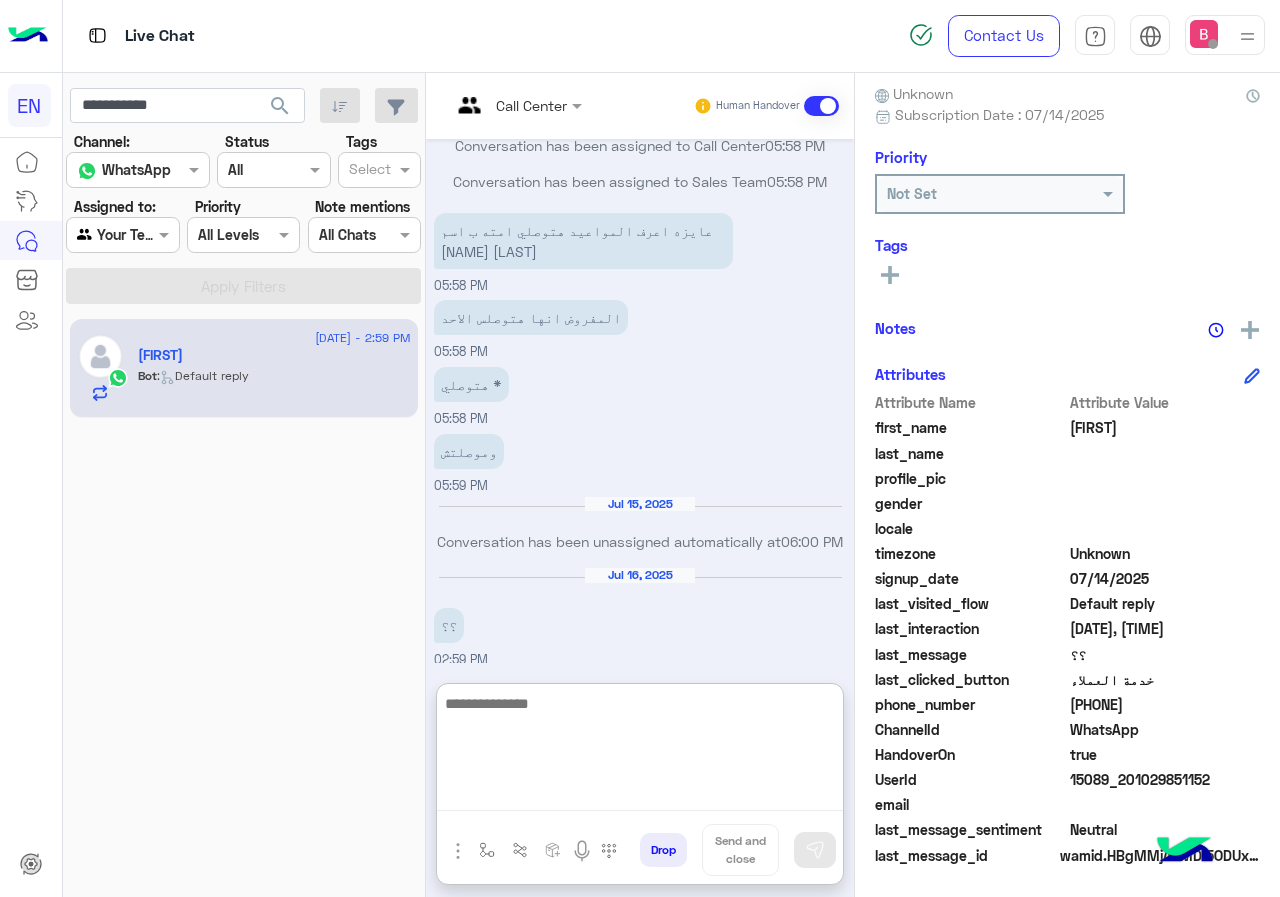 click at bounding box center [640, 751] 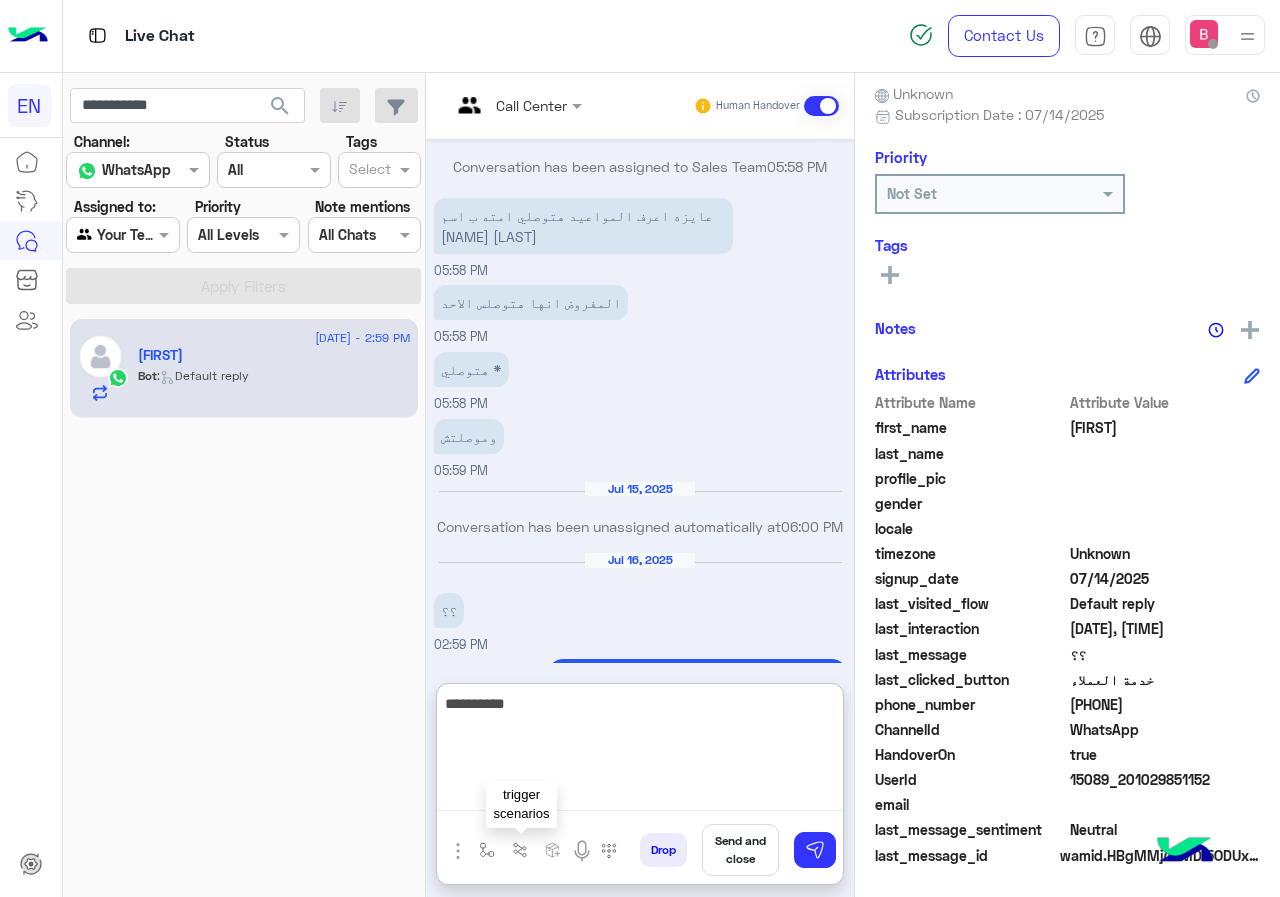 type on "**********" 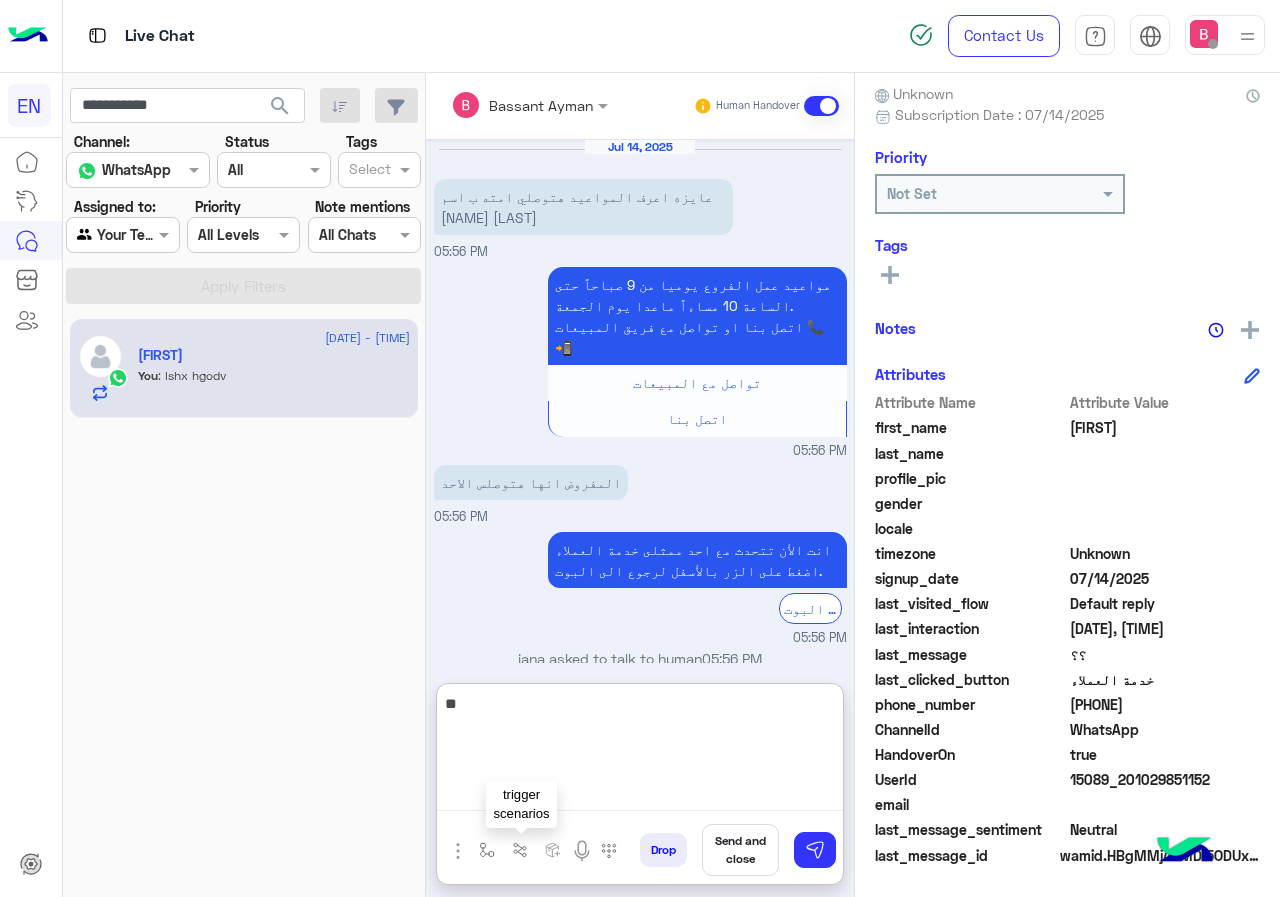scroll, scrollTop: 1998, scrollLeft: 0, axis: vertical 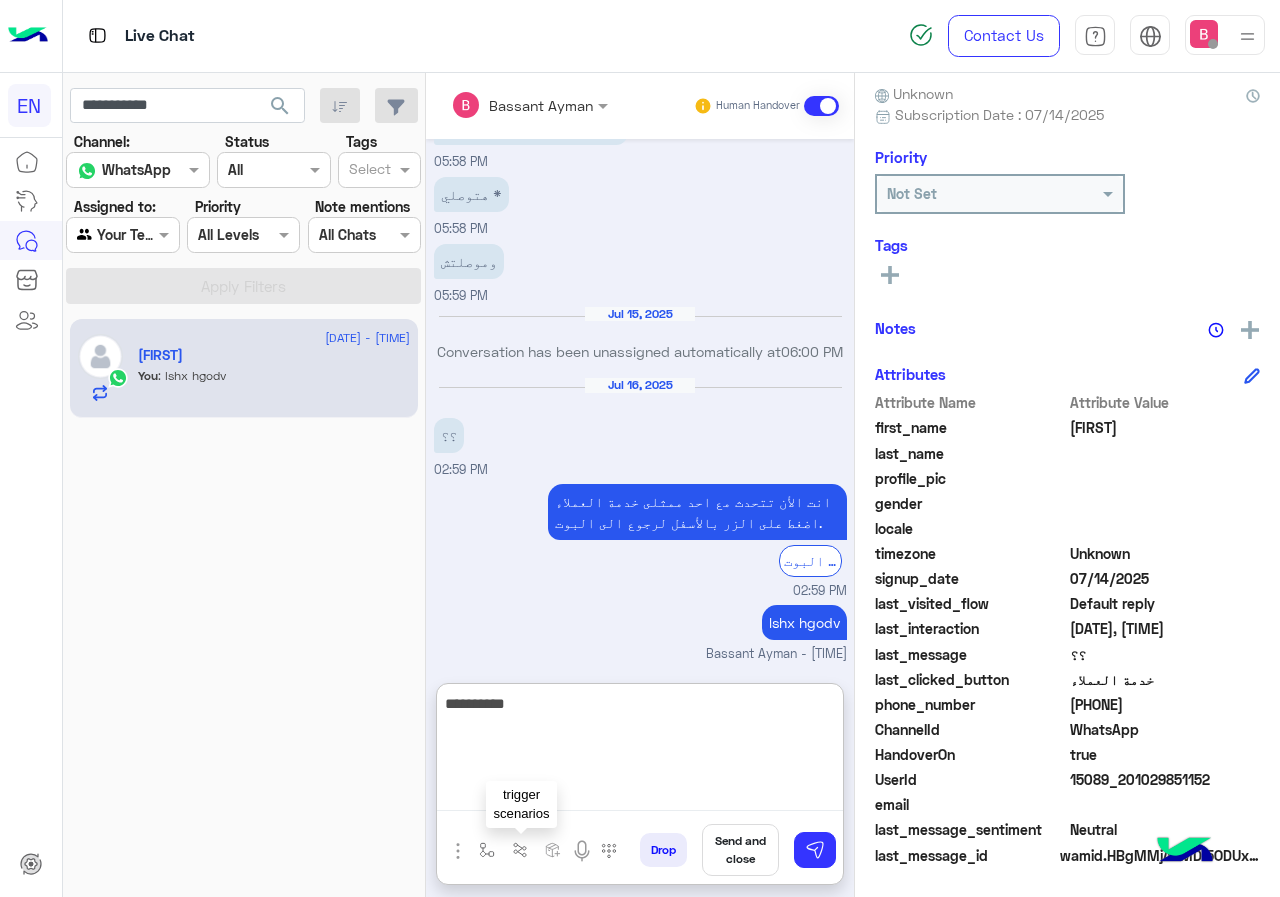 type on "**********" 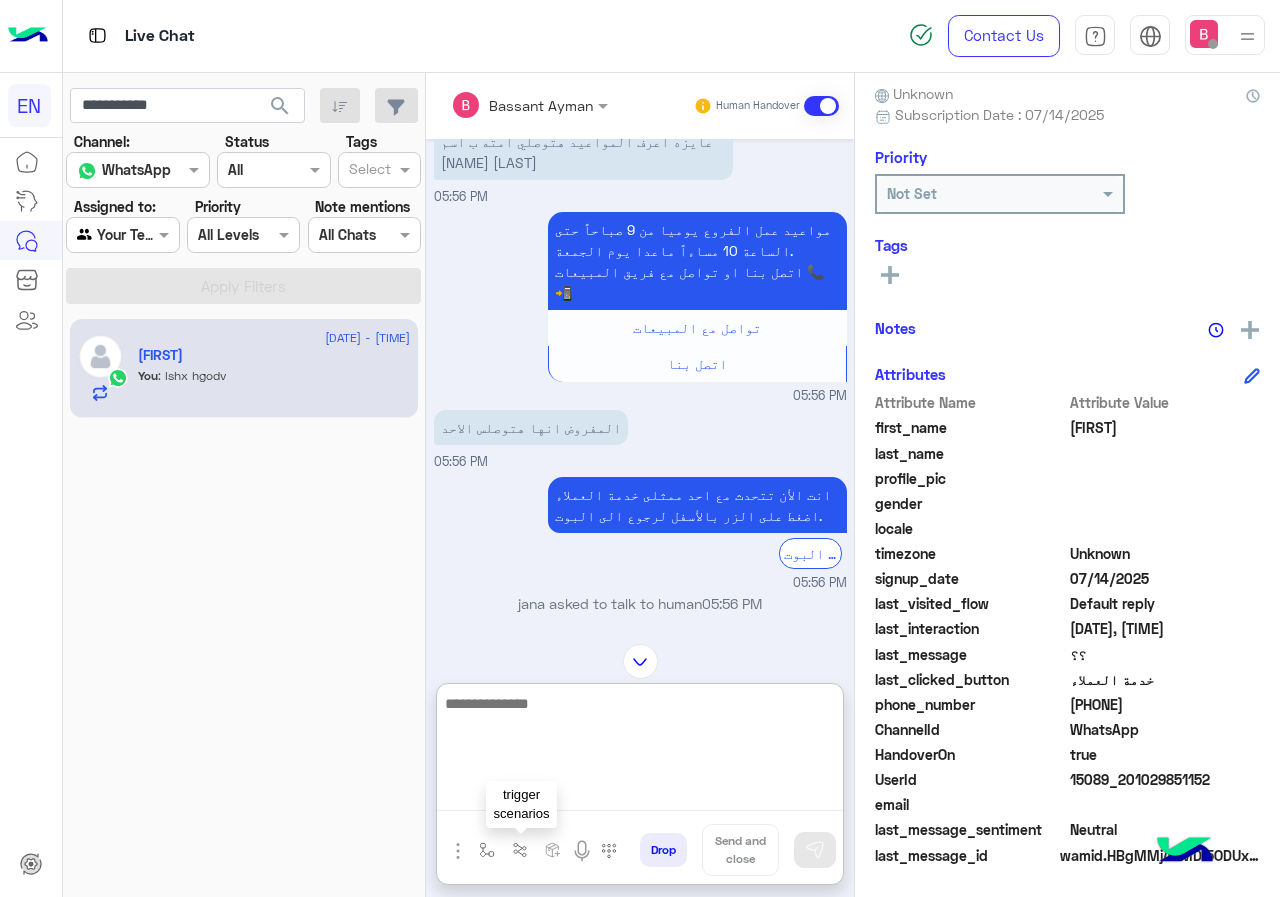 scroll, scrollTop: 2162, scrollLeft: 0, axis: vertical 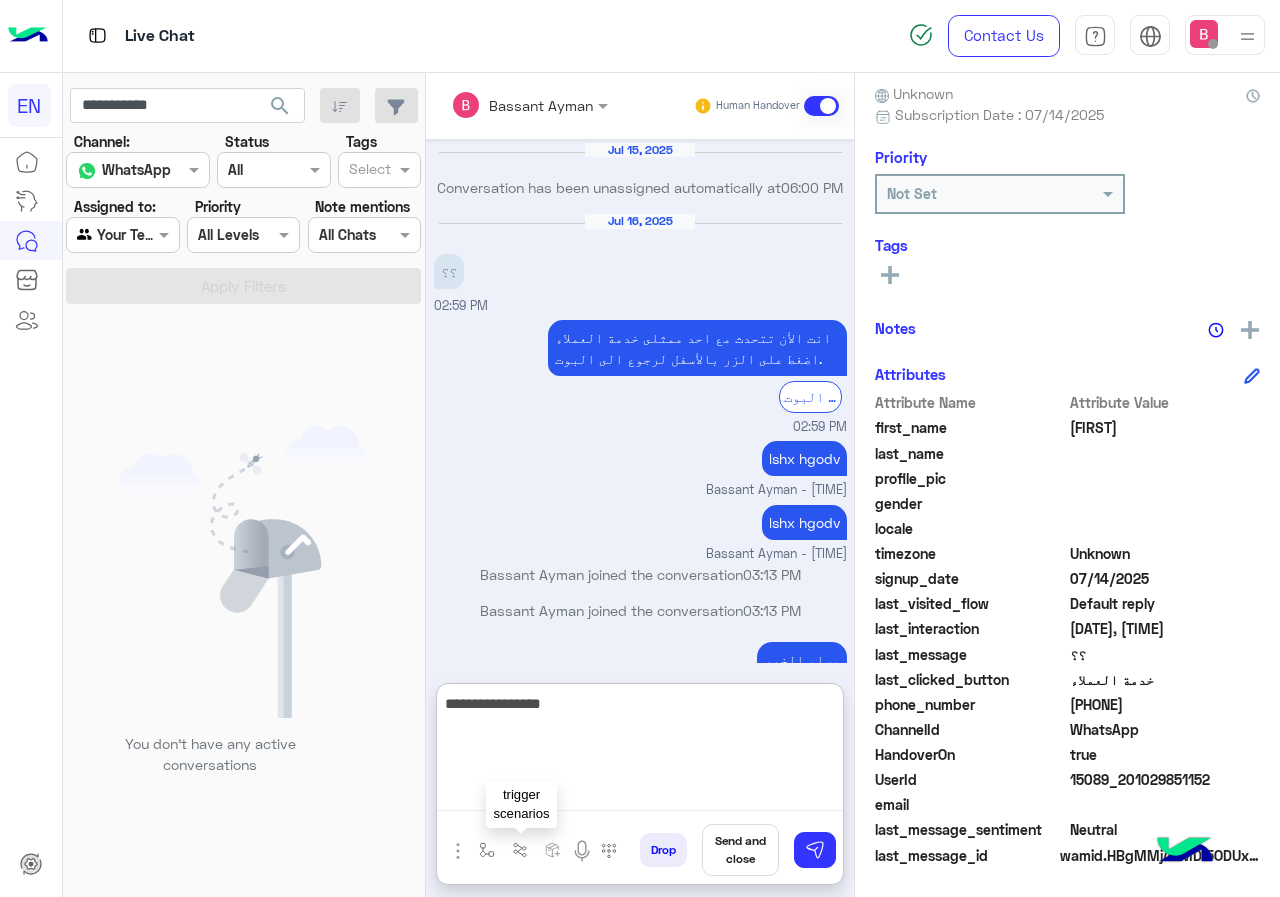 type on "**********" 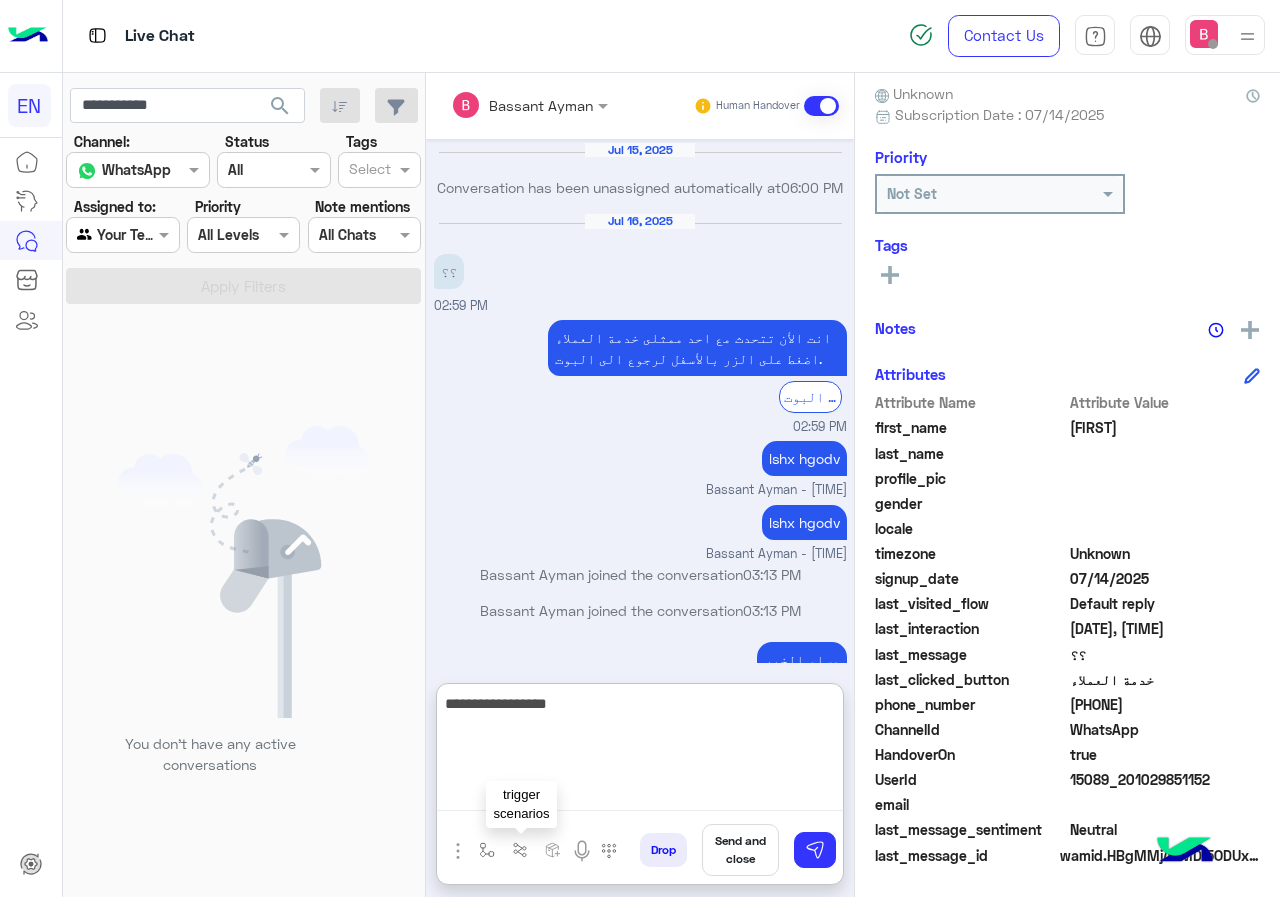 type 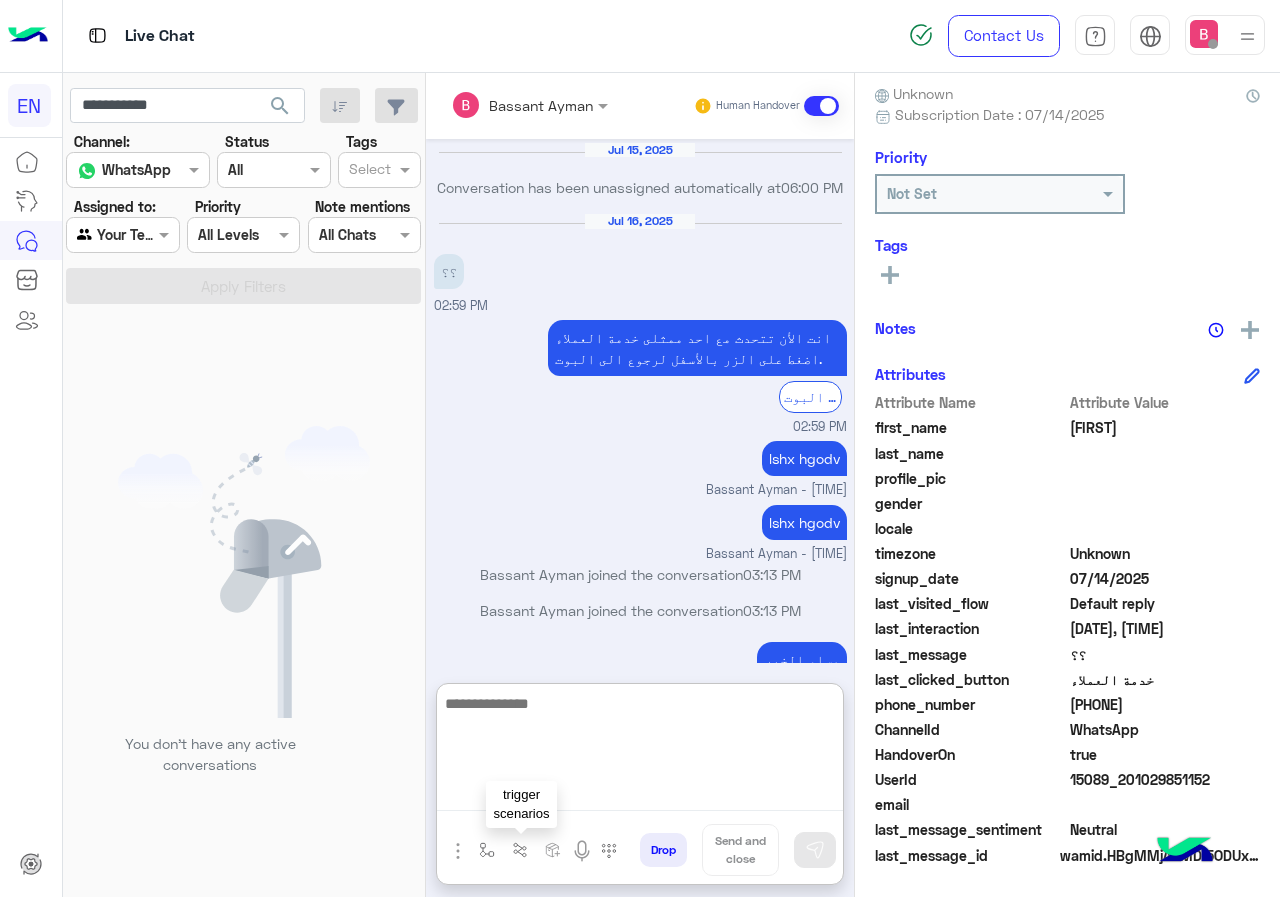 scroll, scrollTop: 2226, scrollLeft: 0, axis: vertical 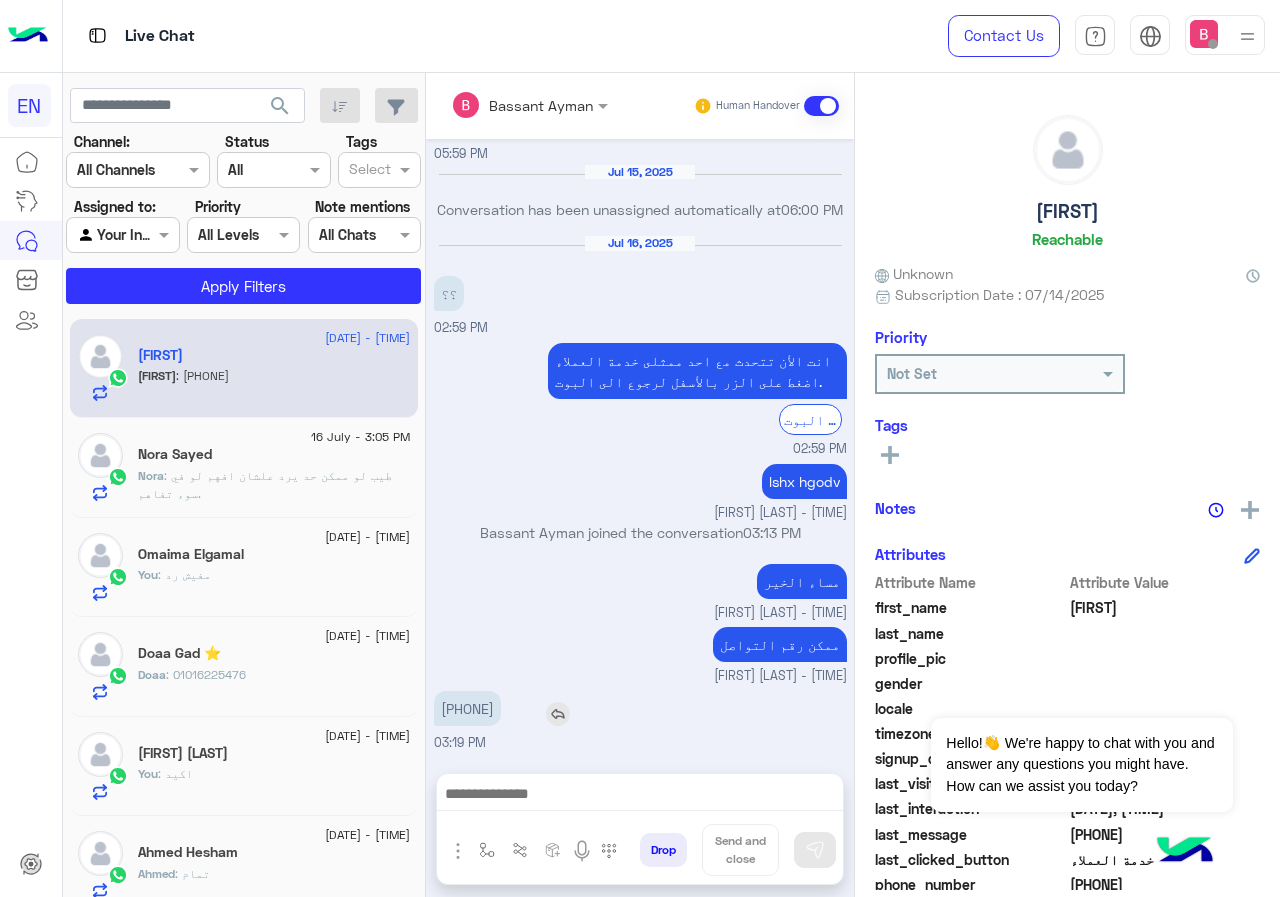 drag, startPoint x: 440, startPoint y: 702, endPoint x: 539, endPoint y: 705, distance: 99.04544 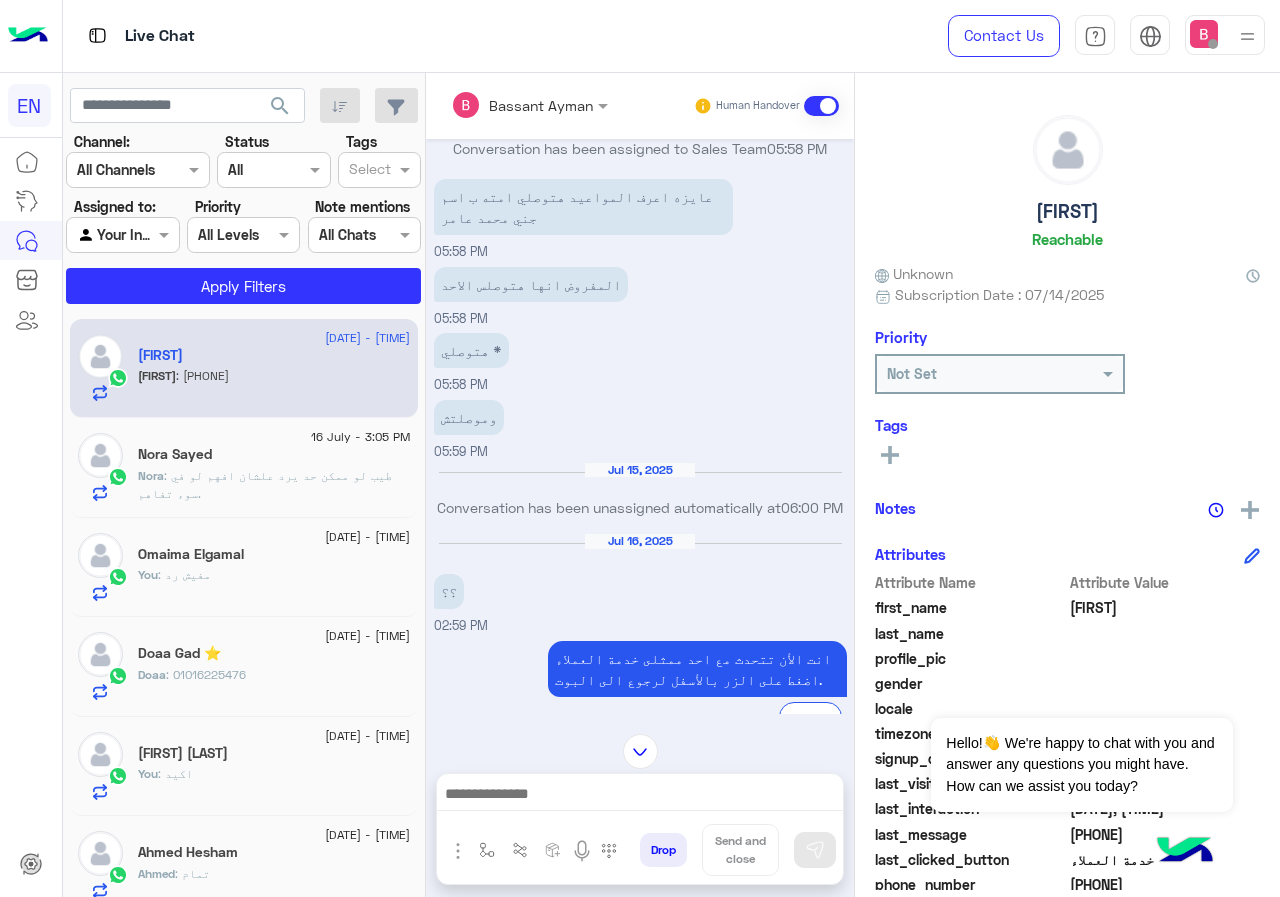 scroll, scrollTop: 1031, scrollLeft: 0, axis: vertical 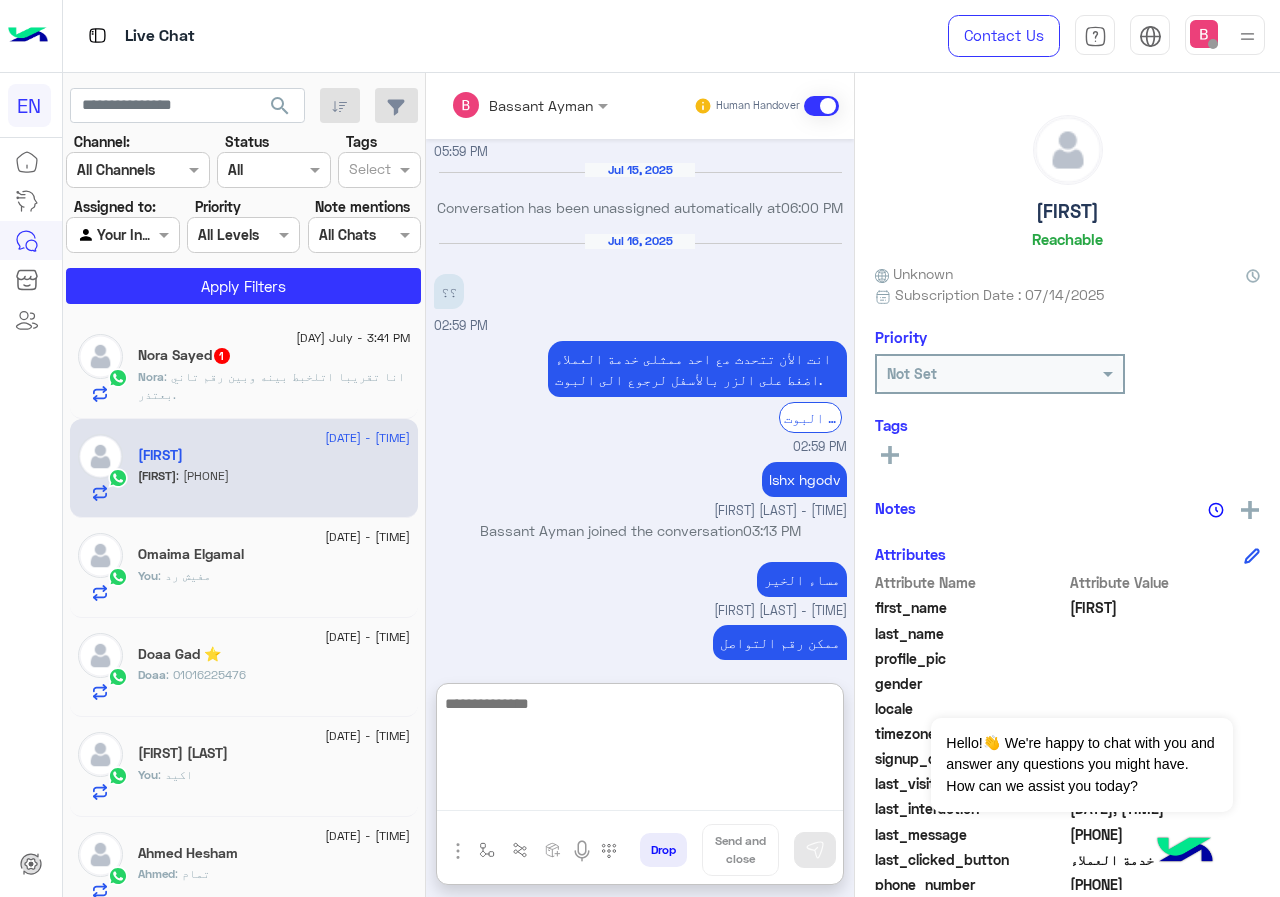 click at bounding box center [640, 751] 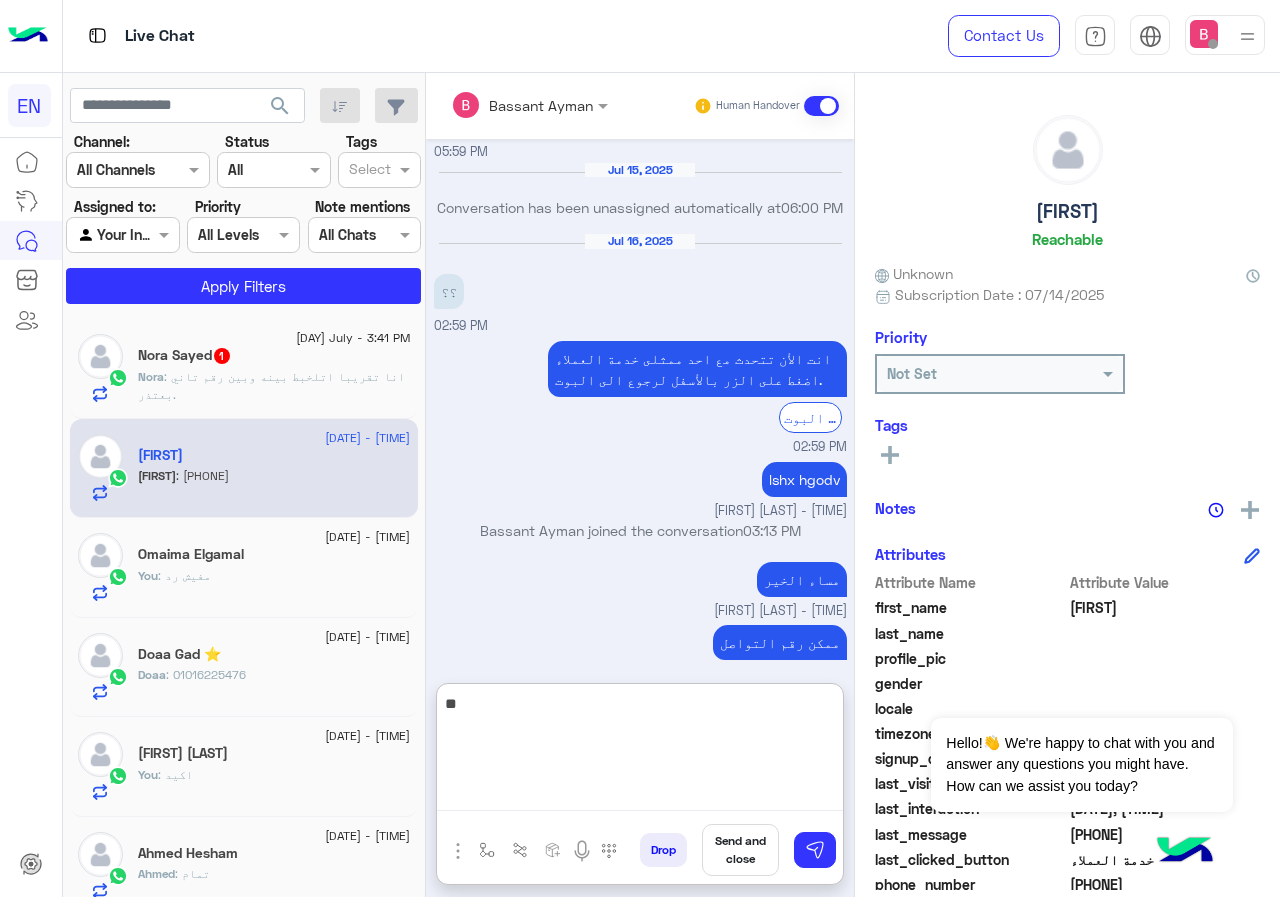 type on "*" 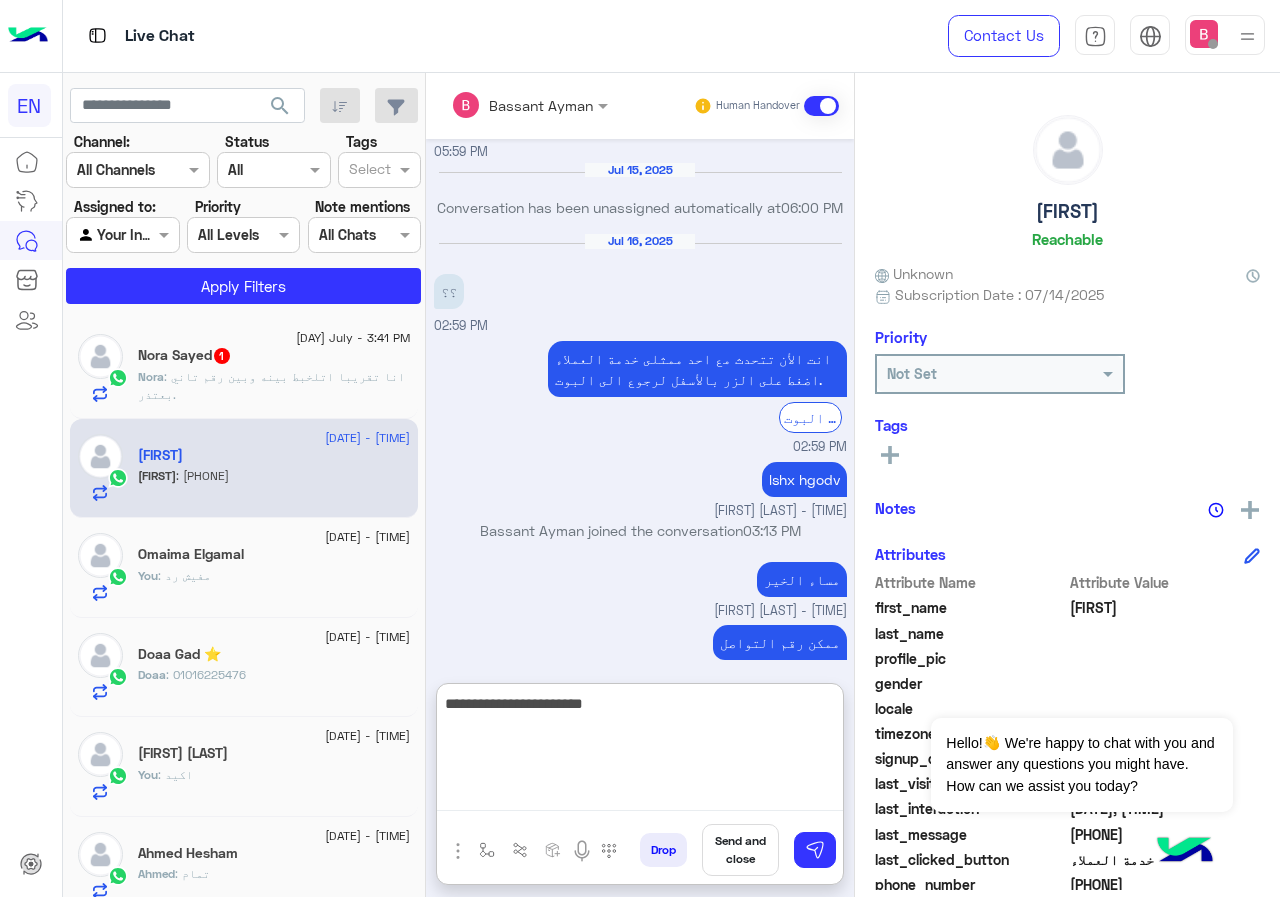 type on "**********" 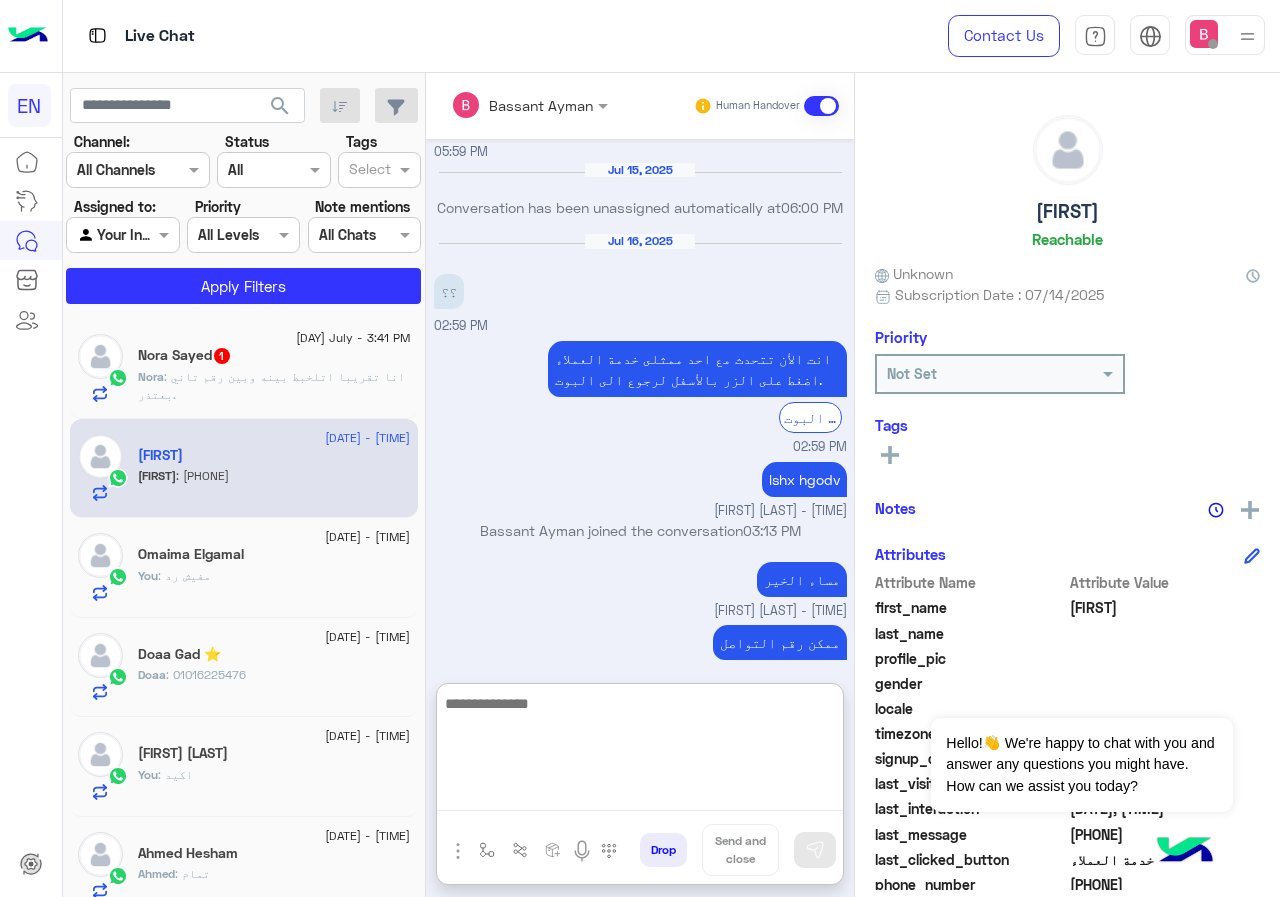 scroll, scrollTop: 1185, scrollLeft: 0, axis: vertical 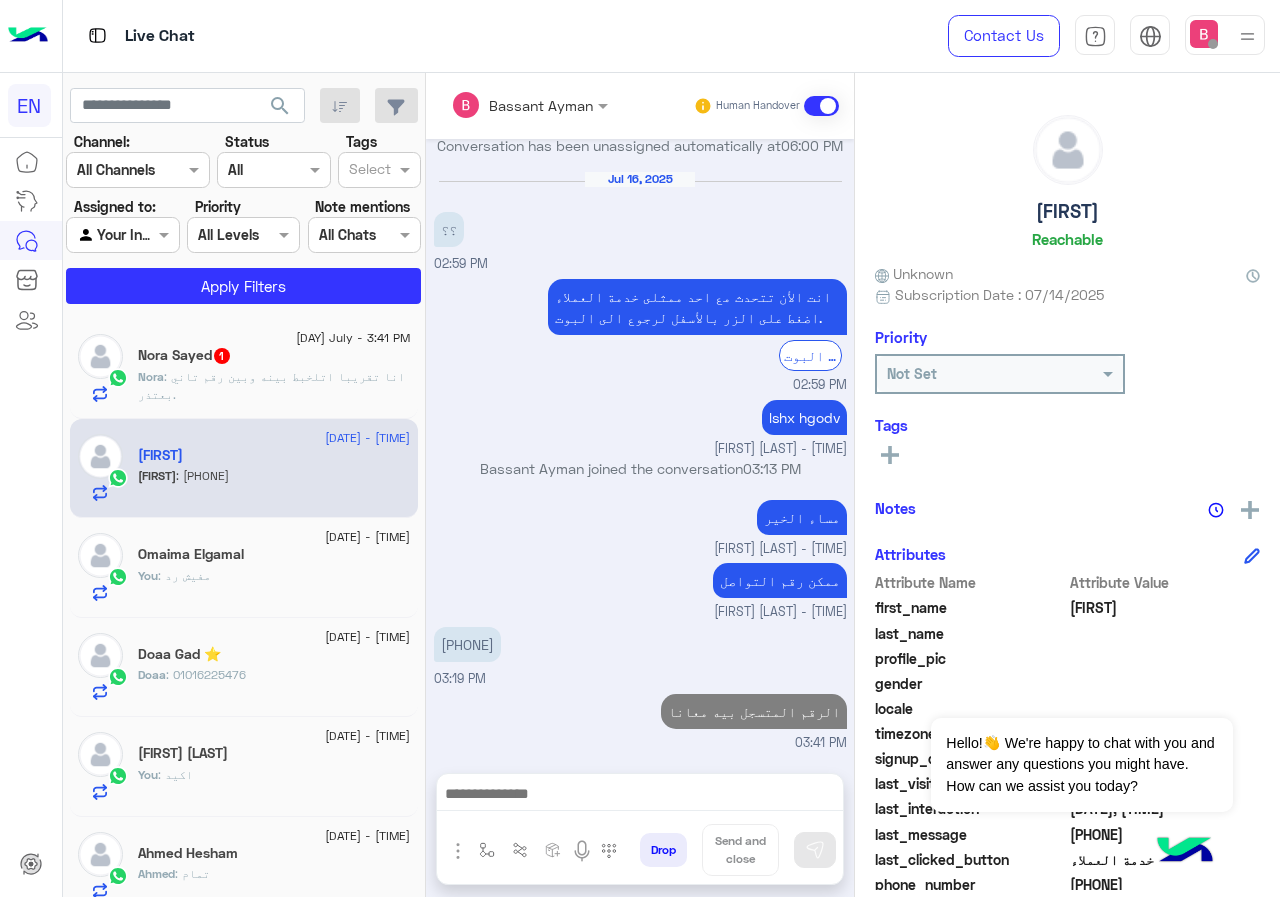 click on ": انا تقريبا اتلخبط بينه وبين رقم تاني بعتذر." 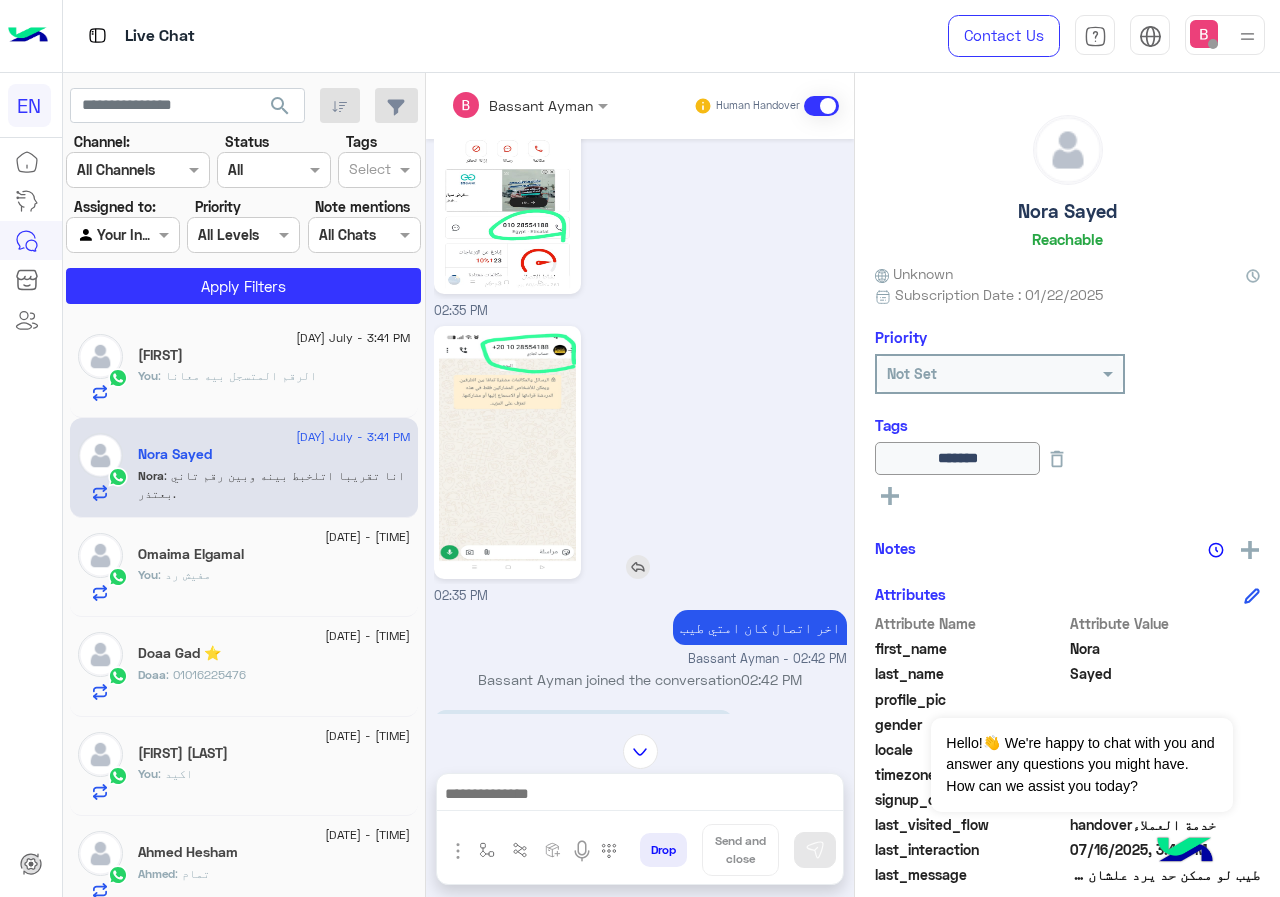 scroll, scrollTop: 1480, scrollLeft: 0, axis: vertical 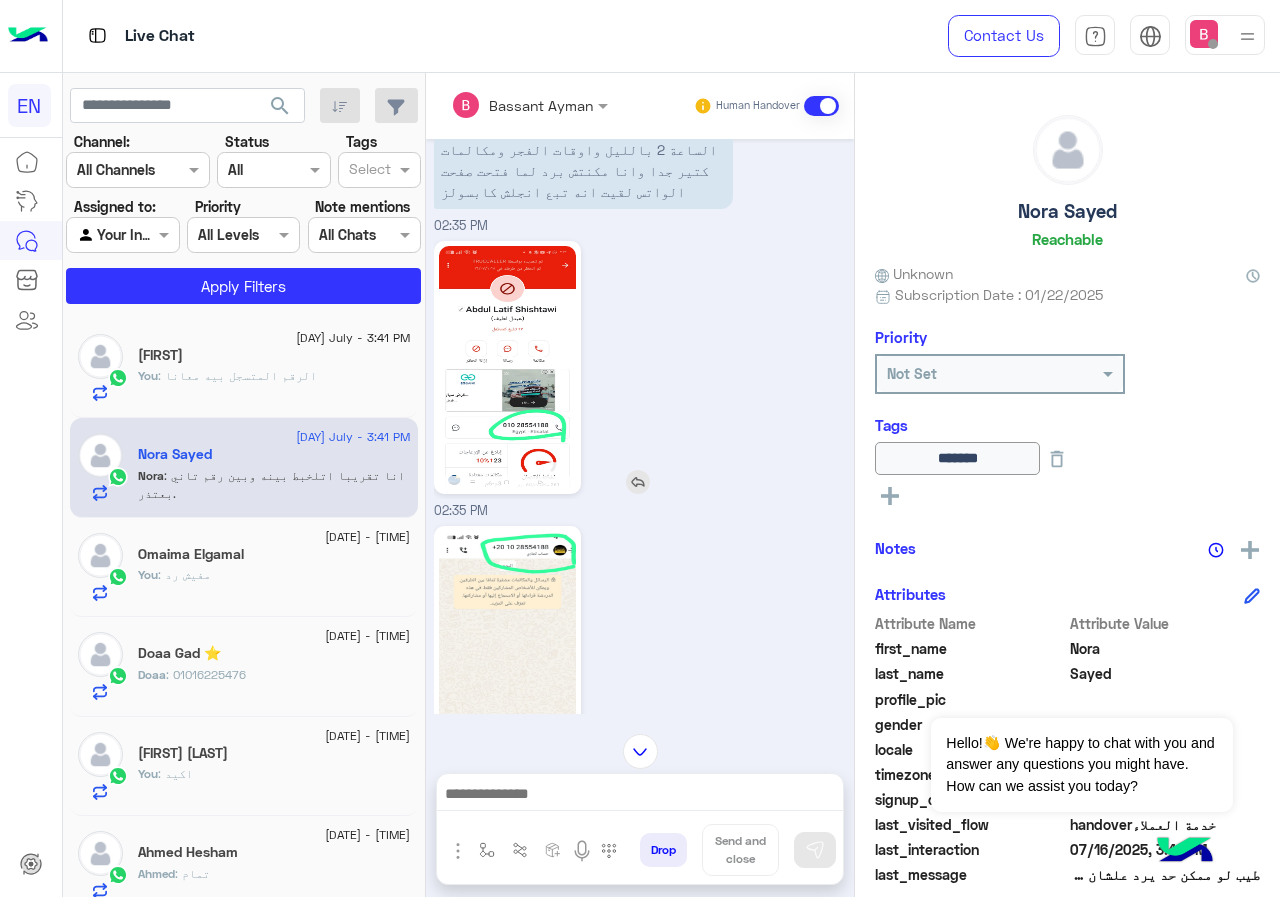 click 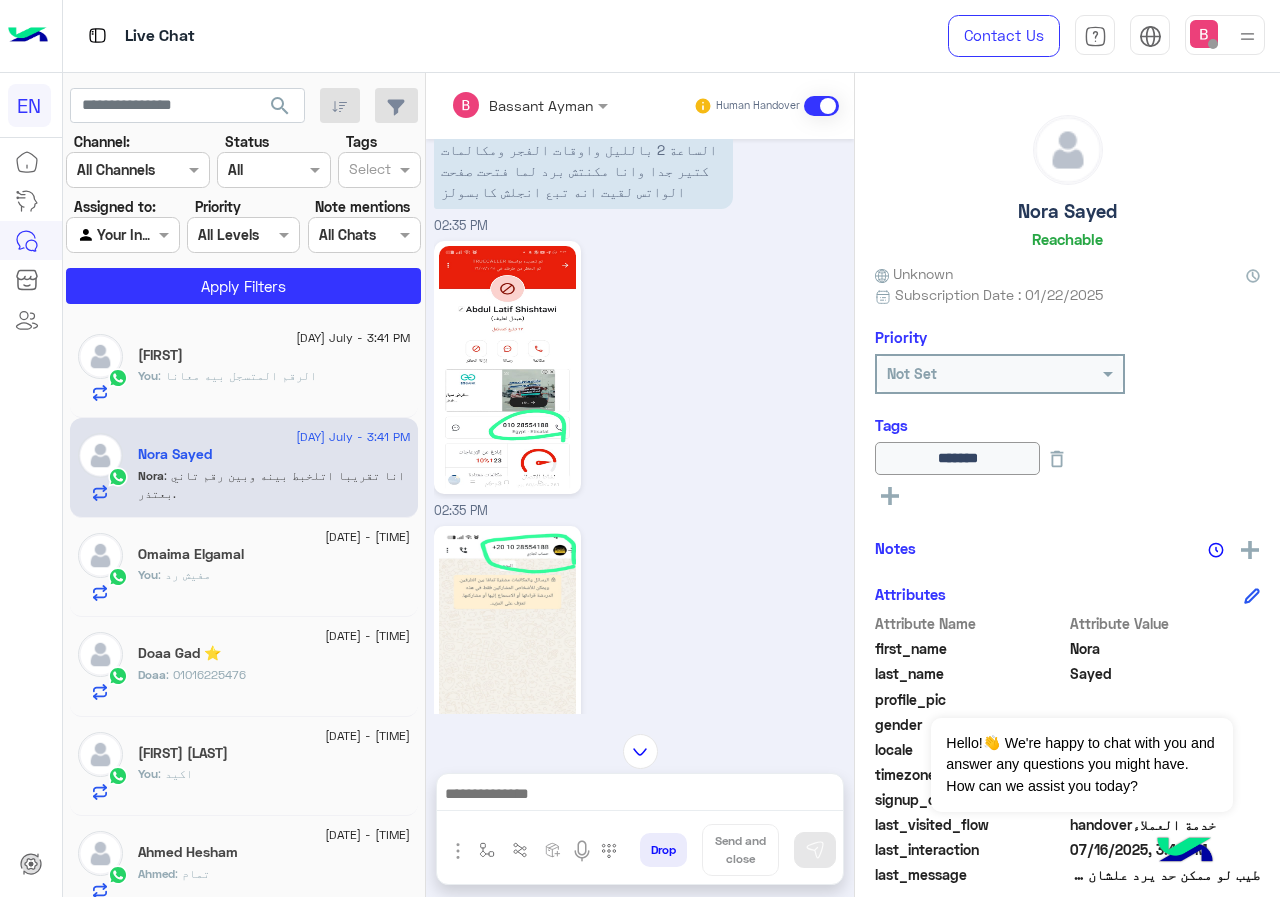click 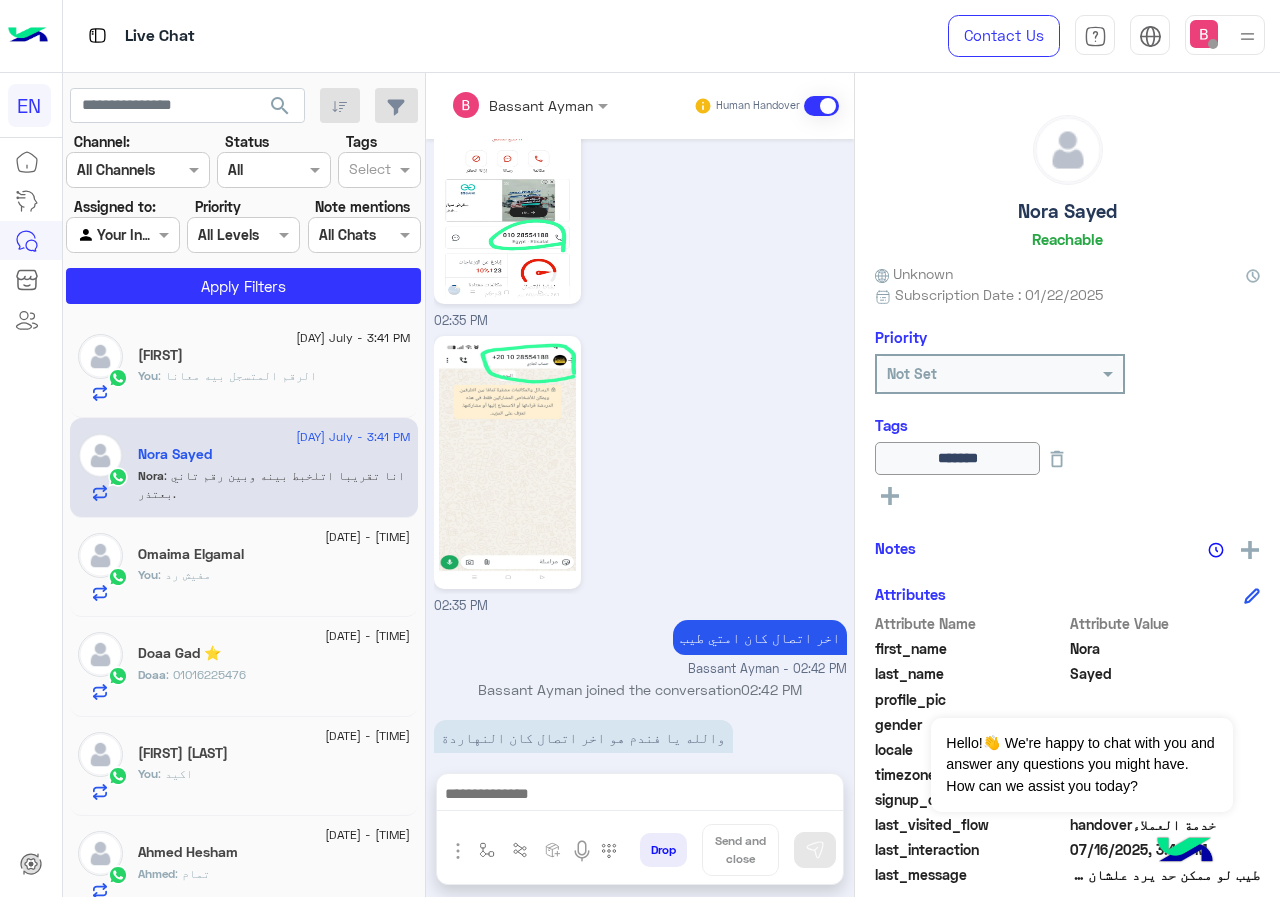 scroll, scrollTop: 1980, scrollLeft: 0, axis: vertical 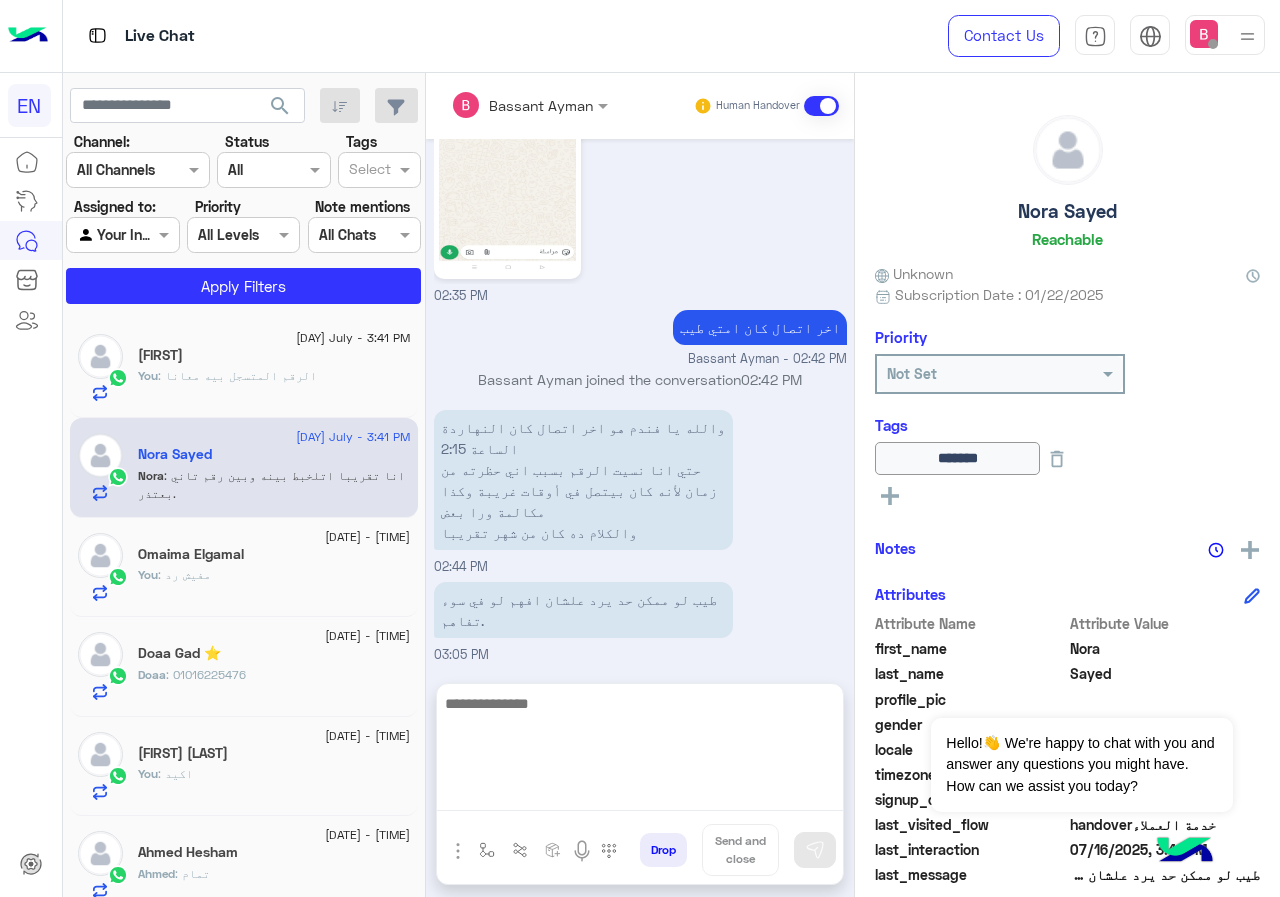 click at bounding box center (640, 751) 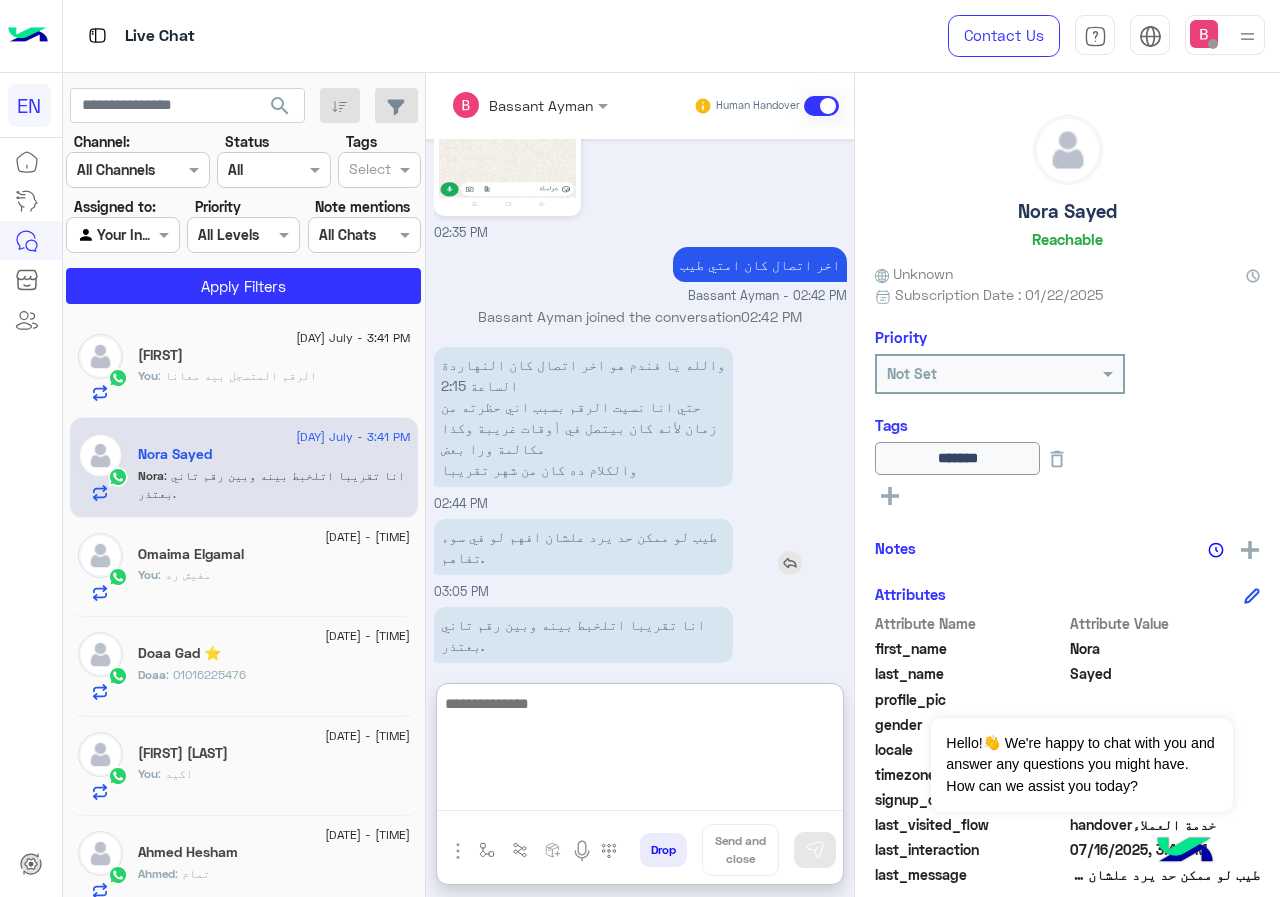 scroll, scrollTop: 2070, scrollLeft: 0, axis: vertical 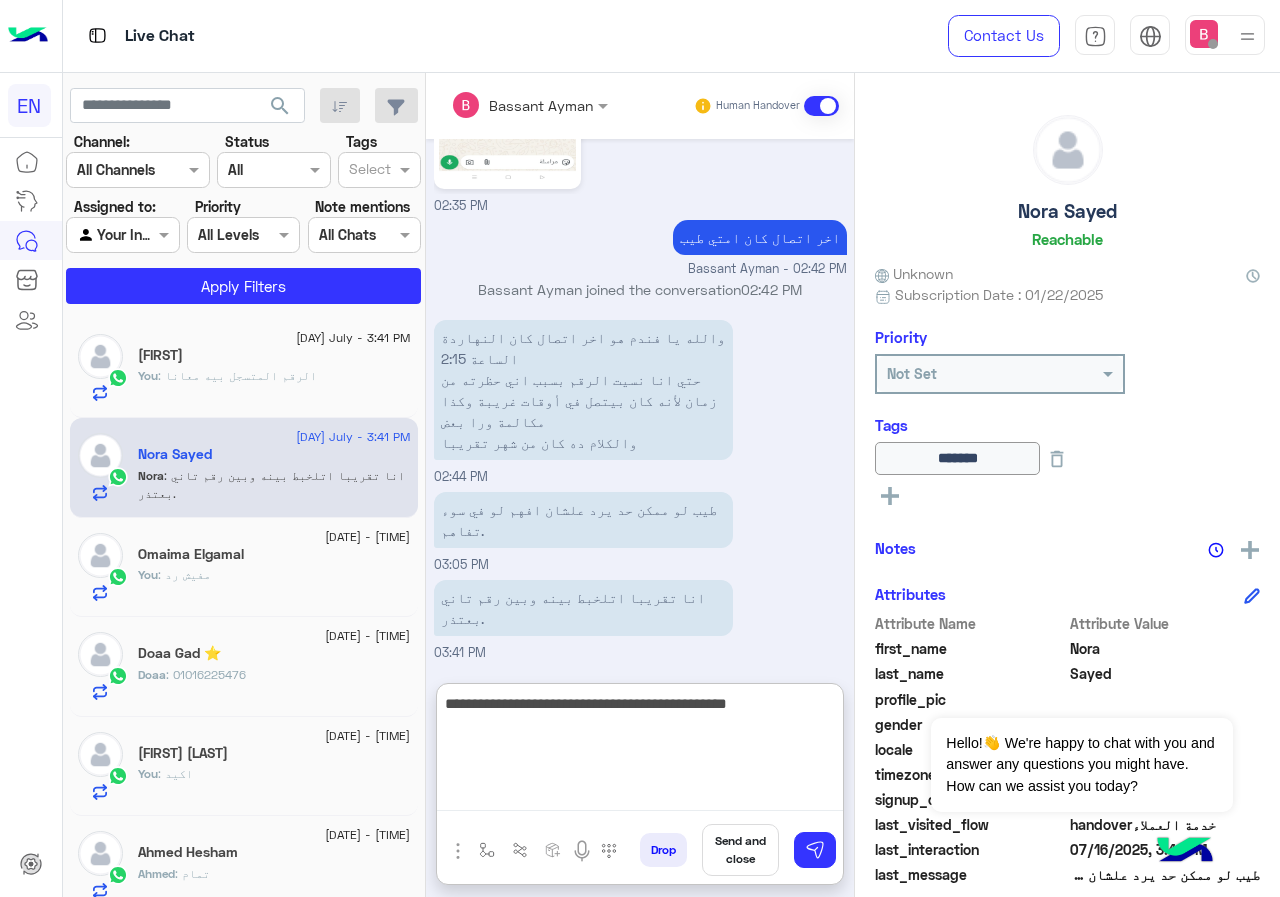 type on "**********" 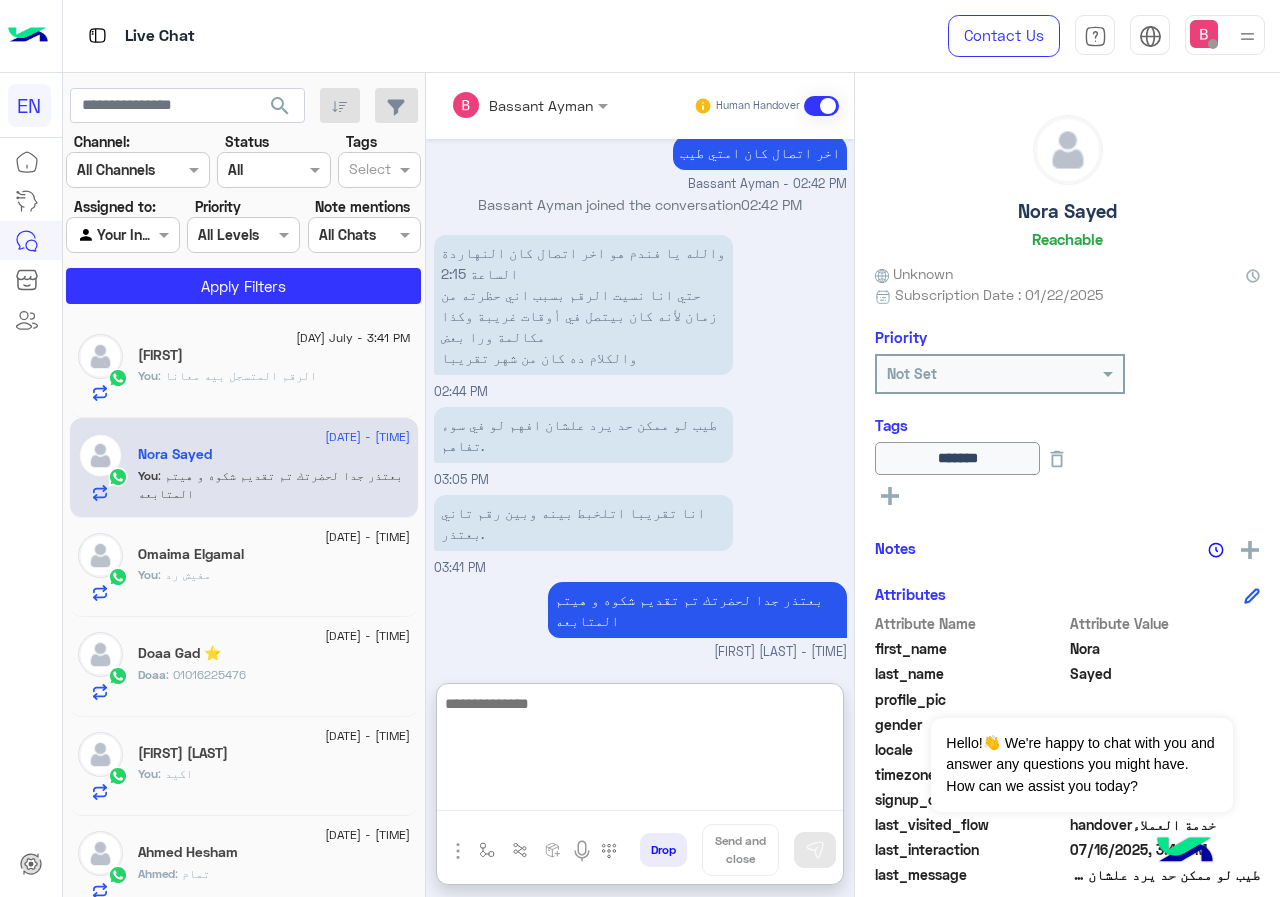 scroll, scrollTop: 2155, scrollLeft: 0, axis: vertical 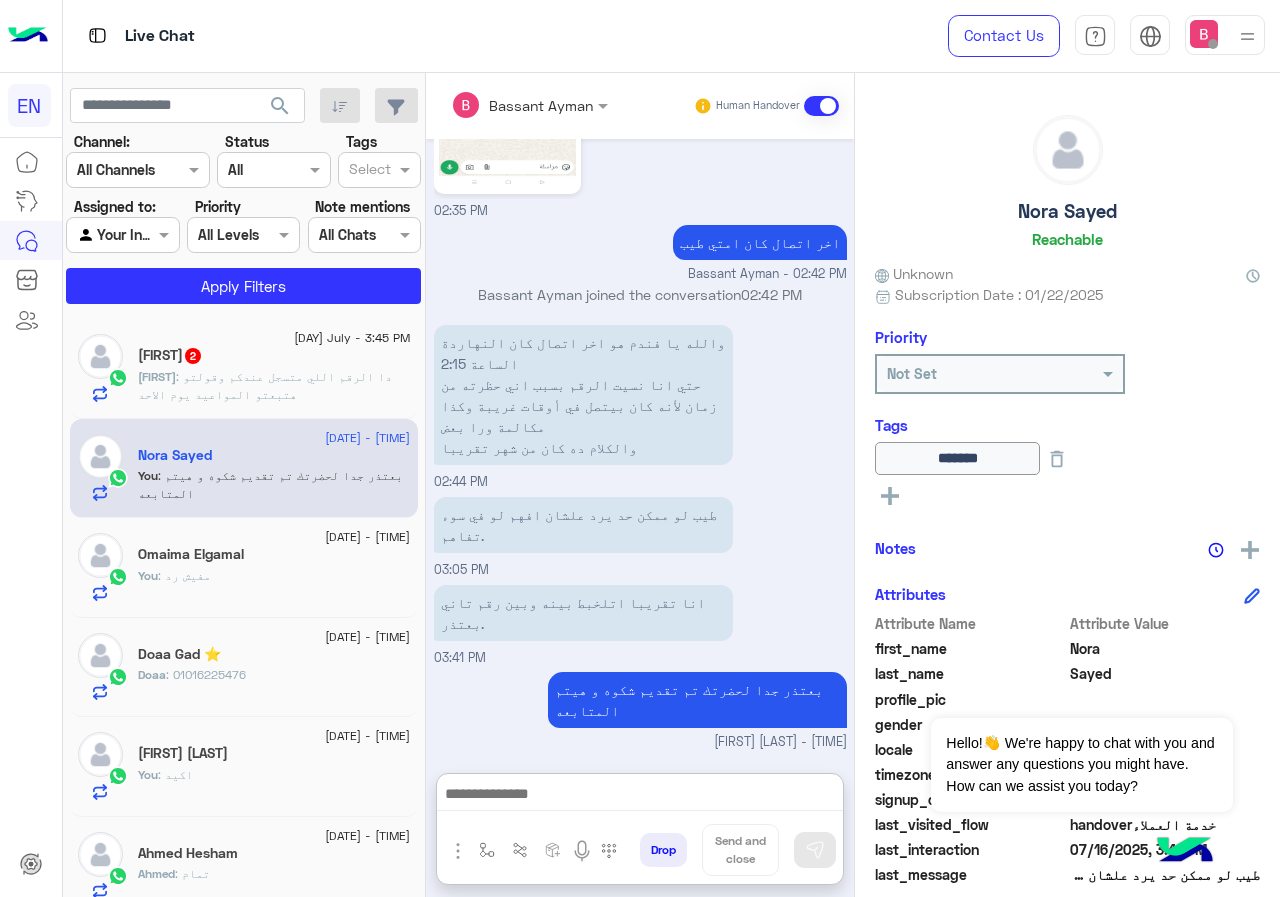 click on "jana   2" 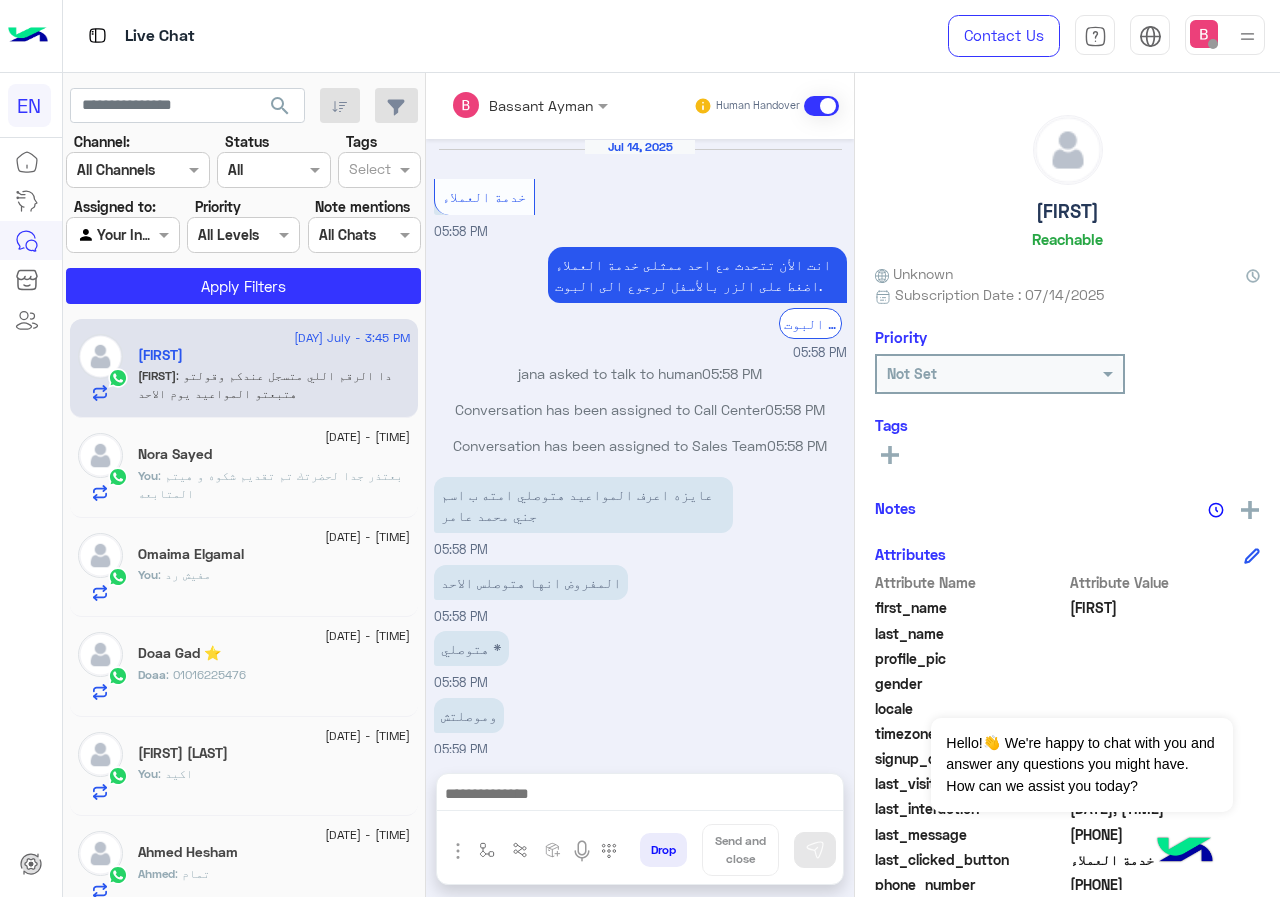 scroll, scrollTop: 836, scrollLeft: 0, axis: vertical 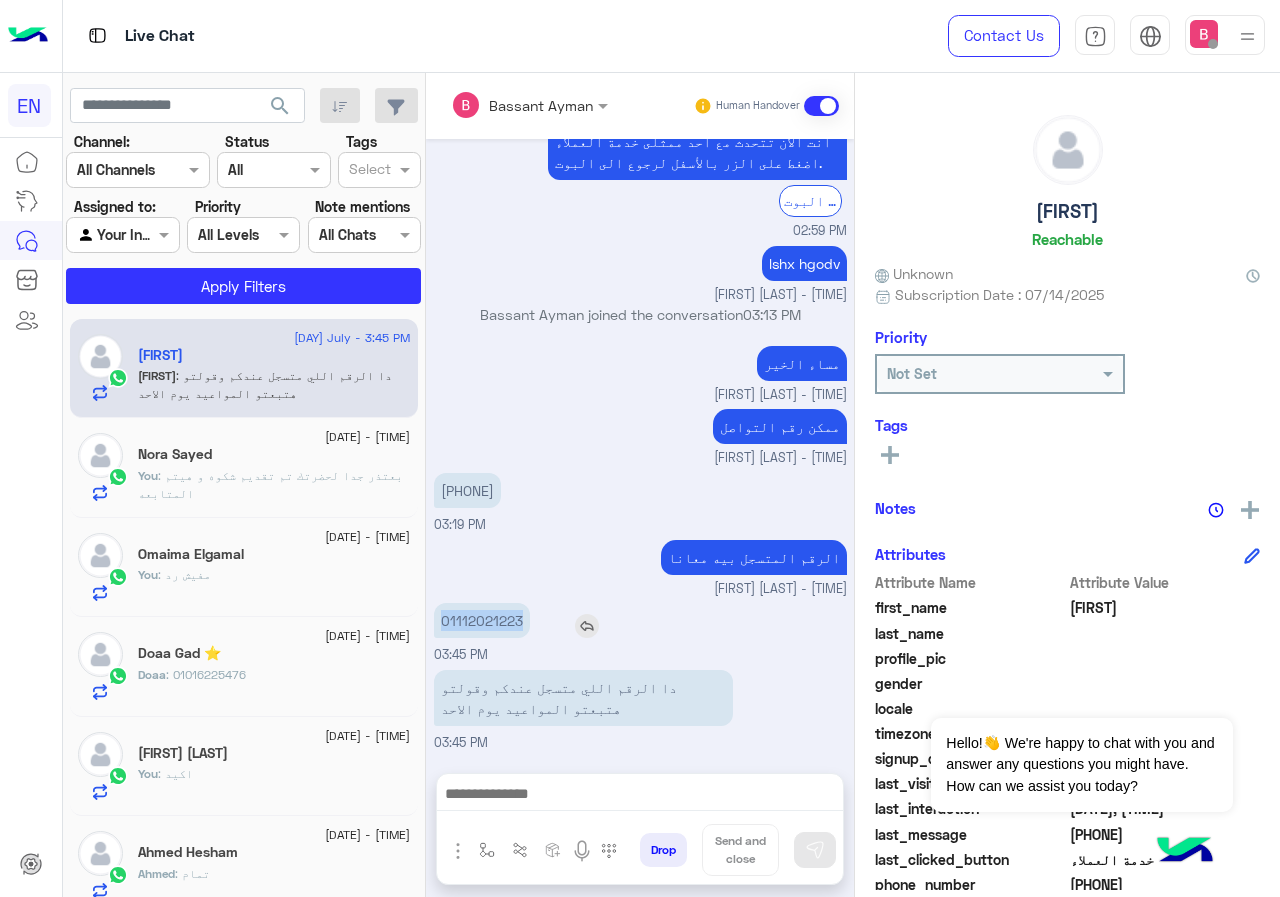 drag, startPoint x: 444, startPoint y: 608, endPoint x: 531, endPoint y: 610, distance: 87.02299 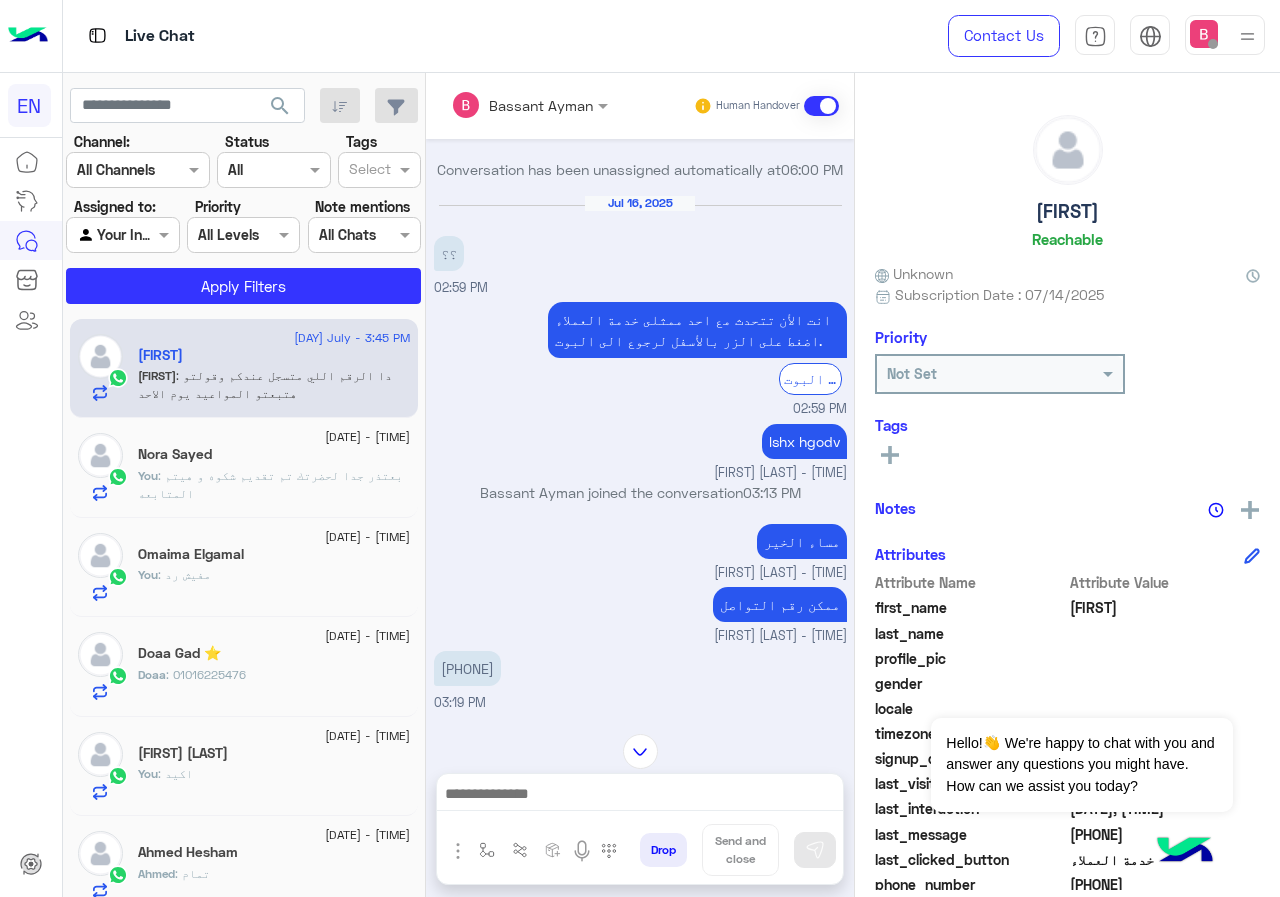 click on "[FIRST] [LAST] -  [TIME]" at bounding box center [640, 636] 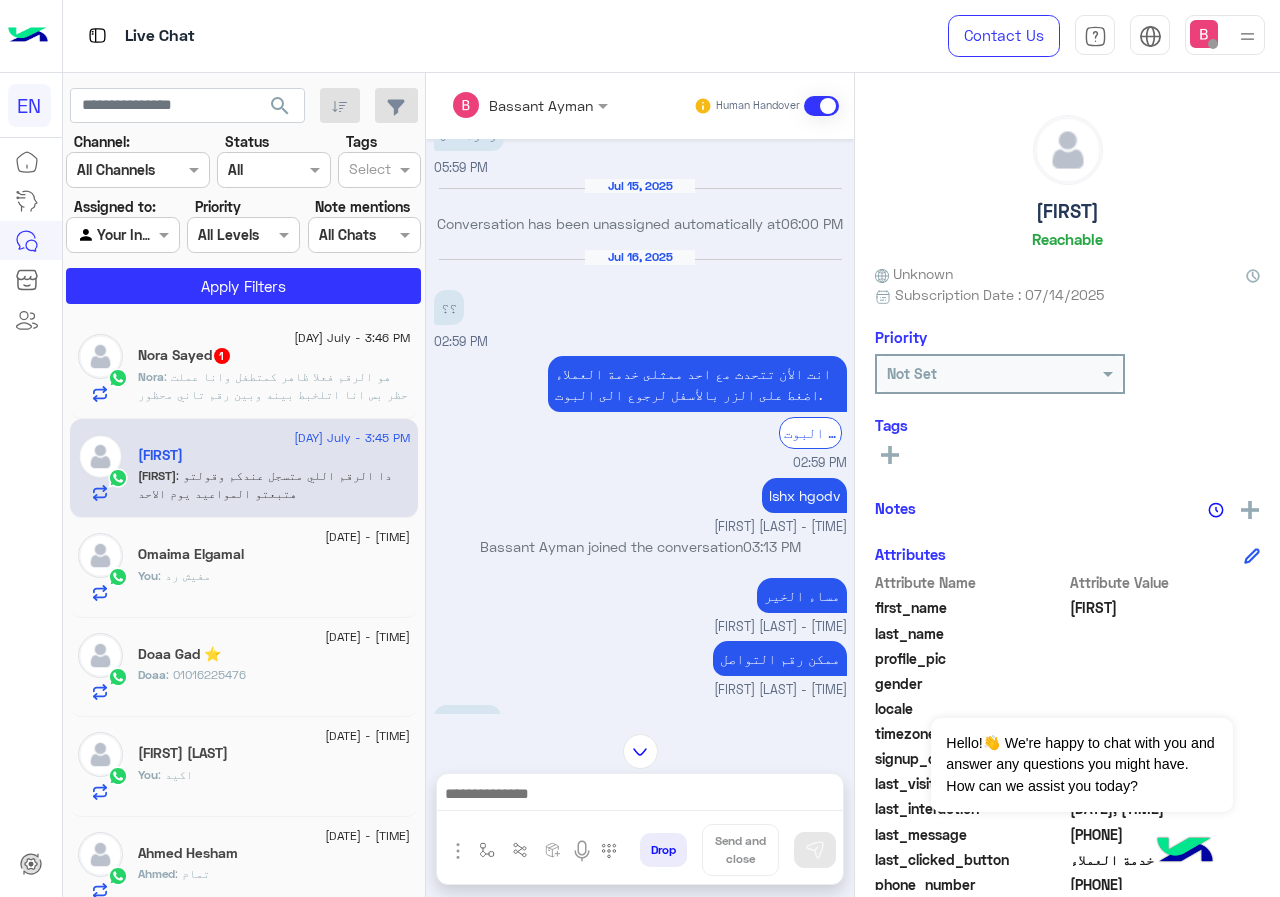 scroll, scrollTop: 835, scrollLeft: 0, axis: vertical 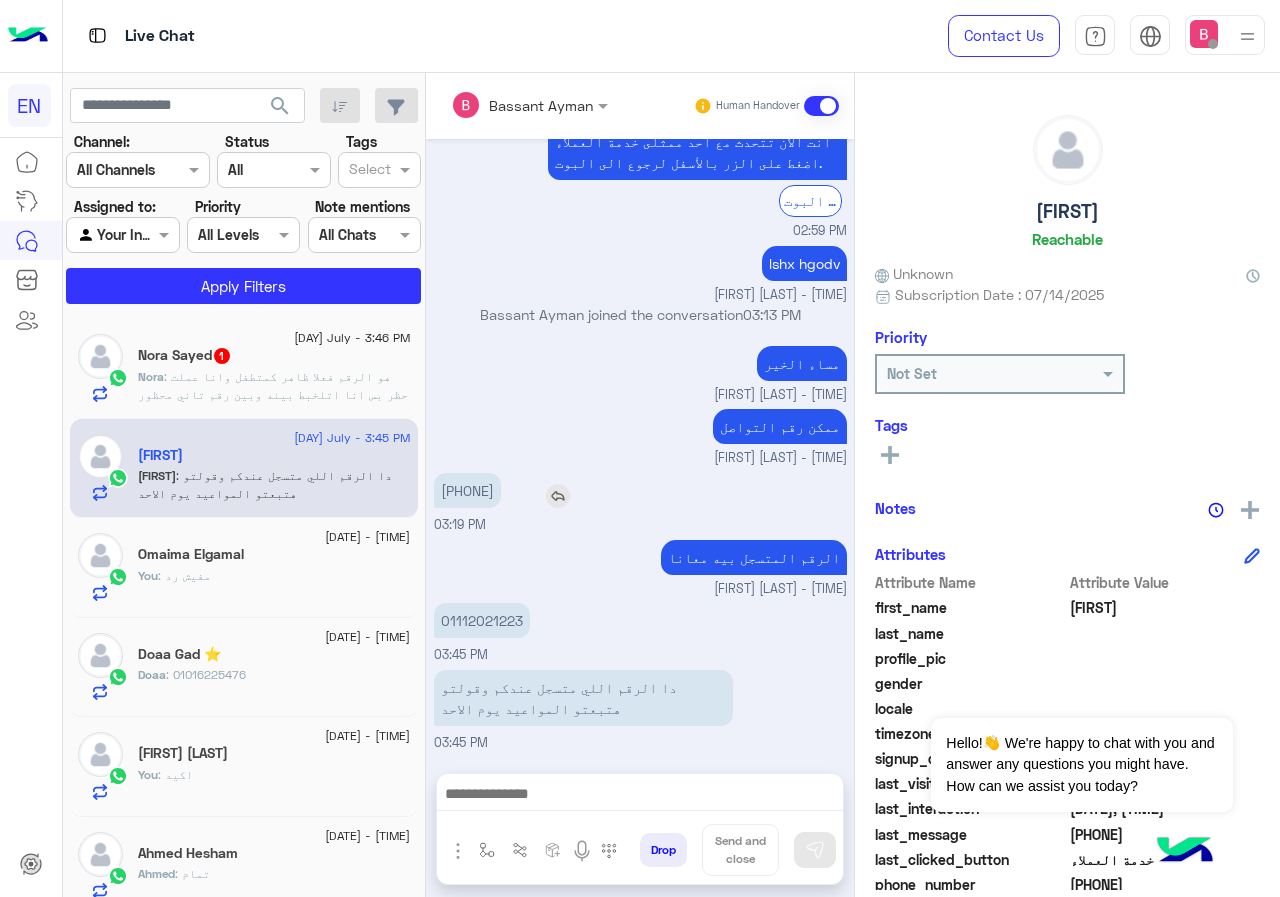drag, startPoint x: 424, startPoint y: 489, endPoint x: 536, endPoint y: 499, distance: 112.44554 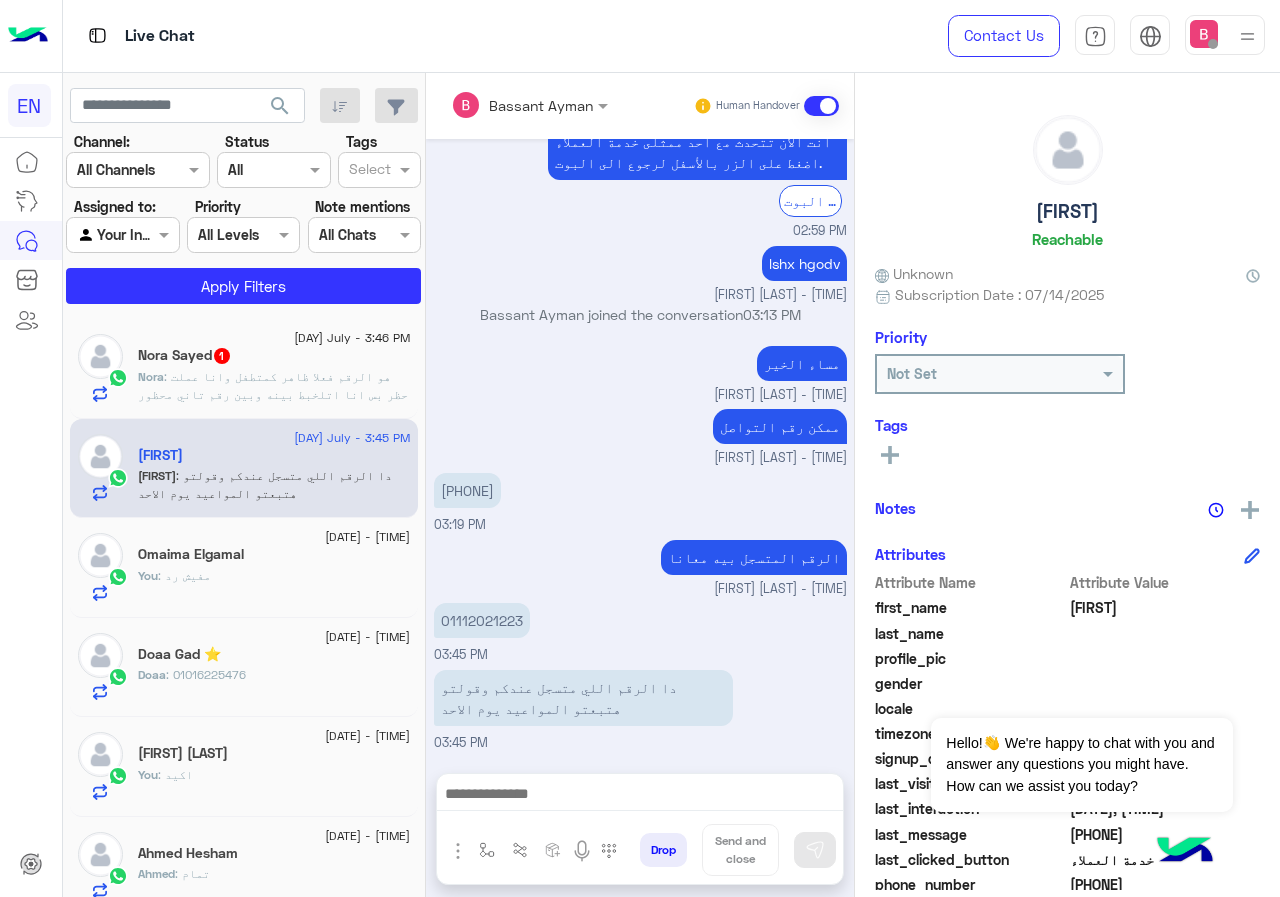 click on "الرقم المتسجل بيه معانا  [FIRST] [LAST] -  [TIME]" at bounding box center [640, 567] 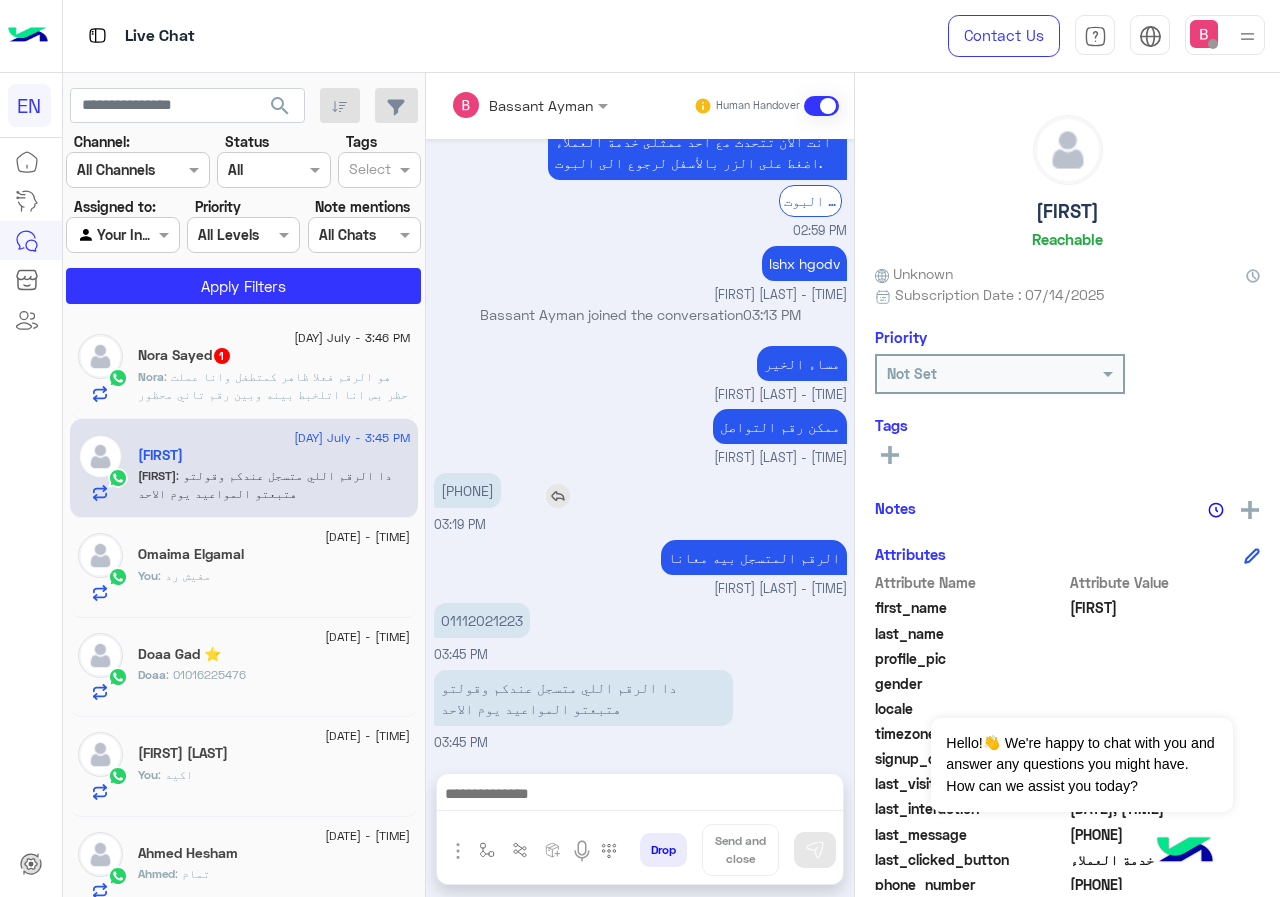 drag, startPoint x: 442, startPoint y: 488, endPoint x: 529, endPoint y: 486, distance: 87.02299 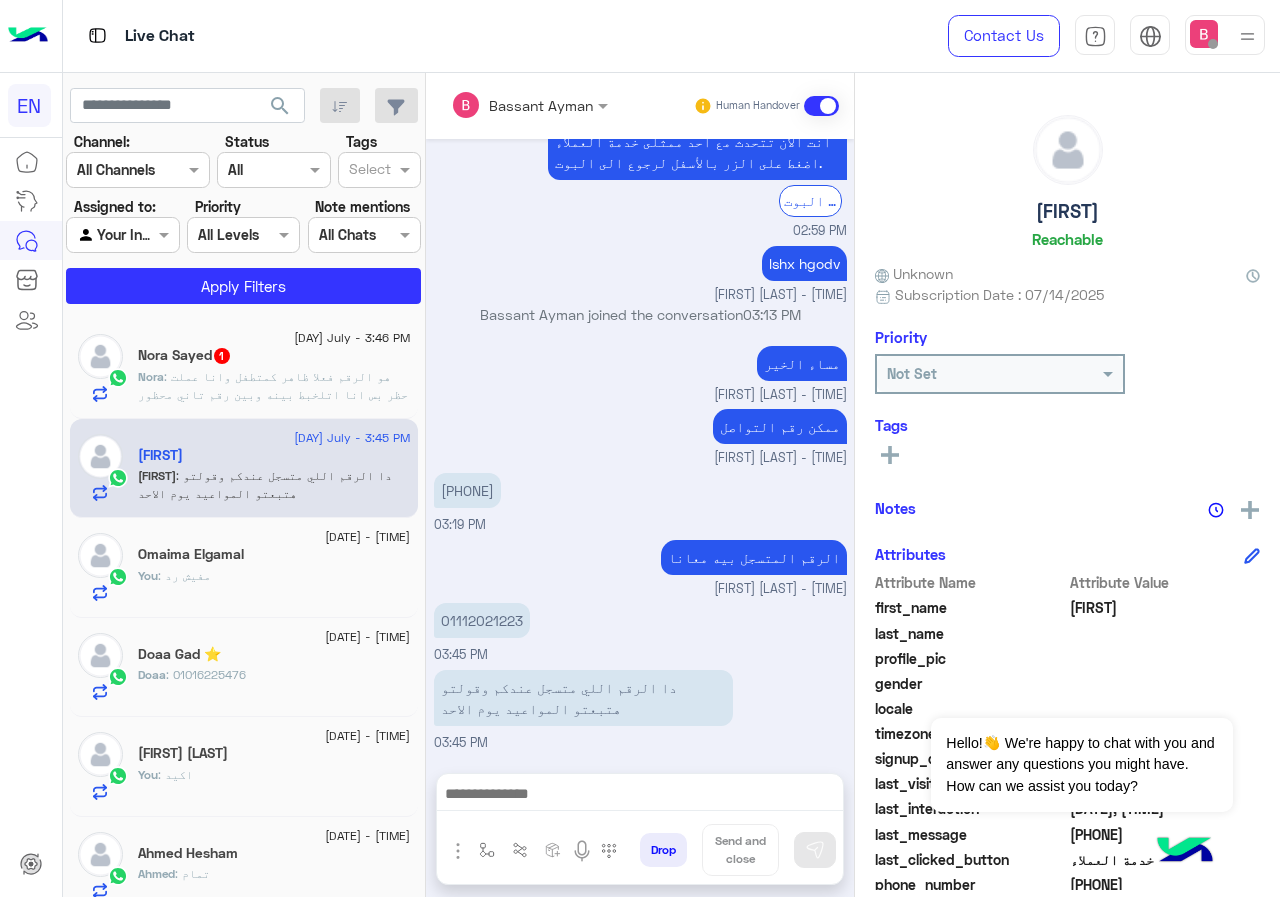 copy on "[PHONE]" 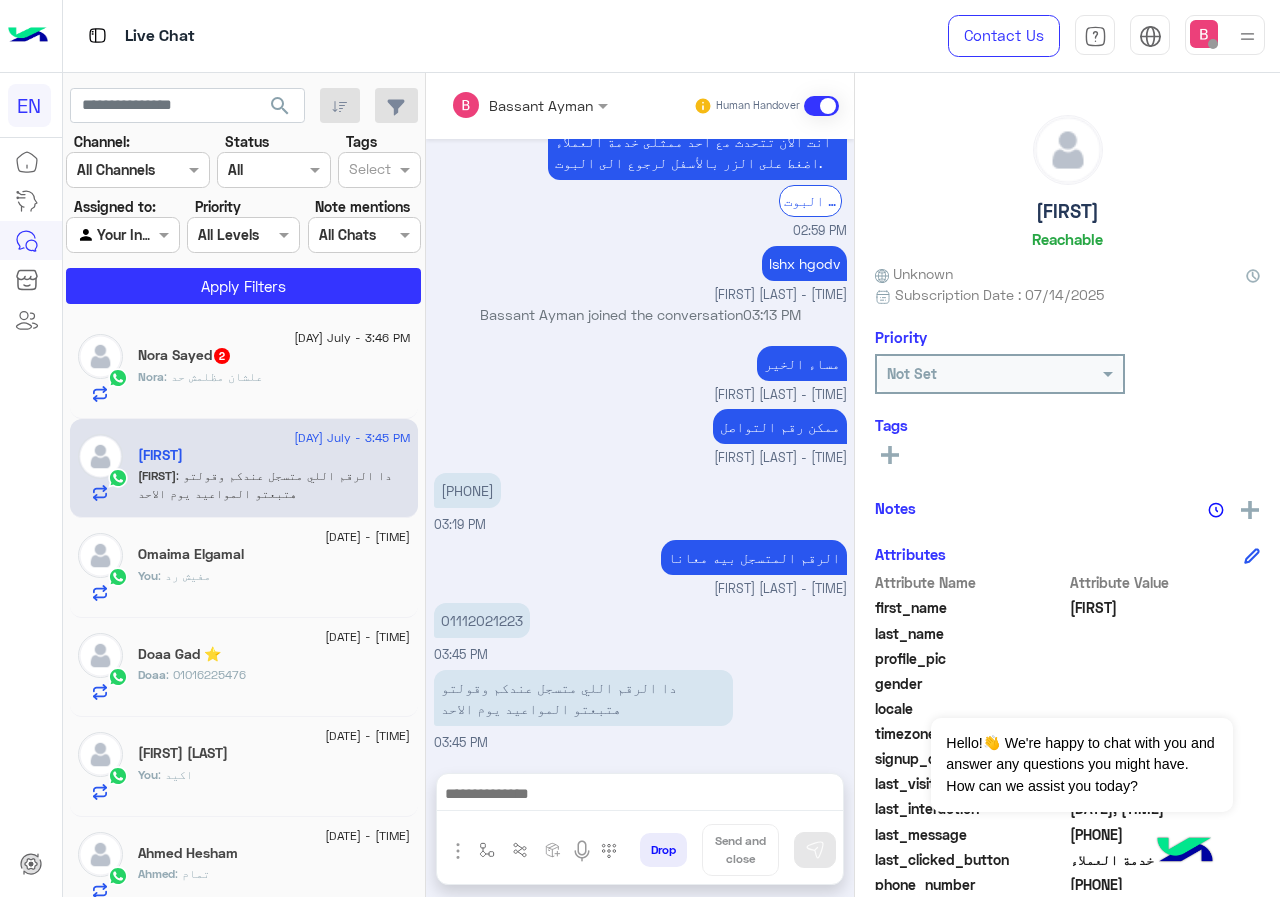 click at bounding box center [640, 799] 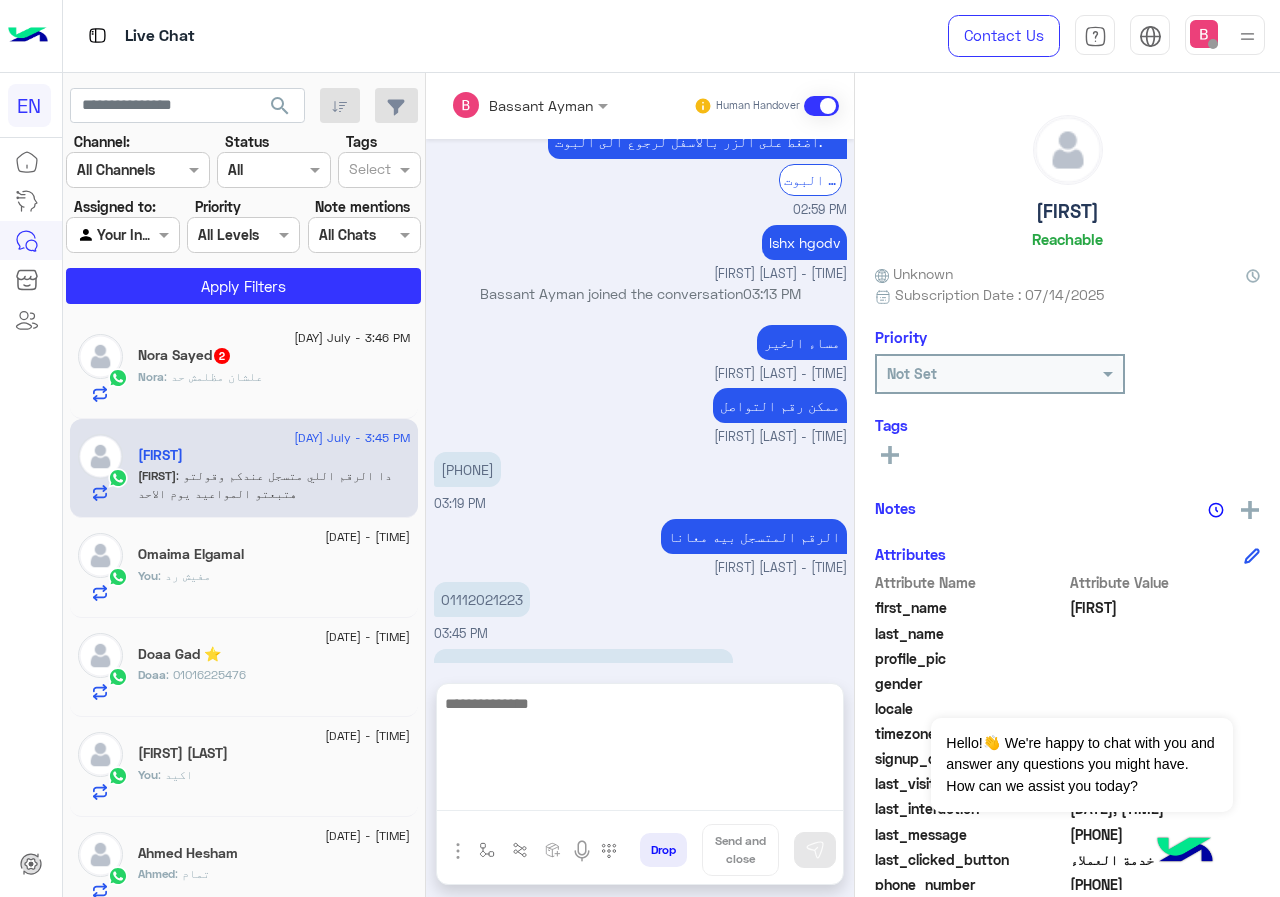 click at bounding box center [640, 751] 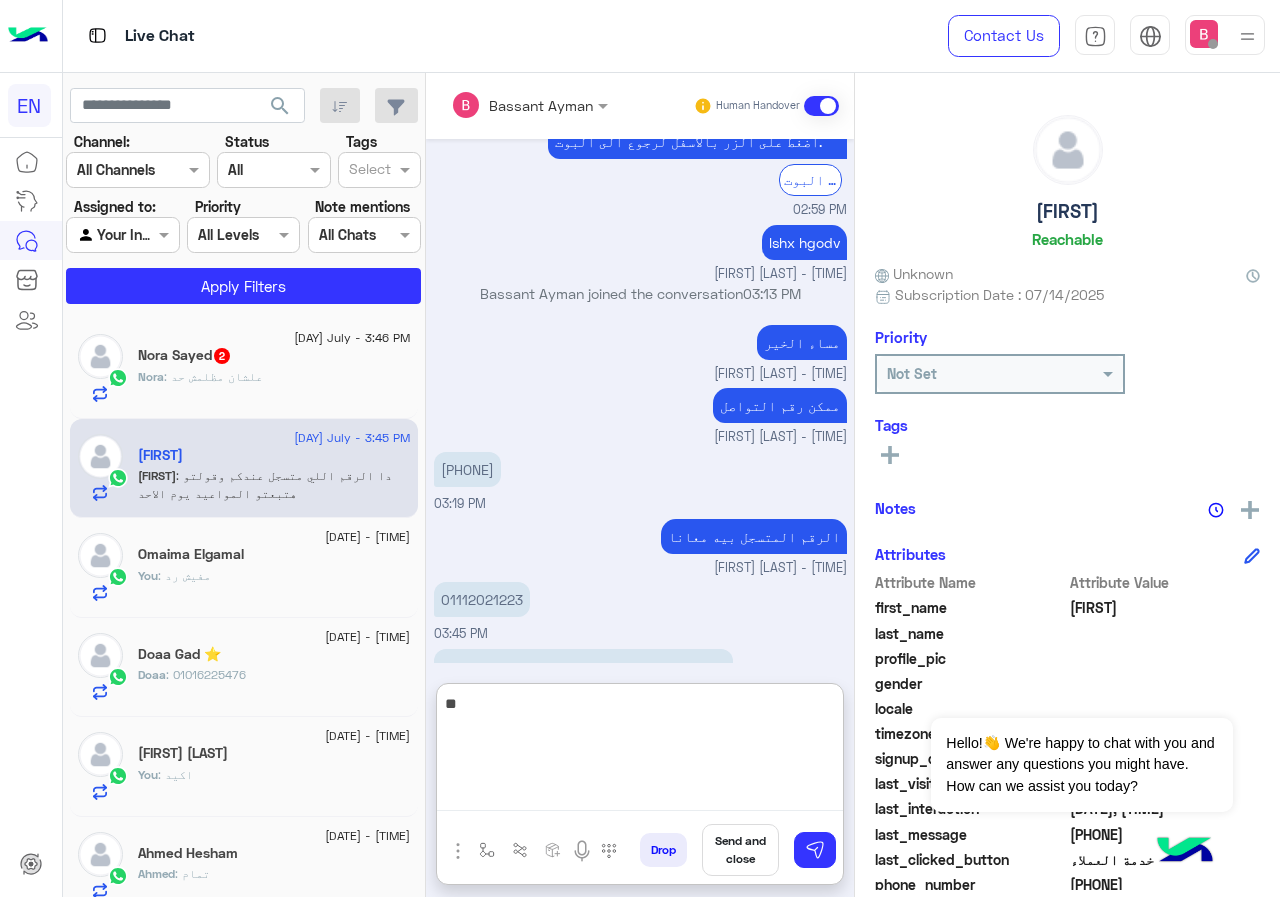 type on "*" 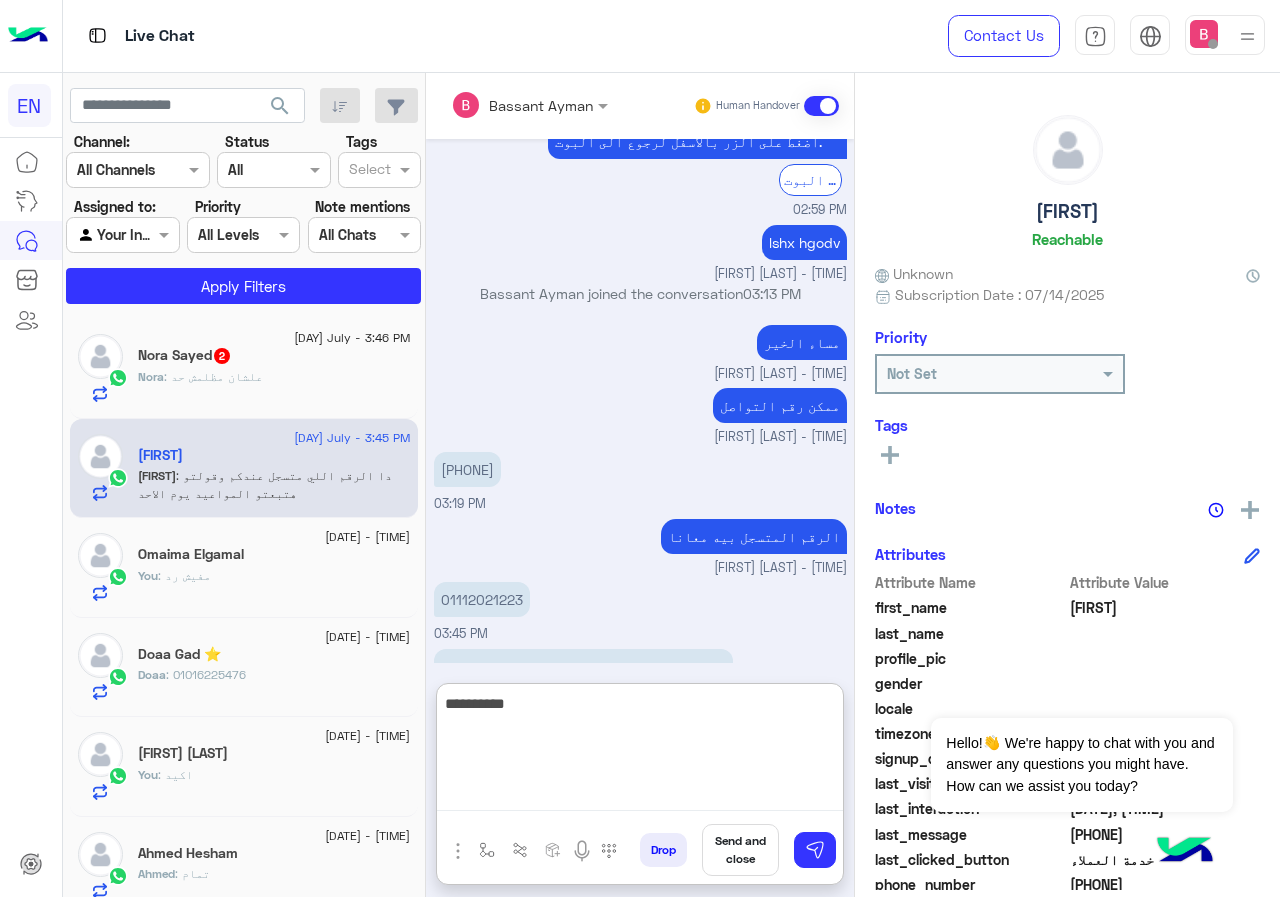type on "**********" 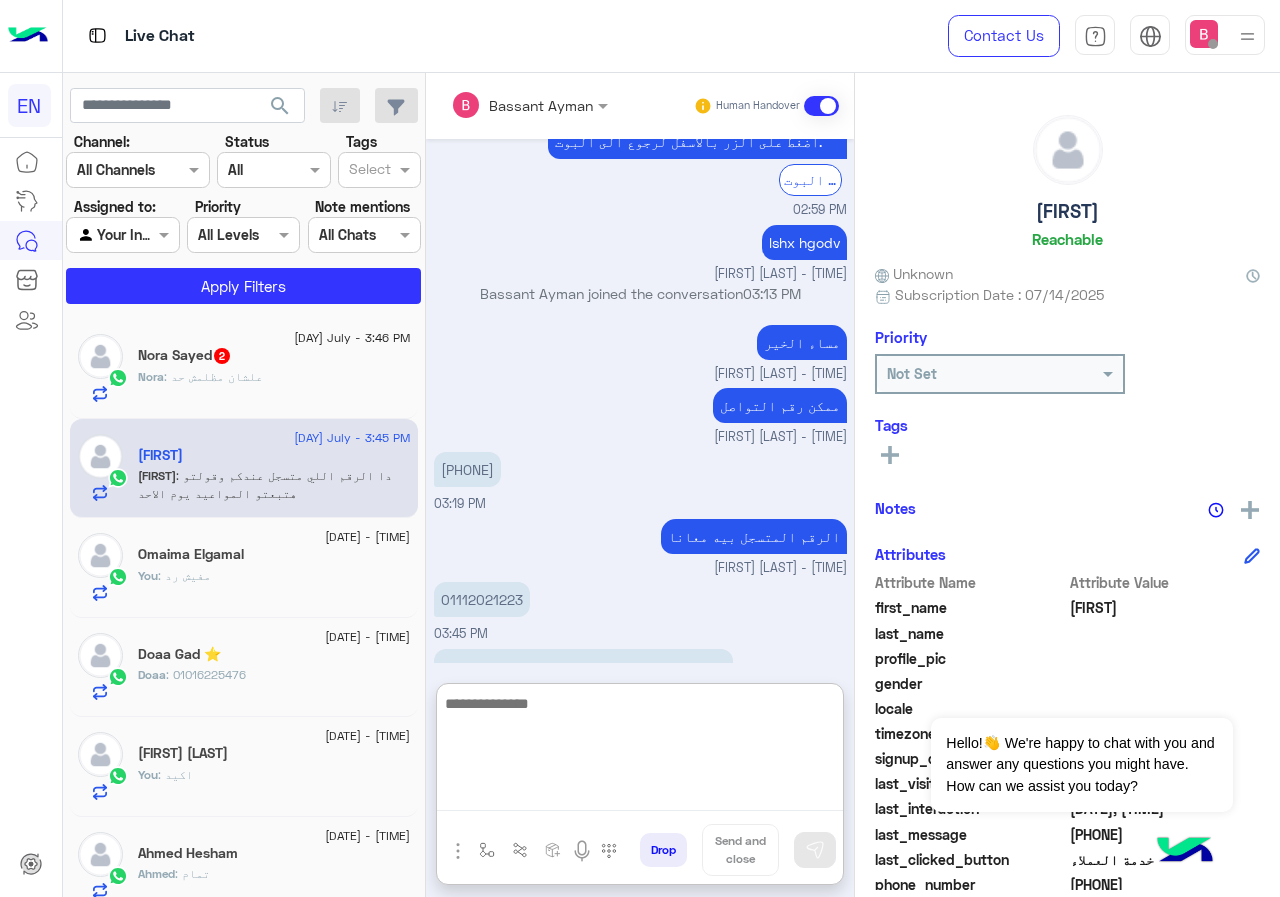 scroll, scrollTop: 989, scrollLeft: 0, axis: vertical 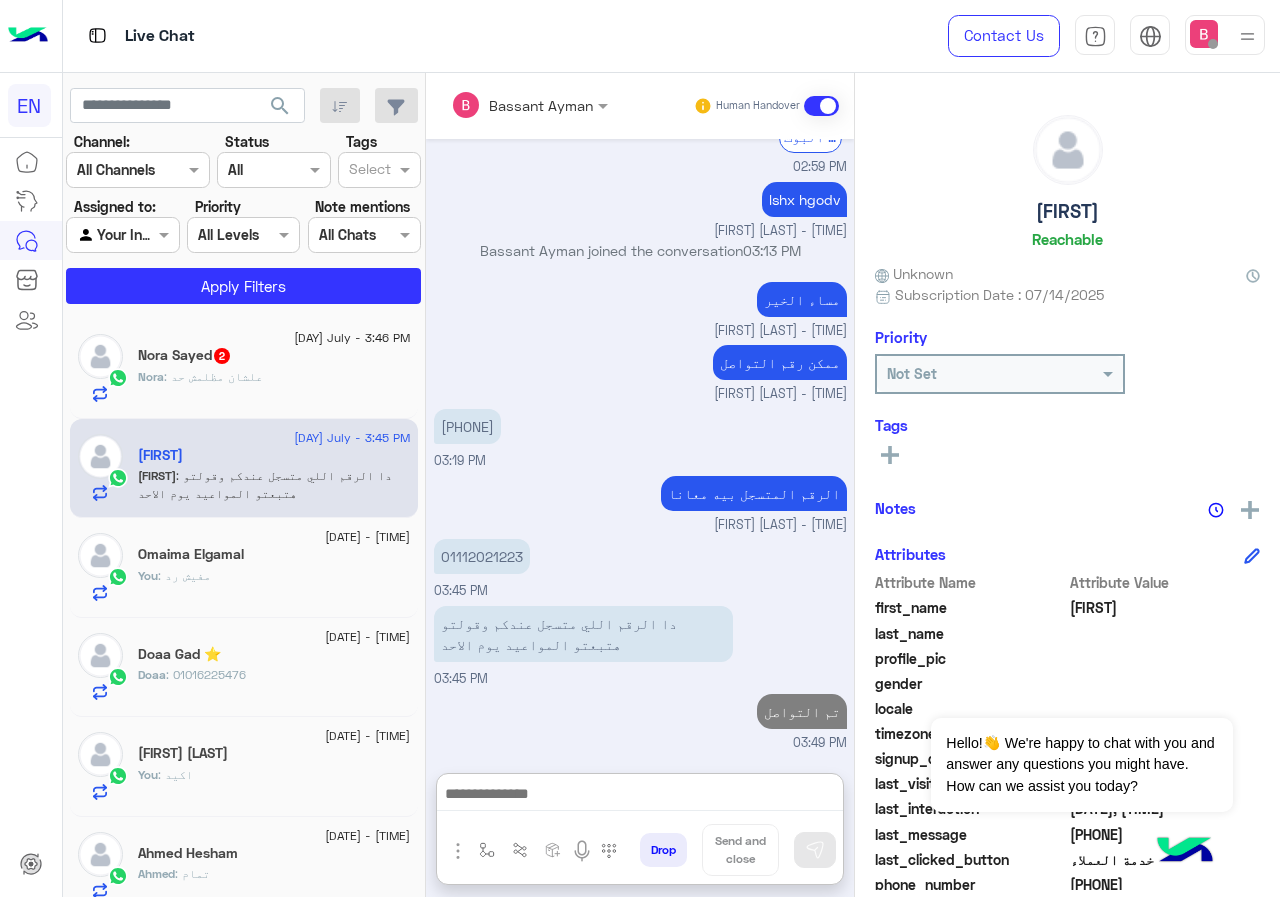 click on "[FIRST] : علشان مظلمش حد" 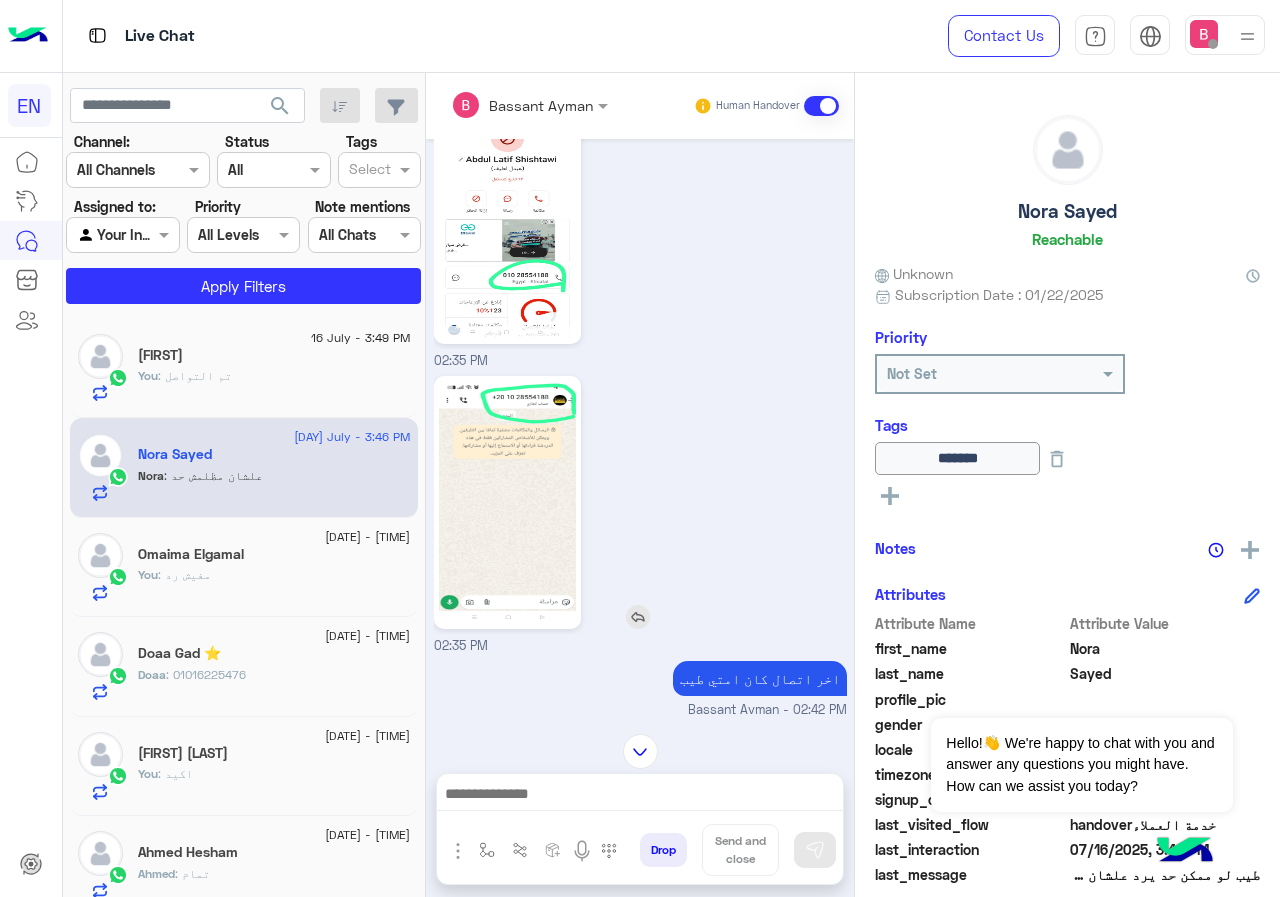 scroll, scrollTop: 1002, scrollLeft: 0, axis: vertical 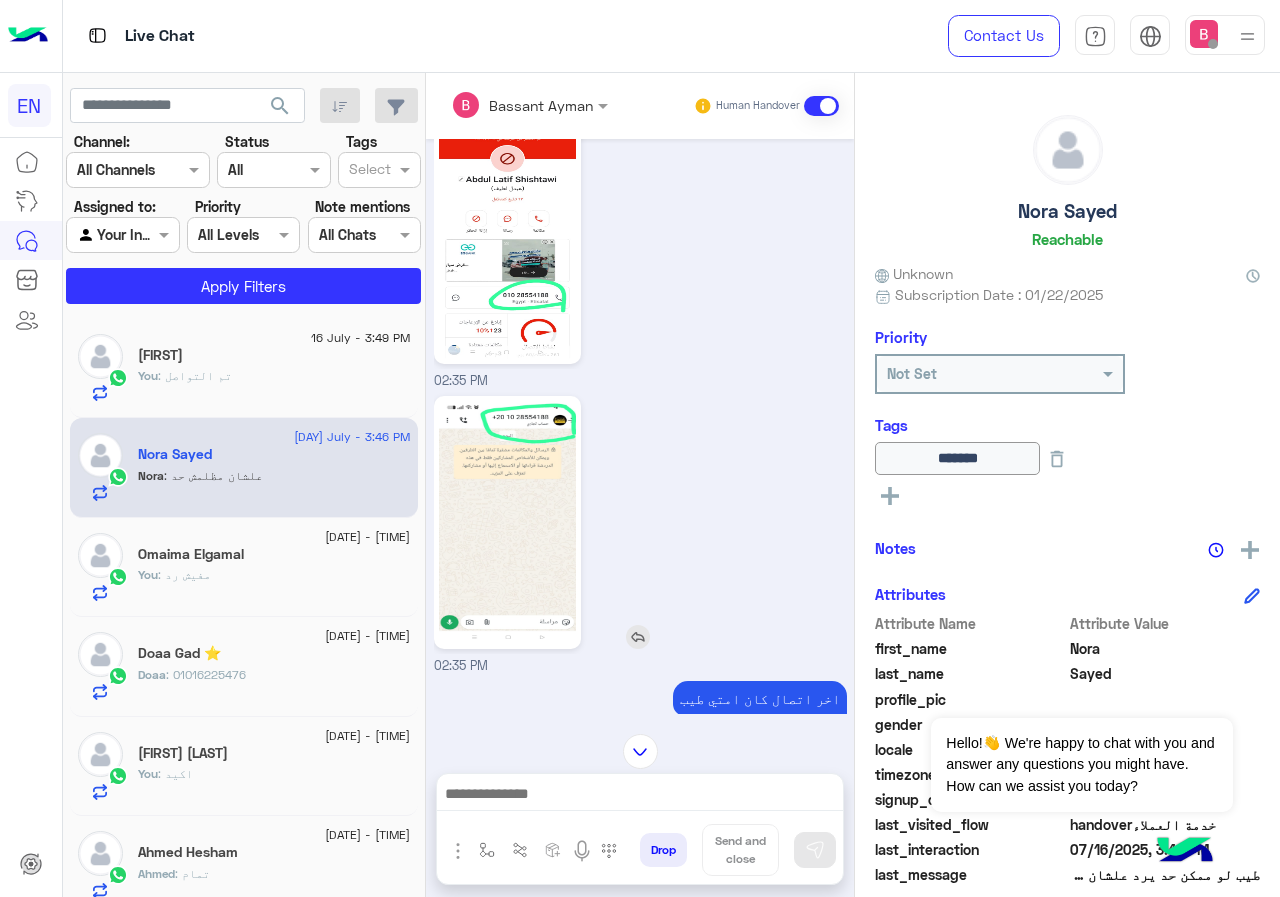 click 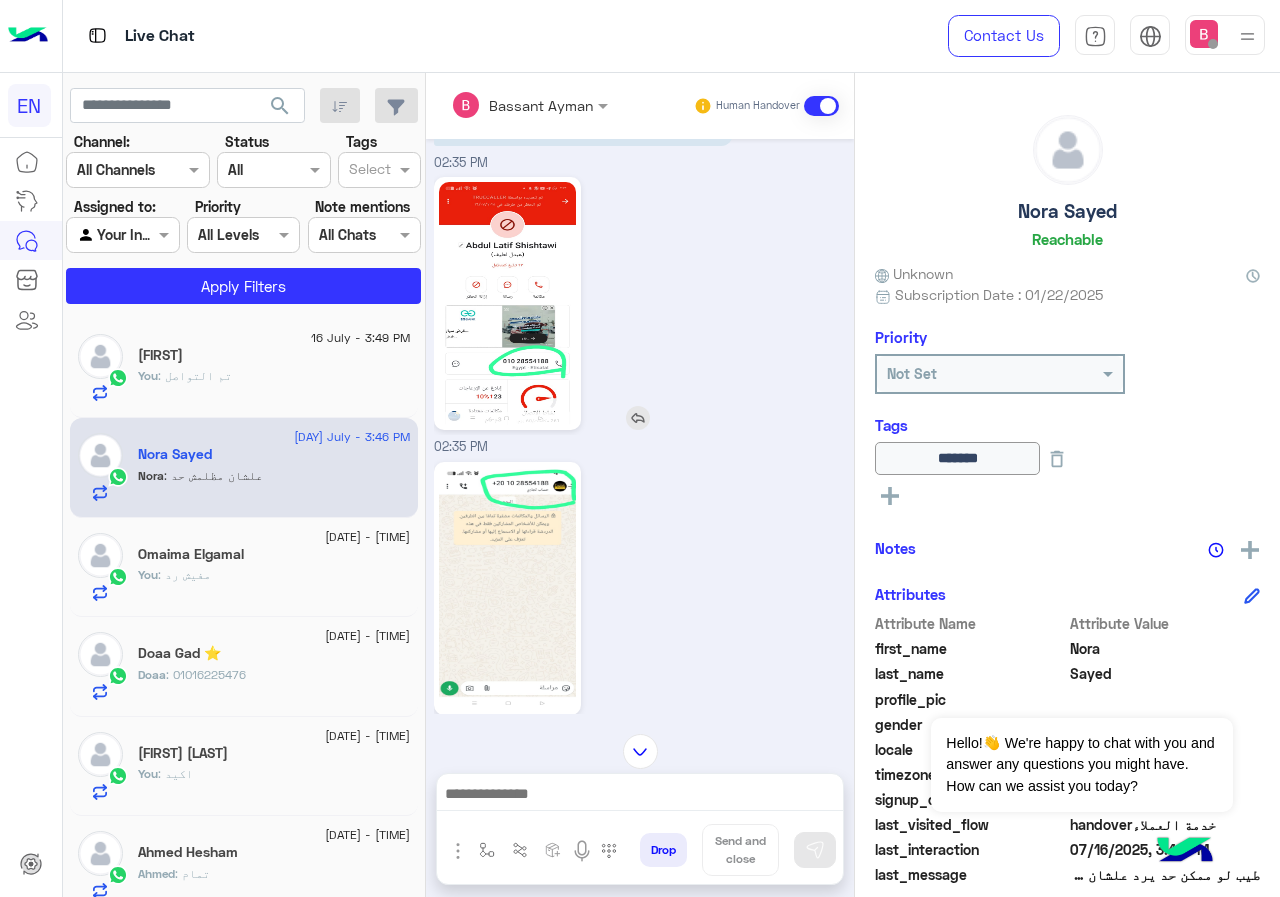 scroll, scrollTop: 902, scrollLeft: 0, axis: vertical 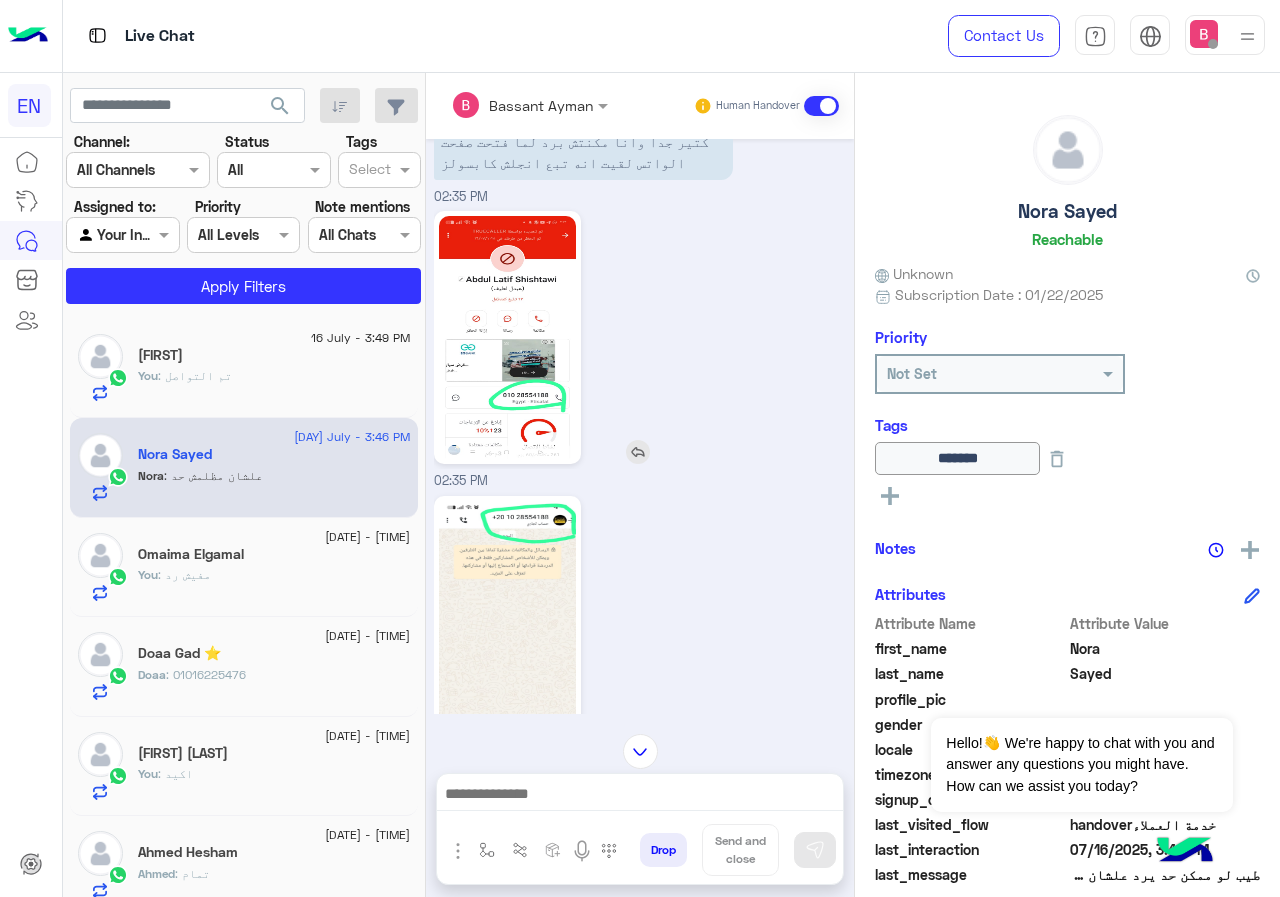 click 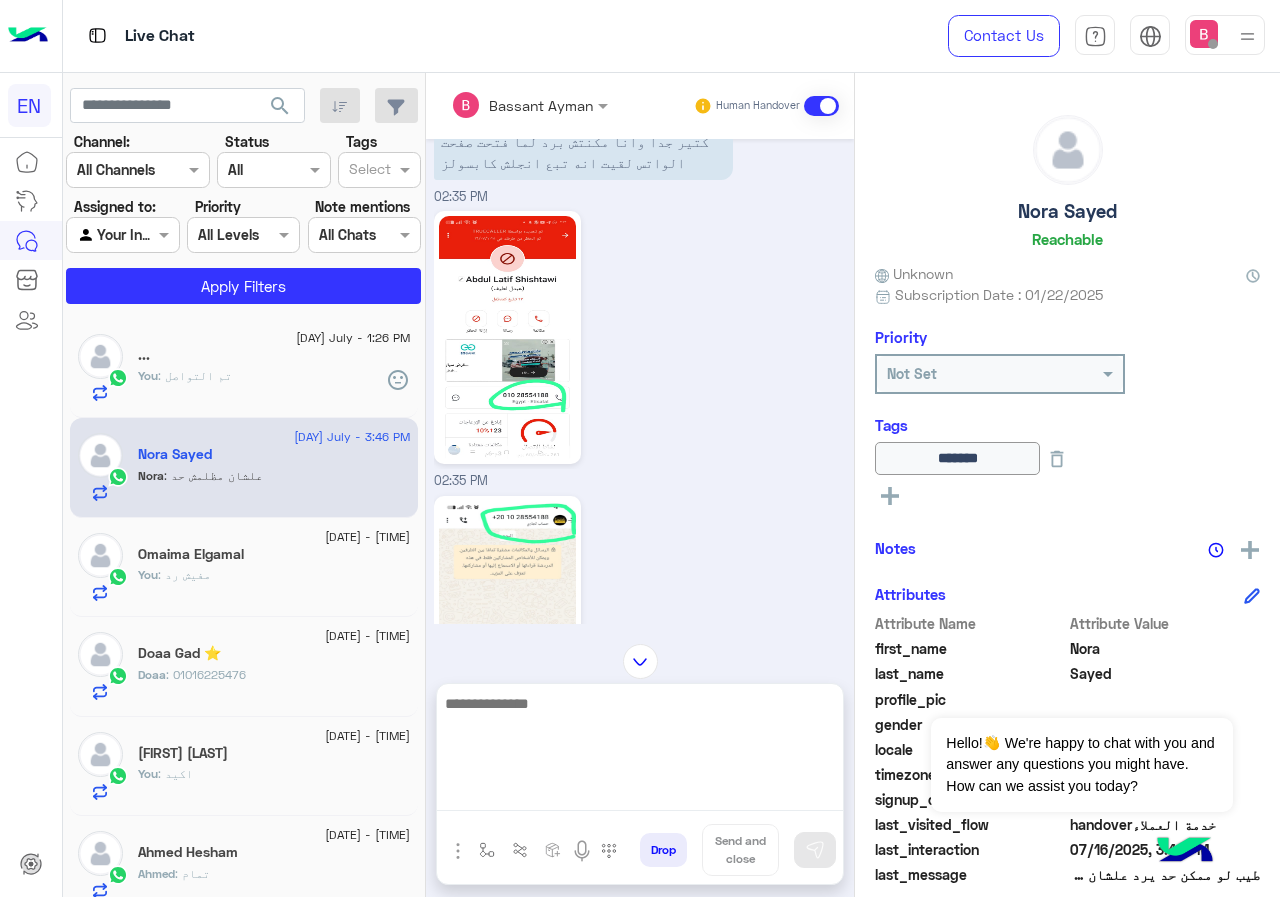 click at bounding box center (640, 751) 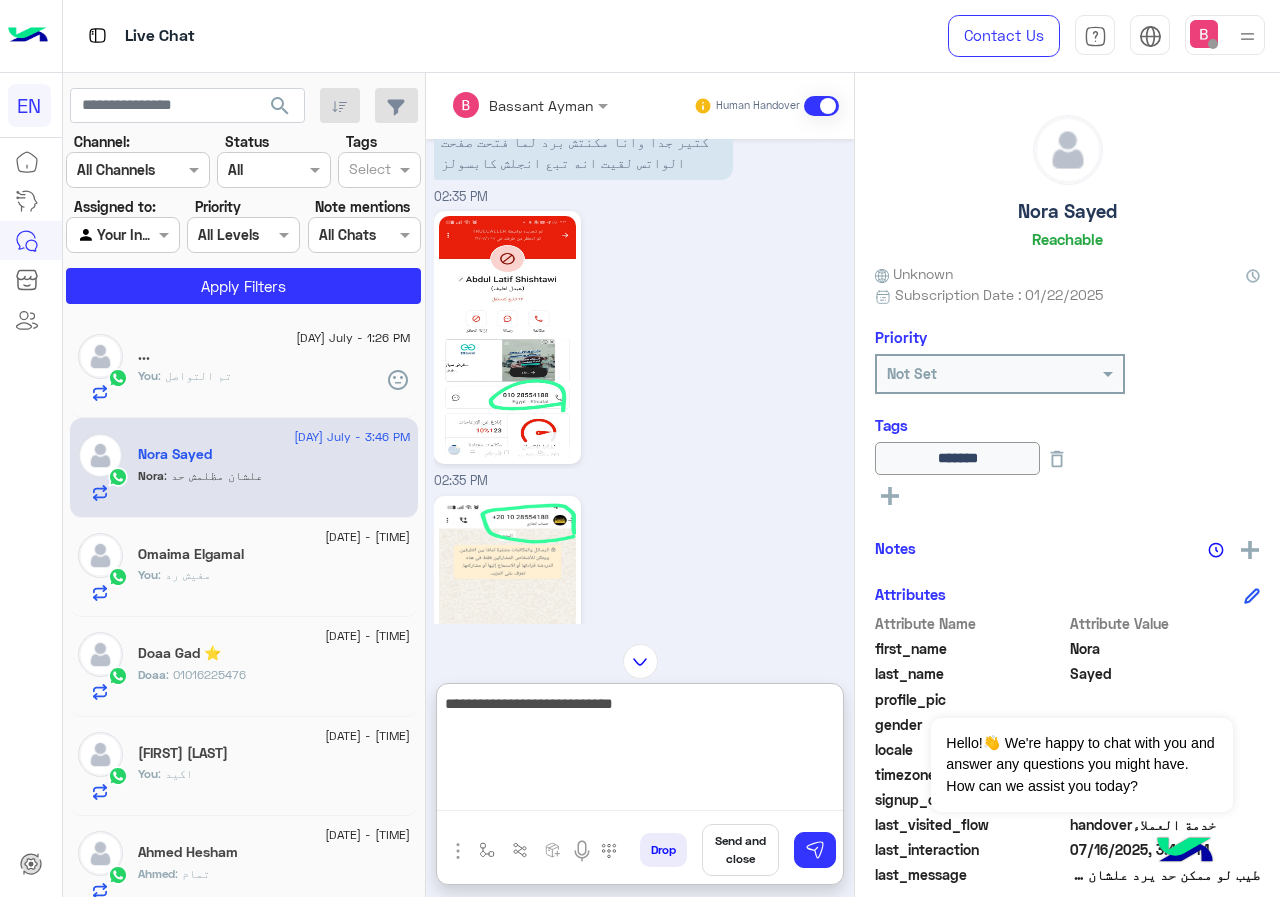 type on "**********" 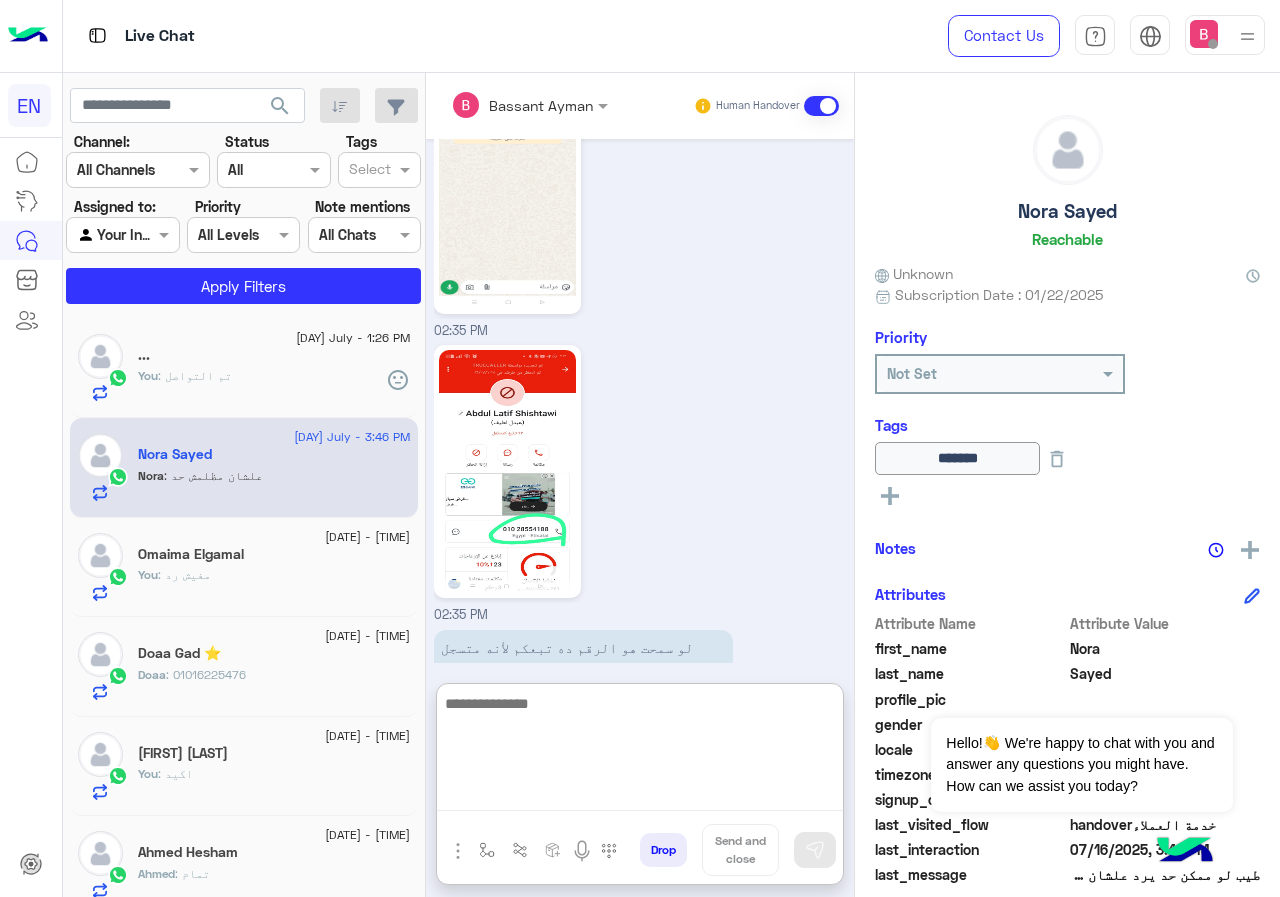 scroll, scrollTop: 1857, scrollLeft: 0, axis: vertical 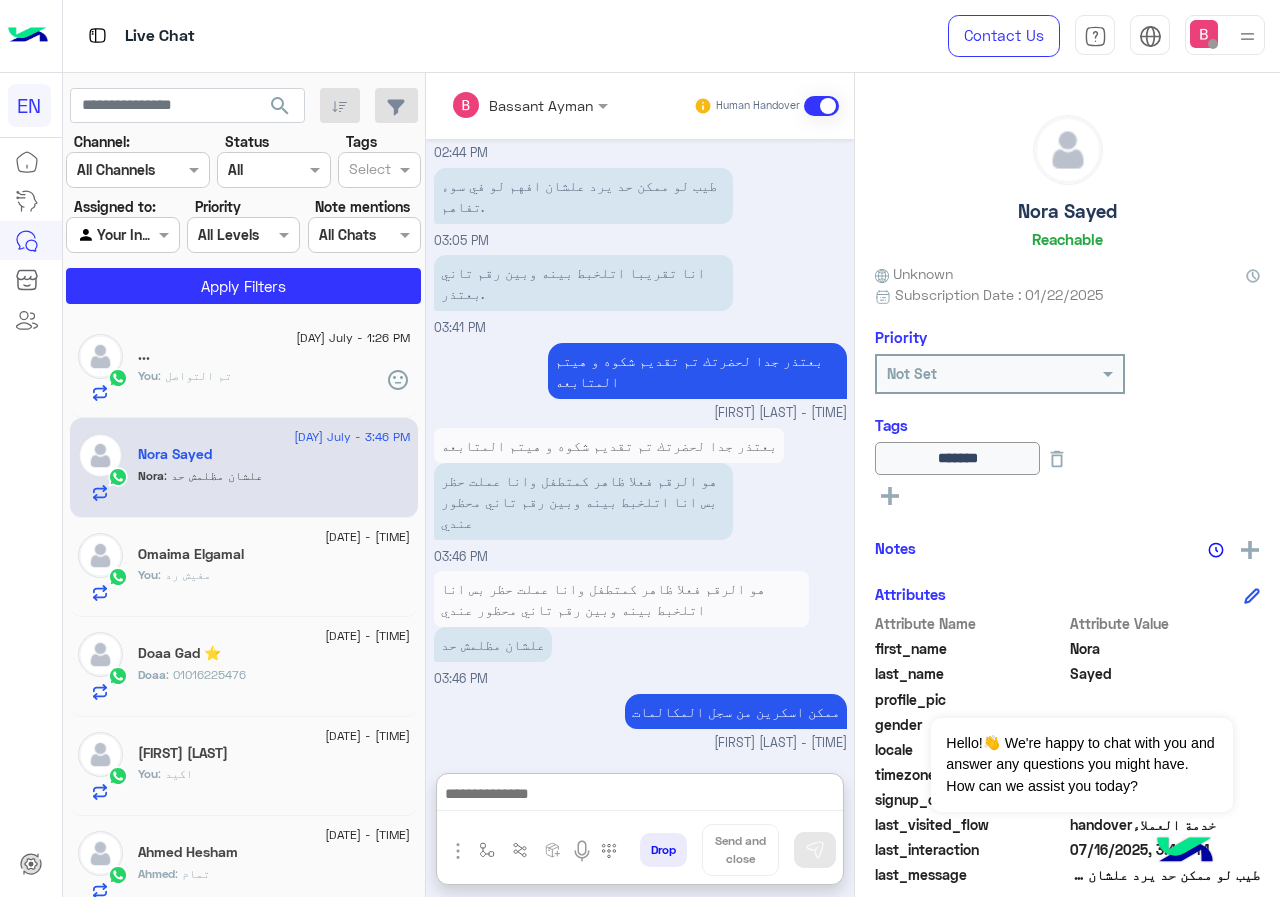 click at bounding box center (122, 234) 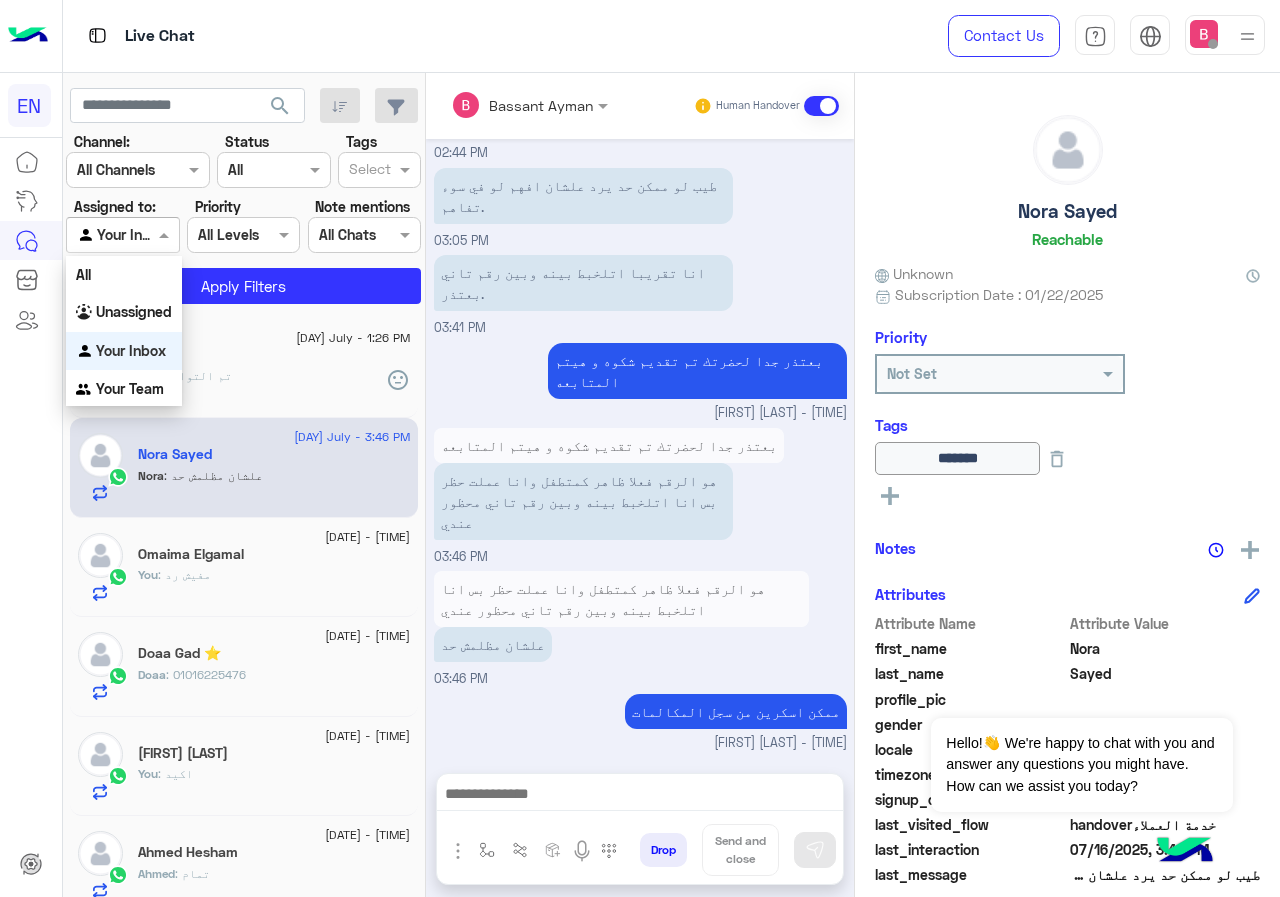 scroll, scrollTop: 1767, scrollLeft: 0, axis: vertical 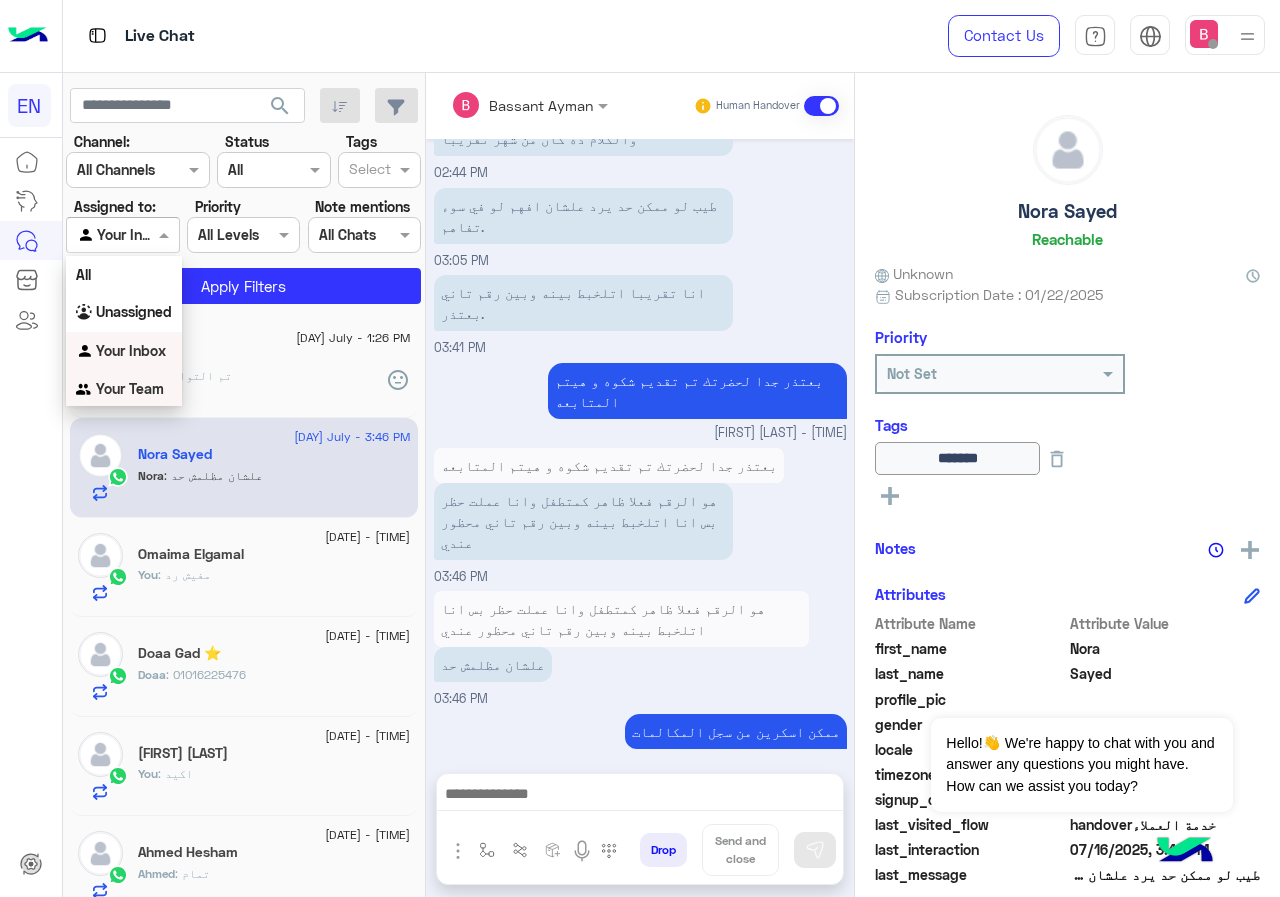 click on "Your Team" at bounding box center (130, 388) 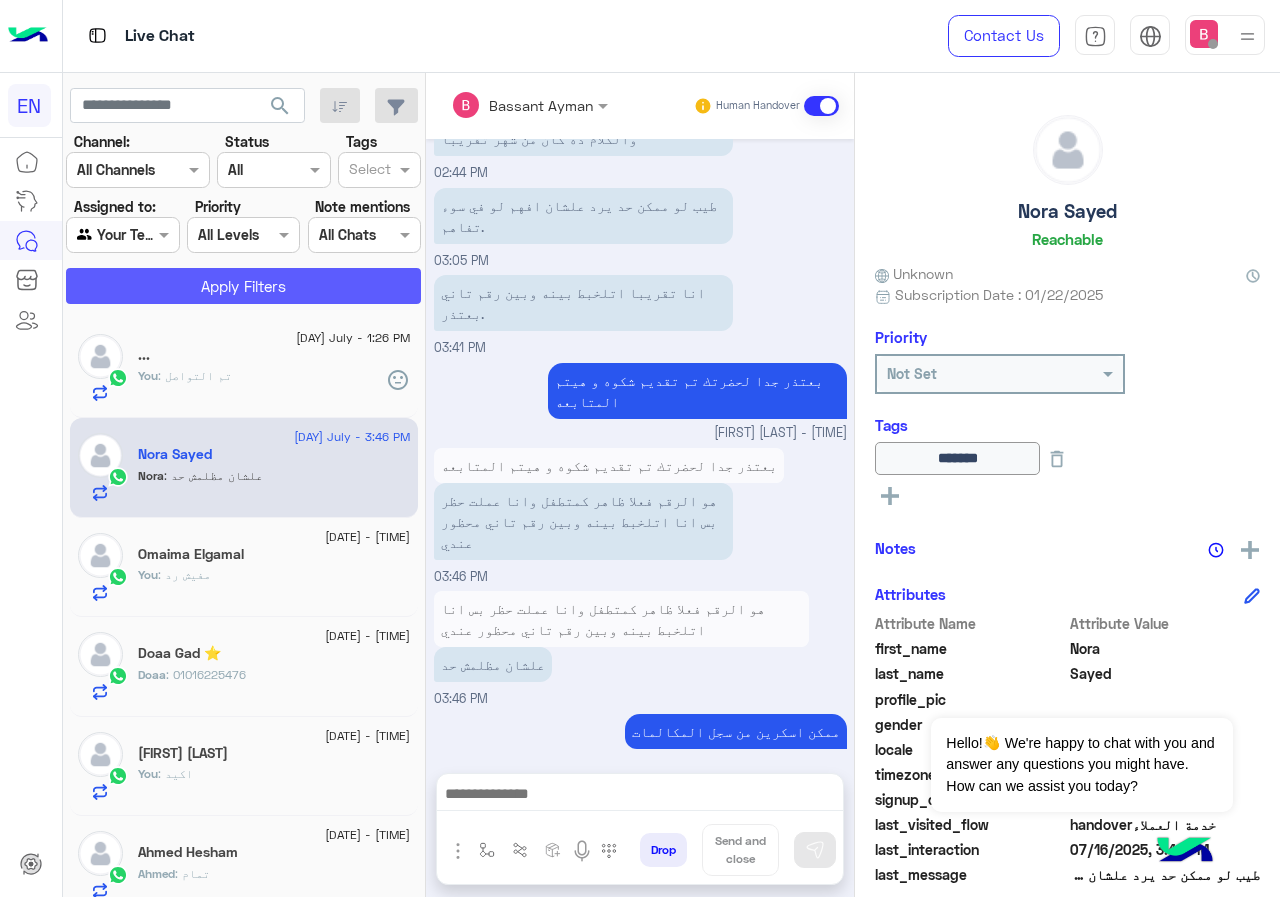 click on "Apply Filters" 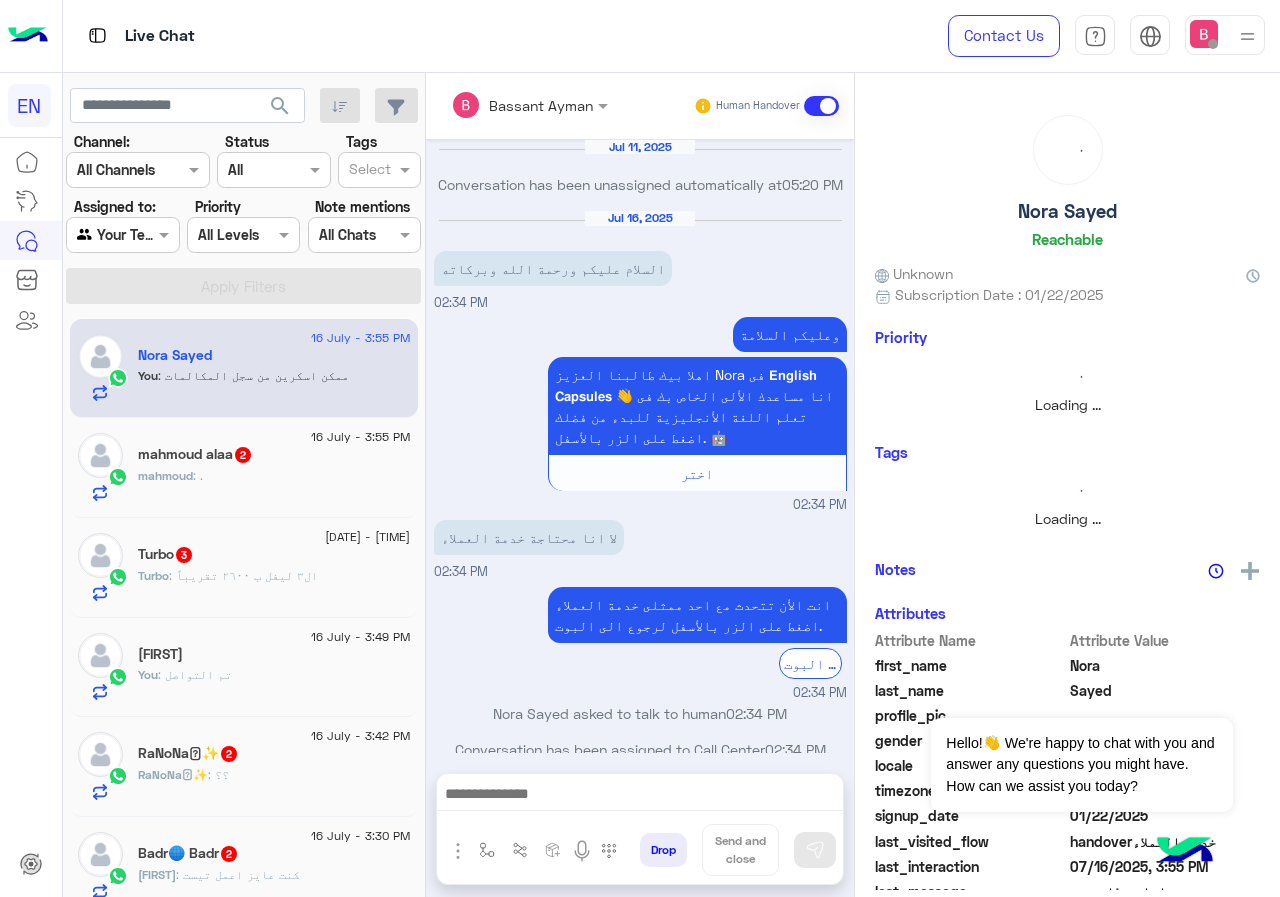 scroll, scrollTop: 1585, scrollLeft: 0, axis: vertical 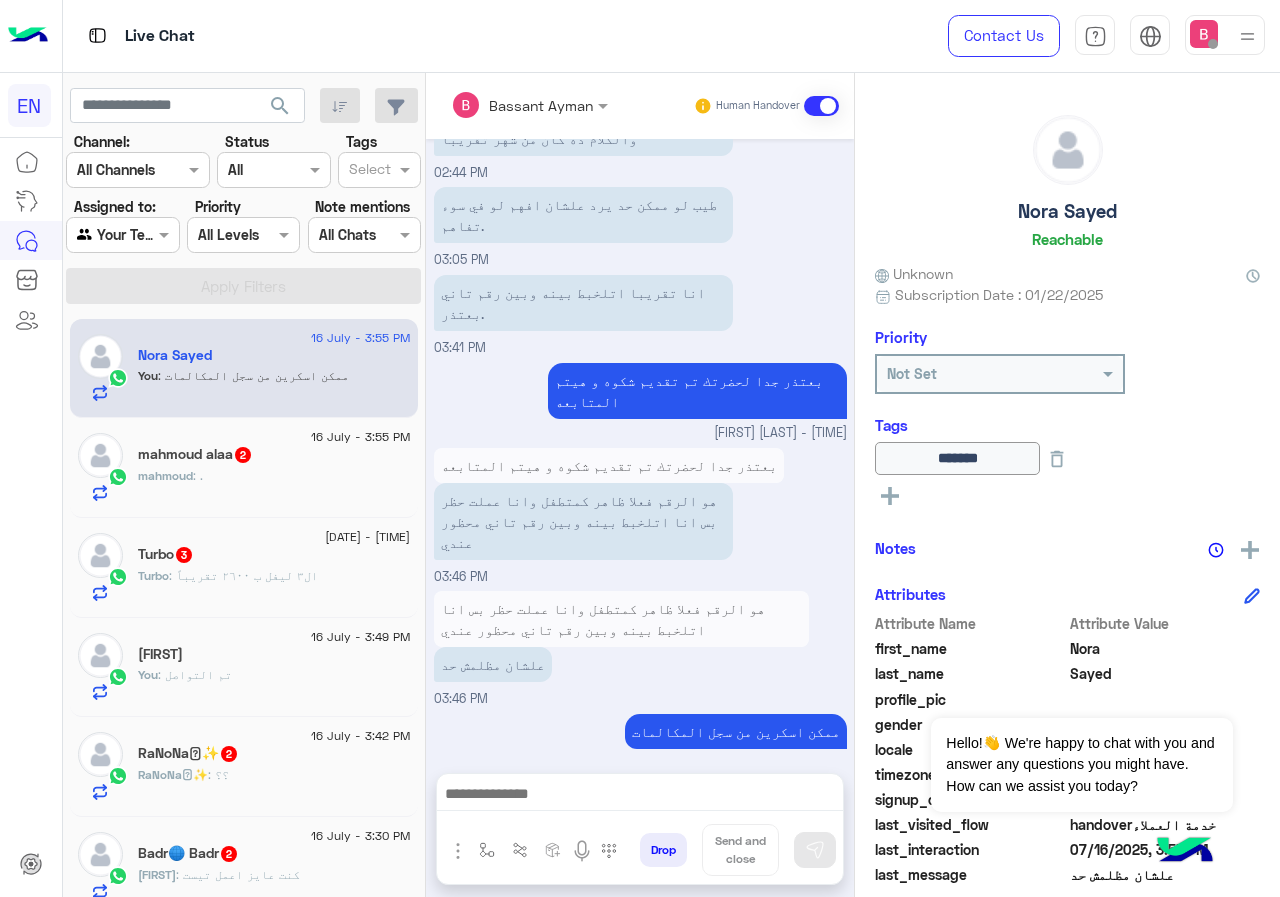 click on "mahmoud : ." 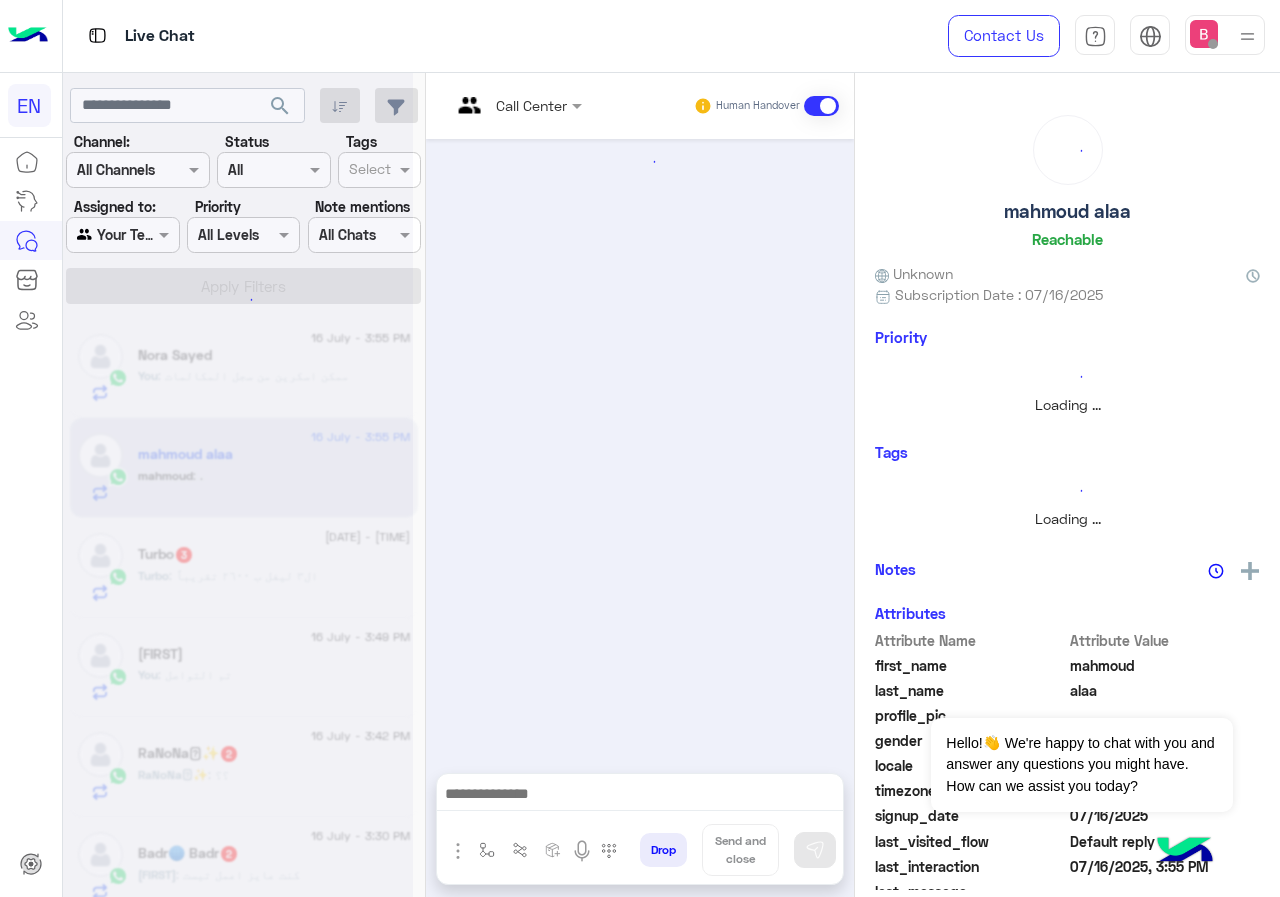 scroll, scrollTop: 0, scrollLeft: 0, axis: both 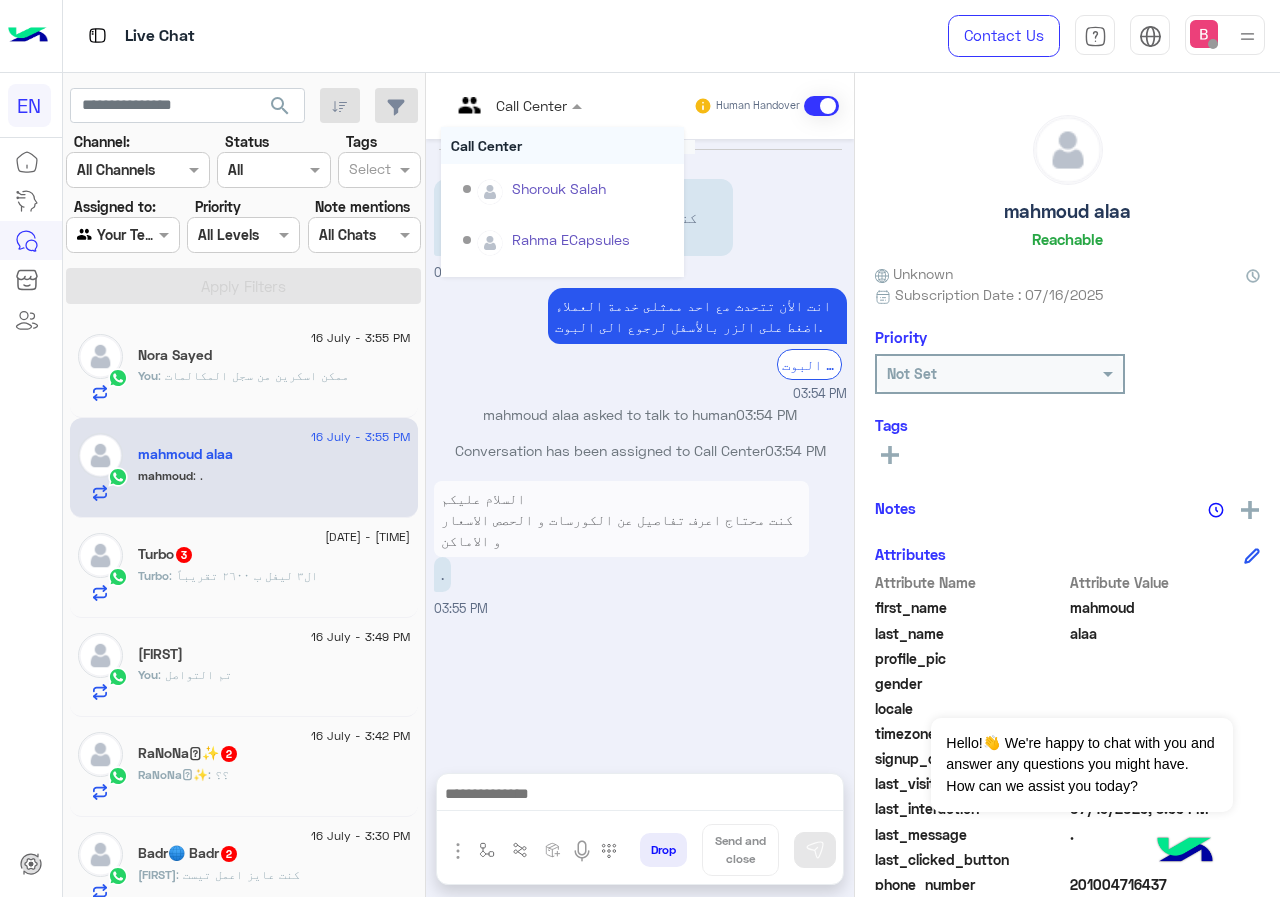 click on "Call Center" at bounding box center [531, 105] 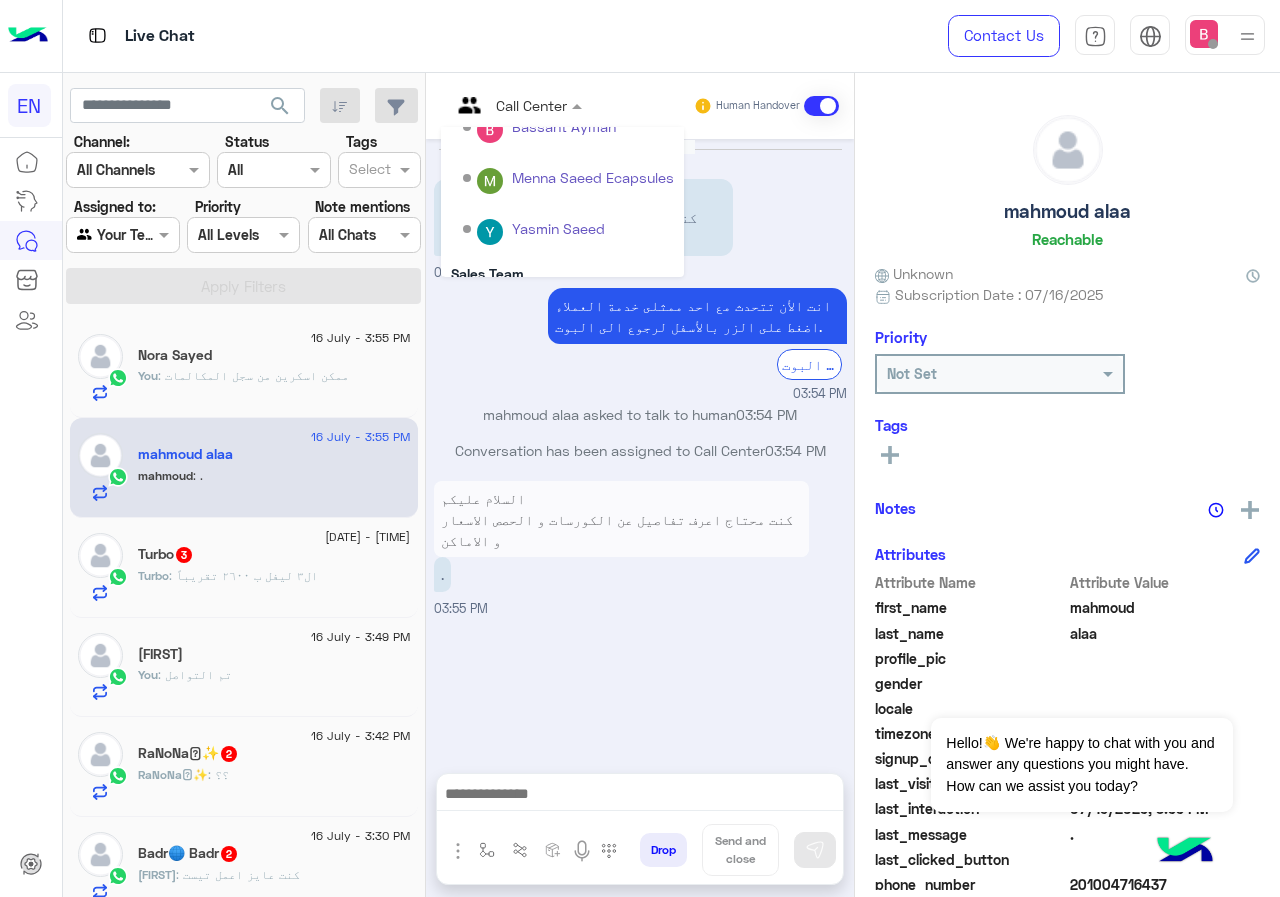 scroll, scrollTop: 281, scrollLeft: 0, axis: vertical 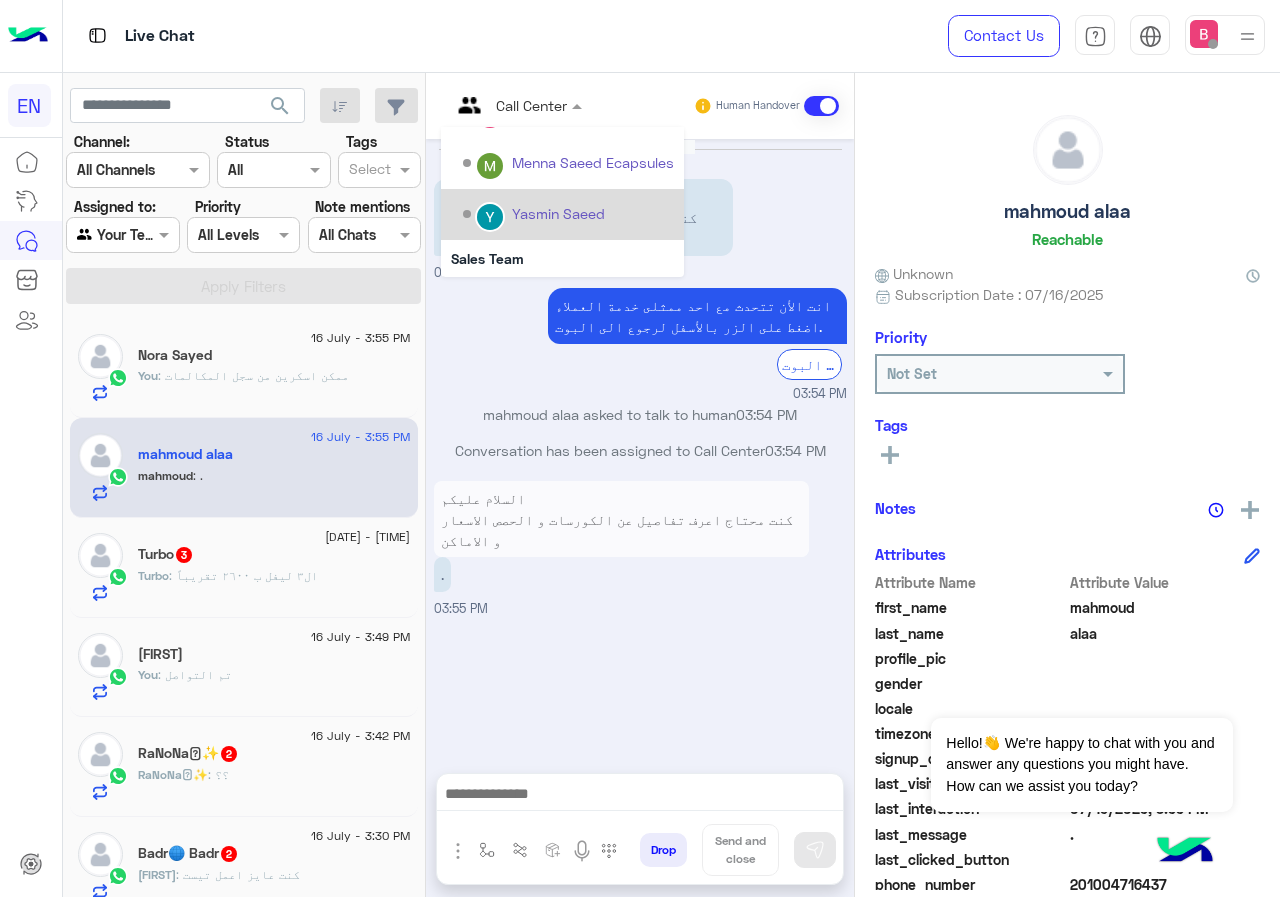 click on "Yasmin Saeed" at bounding box center [562, 214] 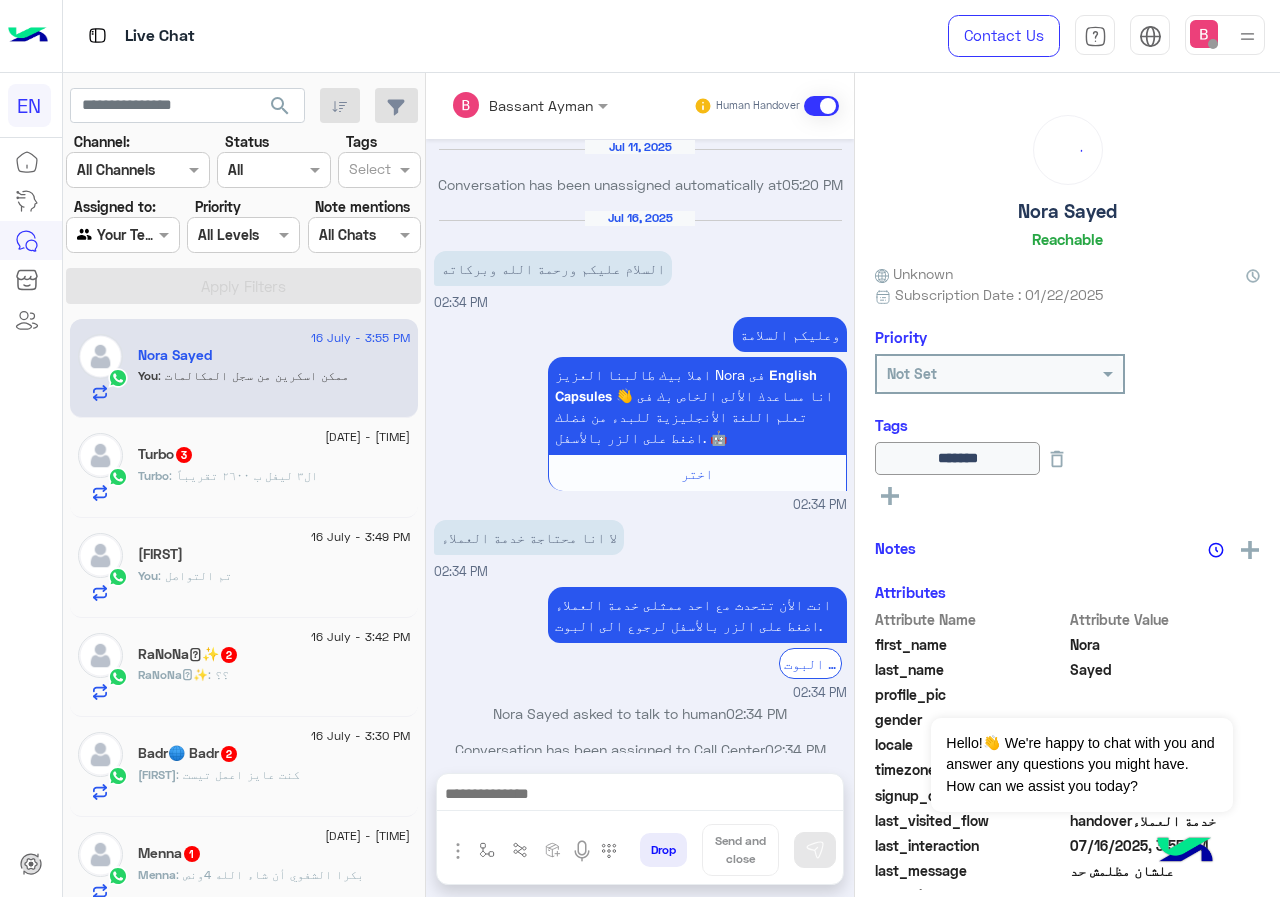scroll, scrollTop: 1585, scrollLeft: 0, axis: vertical 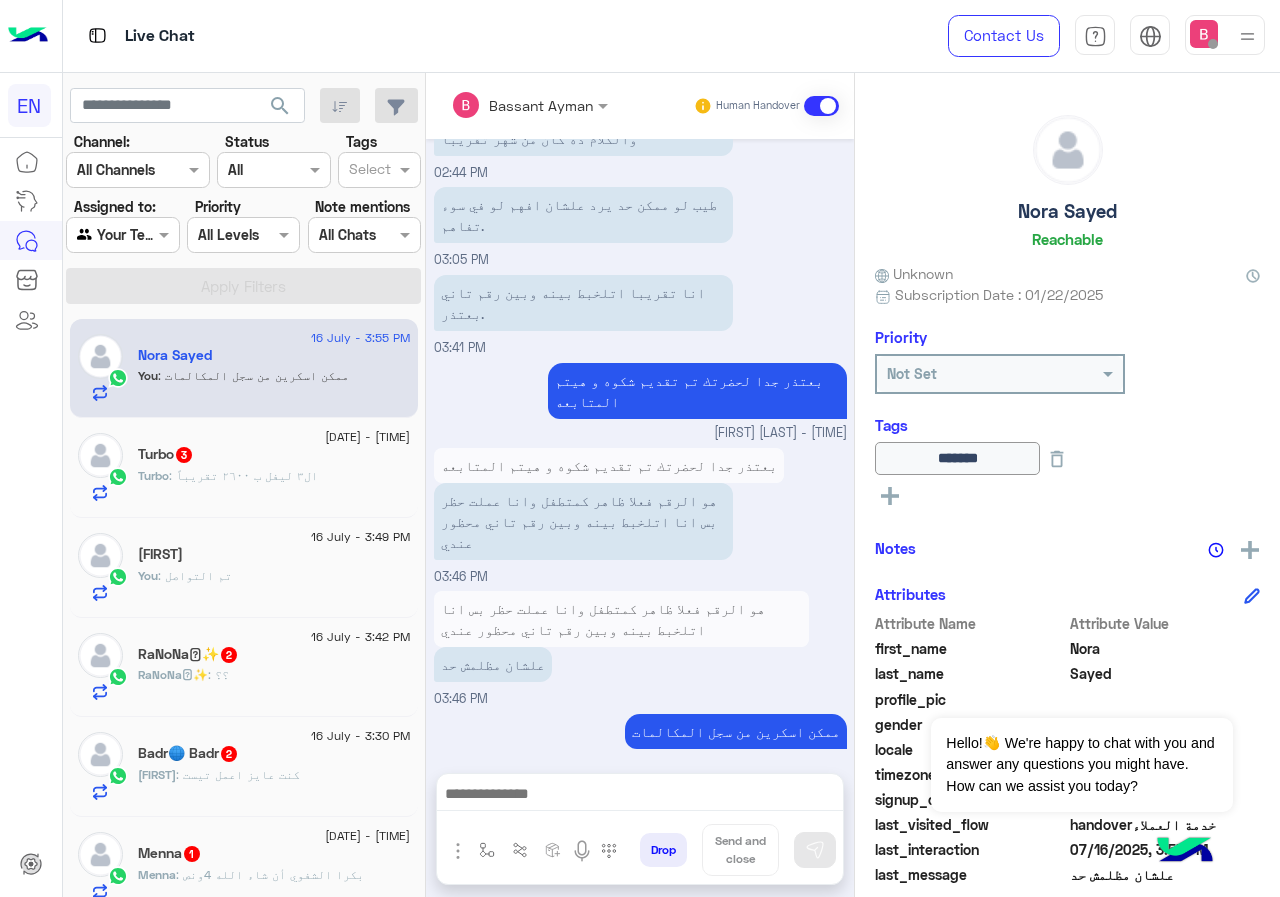 click on "Turbo : ال٣ ليفل ب ٢٦٠٠ تقريباً" 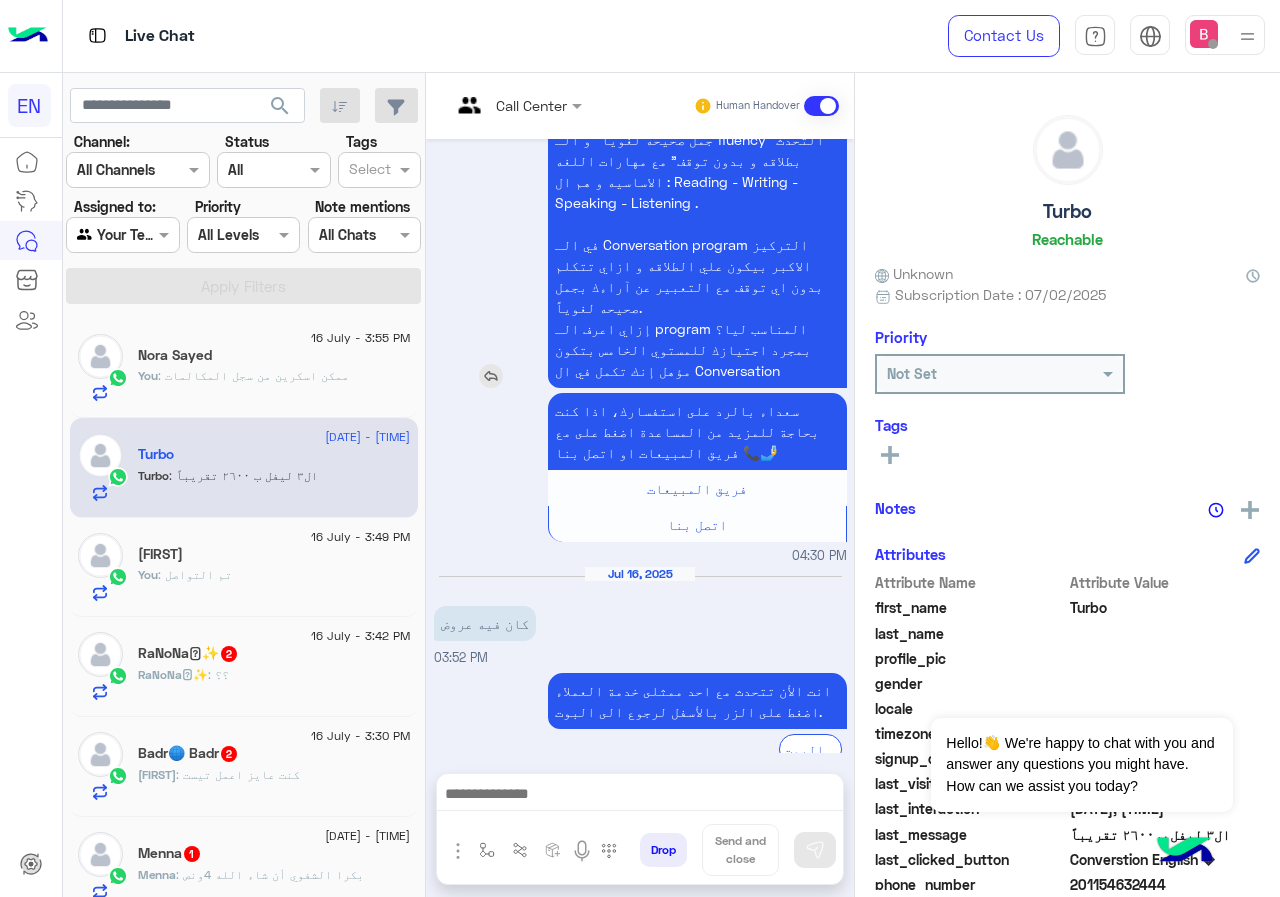 scroll, scrollTop: 2181, scrollLeft: 0, axis: vertical 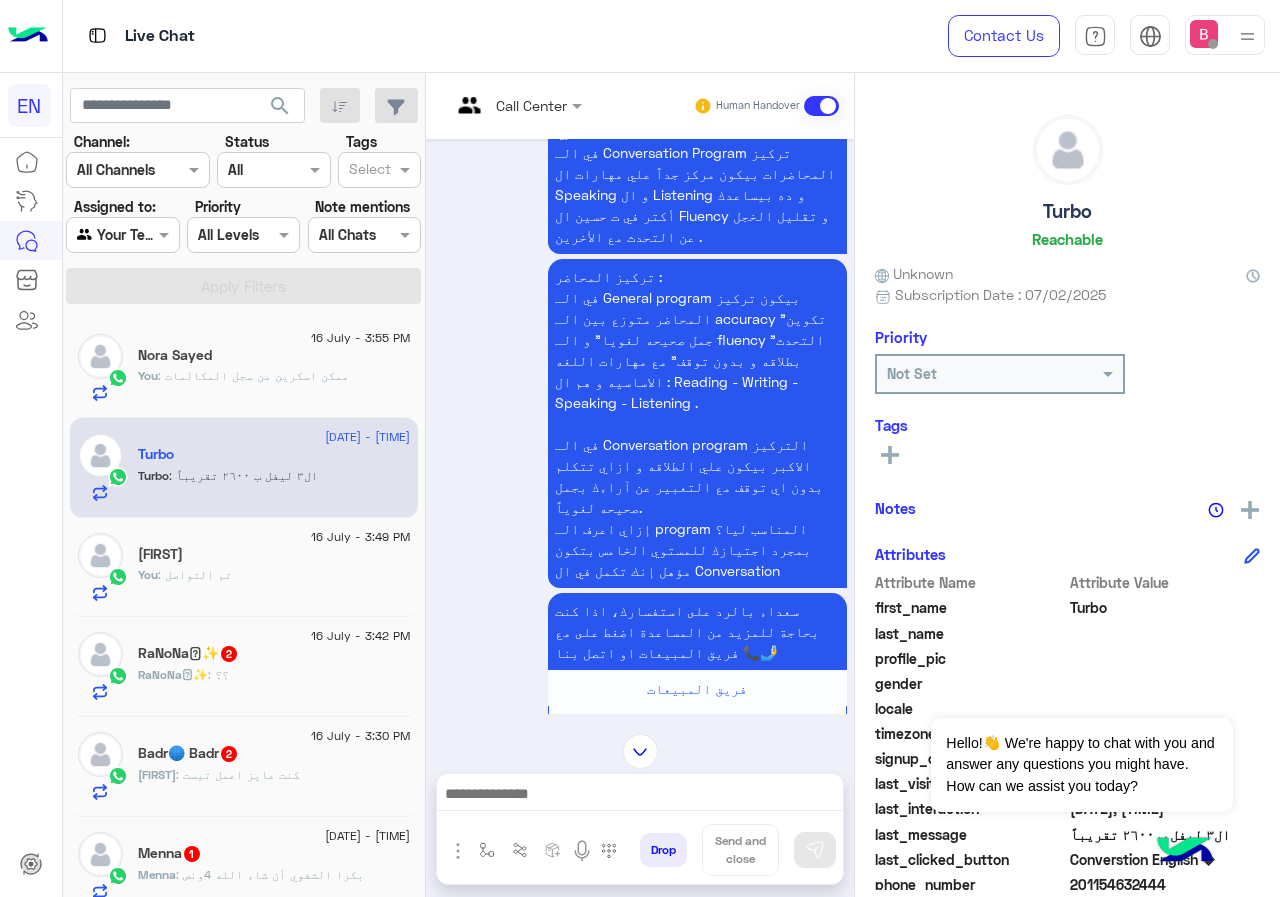click on "Call Center Human Handover" at bounding box center [640, 106] 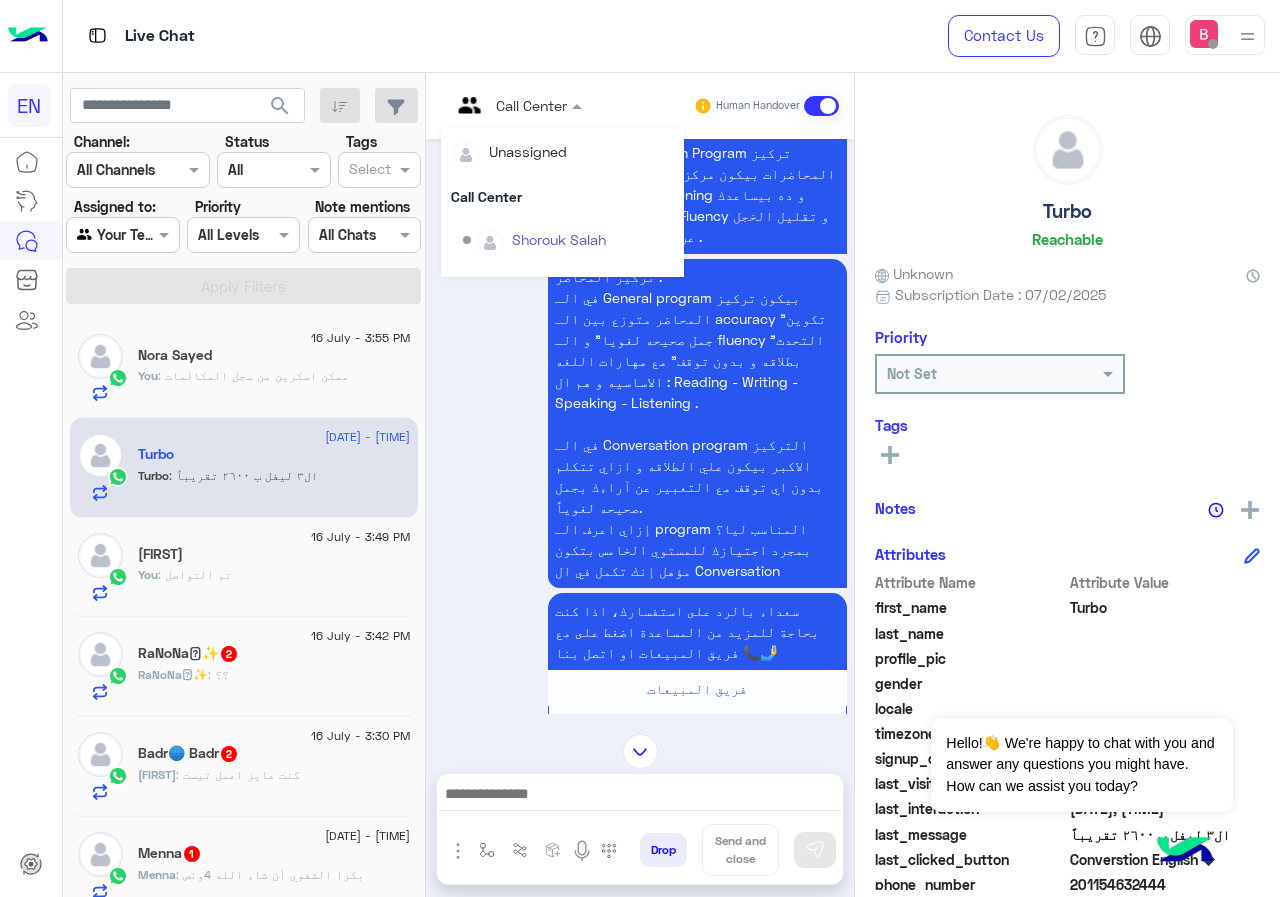 scroll, scrollTop: 332, scrollLeft: 0, axis: vertical 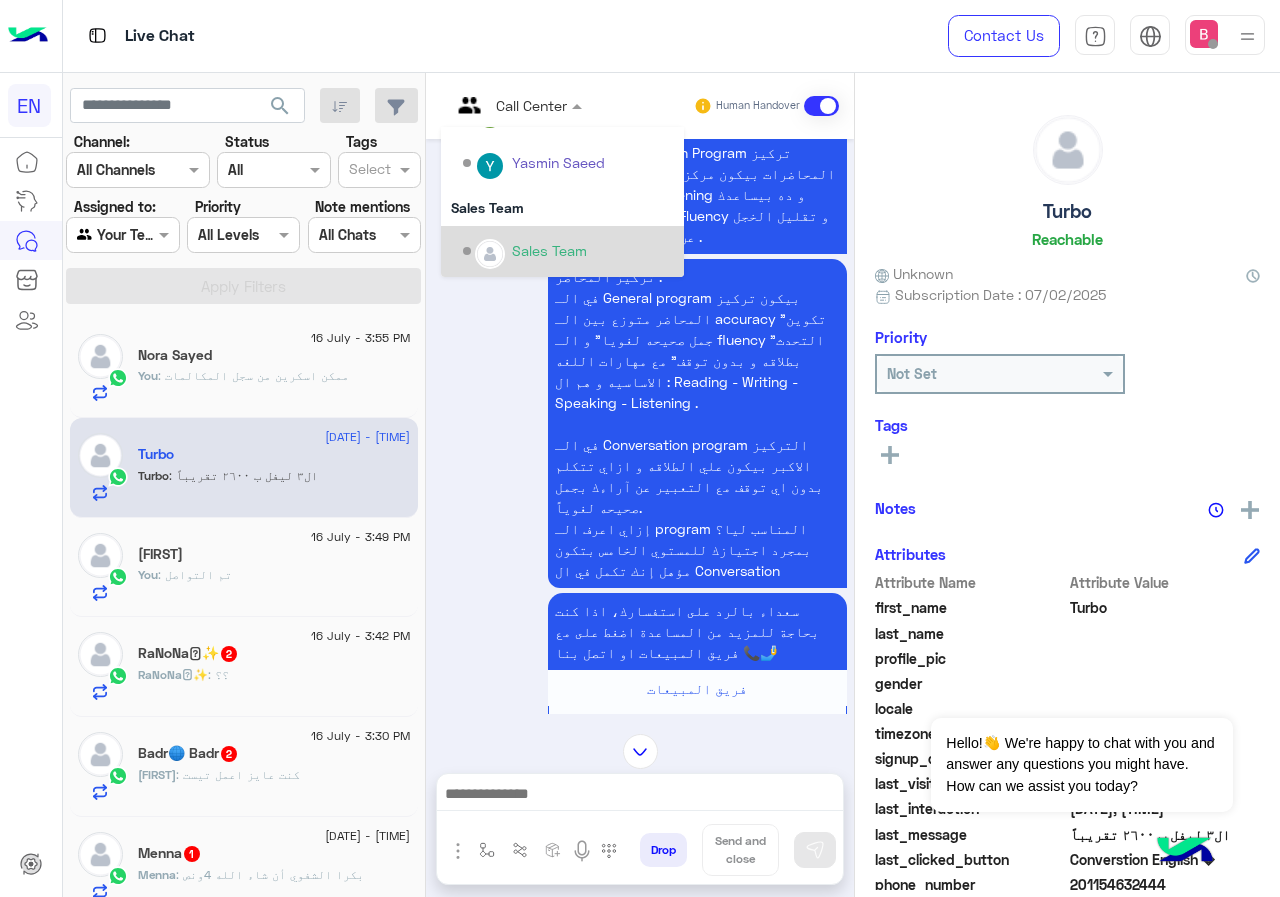 click on "Sales Team" at bounding box center (568, 251) 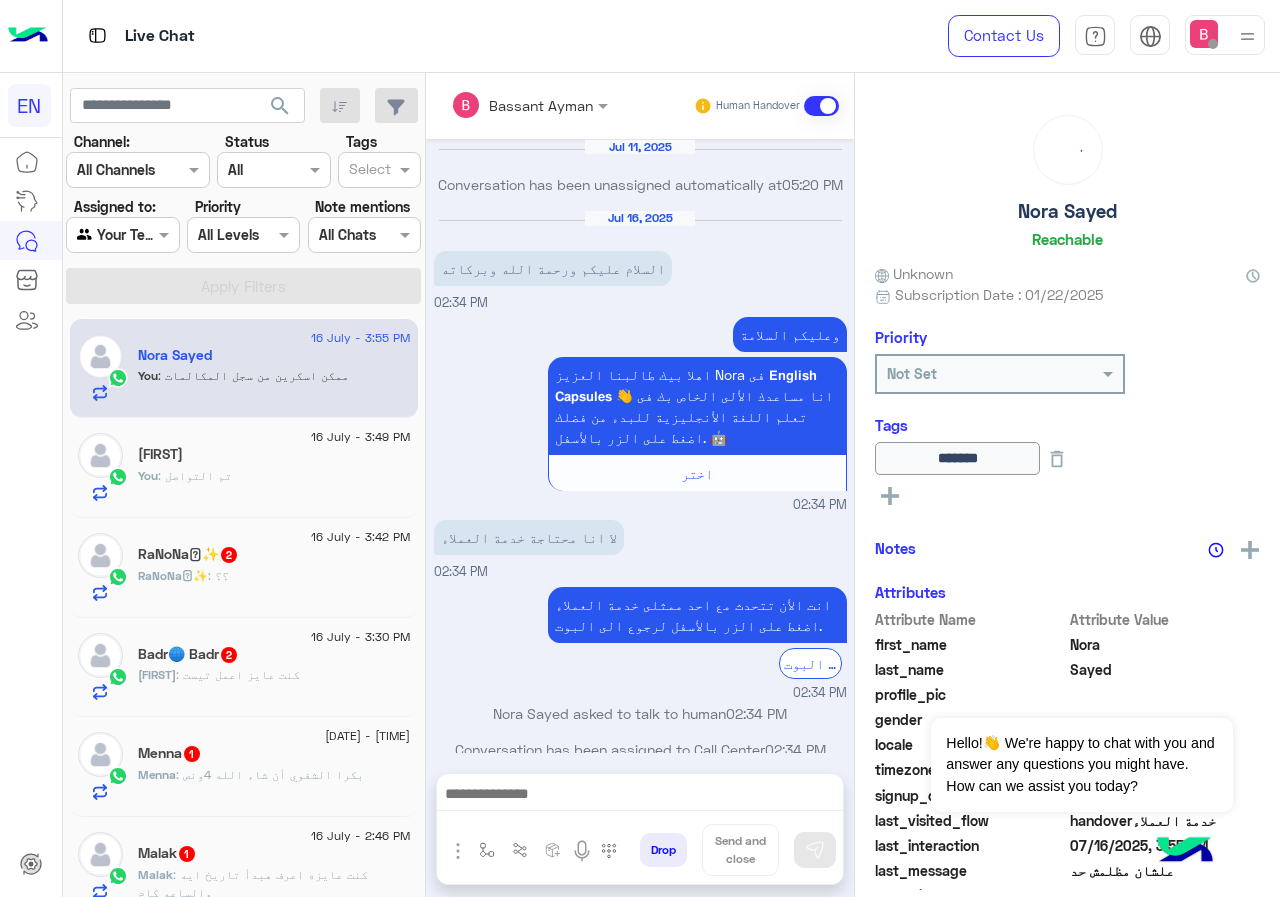 scroll, scrollTop: 1585, scrollLeft: 0, axis: vertical 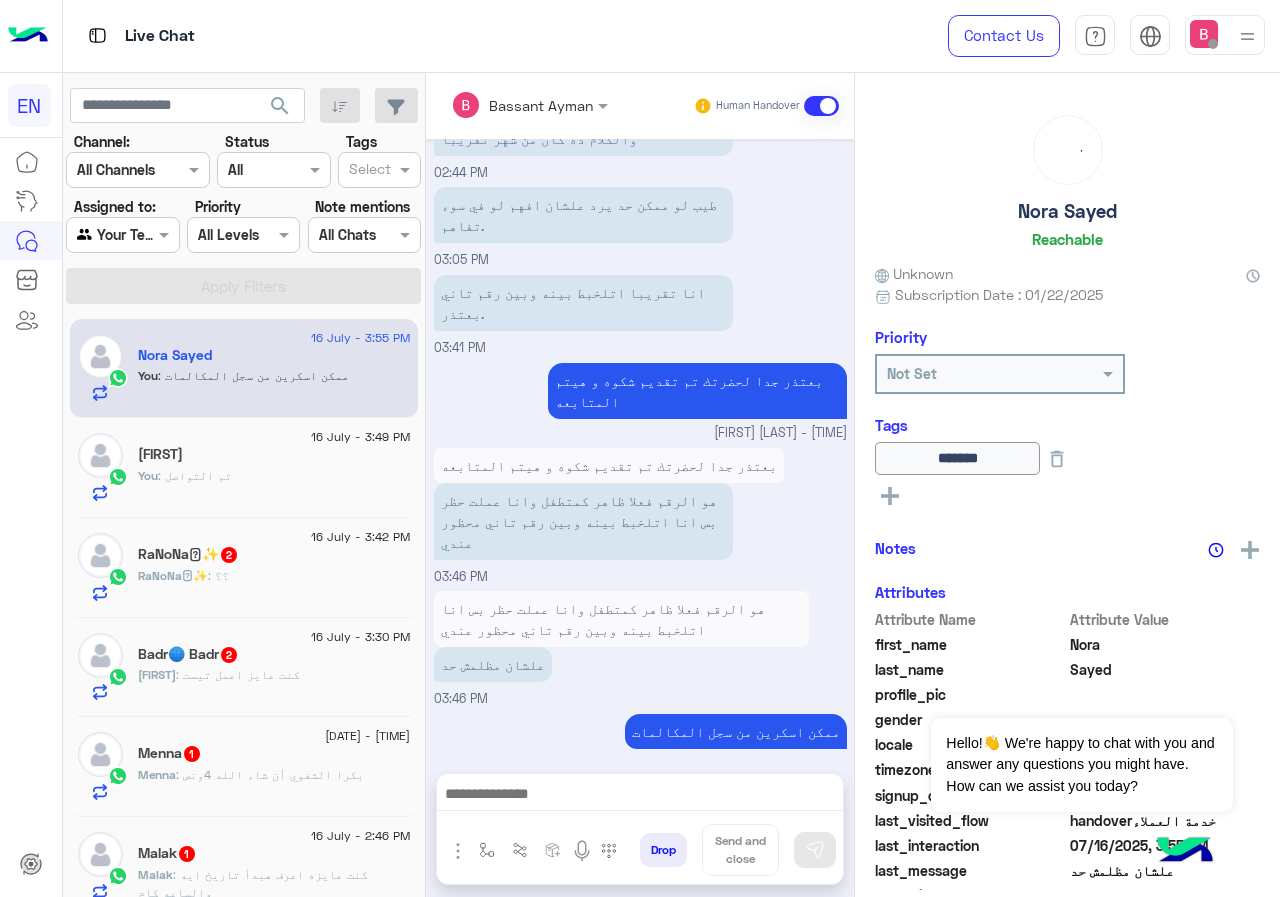 click on "[FIRST]🩷✨ : ؟؟" 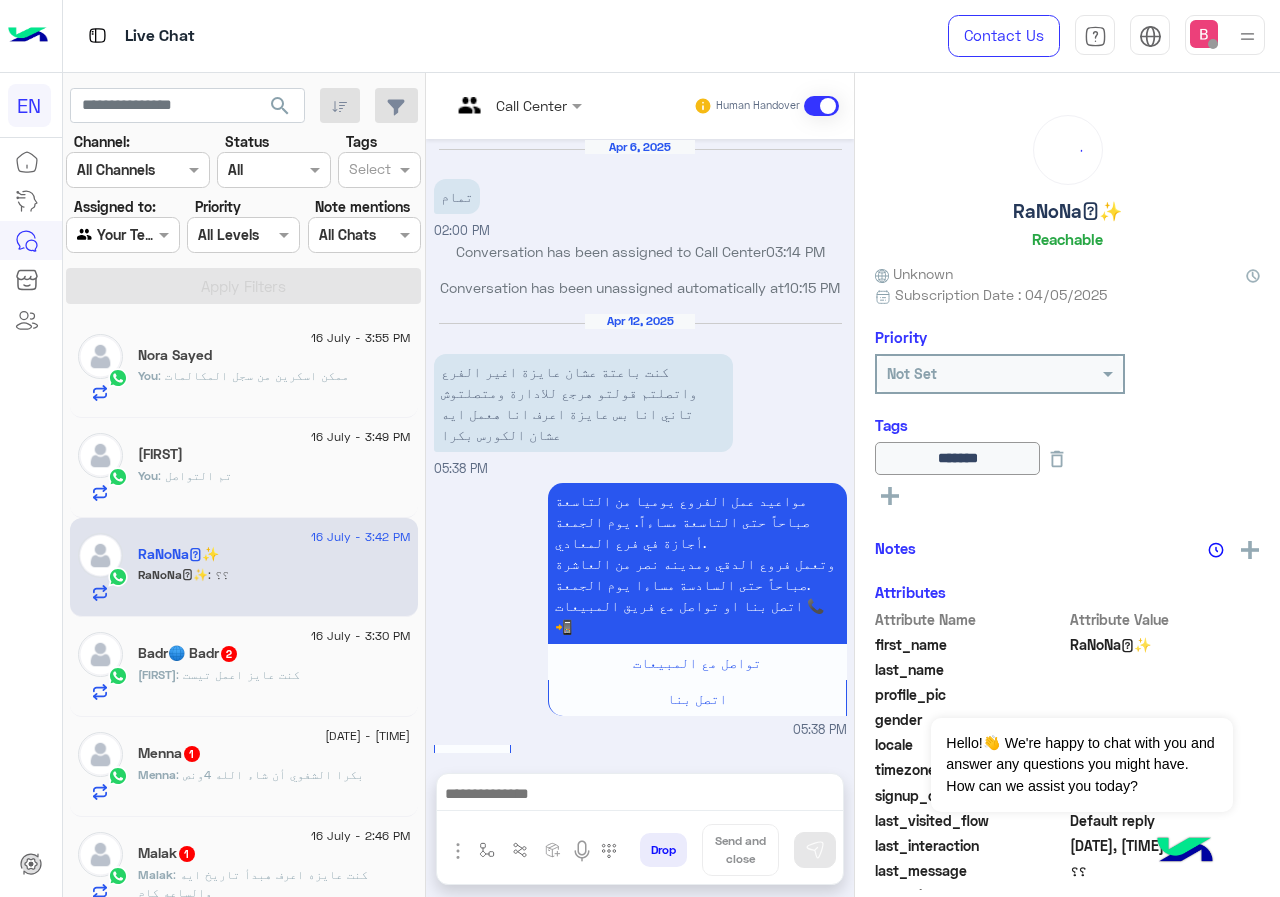 scroll, scrollTop: 1169, scrollLeft: 0, axis: vertical 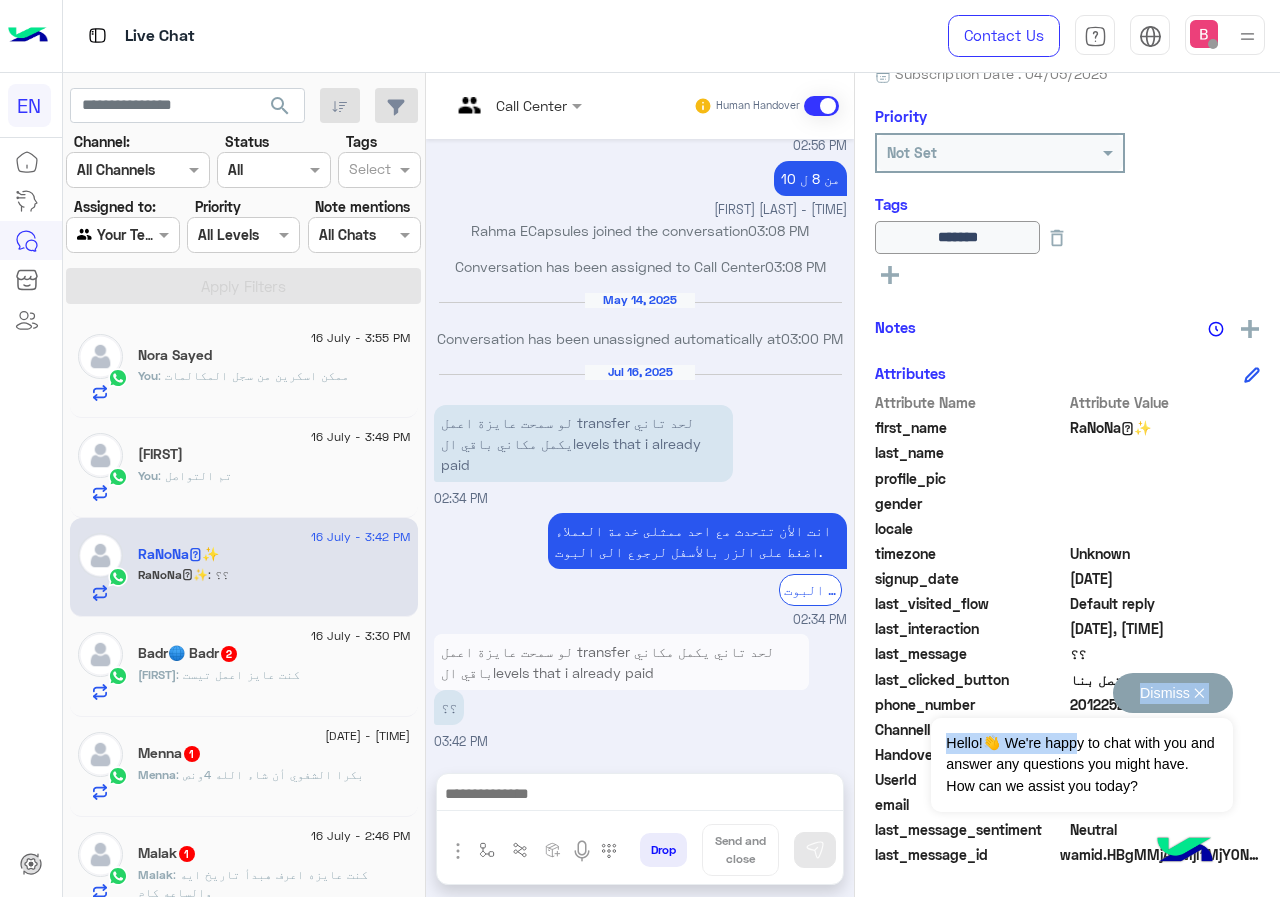 drag, startPoint x: 1075, startPoint y: 704, endPoint x: 1143, endPoint y: 704, distance: 68 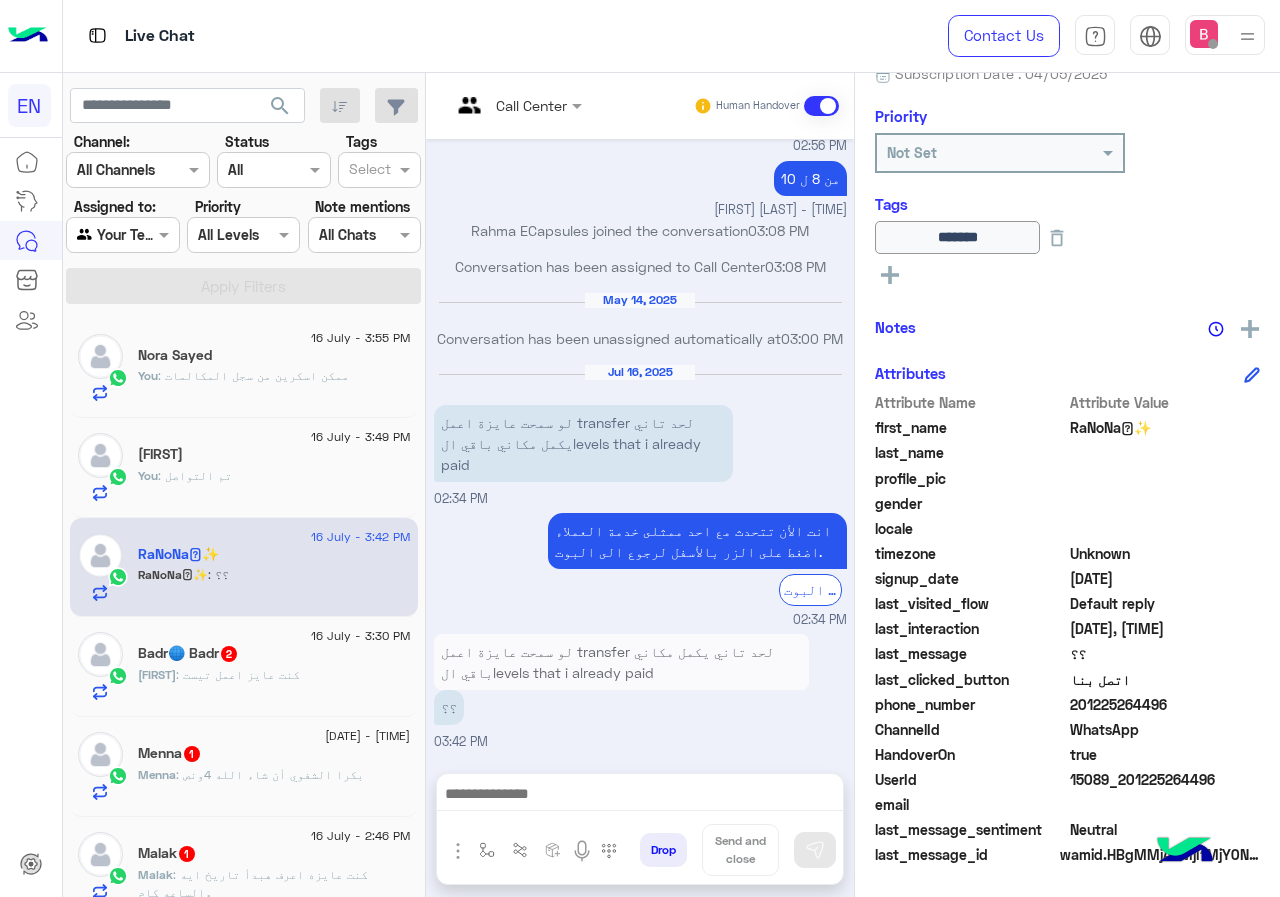 drag, startPoint x: 1074, startPoint y: 702, endPoint x: 1163, endPoint y: 699, distance: 89.050545 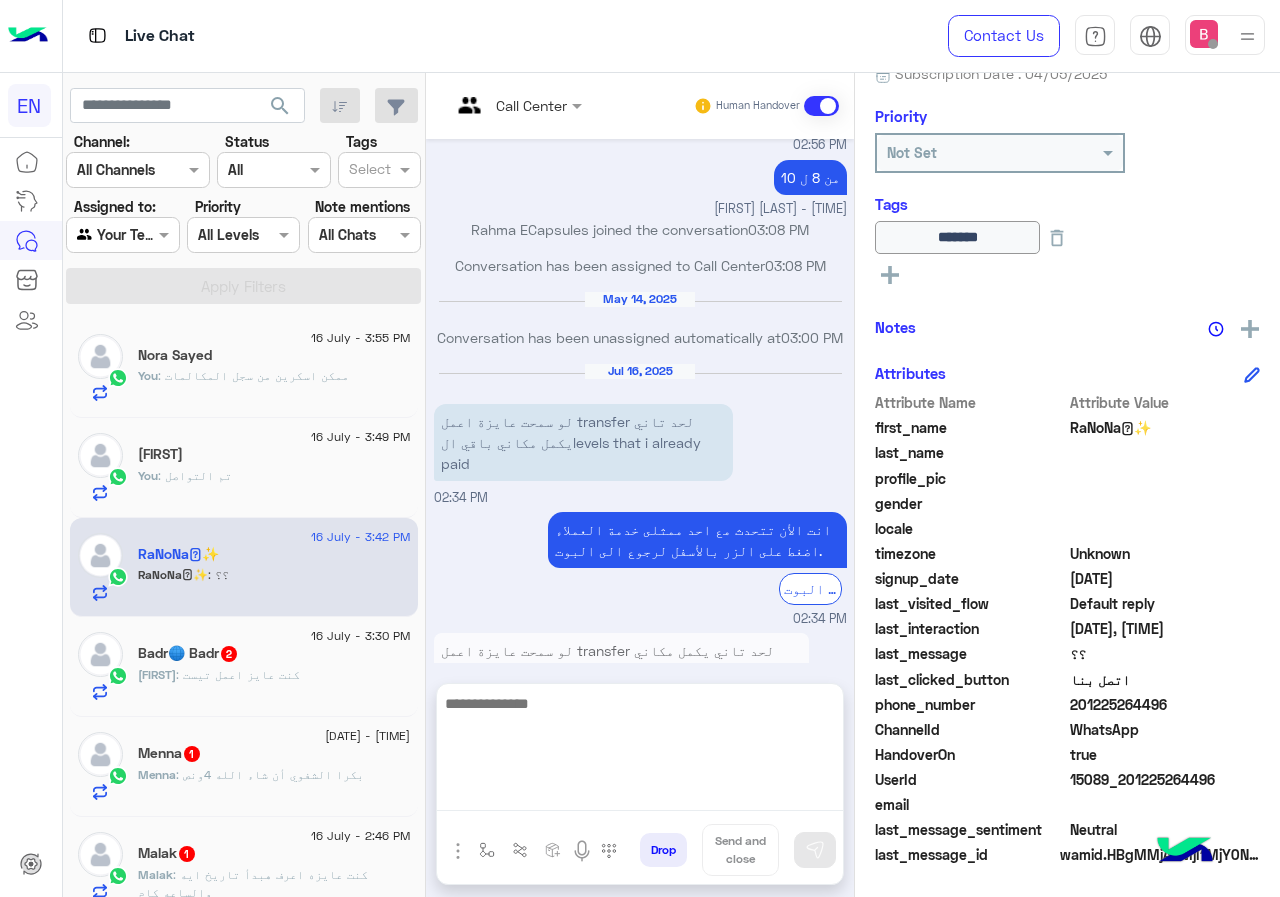click at bounding box center (640, 751) 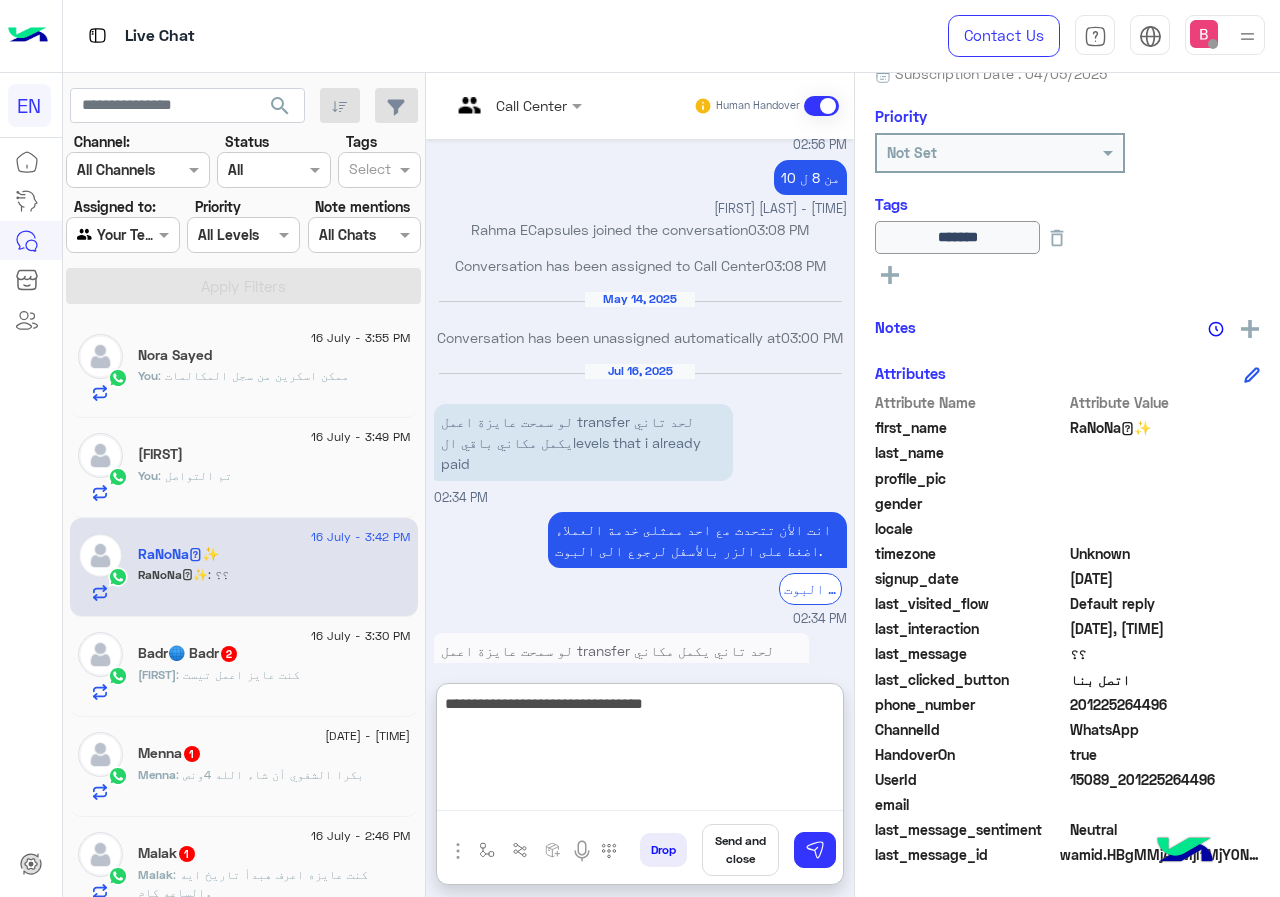 type on "**********" 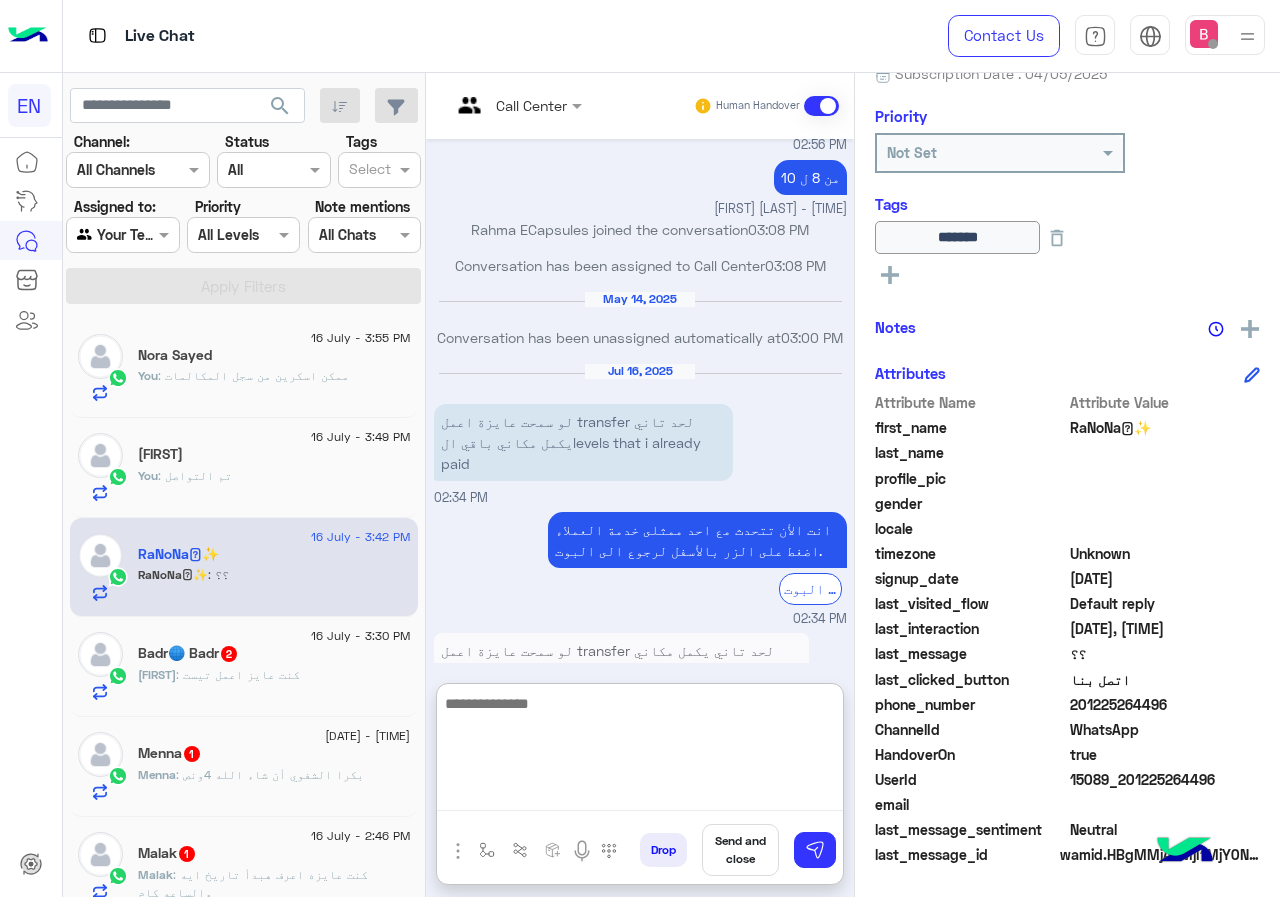 scroll, scrollTop: 1322, scrollLeft: 0, axis: vertical 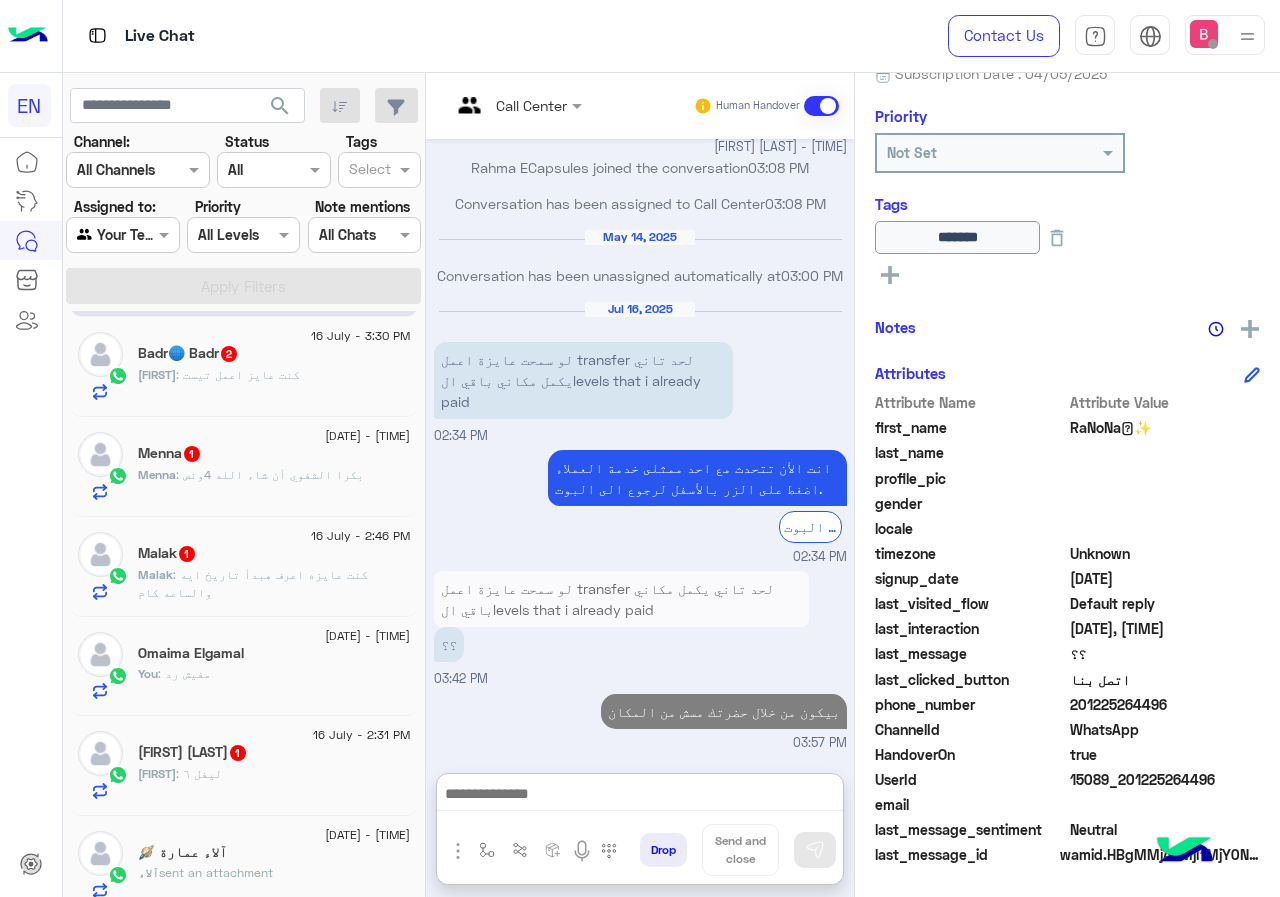 click on "[FIRST] [LAST]  1" 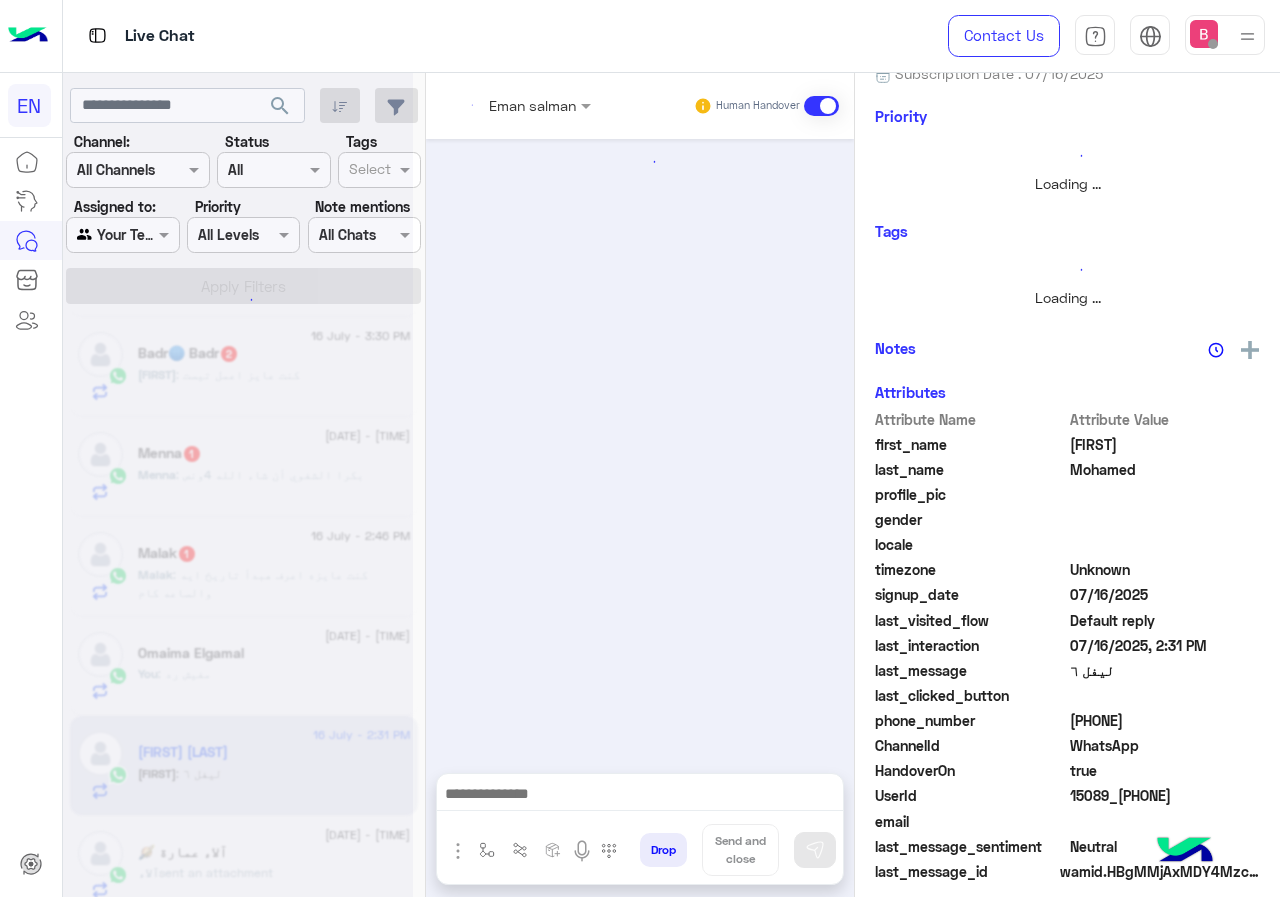 scroll, scrollTop: 0, scrollLeft: 0, axis: both 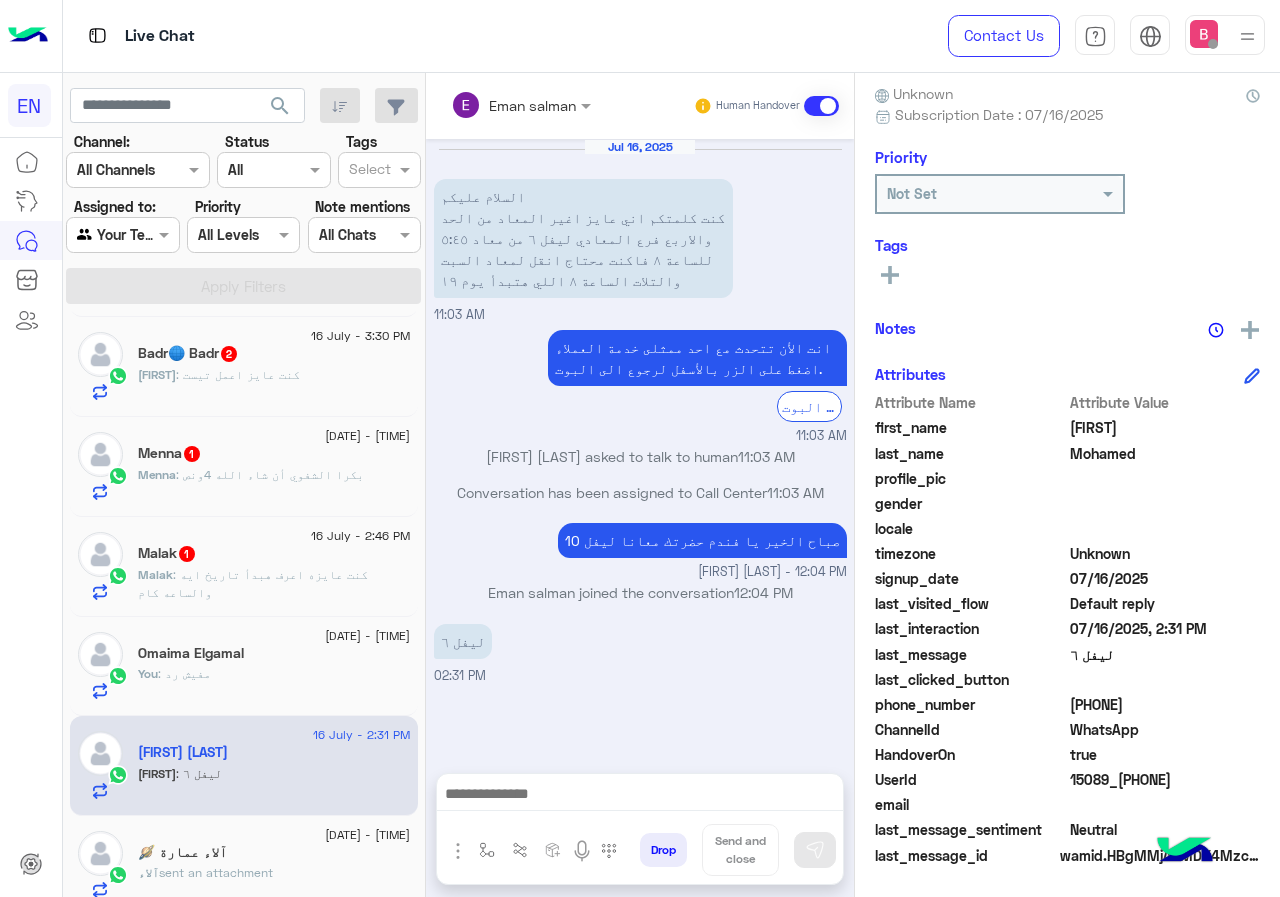 drag, startPoint x: 1076, startPoint y: 700, endPoint x: 1169, endPoint y: 700, distance: 93 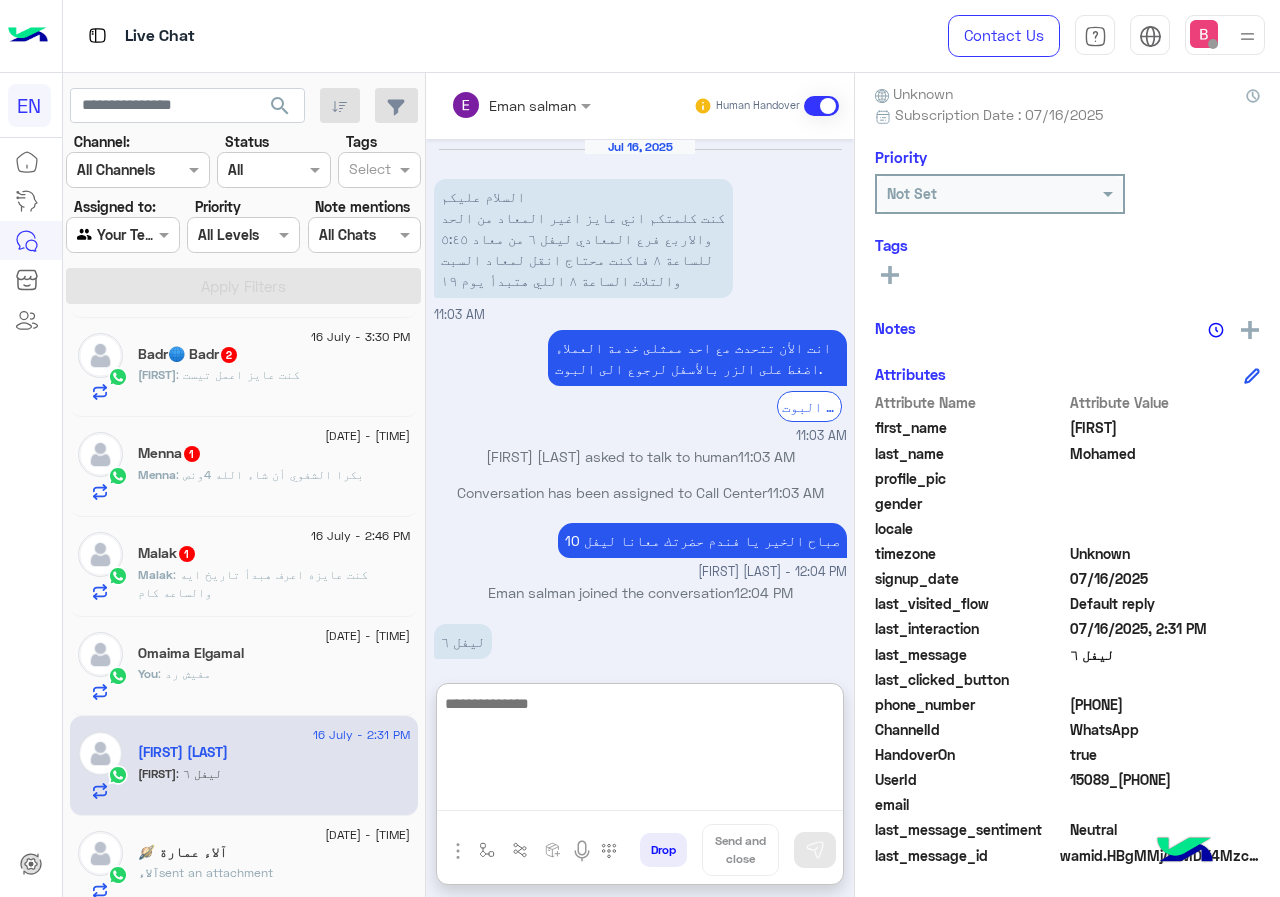 paste on "**********" 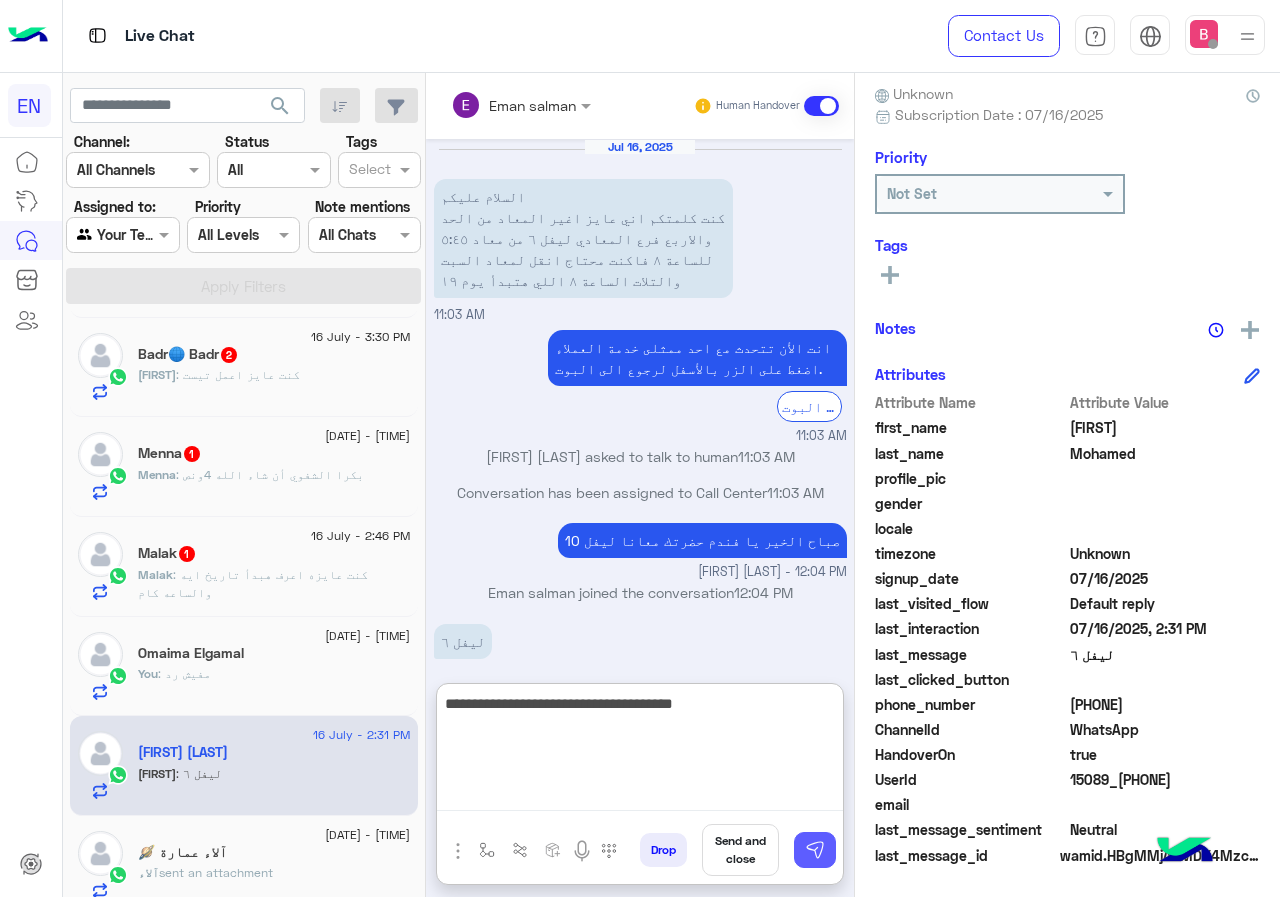type on "**********" 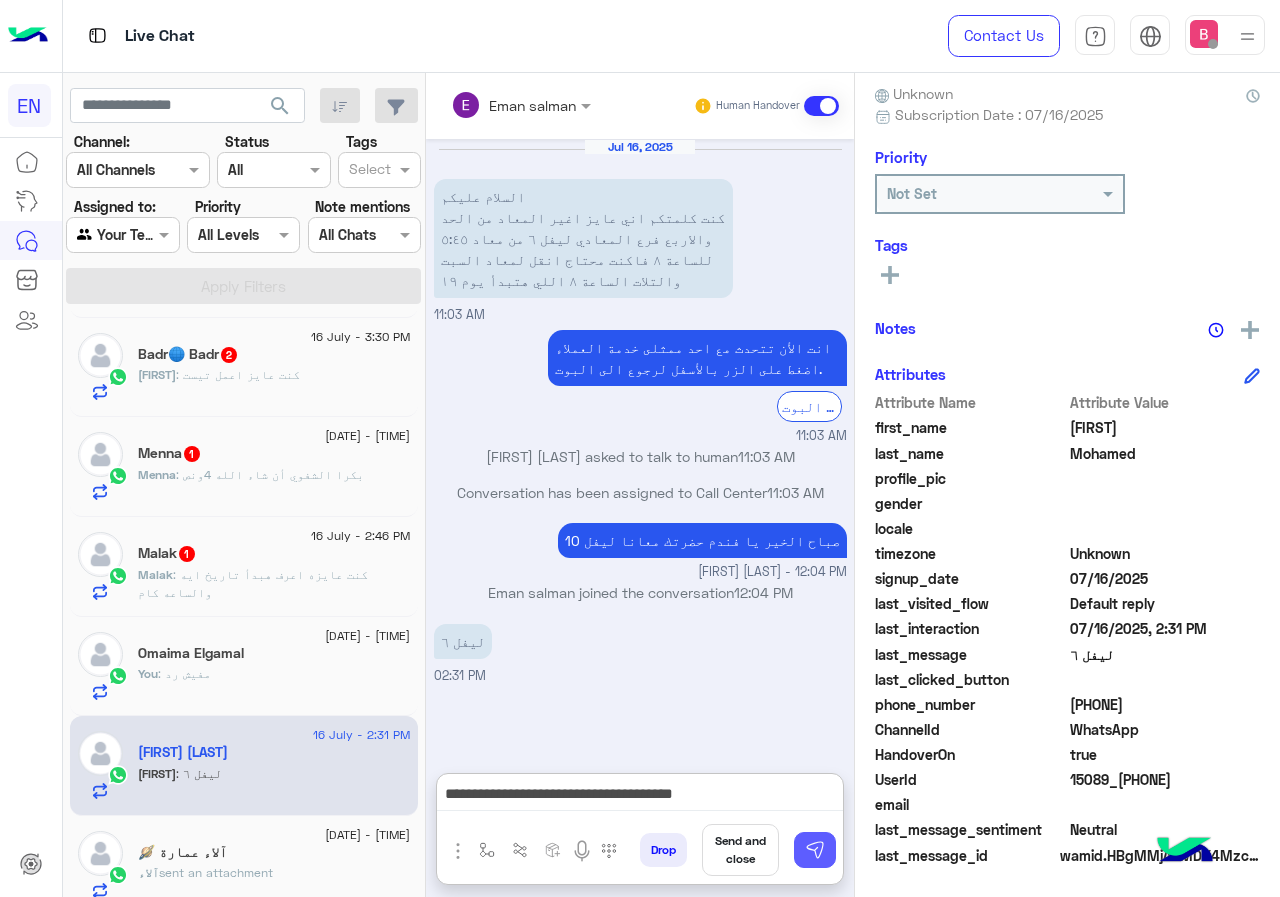 click at bounding box center [815, 850] 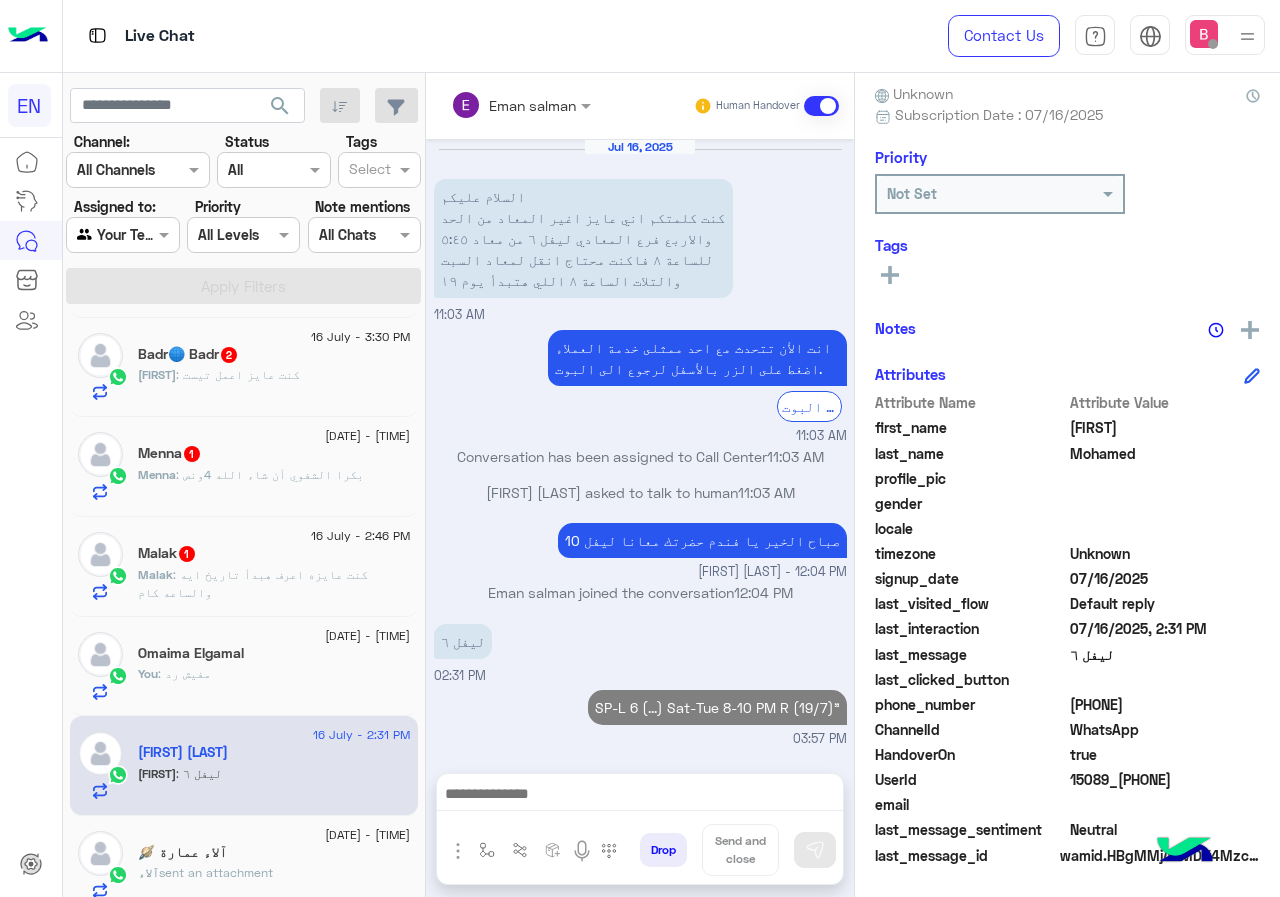 scroll, scrollTop: 33, scrollLeft: 0, axis: vertical 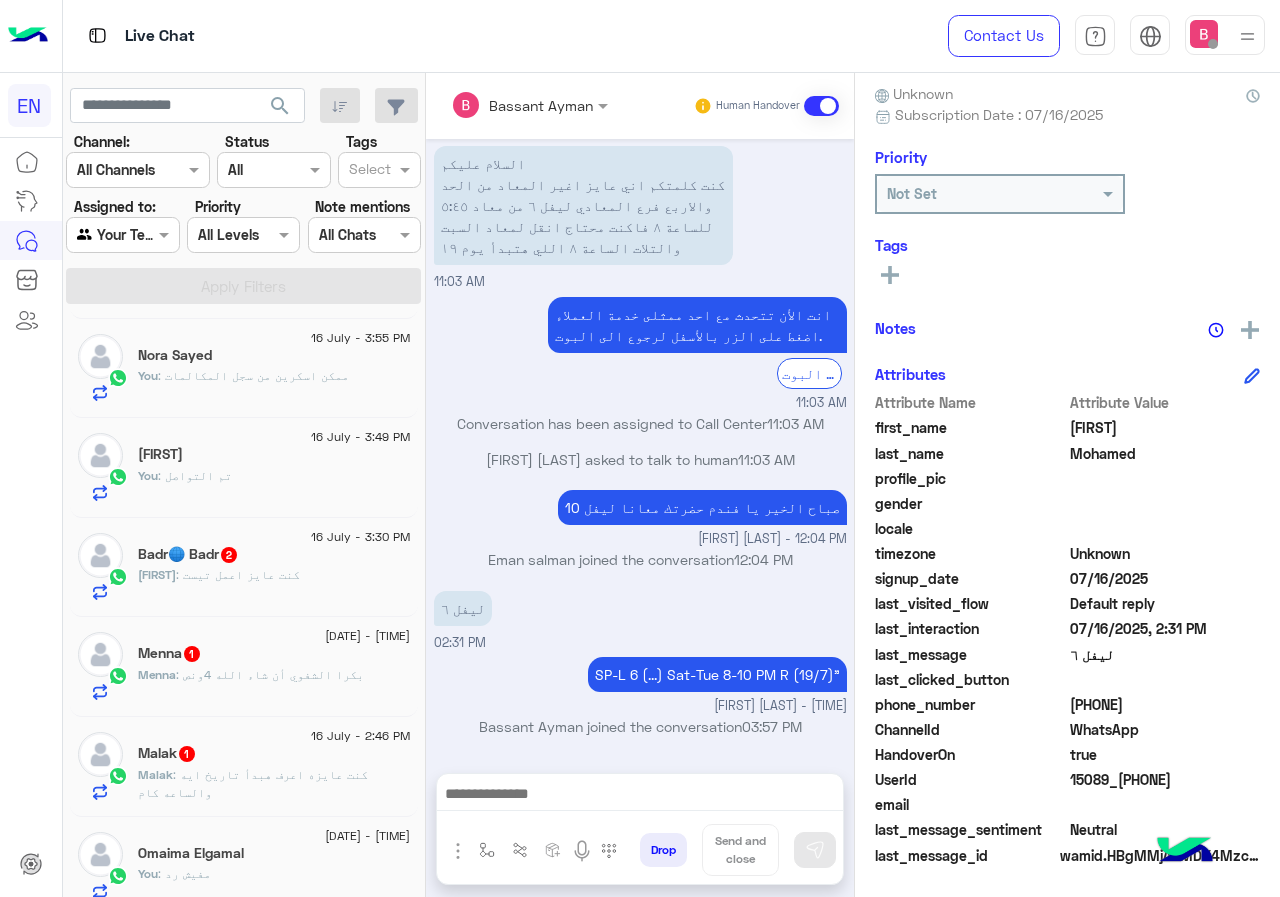 click on "16 July - 3:30 PM" 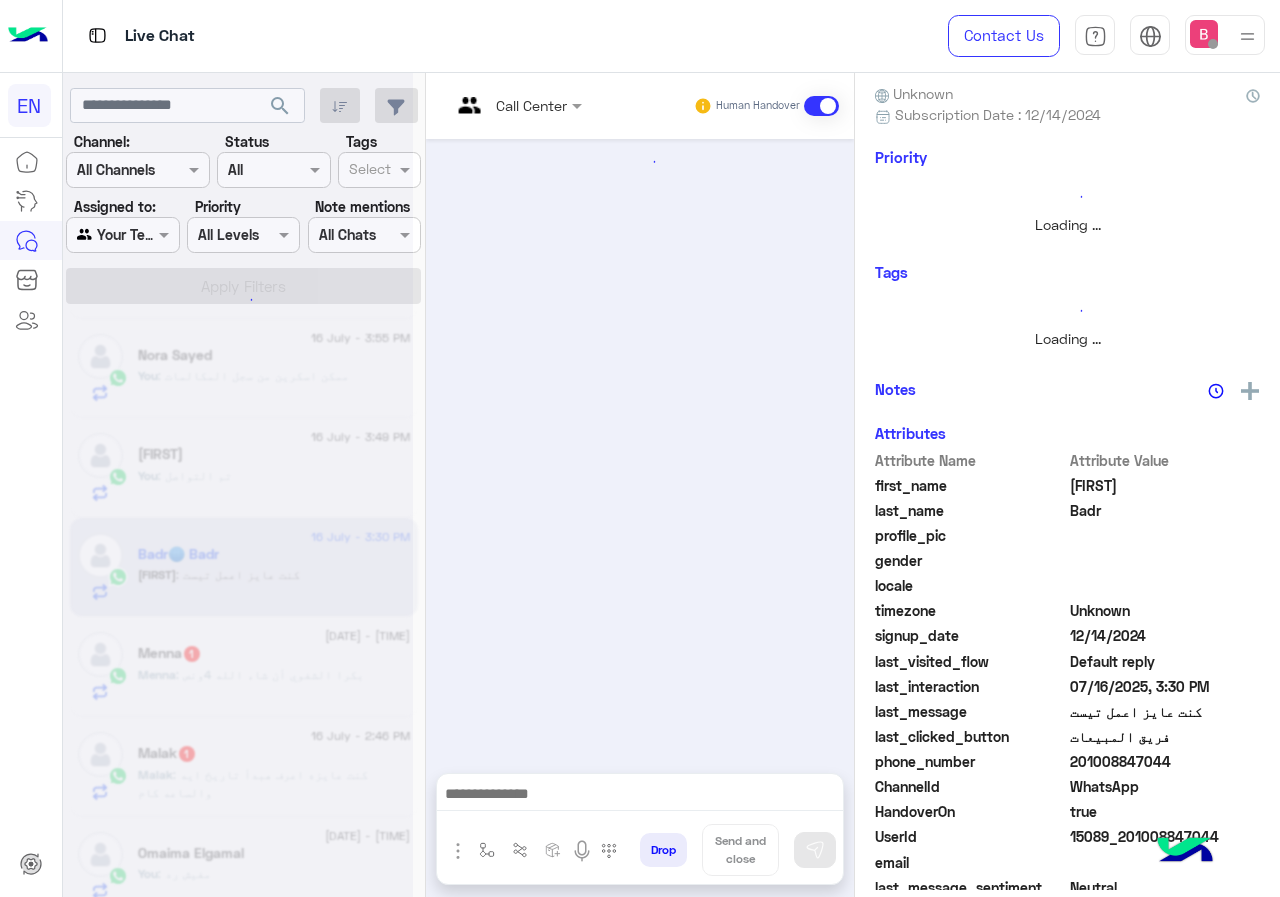 scroll, scrollTop: 221, scrollLeft: 0, axis: vertical 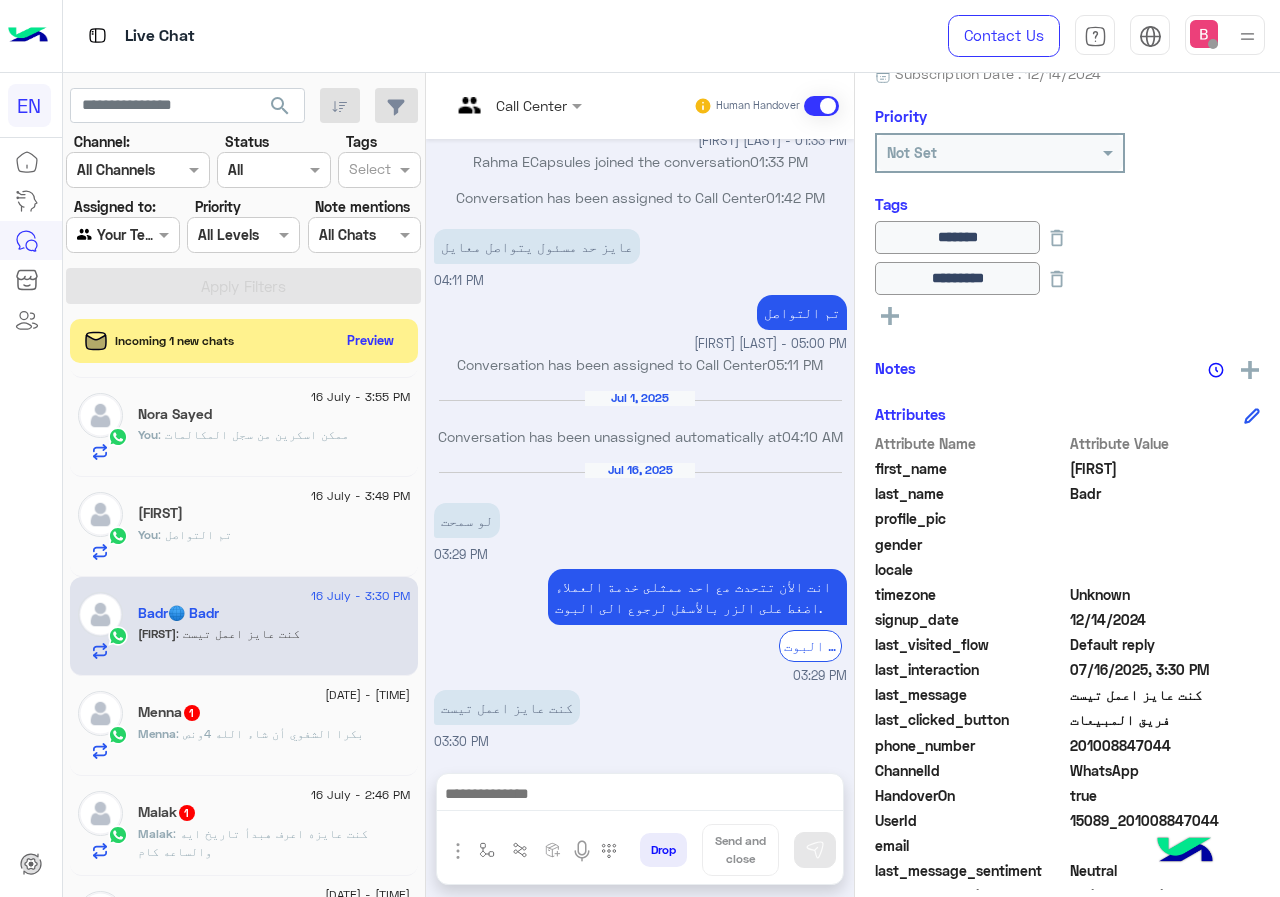 drag, startPoint x: 1074, startPoint y: 744, endPoint x: 1141, endPoint y: 744, distance: 67 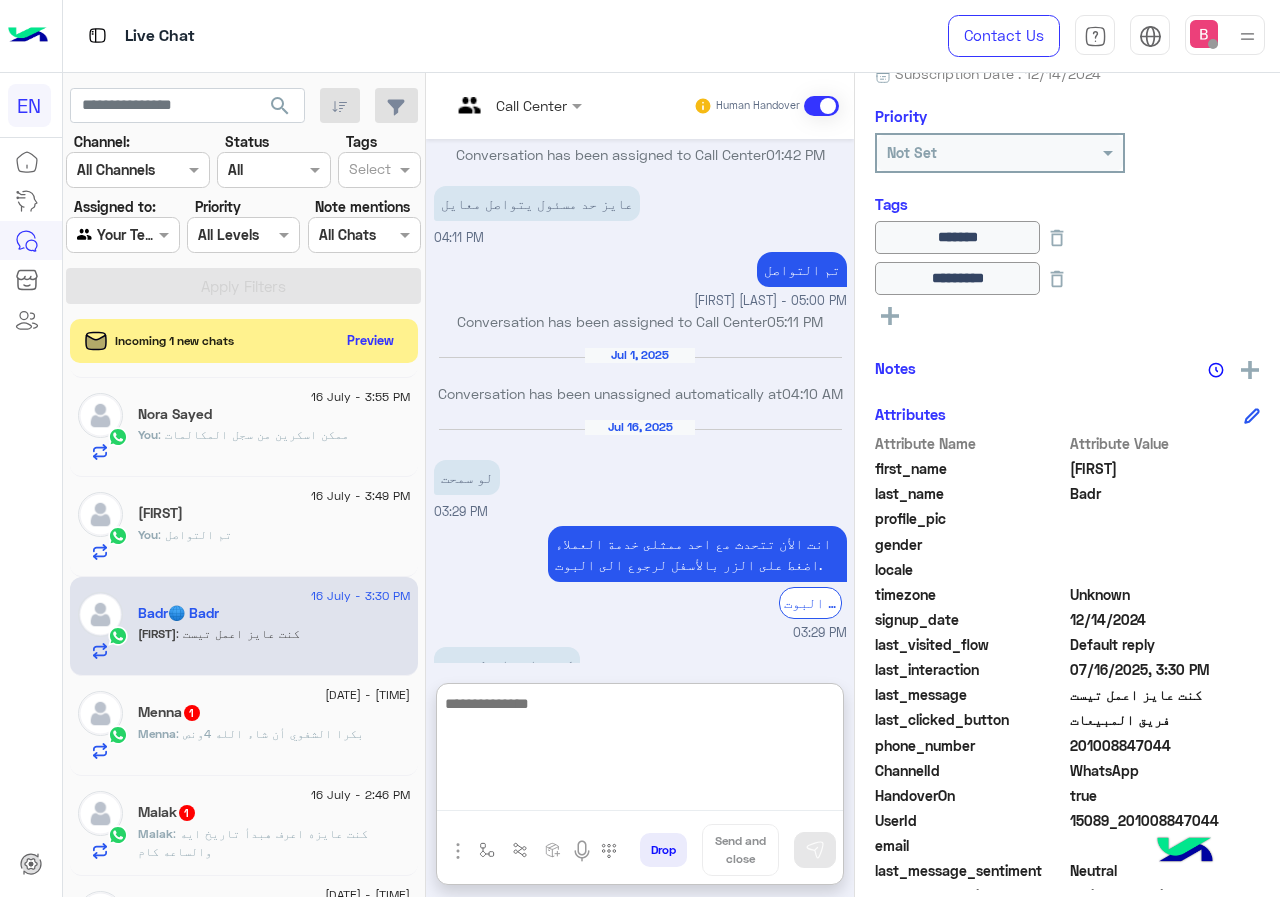 click at bounding box center [640, 751] 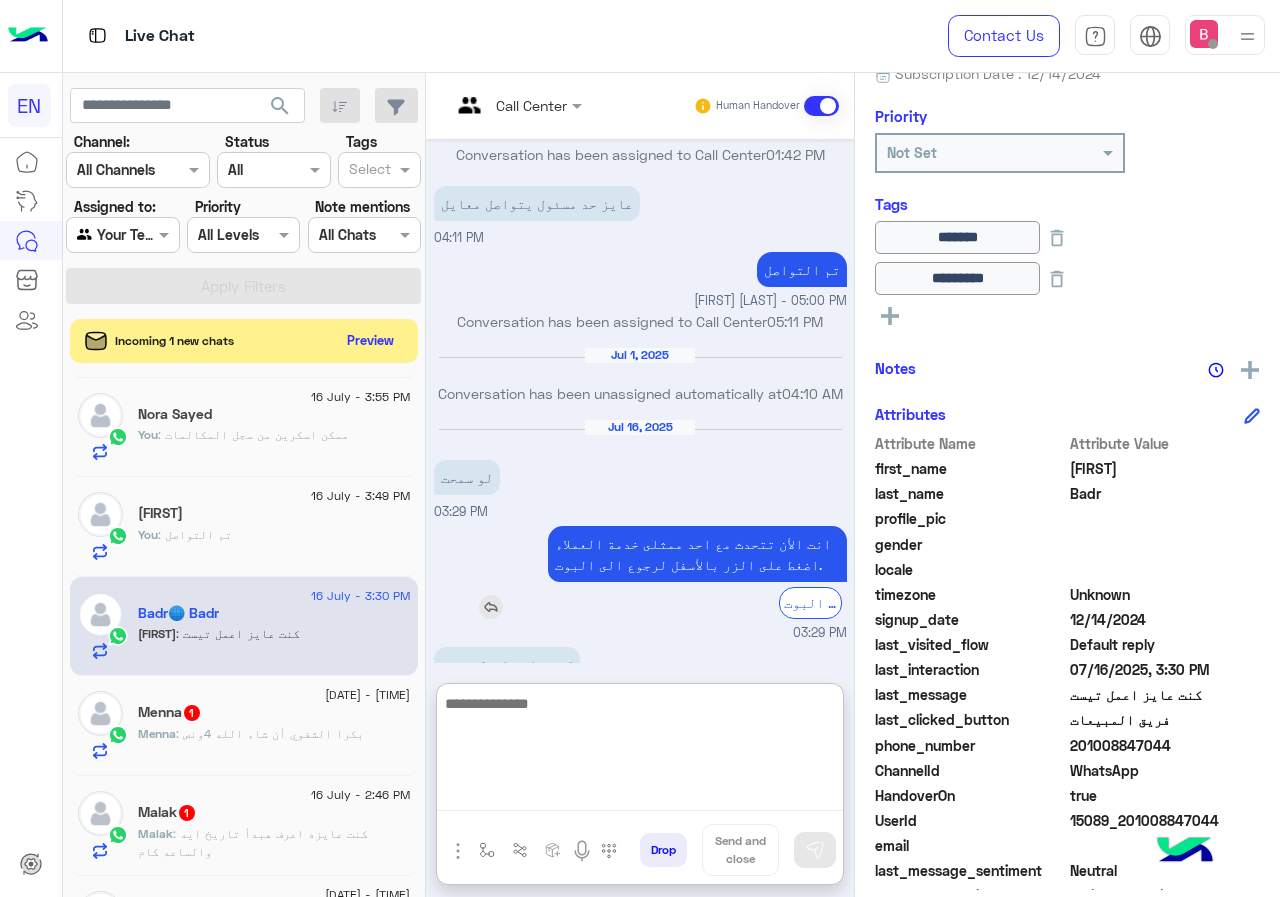 scroll, scrollTop: 997, scrollLeft: 0, axis: vertical 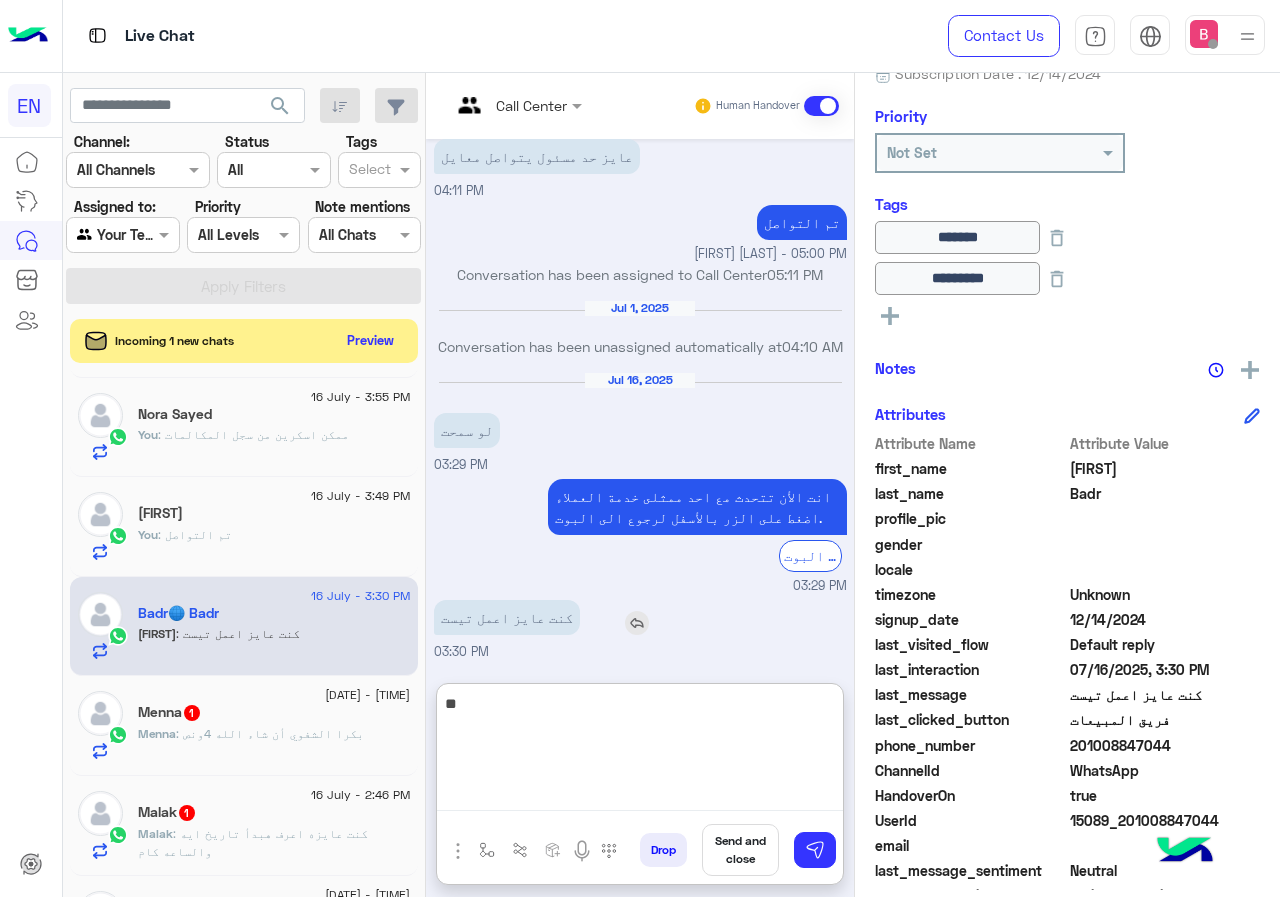 type on "*" 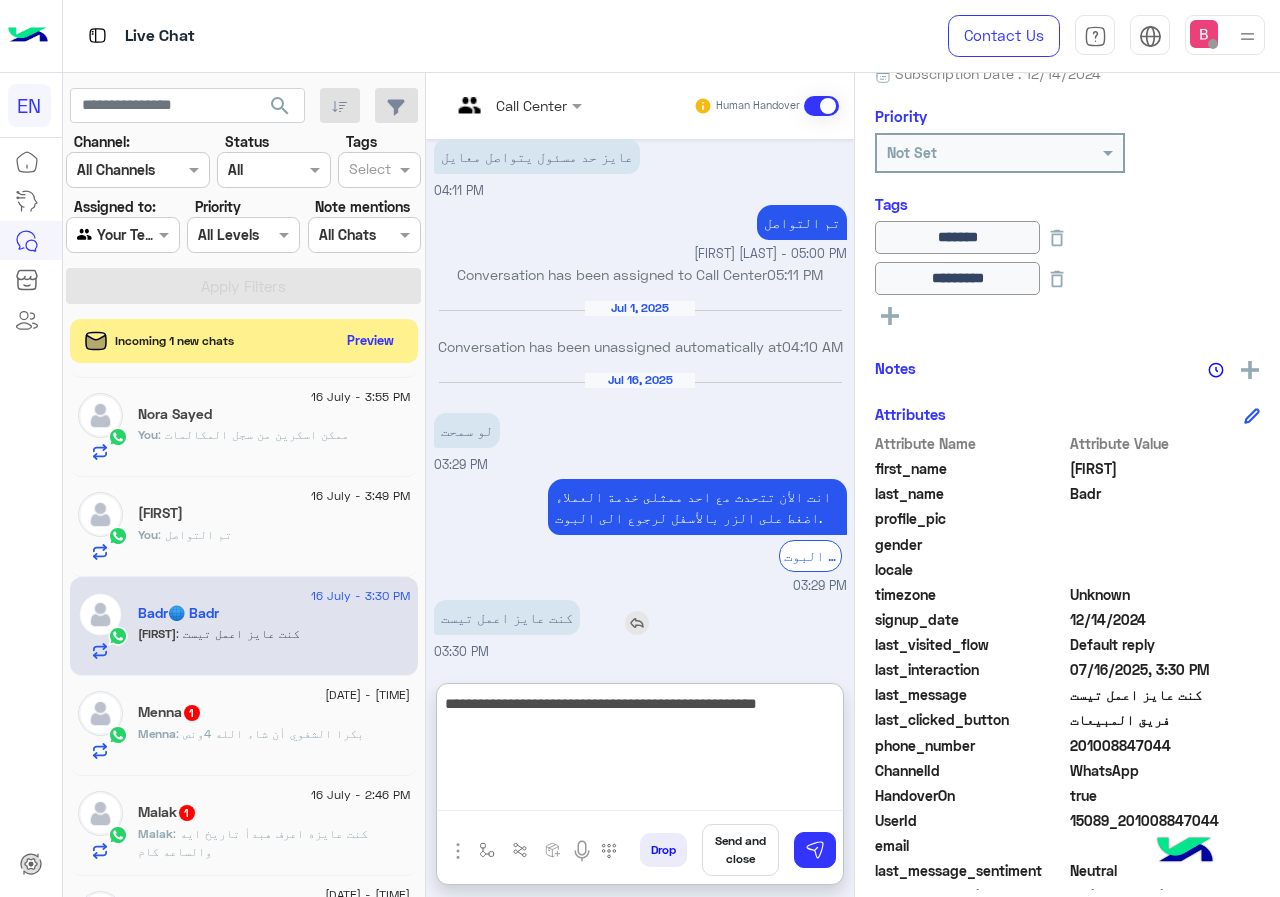 type on "**********" 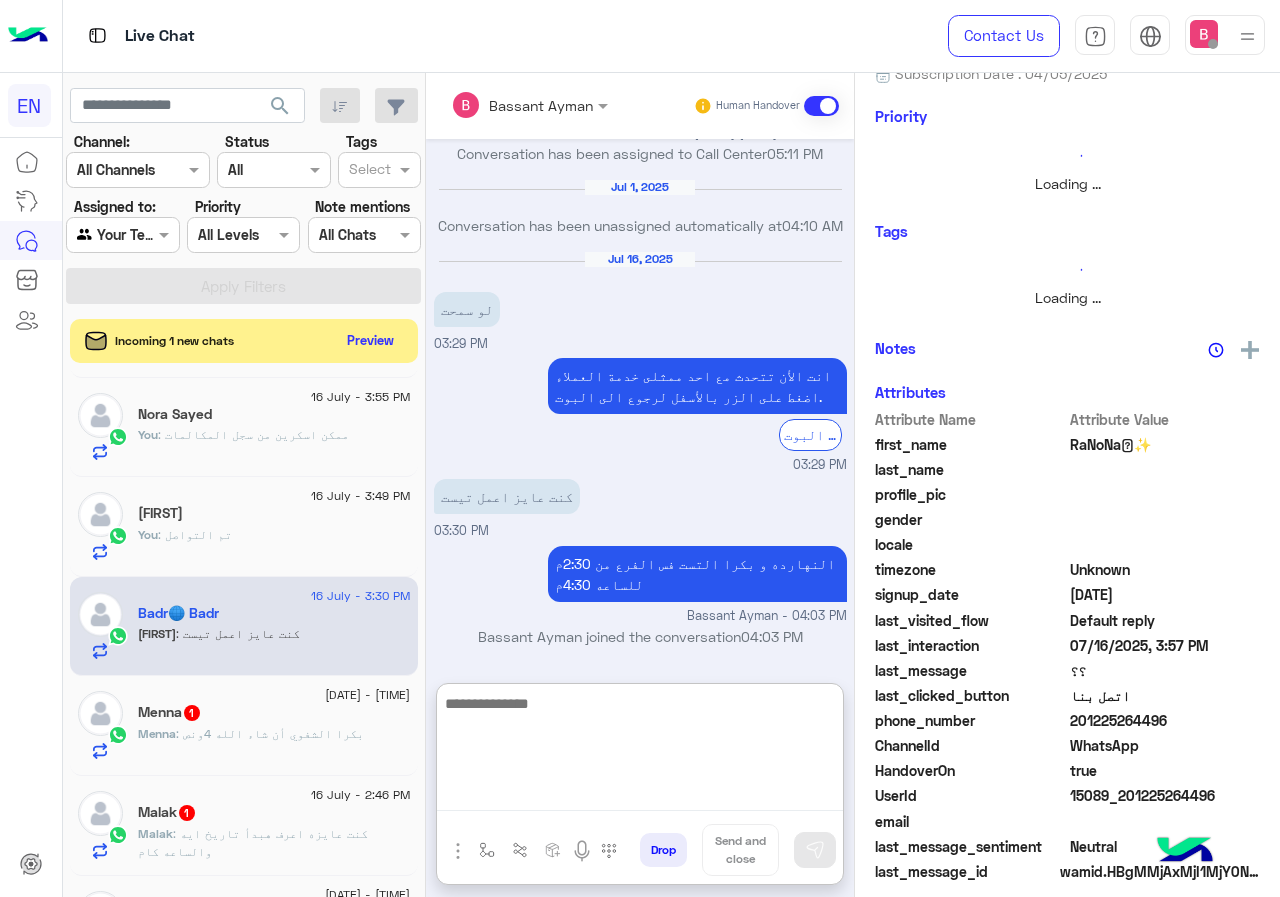 scroll, scrollTop: 1119, scrollLeft: 0, axis: vertical 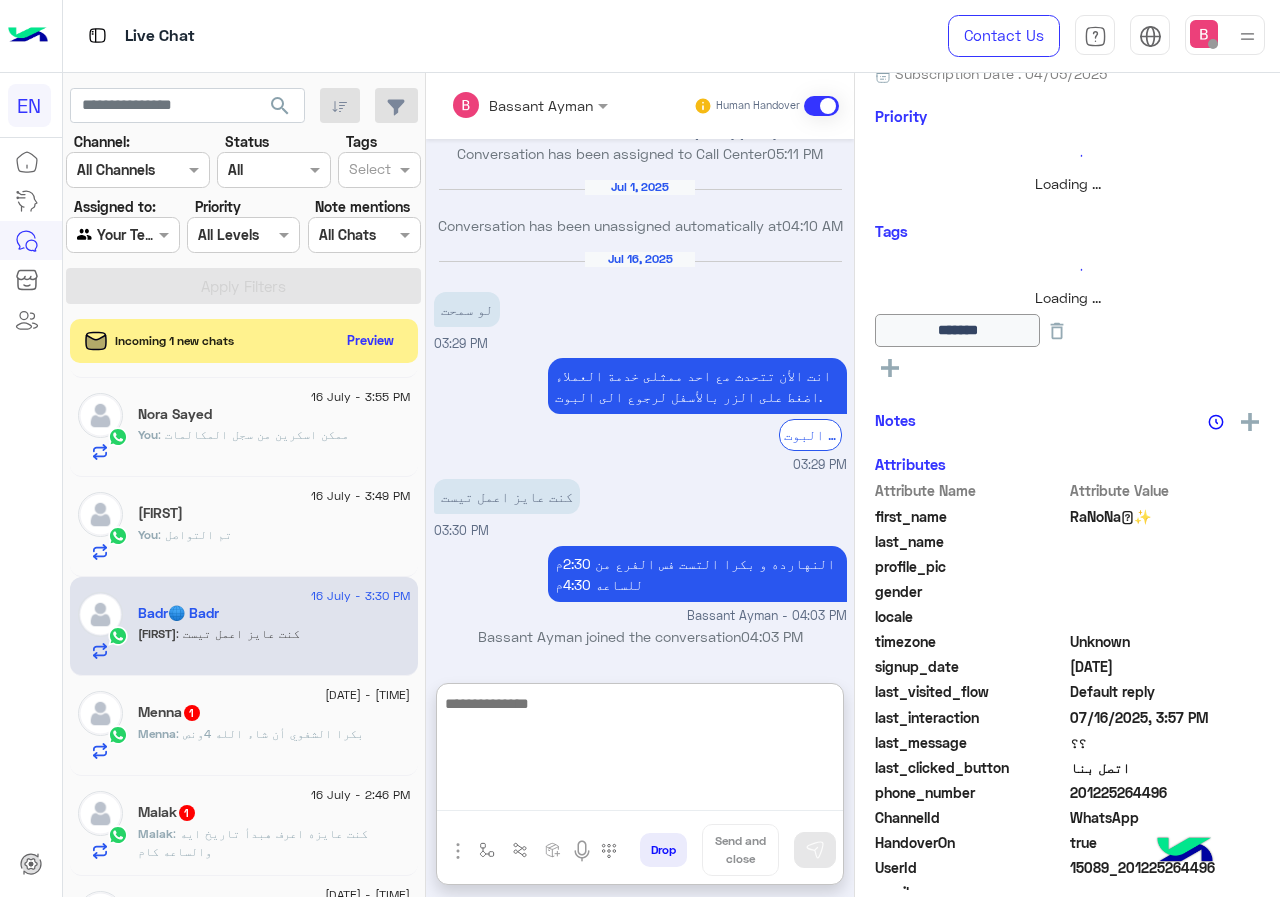 click at bounding box center [640, 751] 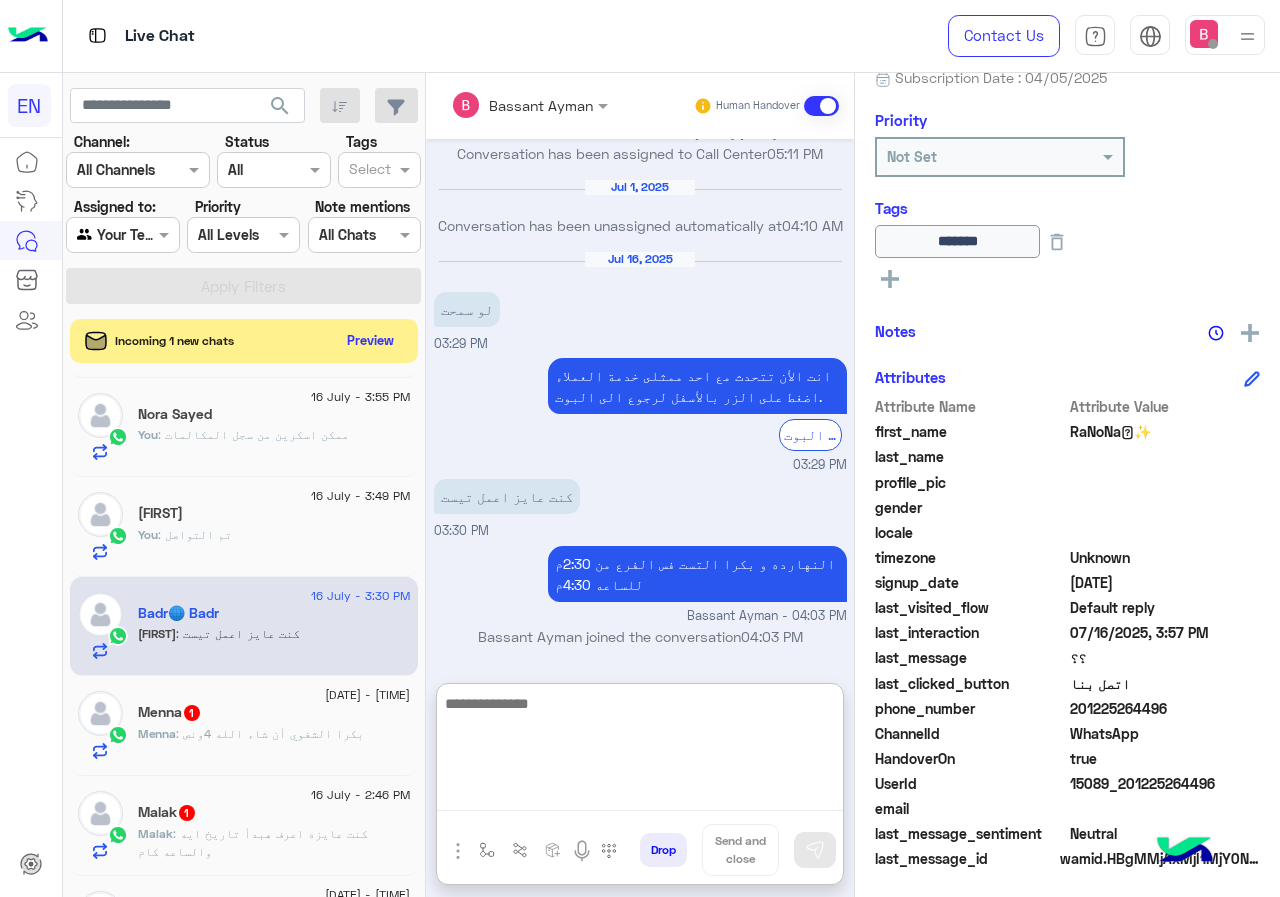 scroll, scrollTop: 221, scrollLeft: 0, axis: vertical 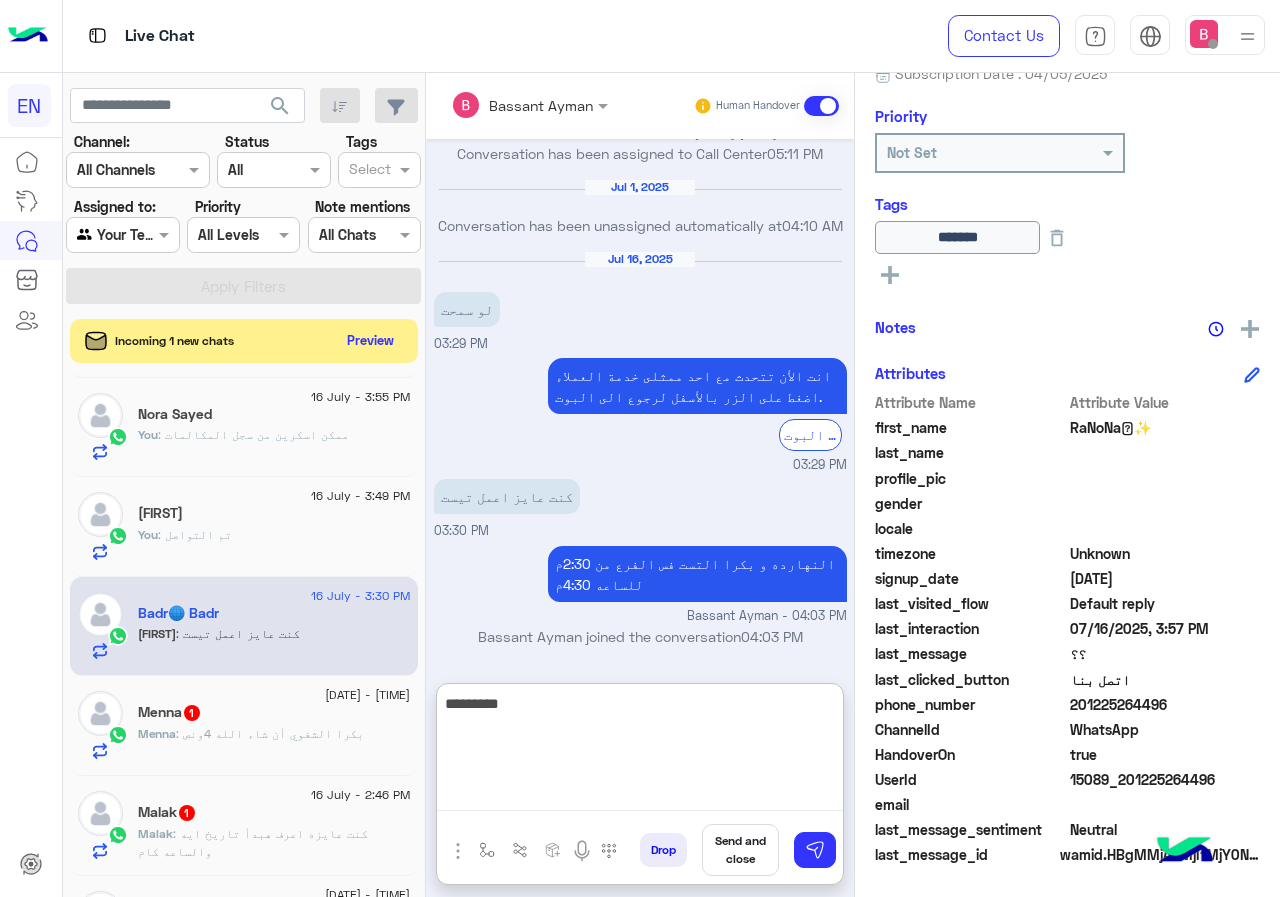 type on "*********" 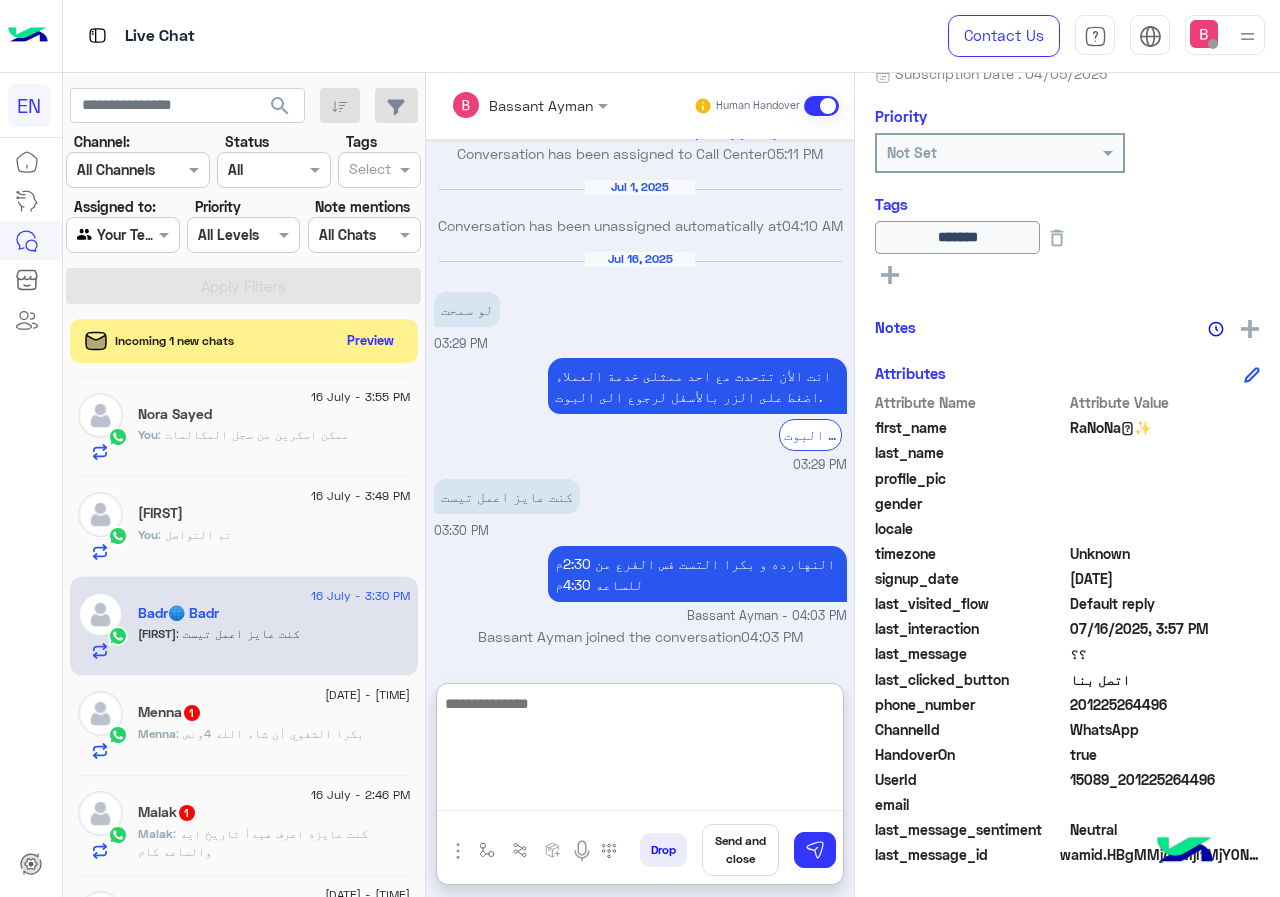 scroll, scrollTop: 1182, scrollLeft: 0, axis: vertical 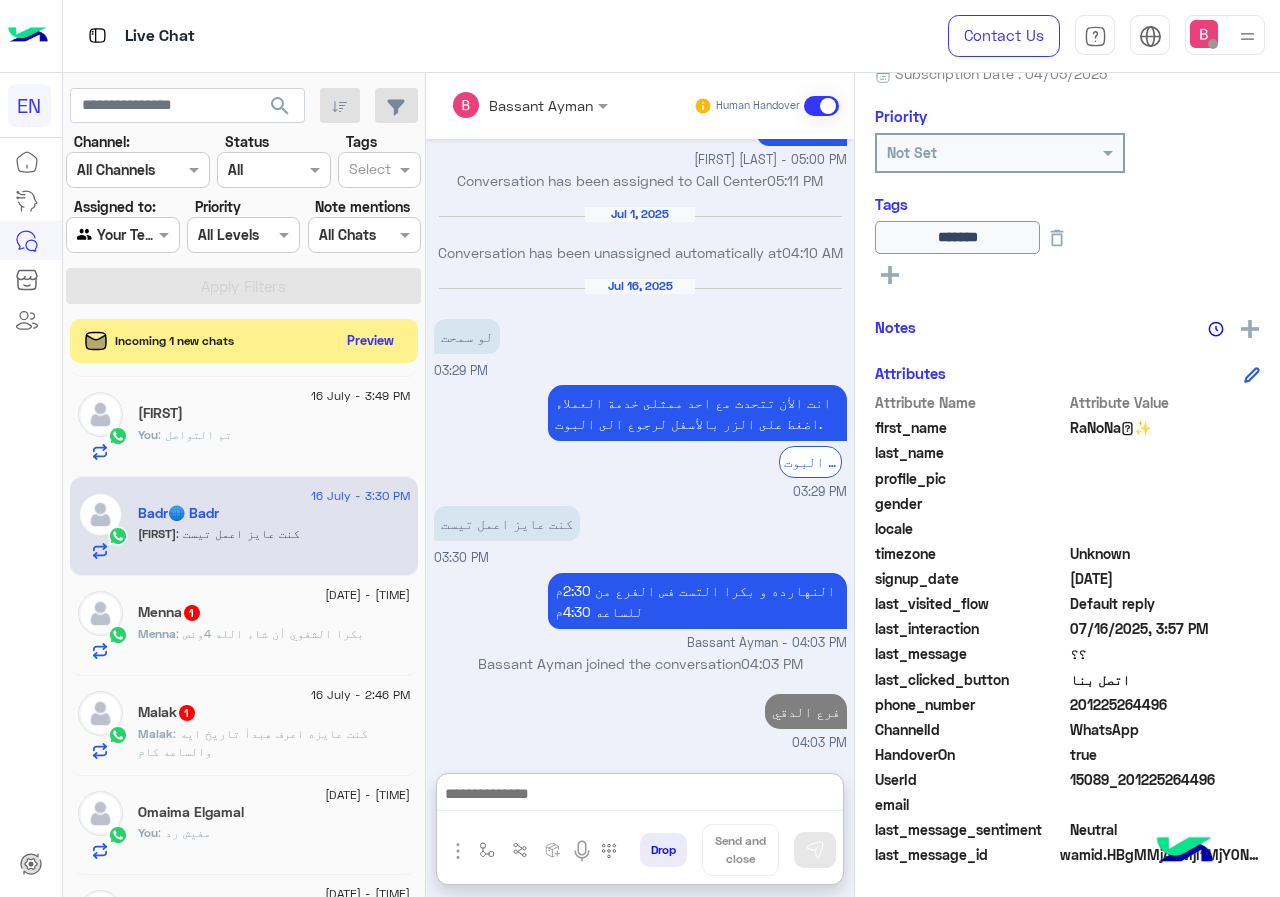 click on ": بكرا الشفوي أن شاء الله 4ونص" 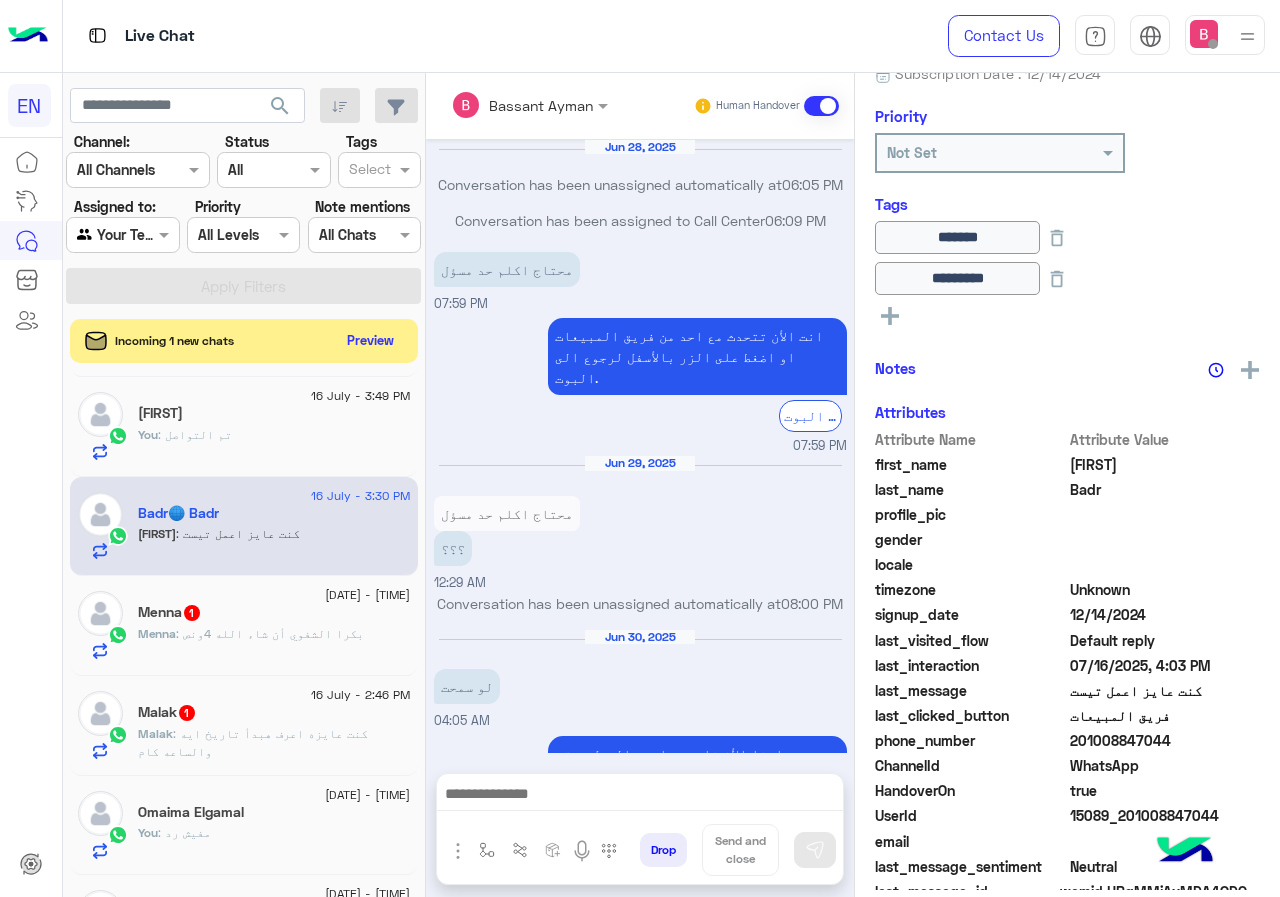 scroll, scrollTop: 929, scrollLeft: 0, axis: vertical 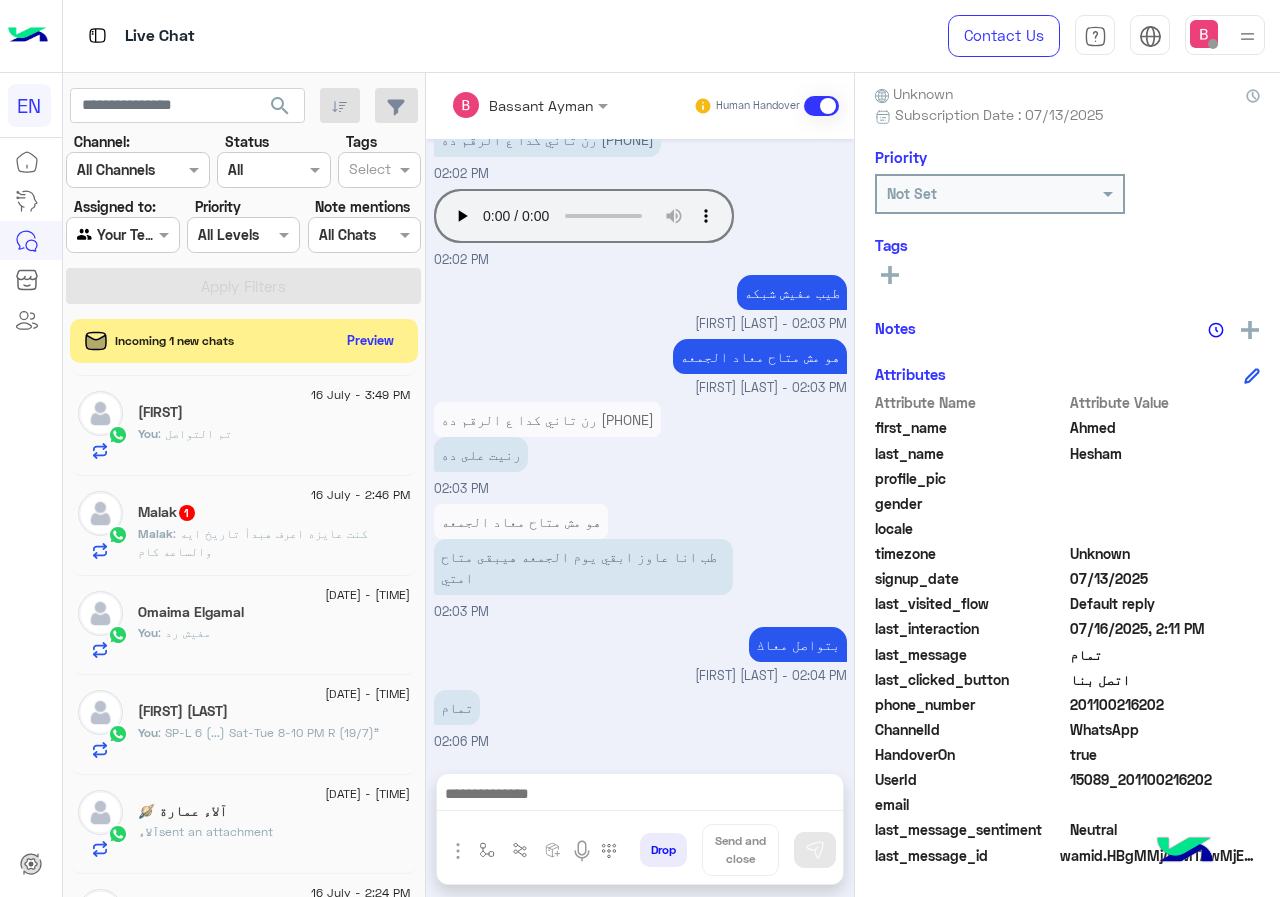 click on ": كنت عايزه اعرف هبدأ تاريخ ايه والساعه كام" 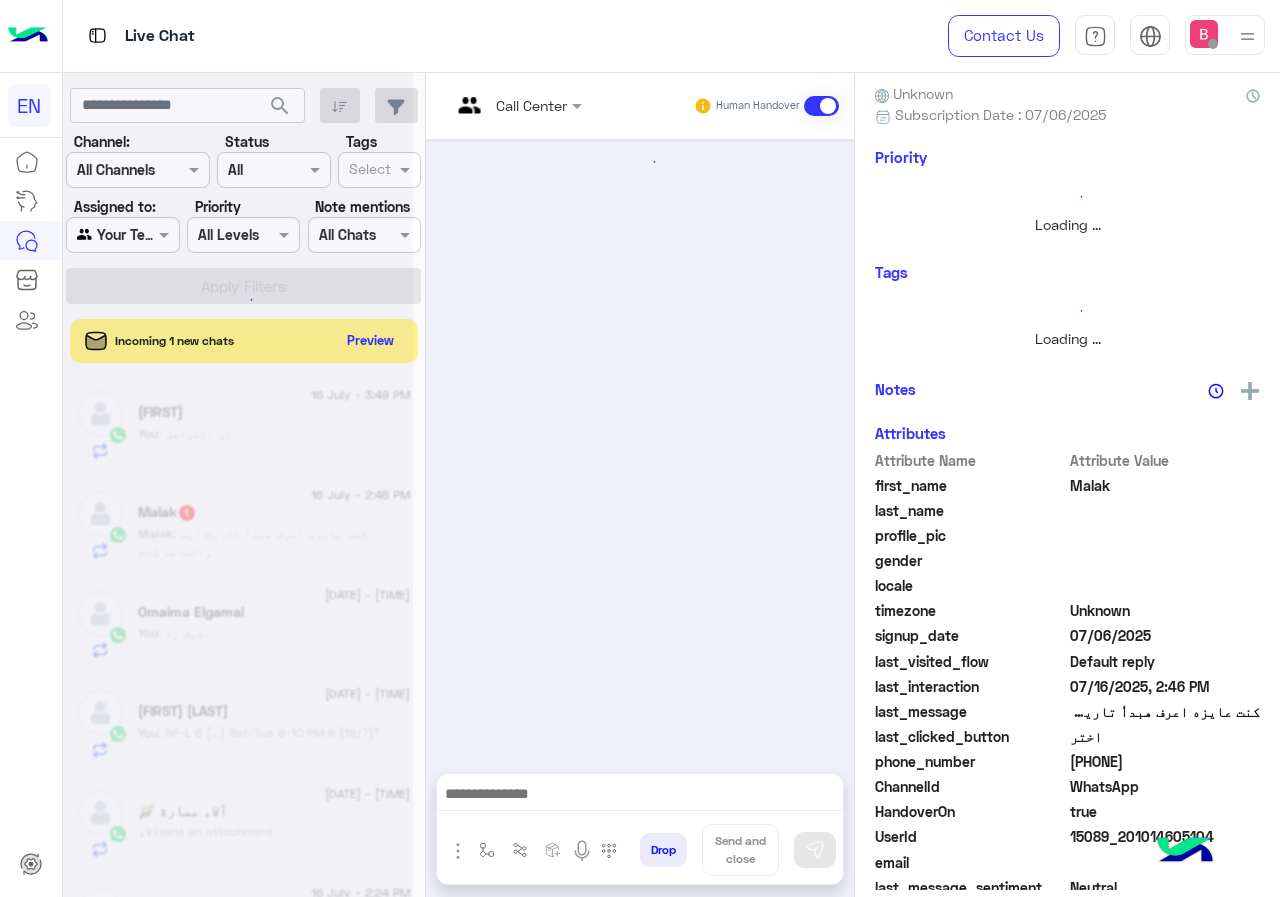 scroll, scrollTop: 221, scrollLeft: 0, axis: vertical 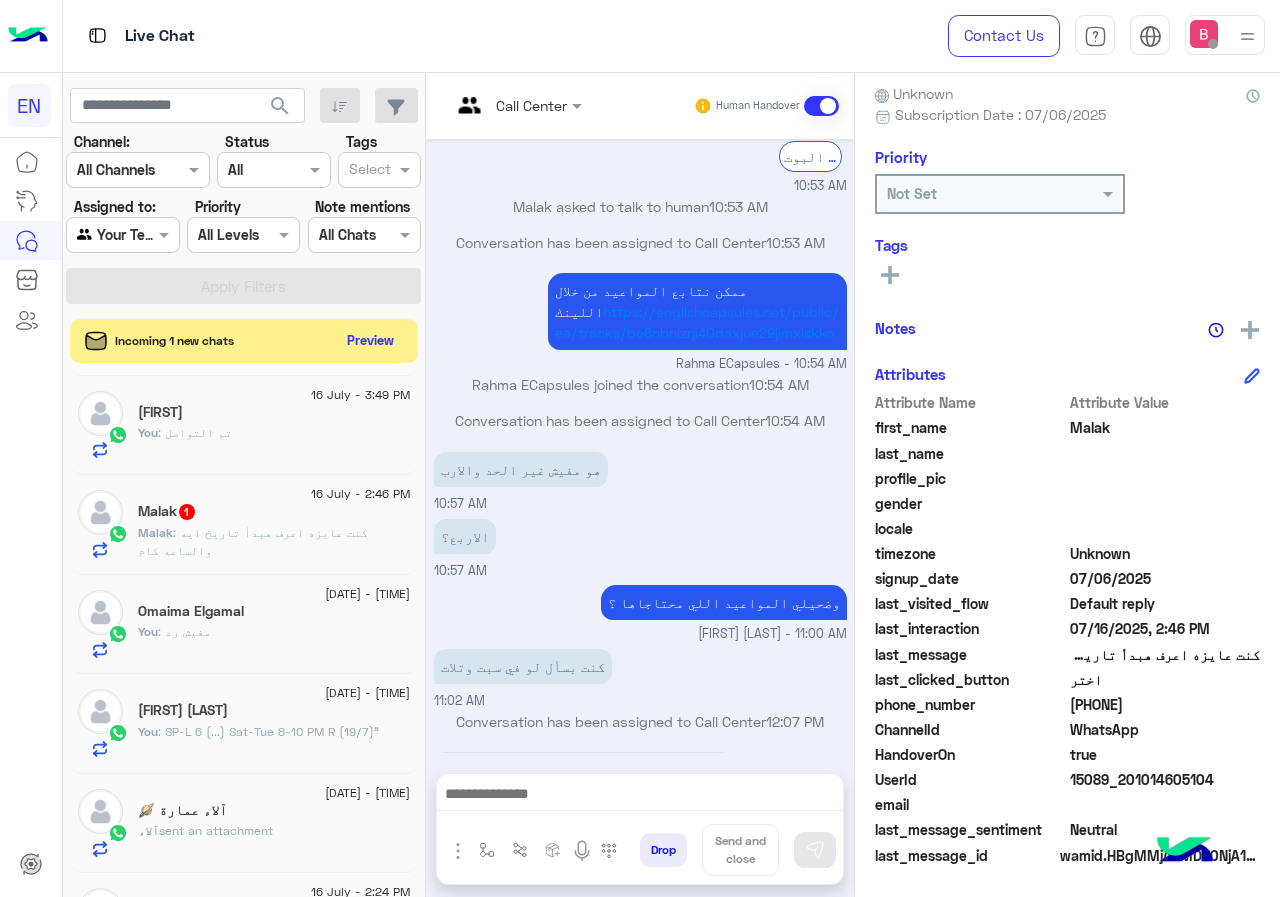 drag, startPoint x: 1075, startPoint y: 703, endPoint x: 1184, endPoint y: 707, distance: 109.07337 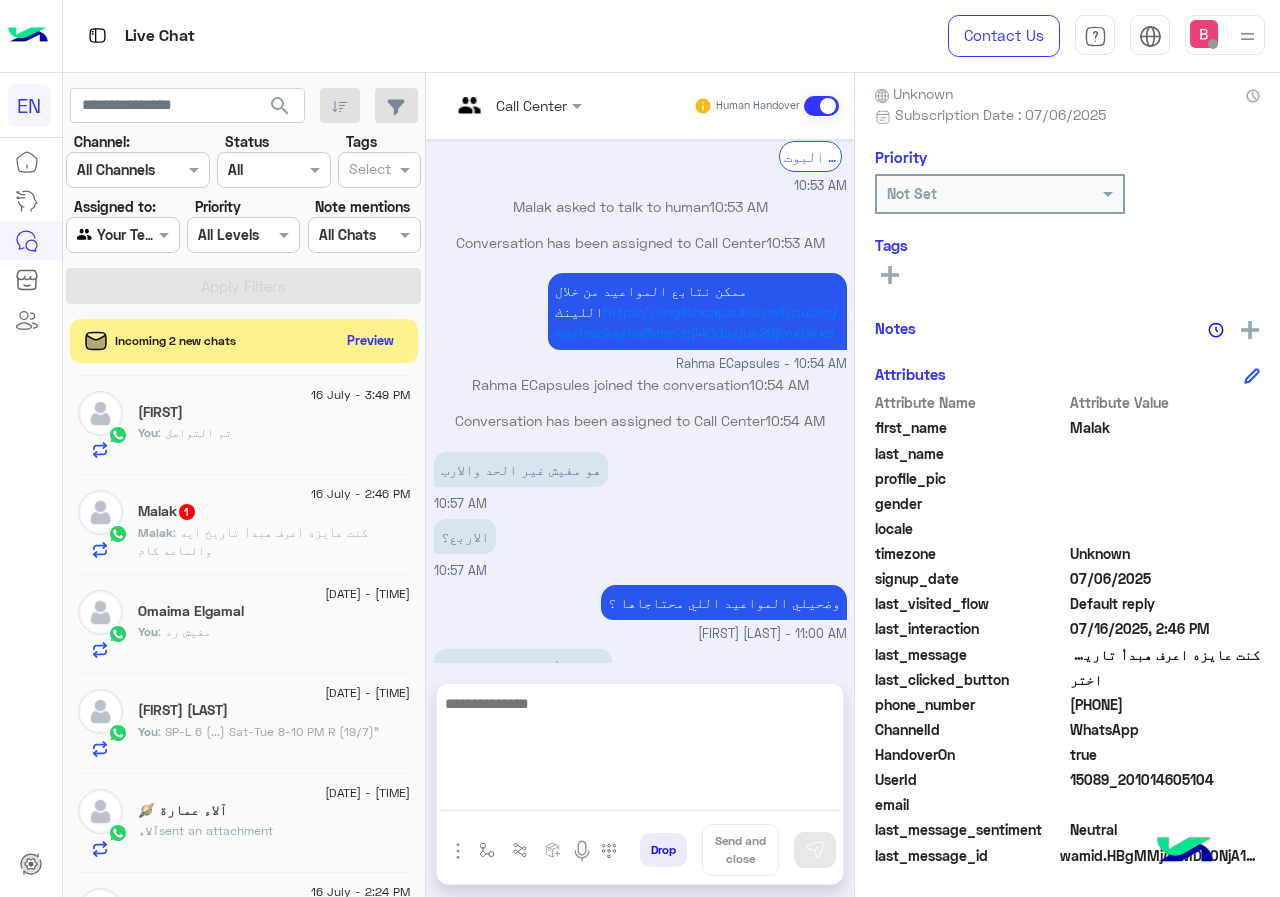 click at bounding box center (640, 751) 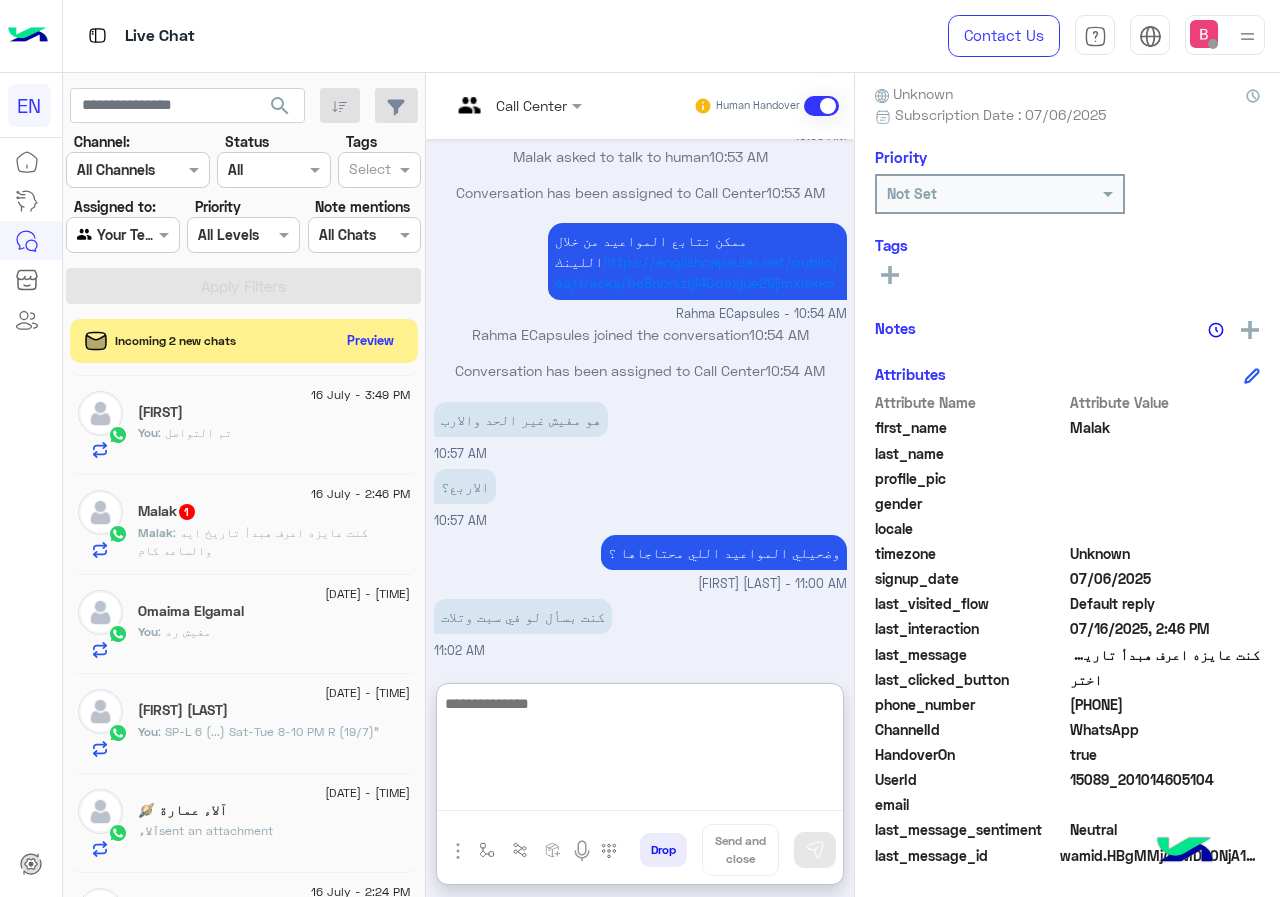scroll, scrollTop: 1024, scrollLeft: 0, axis: vertical 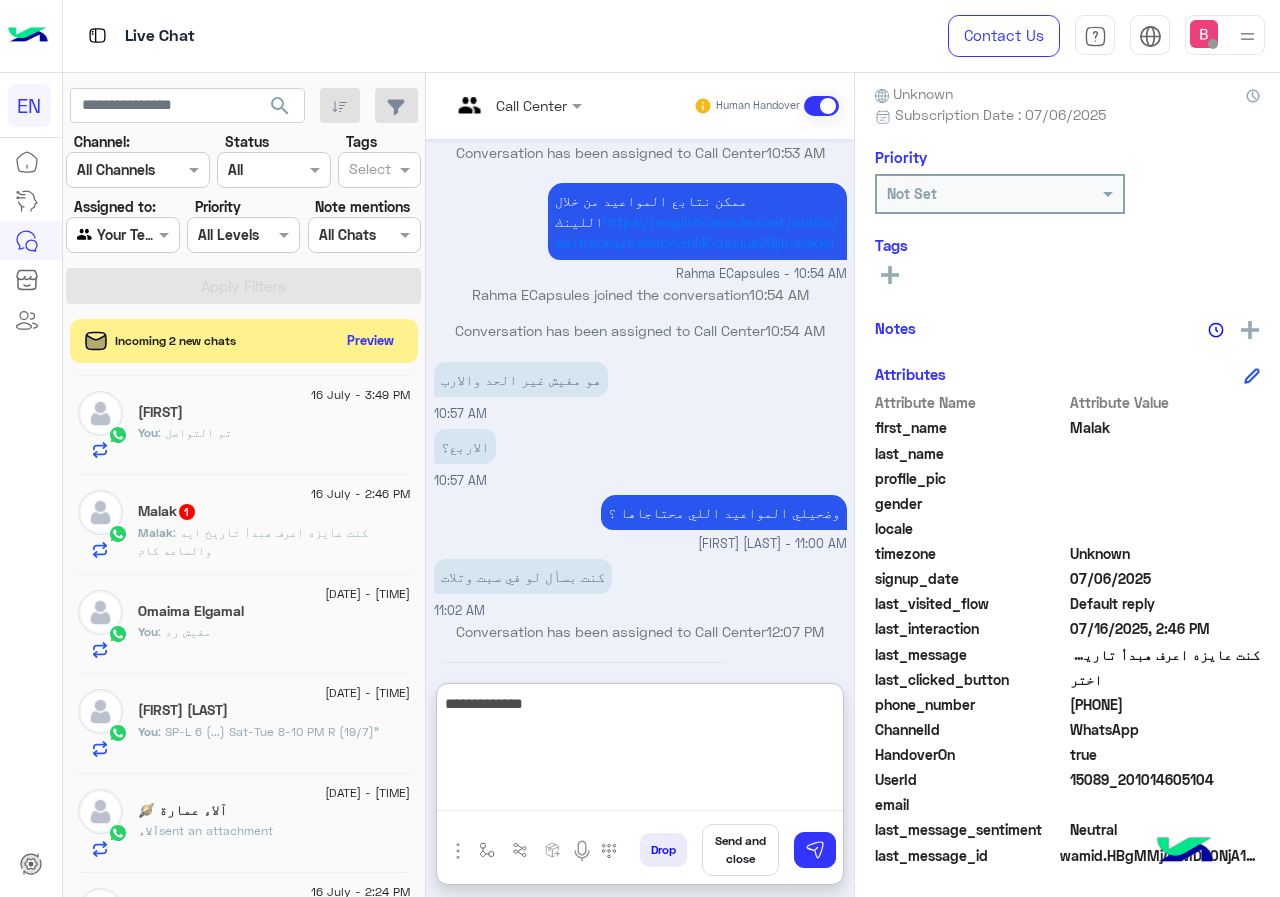 type on "**********" 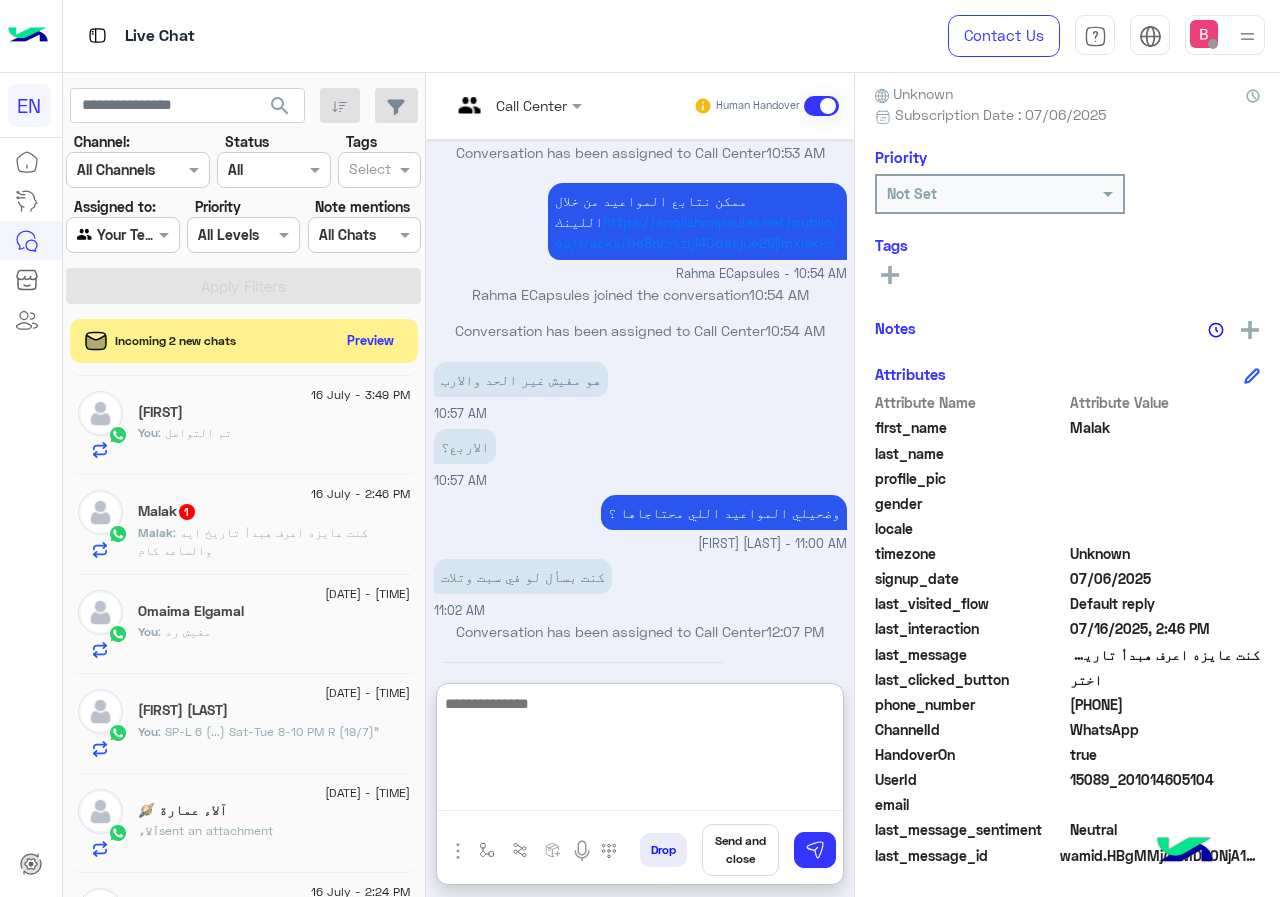 scroll, scrollTop: 1088, scrollLeft: 0, axis: vertical 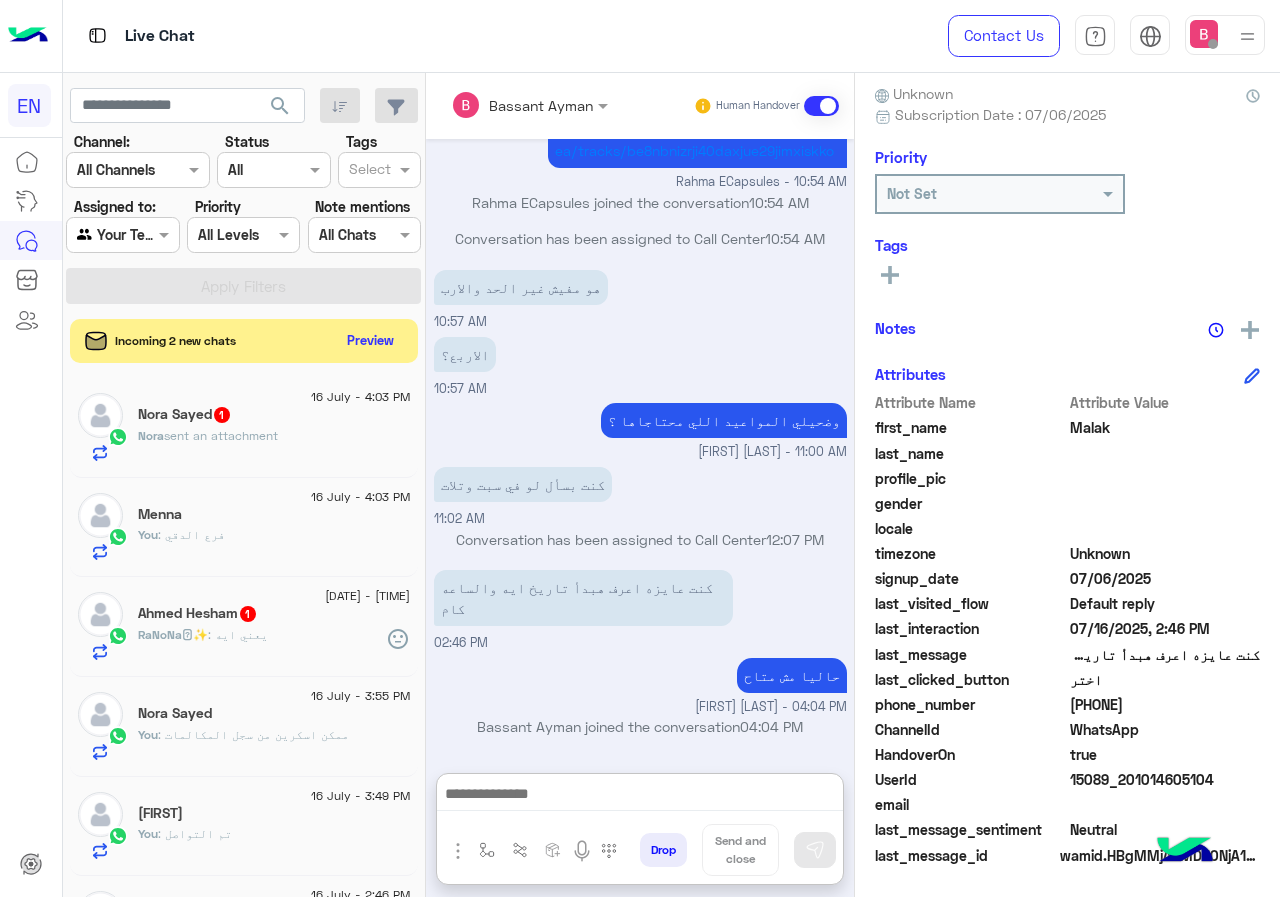 click on "[FIRST] [LAST]  1" 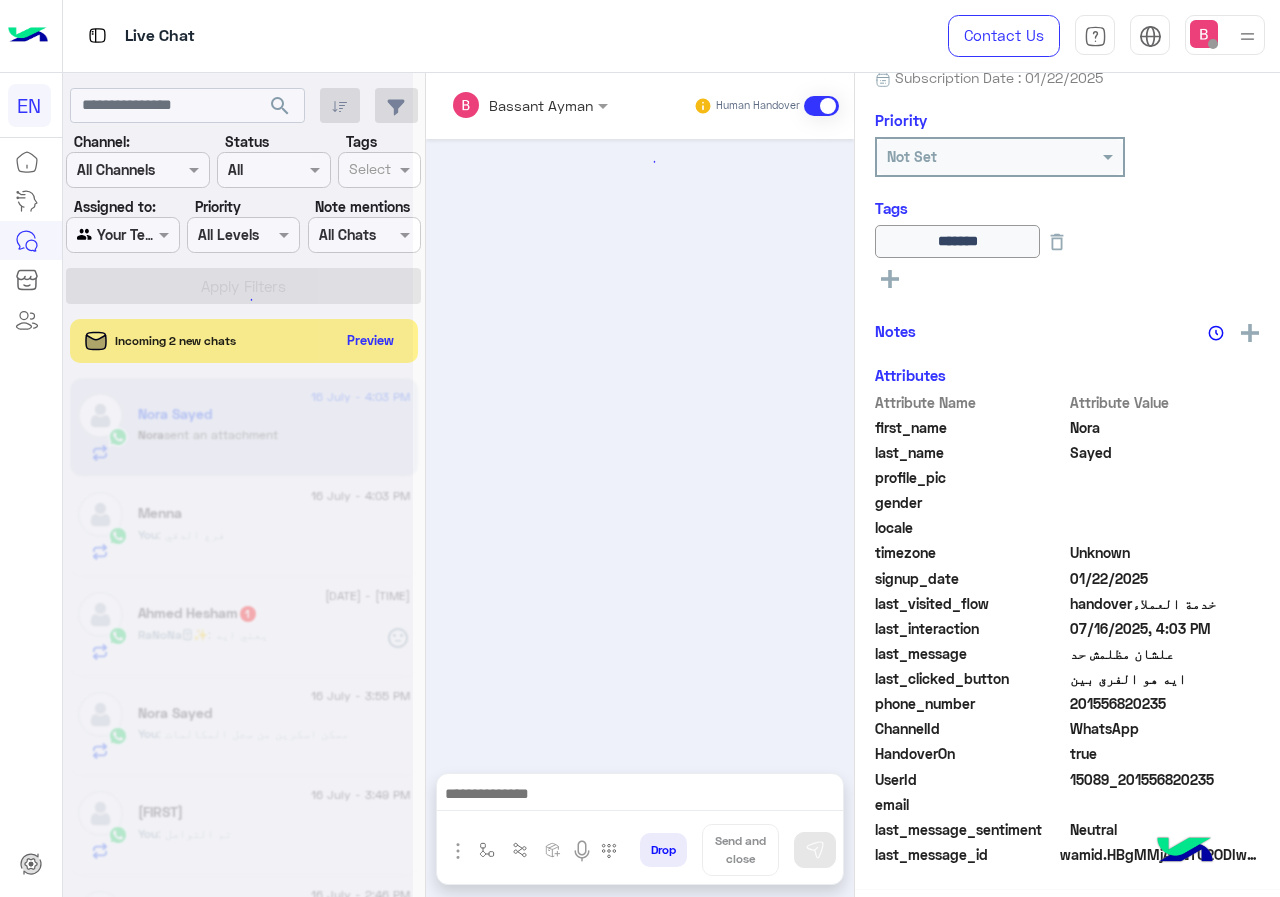 scroll, scrollTop: 217, scrollLeft: 0, axis: vertical 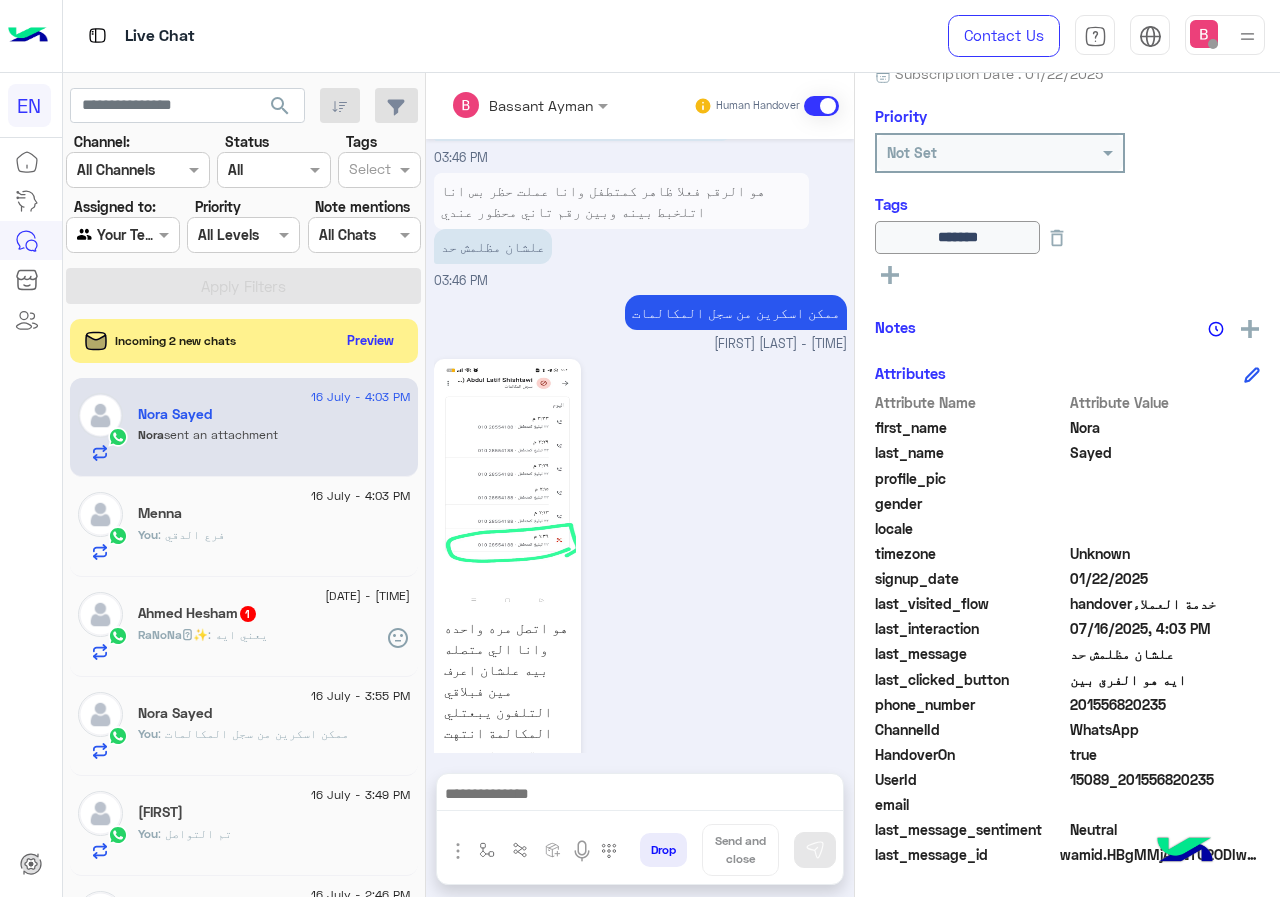 click 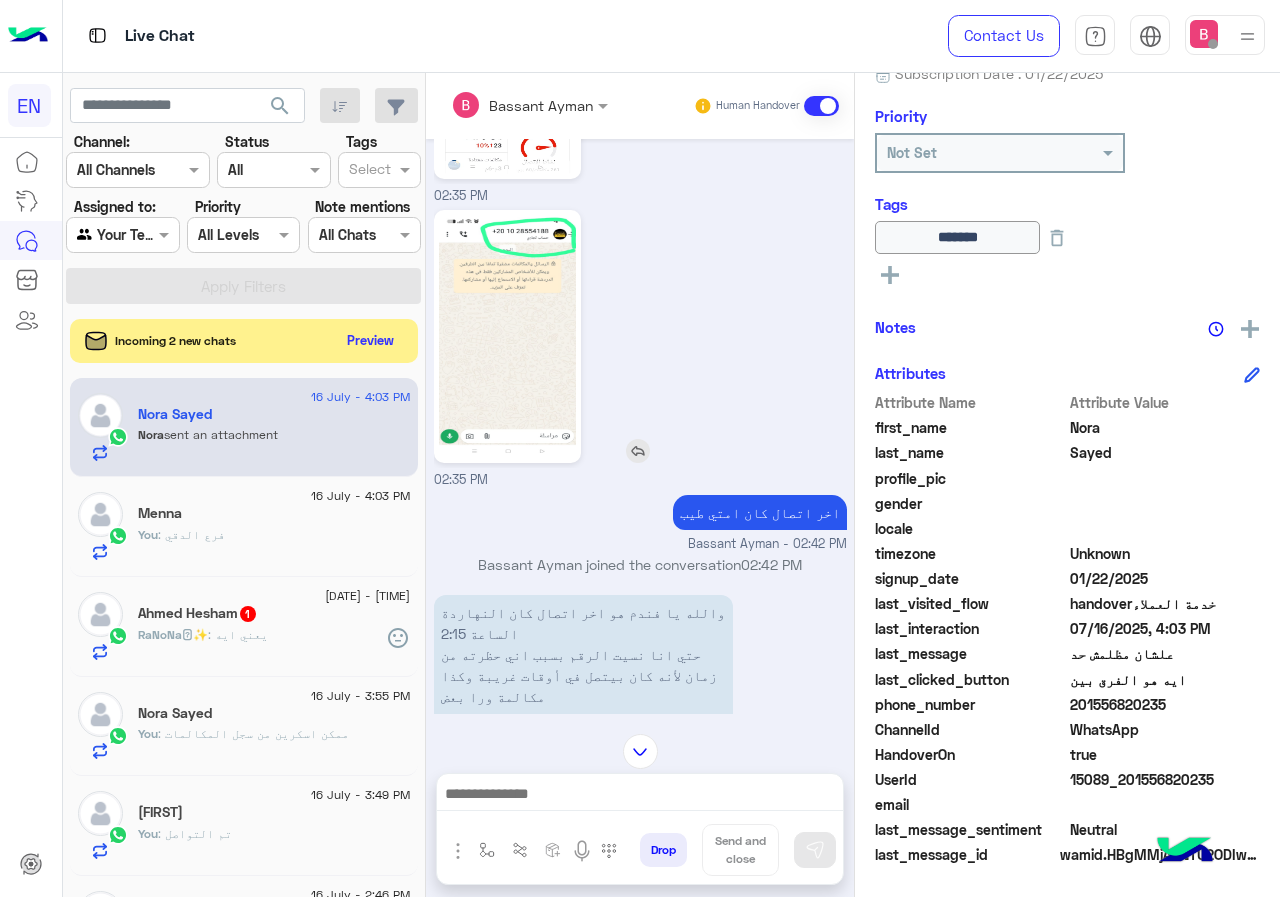 scroll, scrollTop: 932, scrollLeft: 0, axis: vertical 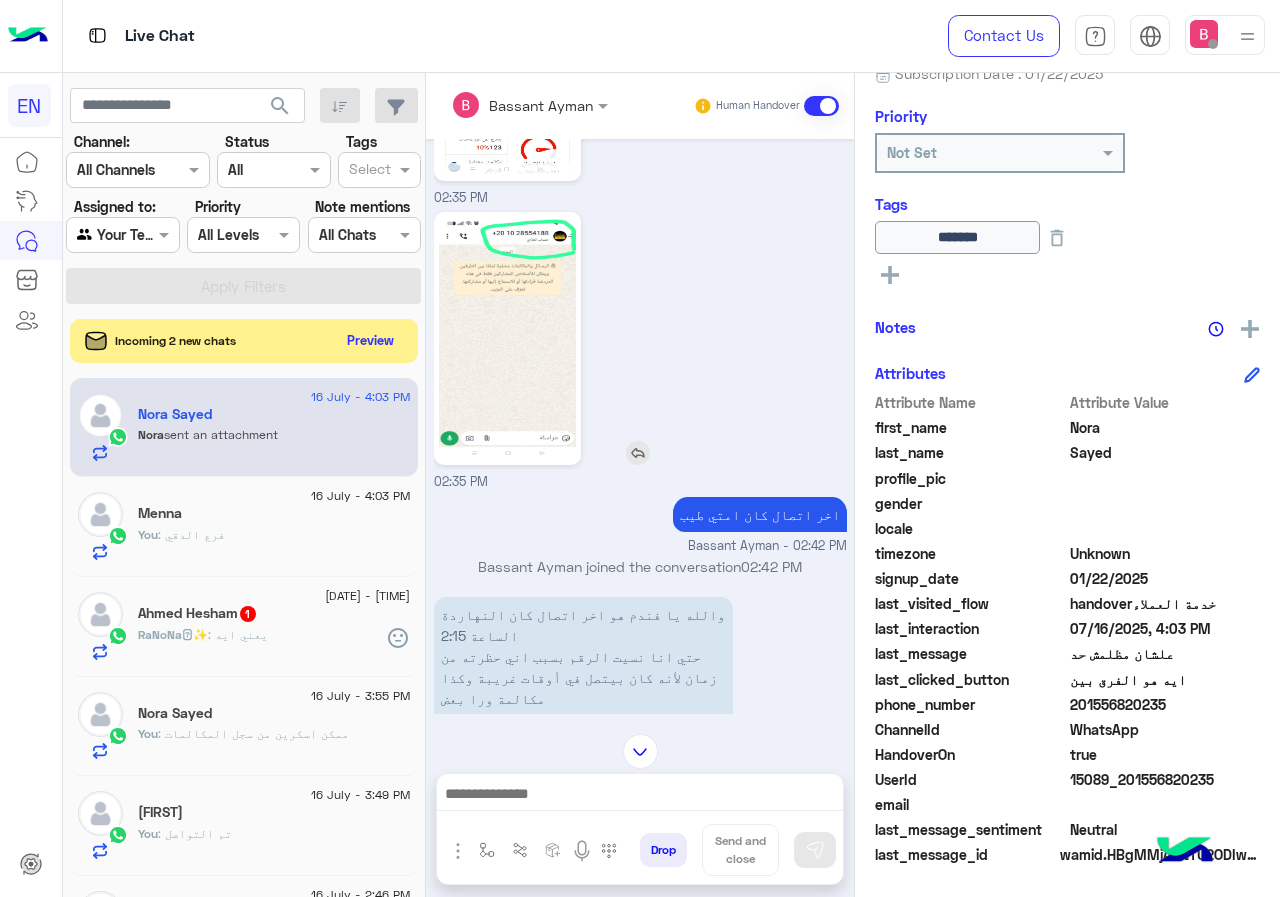 click 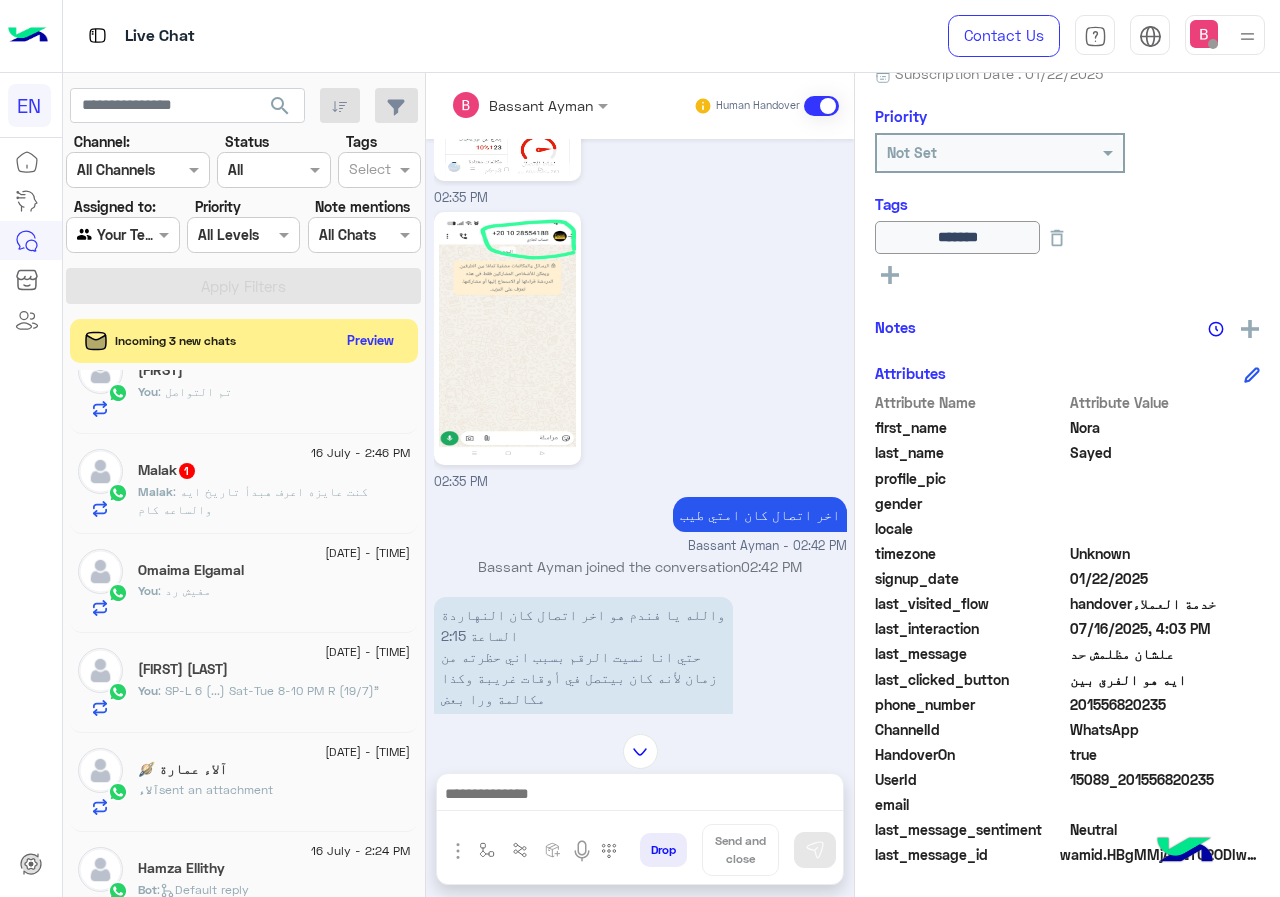 scroll, scrollTop: 500, scrollLeft: 0, axis: vertical 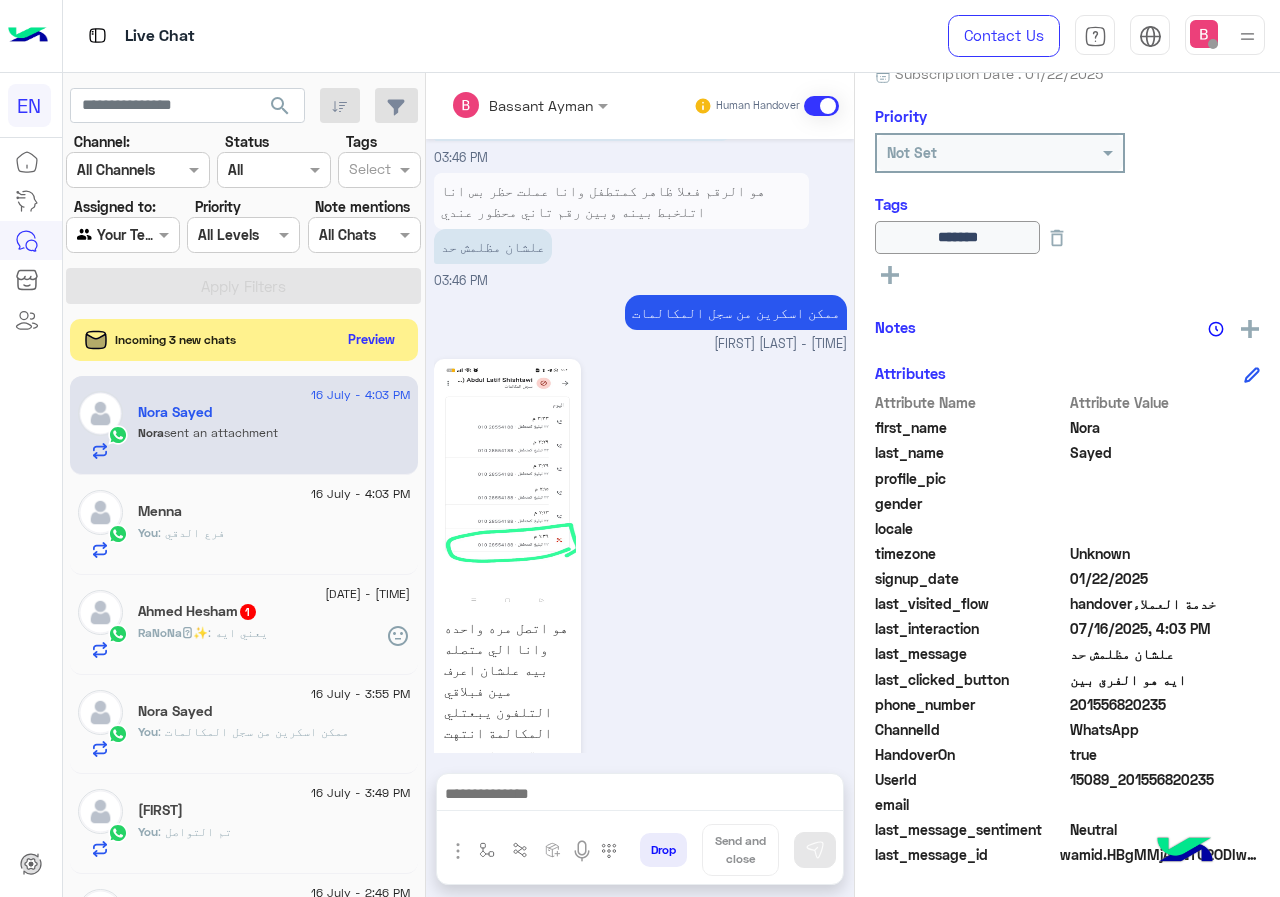 click on "Preview" 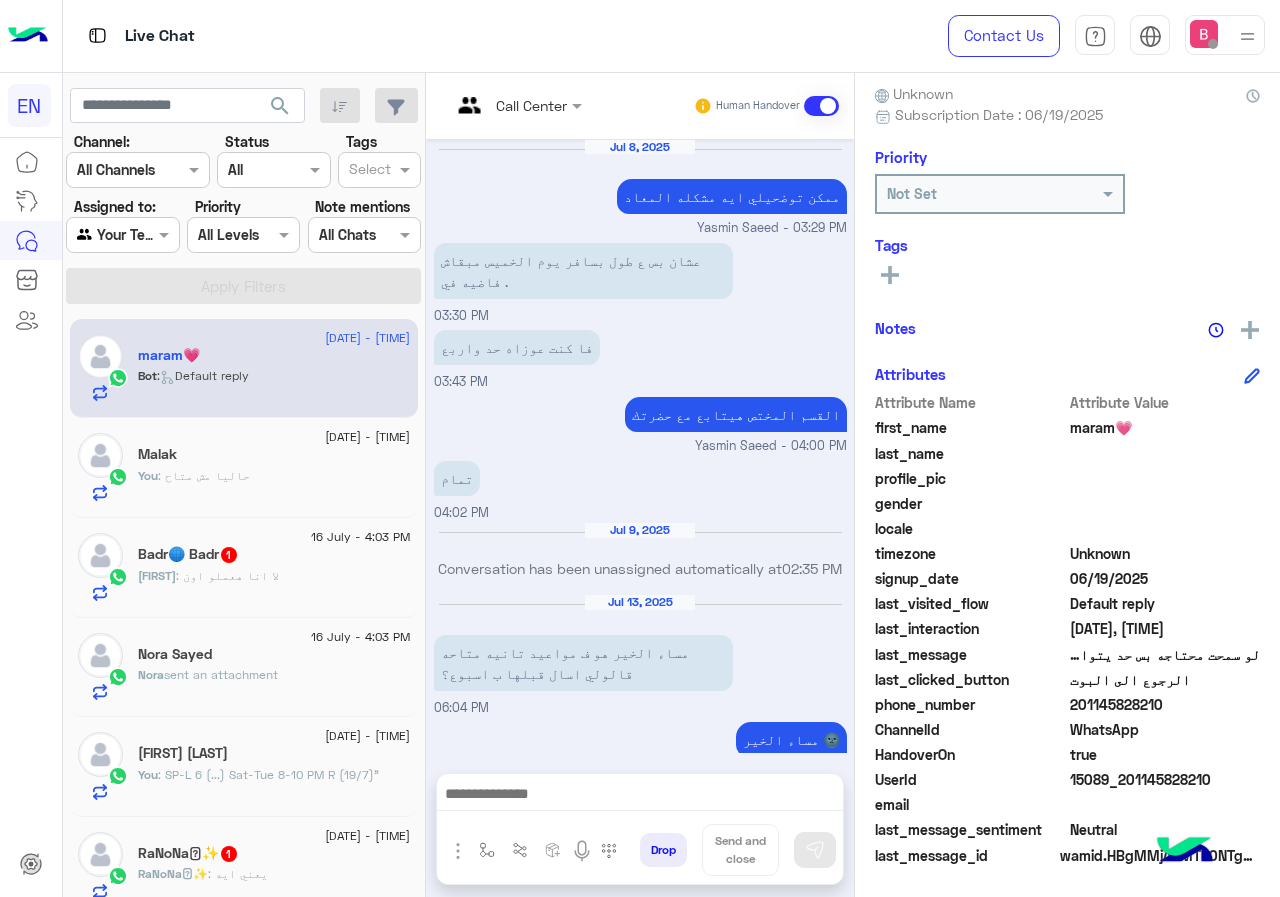scroll, scrollTop: 1069, scrollLeft: 0, axis: vertical 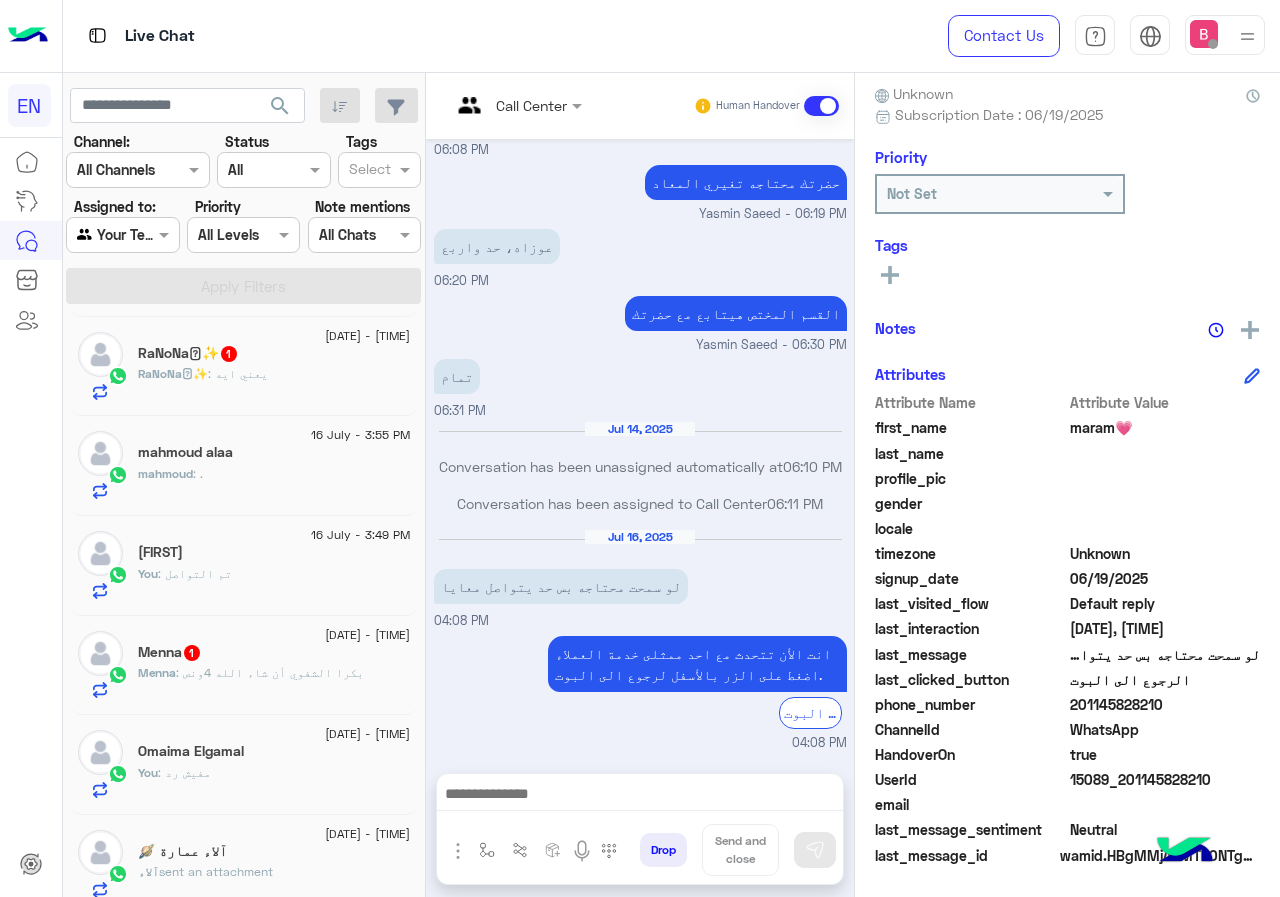 click on "Menna : بكرا الشفوي أن شاء الله 4ونص" 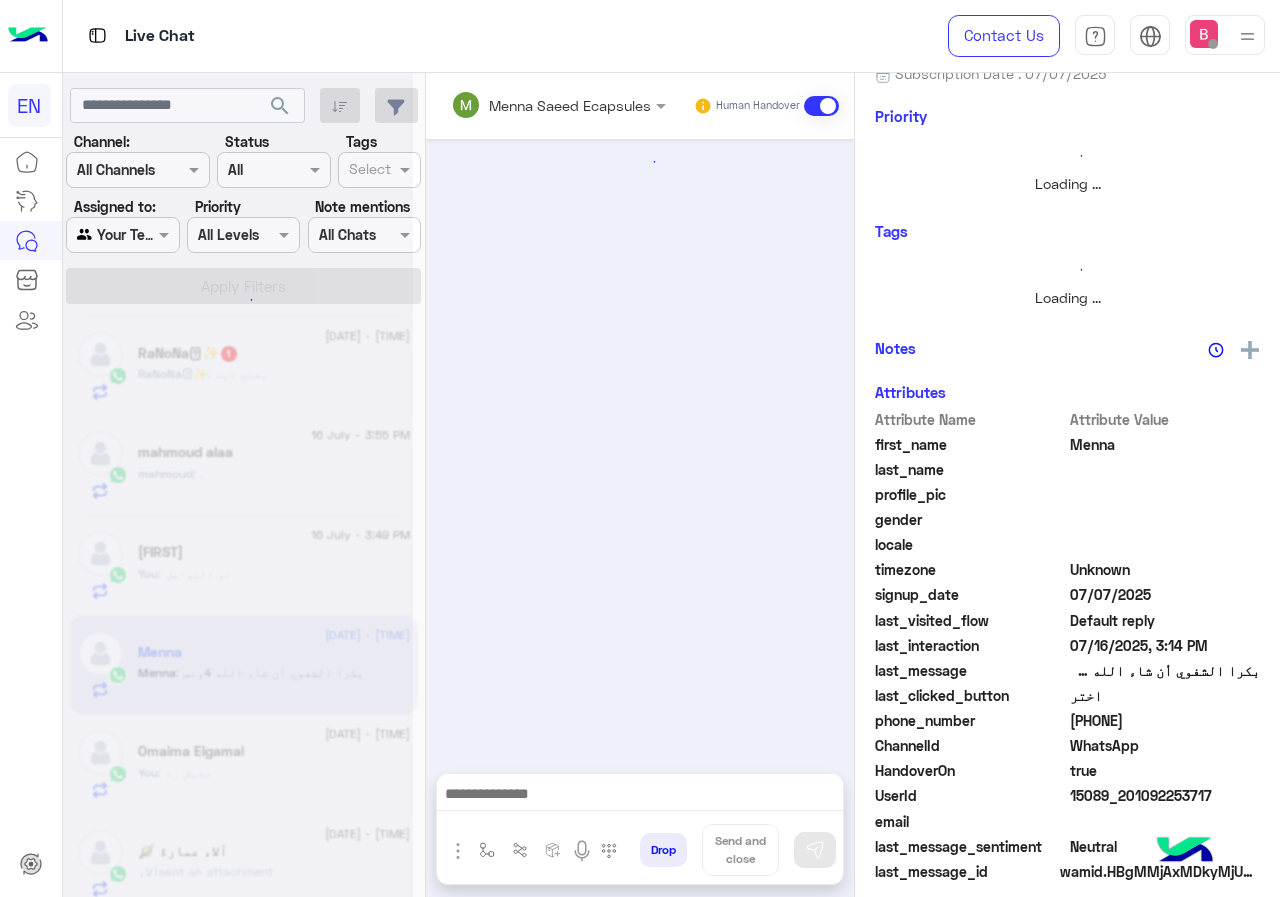 scroll, scrollTop: 176, scrollLeft: 0, axis: vertical 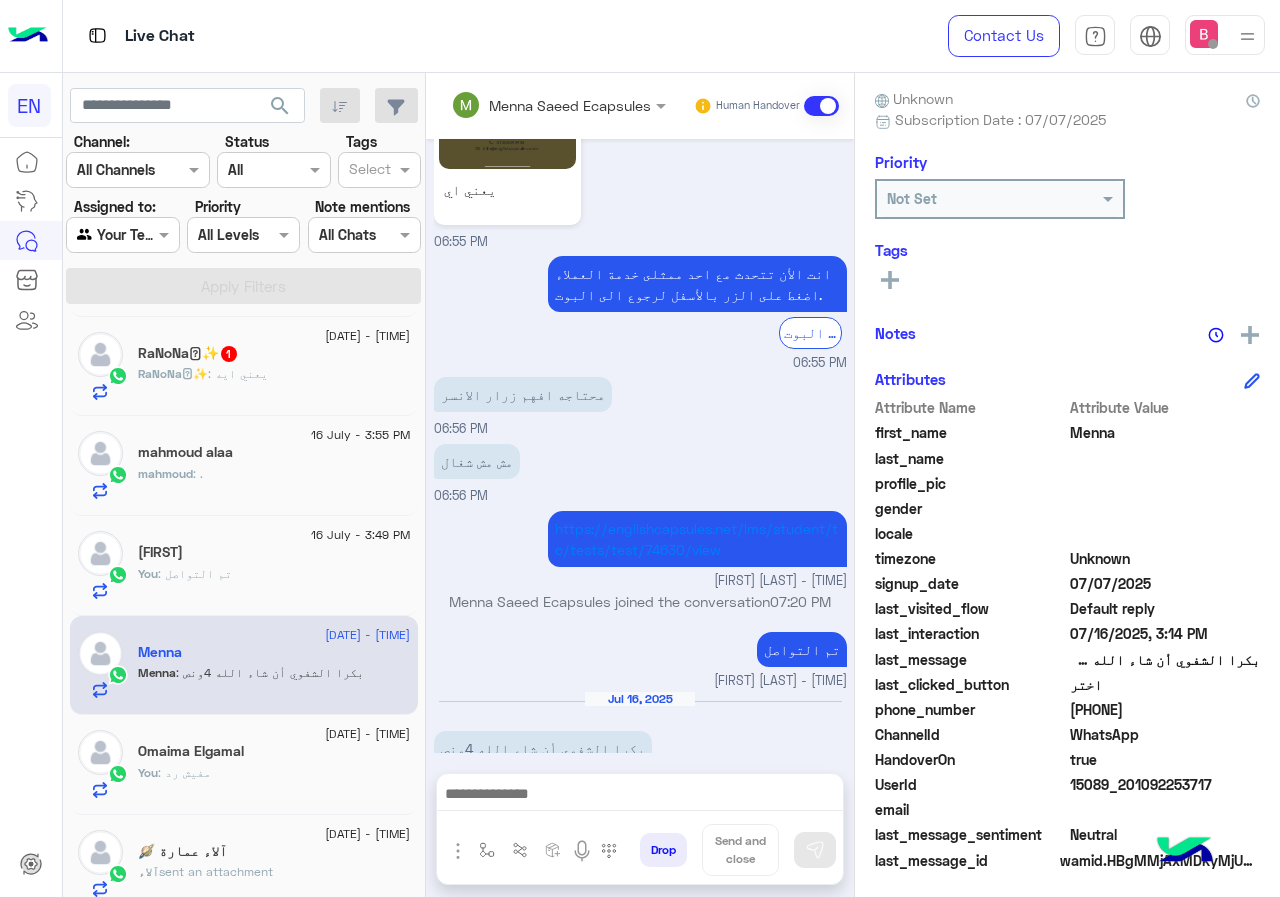 drag, startPoint x: 1068, startPoint y: 704, endPoint x: 1147, endPoint y: 714, distance: 79.630394 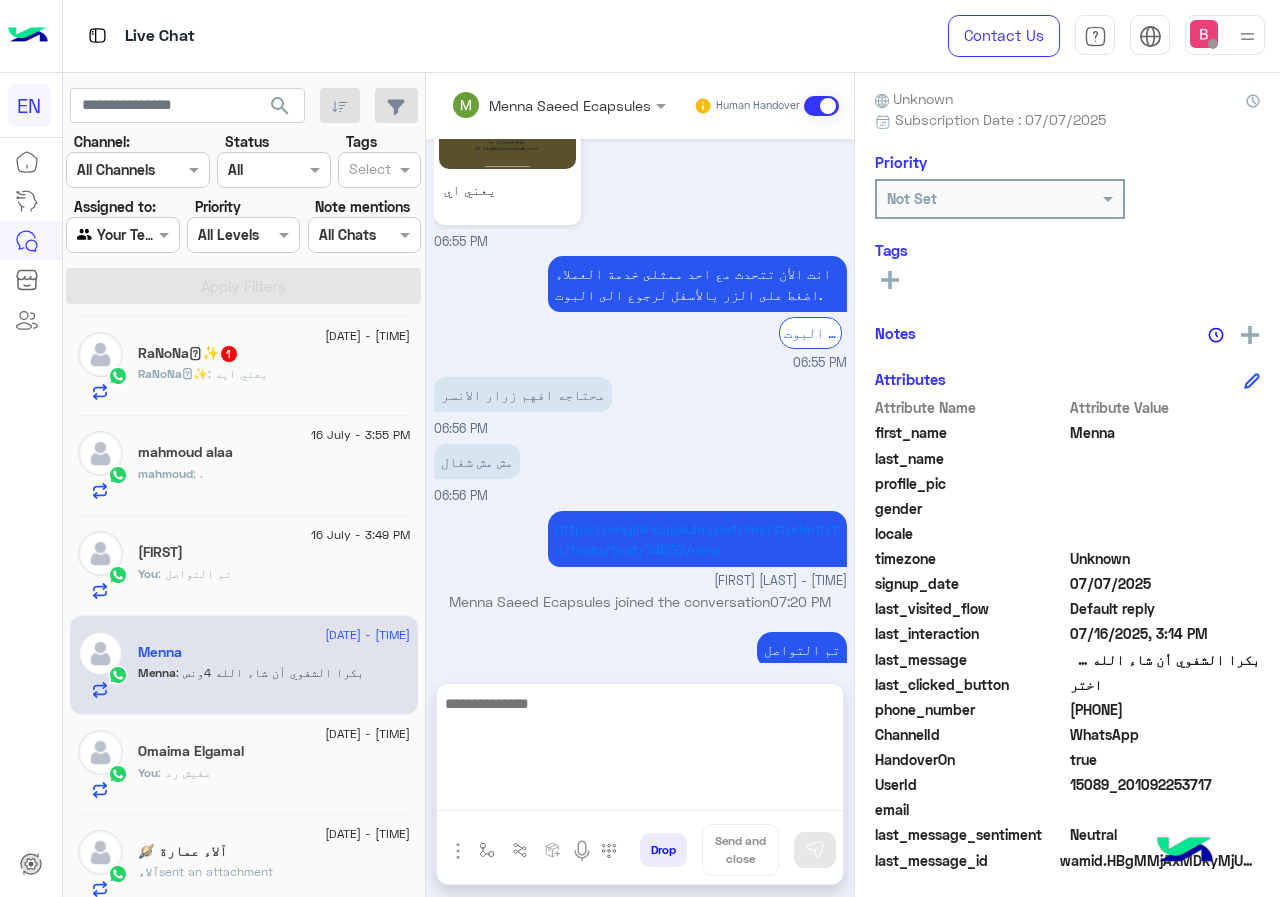 click at bounding box center [640, 751] 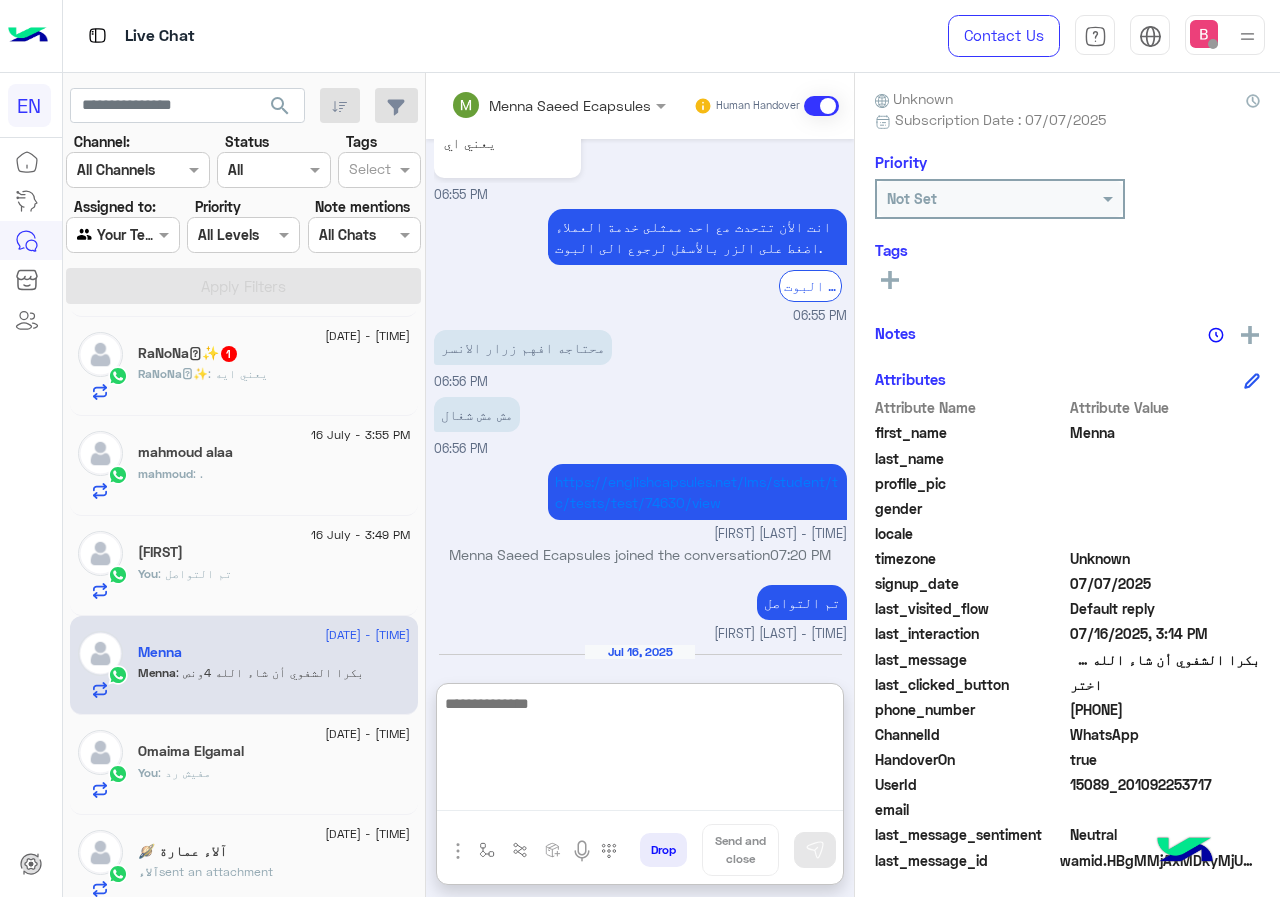 scroll, scrollTop: 1304, scrollLeft: 0, axis: vertical 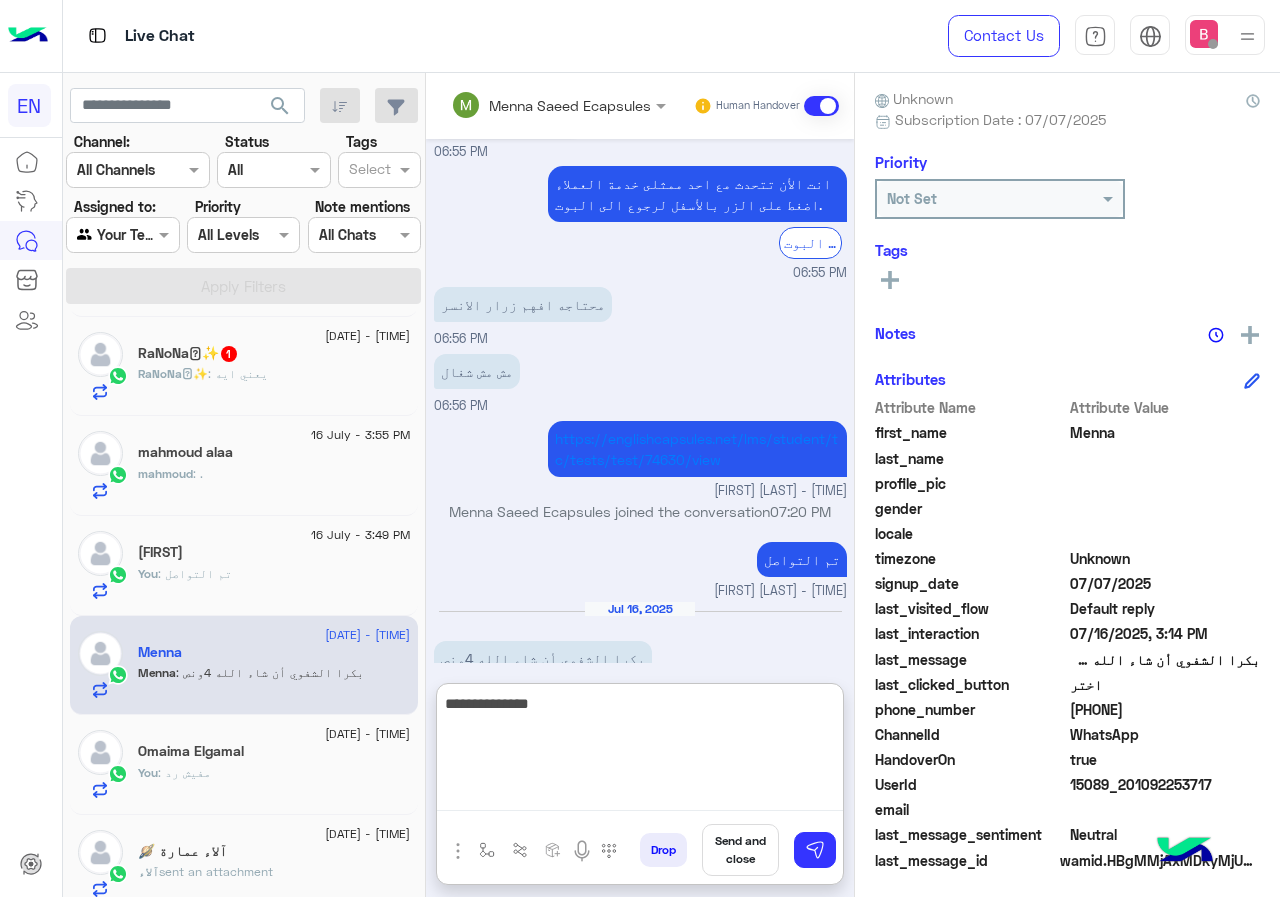 type on "**********" 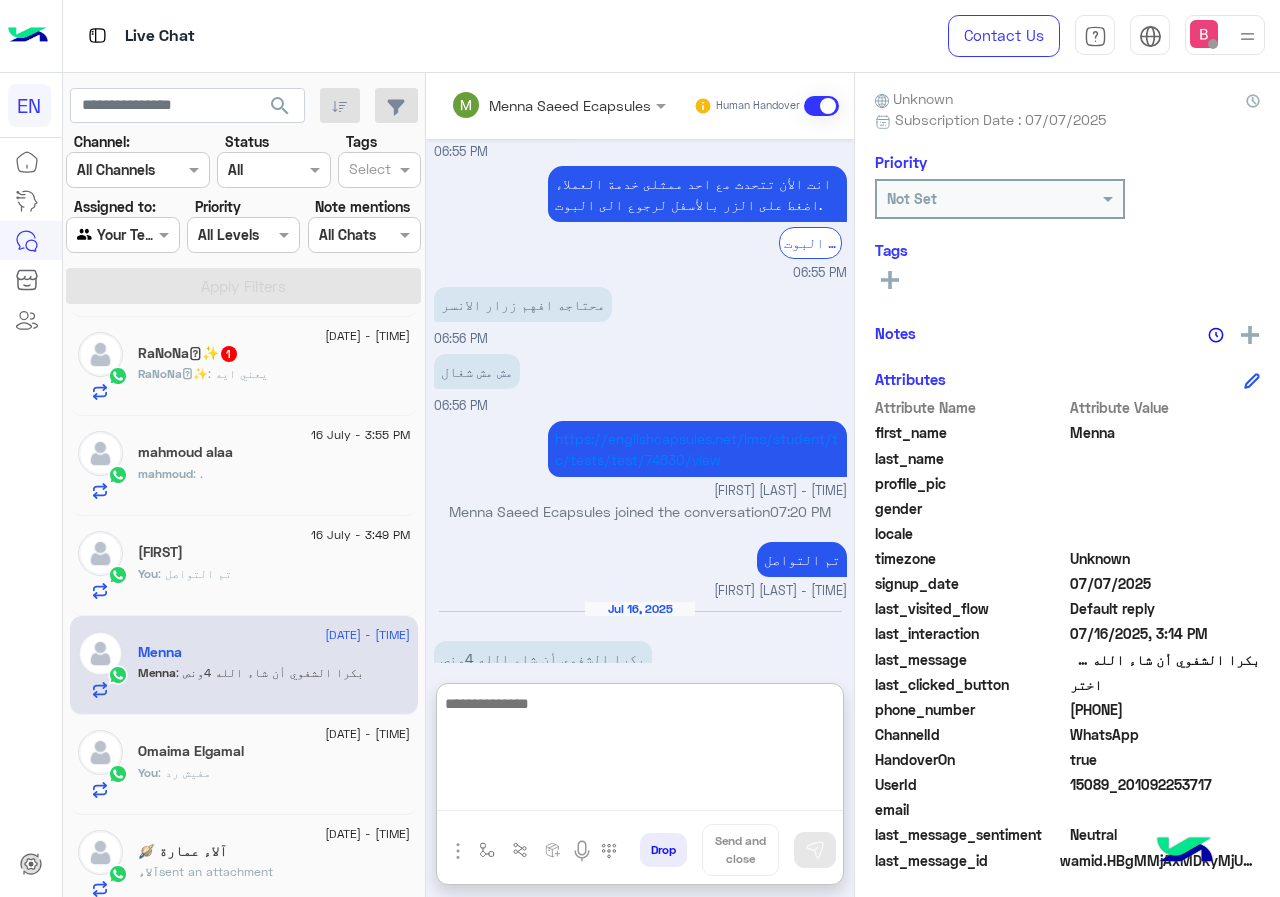 scroll, scrollTop: 1368, scrollLeft: 0, axis: vertical 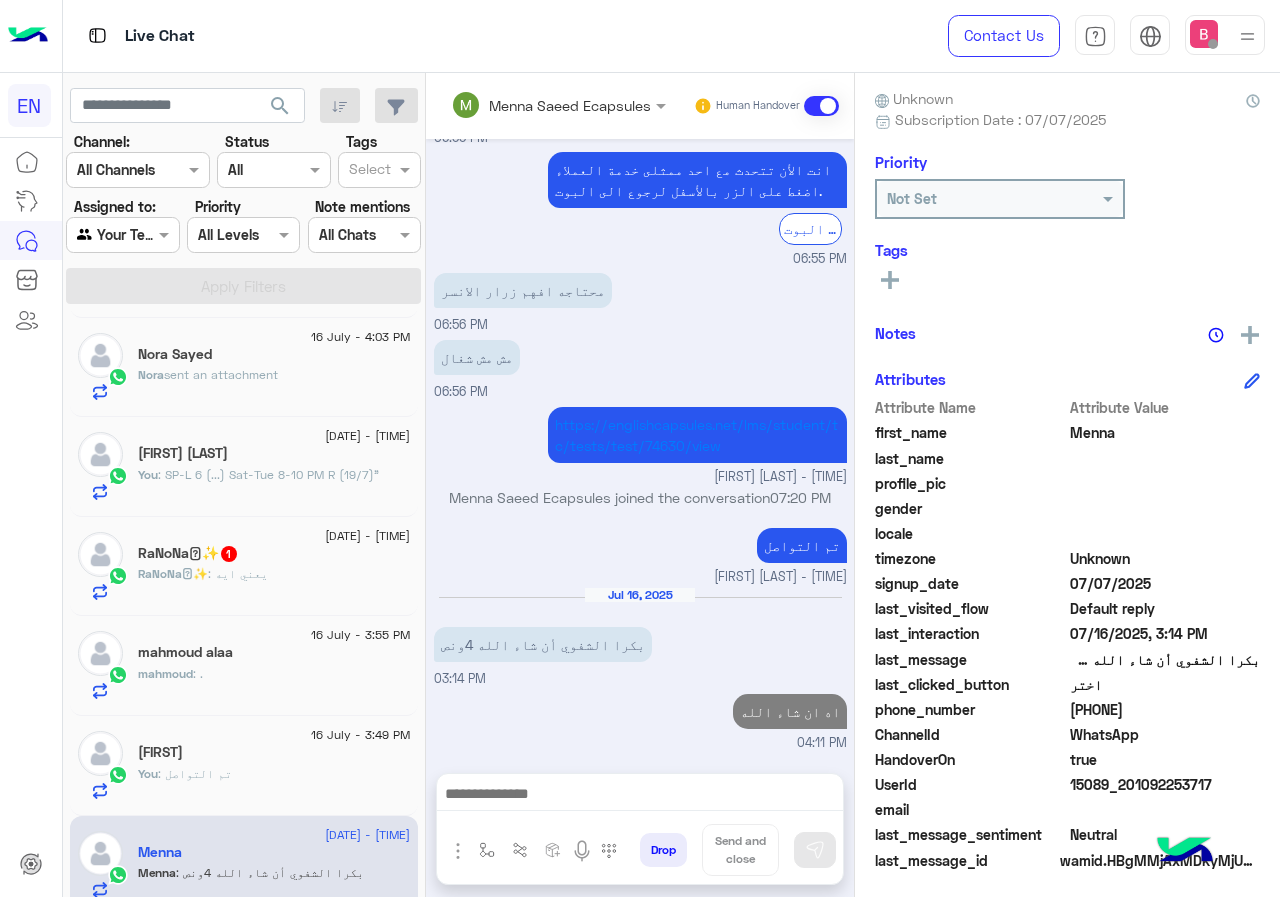 click on "[DATE] - [TIME]  mahmoud alaa  mahmoud : ." 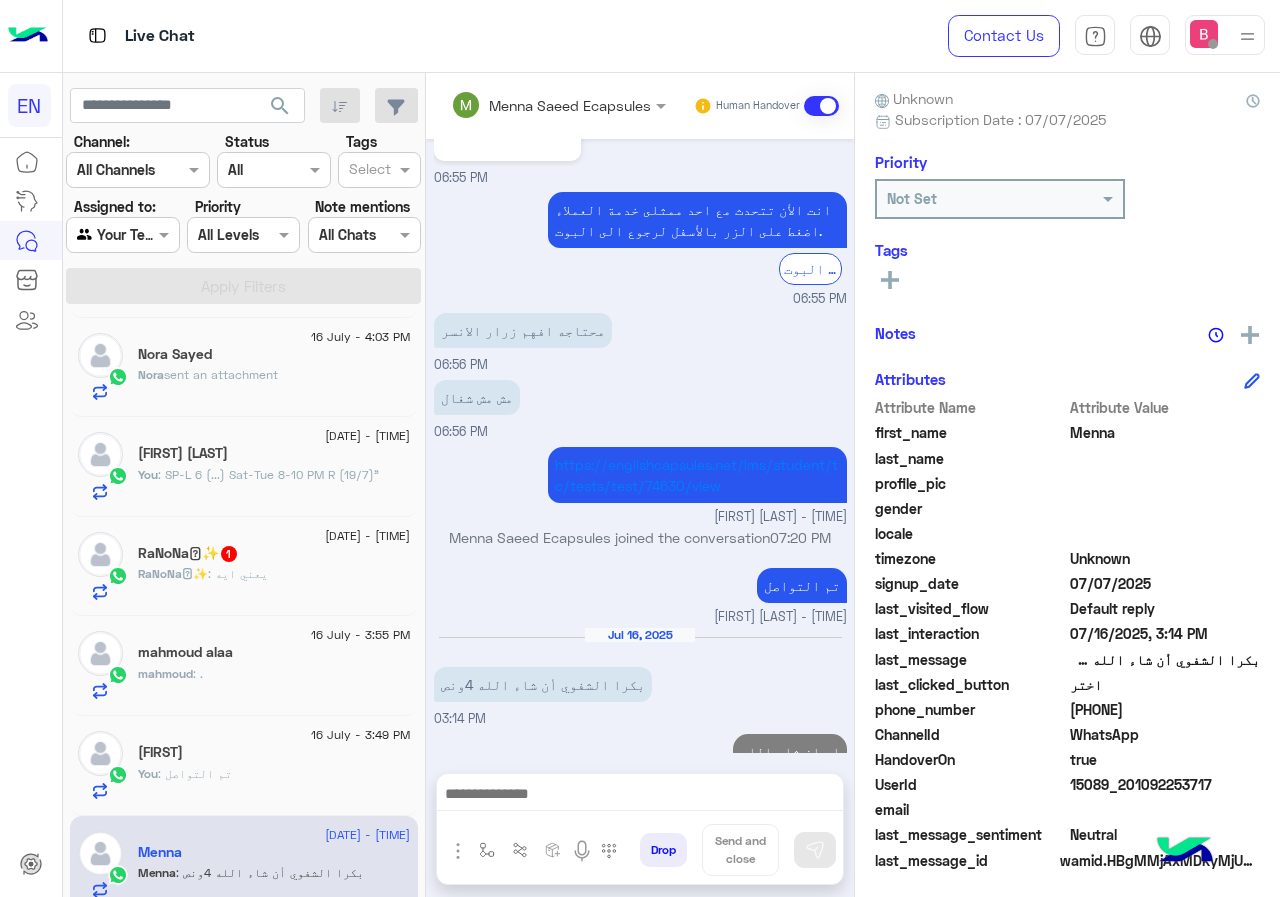 scroll, scrollTop: 1314, scrollLeft: 0, axis: vertical 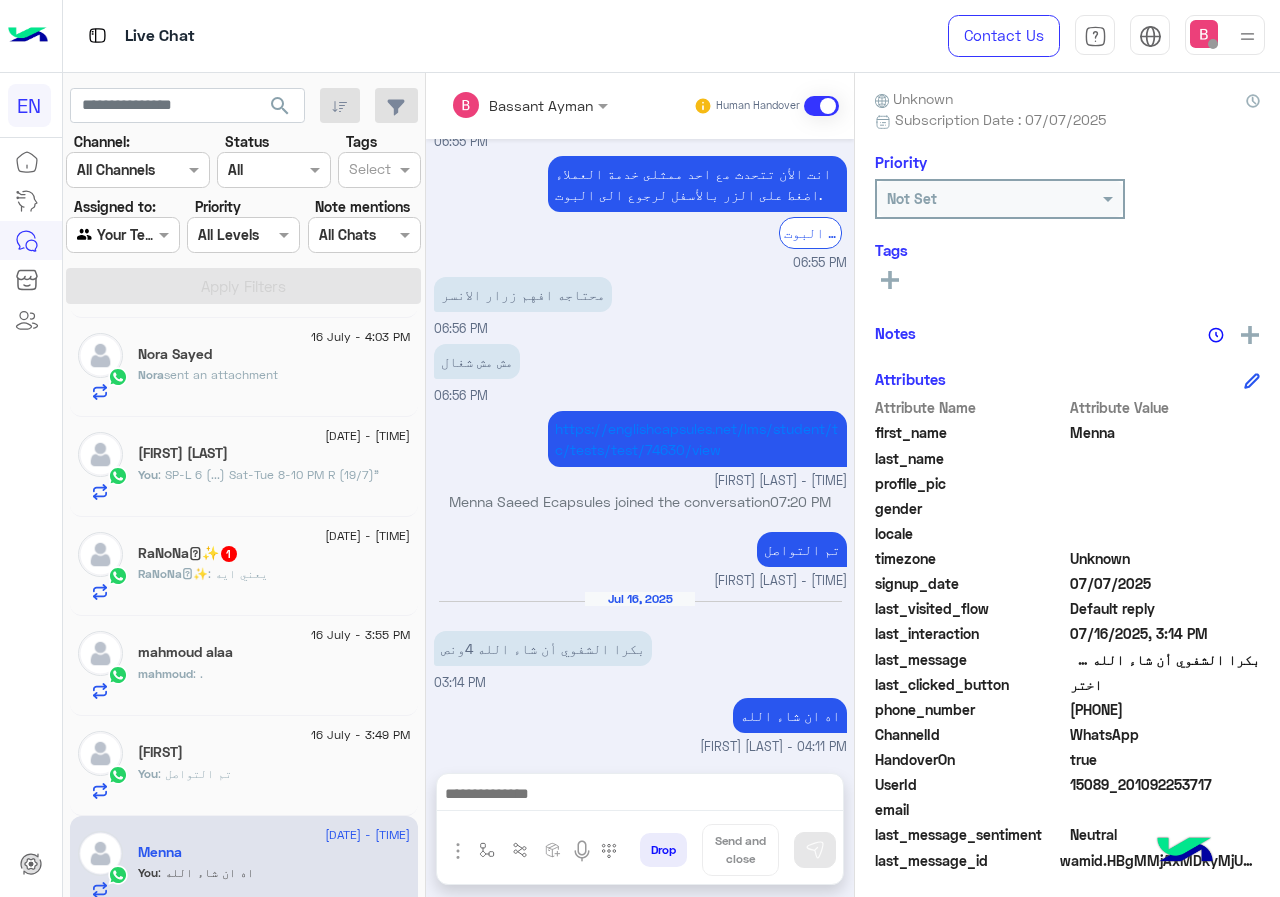 click on "mahmoud : ." 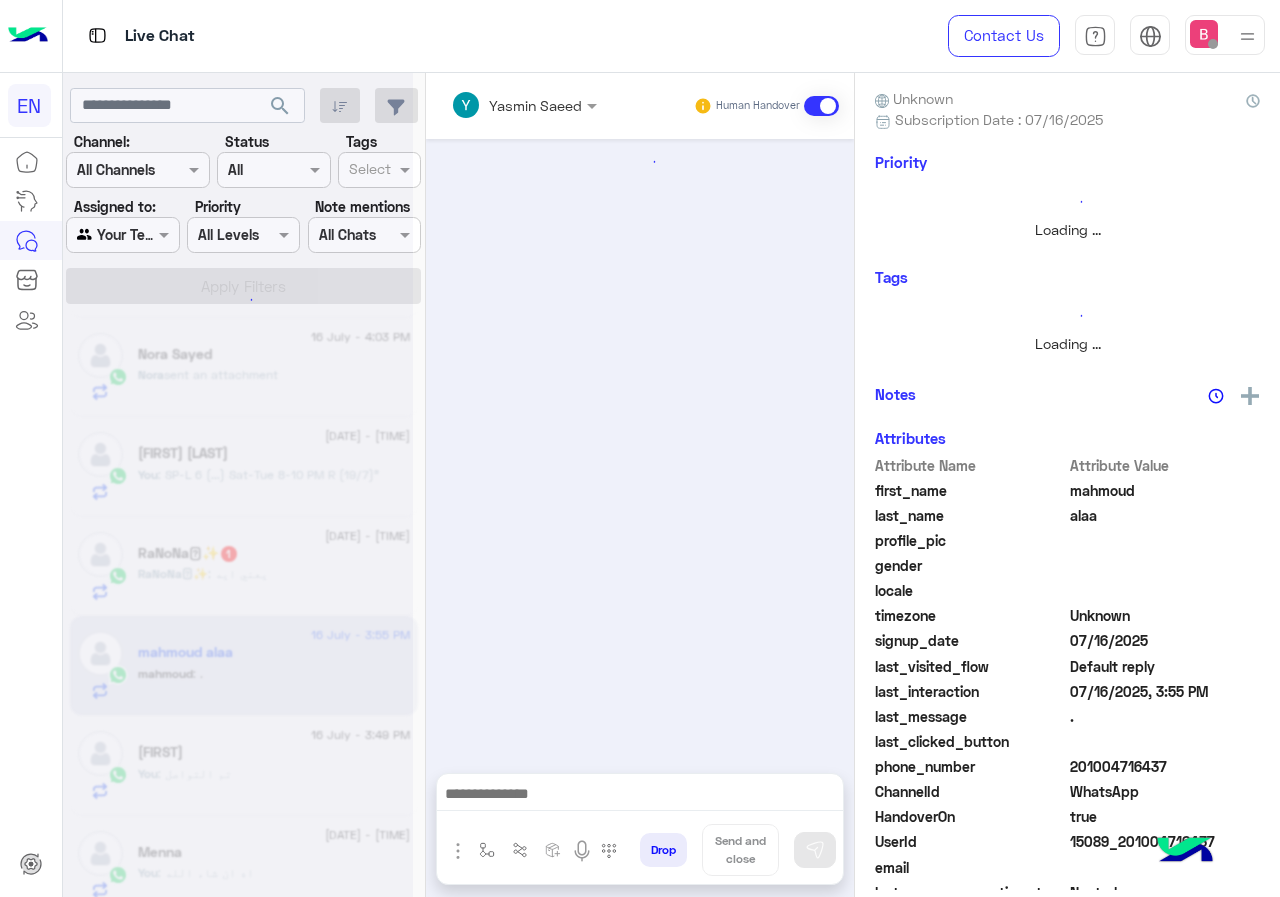 scroll, scrollTop: 0, scrollLeft: 0, axis: both 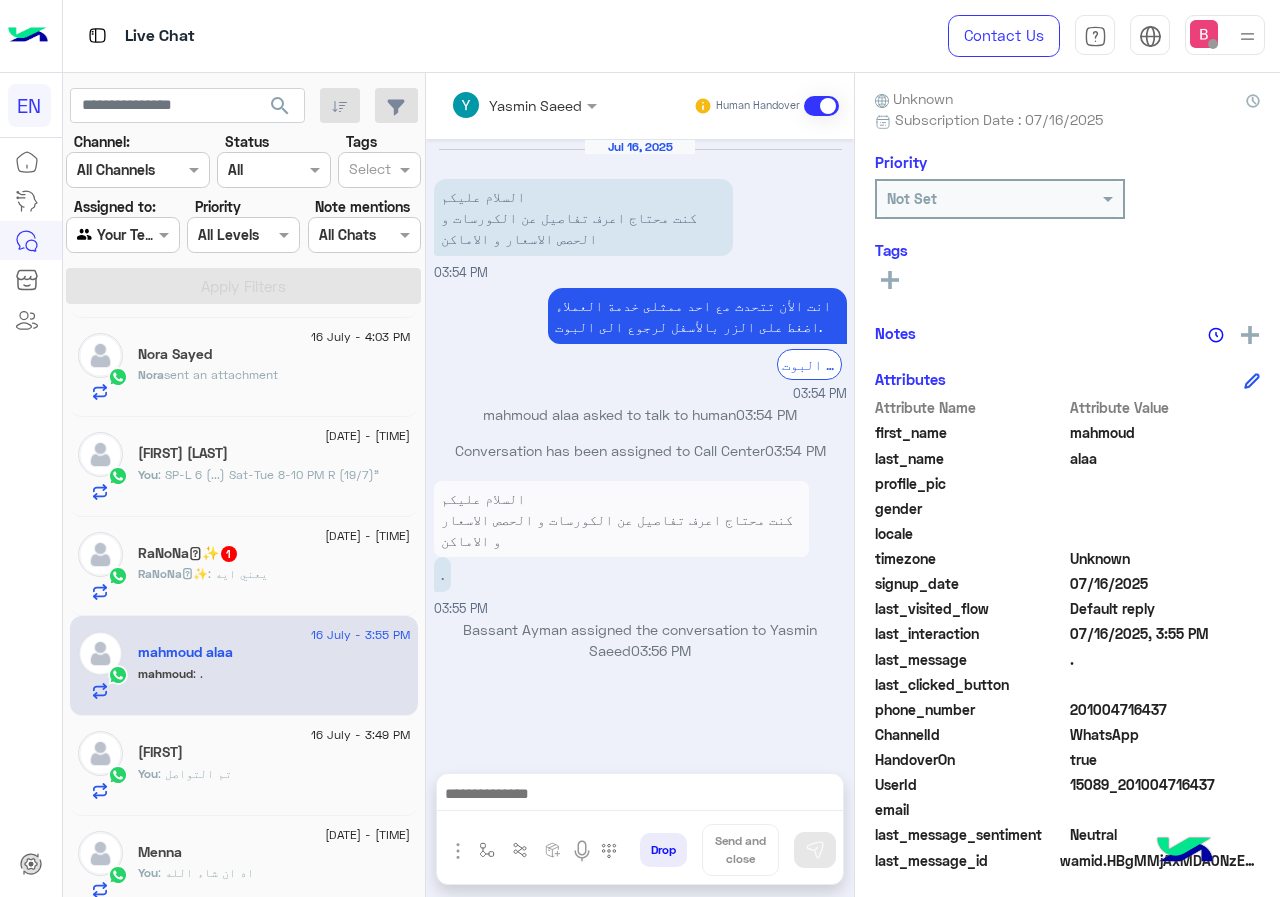 click at bounding box center [498, 105] 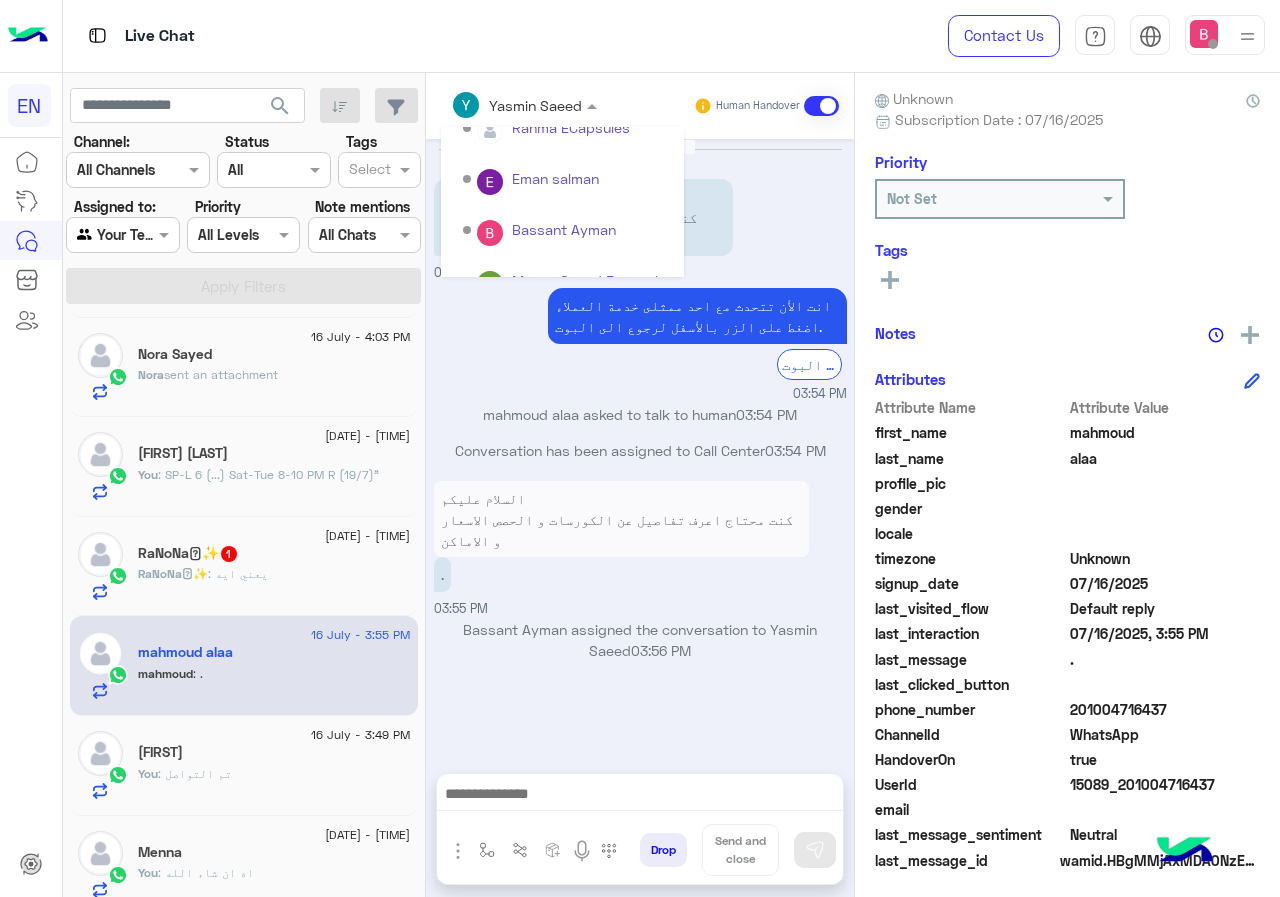 scroll, scrollTop: 332, scrollLeft: 0, axis: vertical 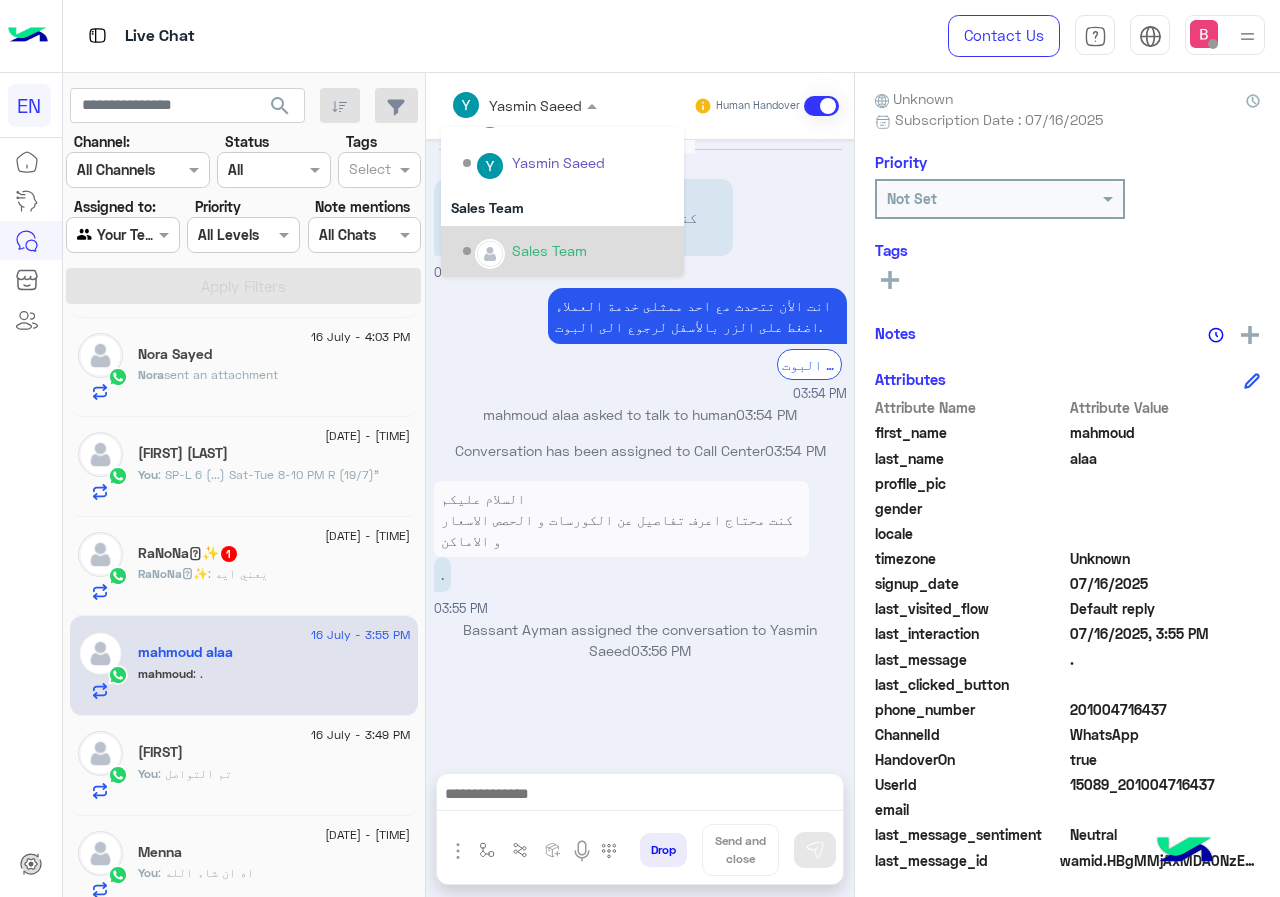 click on "Sales Team" at bounding box center (568, 251) 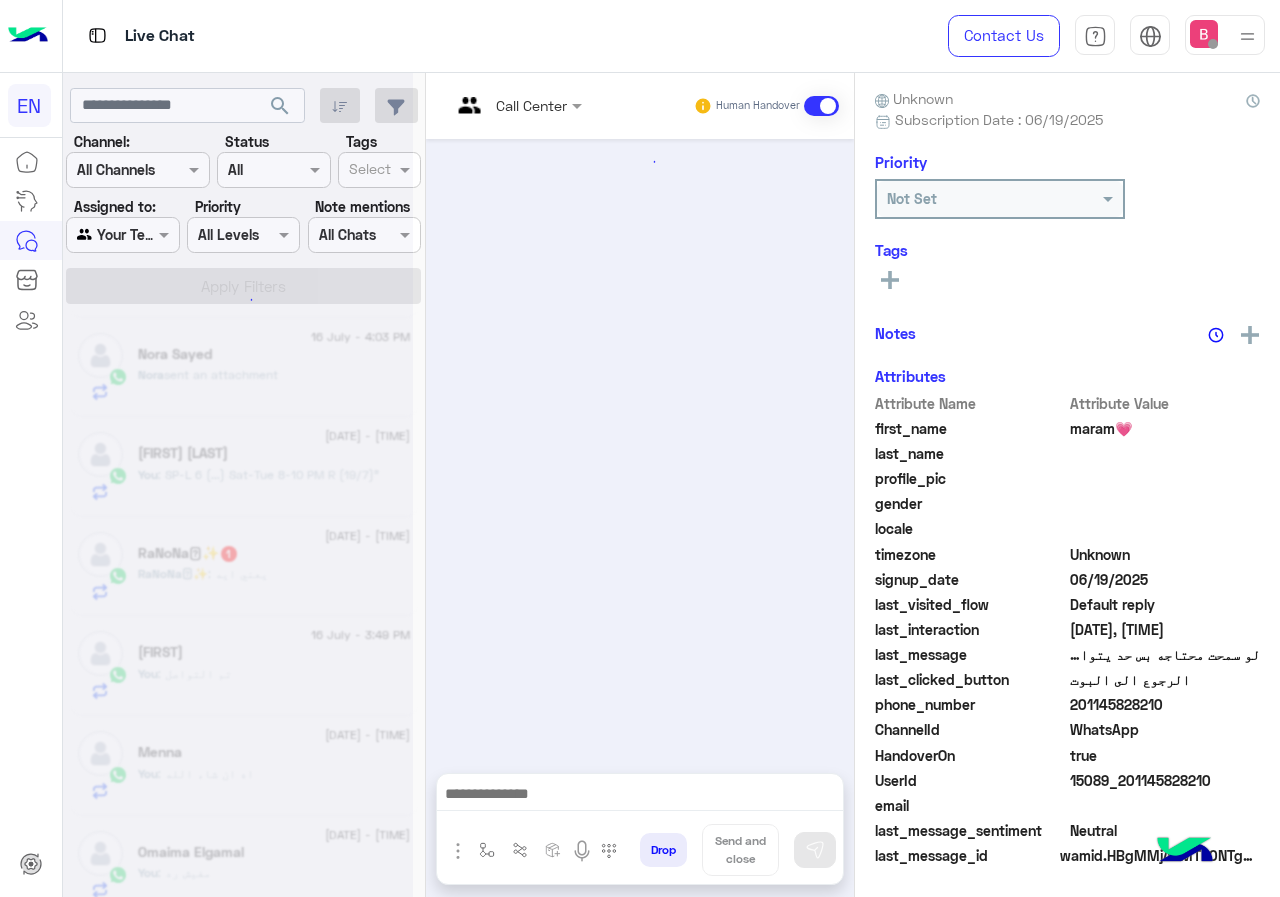 scroll, scrollTop: 1069, scrollLeft: 0, axis: vertical 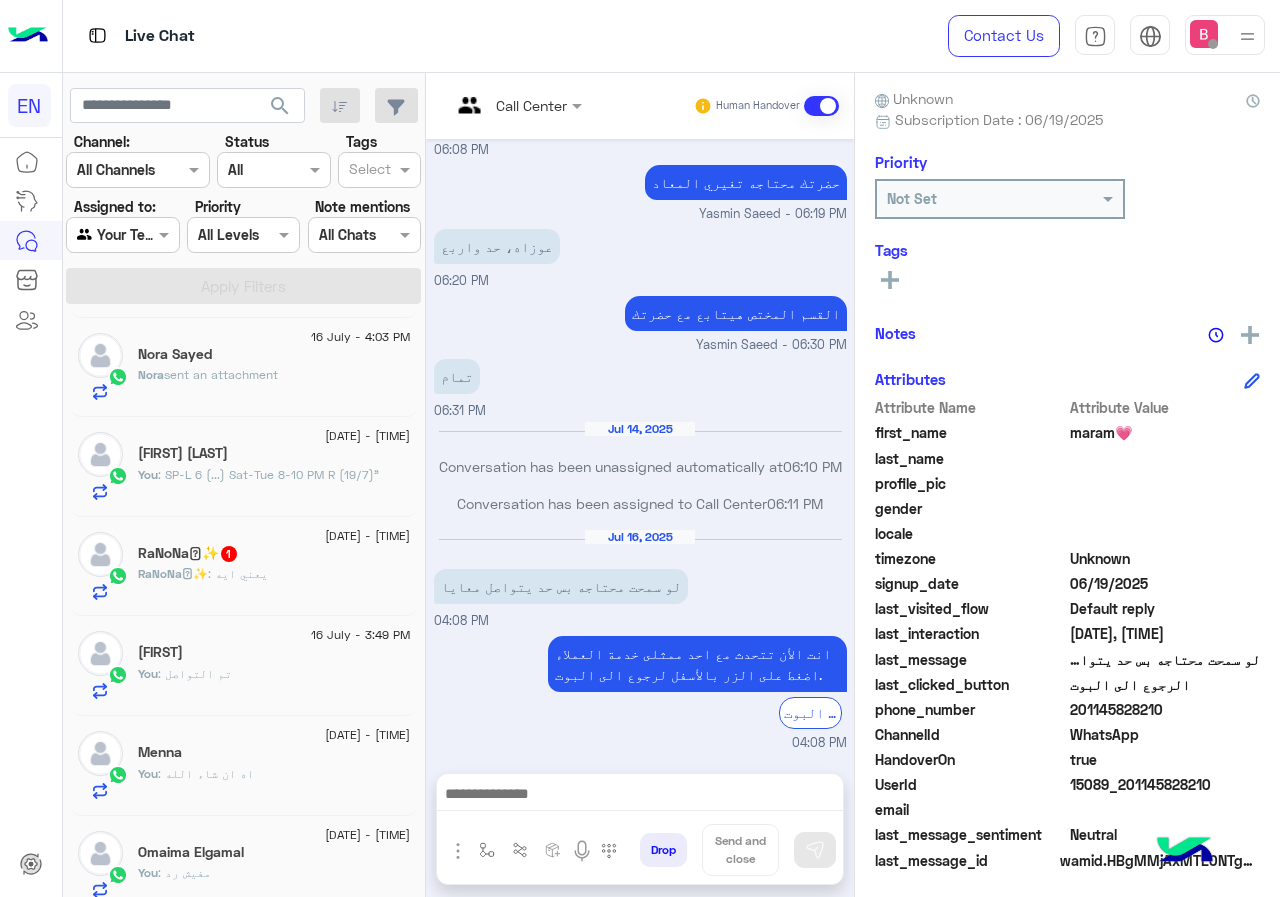 drag, startPoint x: 1076, startPoint y: 708, endPoint x: 1183, endPoint y: 711, distance: 107.042046 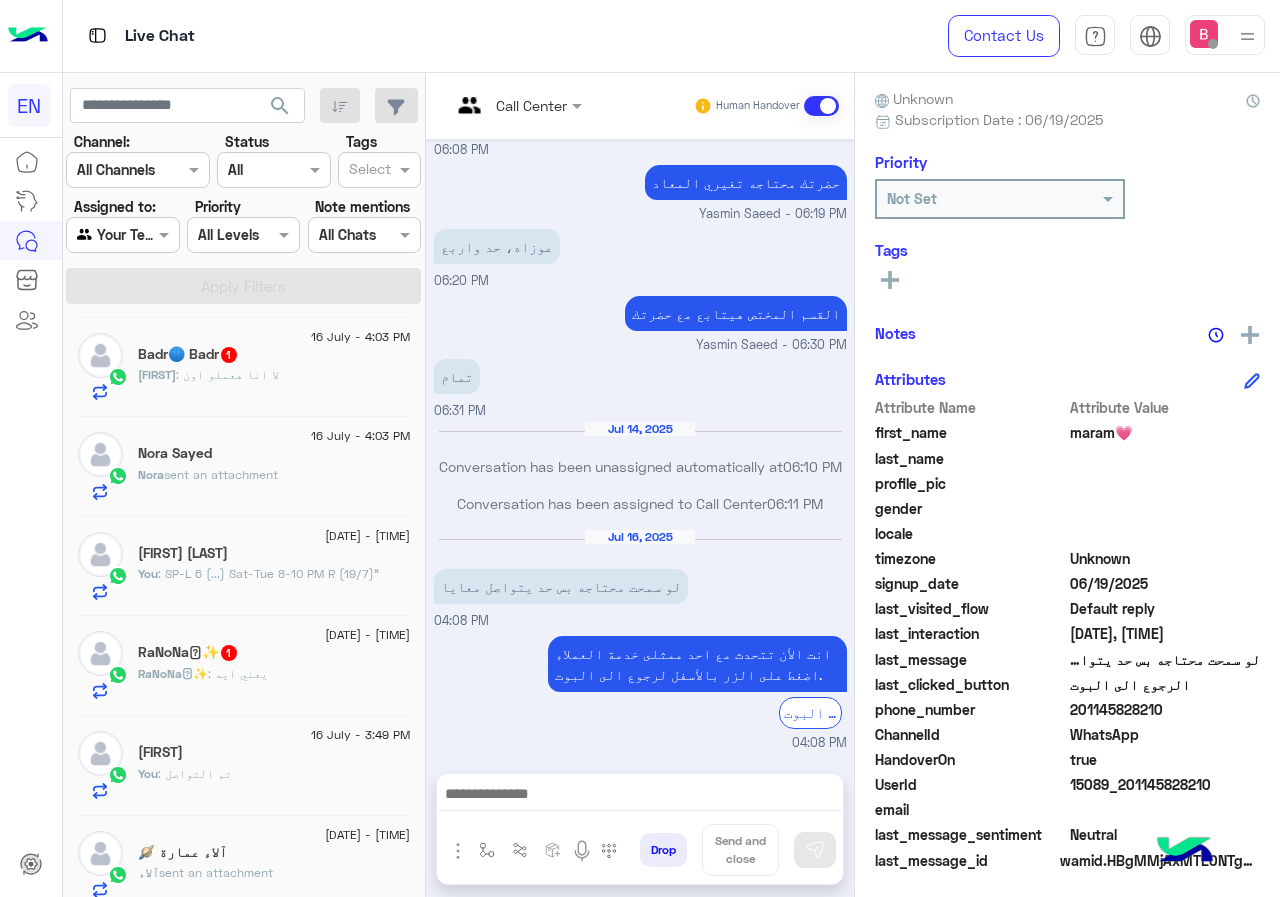 click 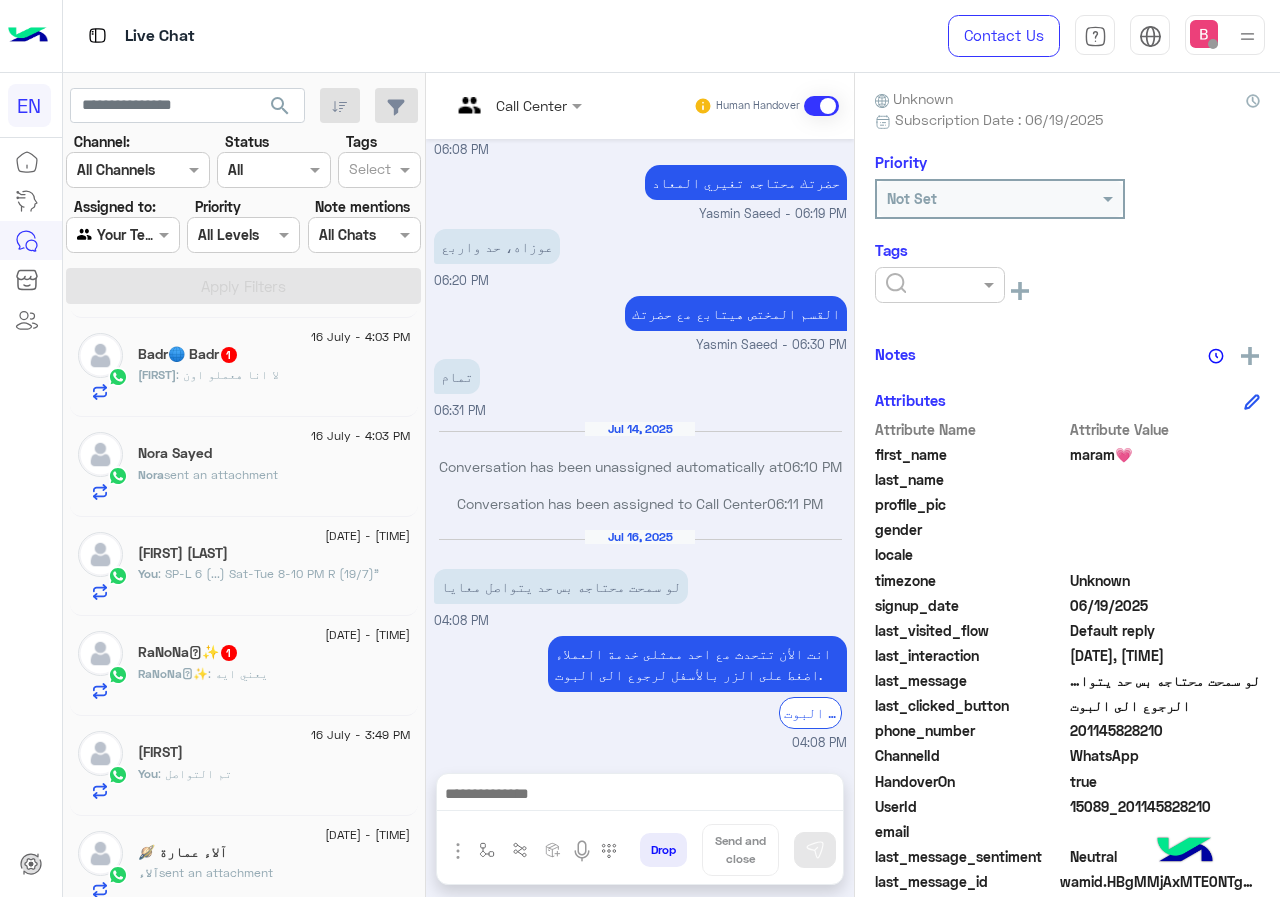click 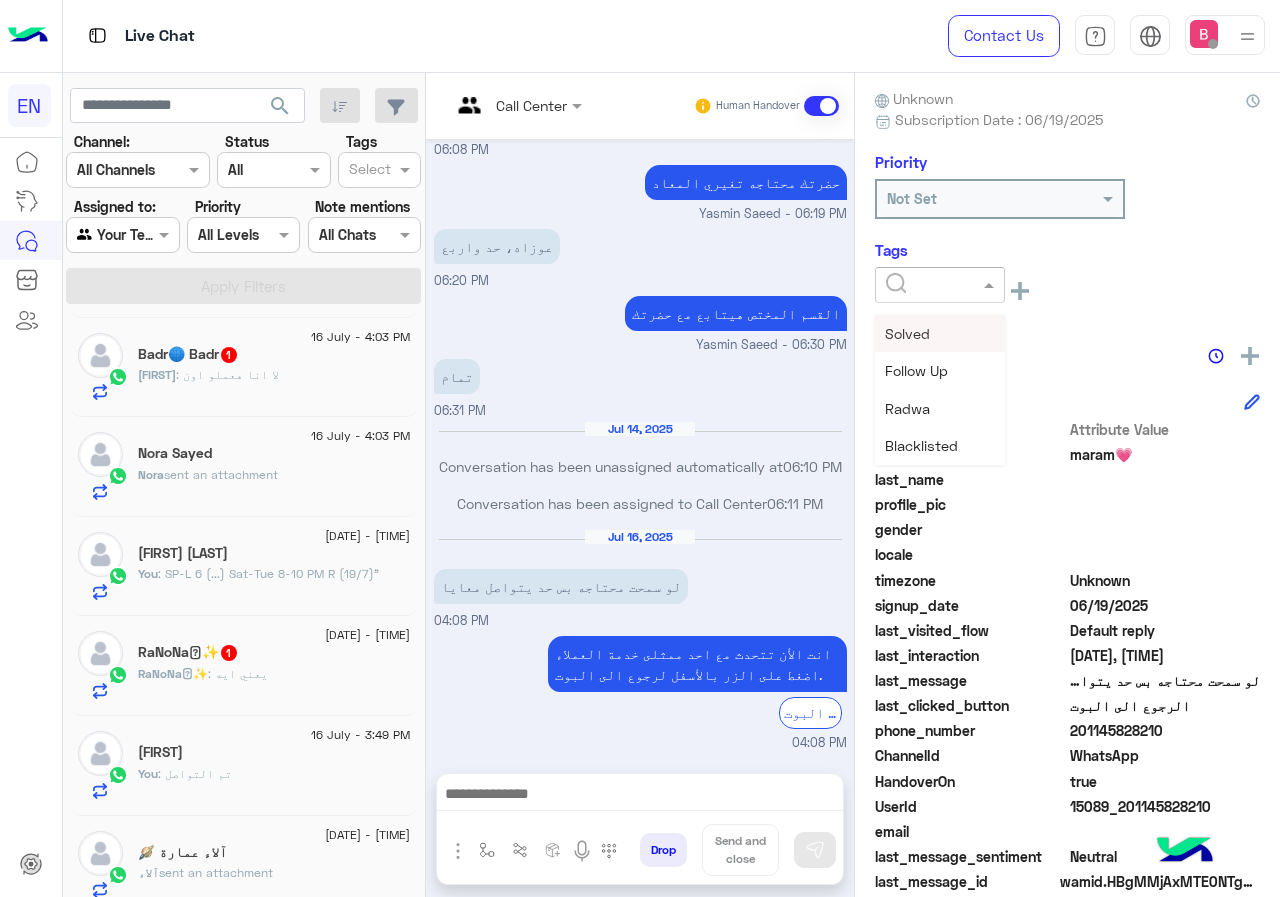 click on "Solved" at bounding box center [907, 333] 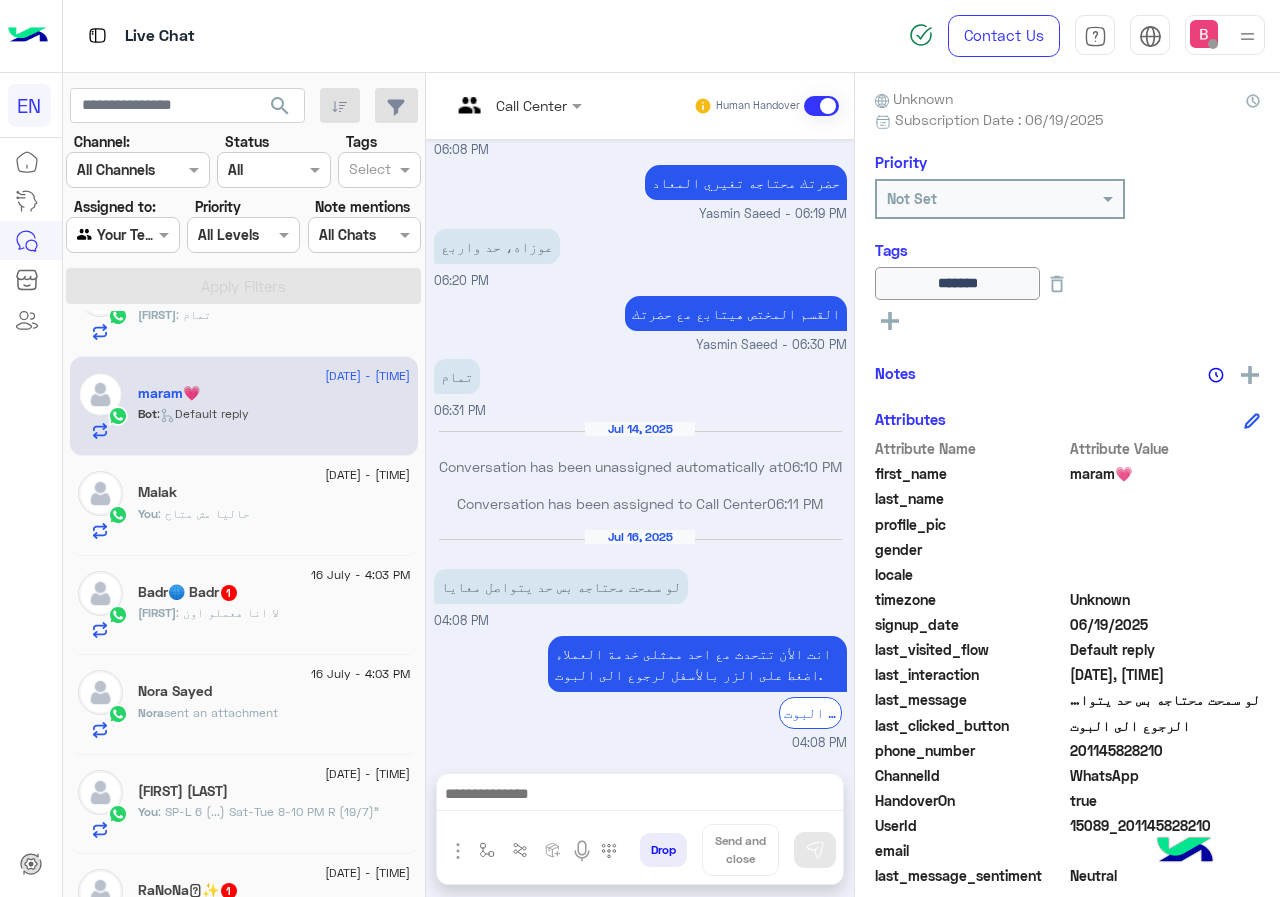 scroll, scrollTop: 0, scrollLeft: 0, axis: both 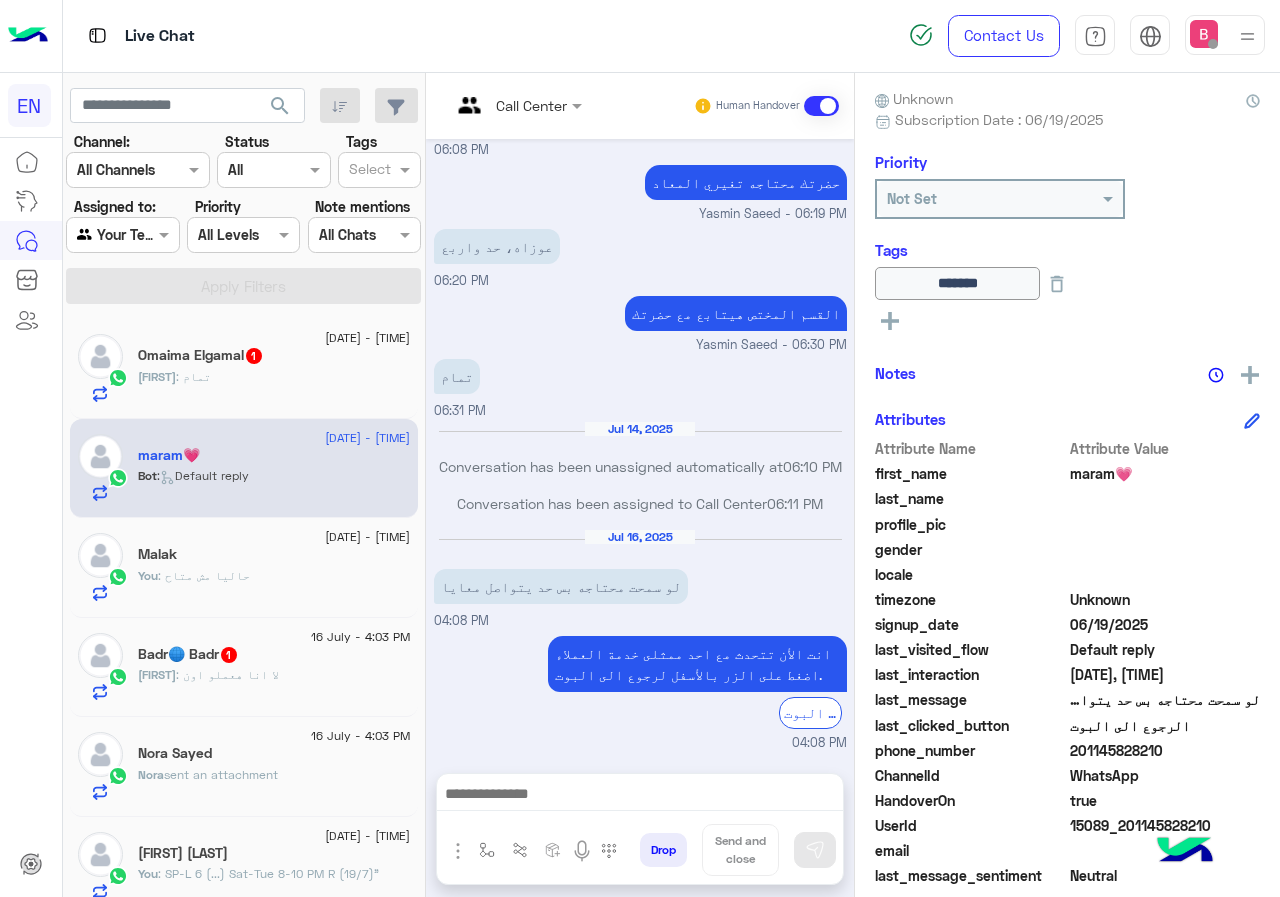 click on "[FIRST] [LAST] 1" 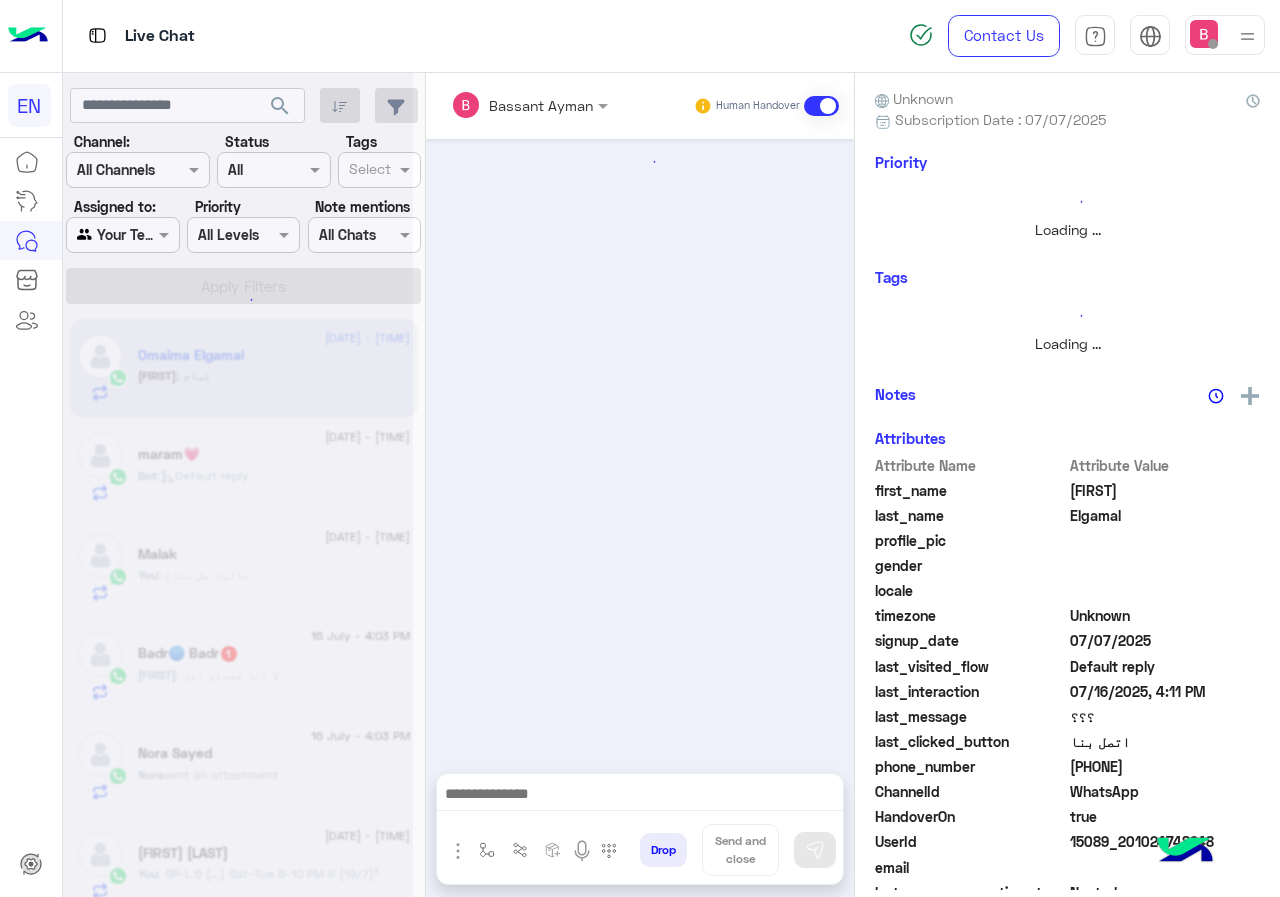 scroll, scrollTop: 0, scrollLeft: 0, axis: both 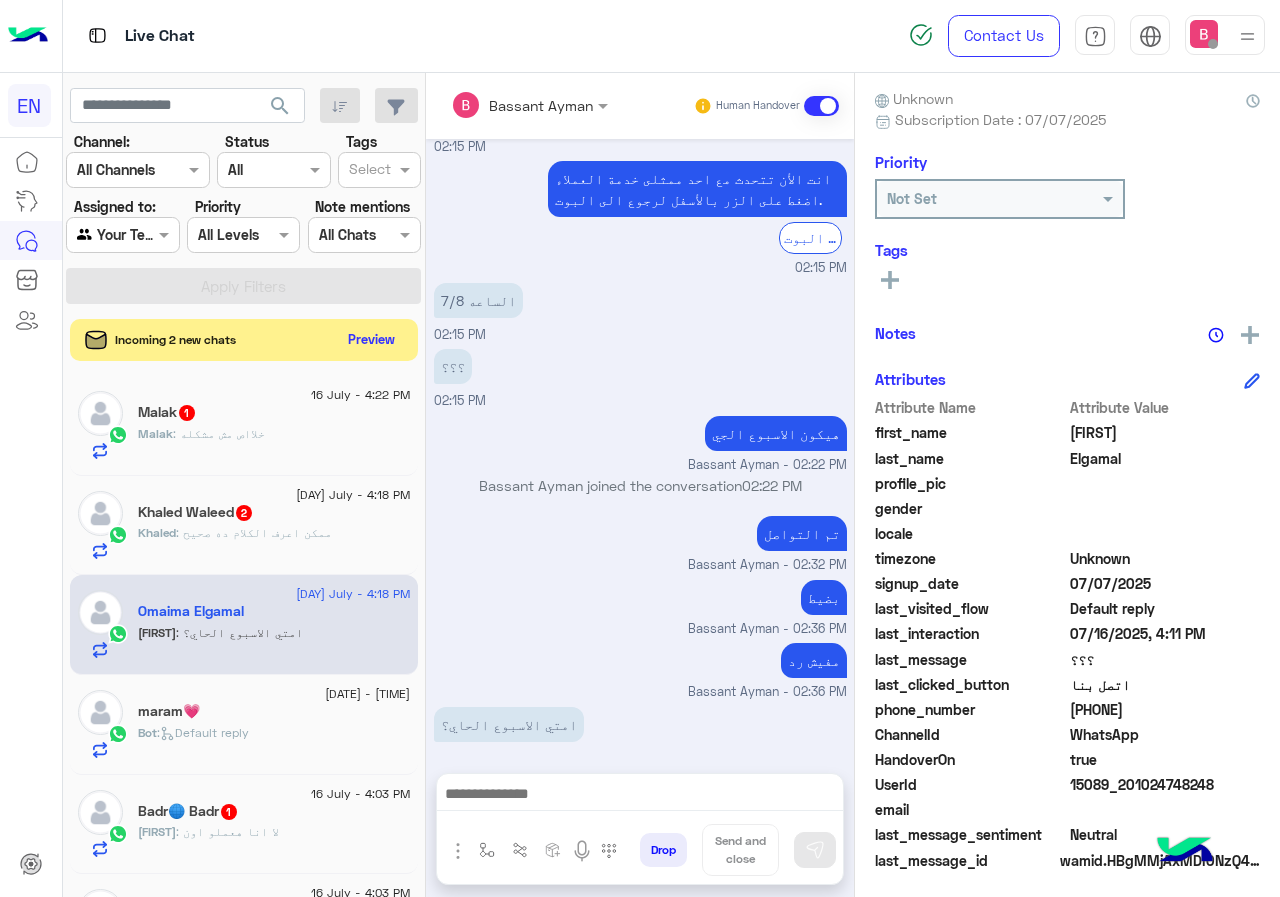 click on "Preview" 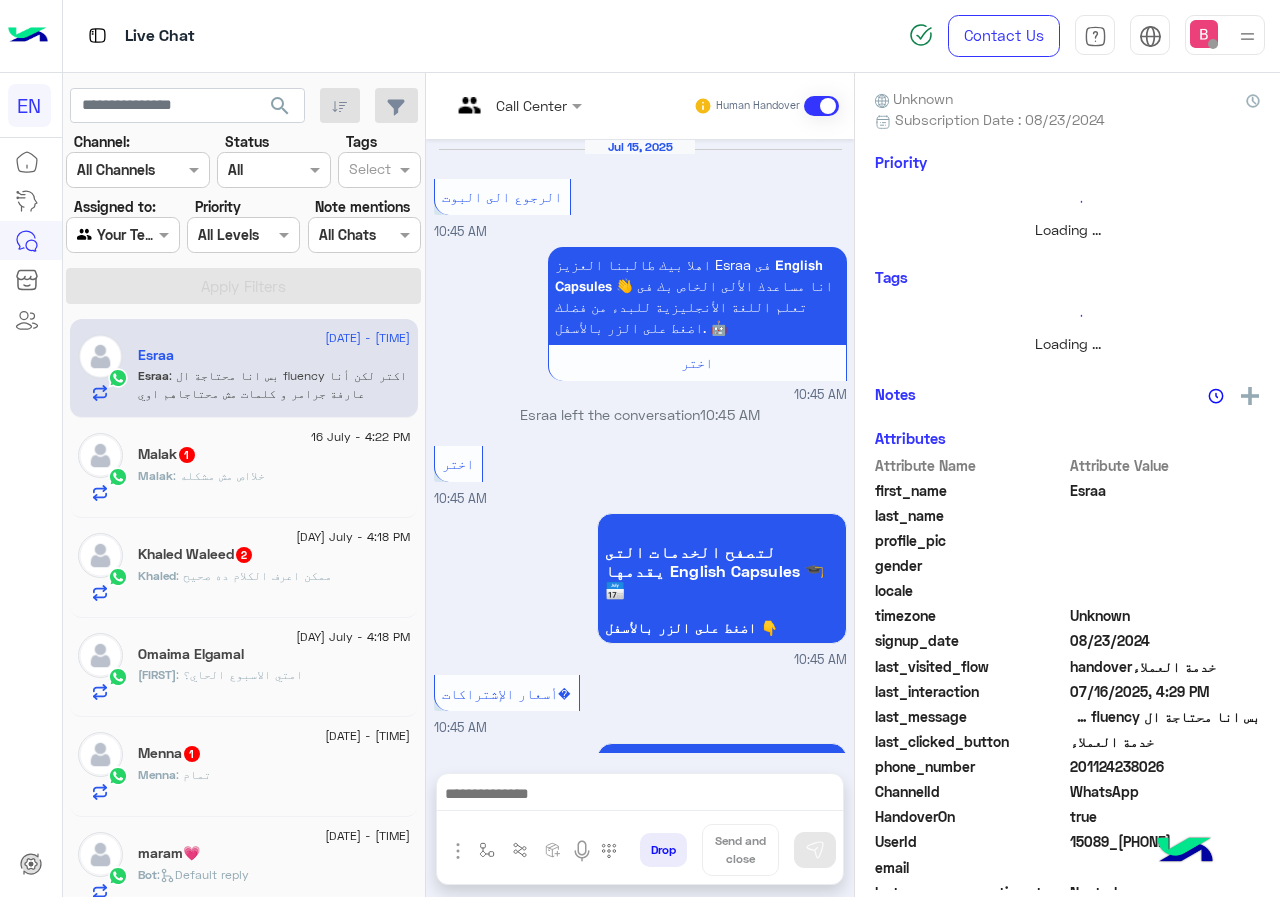 scroll, scrollTop: 3025, scrollLeft: 0, axis: vertical 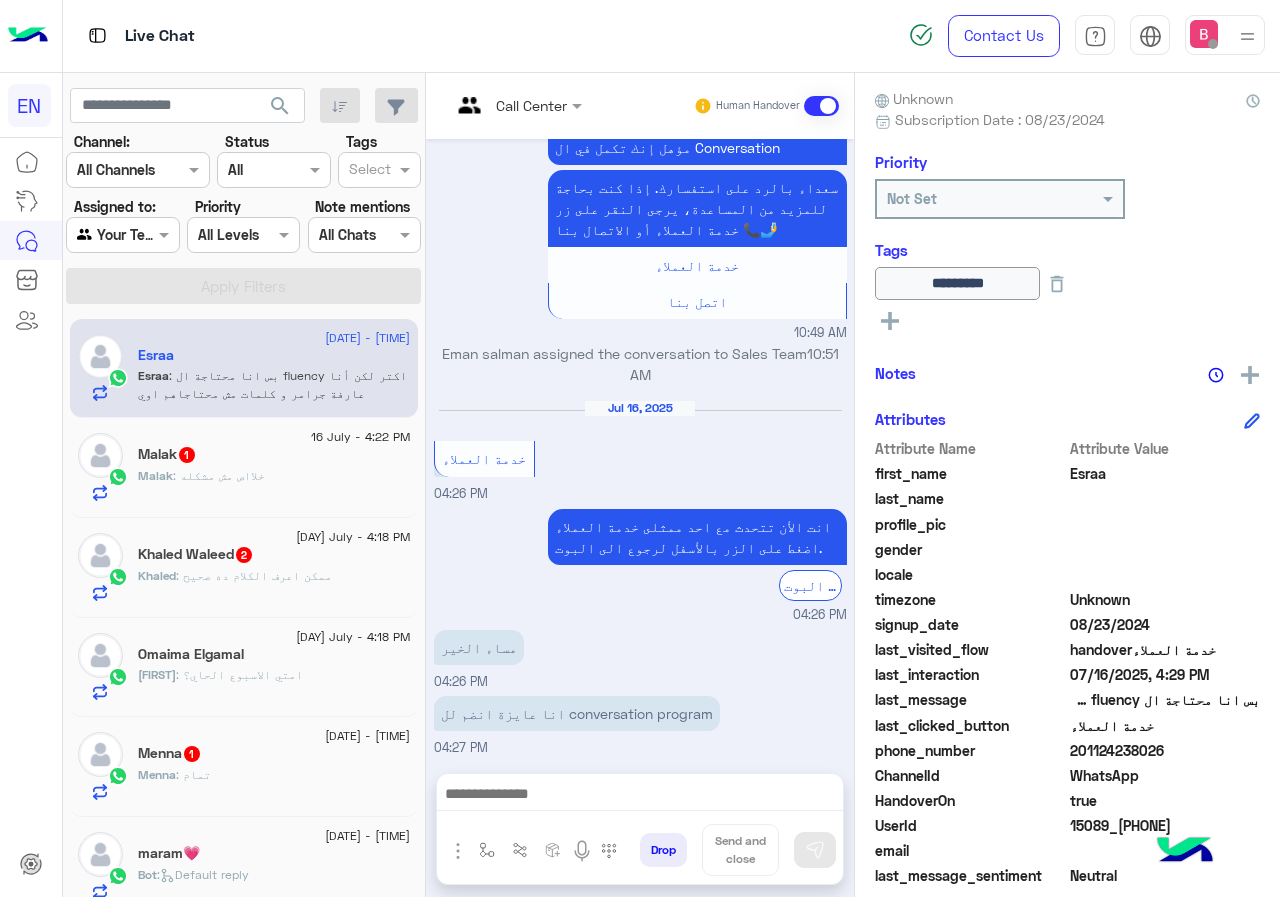 click at bounding box center [122, 234] 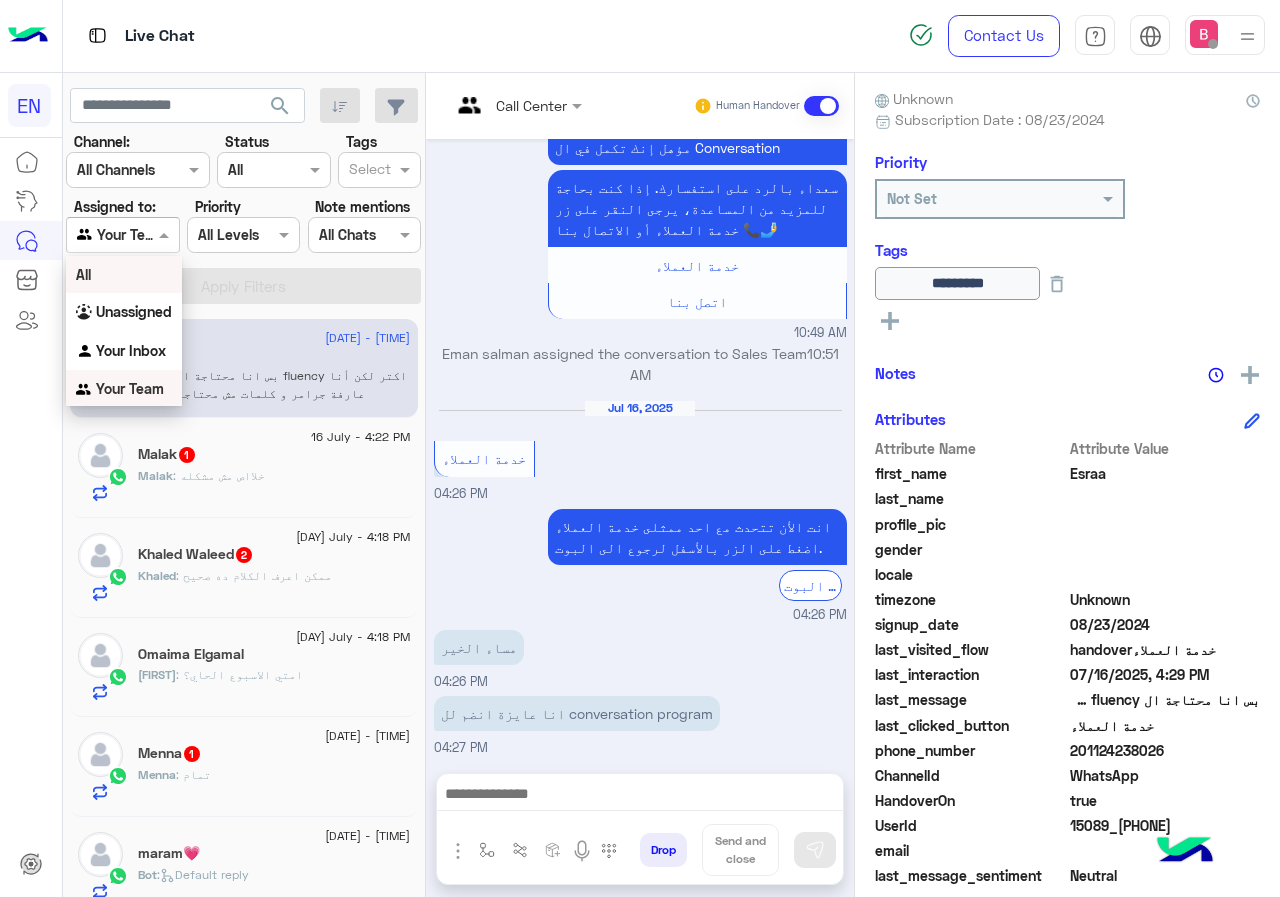 scroll, scrollTop: 1, scrollLeft: 0, axis: vertical 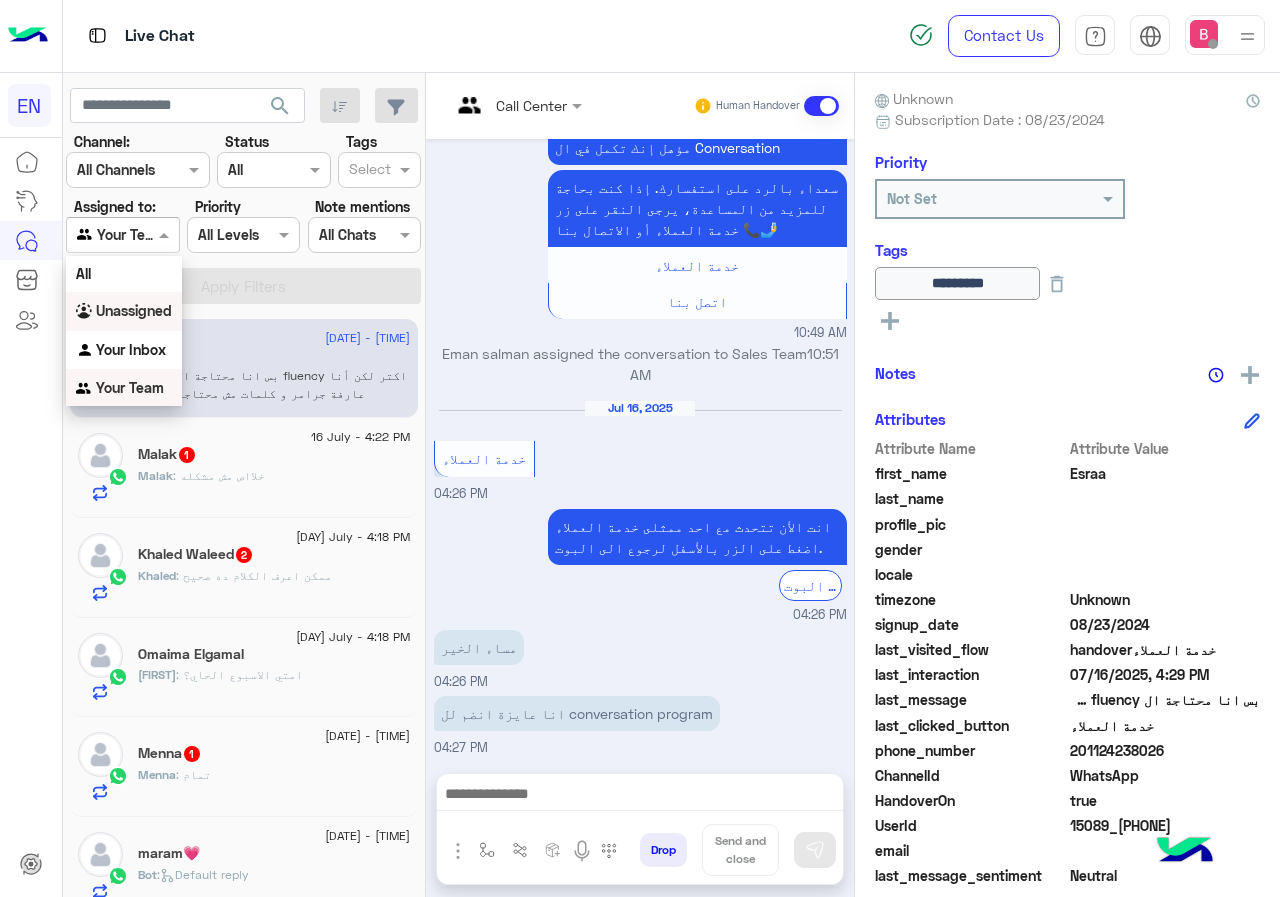 click on "Unassigned" at bounding box center (134, 310) 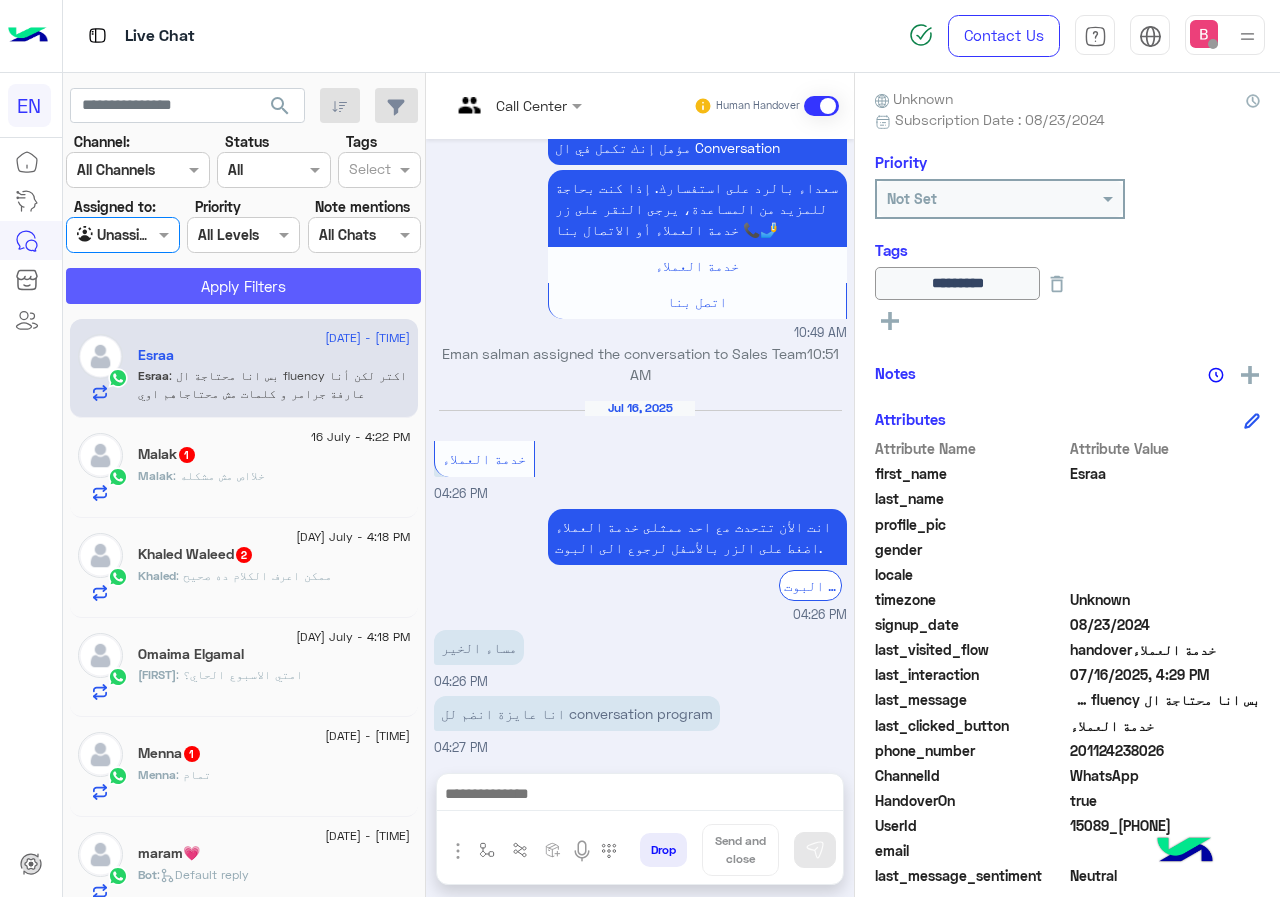 click on "Apply Filters" 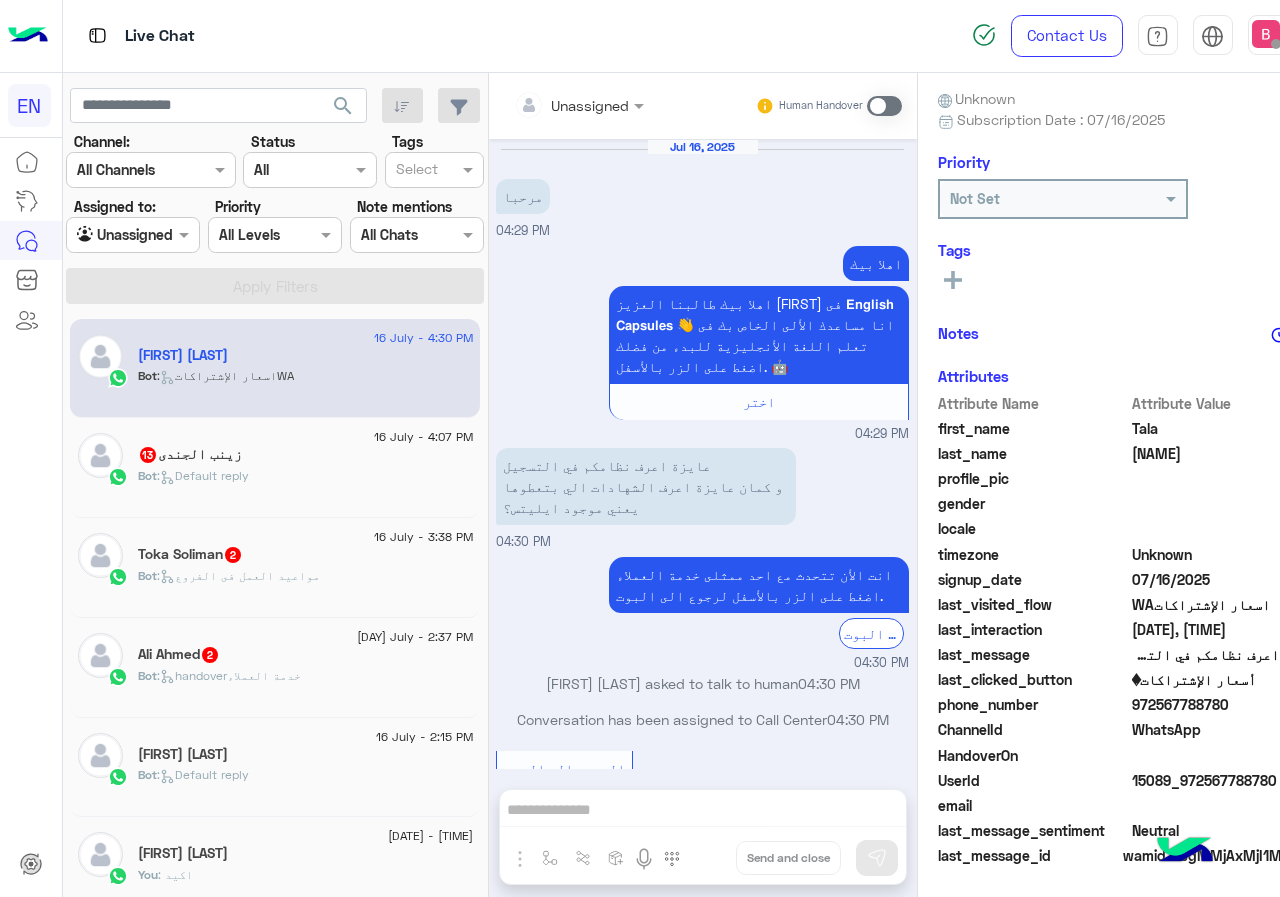 scroll, scrollTop: 1007, scrollLeft: 0, axis: vertical 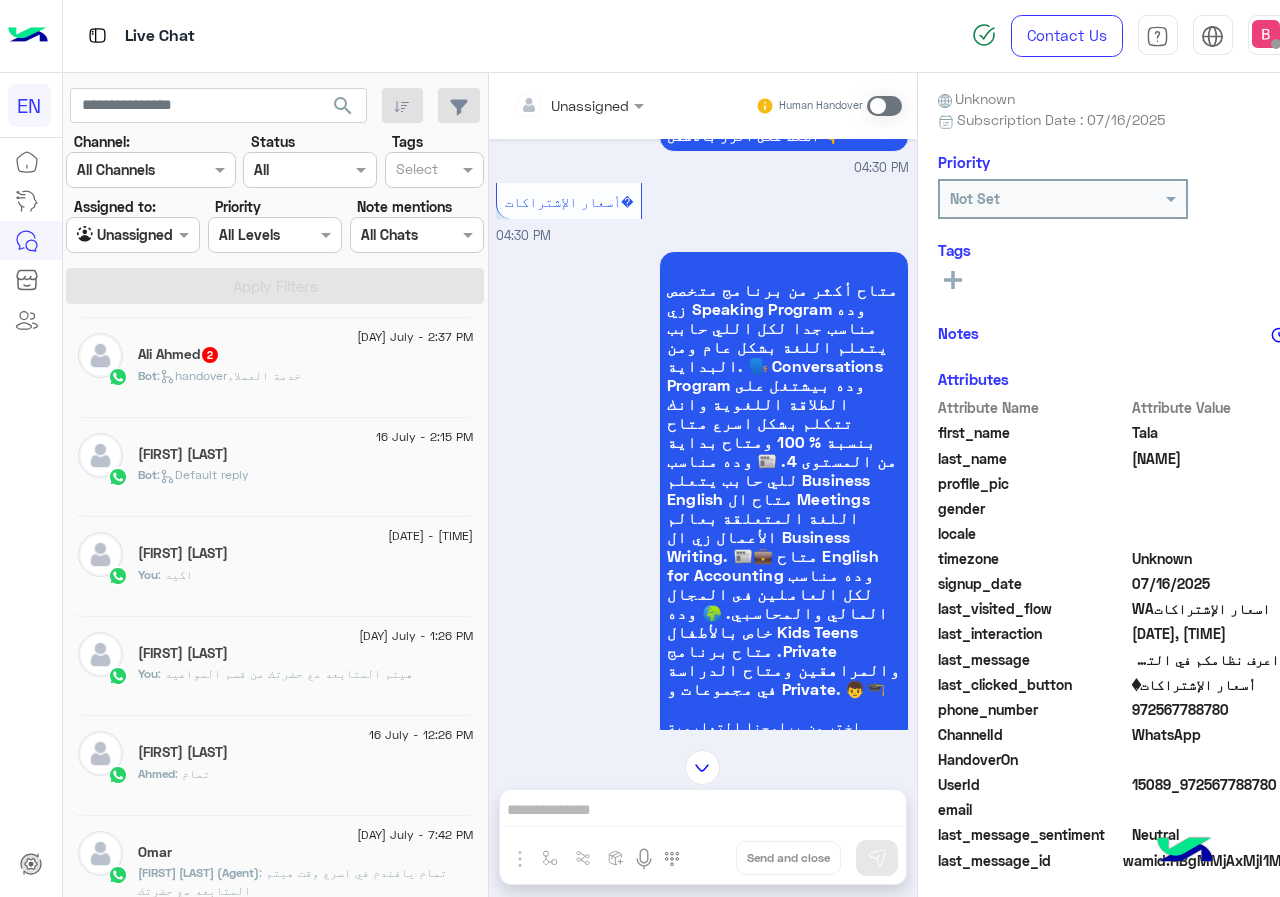 click at bounding box center (554, 105) 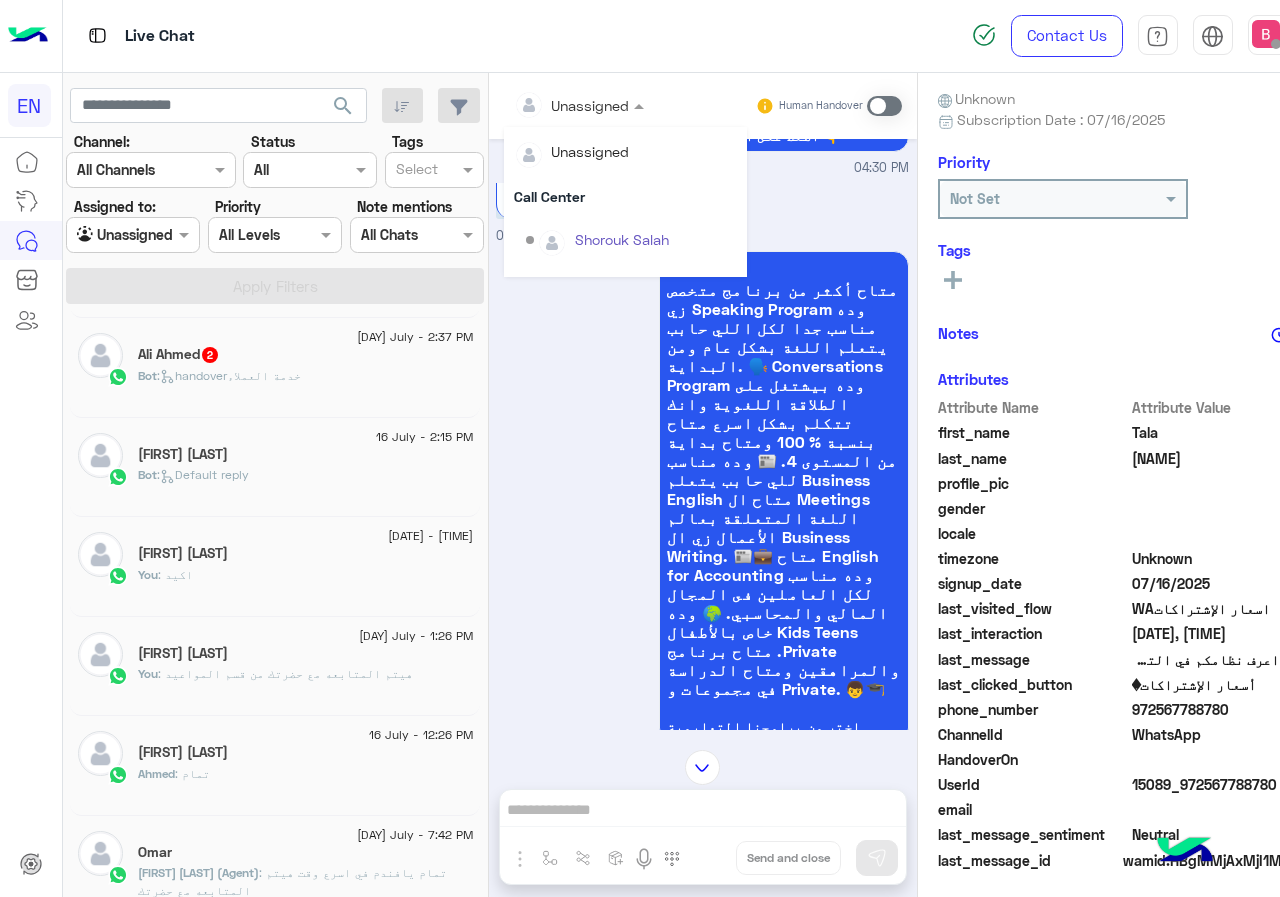 scroll, scrollTop: 332, scrollLeft: 0, axis: vertical 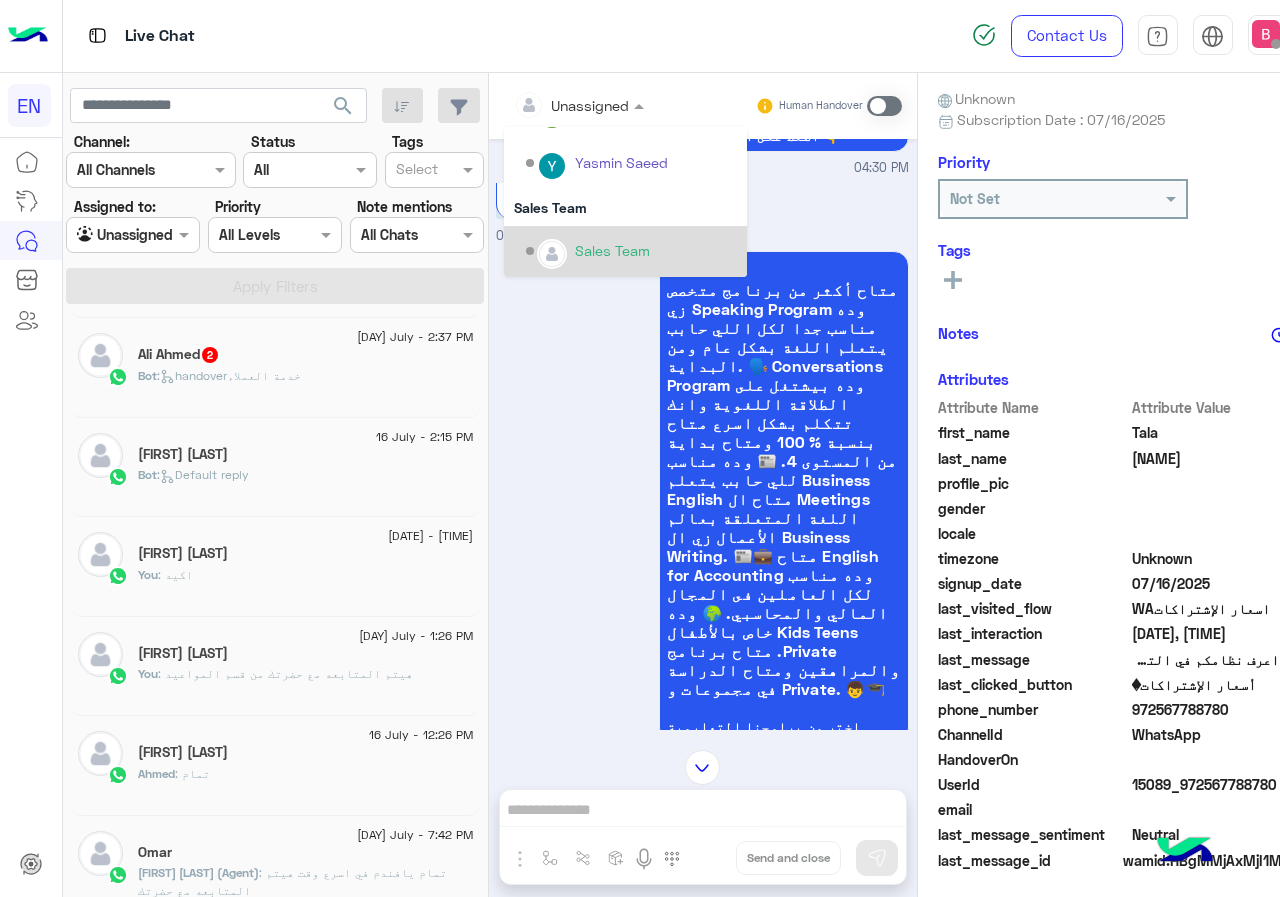 click at bounding box center [552, 254] 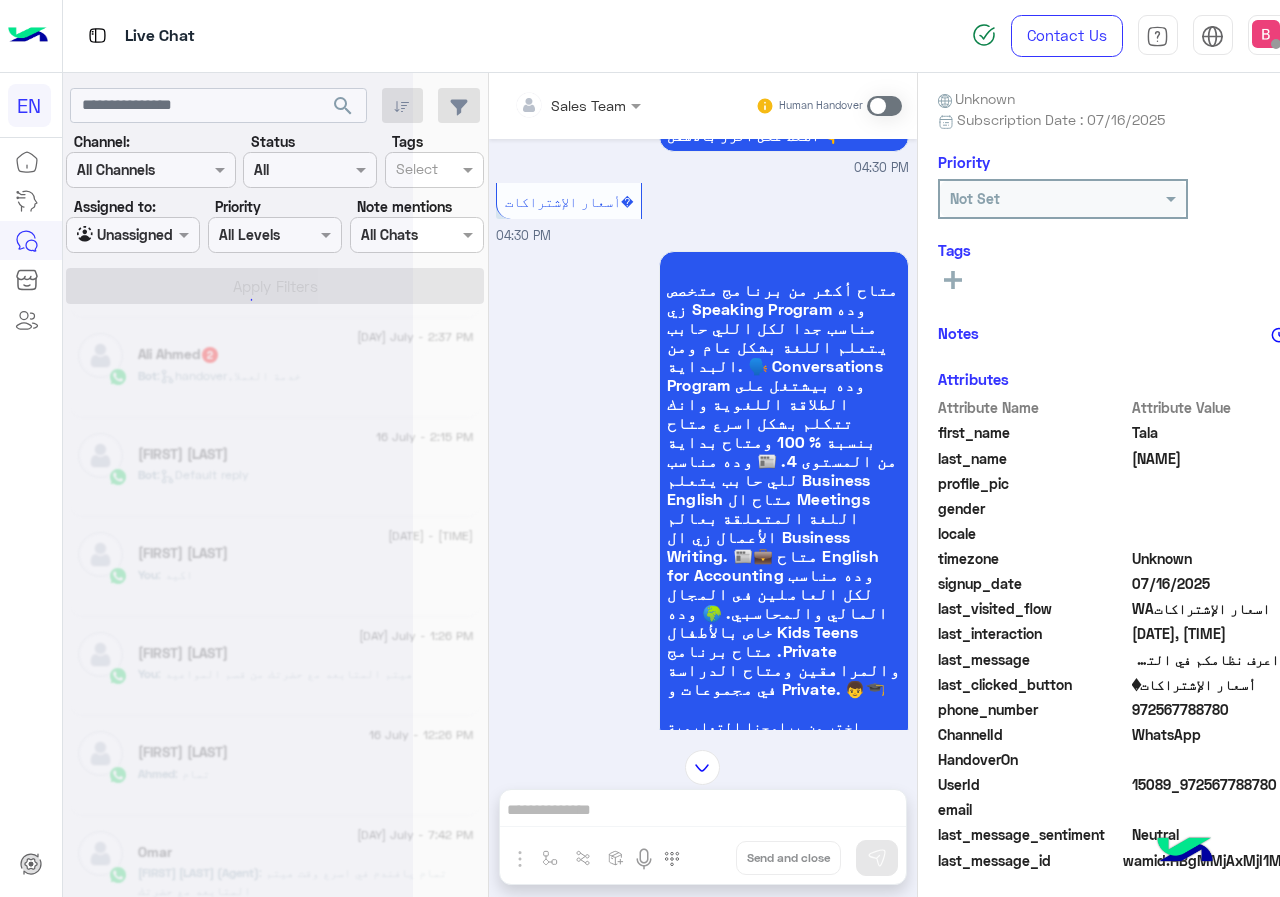 scroll, scrollTop: 0, scrollLeft: 0, axis: both 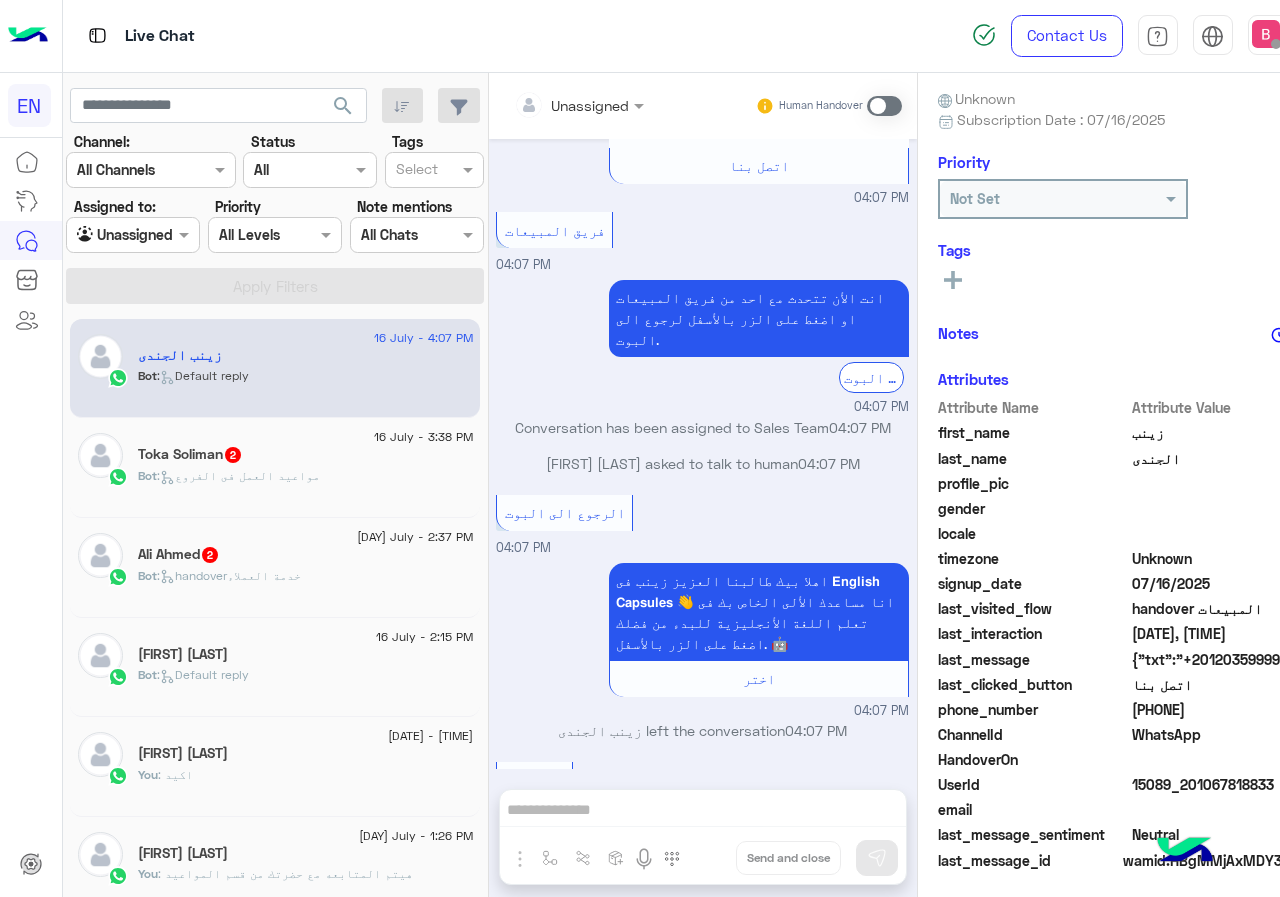 click at bounding box center (554, 105) 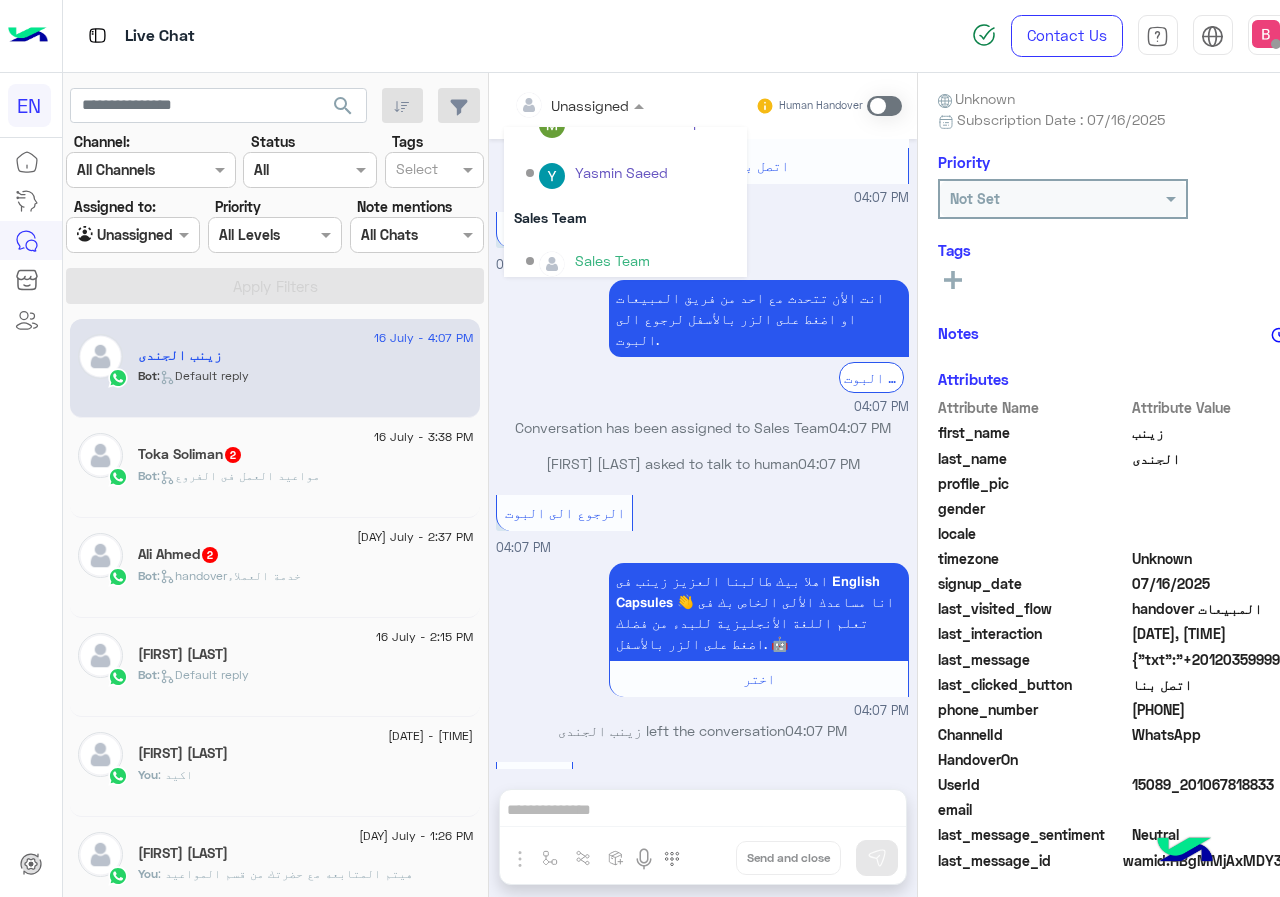 scroll, scrollTop: 332, scrollLeft: 0, axis: vertical 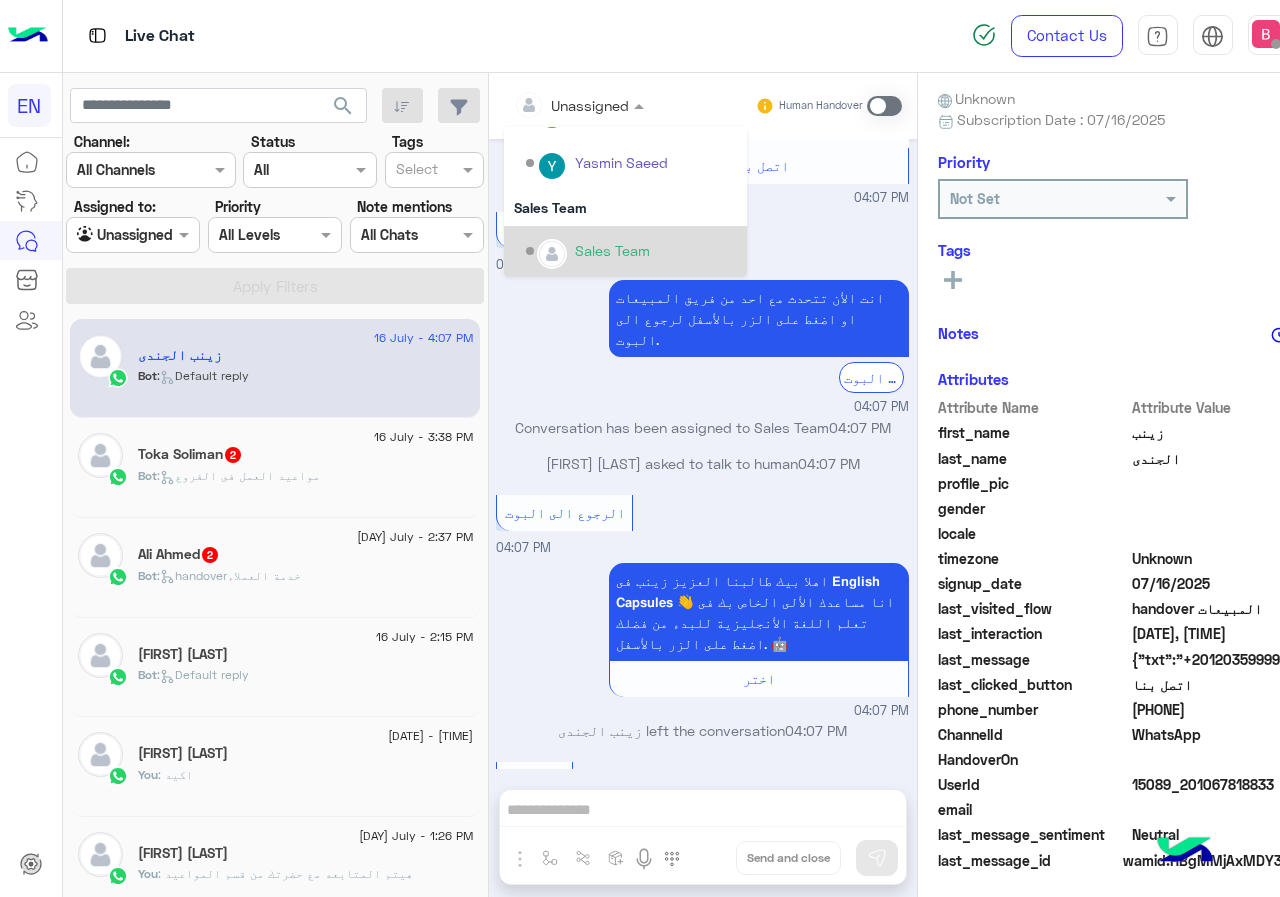 click on "Sales Team" at bounding box center (631, 251) 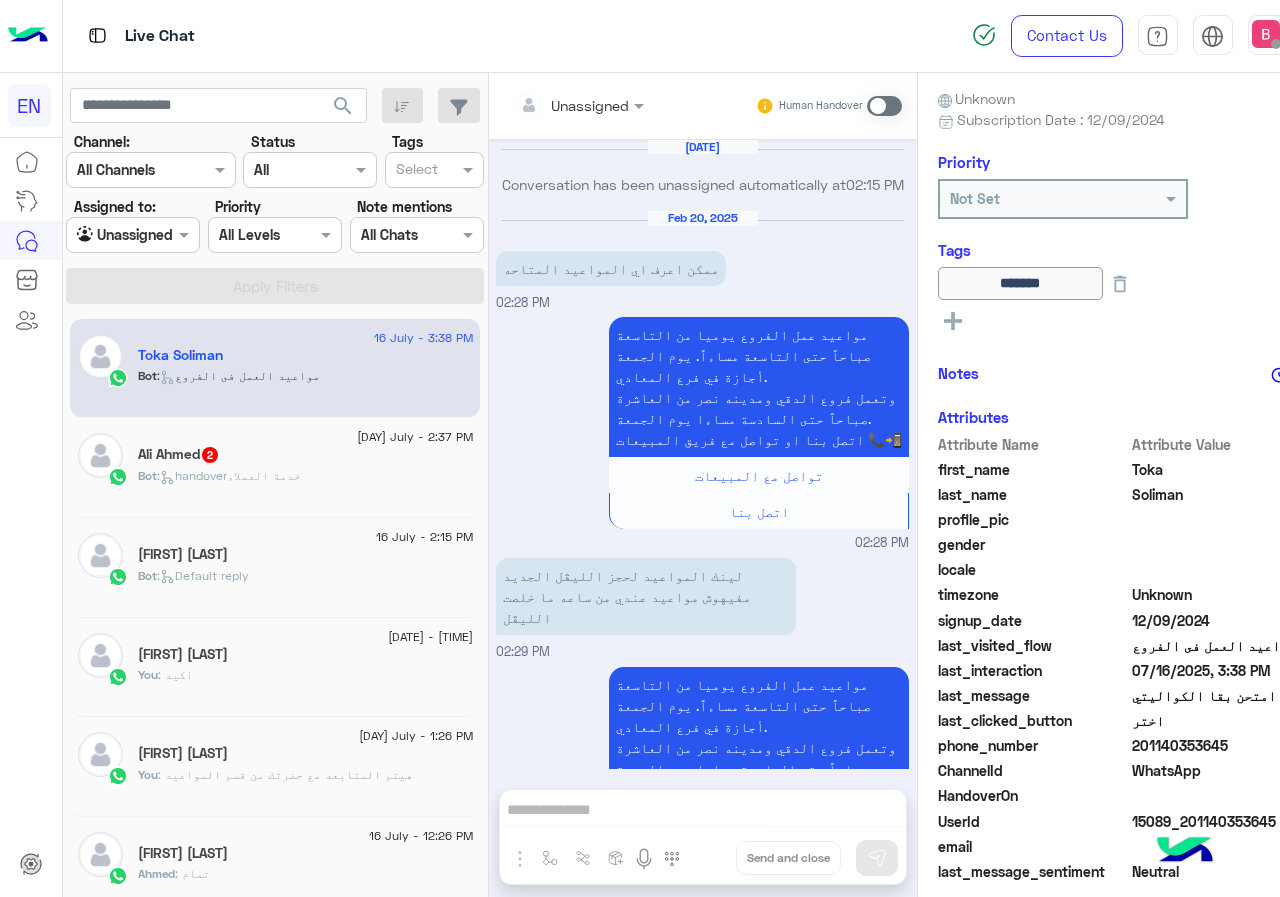 scroll, scrollTop: 1612, scrollLeft: 0, axis: vertical 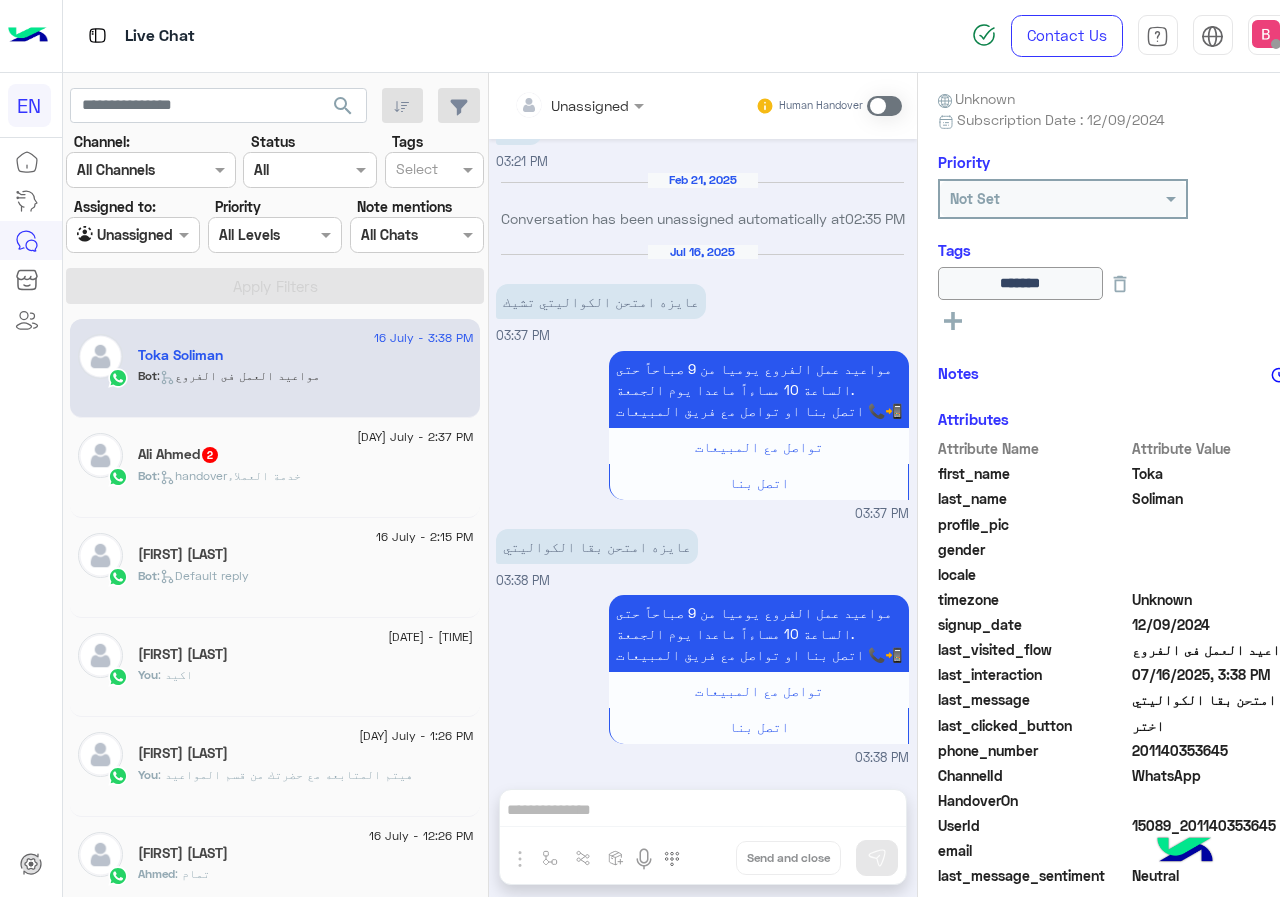 click on "Bot :   handoverخدمة العملاء" 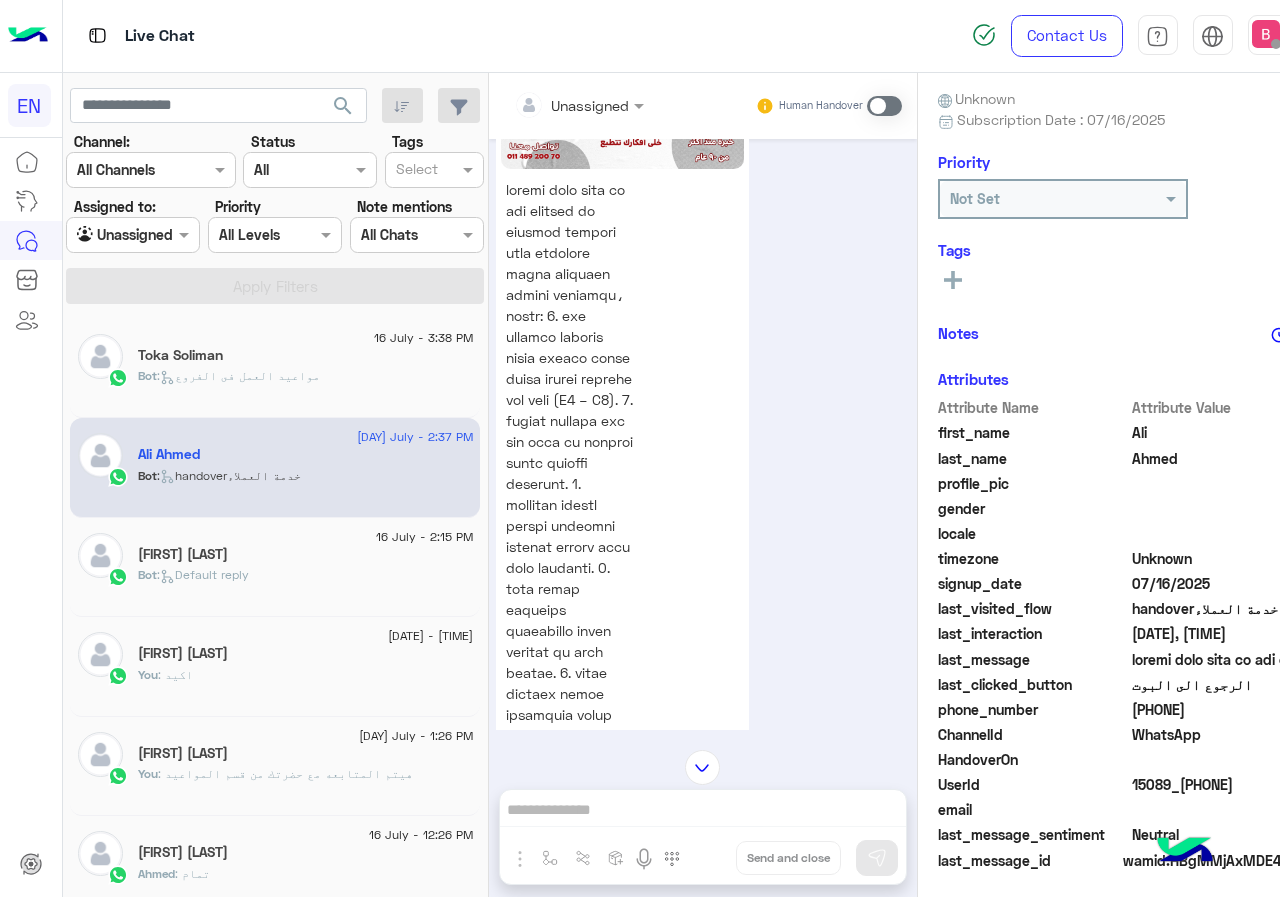 scroll, scrollTop: 0, scrollLeft: 0, axis: both 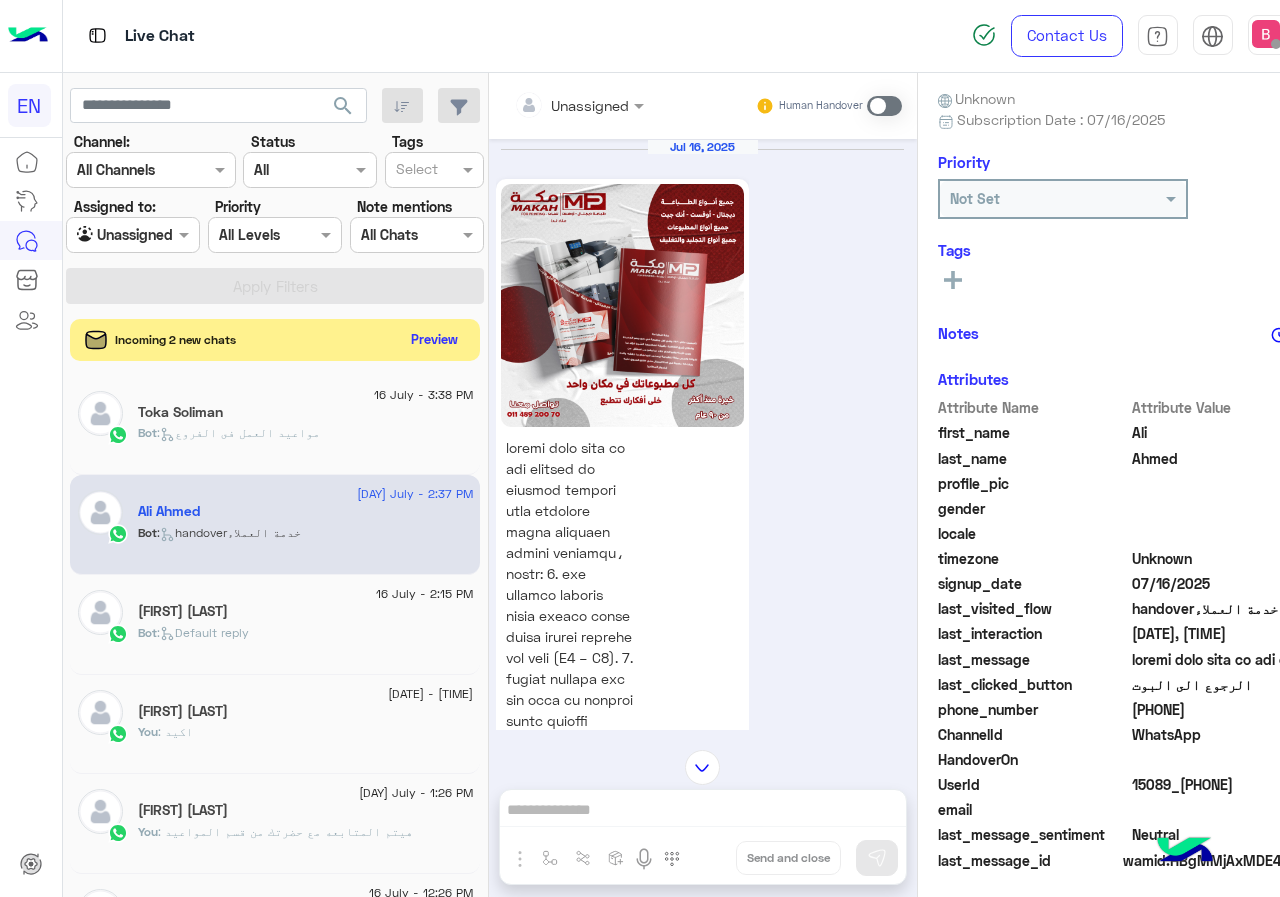 click on "Preview" 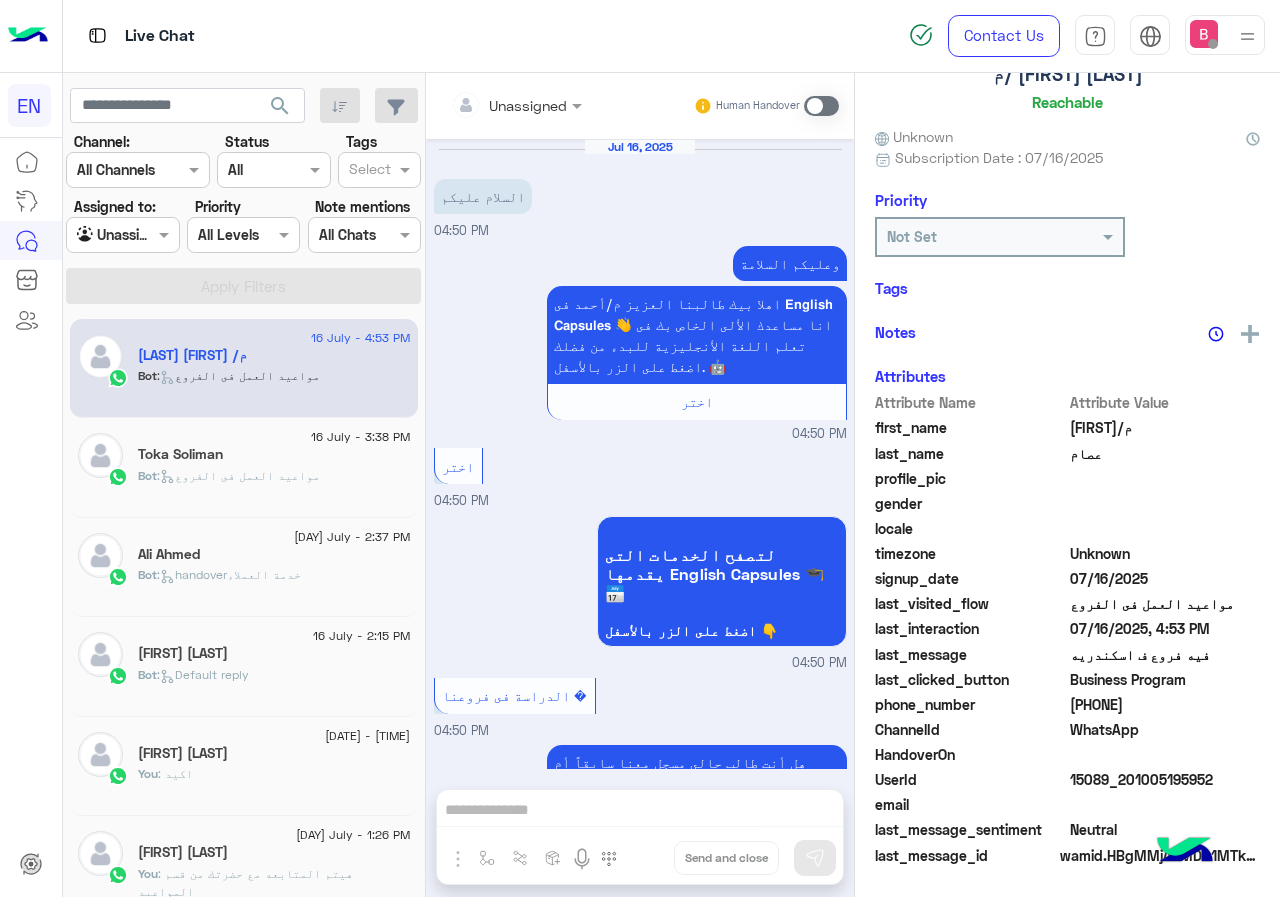scroll, scrollTop: 137, scrollLeft: 0, axis: vertical 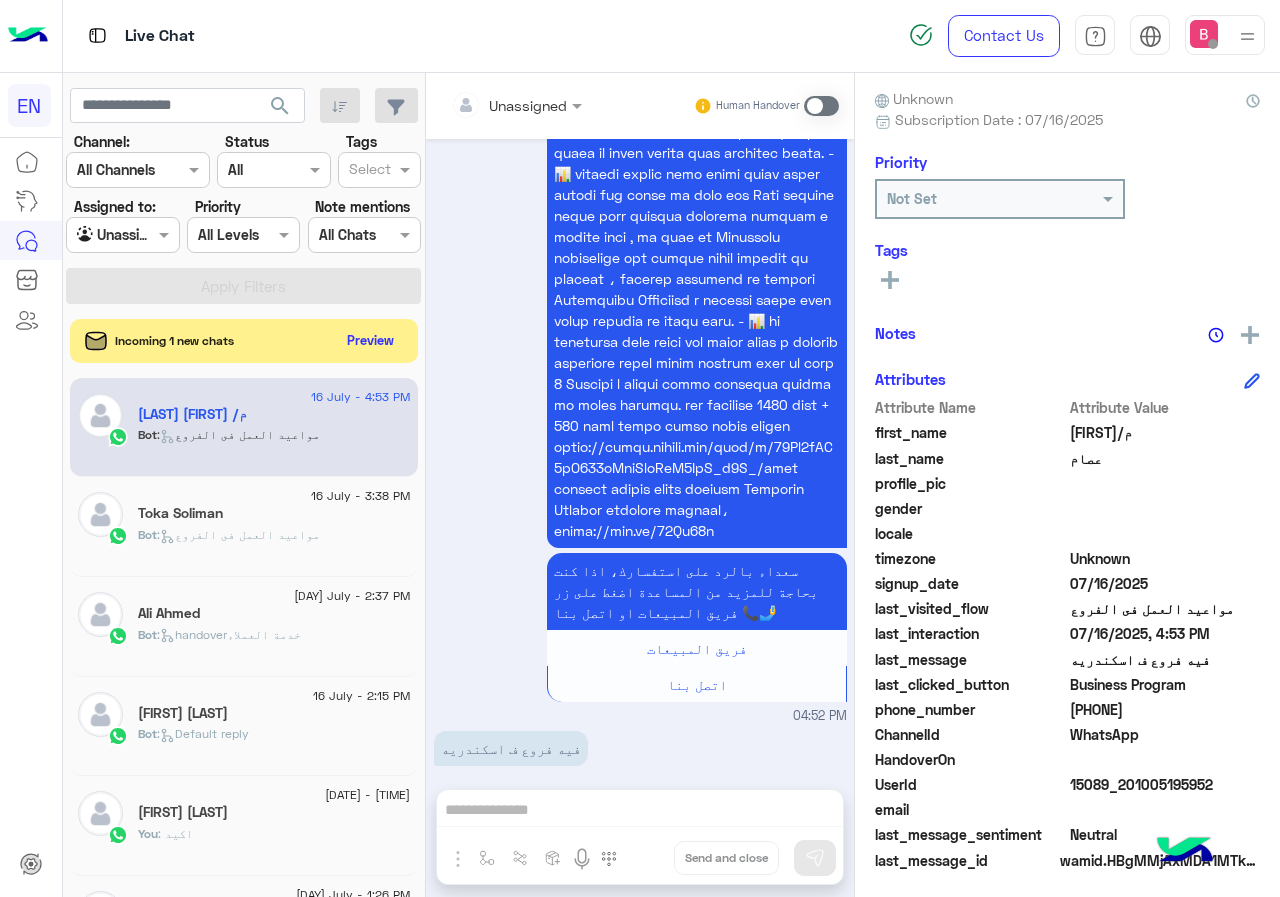 click at bounding box center [491, 105] 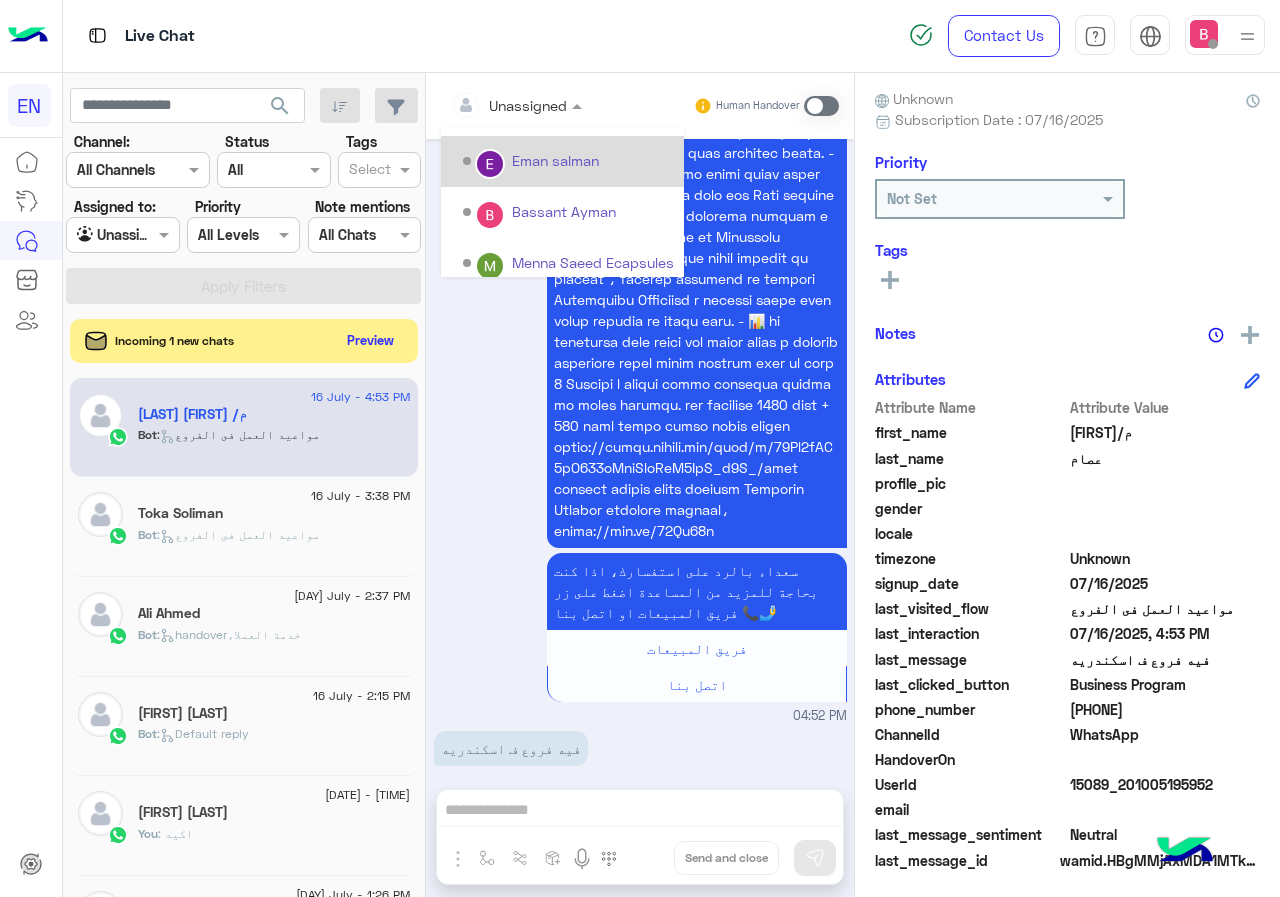 scroll, scrollTop: 332, scrollLeft: 0, axis: vertical 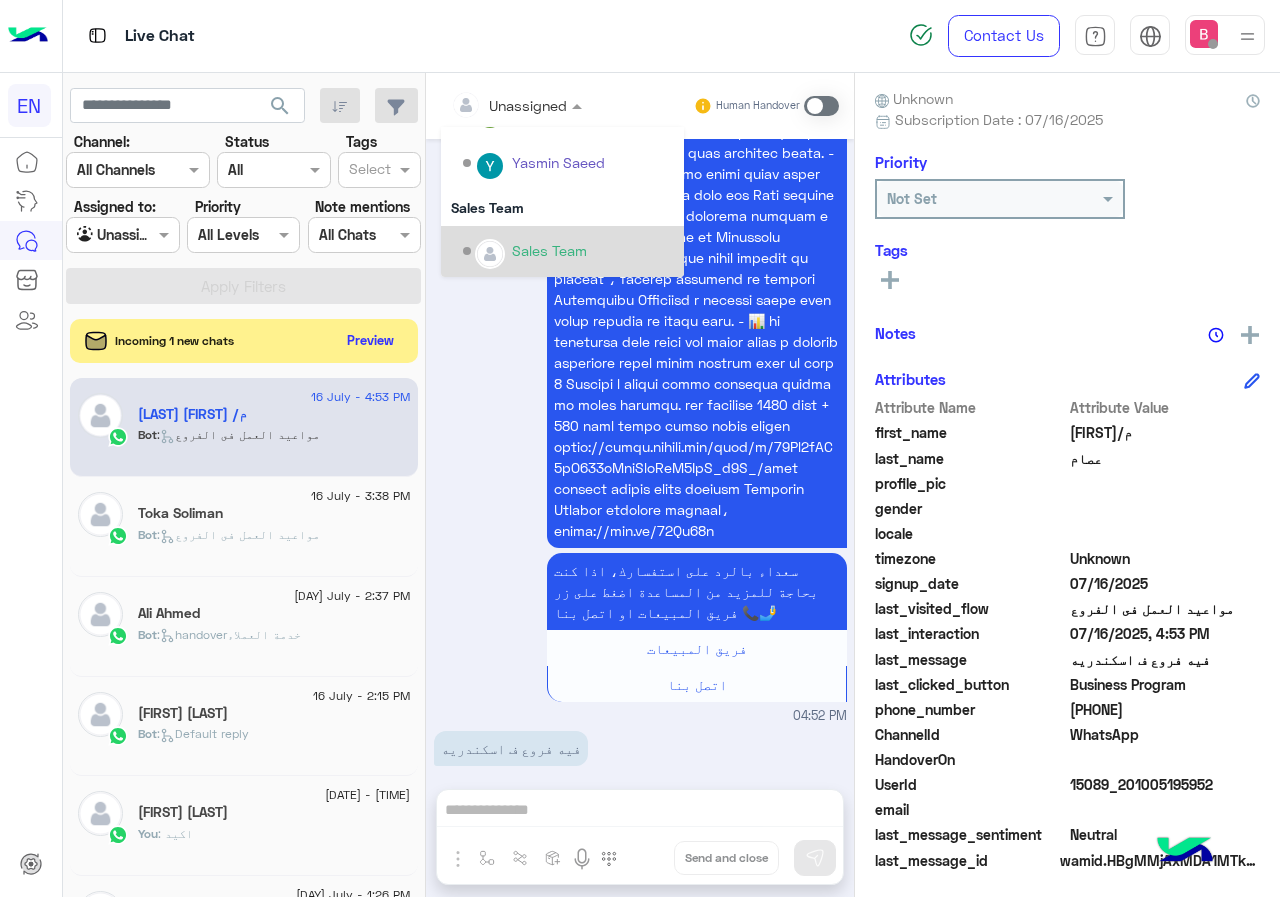 click at bounding box center [490, 254] 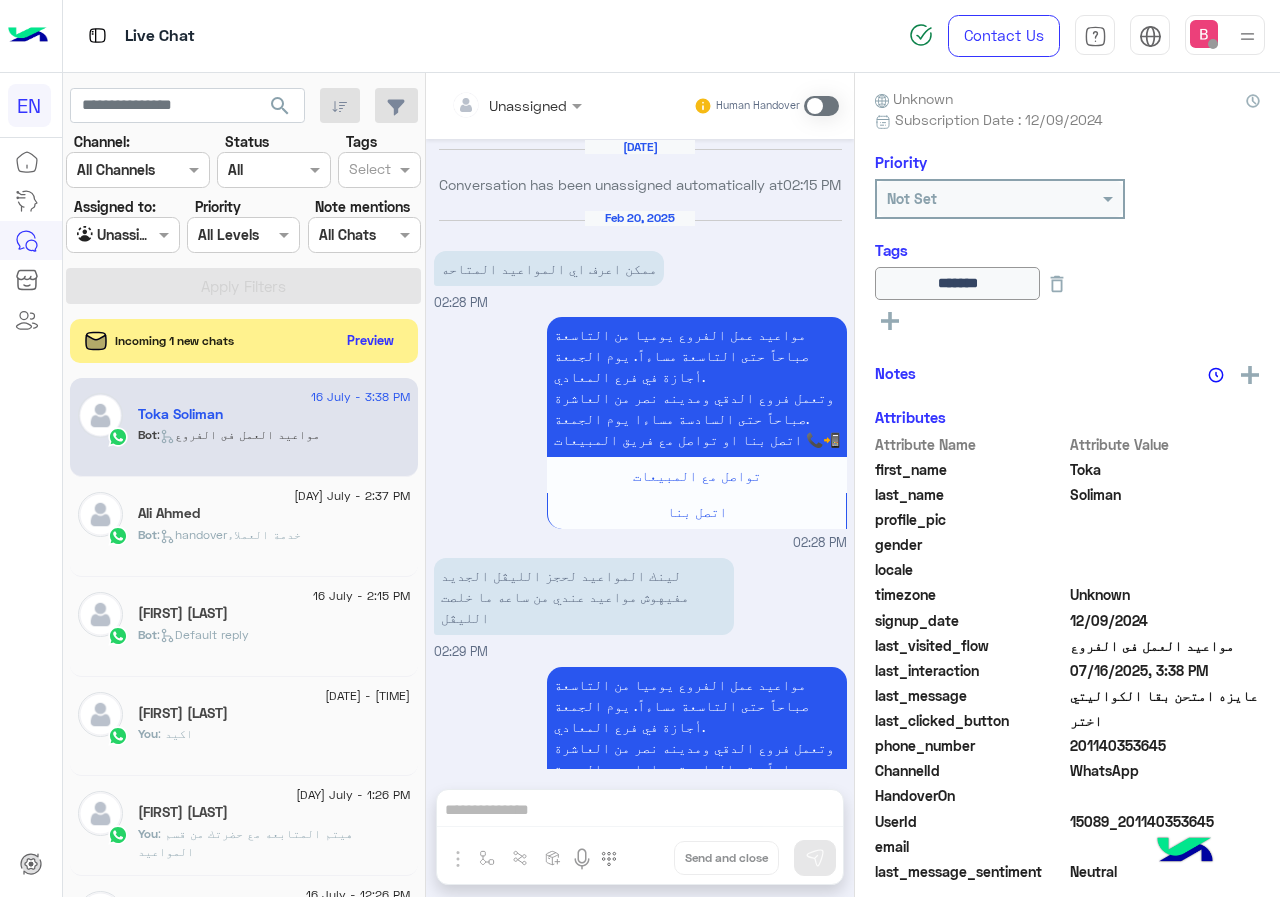 scroll, scrollTop: 1612, scrollLeft: 0, axis: vertical 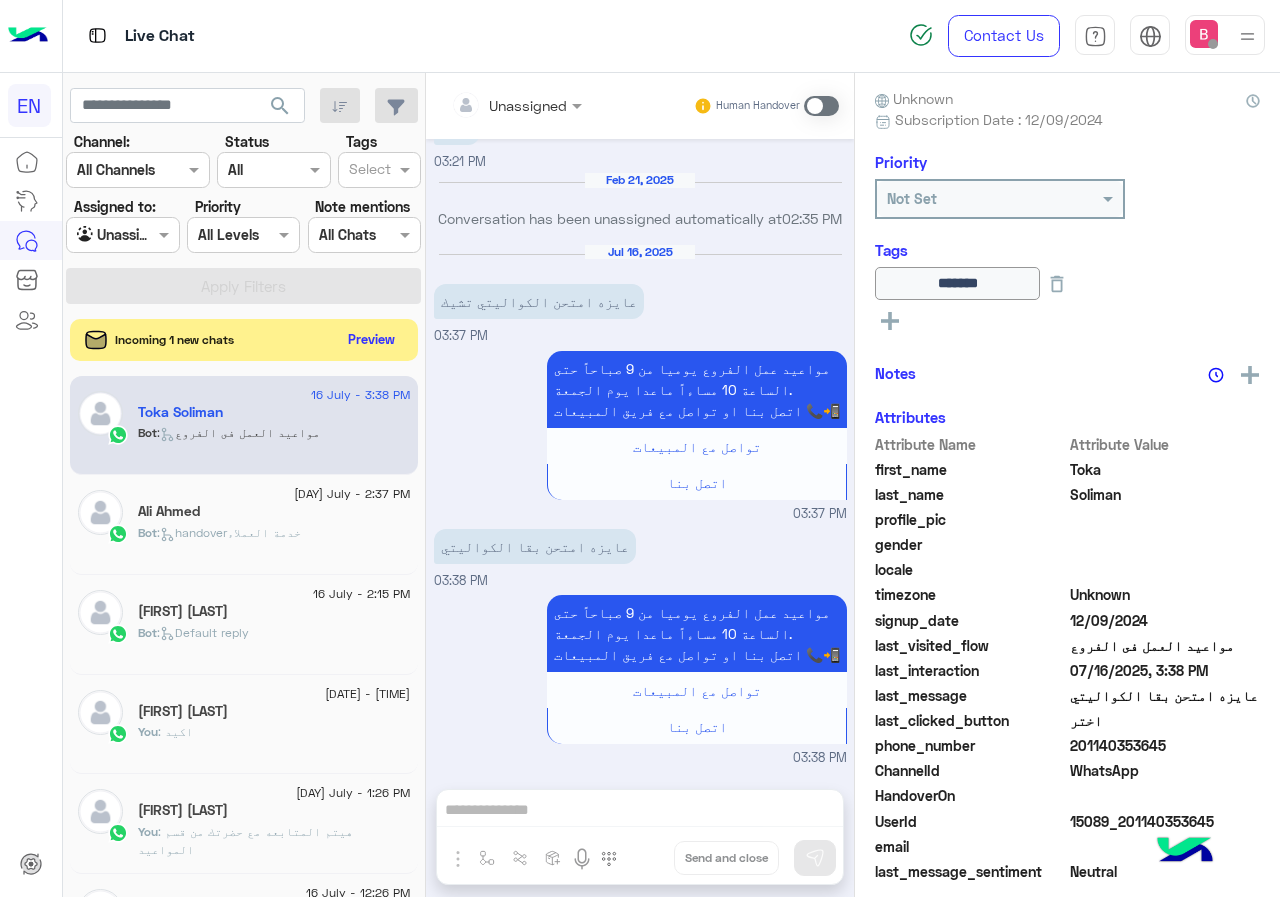 click on "Preview" 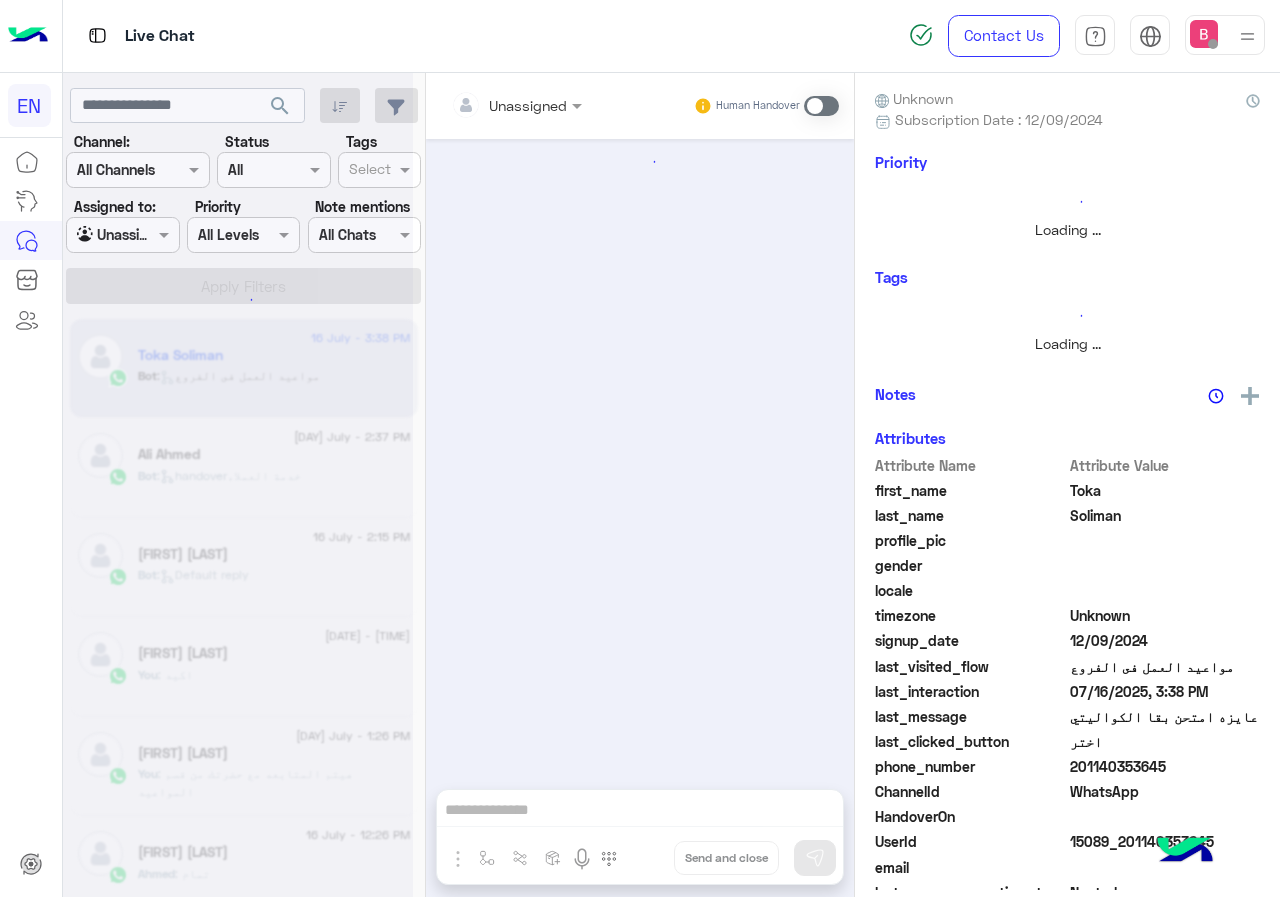 scroll, scrollTop: 1612, scrollLeft: 0, axis: vertical 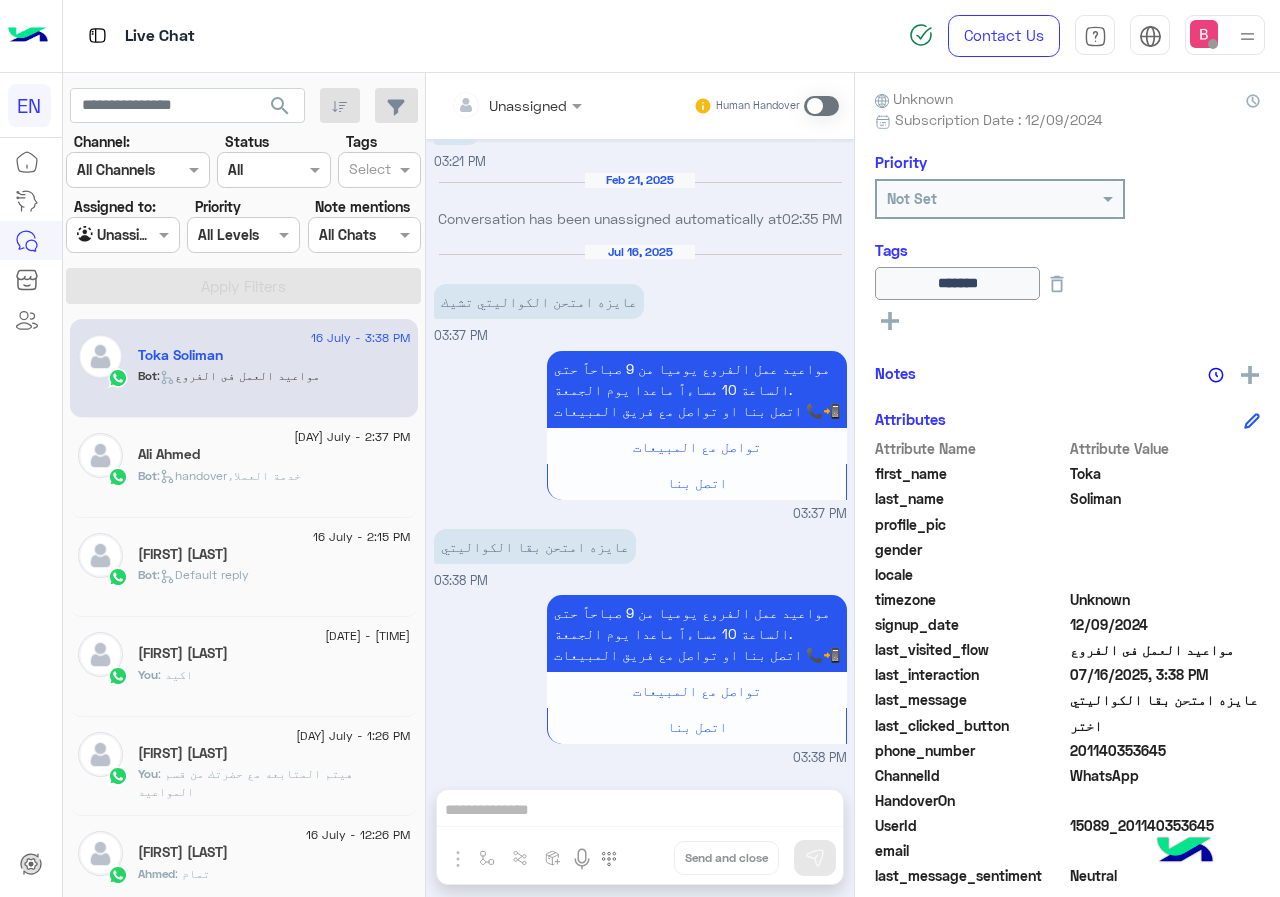 click at bounding box center [122, 234] 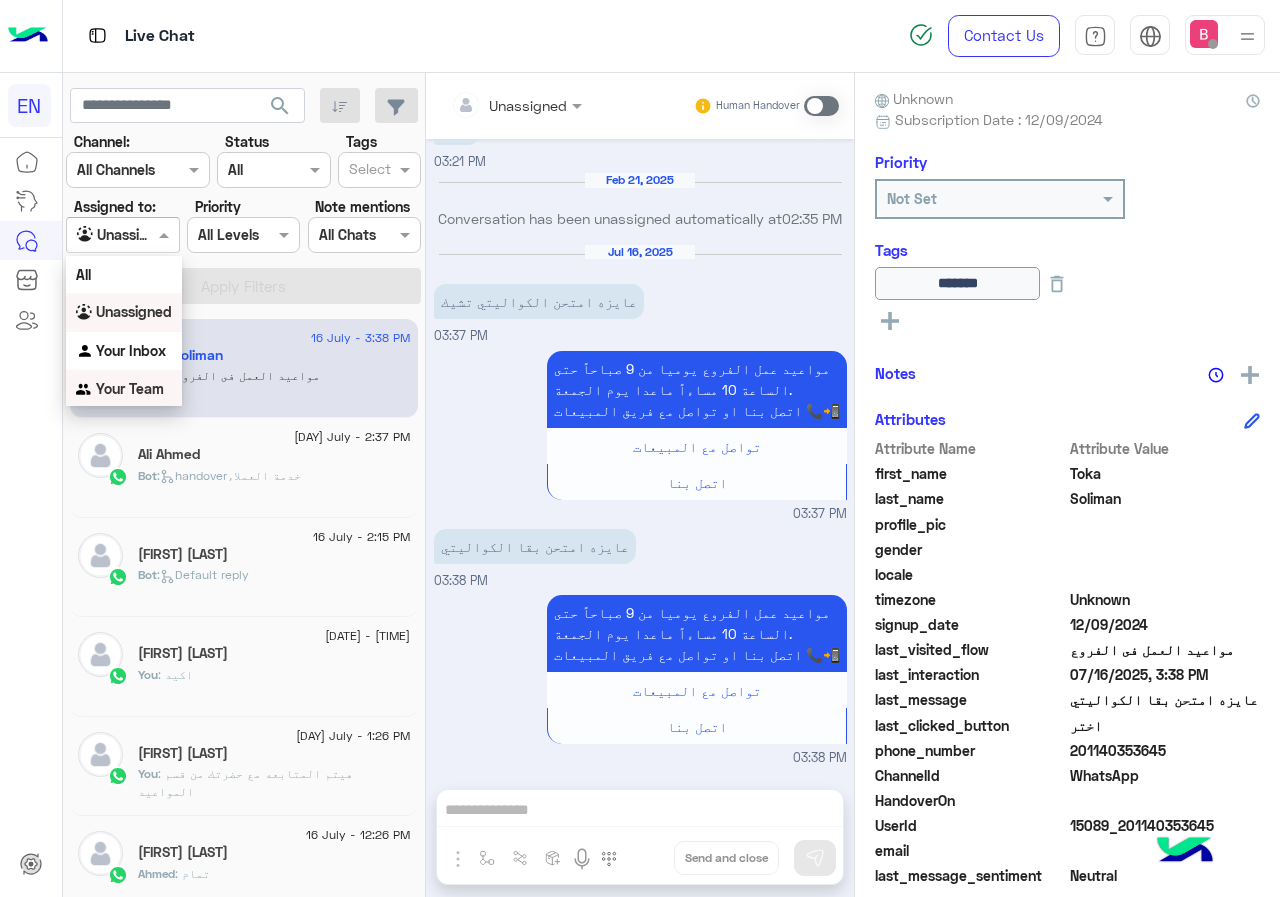 click on "Your Team" at bounding box center [130, 388] 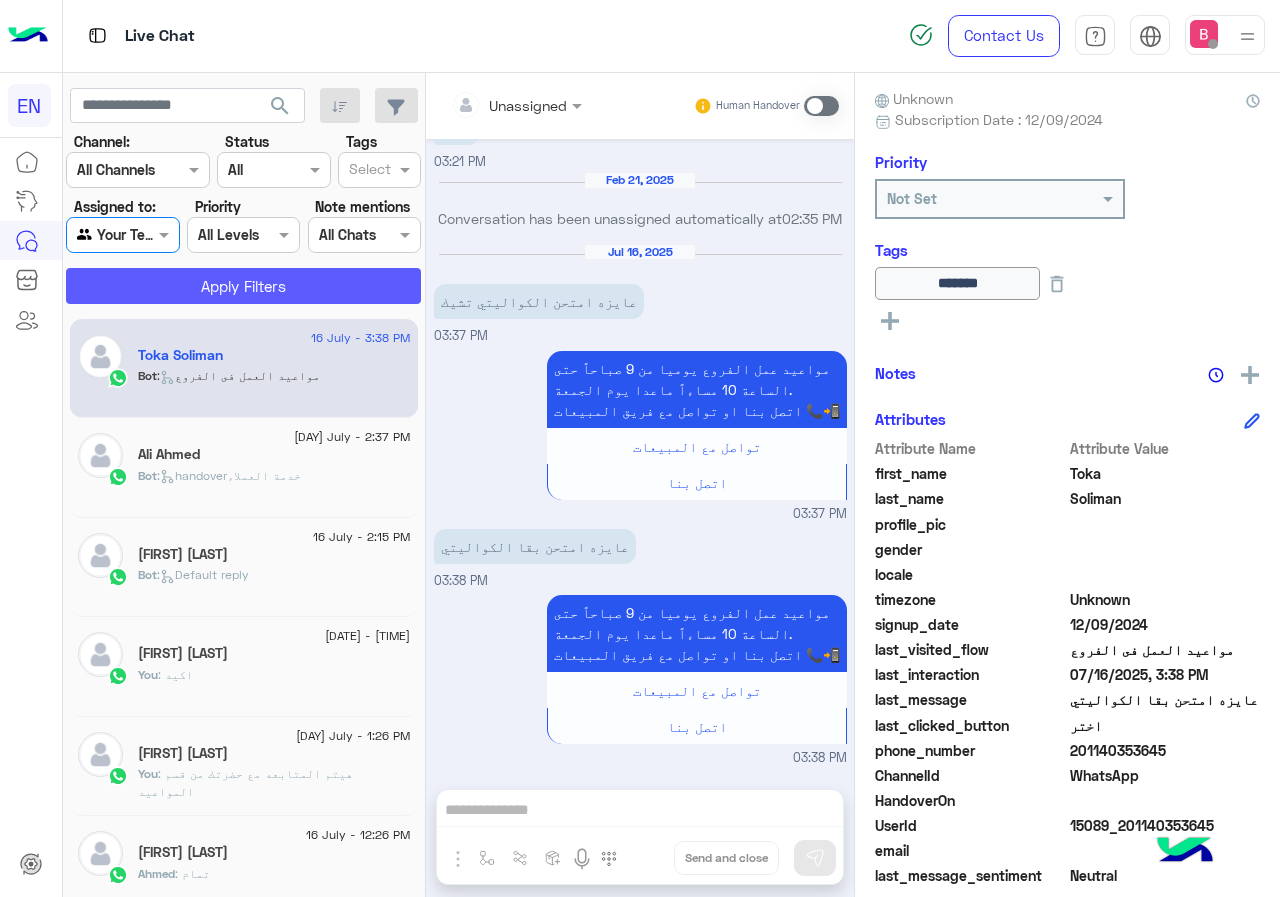 click on "Apply Filters" 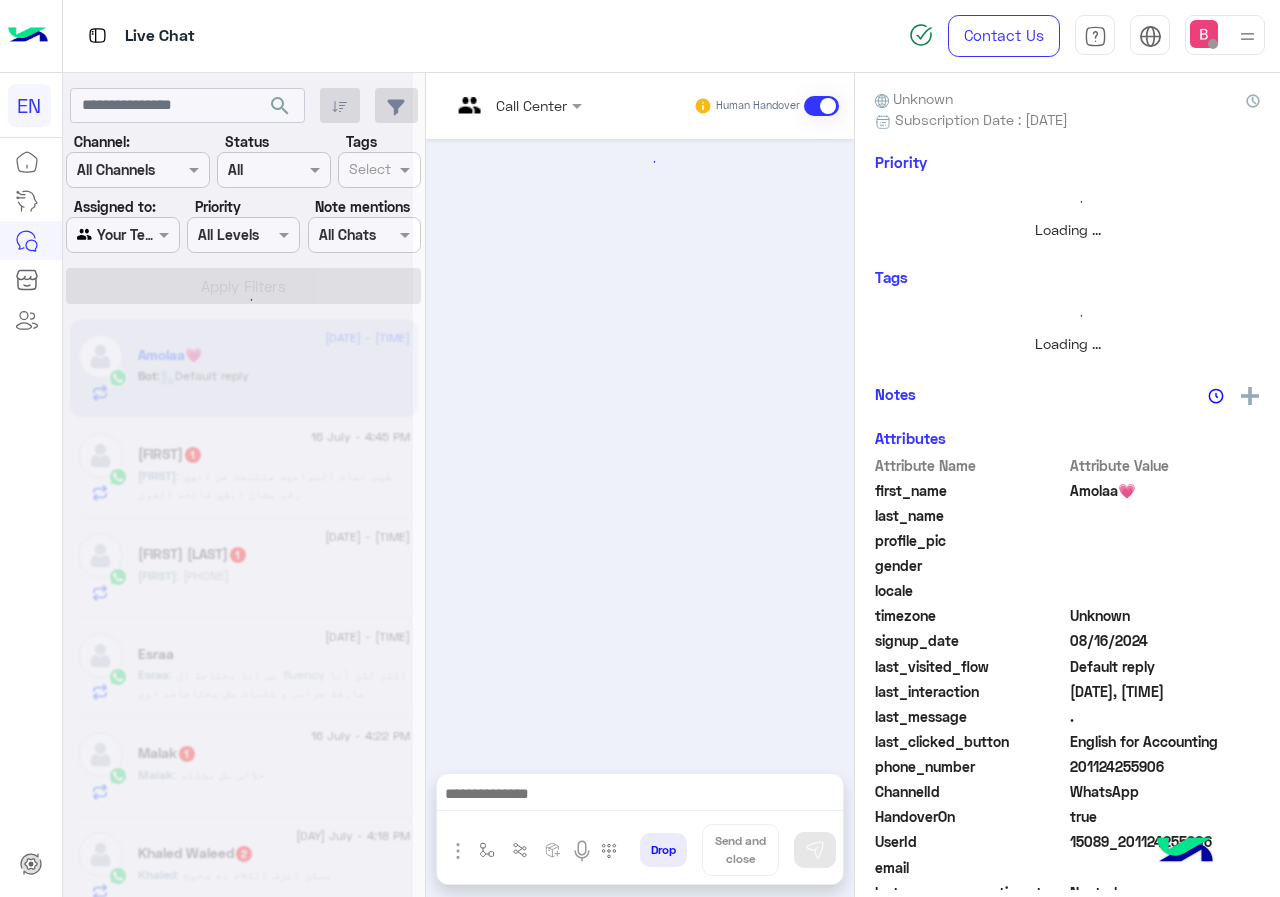 scroll, scrollTop: 0, scrollLeft: 0, axis: both 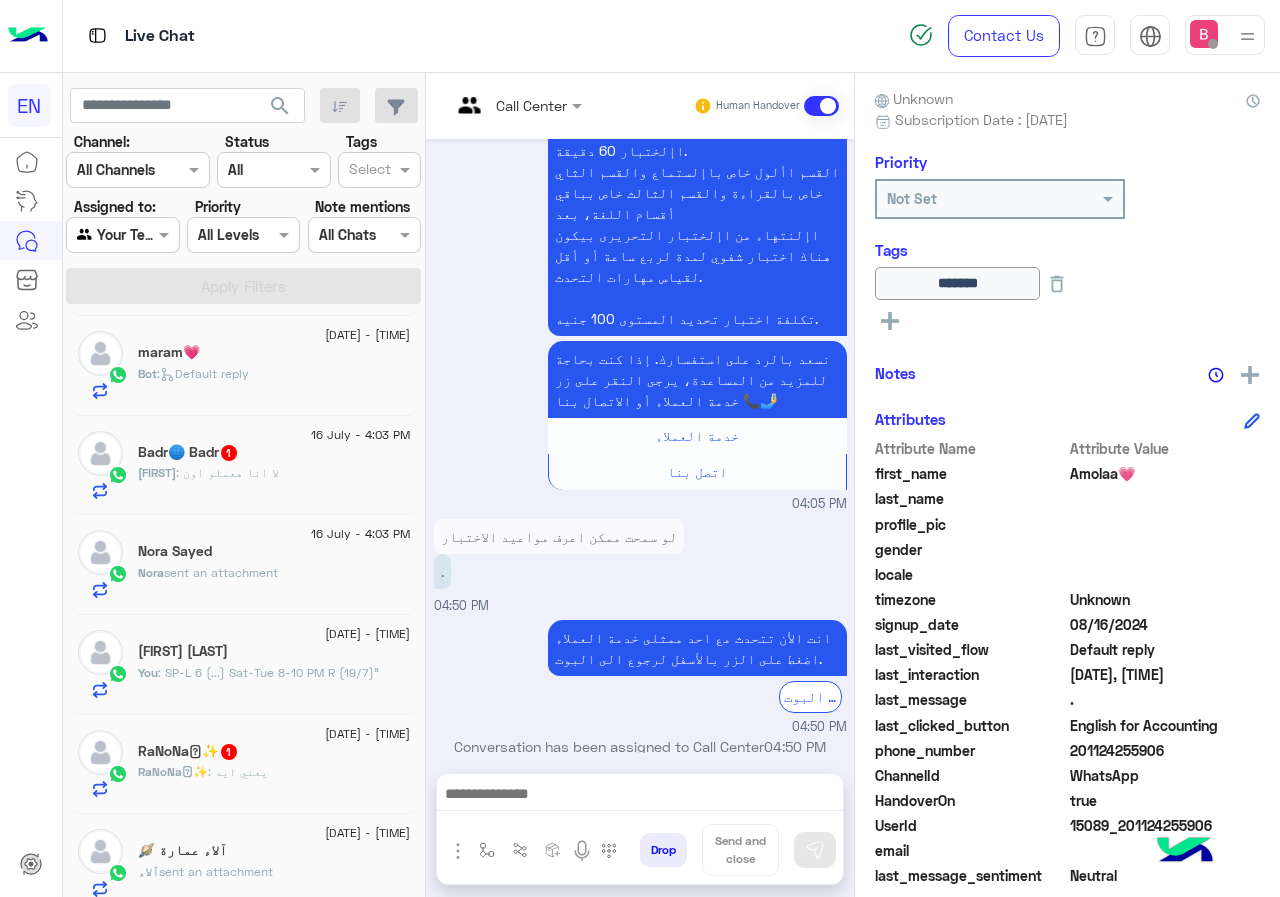 click on "Badr🌐 : لا انا هعملو اون" 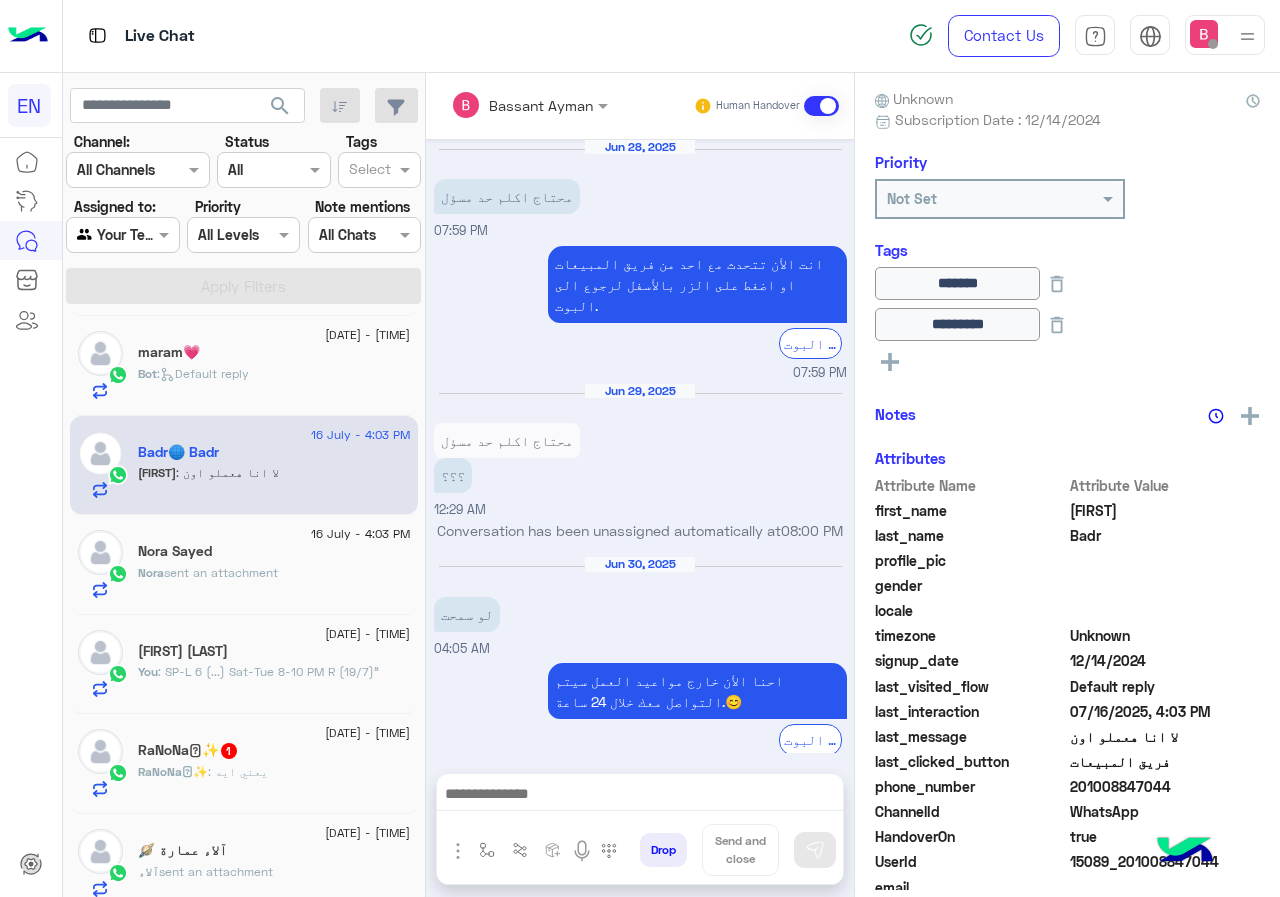 scroll, scrollTop: 965, scrollLeft: 0, axis: vertical 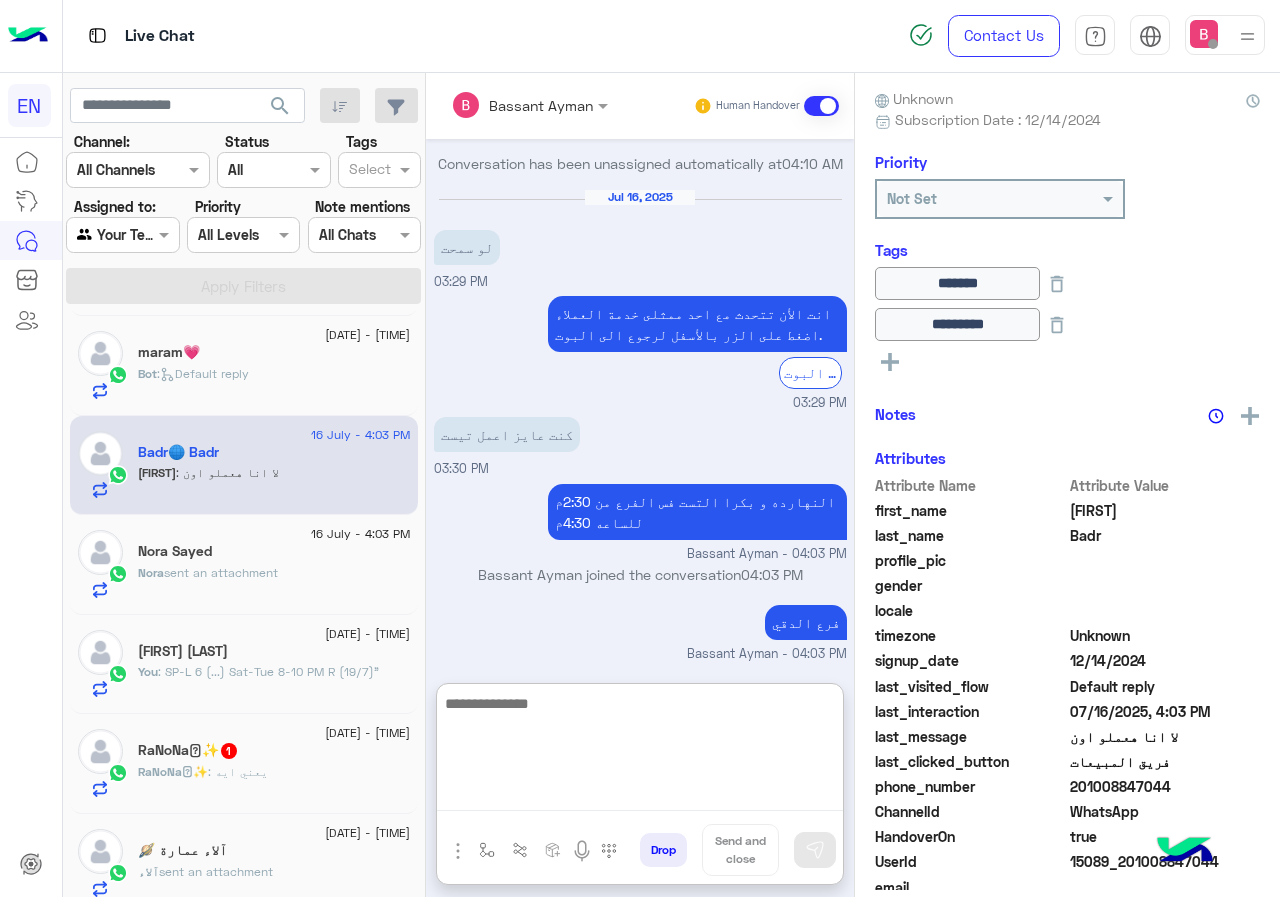 click at bounding box center (640, 751) 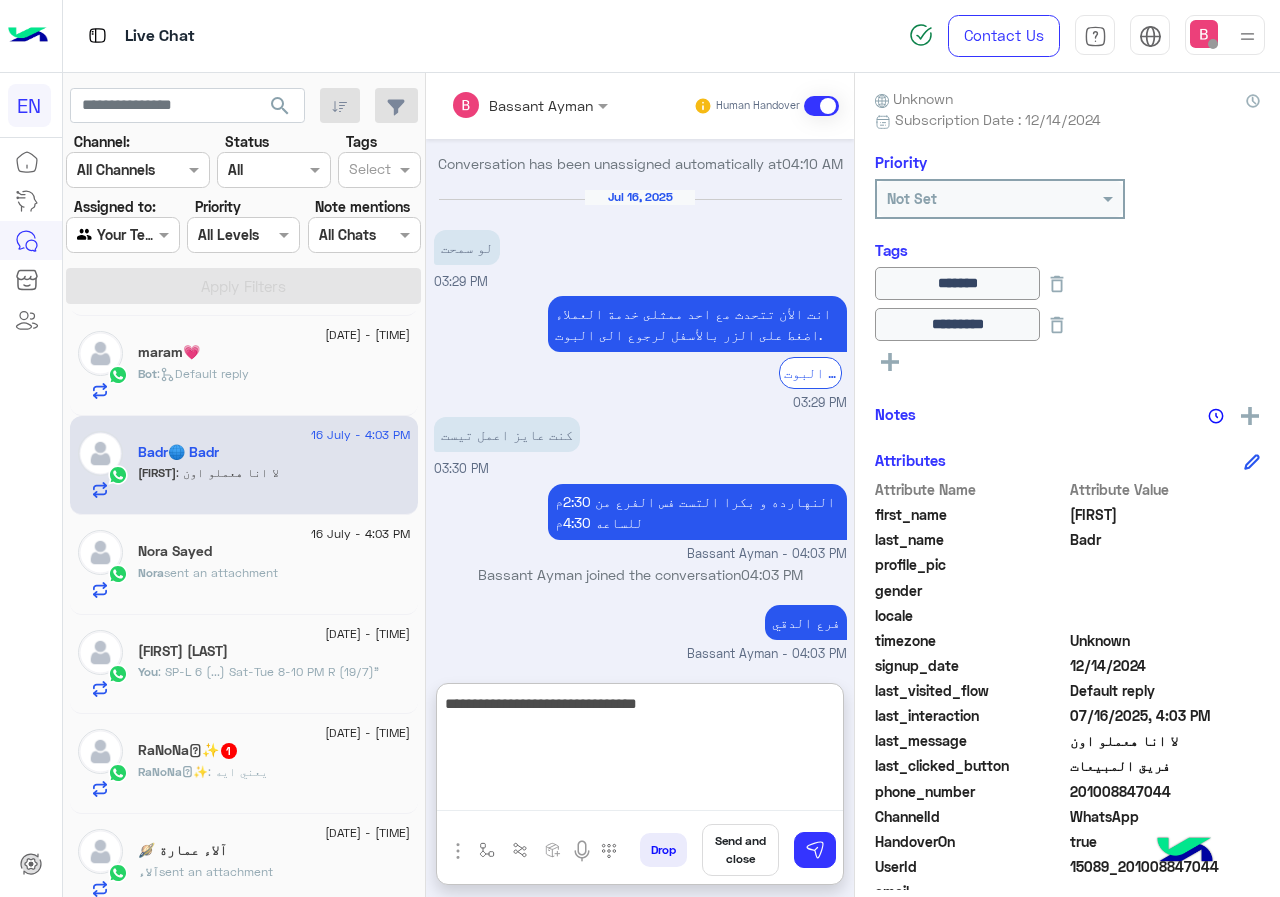 type on "**********" 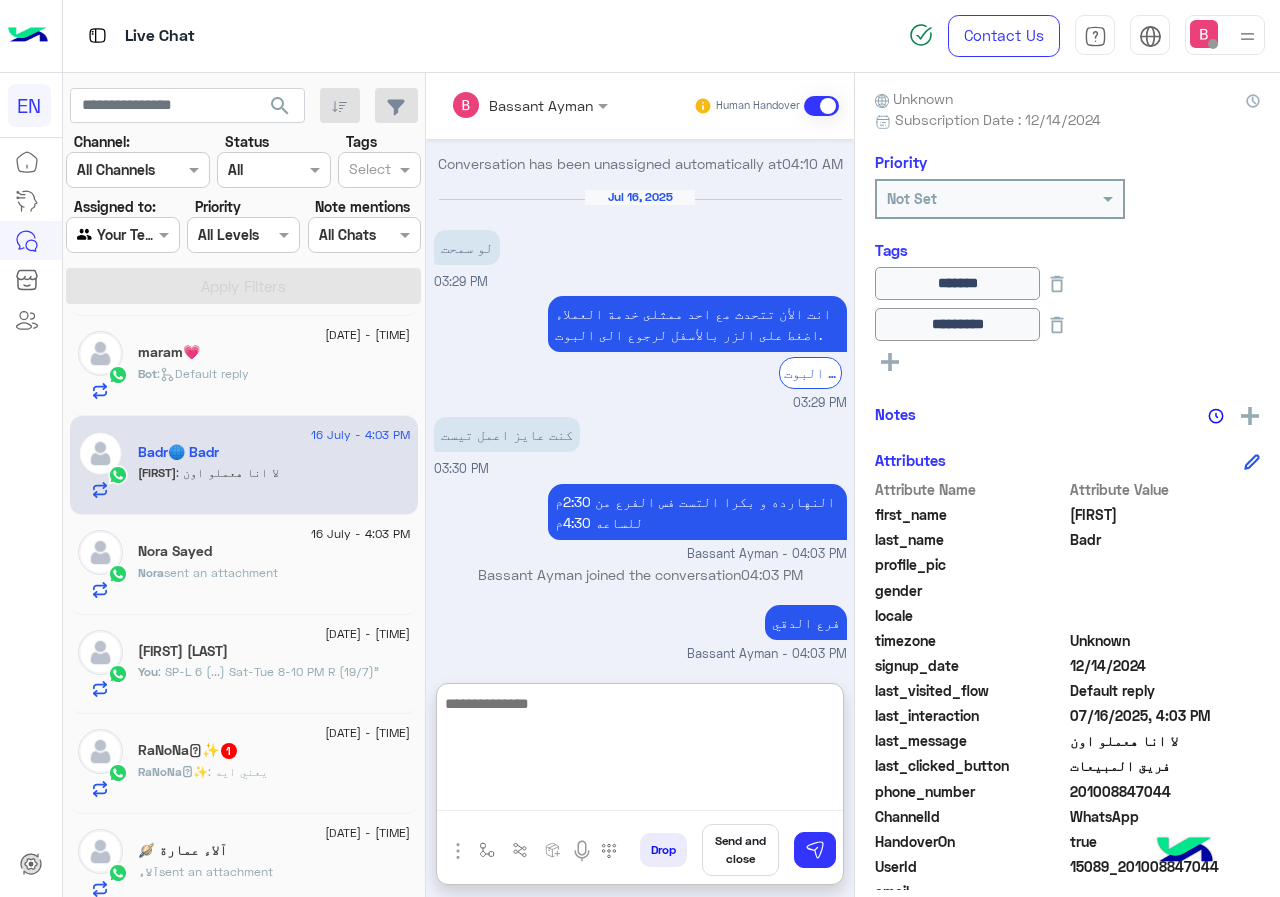 scroll, scrollTop: 1119, scrollLeft: 0, axis: vertical 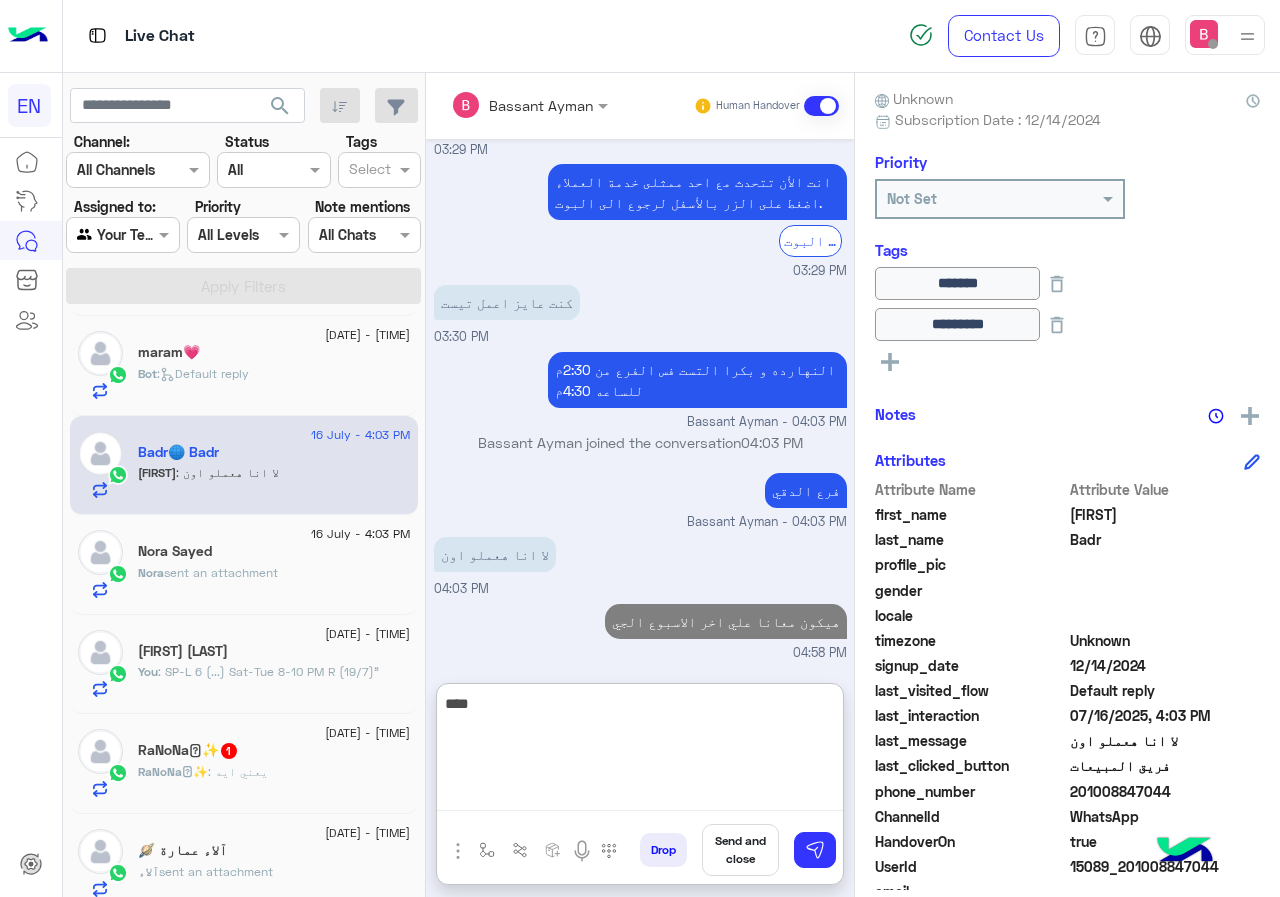 type on "****" 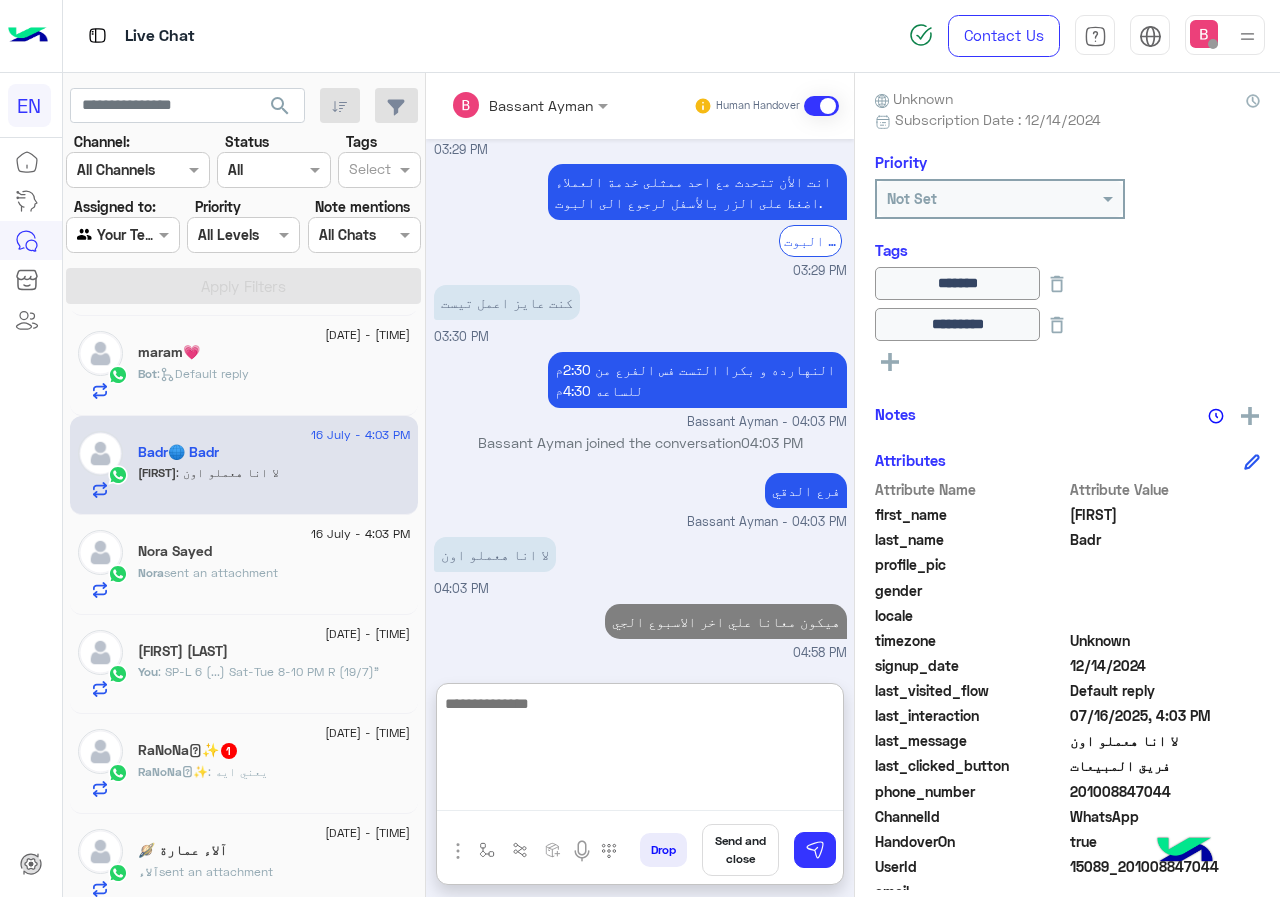 scroll, scrollTop: 1182, scrollLeft: 0, axis: vertical 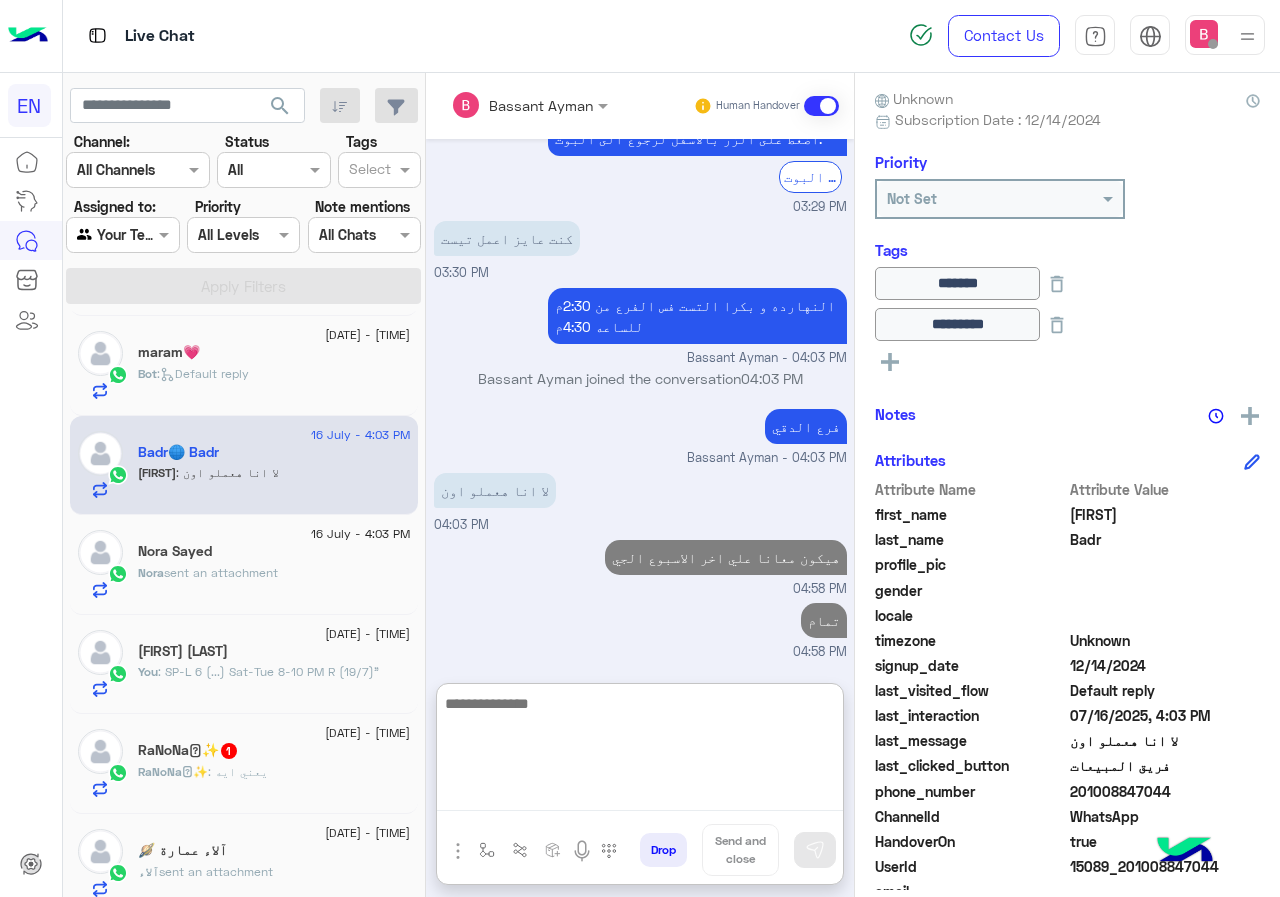 type on "*" 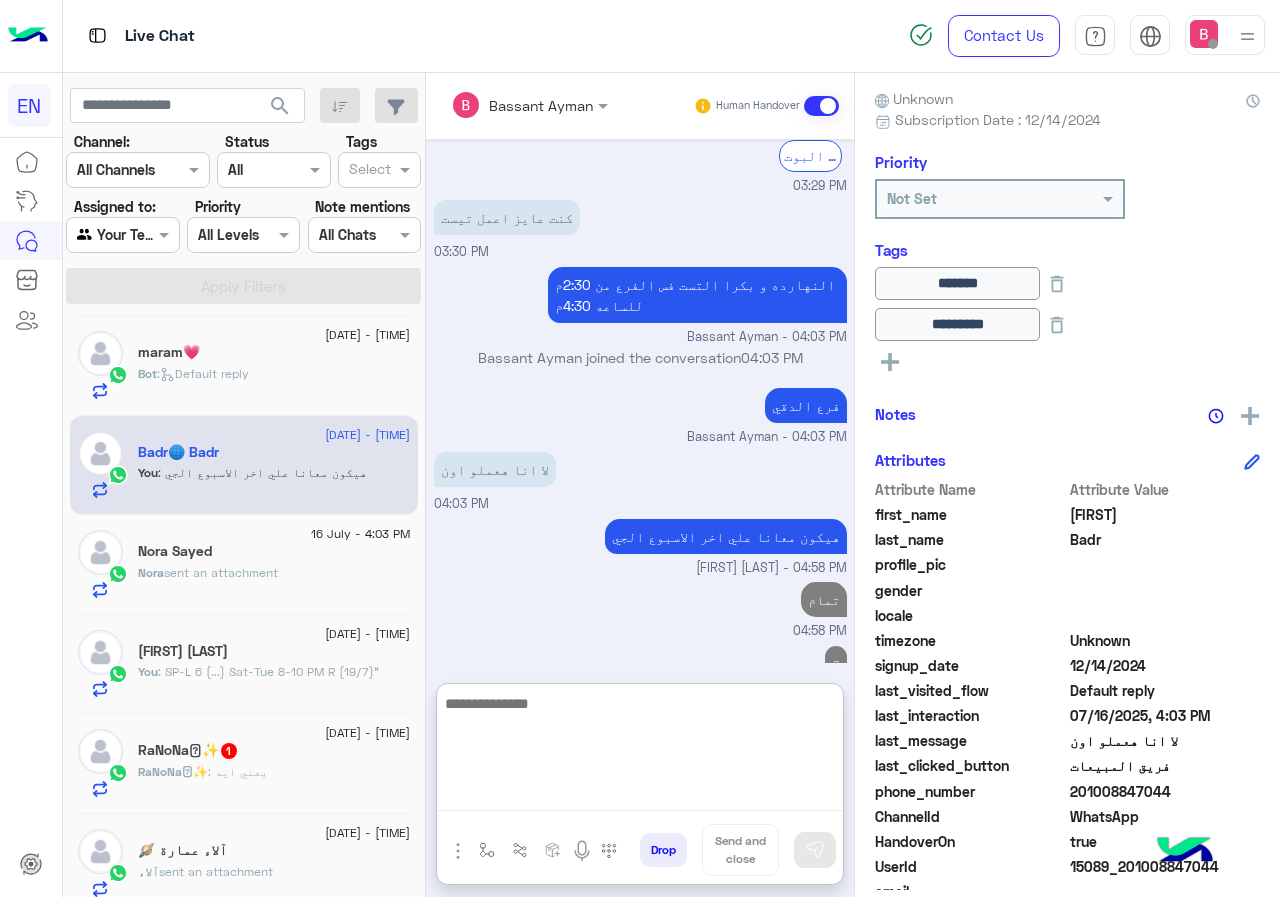 scroll, scrollTop: 1246, scrollLeft: 0, axis: vertical 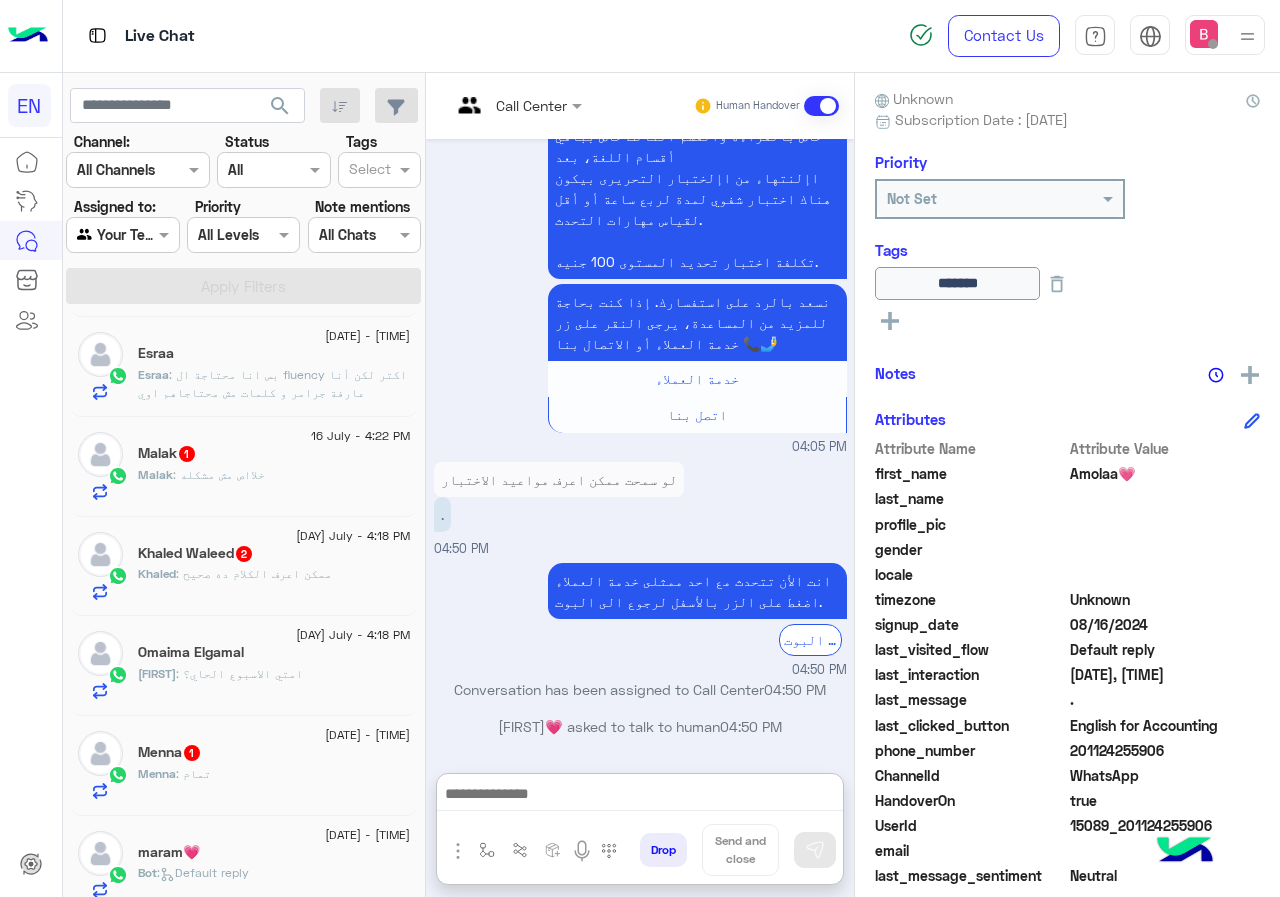 click on "Malak : خلااص مش مشكله" 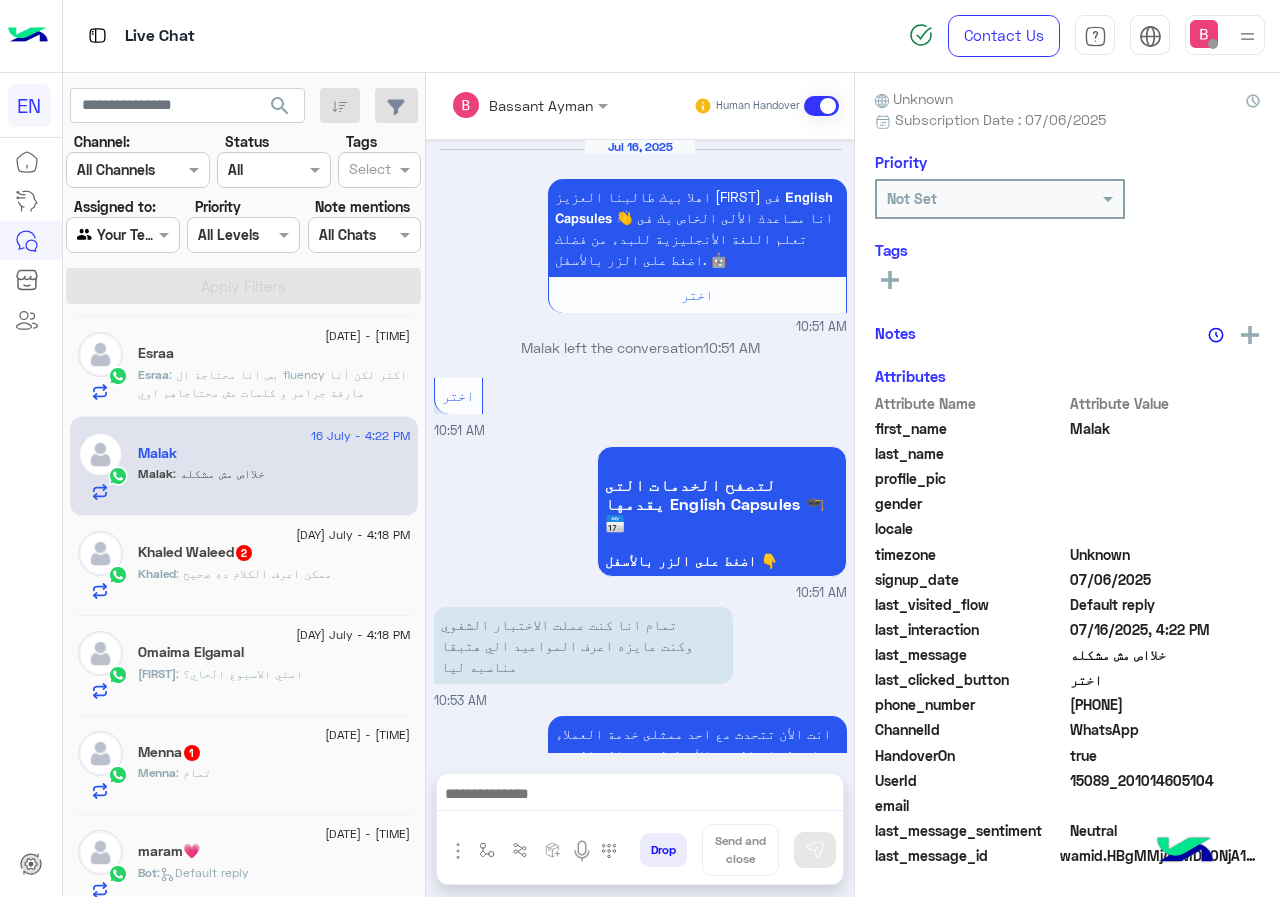 scroll, scrollTop: 825, scrollLeft: 0, axis: vertical 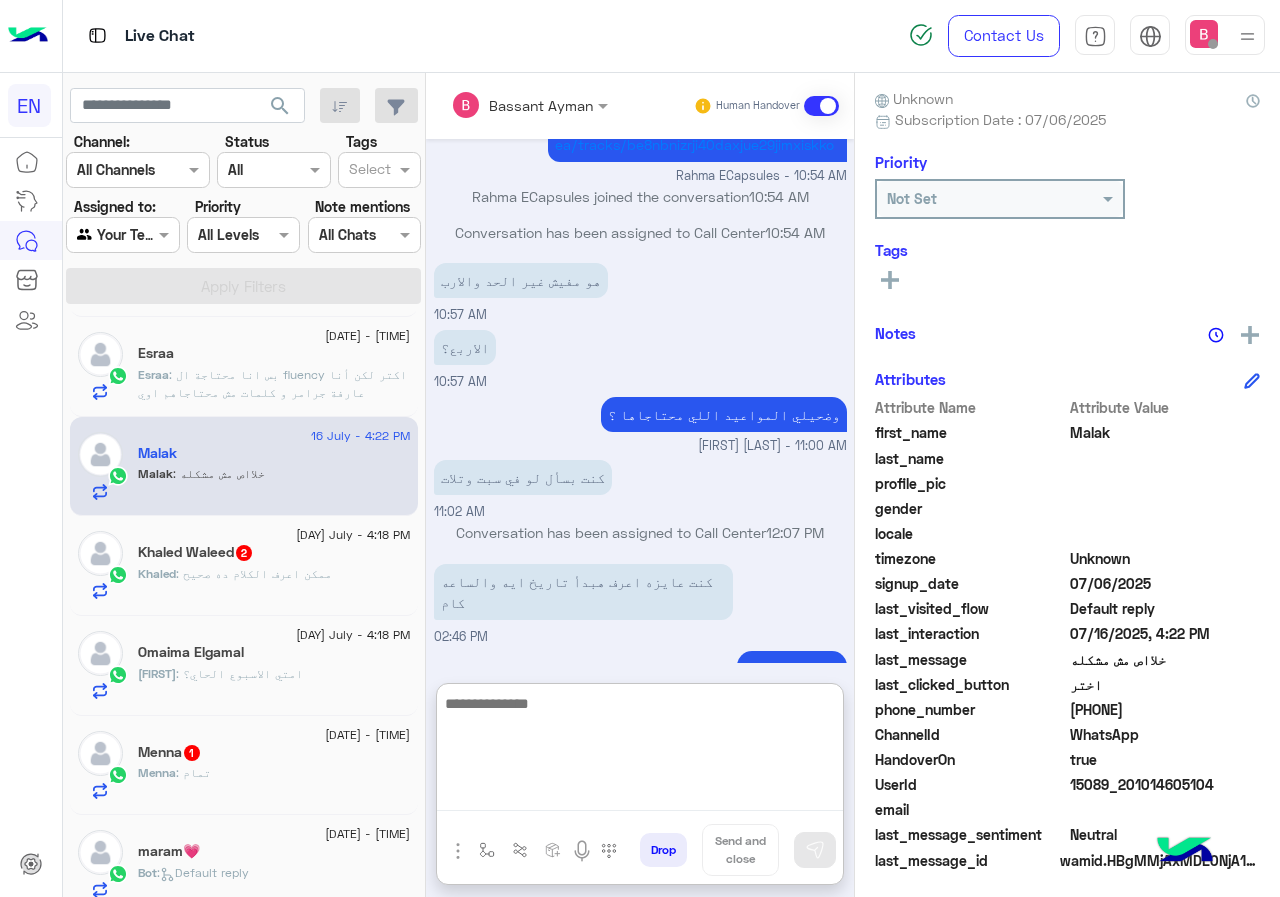 click at bounding box center [640, 751] 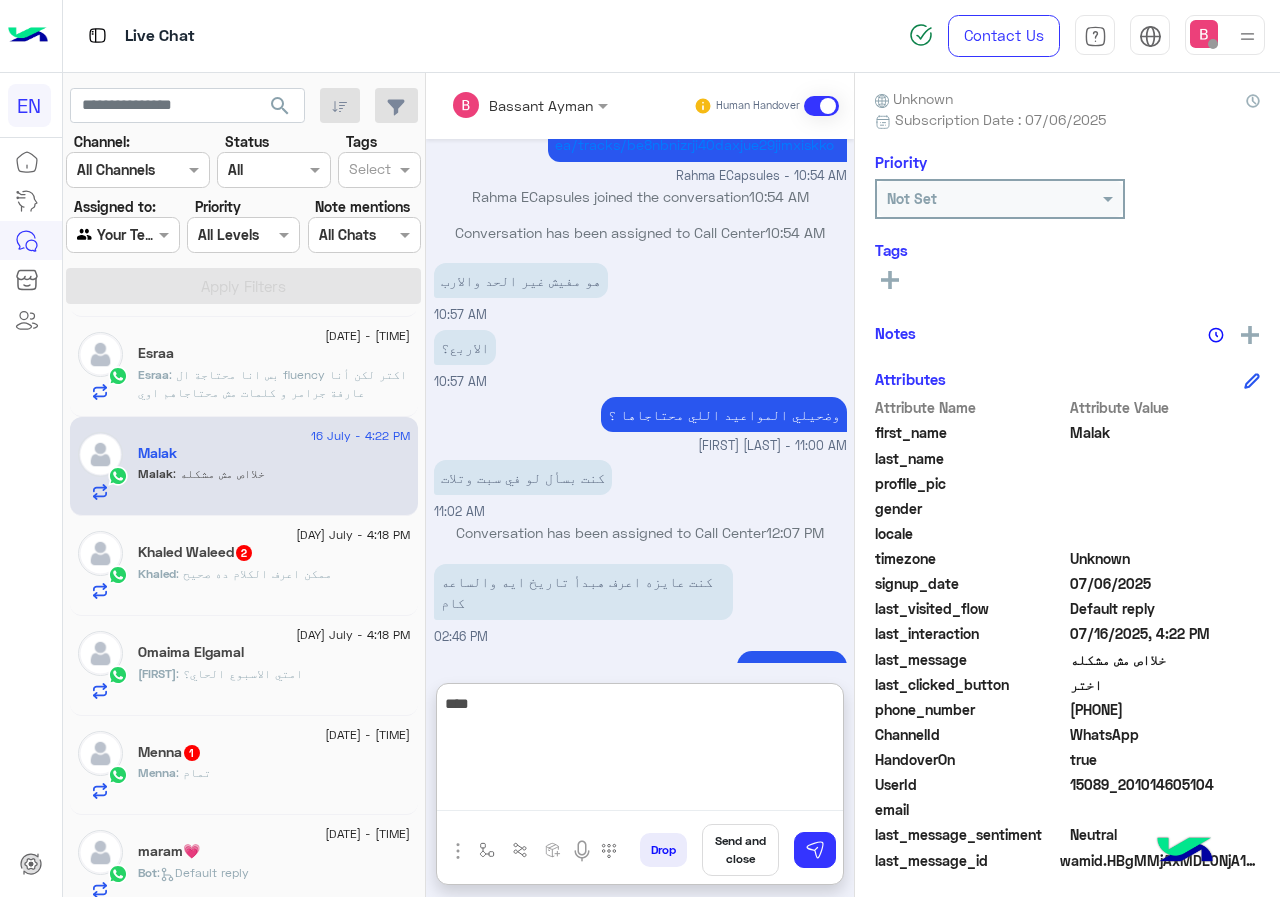 type on "****" 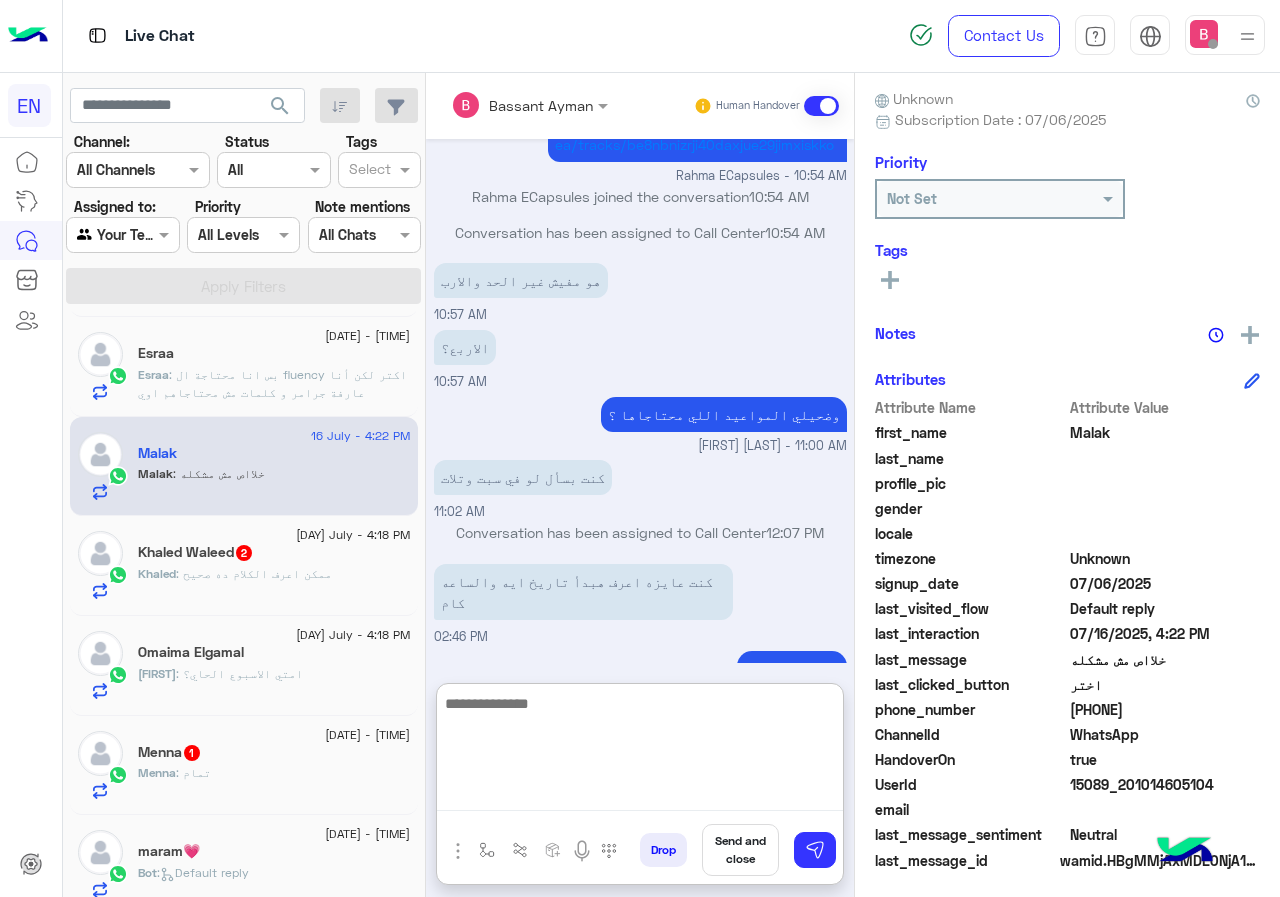 scroll, scrollTop: 978, scrollLeft: 0, axis: vertical 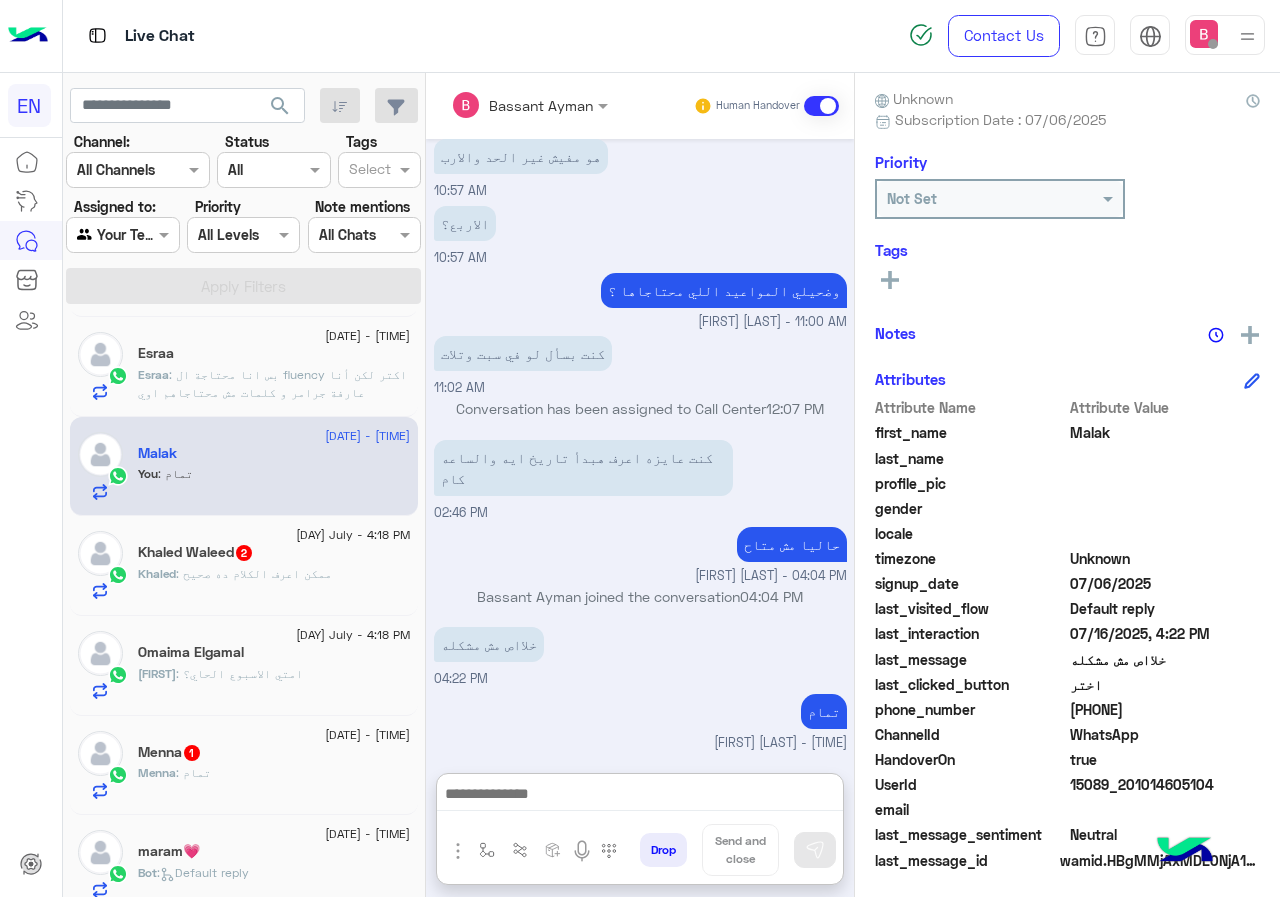 click on ": ممكن اعرف الكلام ده صحيح" 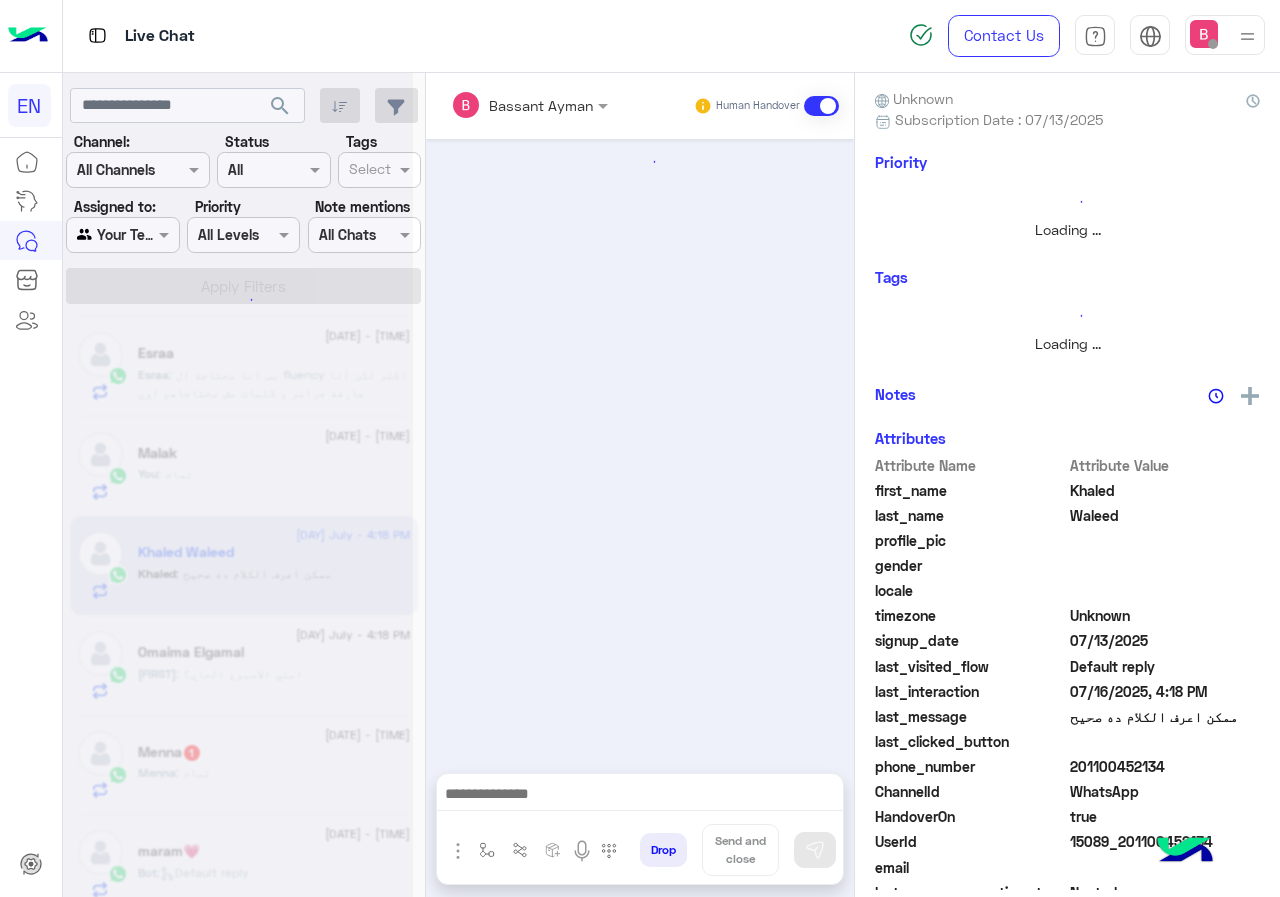 scroll, scrollTop: 729, scrollLeft: 0, axis: vertical 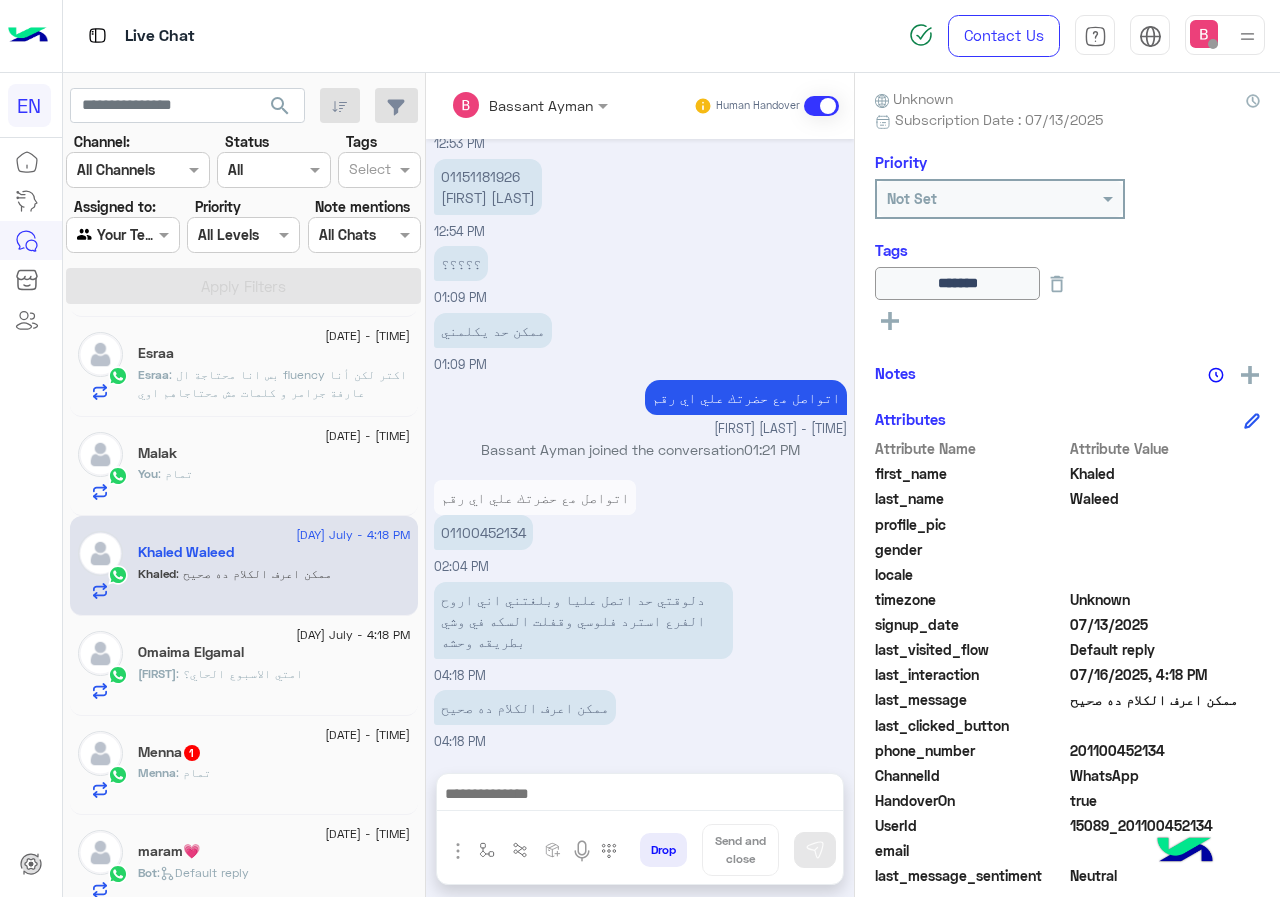 drag, startPoint x: 1071, startPoint y: 750, endPoint x: 1188, endPoint y: 758, distance: 117.273186 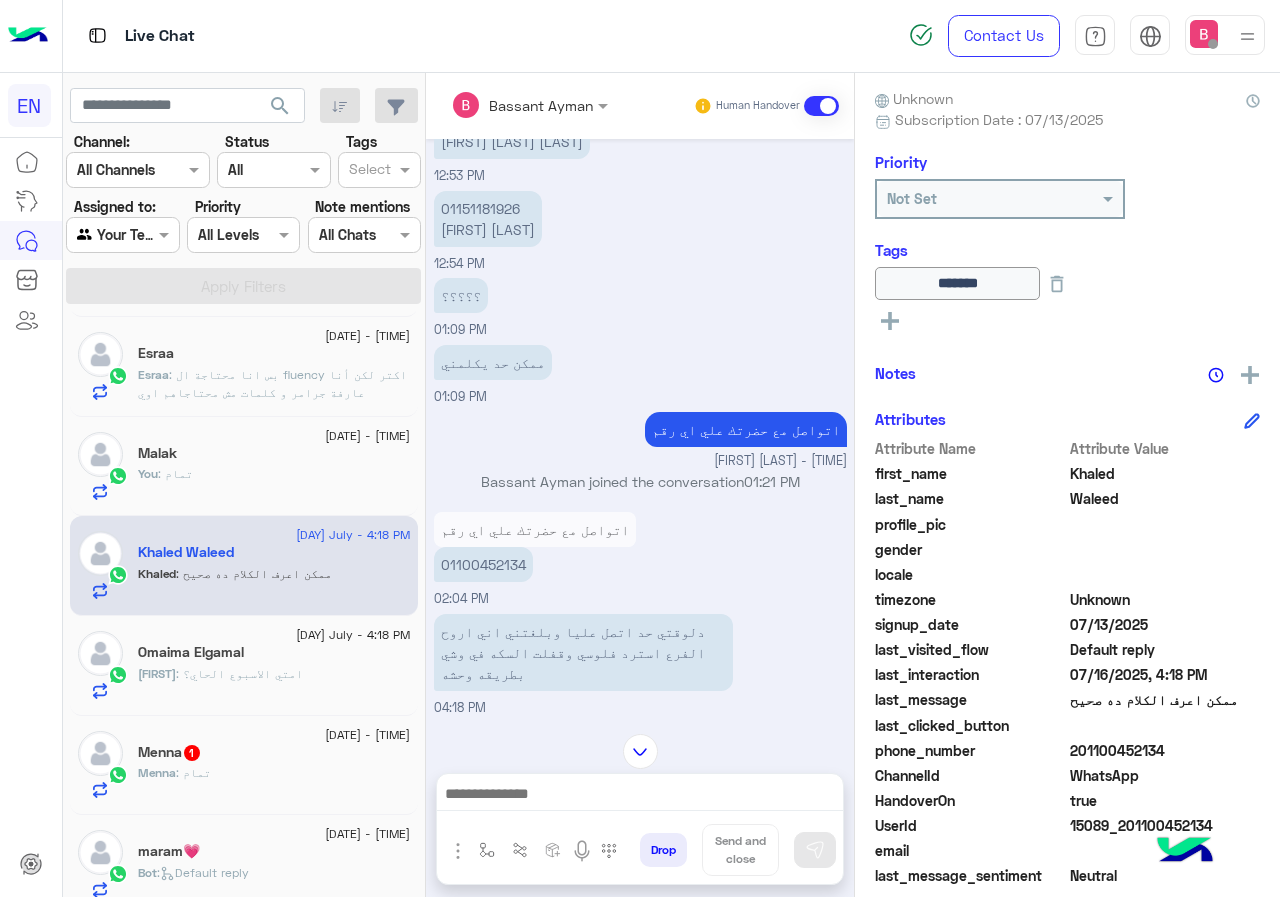 scroll, scrollTop: 728, scrollLeft: 0, axis: vertical 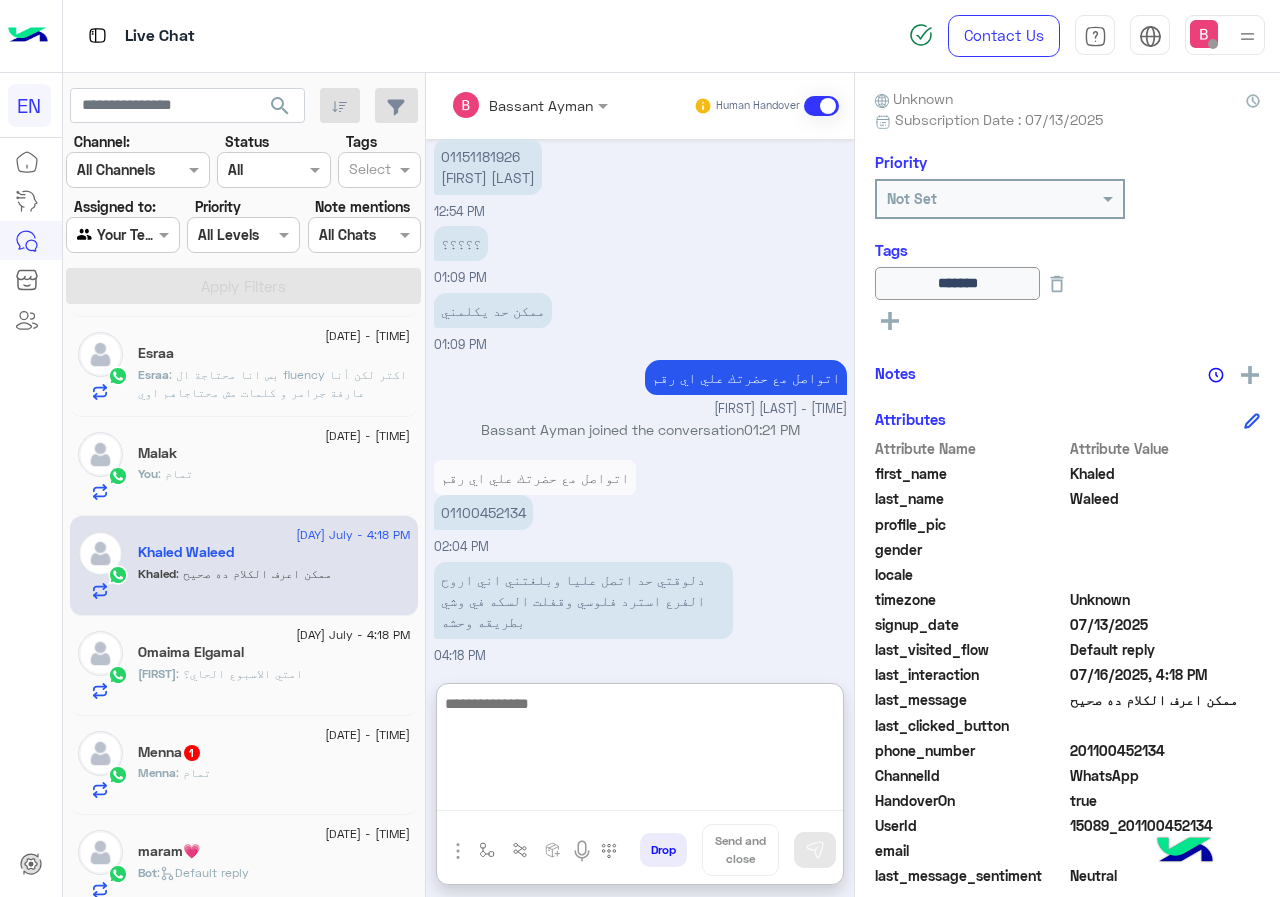click at bounding box center (640, 751) 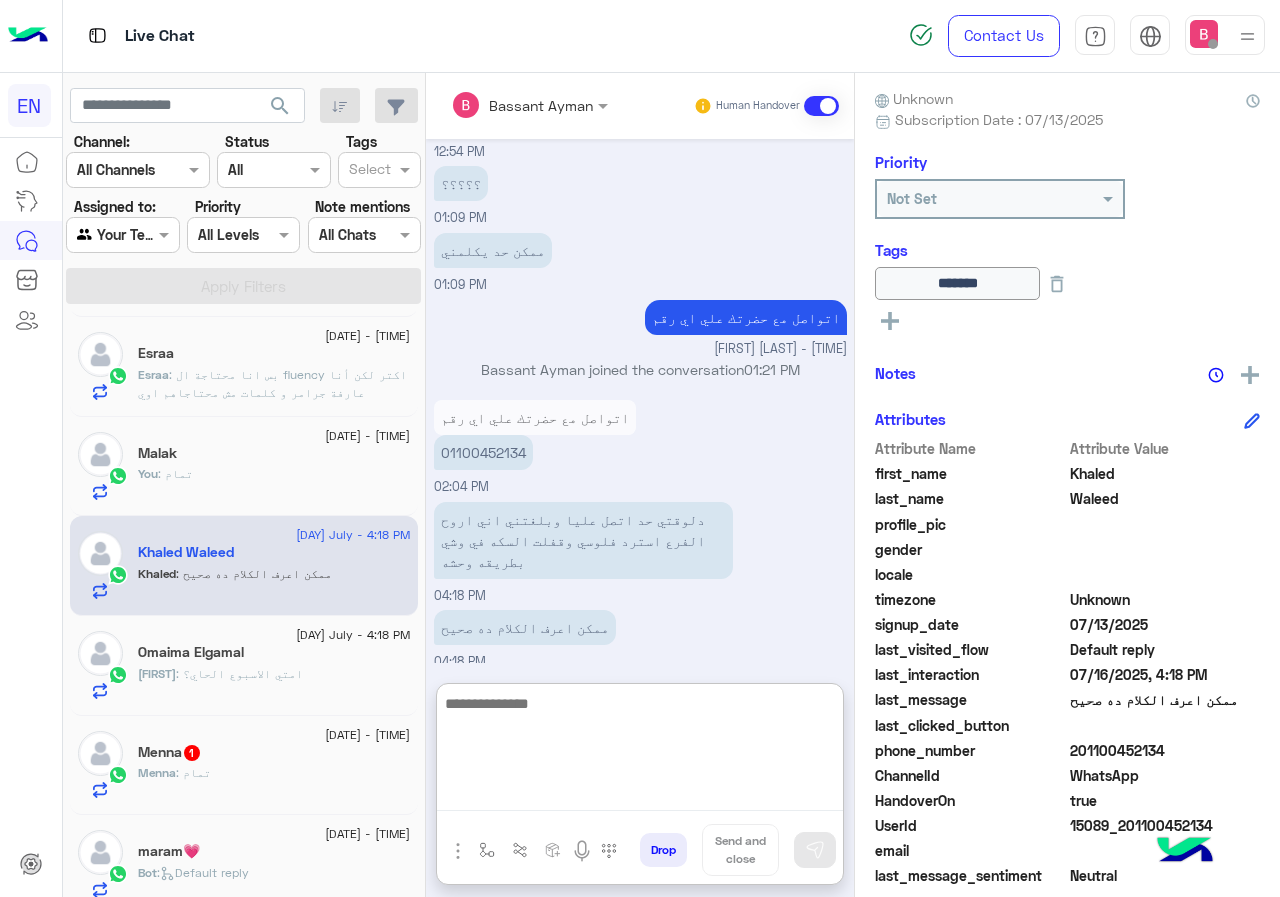 scroll, scrollTop: 818, scrollLeft: 0, axis: vertical 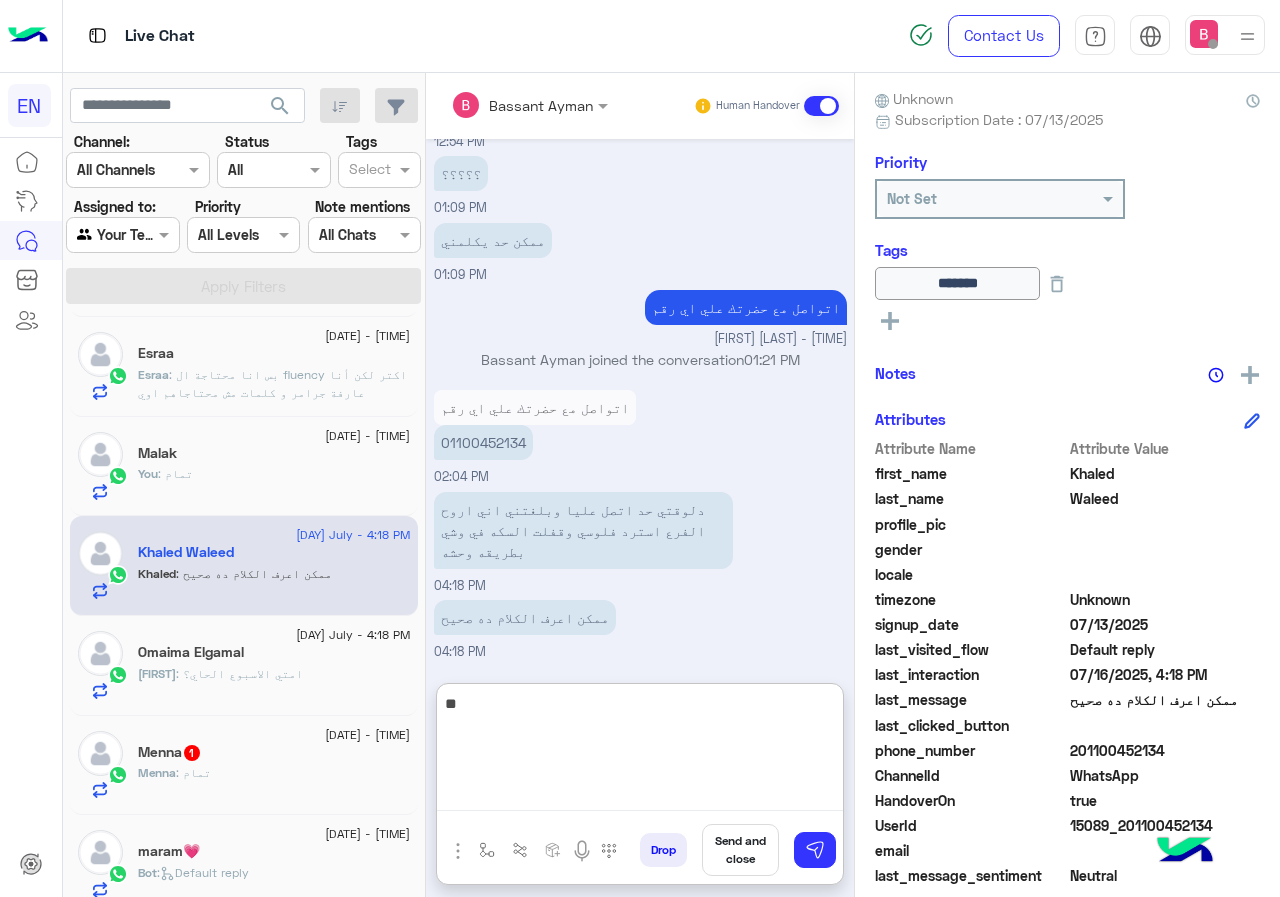 type on "*" 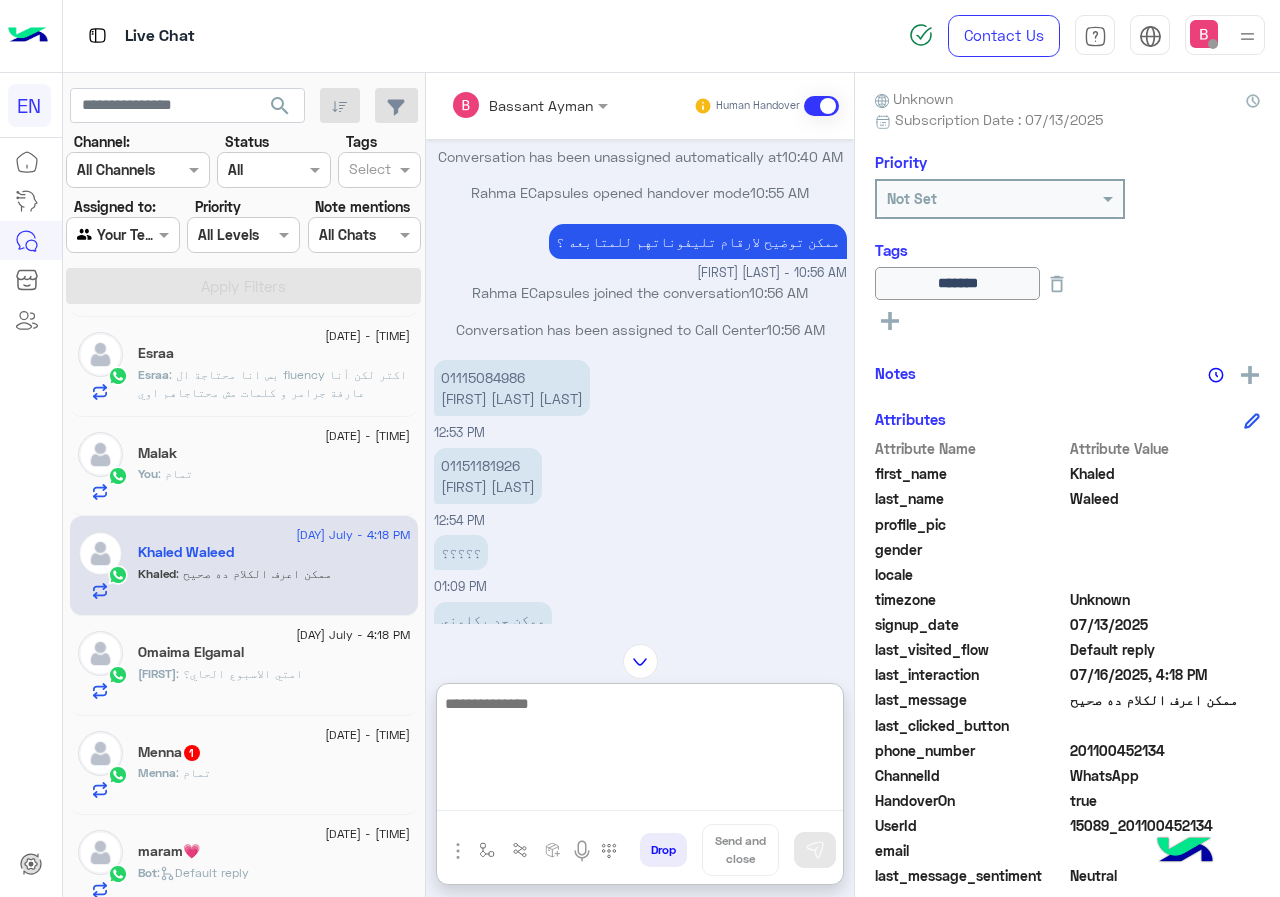 scroll, scrollTop: 418, scrollLeft: 0, axis: vertical 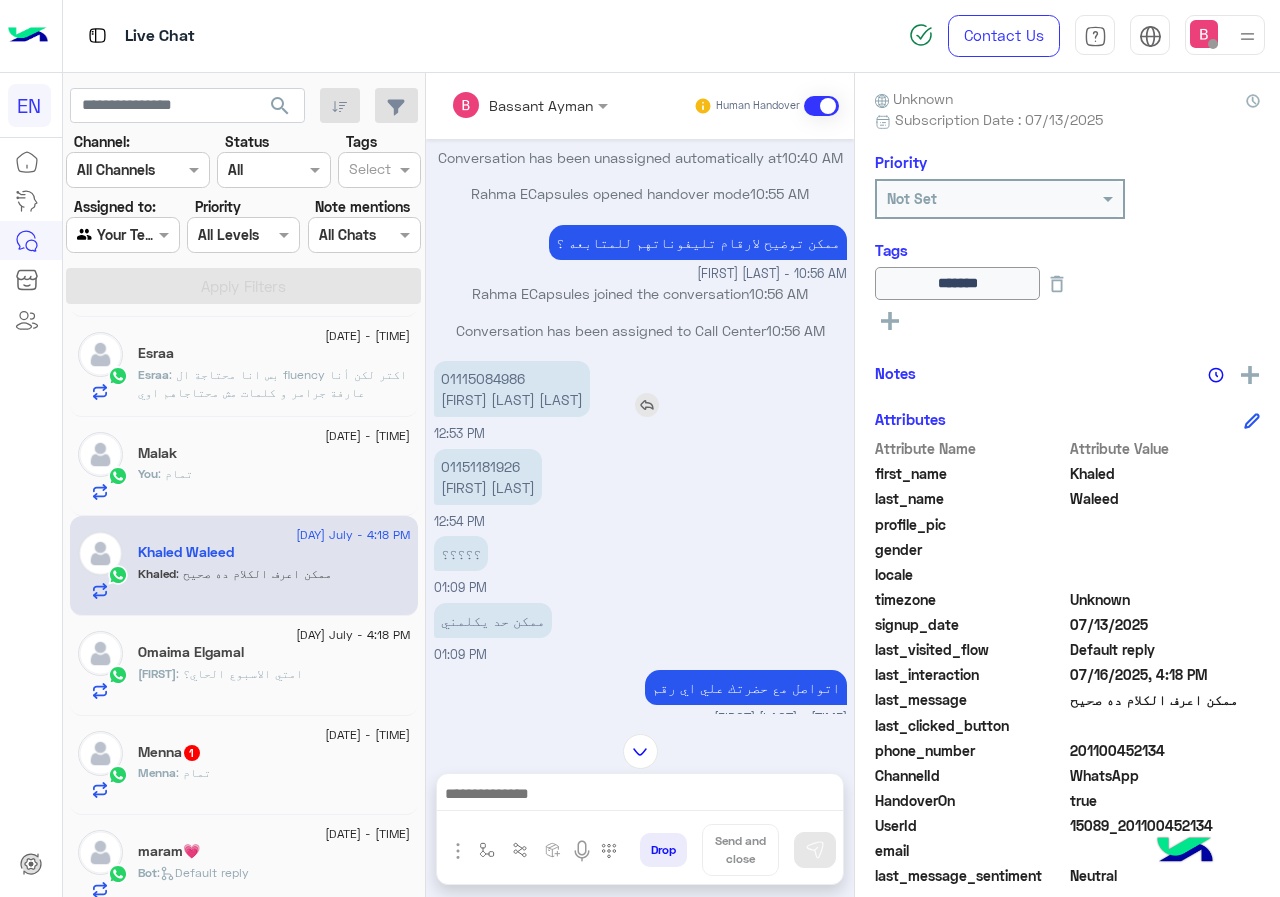 drag, startPoint x: 433, startPoint y: 398, endPoint x: 556, endPoint y: 404, distance: 123.146255 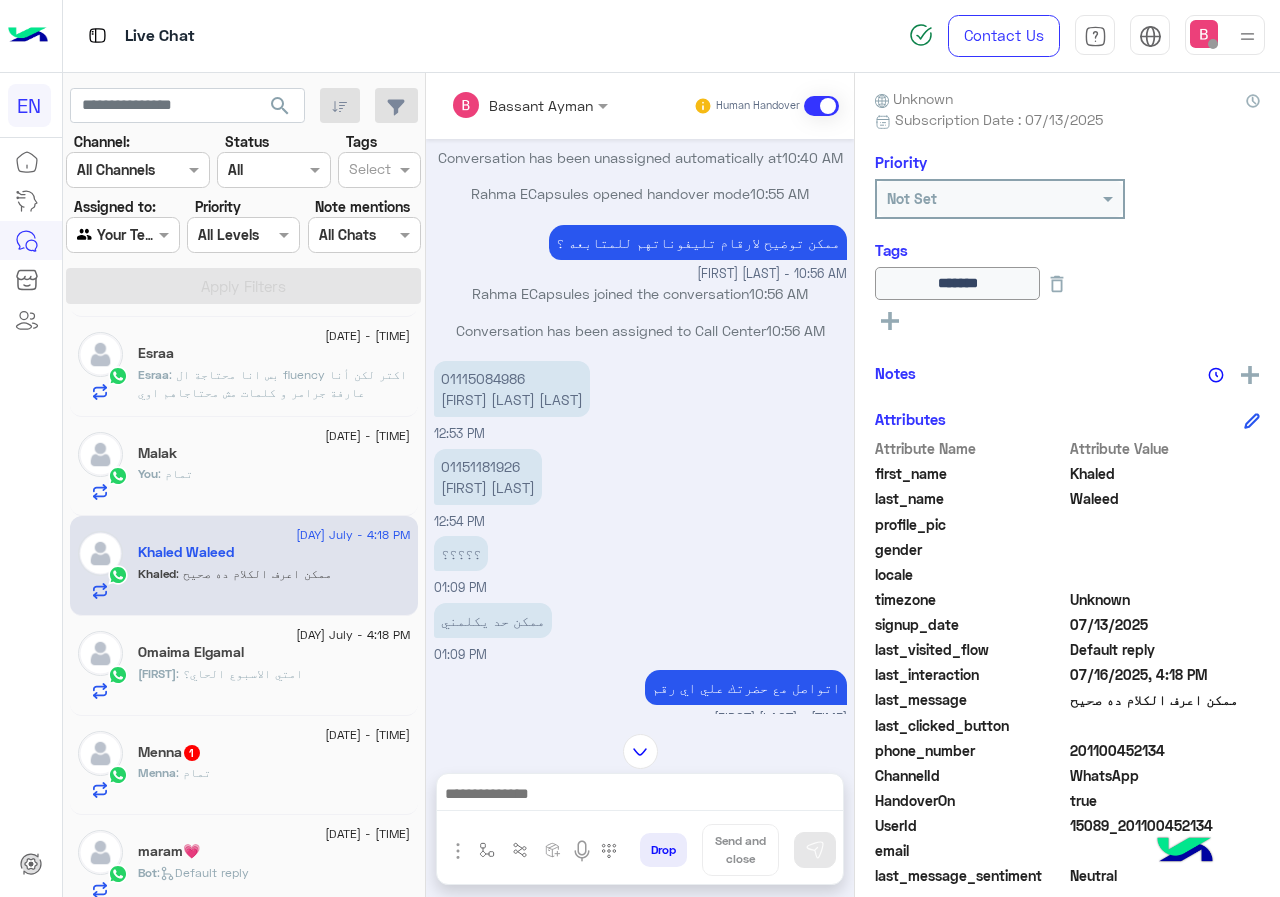 drag, startPoint x: 556, startPoint y: 404, endPoint x: 501, endPoint y: 381, distance: 59.615433 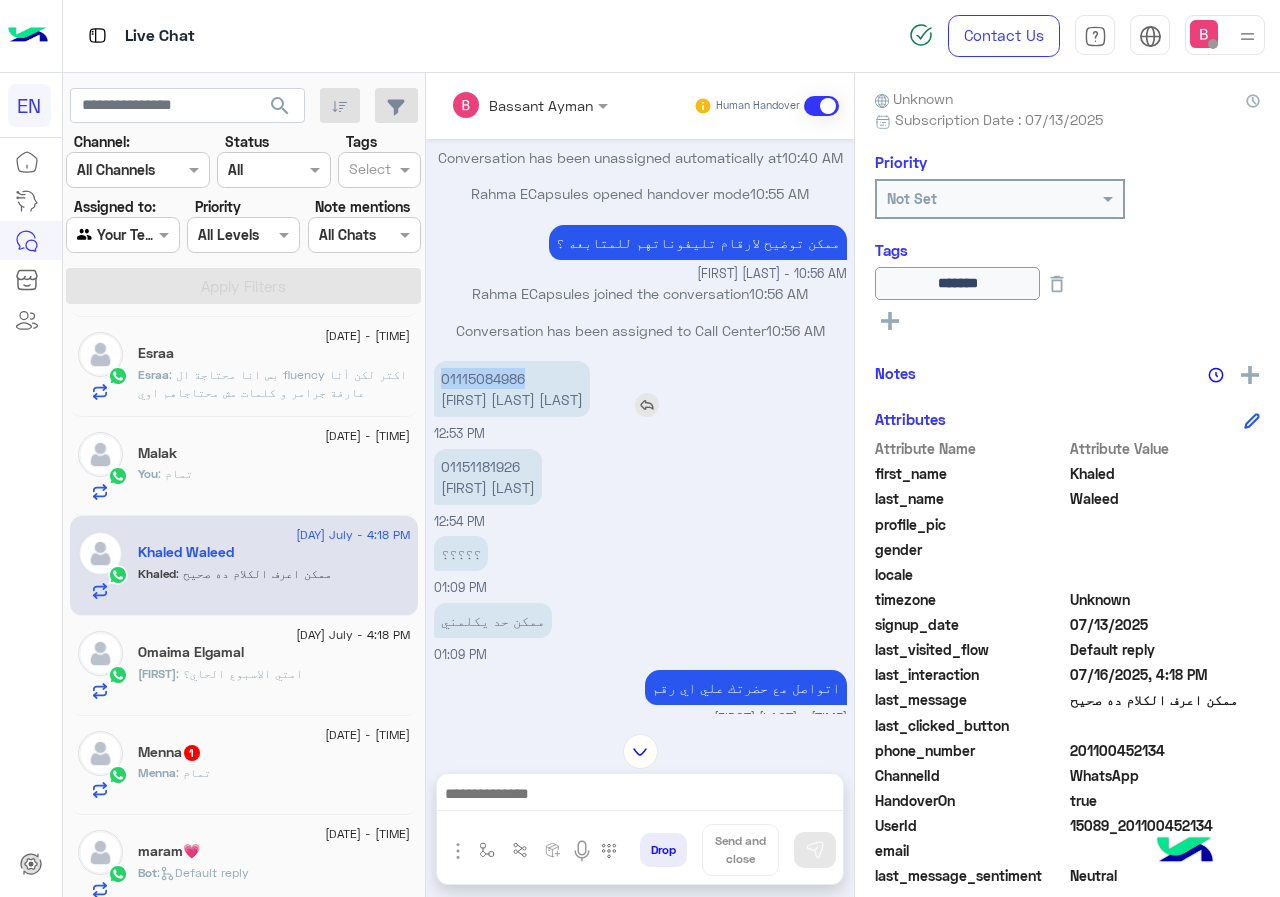 drag, startPoint x: 439, startPoint y: 394, endPoint x: 547, endPoint y: 399, distance: 108.11568 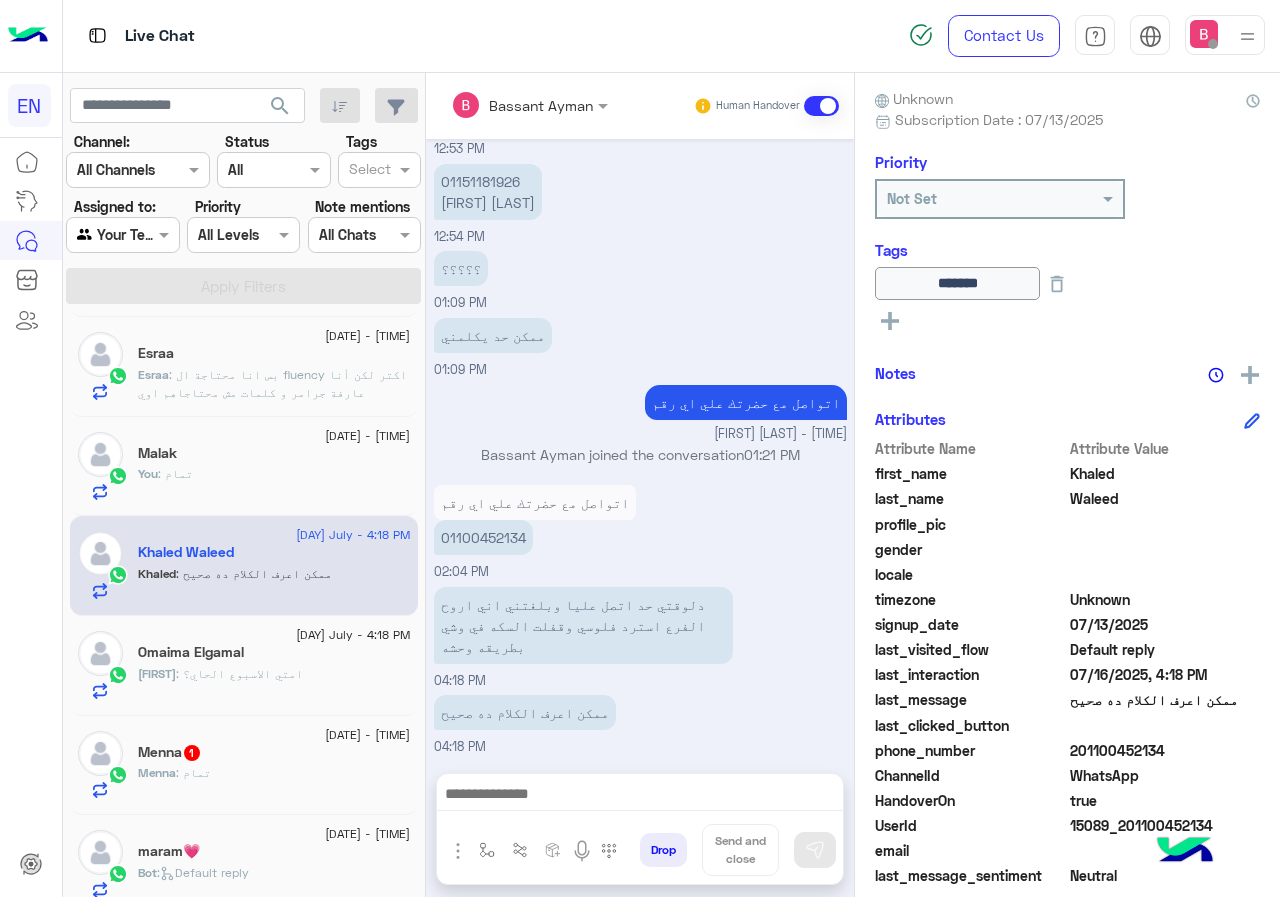 scroll, scrollTop: 728, scrollLeft: 0, axis: vertical 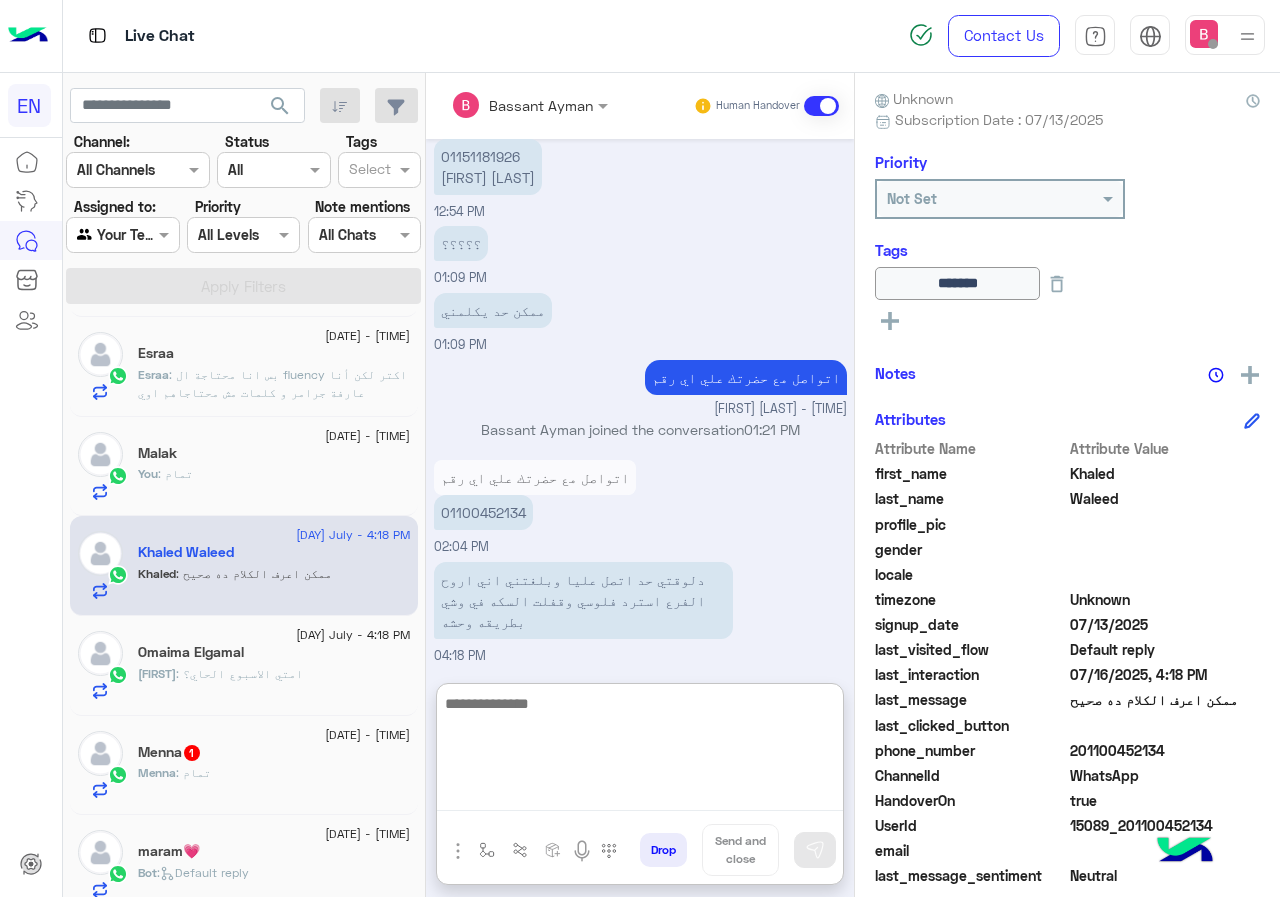 click at bounding box center (640, 751) 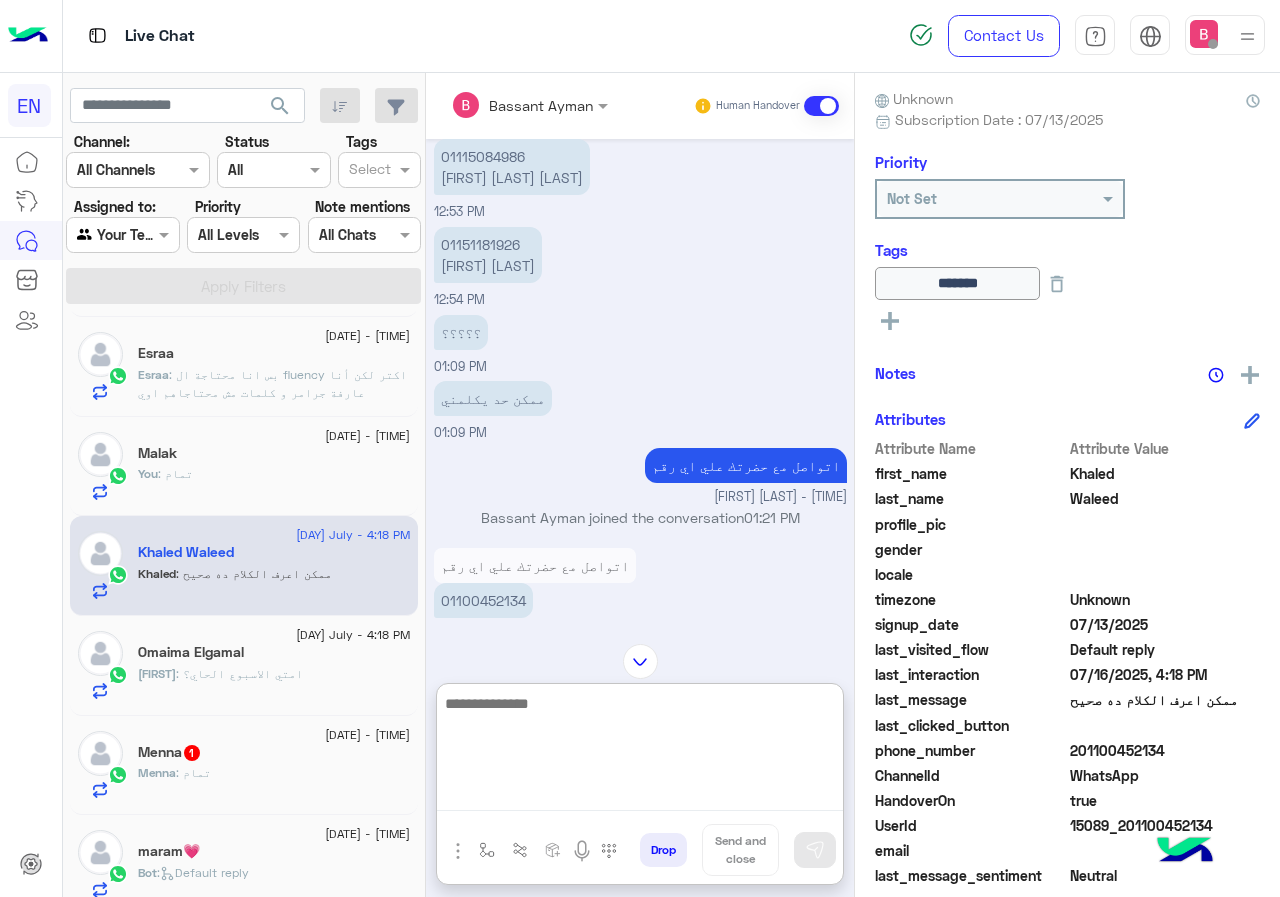 scroll, scrollTop: 1580, scrollLeft: 0, axis: vertical 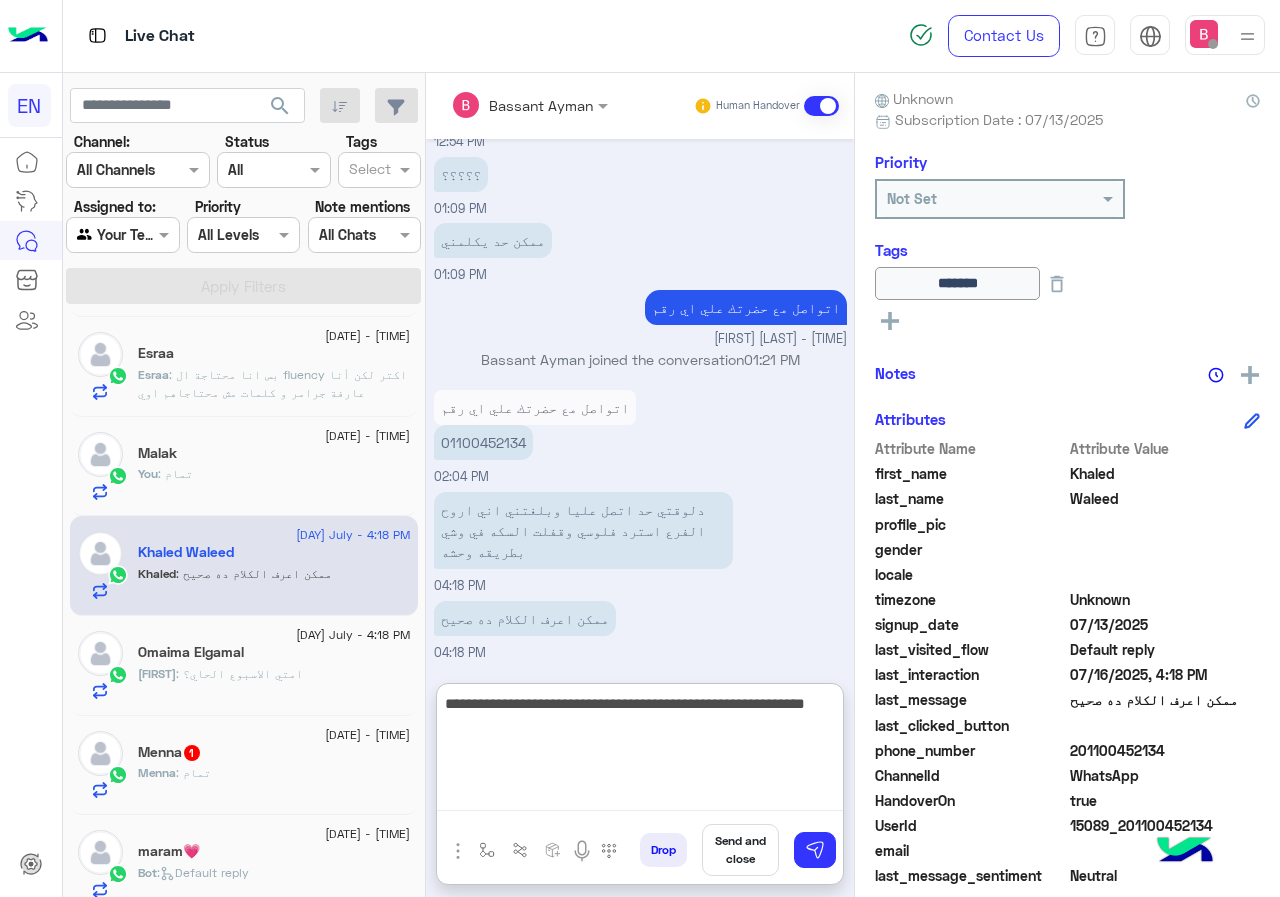 type on "**********" 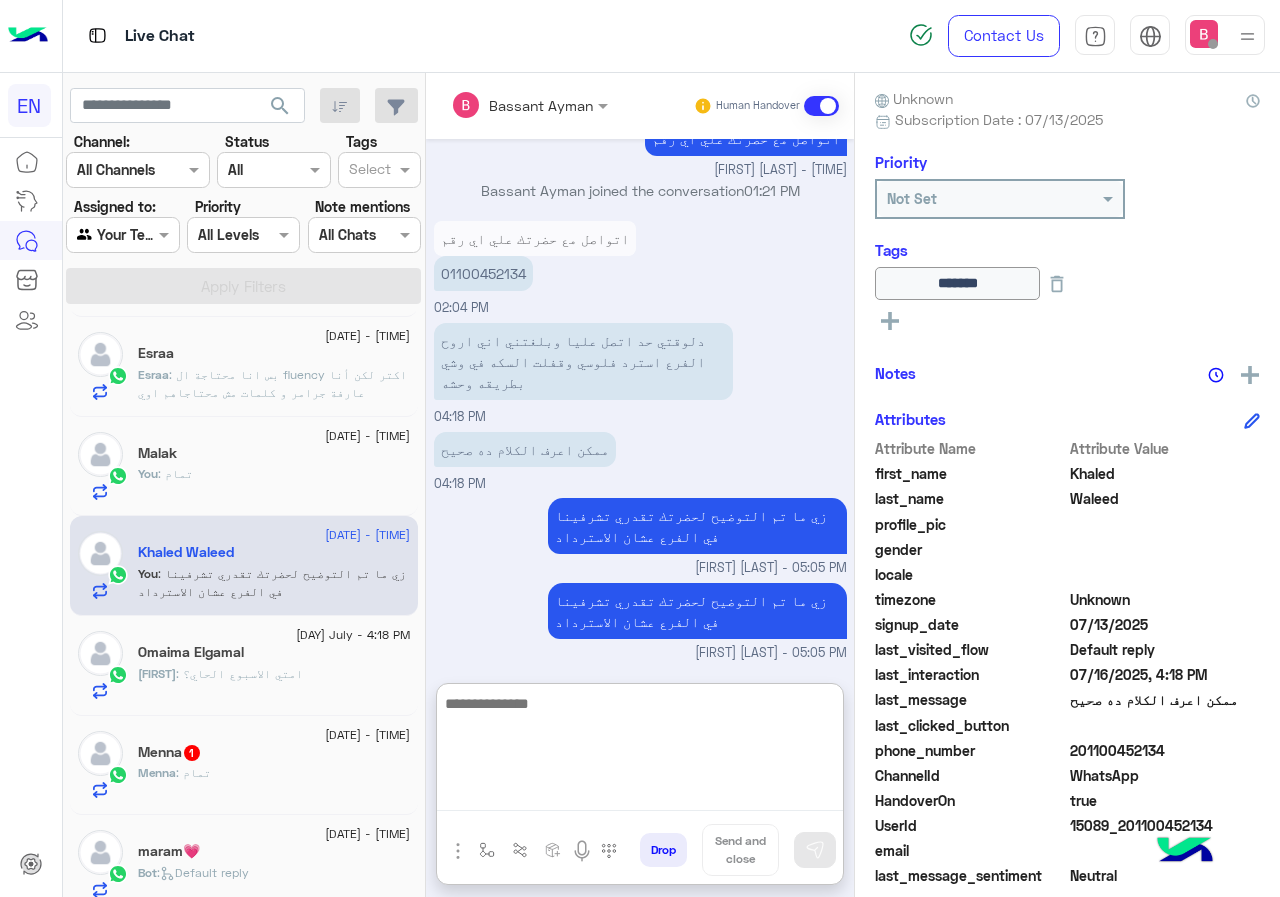 scroll, scrollTop: 1750, scrollLeft: 0, axis: vertical 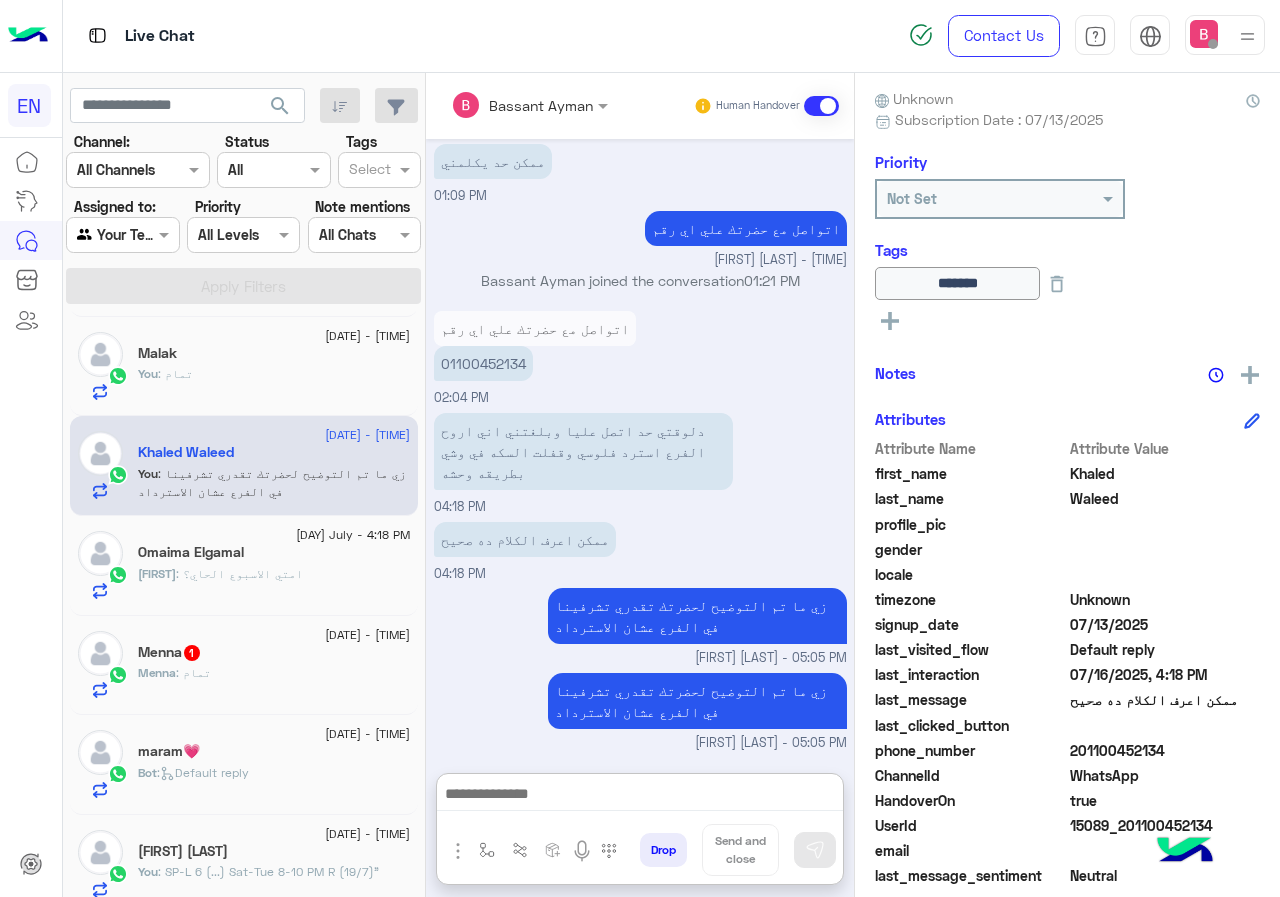 click on "Menna : تمام" 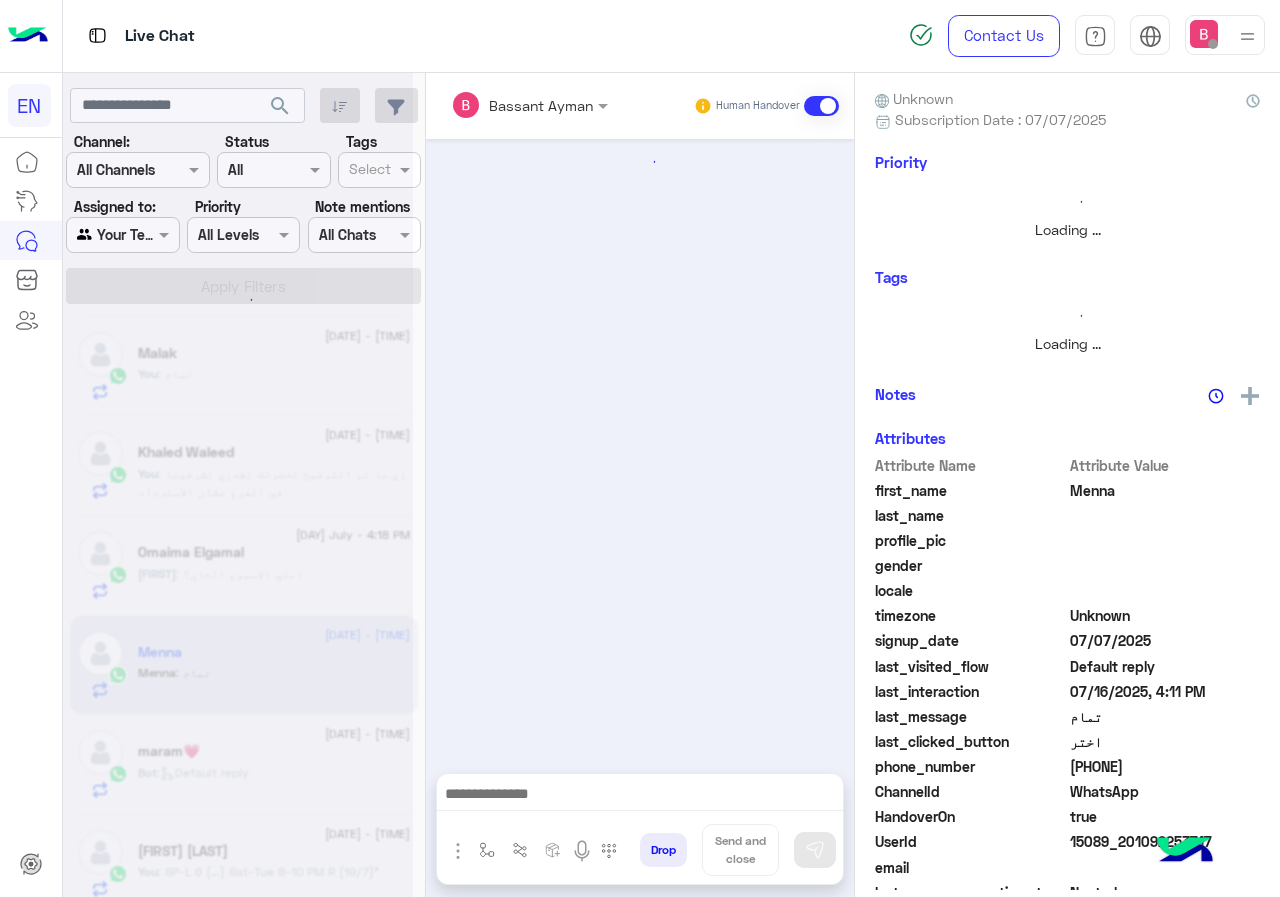 scroll, scrollTop: 0, scrollLeft: 0, axis: both 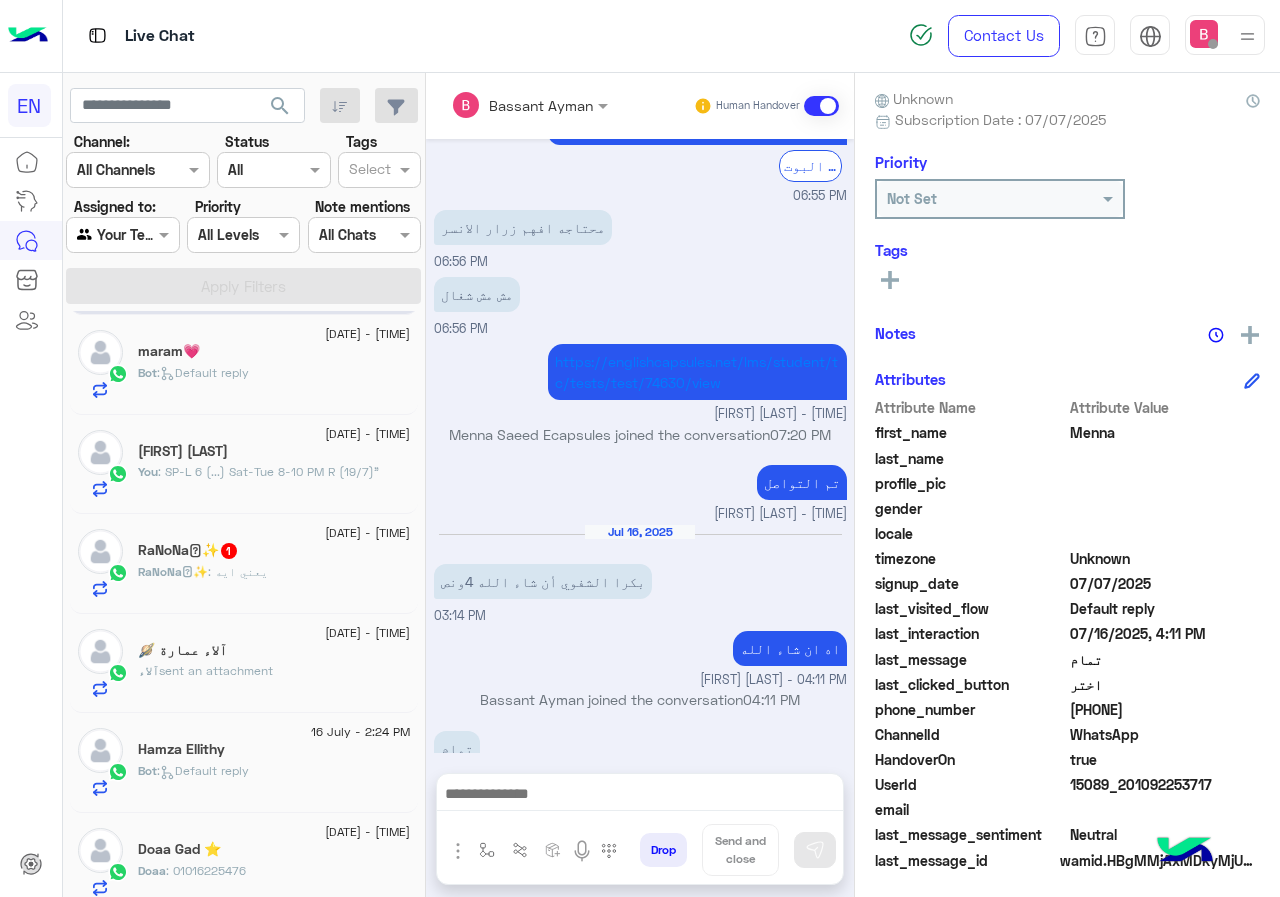 click on "16 July - 3:57 PM  [FIRST]🩷✨   1 [FIRST]🩷✨ : يعني ايه" 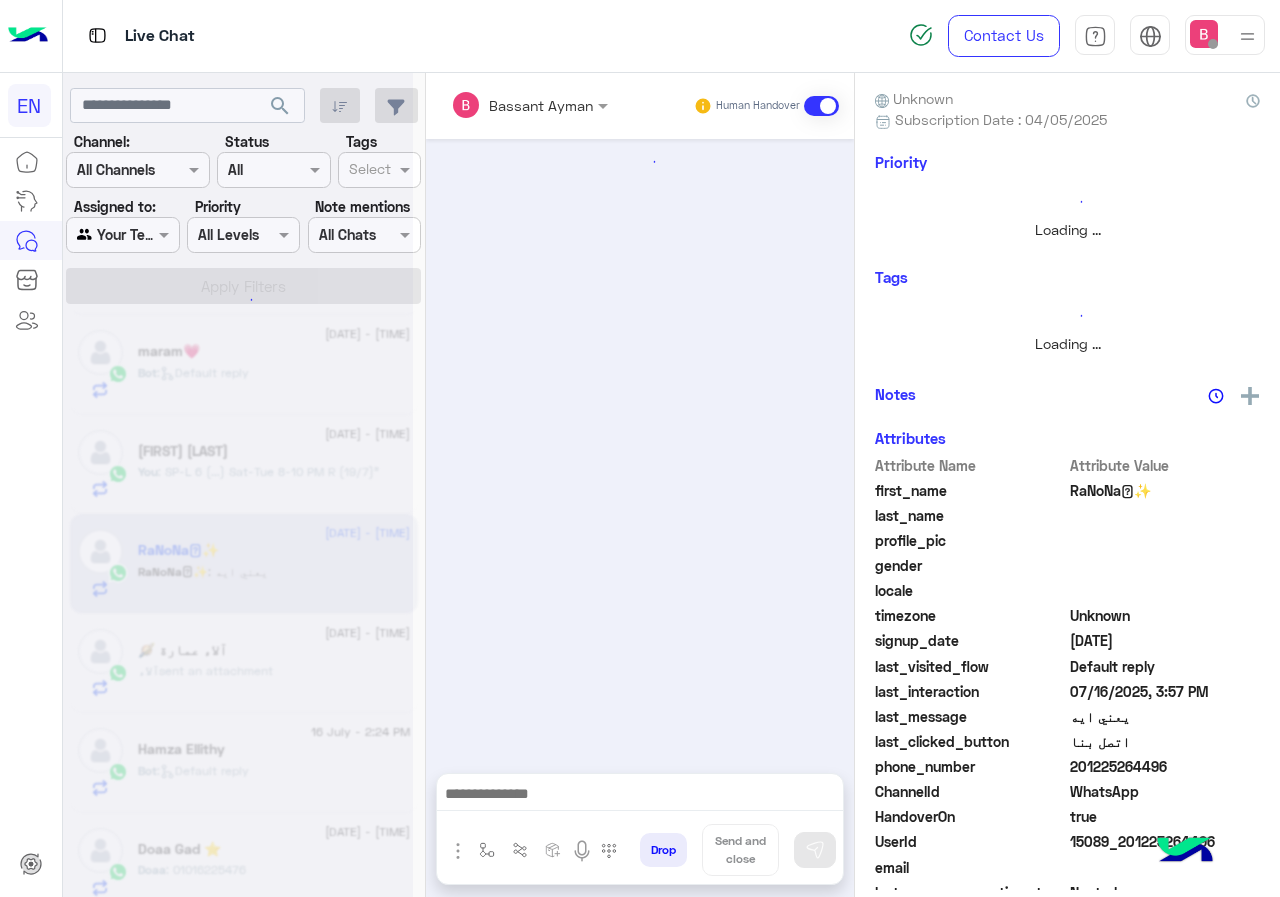 scroll, scrollTop: 0, scrollLeft: 0, axis: both 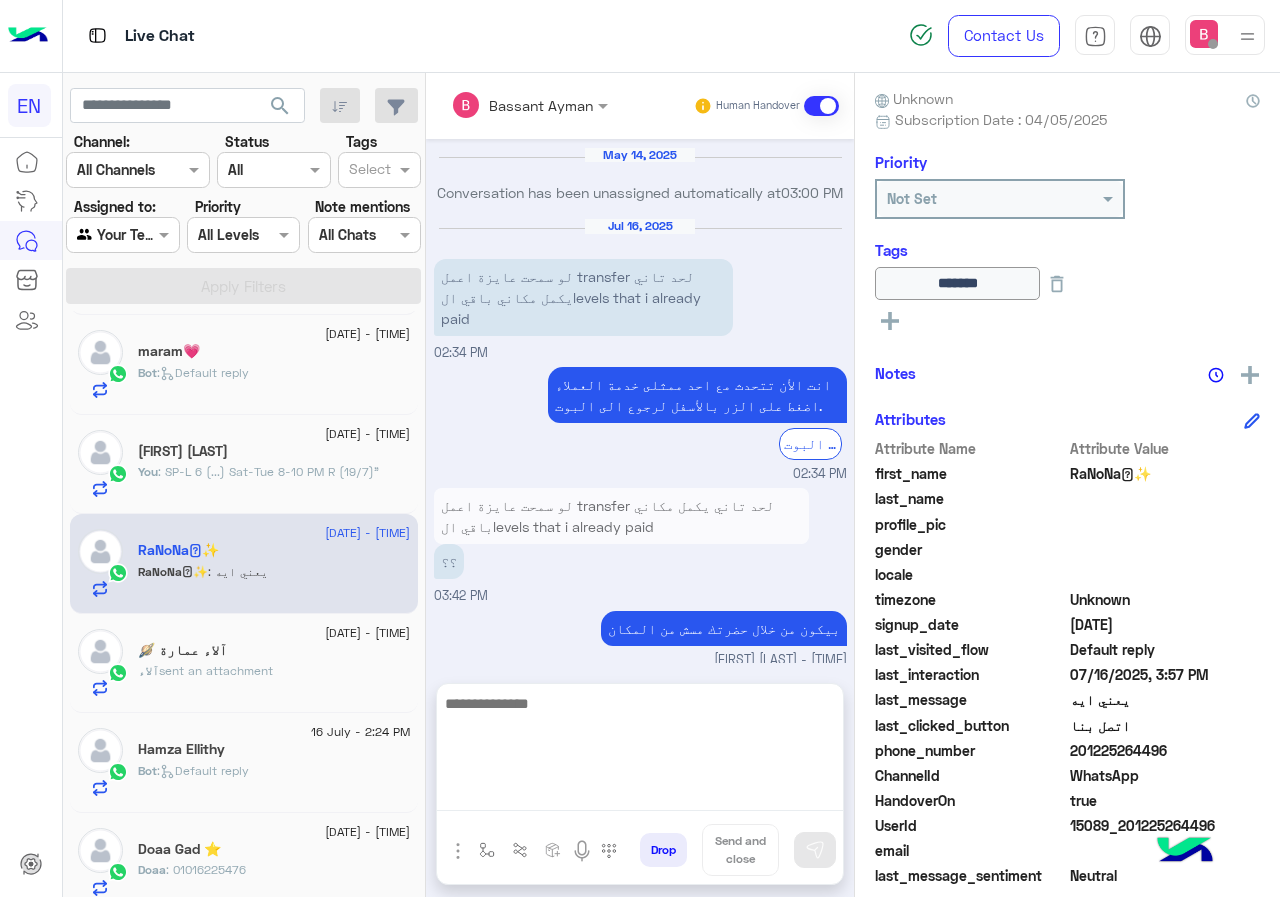 click at bounding box center (640, 751) 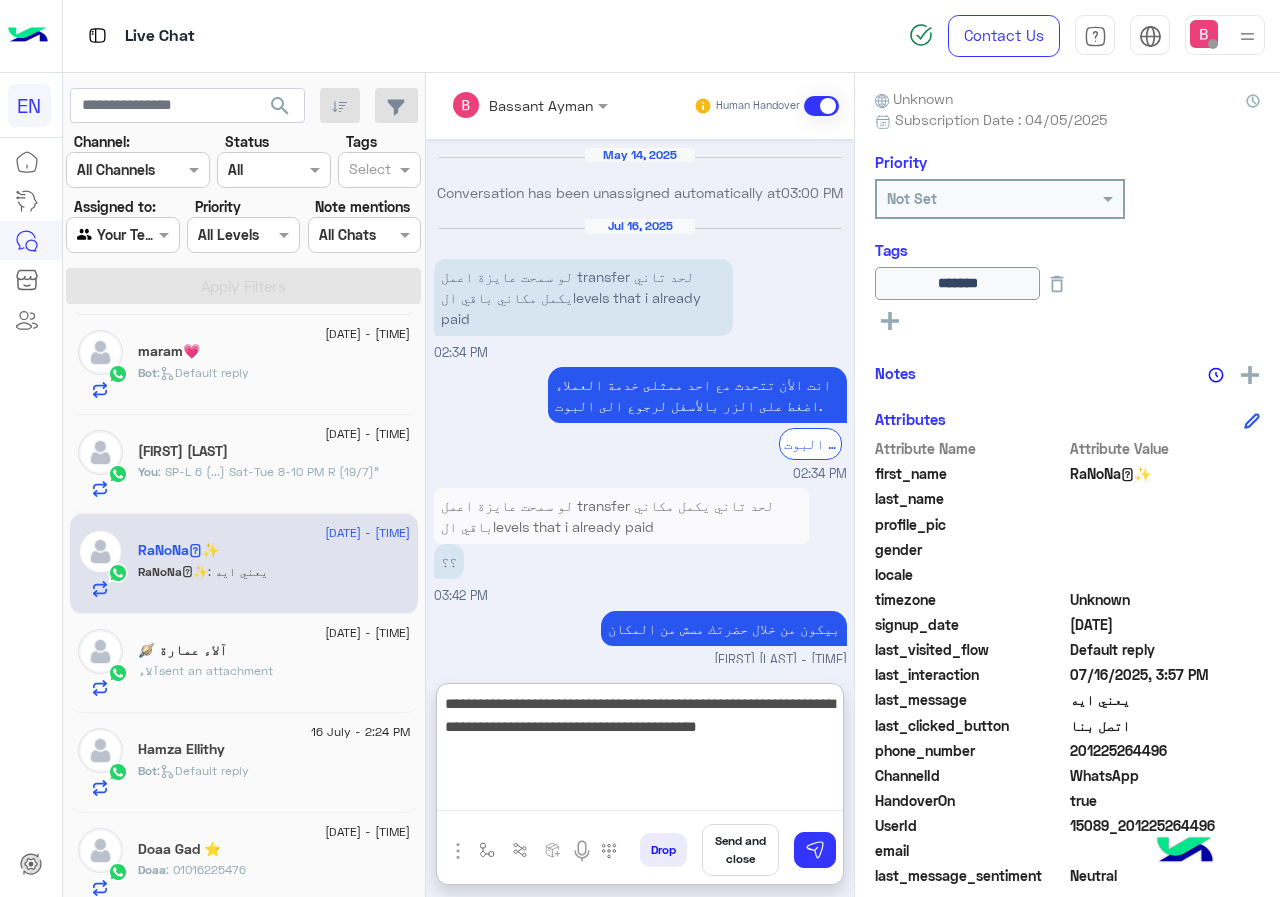 type on "**********" 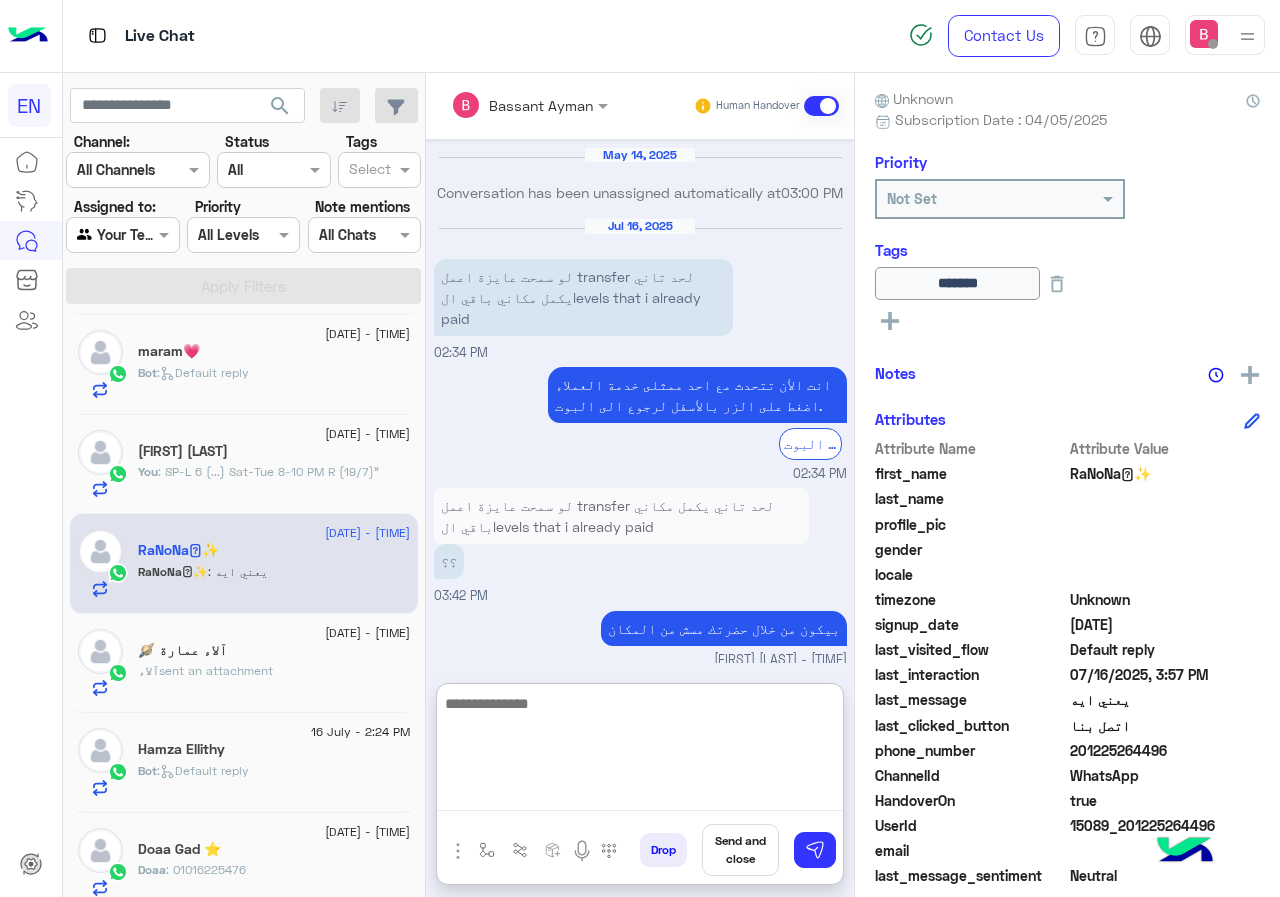 scroll, scrollTop: 1335, scrollLeft: 0, axis: vertical 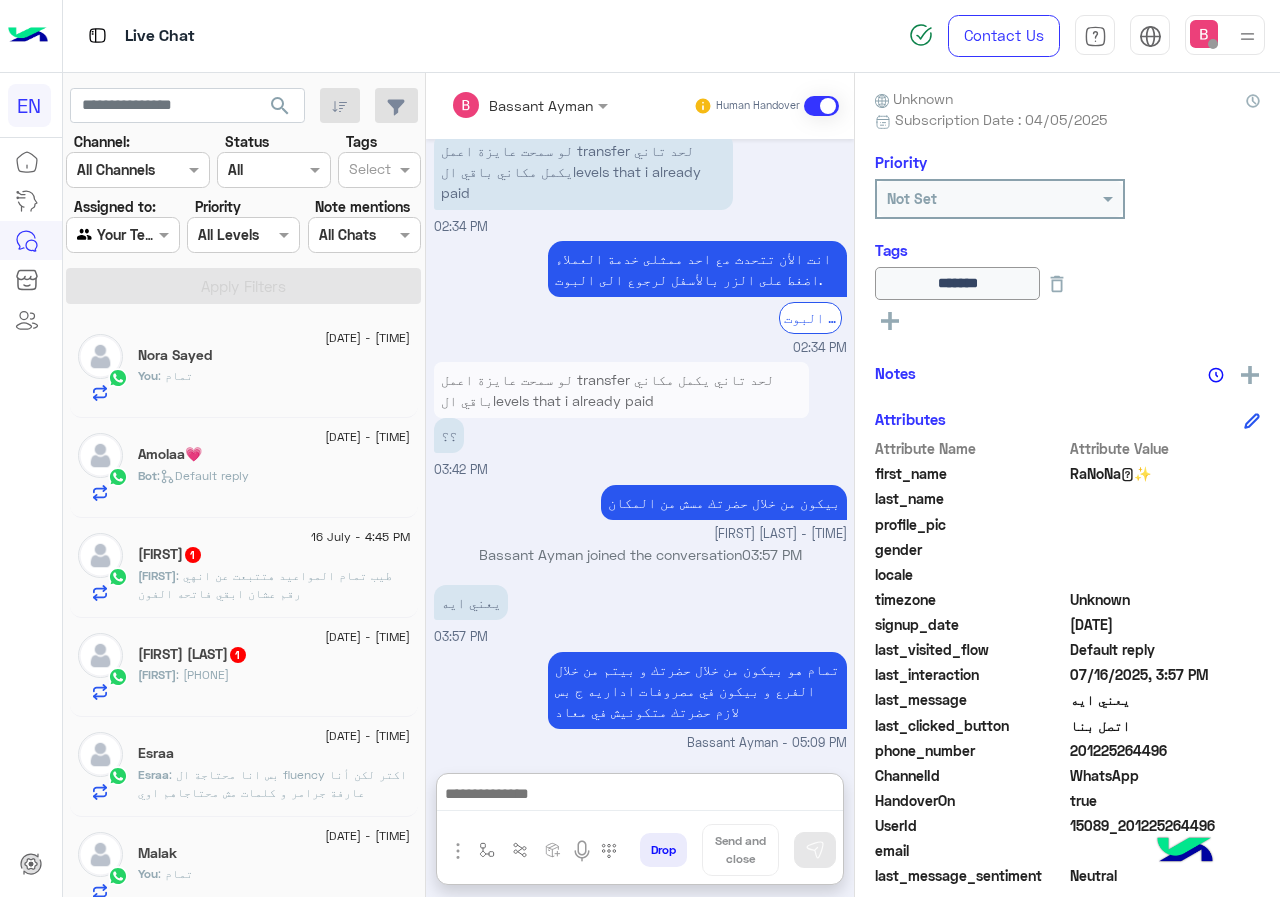 click on "[FIRST] : طيب تمام المواعيد هتتبعت عن انهي رقم عشان ابقي فاتحه الفون" 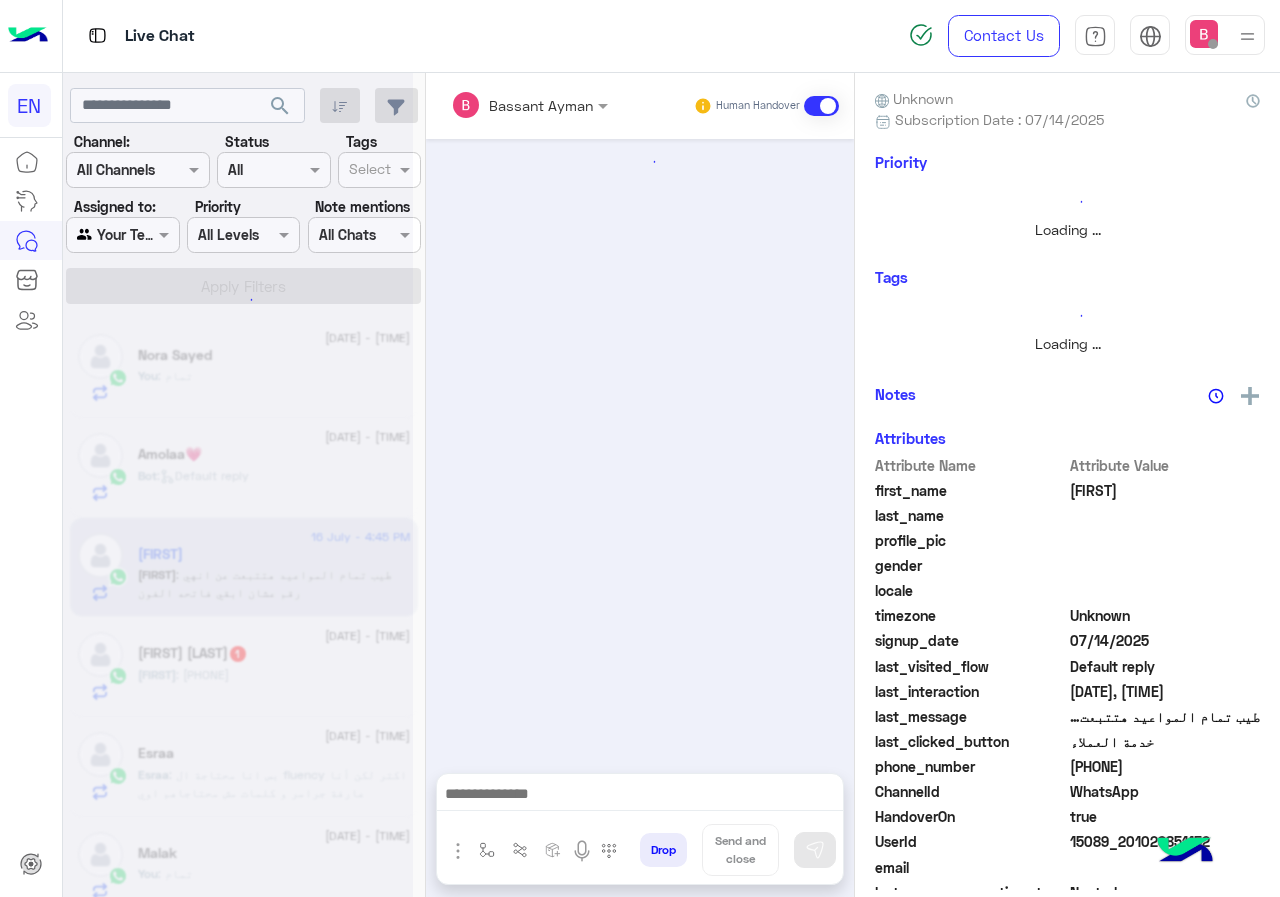 scroll, scrollTop: 0, scrollLeft: 0, axis: both 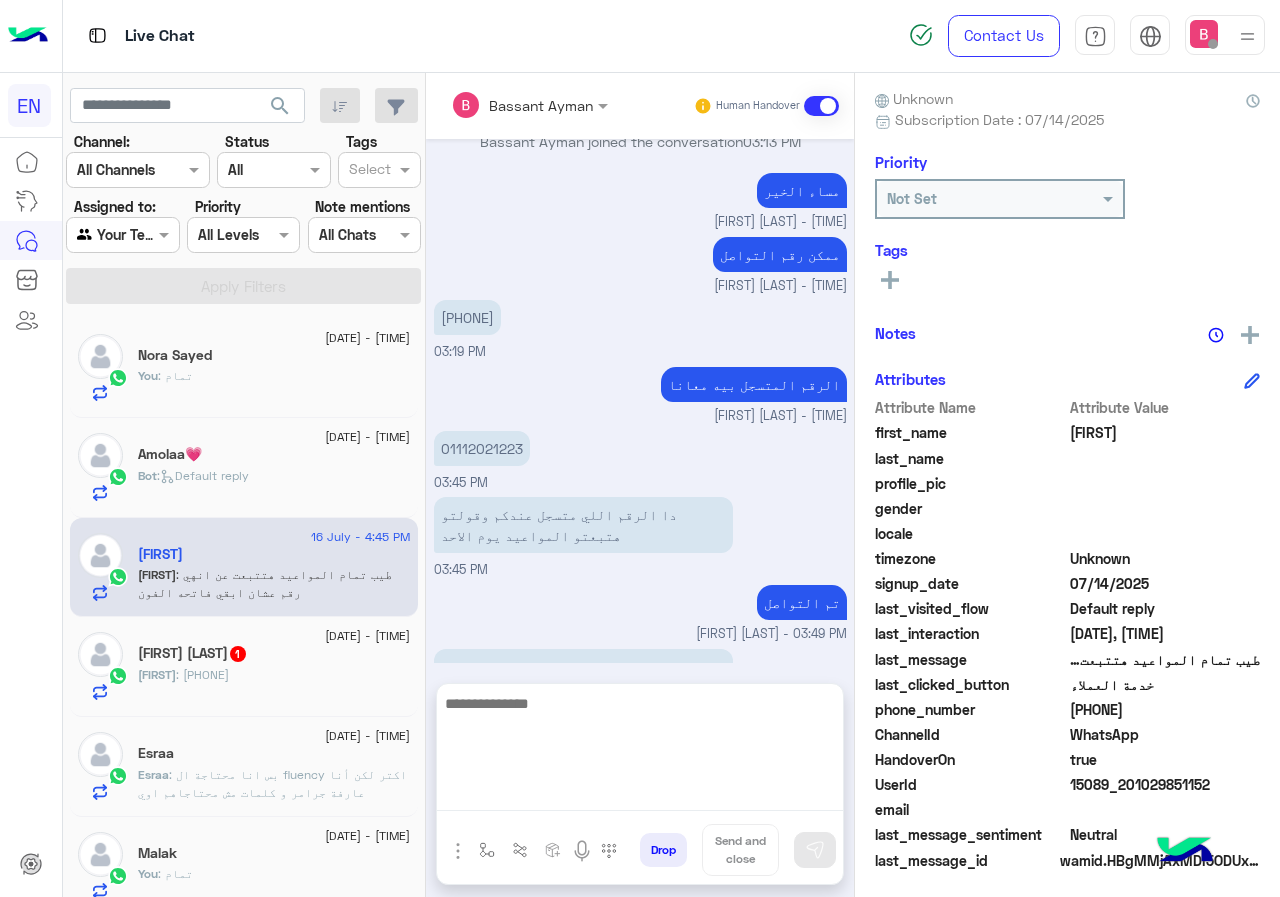 click at bounding box center (640, 751) 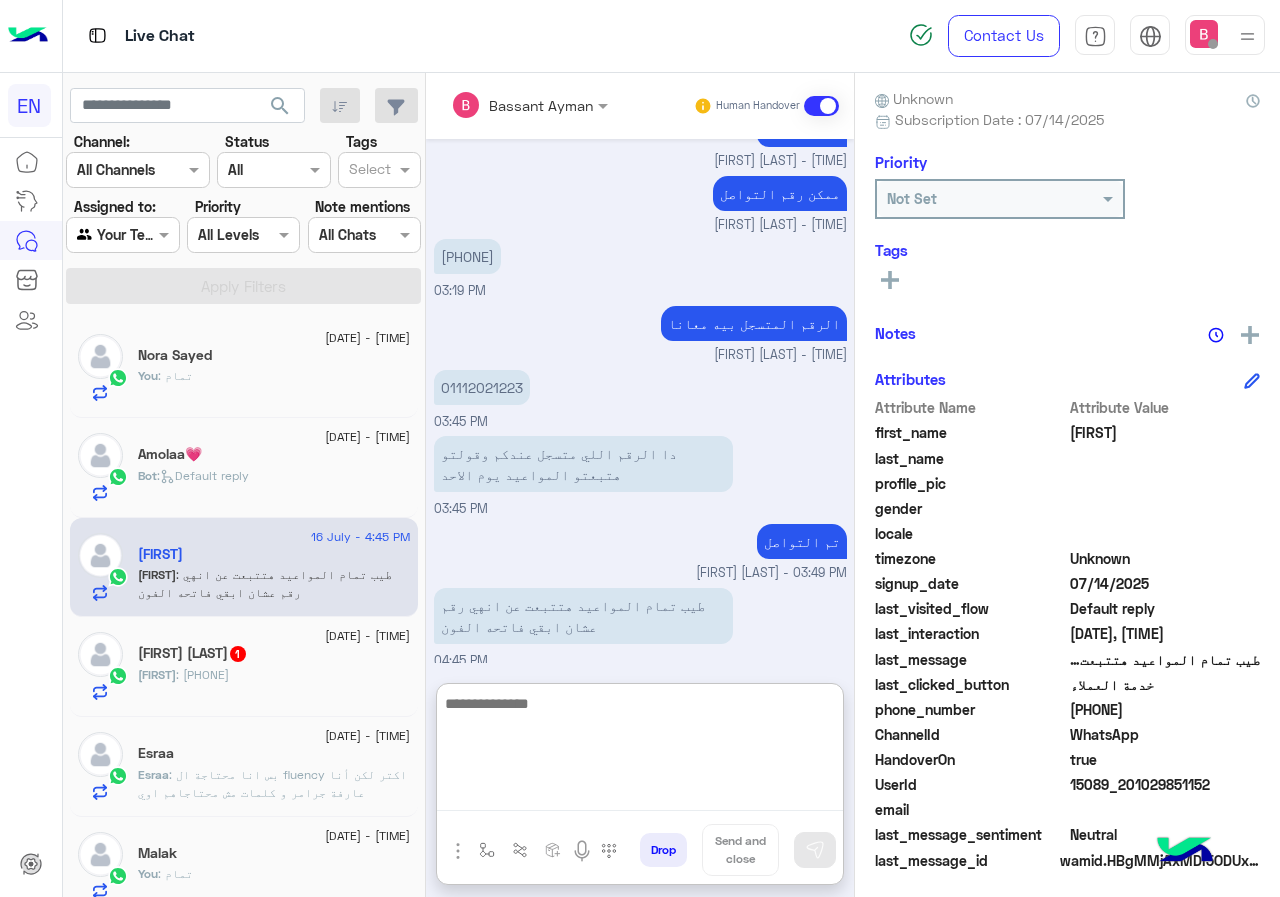 scroll, scrollTop: 888, scrollLeft: 0, axis: vertical 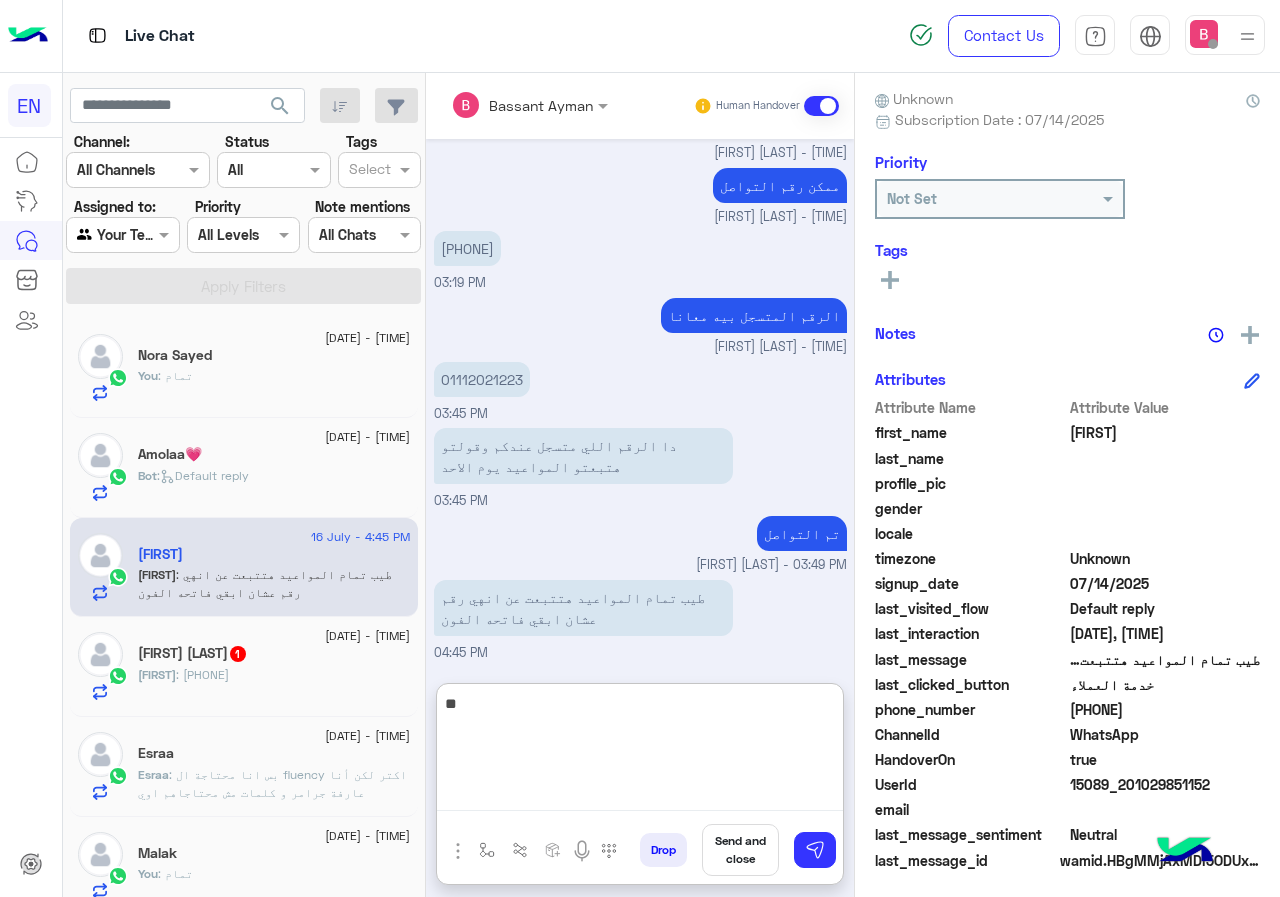 type on "*" 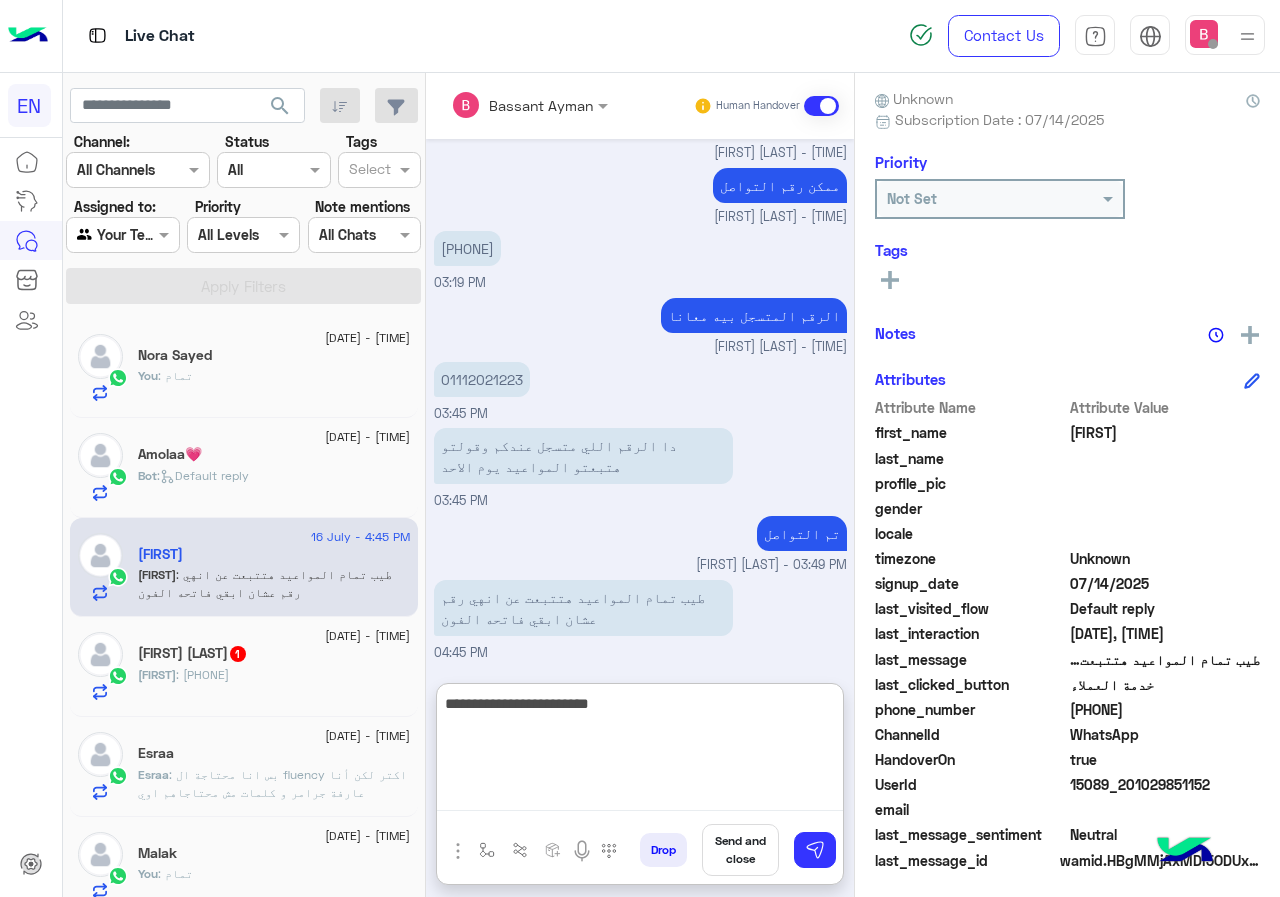 type on "**********" 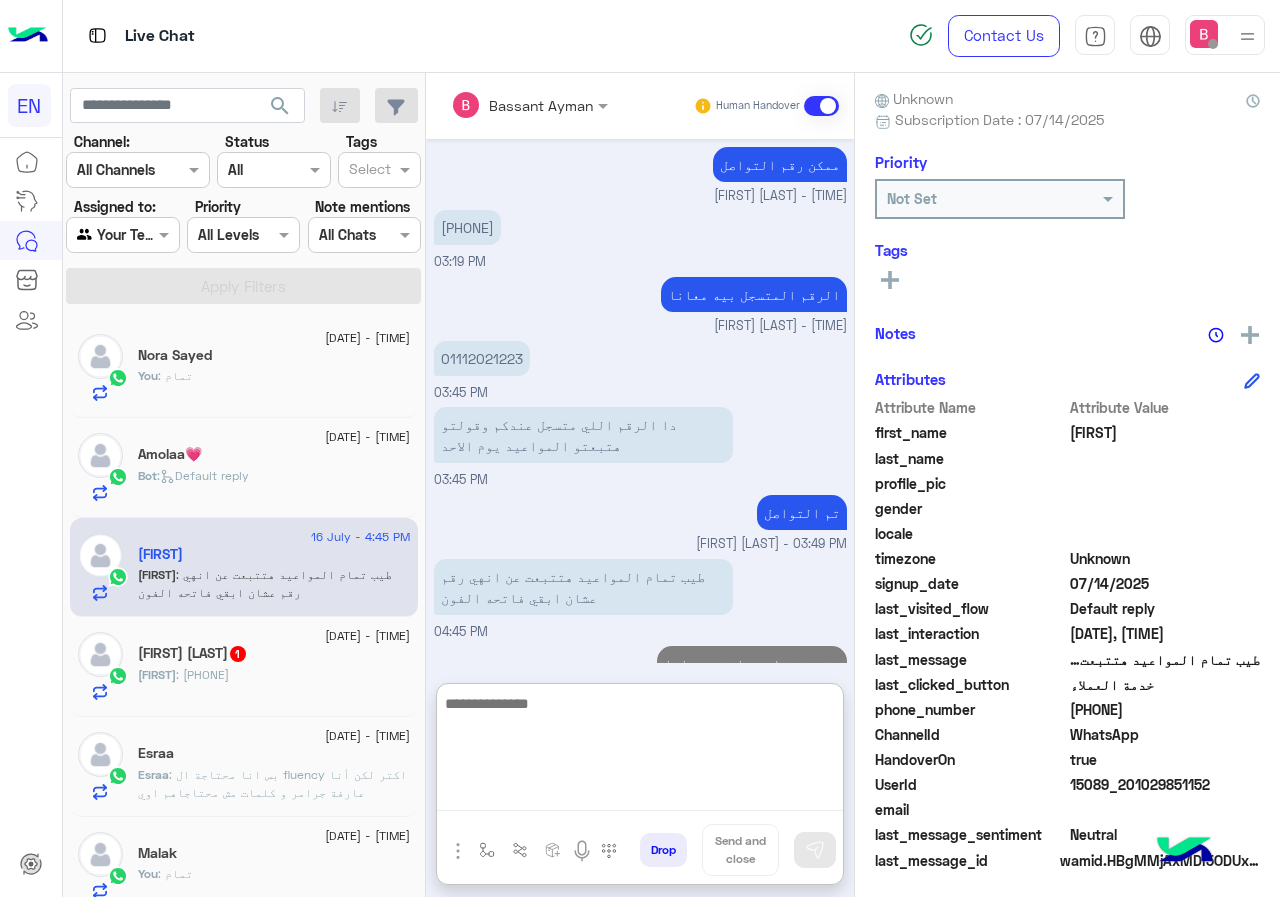 scroll, scrollTop: 952, scrollLeft: 0, axis: vertical 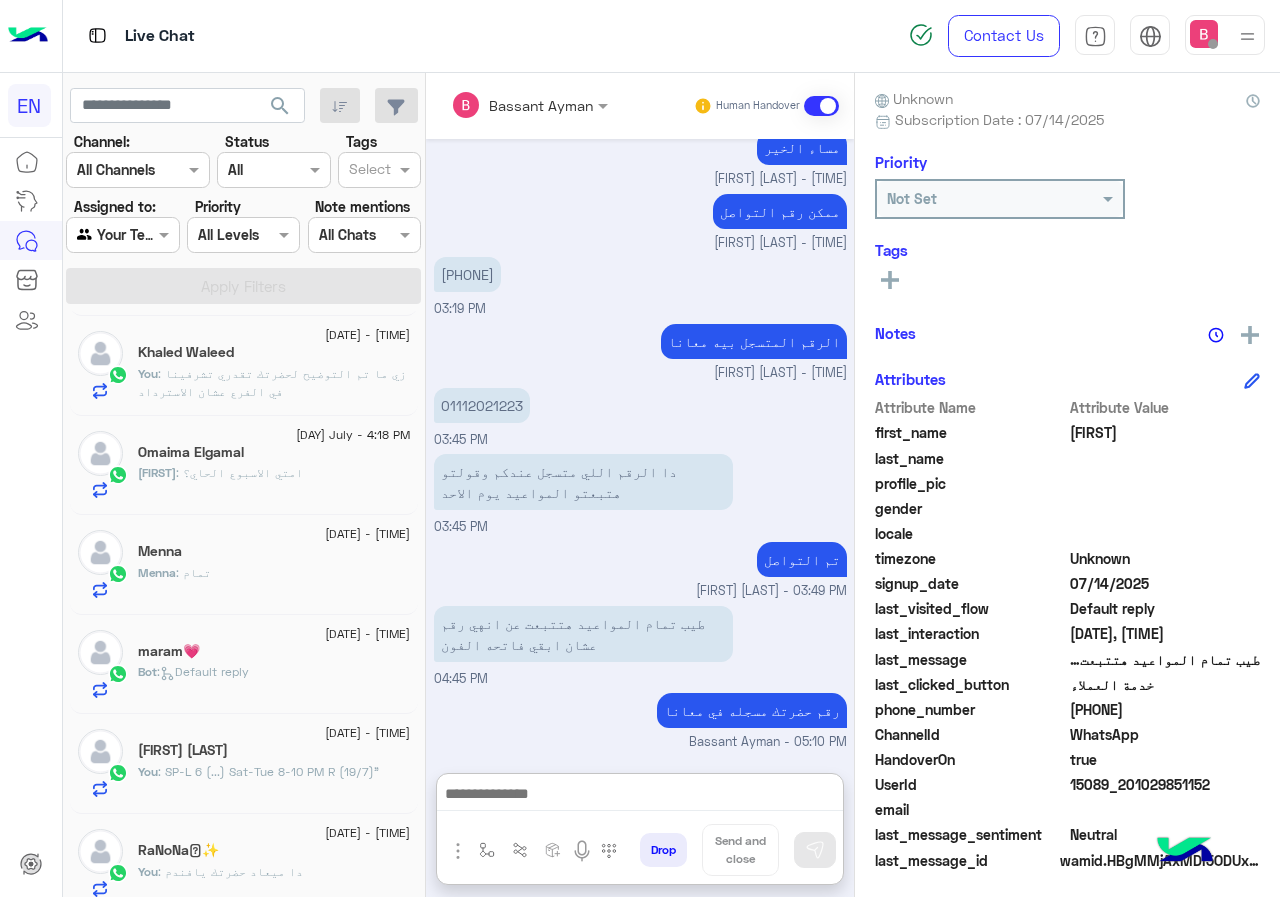 click on "Agent Filter Your Team" at bounding box center (122, 235) 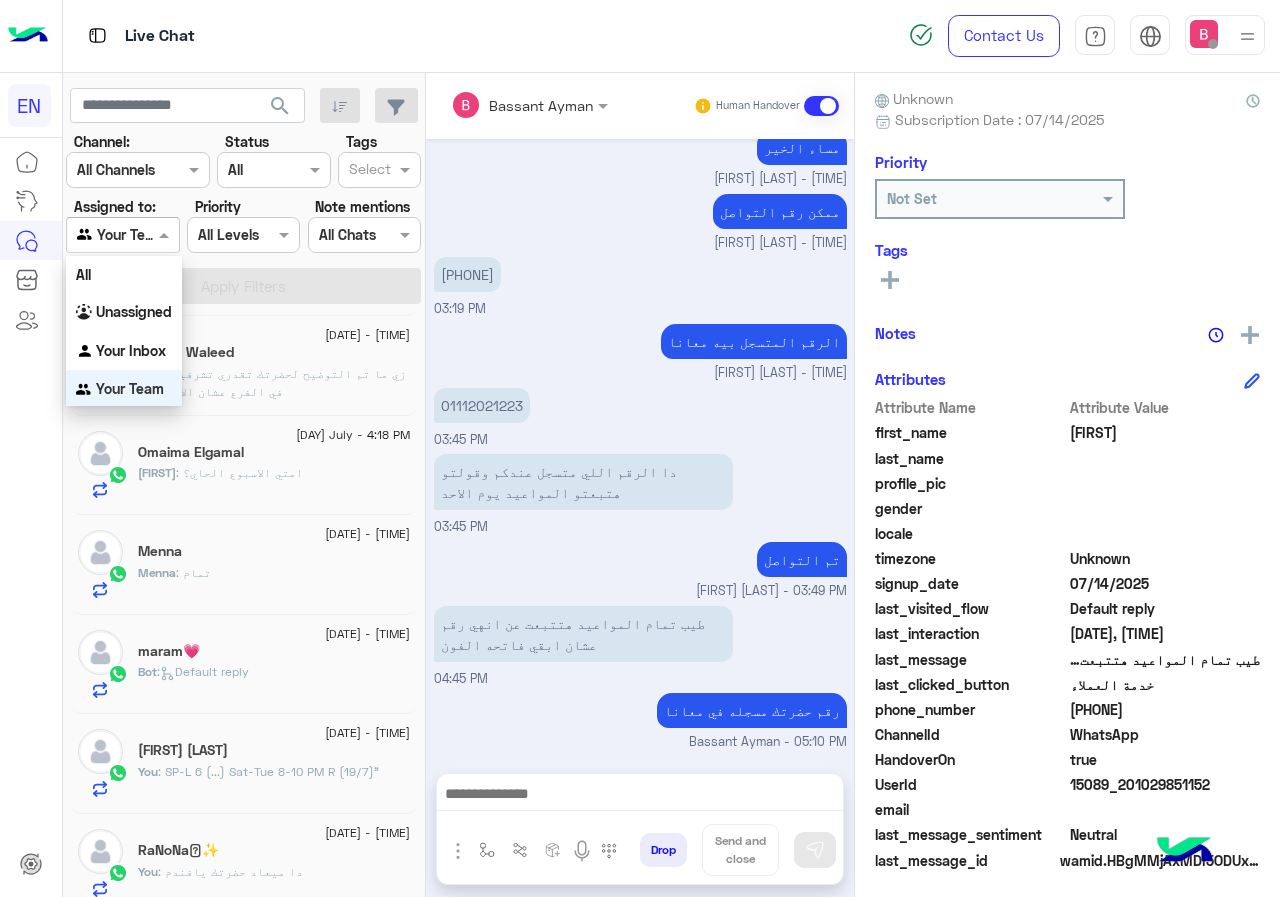 scroll, scrollTop: 862, scrollLeft: 0, axis: vertical 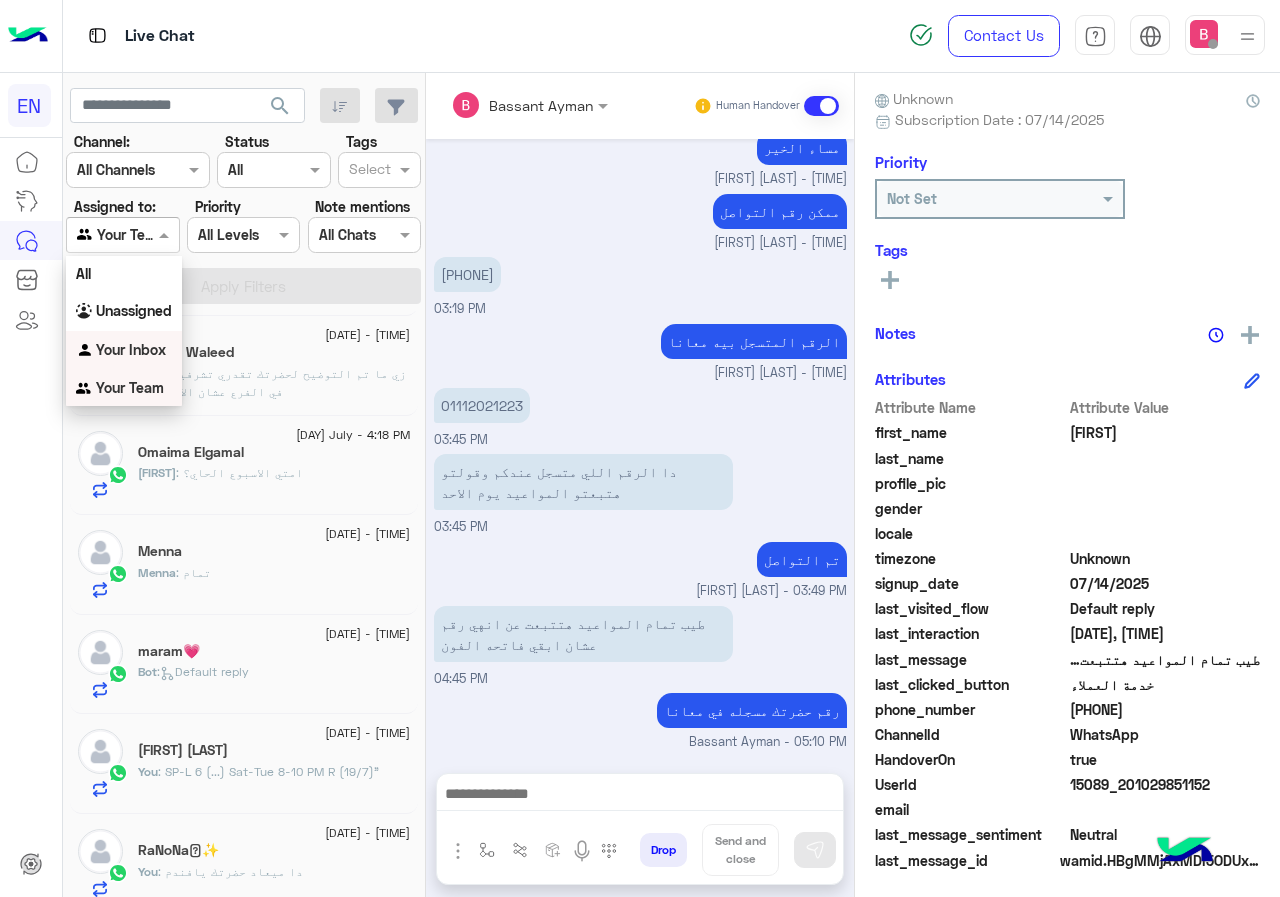 click on "Your Inbox" at bounding box center [131, 349] 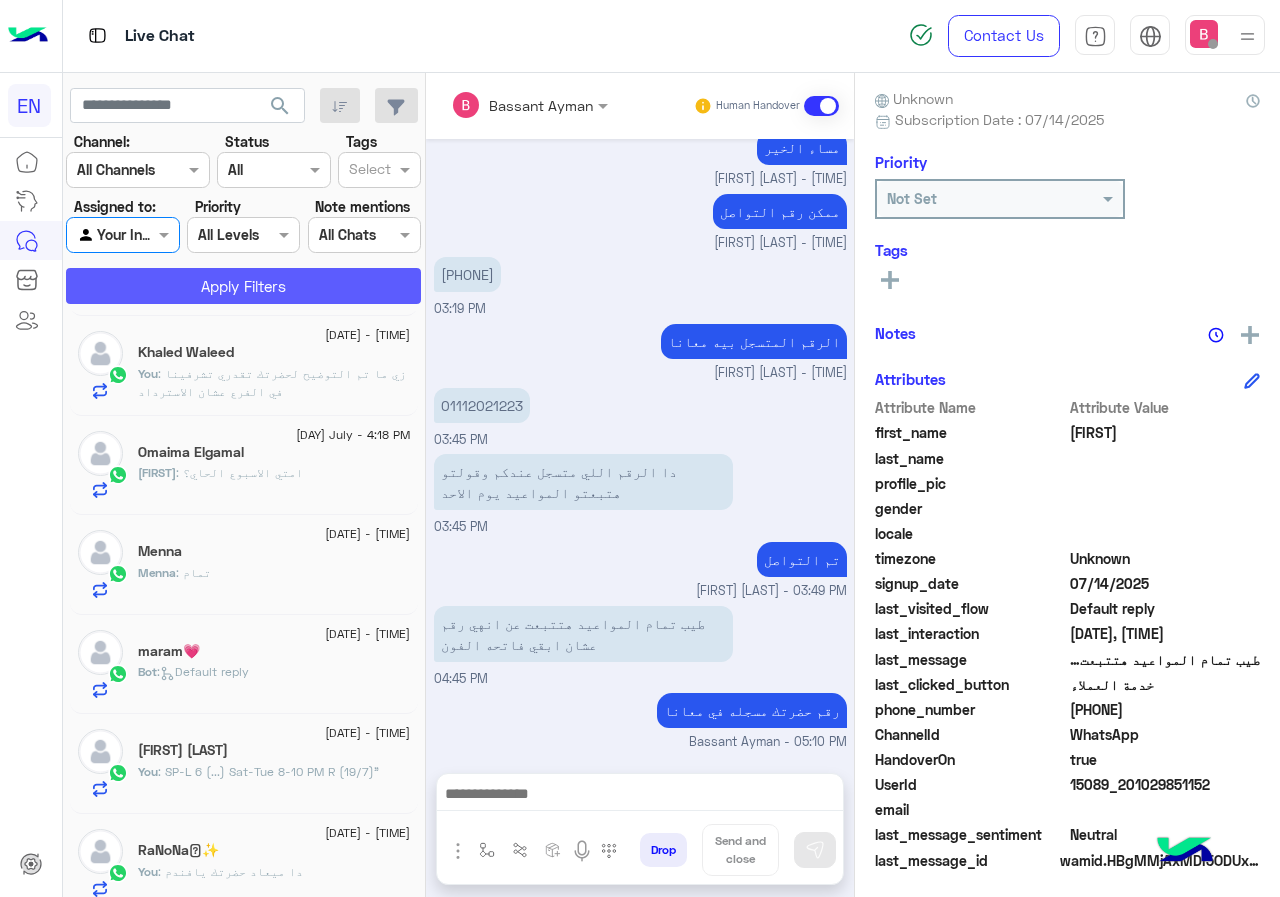 click on "Apply Filters" 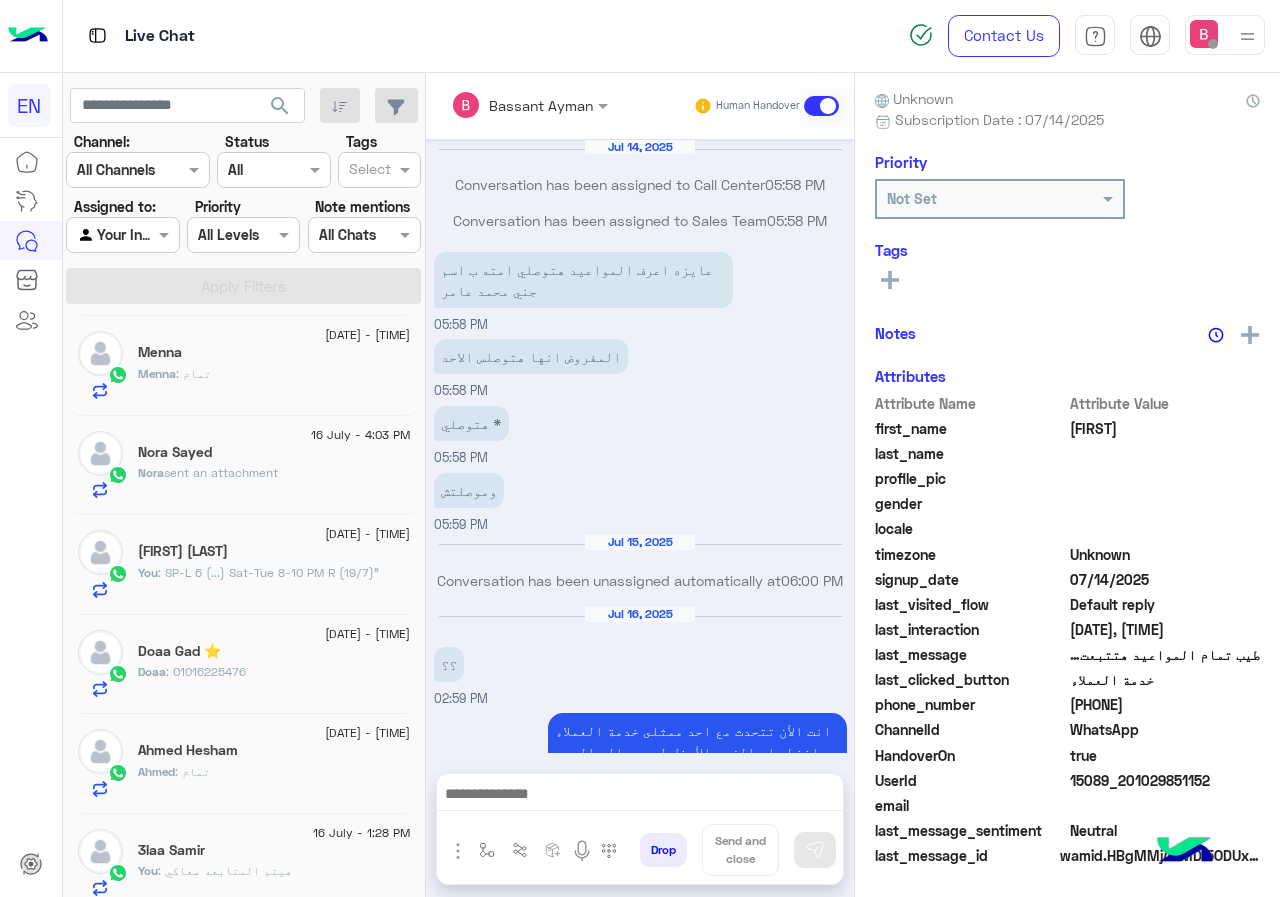 scroll, scrollTop: 826, scrollLeft: 0, axis: vertical 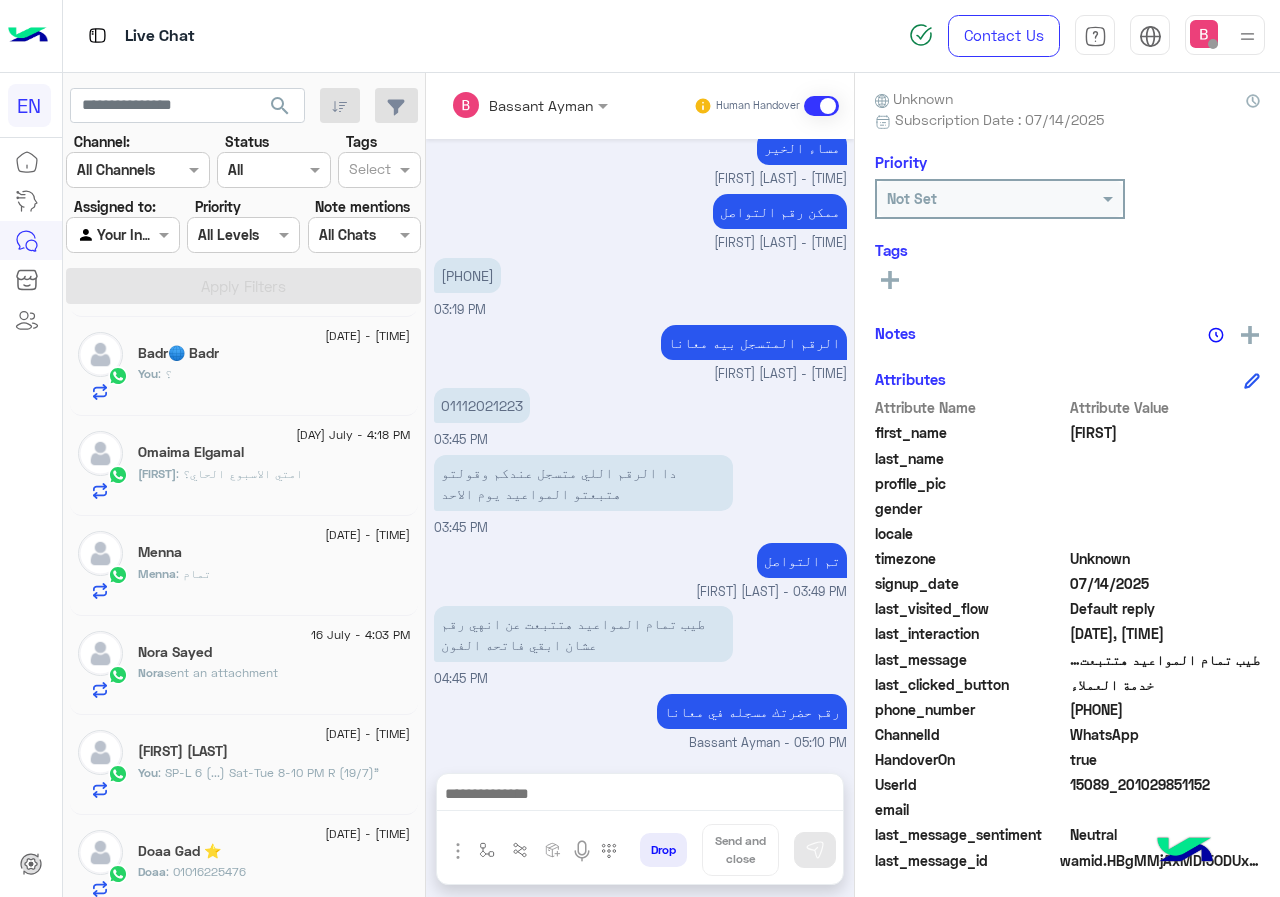 click on "sent an attachment" 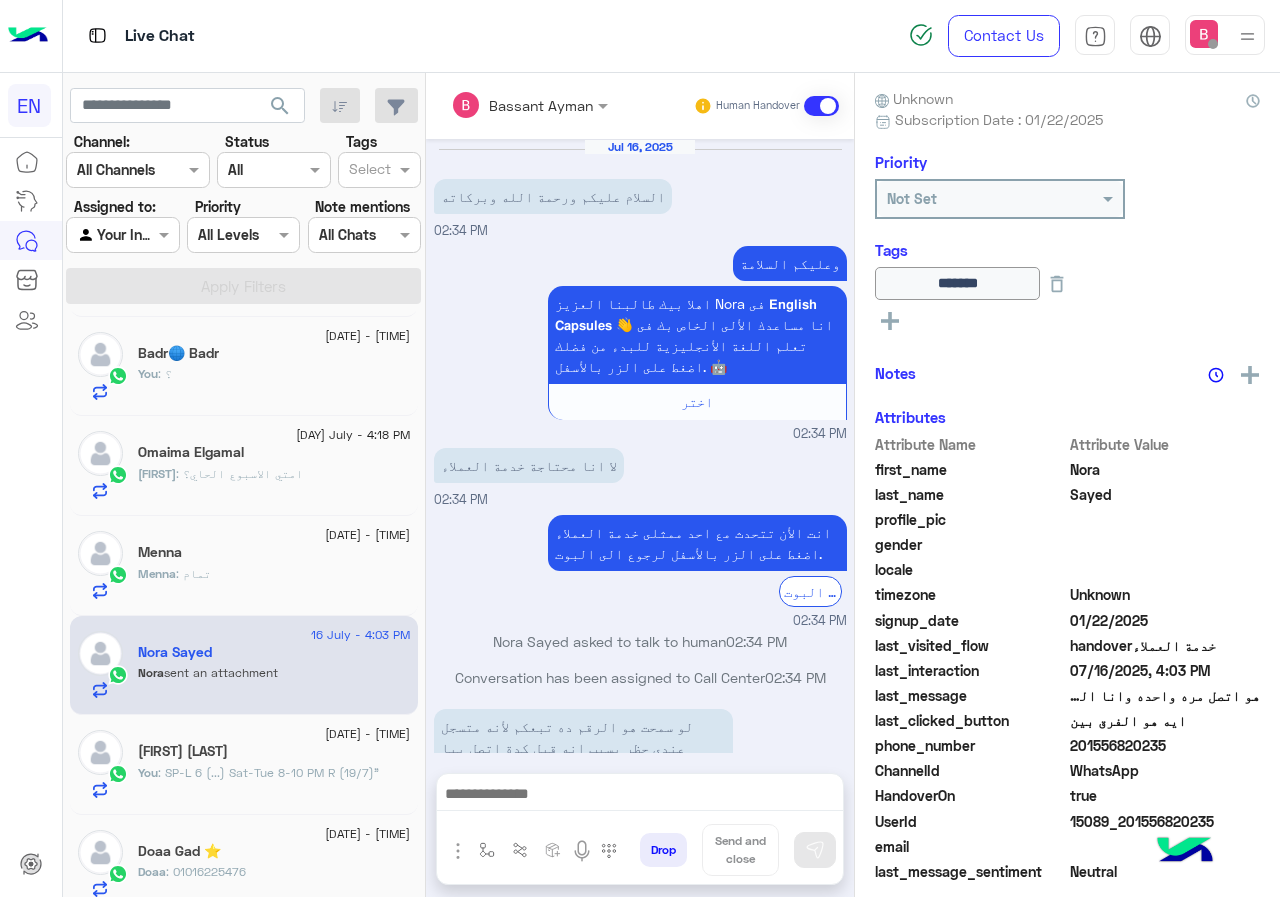 scroll, scrollTop: 1932, scrollLeft: 0, axis: vertical 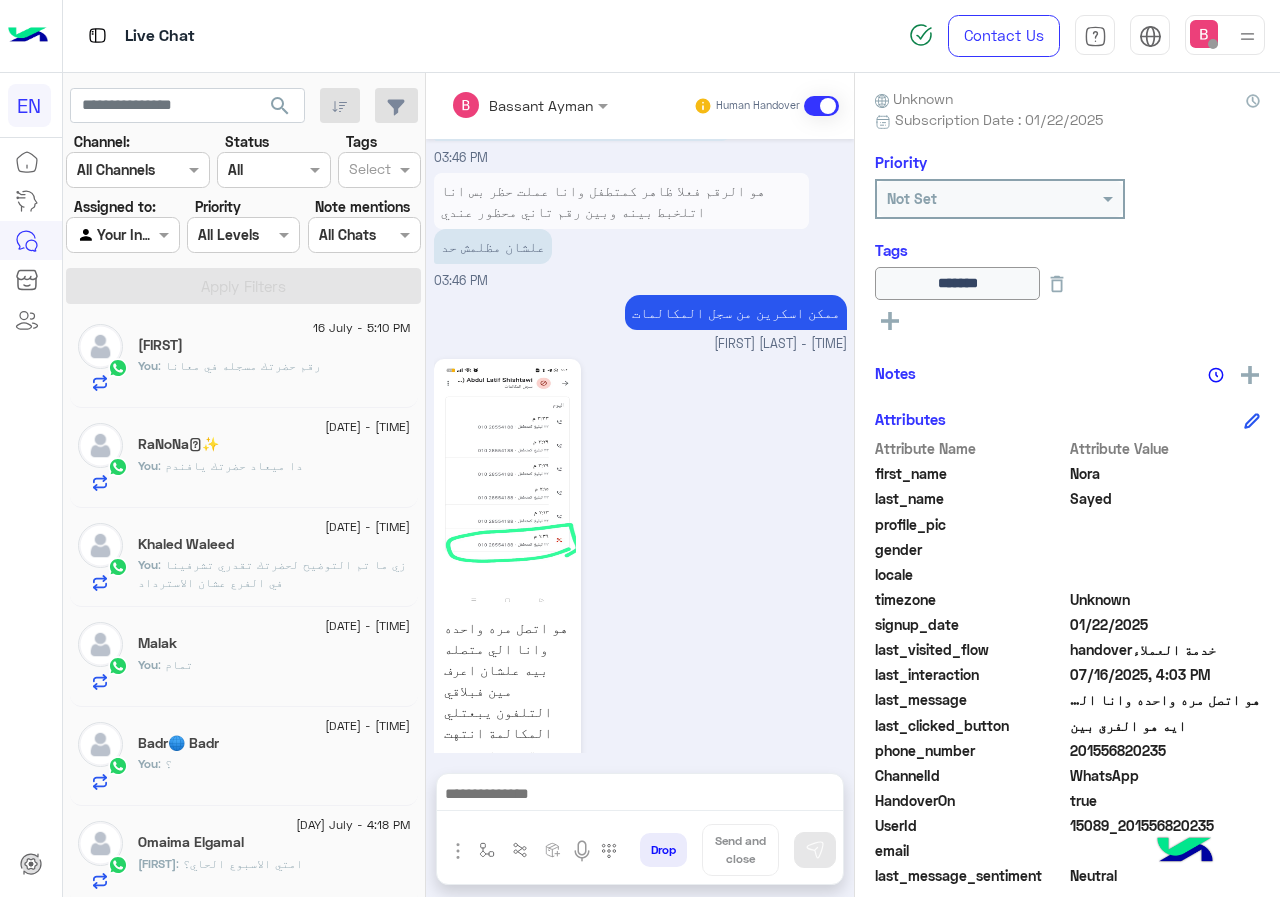 click at bounding box center (122, 234) 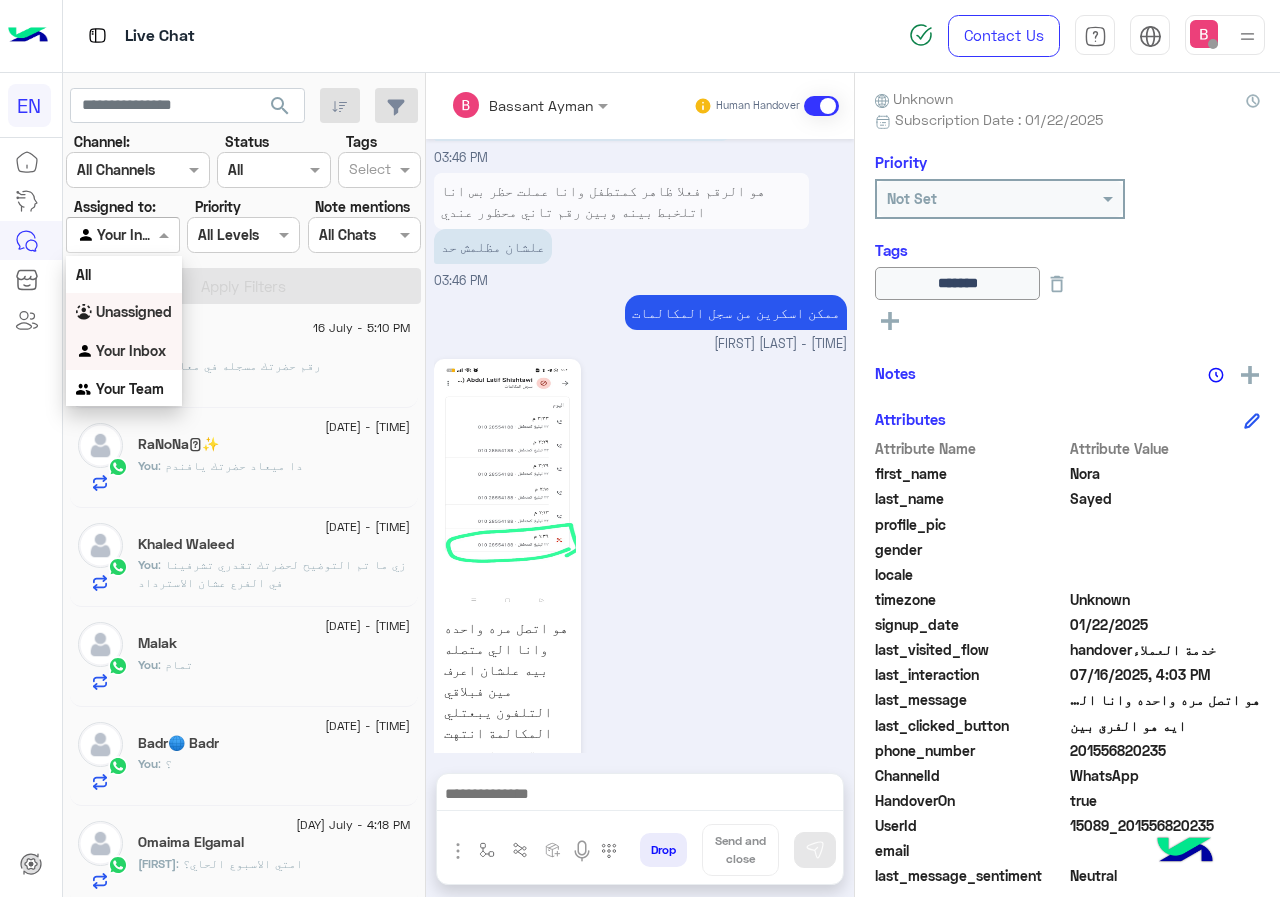 click on "Unassigned" at bounding box center [124, 312] 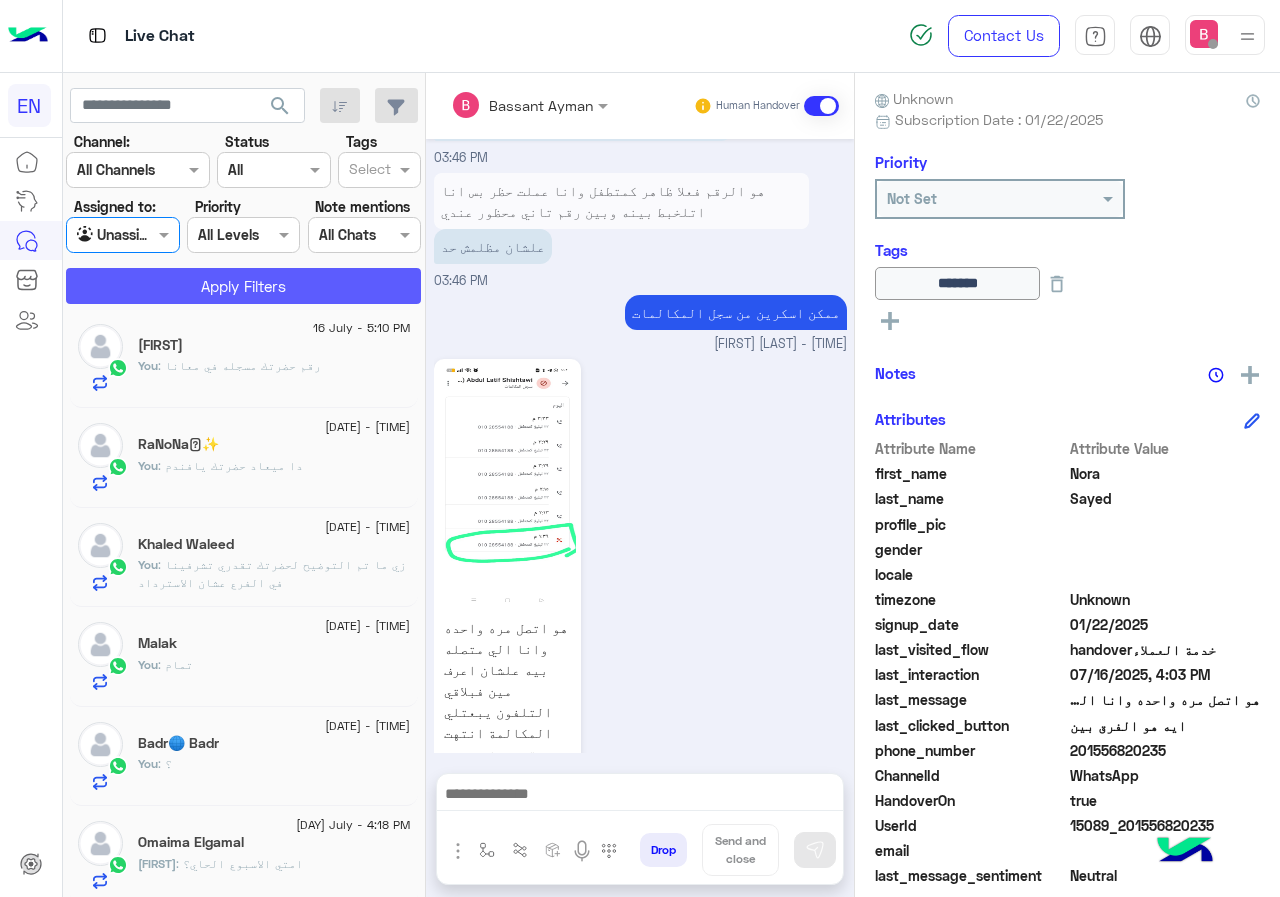 click on "Apply Filters" 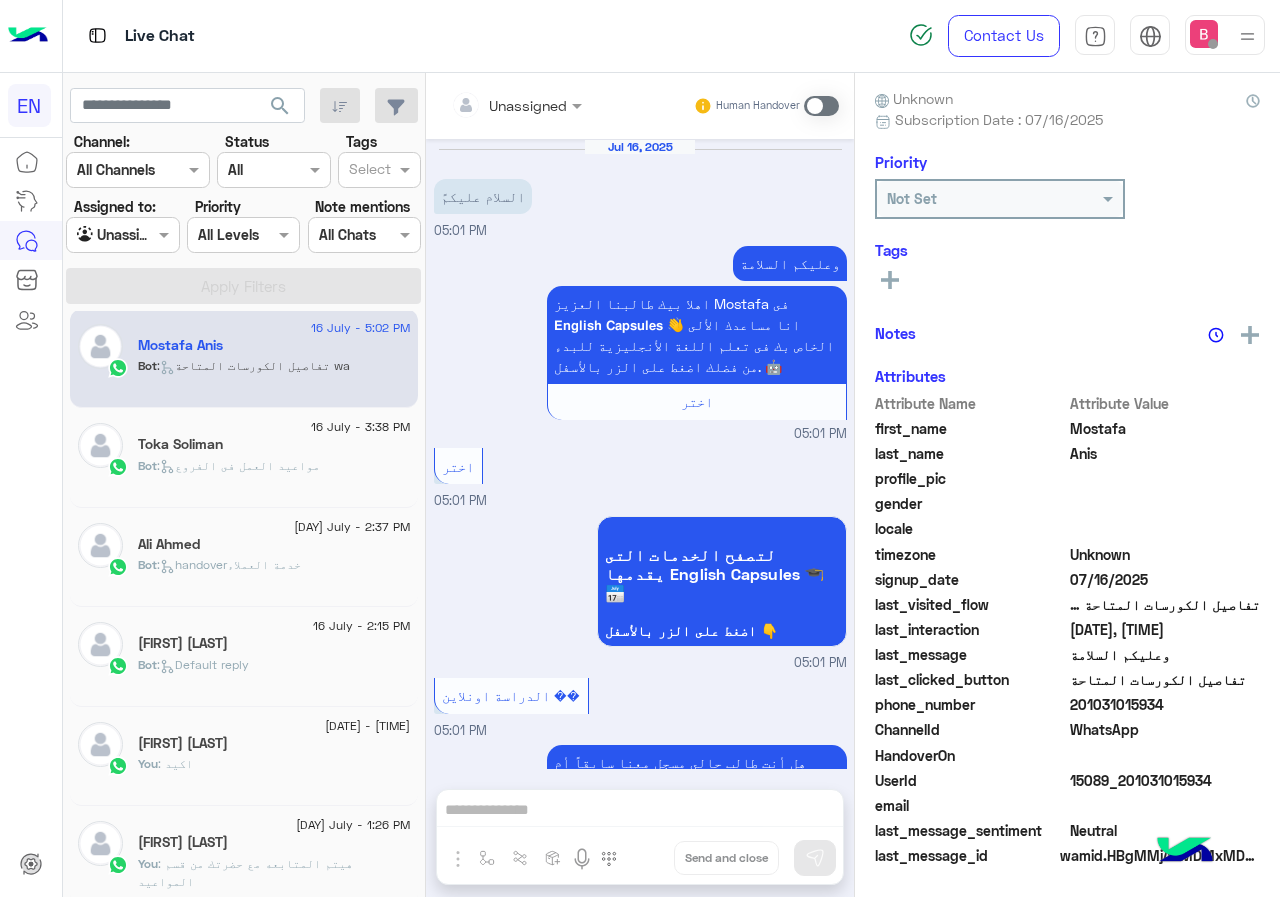 scroll, scrollTop: 498, scrollLeft: 0, axis: vertical 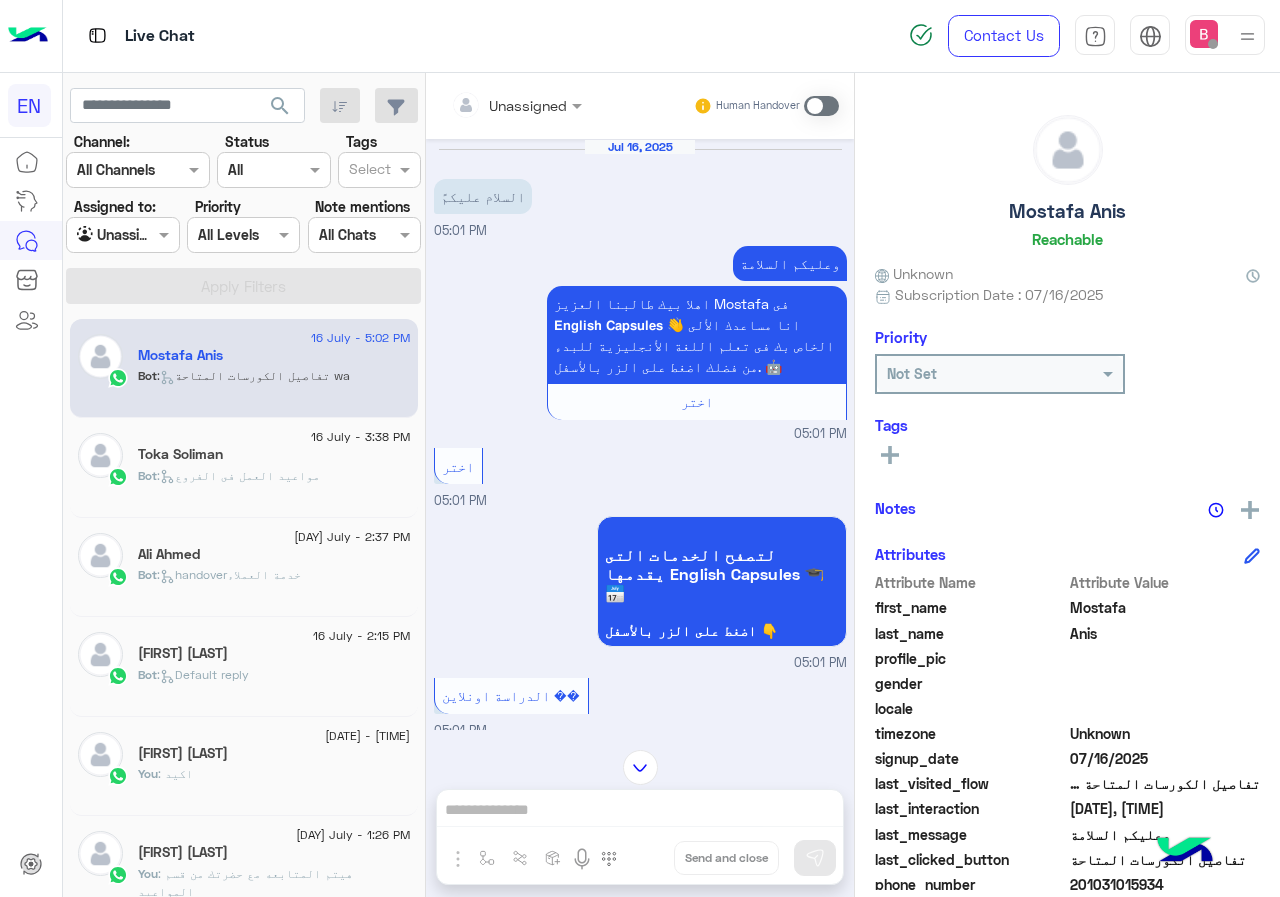 click on "Unassigned Human Handover" at bounding box center (640, 106) 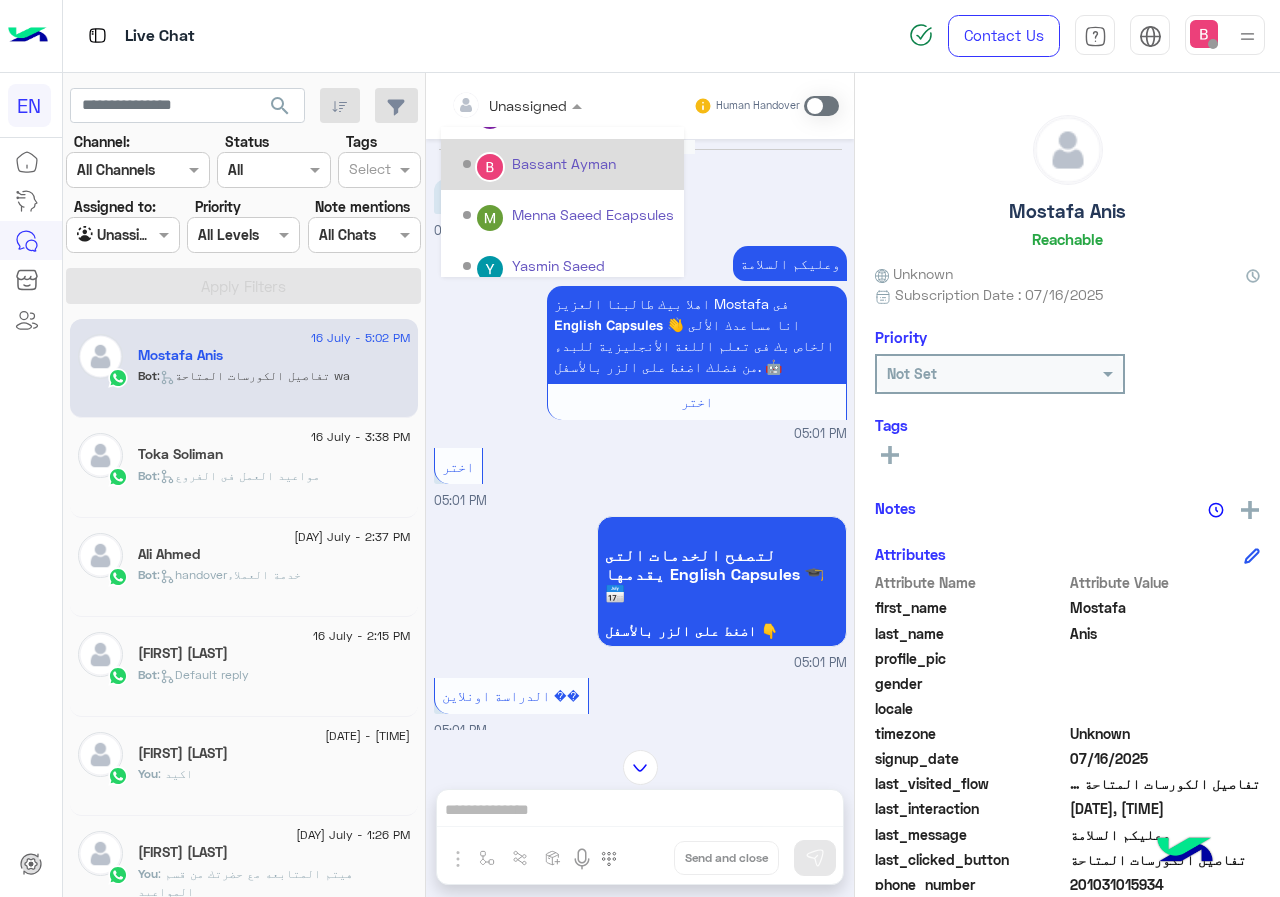 scroll, scrollTop: 332, scrollLeft: 0, axis: vertical 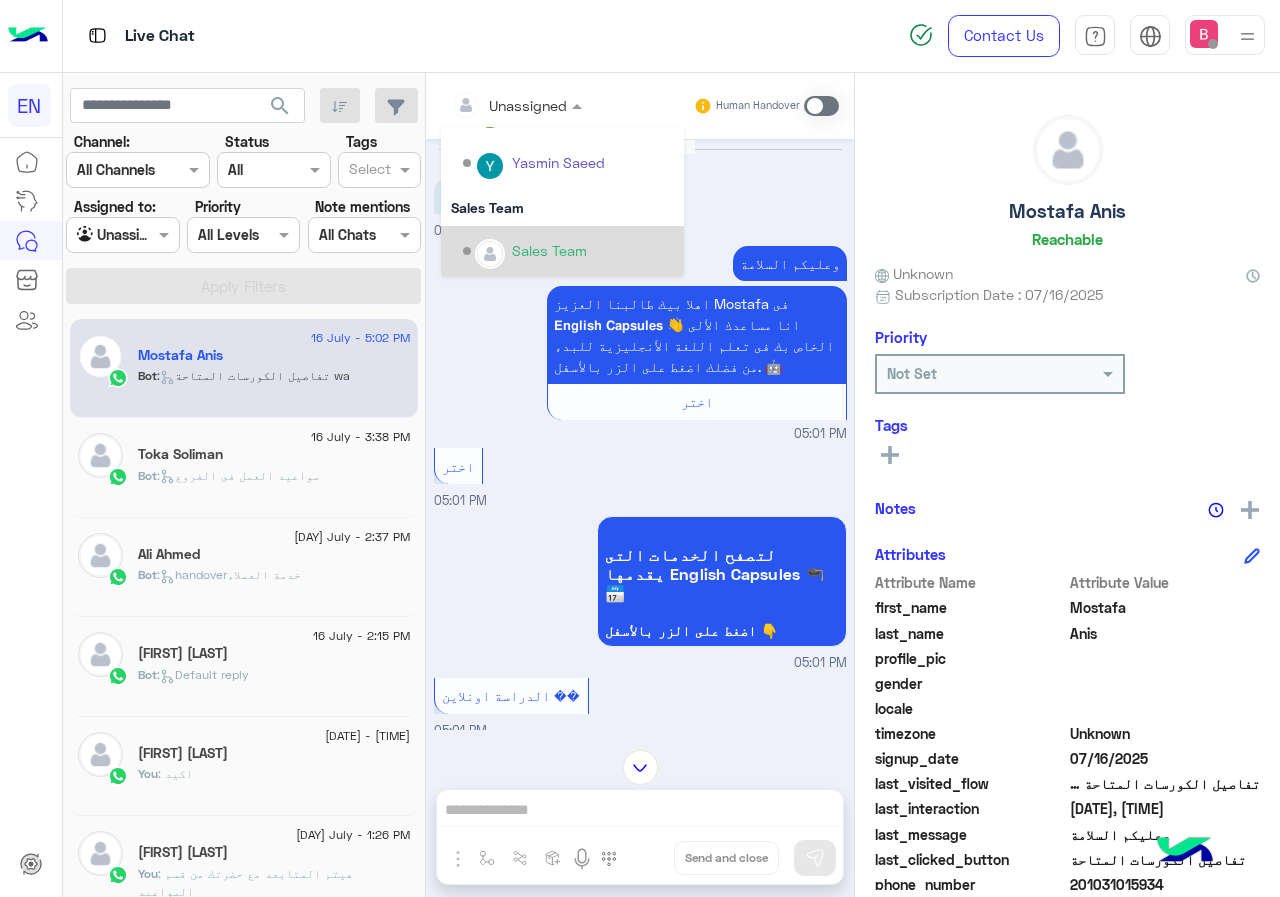 click on "Sales Team" at bounding box center (549, 250) 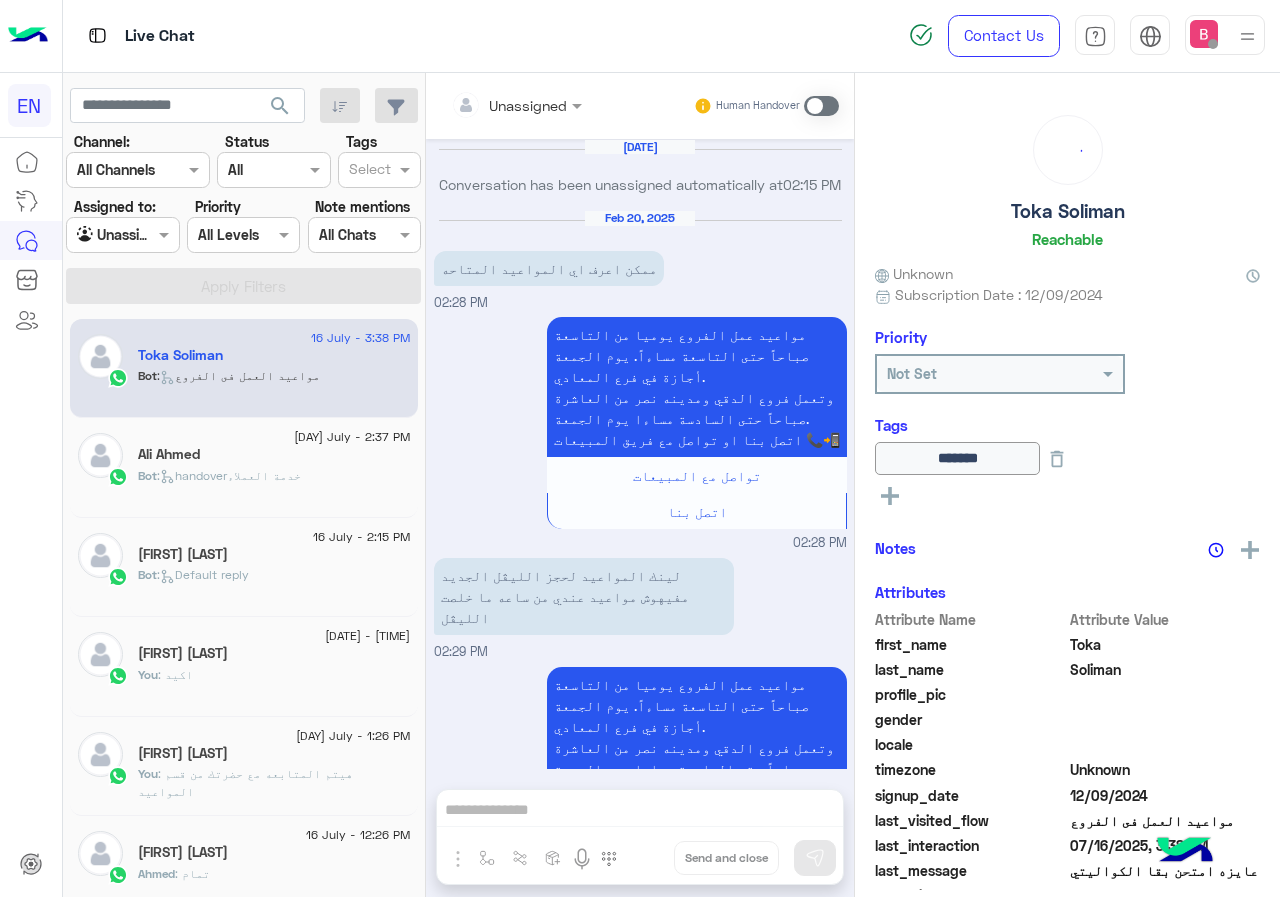 scroll, scrollTop: 1612, scrollLeft: 0, axis: vertical 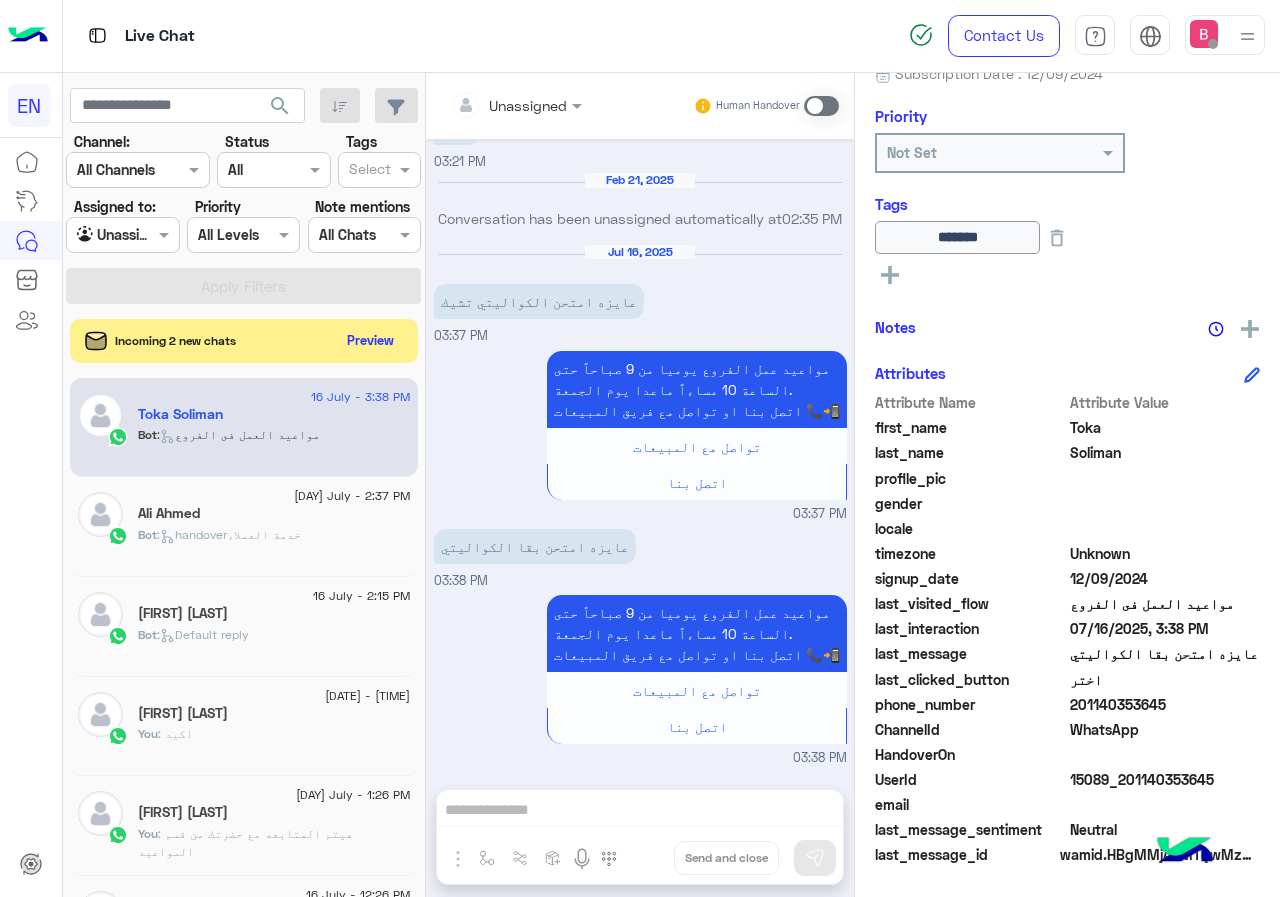 click on "Unassigned Human Handover     Jan 3, 2025   Conversation has been unassigned automatically at   02:15 PM       Feb 20, 2025  ممكن اعرف اي المواعيد المتاحه   02:28 PM  مواعيد عمل الفروع يوميا من التاسعة صباحاً حتى التاسعة مساءاً. يوم الجمعة أجازة في فرع المعادي. وتعمل فروع الدقي ومدينه نصر من العاشرة صباحاً حتى السادسة مساءا يوم الجمعة.  اتصل بنا او تواصل مع فريق المبيعات 📞📲  تواصل مع المبيعات   اتصل بنا     02:28 PM  لينك المواعيد لحجز الليڤل الجديد مفيهوش مواعيد عندي من ساعه ما خلصت الليڤل   02:29 PM  مواعيد عمل الفروع يوميا من التاسعة صباحاً حتى التاسعة مساءاً. يوم الجمعة أجازة في فرع المعادي.  تواصل مع المبيعات   اتصل بنا" at bounding box center (640, 489) 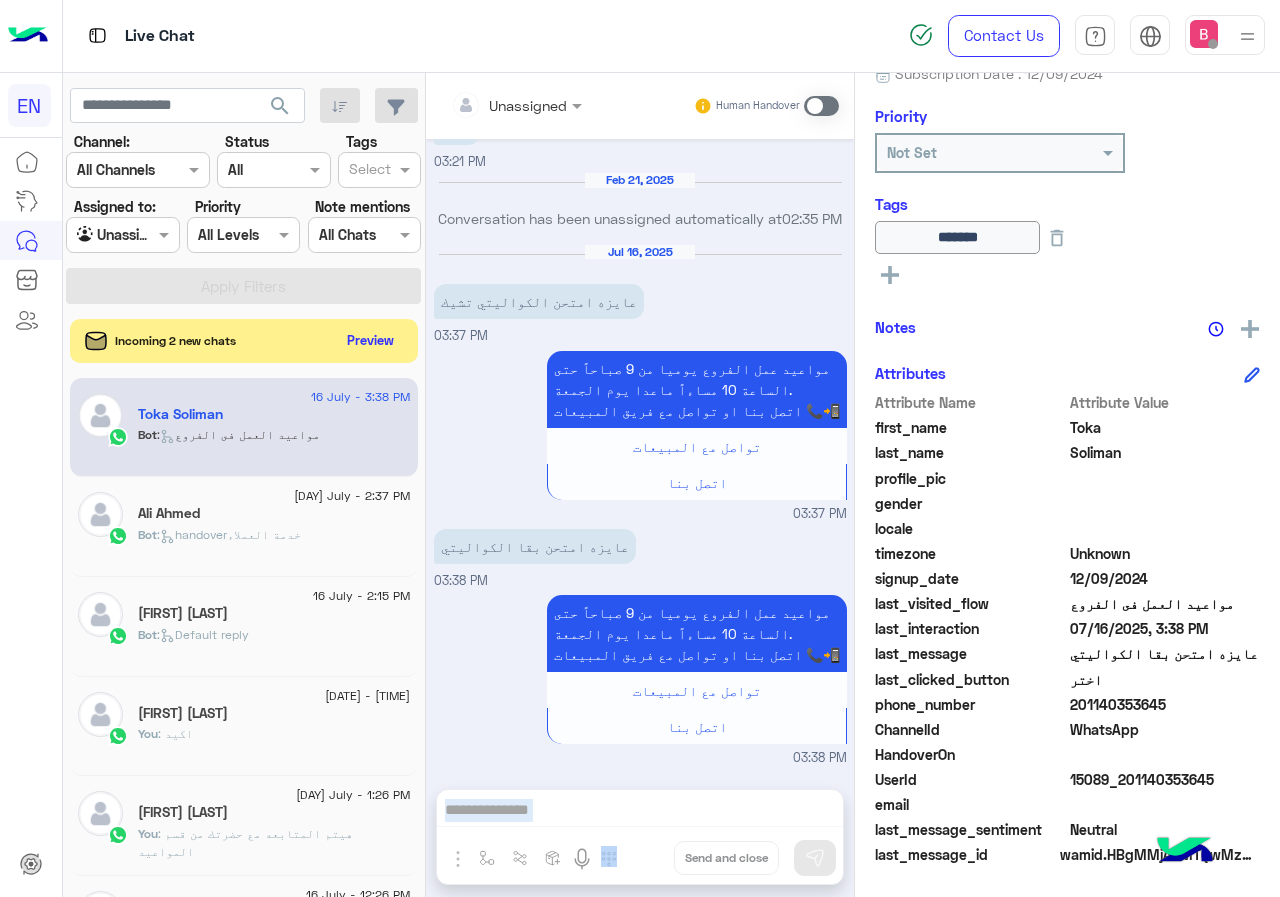 click on "Unassigned Human Handover     Jan 3, 2025   Conversation has been unassigned automatically at   02:15 PM       Feb 20, 2025  ممكن اعرف اي المواعيد المتاحه   02:28 PM  مواعيد عمل الفروع يوميا من التاسعة صباحاً حتى التاسعة مساءاً. يوم الجمعة أجازة في فرع المعادي. وتعمل فروع الدقي ومدينه نصر من العاشرة صباحاً حتى السادسة مساءا يوم الجمعة.  اتصل بنا او تواصل مع فريق المبيعات 📞📲  تواصل مع المبيعات   اتصل بنا     02:28 PM  لينك المواعيد لحجز الليڤل الجديد مفيهوش مواعيد عندي من ساعه ما خلصت الليڤل   02:29 PM  مواعيد عمل الفروع يوميا من التاسعة صباحاً حتى التاسعة مساءاً. يوم الجمعة أجازة في فرع المعادي.  تواصل مع المبيعات   اتصل بنا" at bounding box center (640, 489) 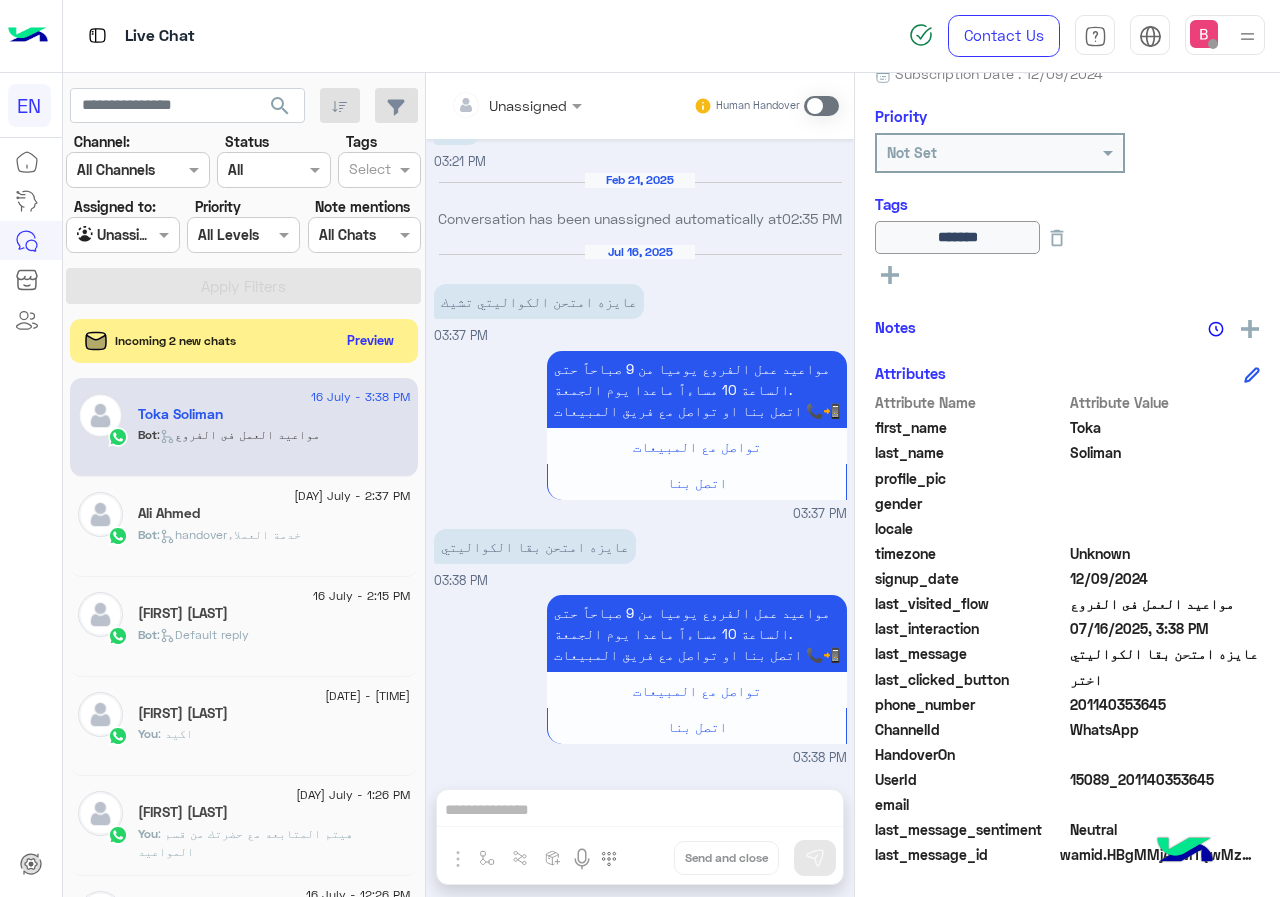 click at bounding box center (821, 106) 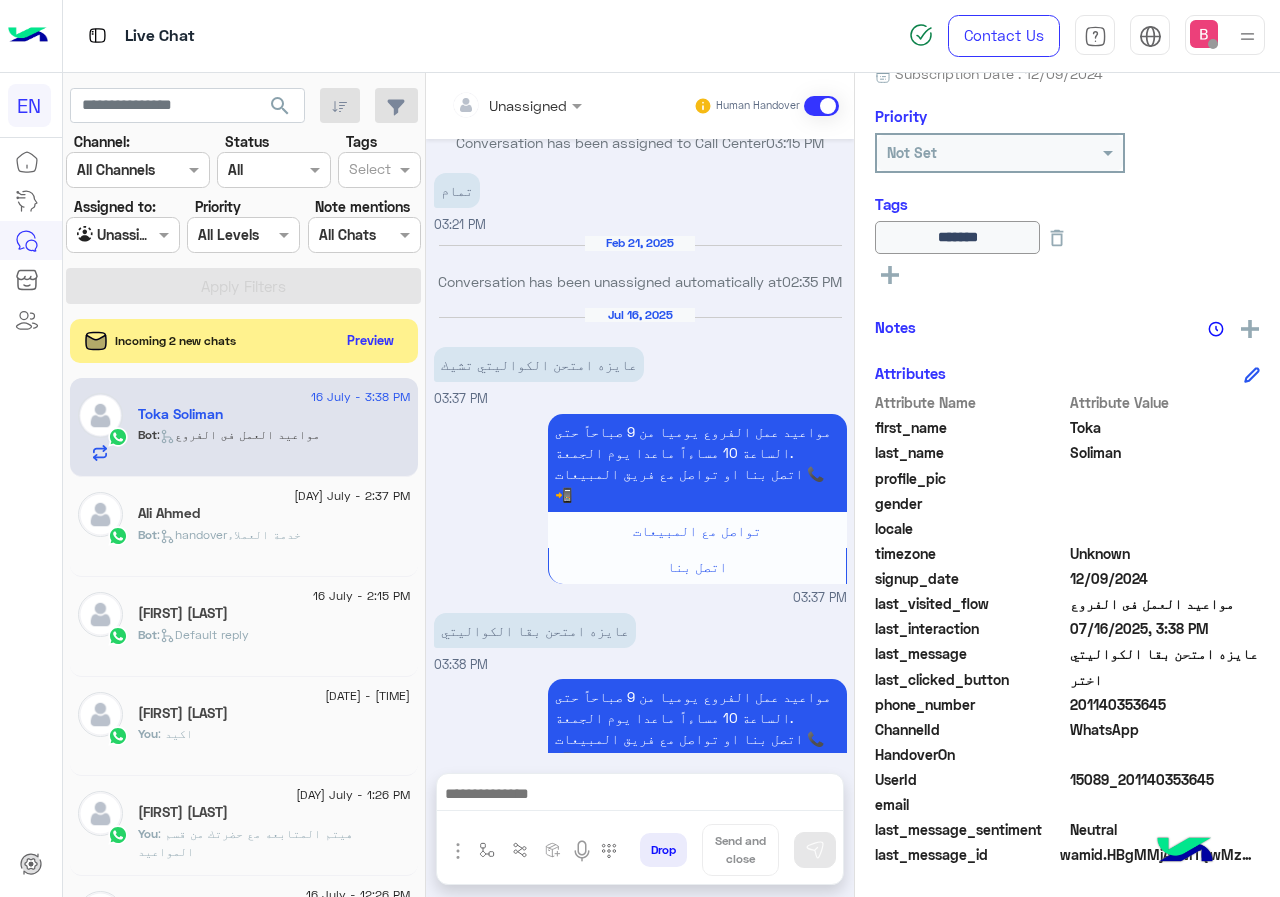 scroll, scrollTop: 1701, scrollLeft: 0, axis: vertical 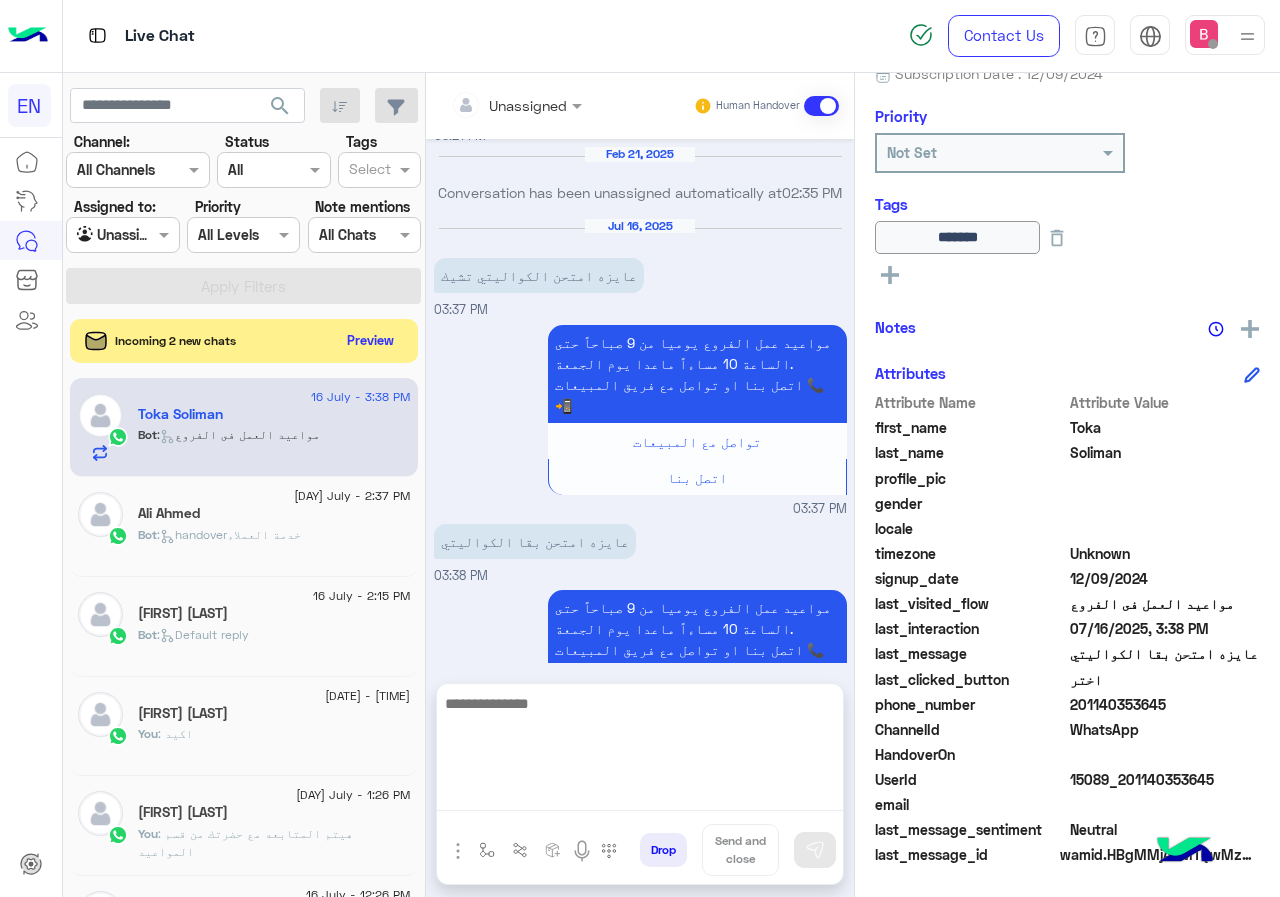 click at bounding box center [640, 751] 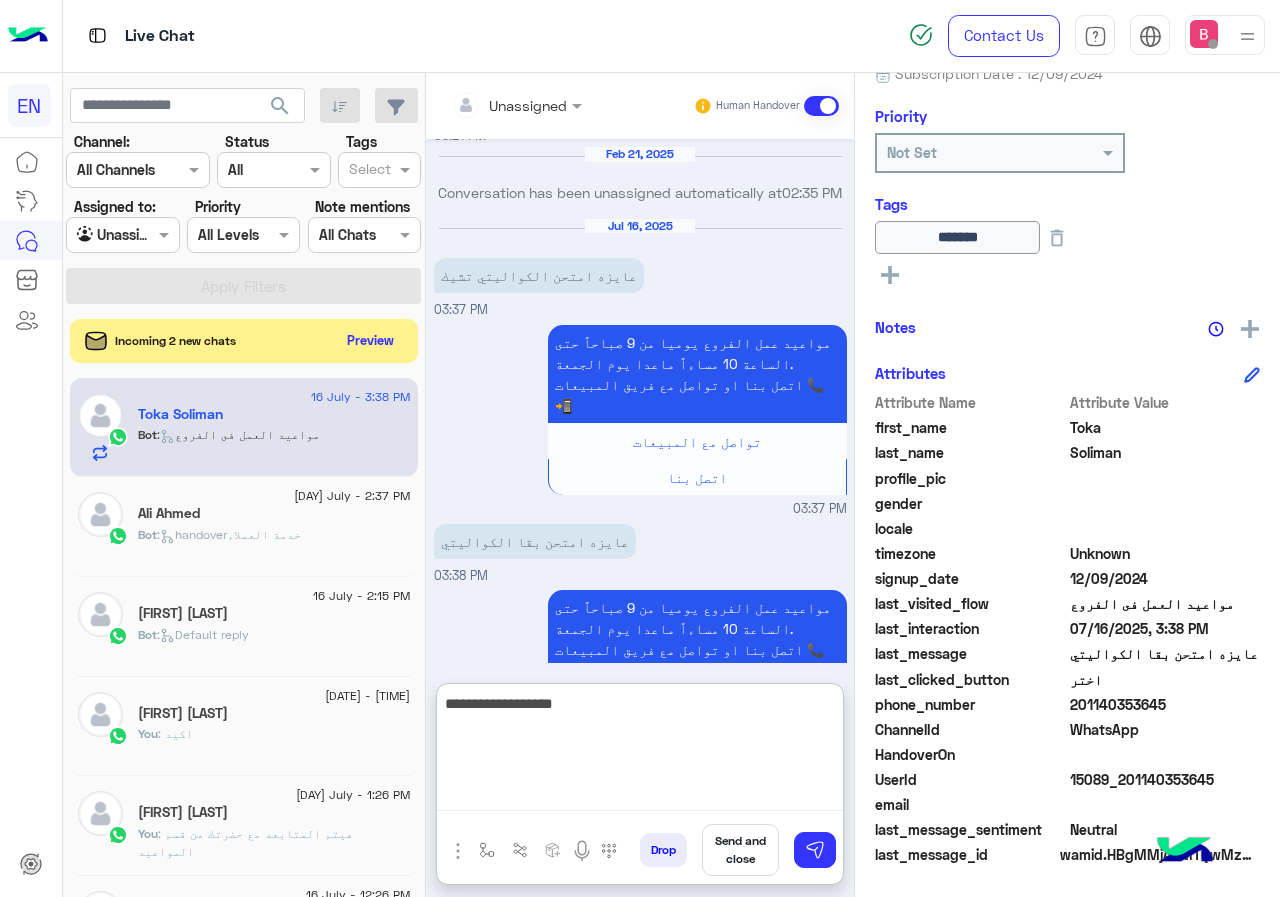 type on "**********" 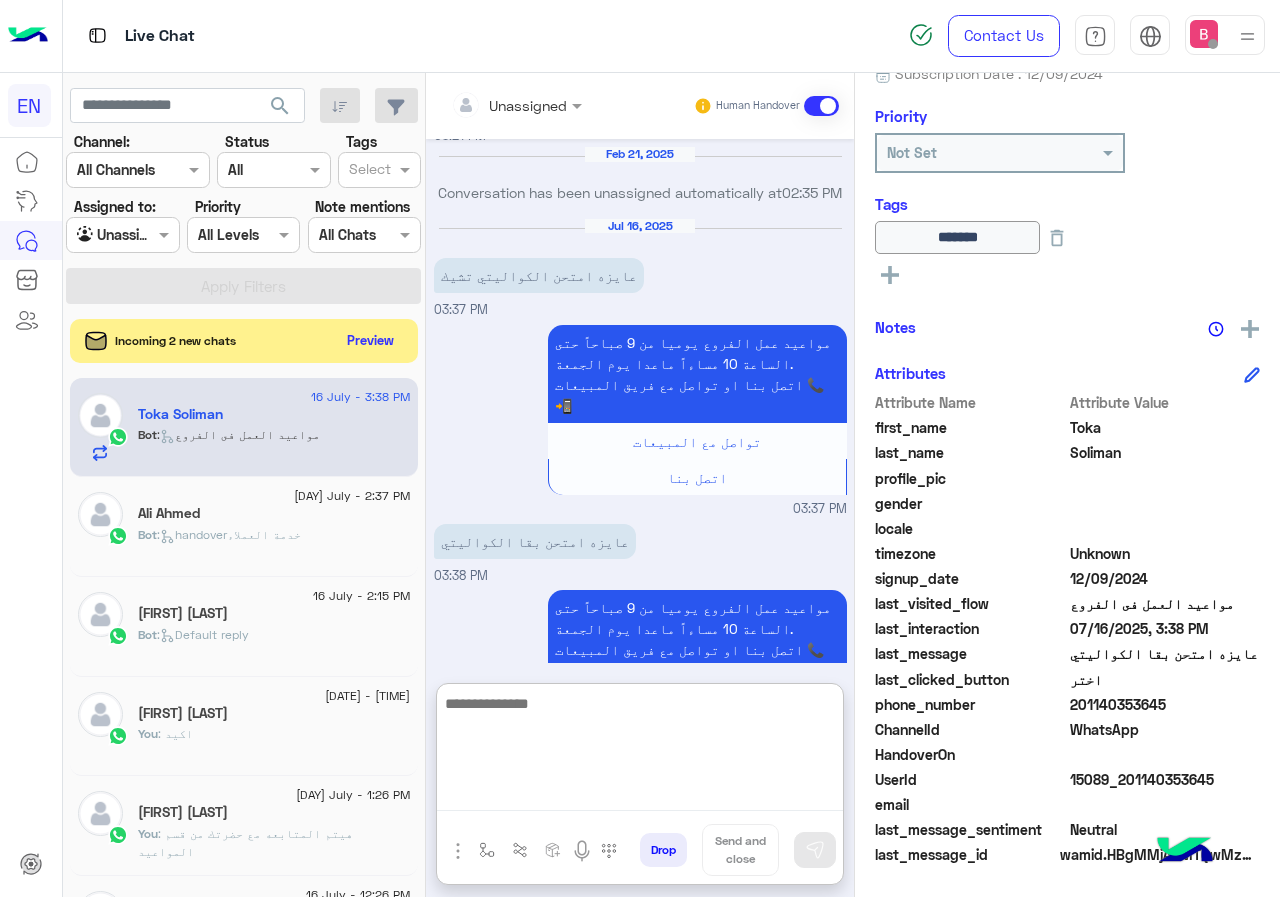 scroll, scrollTop: 1855, scrollLeft: 0, axis: vertical 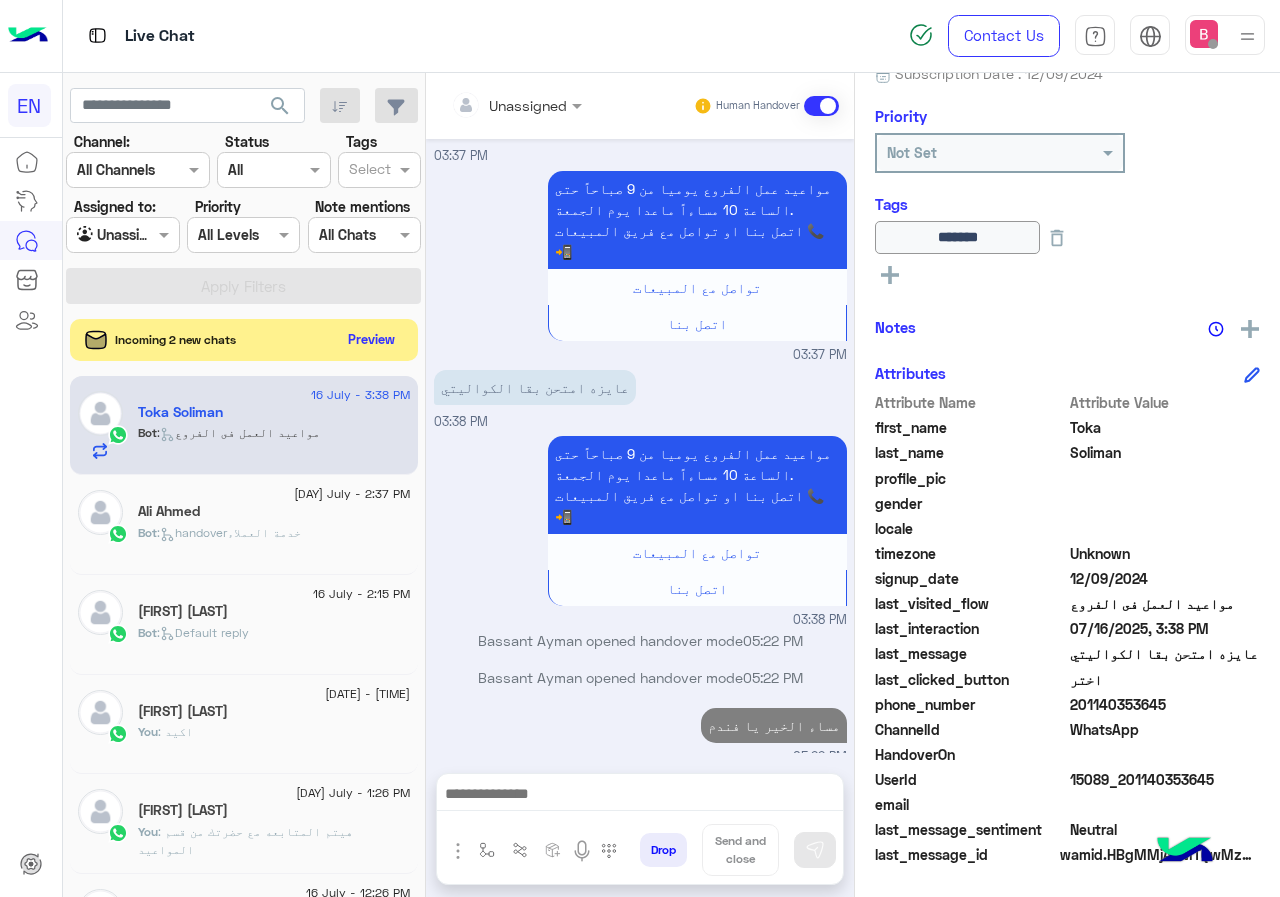 click on "Preview" 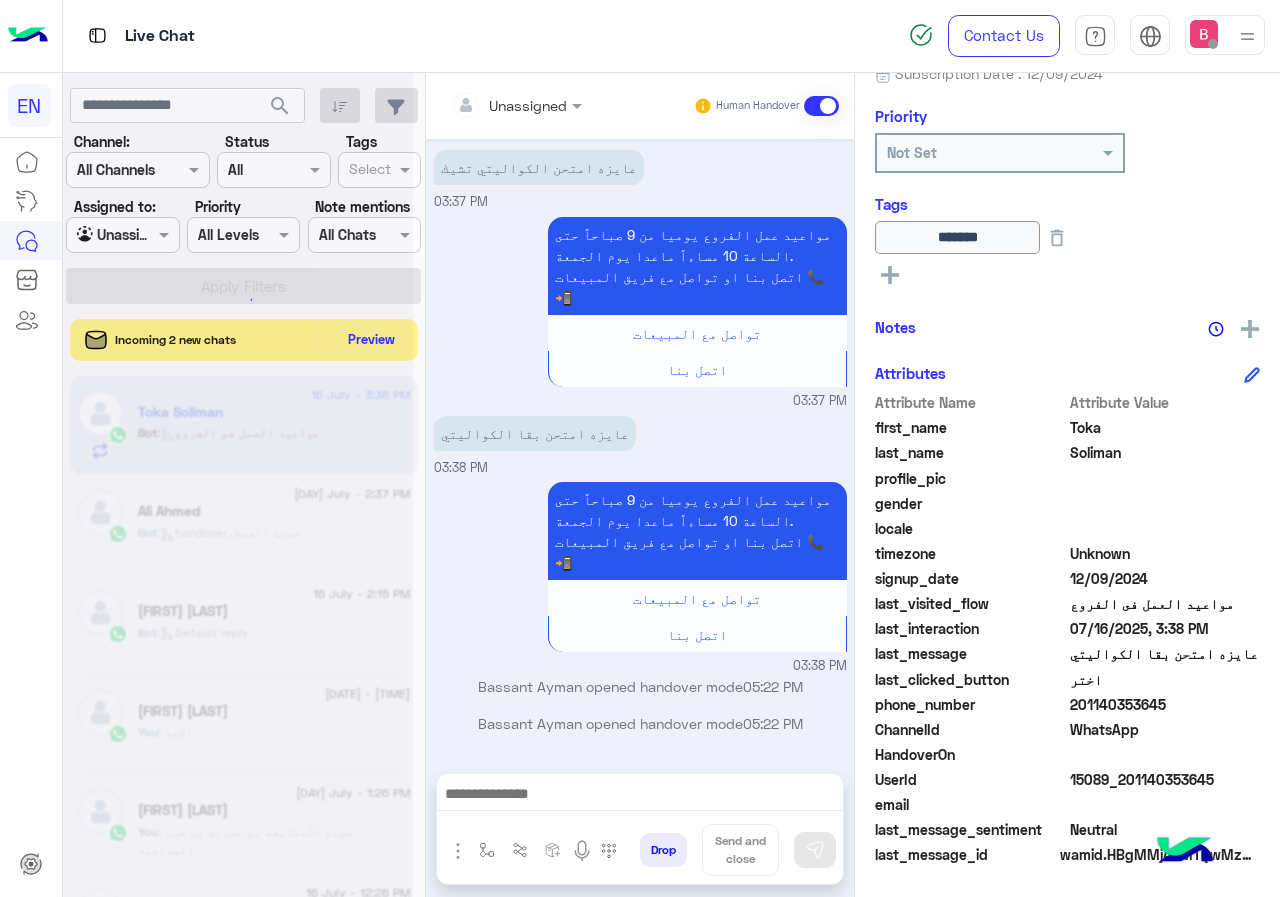 scroll, scrollTop: 1765, scrollLeft: 0, axis: vertical 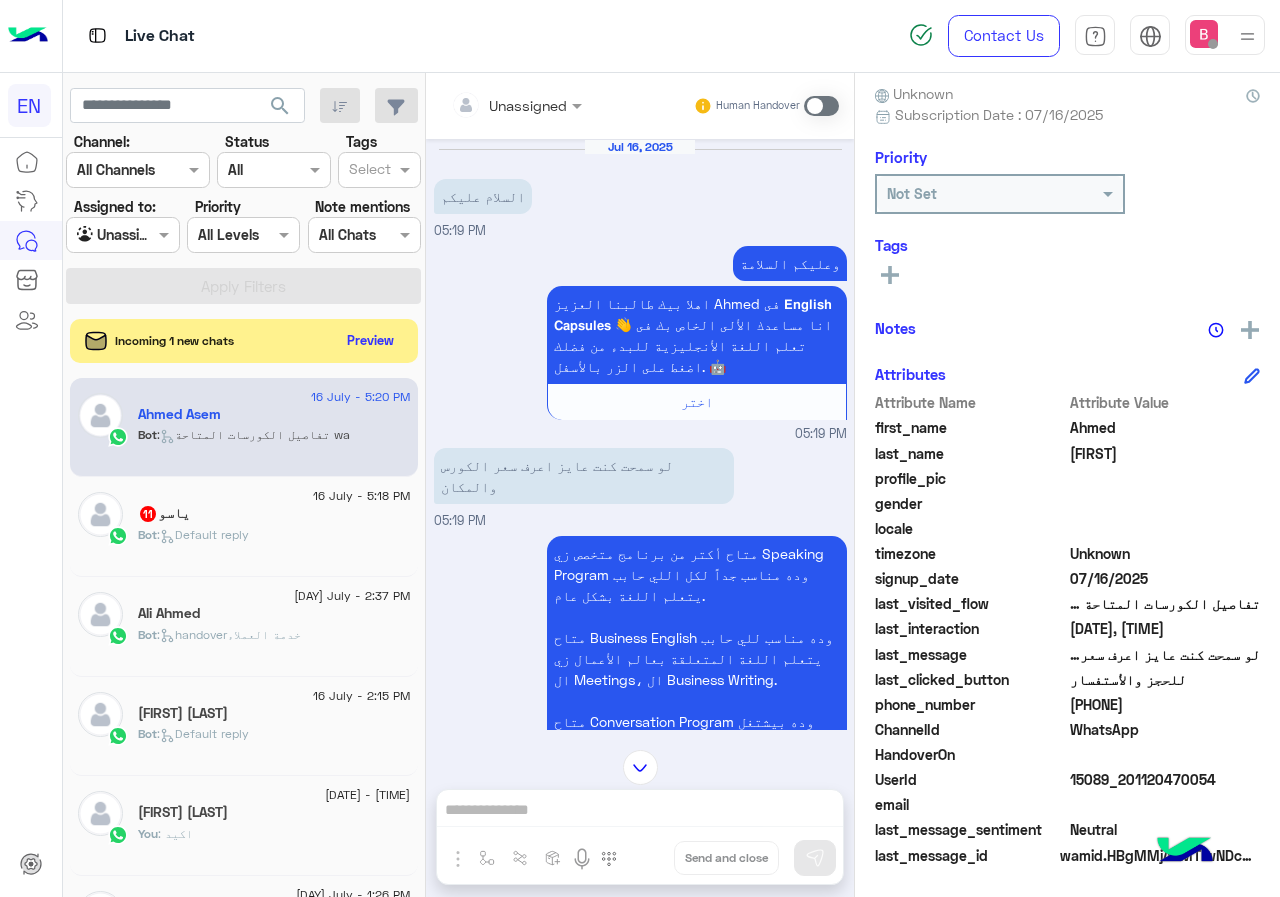 click at bounding box center (491, 105) 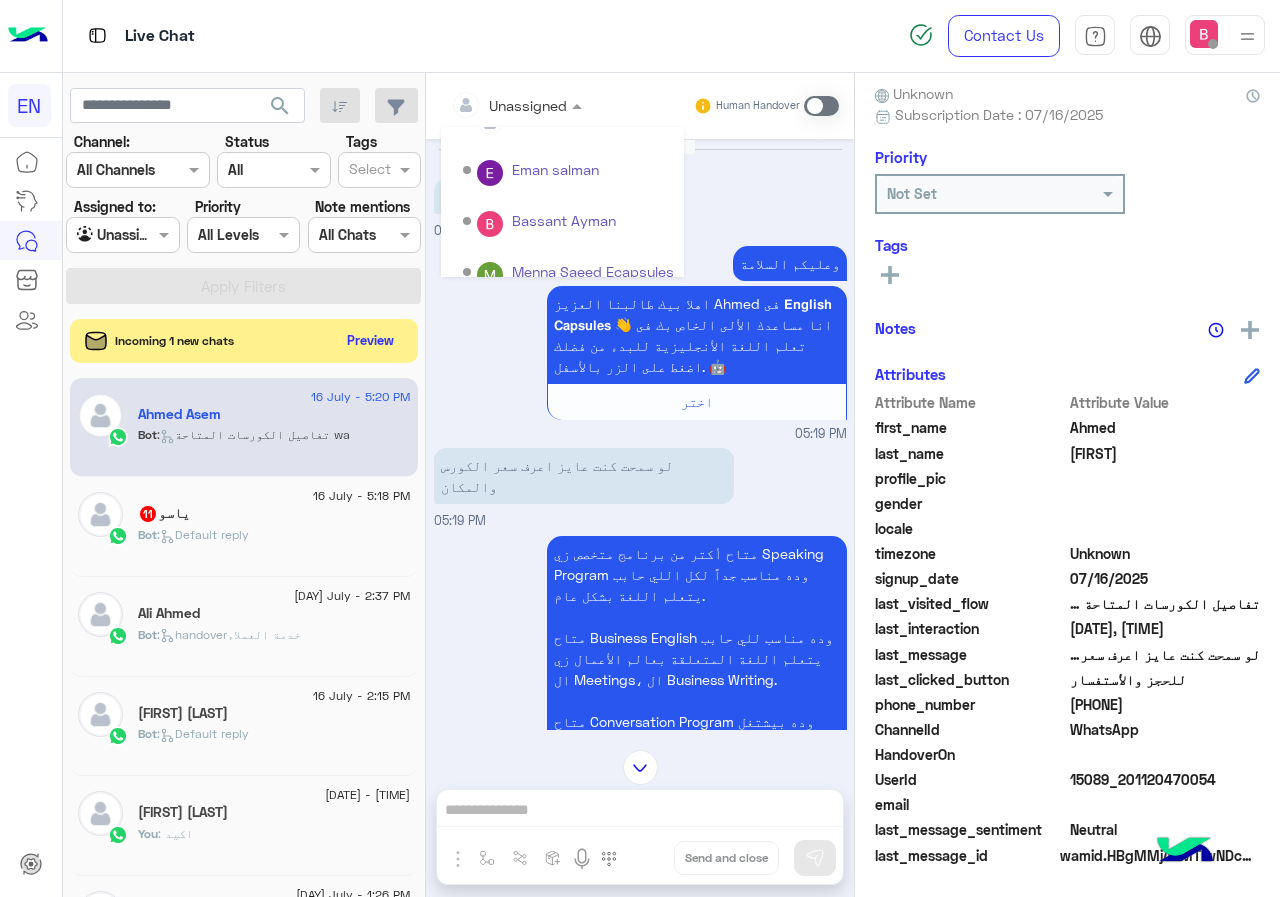 scroll, scrollTop: 332, scrollLeft: 0, axis: vertical 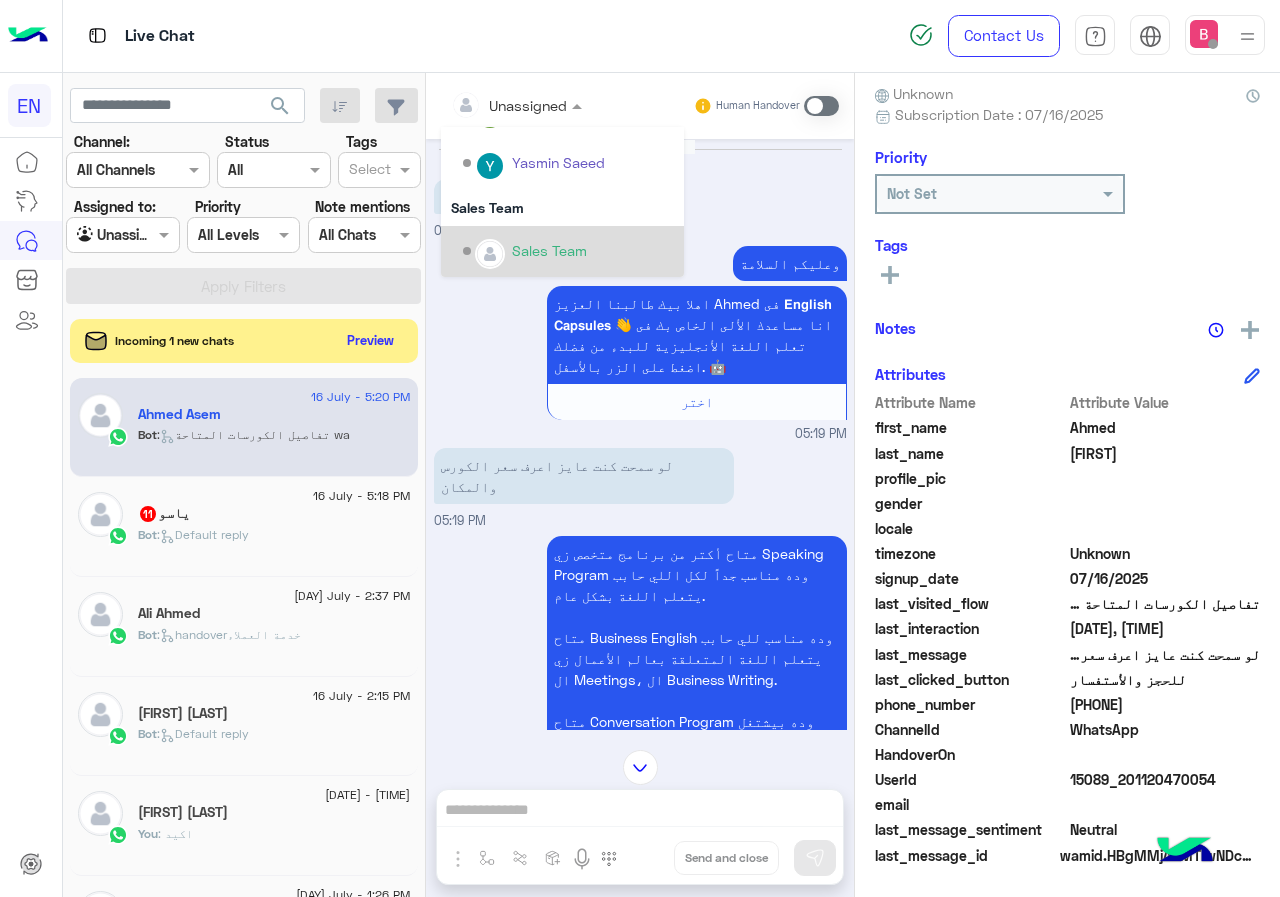 click on "Sales Team" at bounding box center [549, 250] 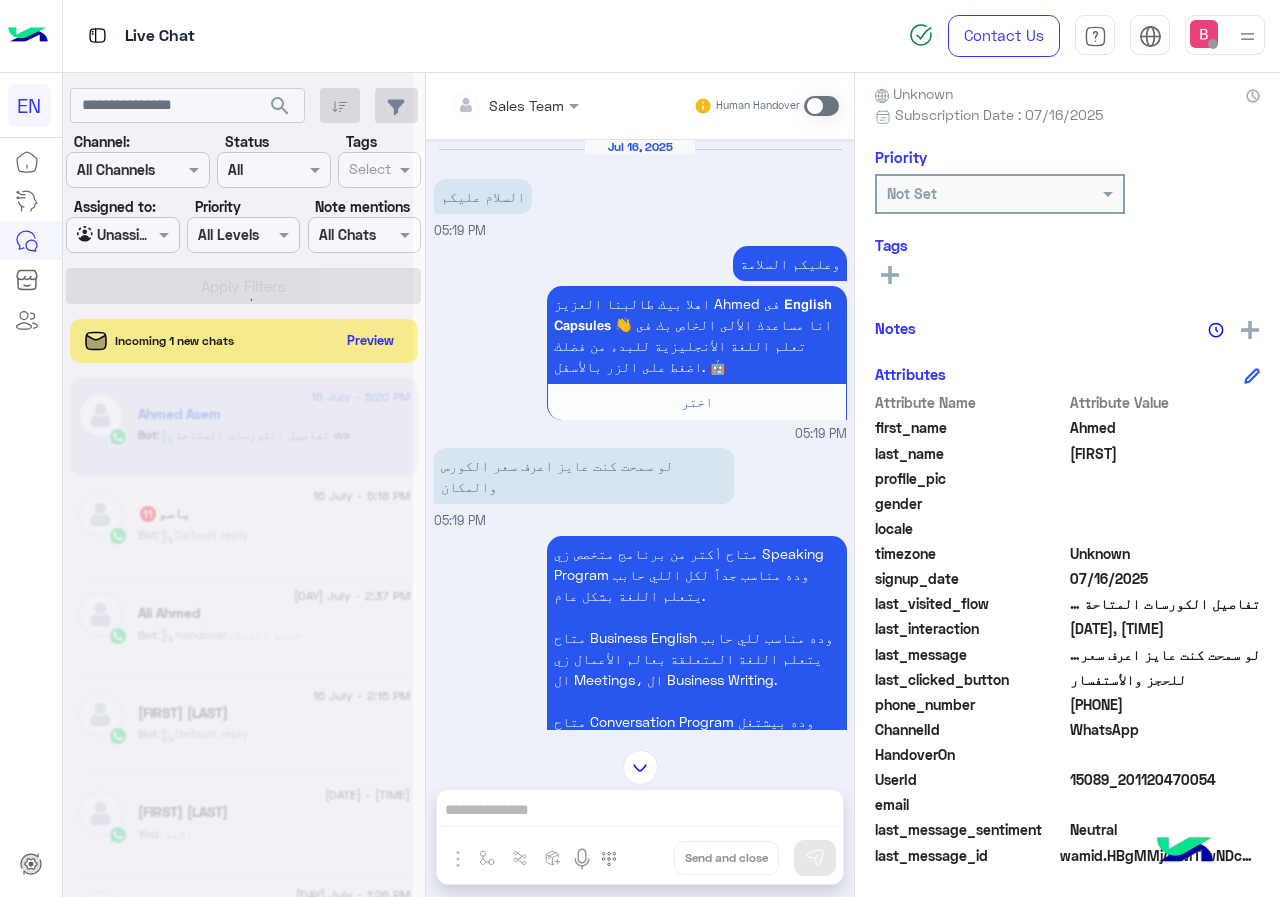 scroll, scrollTop: 221, scrollLeft: 0, axis: vertical 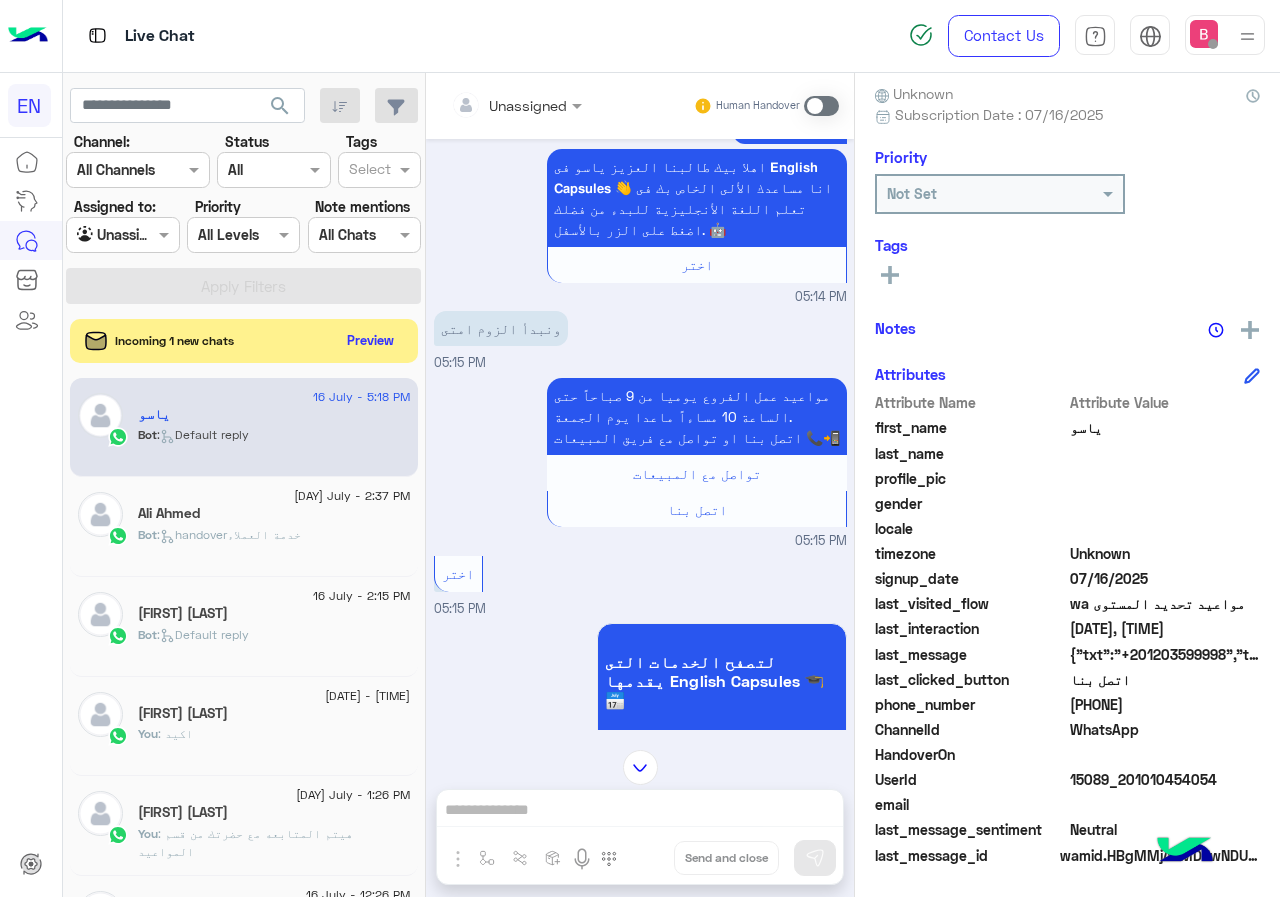 click at bounding box center [491, 105] 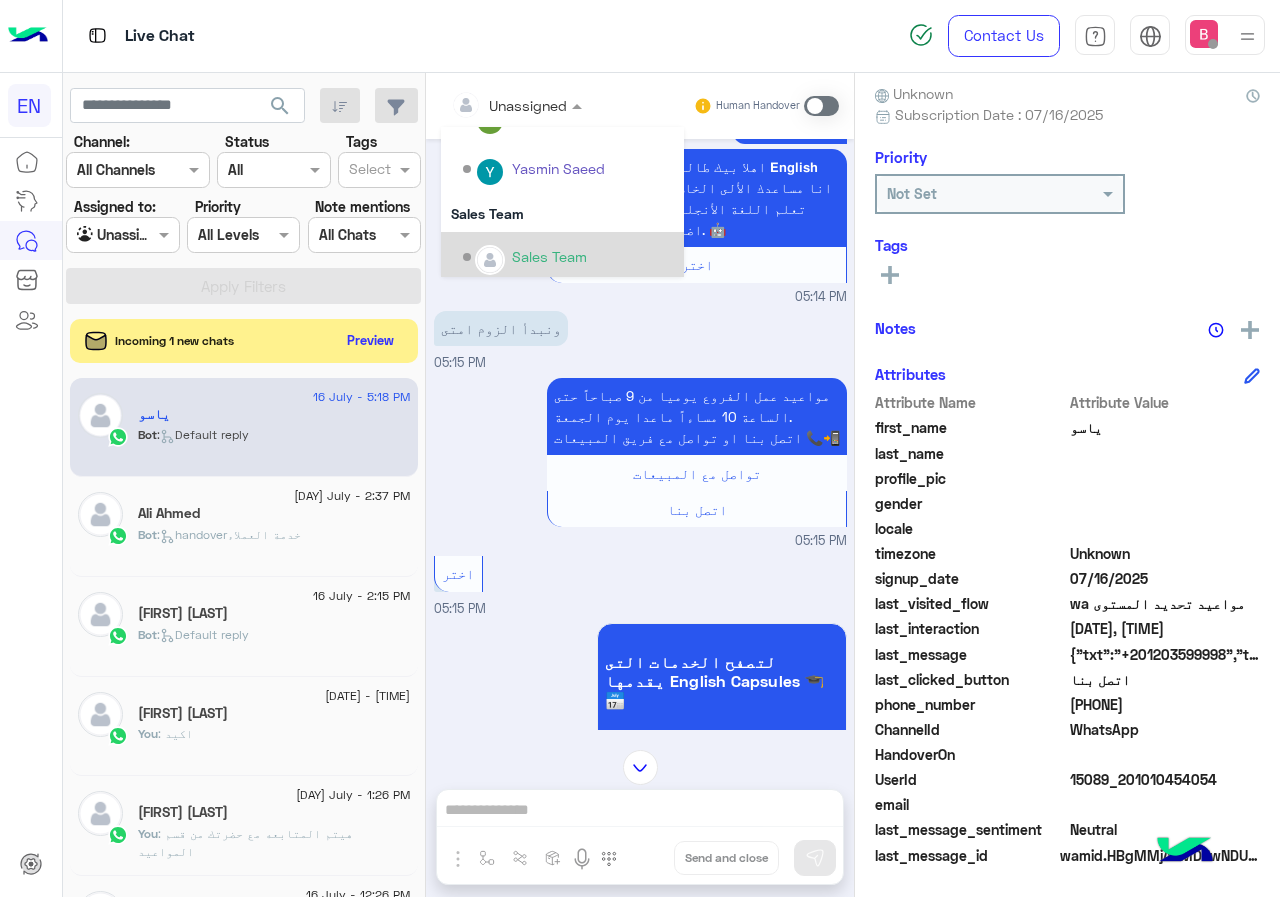 scroll, scrollTop: 332, scrollLeft: 0, axis: vertical 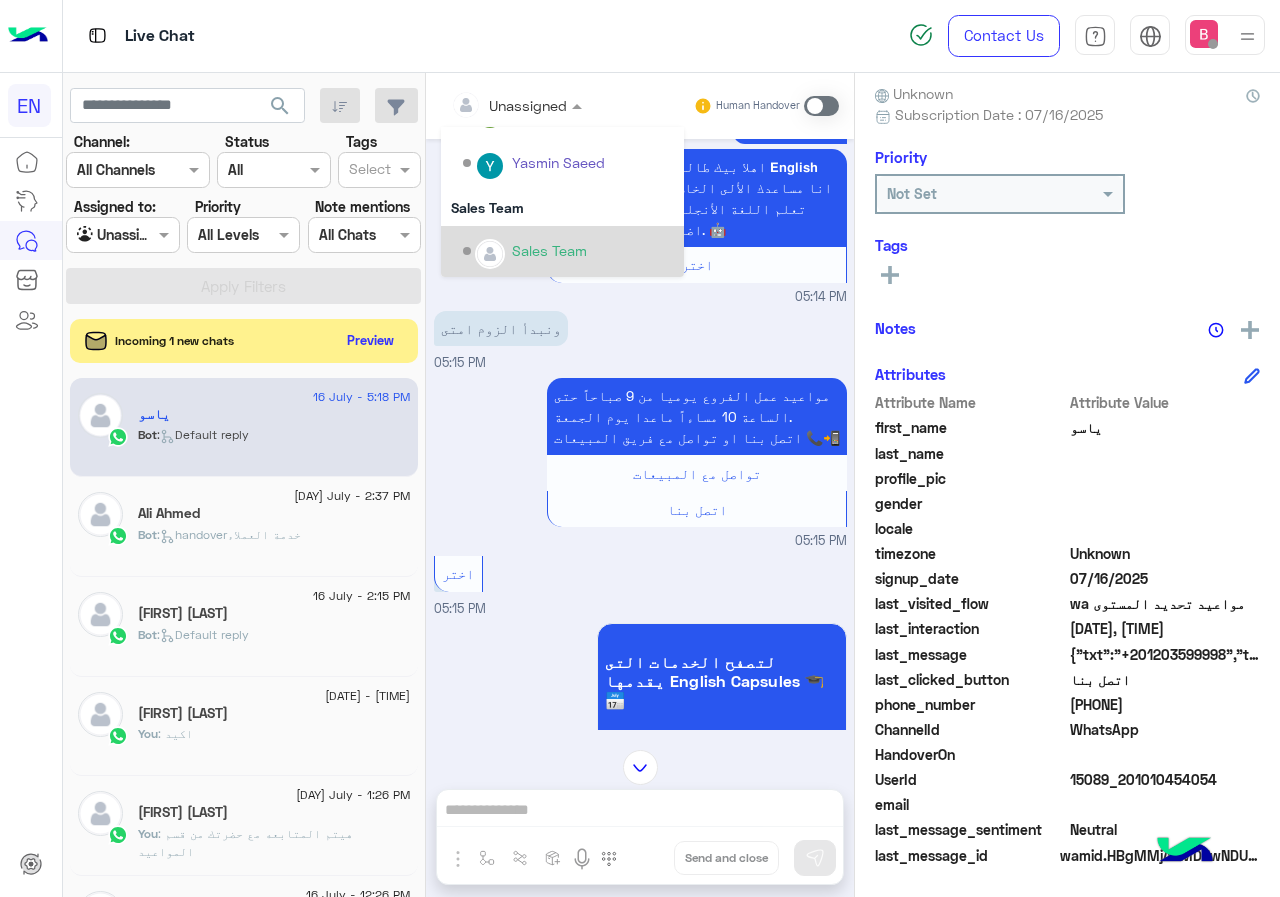 click on "Sales Team" at bounding box center (568, 251) 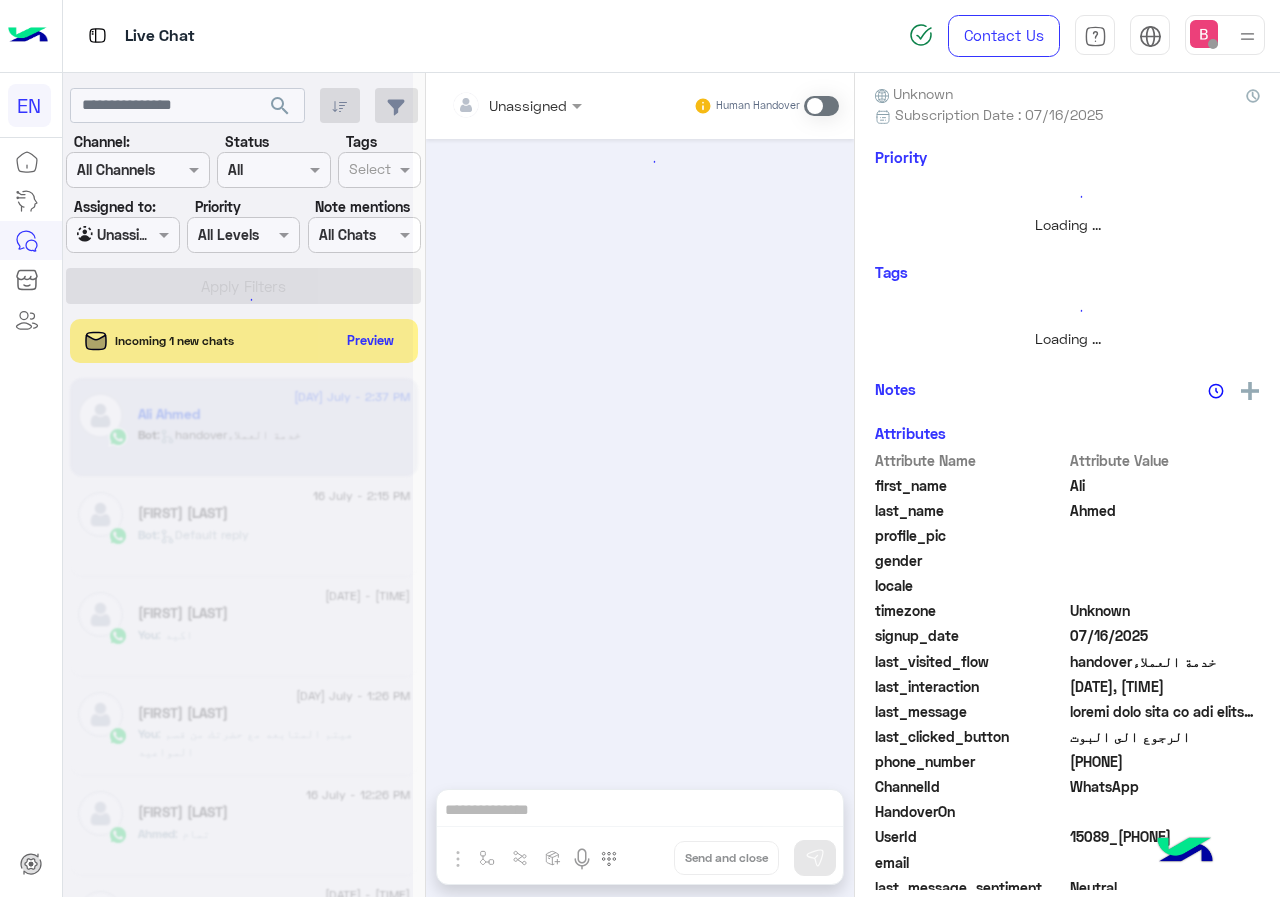 scroll, scrollTop: 221, scrollLeft: 0, axis: vertical 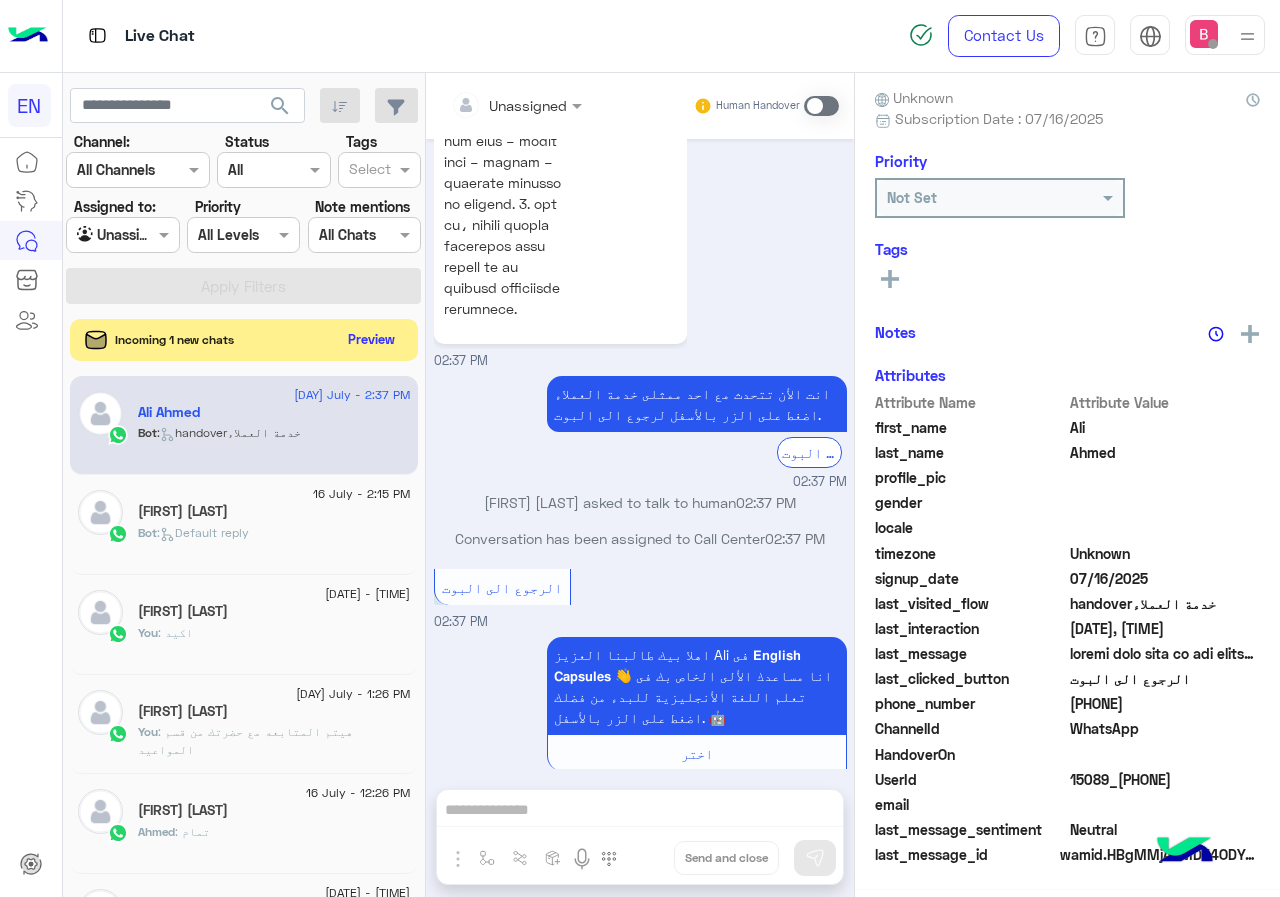 click on "Preview" 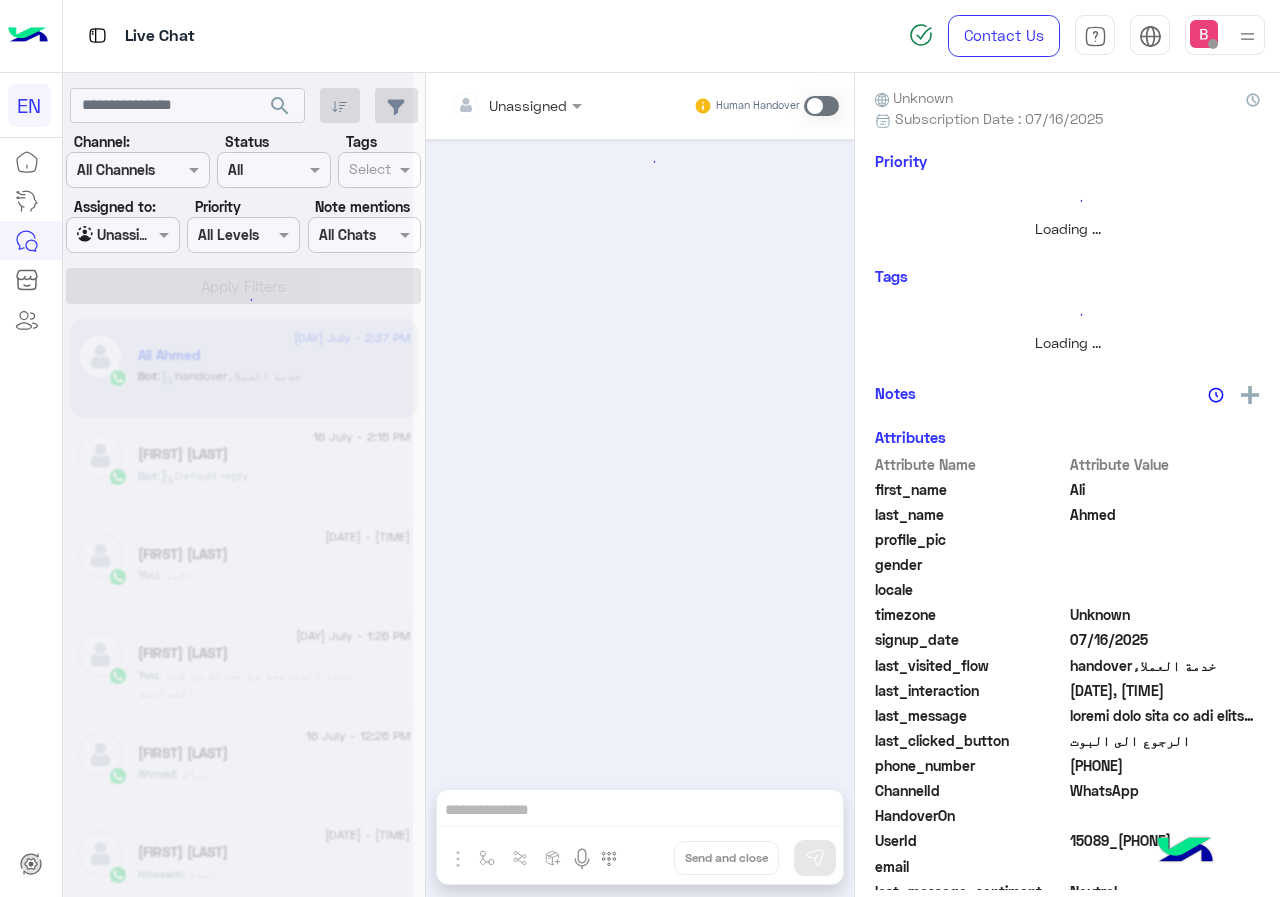 scroll, scrollTop: 221, scrollLeft: 0, axis: vertical 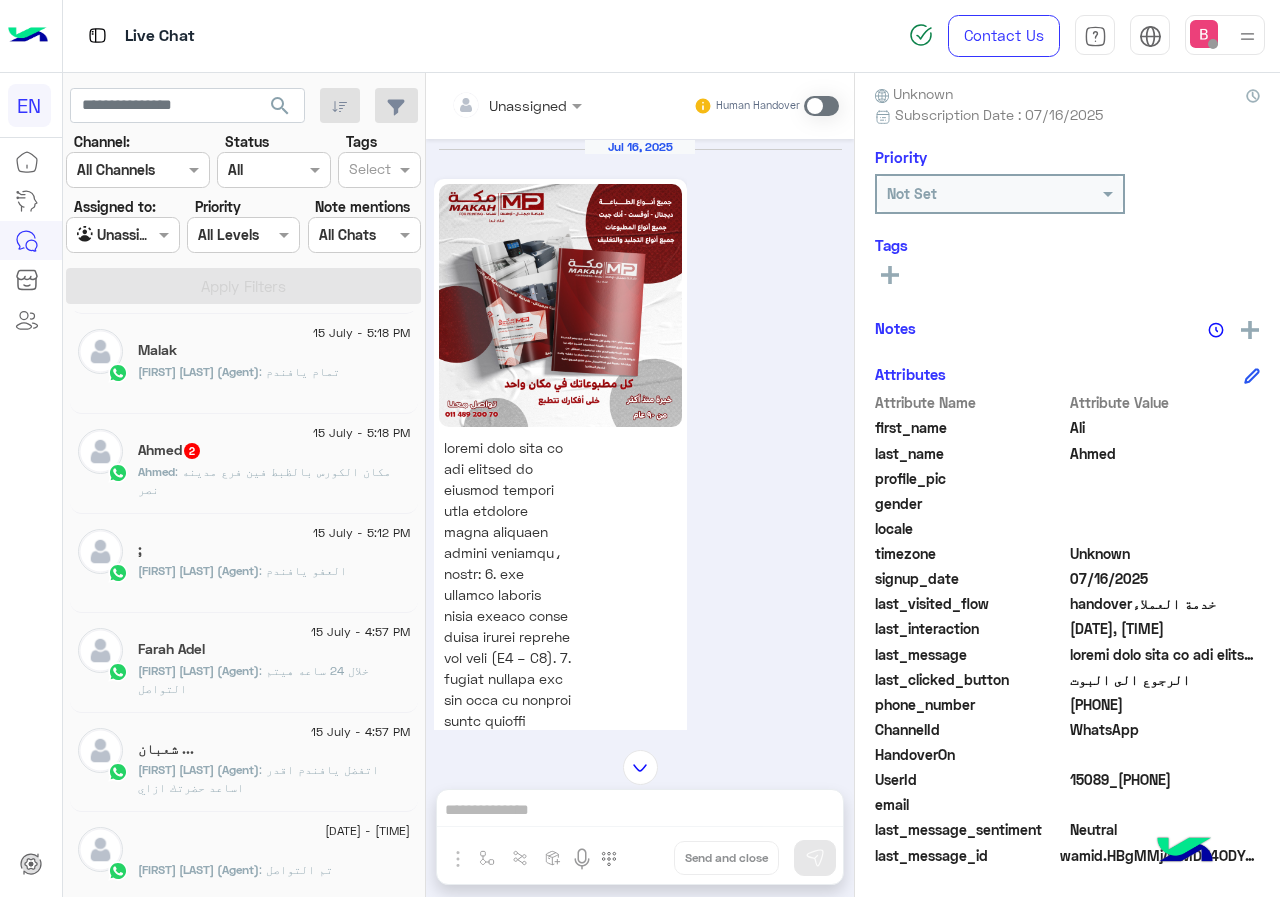 click on "Ahmed : مكان الكورس بالظبط فين فرع مدينه نصر" 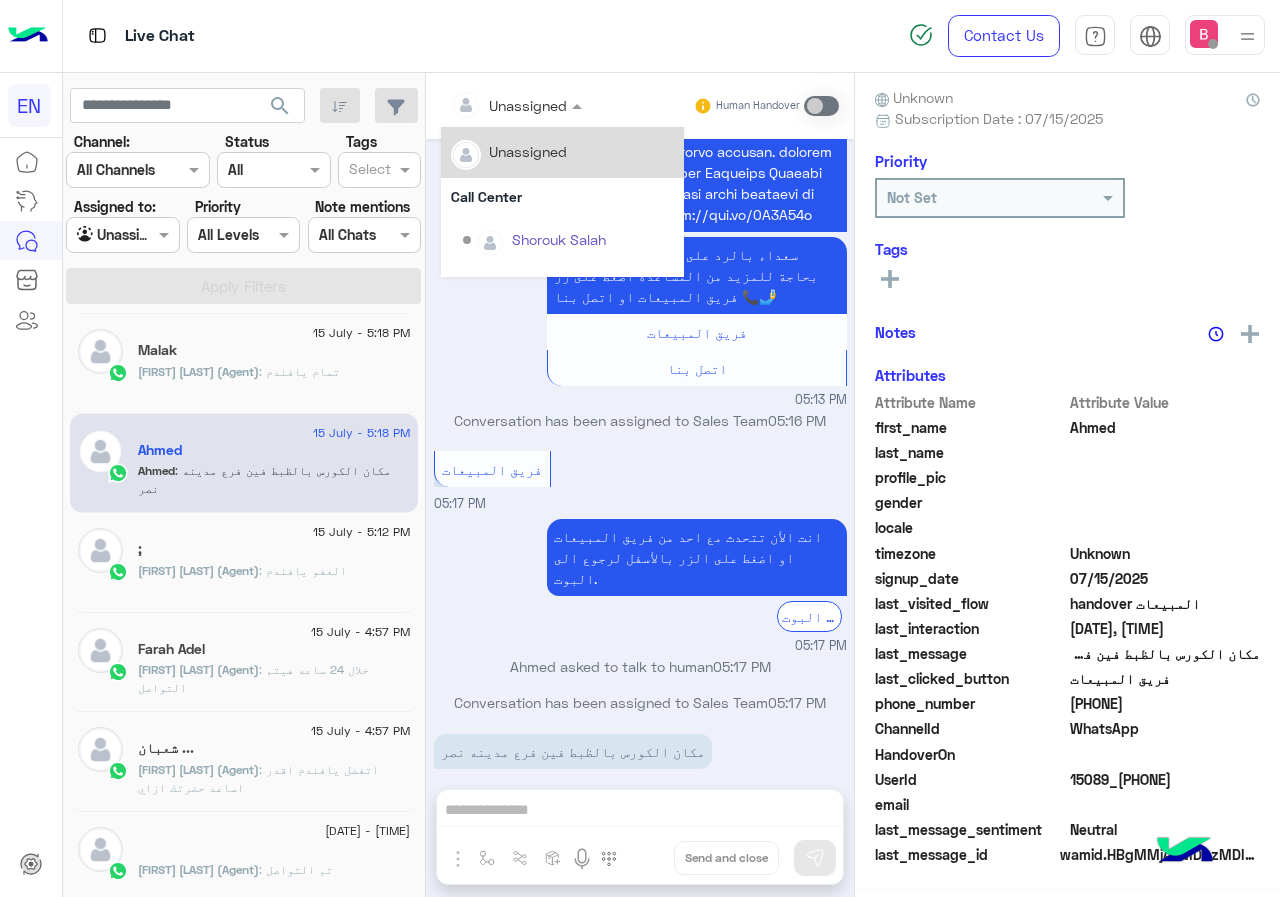 click at bounding box center (491, 105) 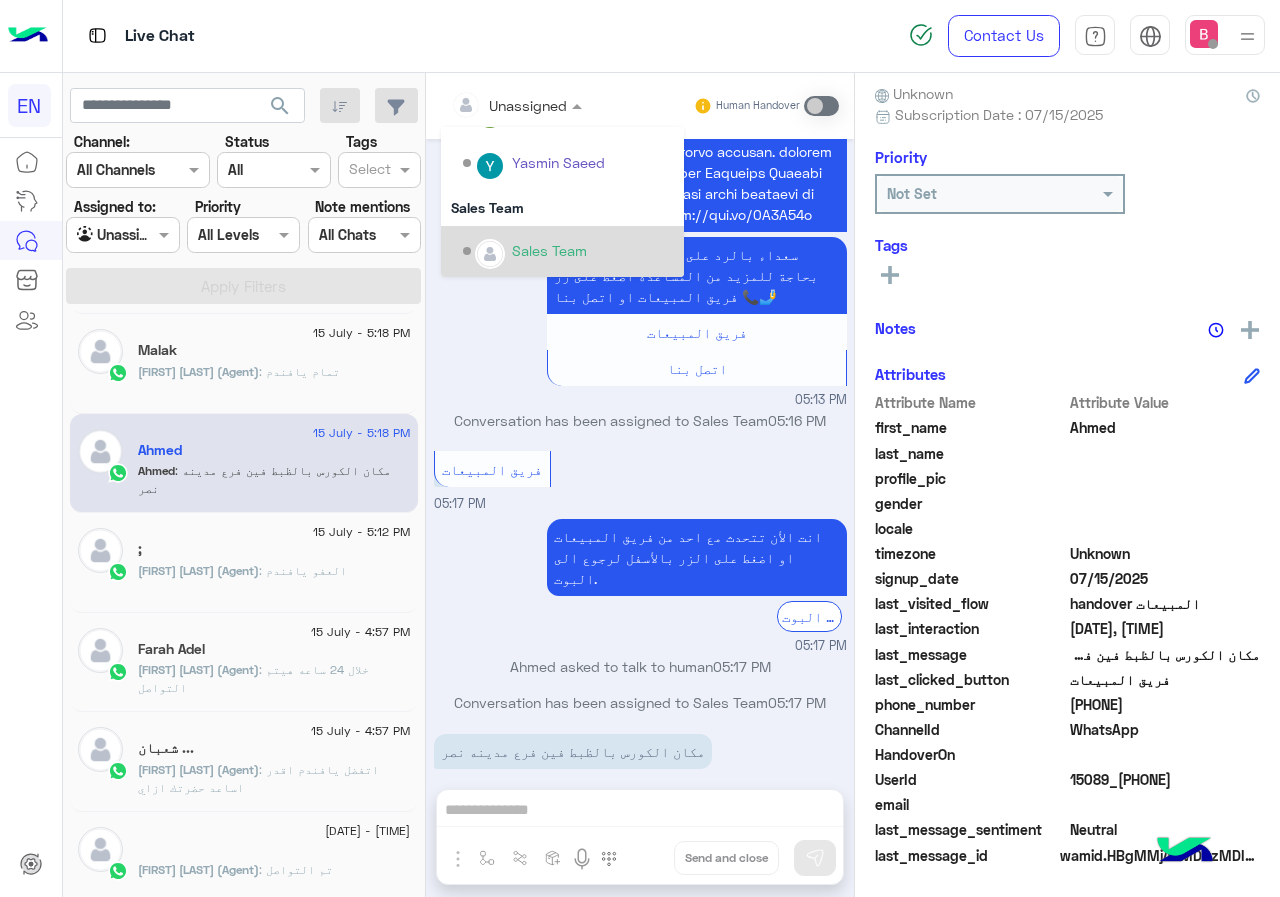 click on "Sales Team" at bounding box center [549, 250] 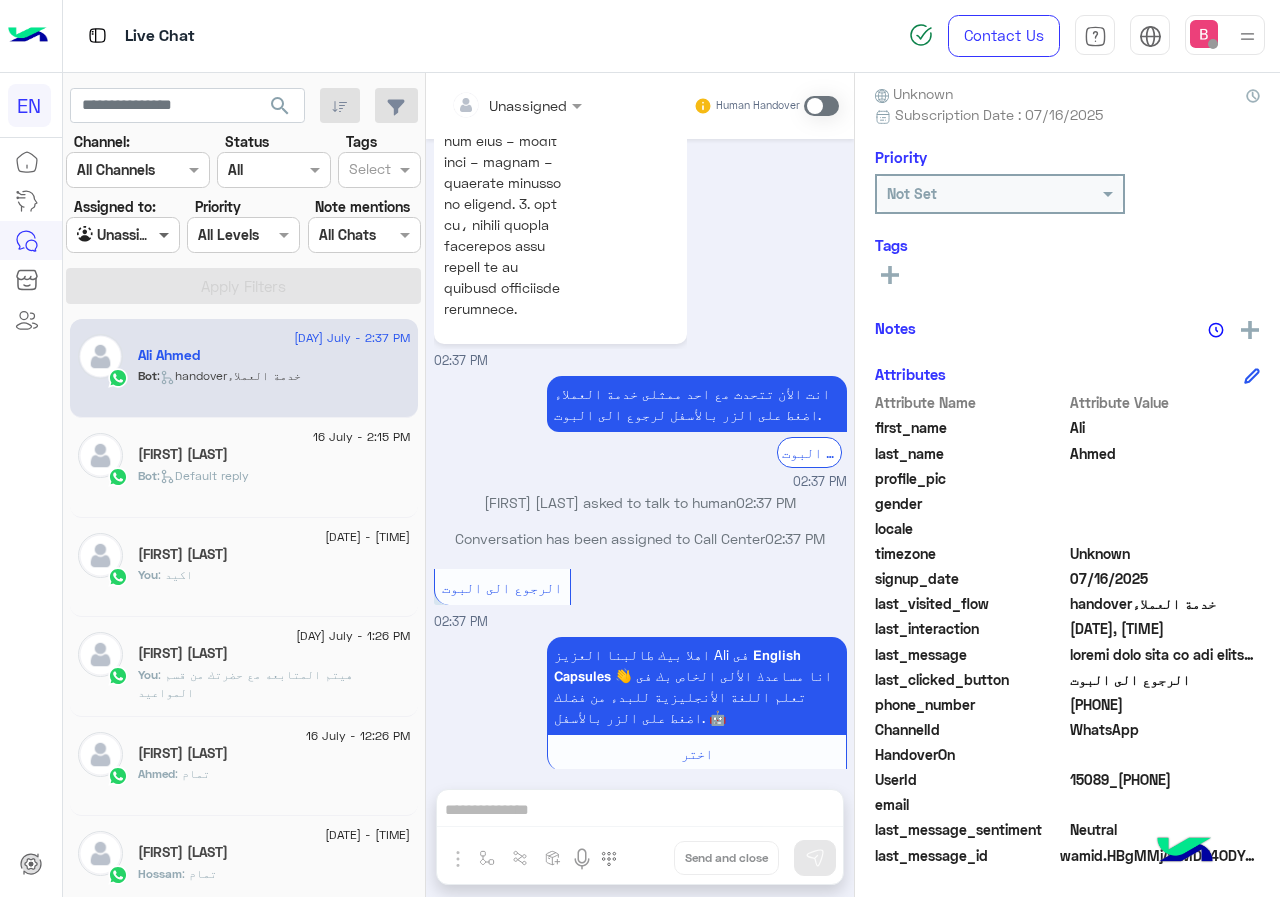 click at bounding box center [166, 234] 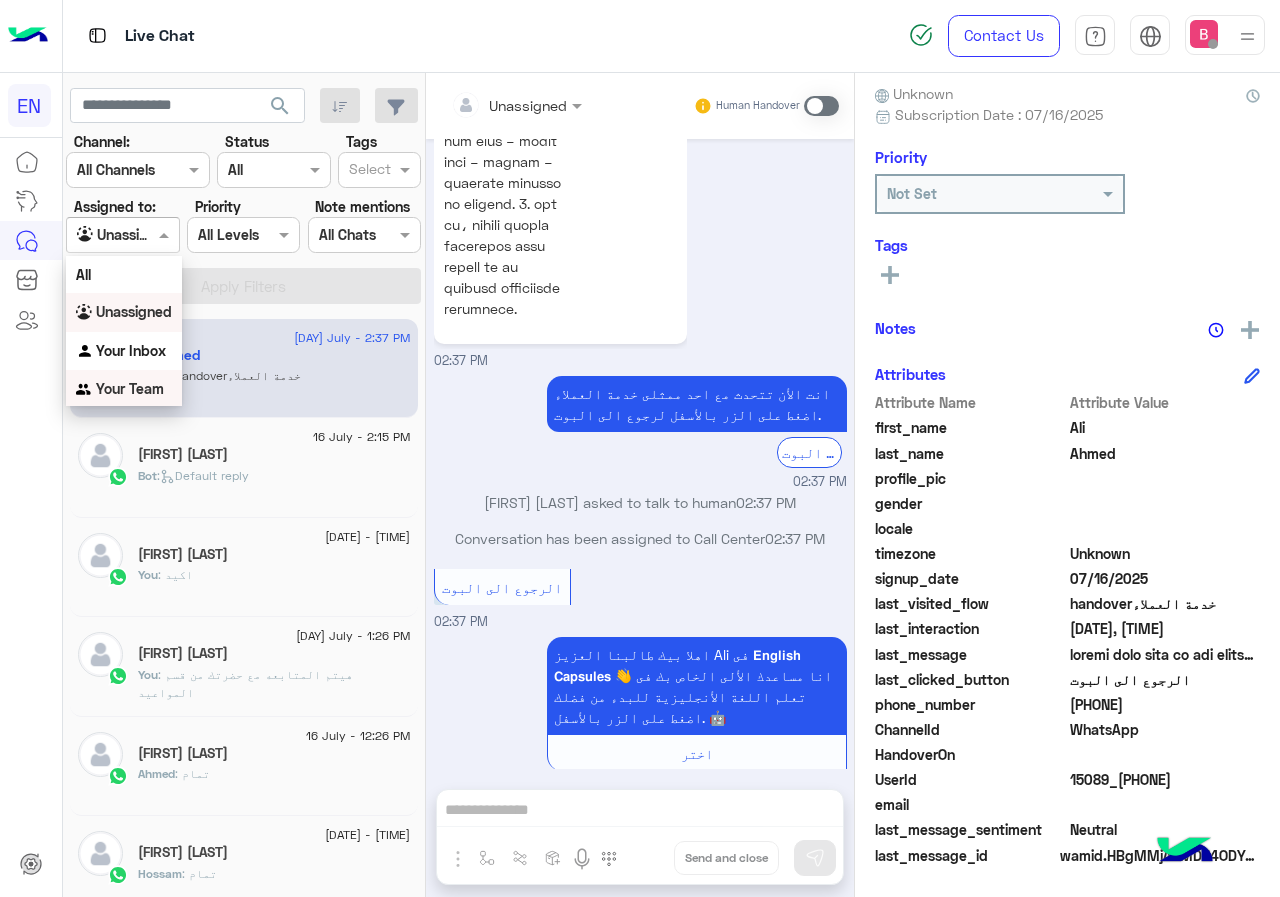 click on "Your Team" at bounding box center (130, 388) 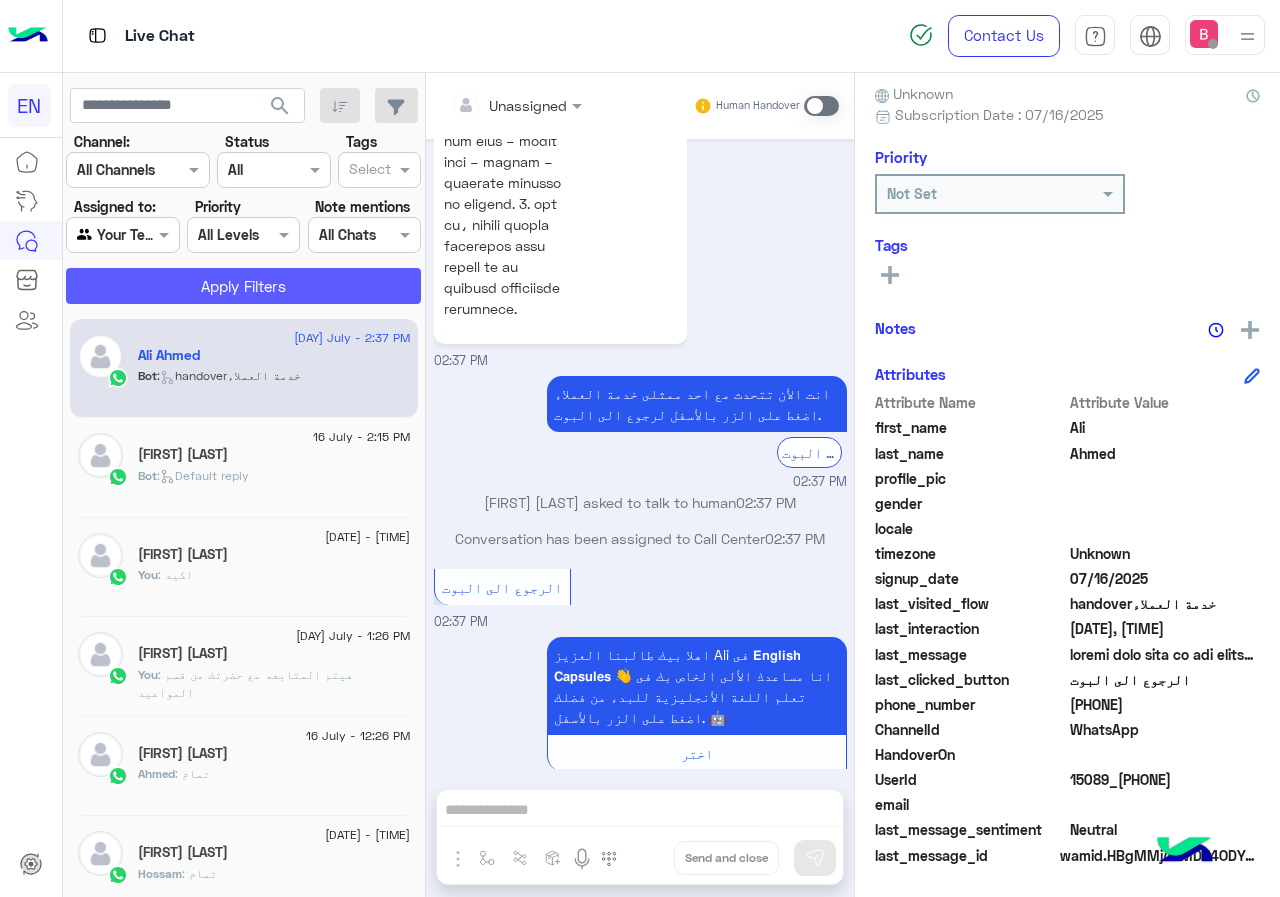 click on "Apply Filters" 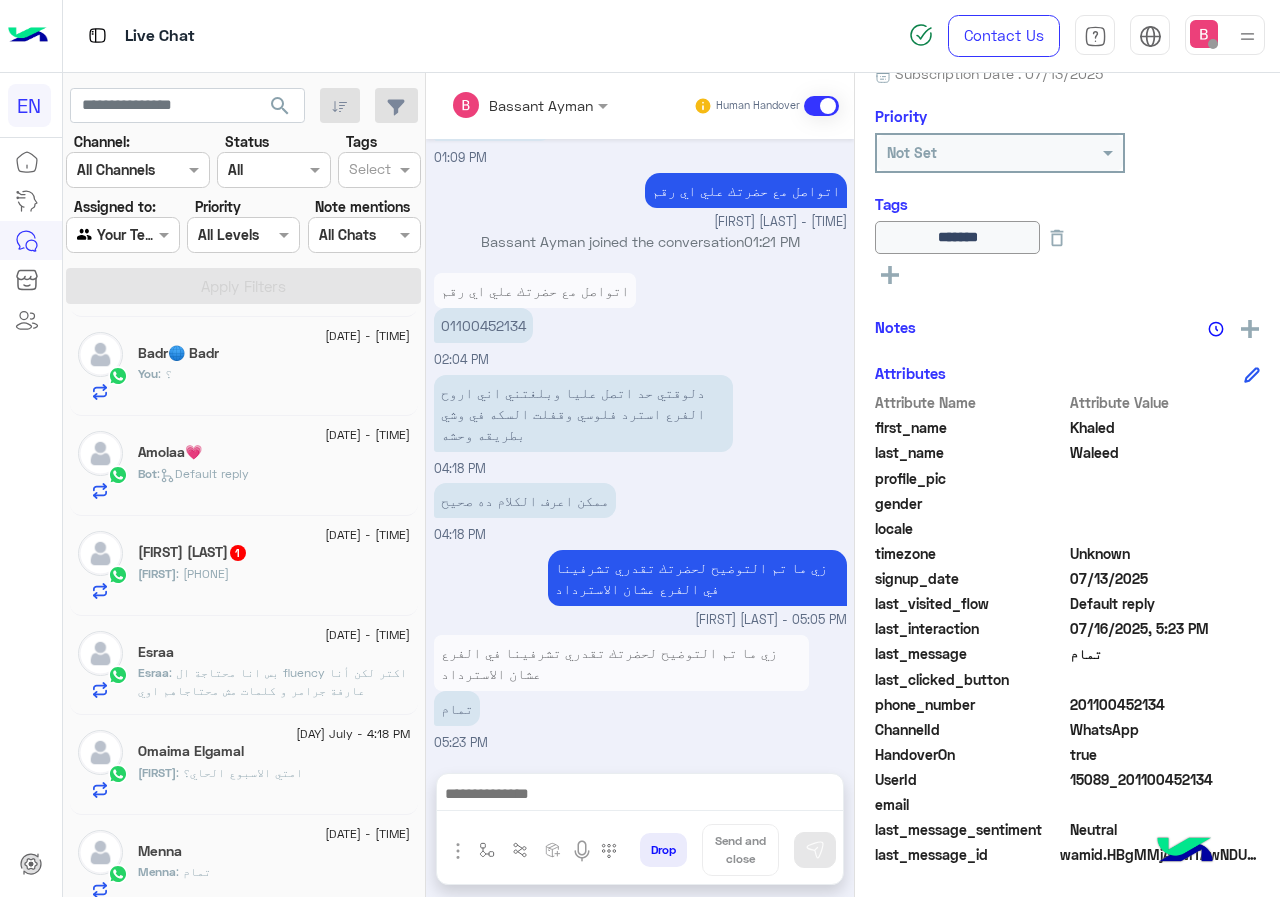 click on ":   Default reply" 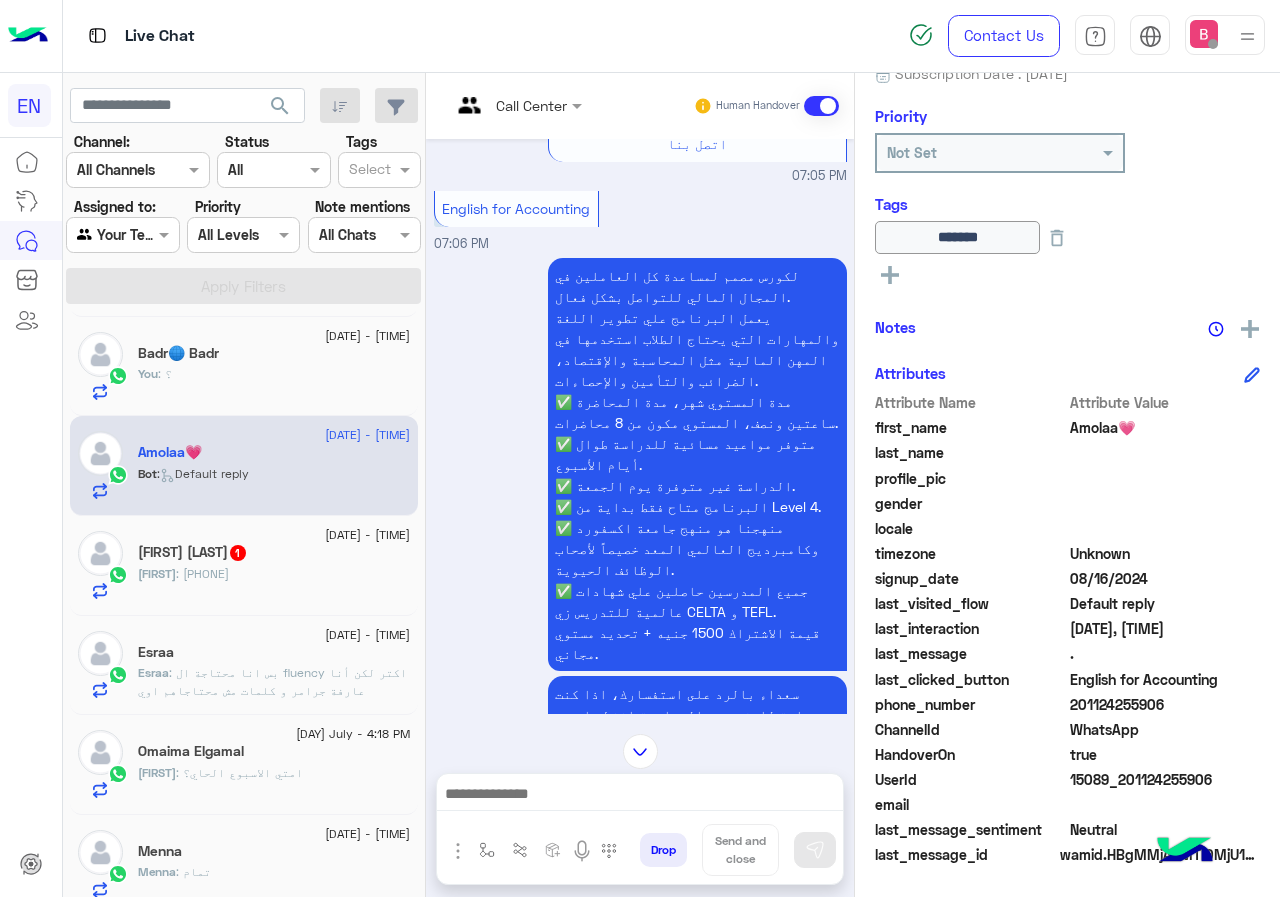 click on "Call Center" at bounding box center [509, 106] 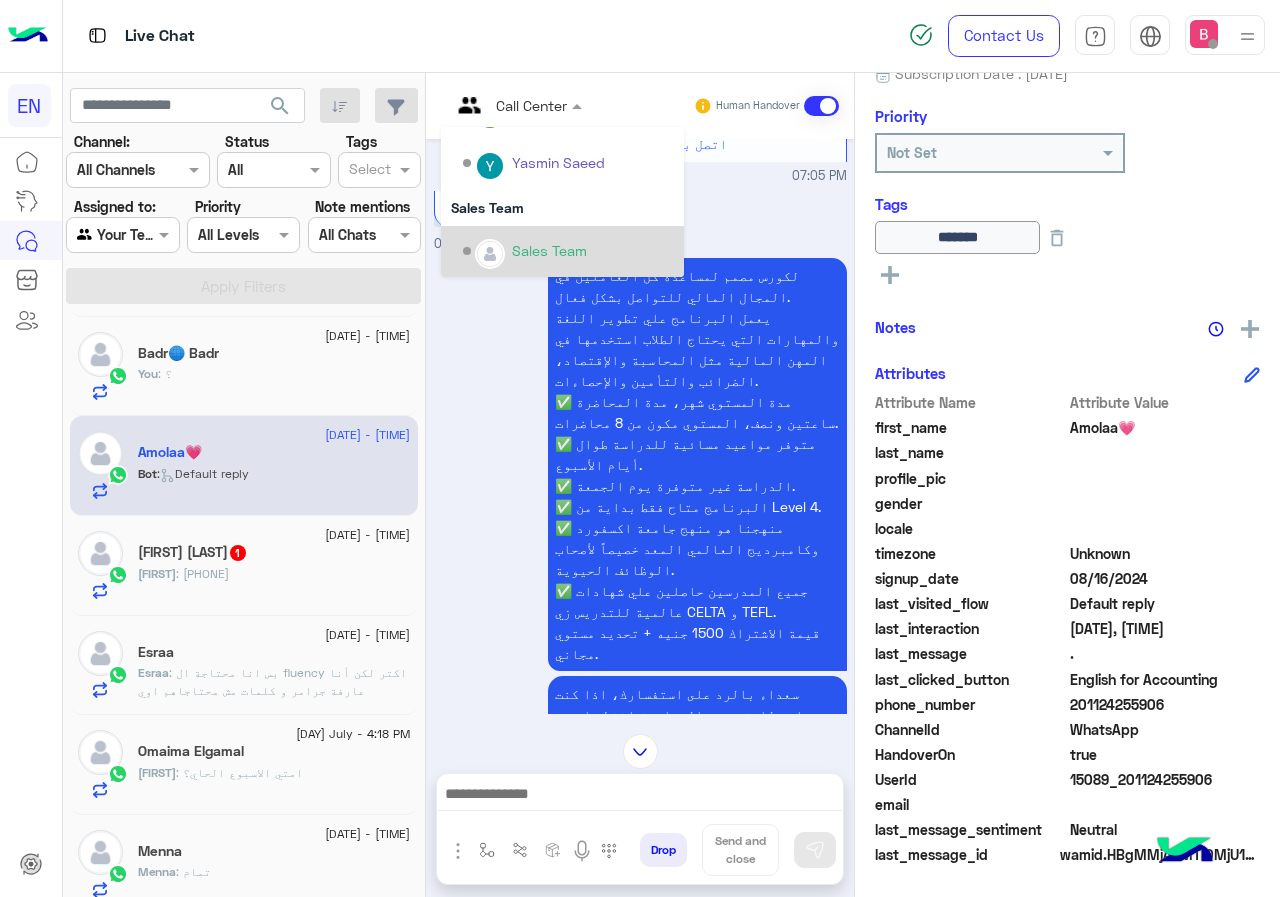 click on "Sales Team" at bounding box center (568, 251) 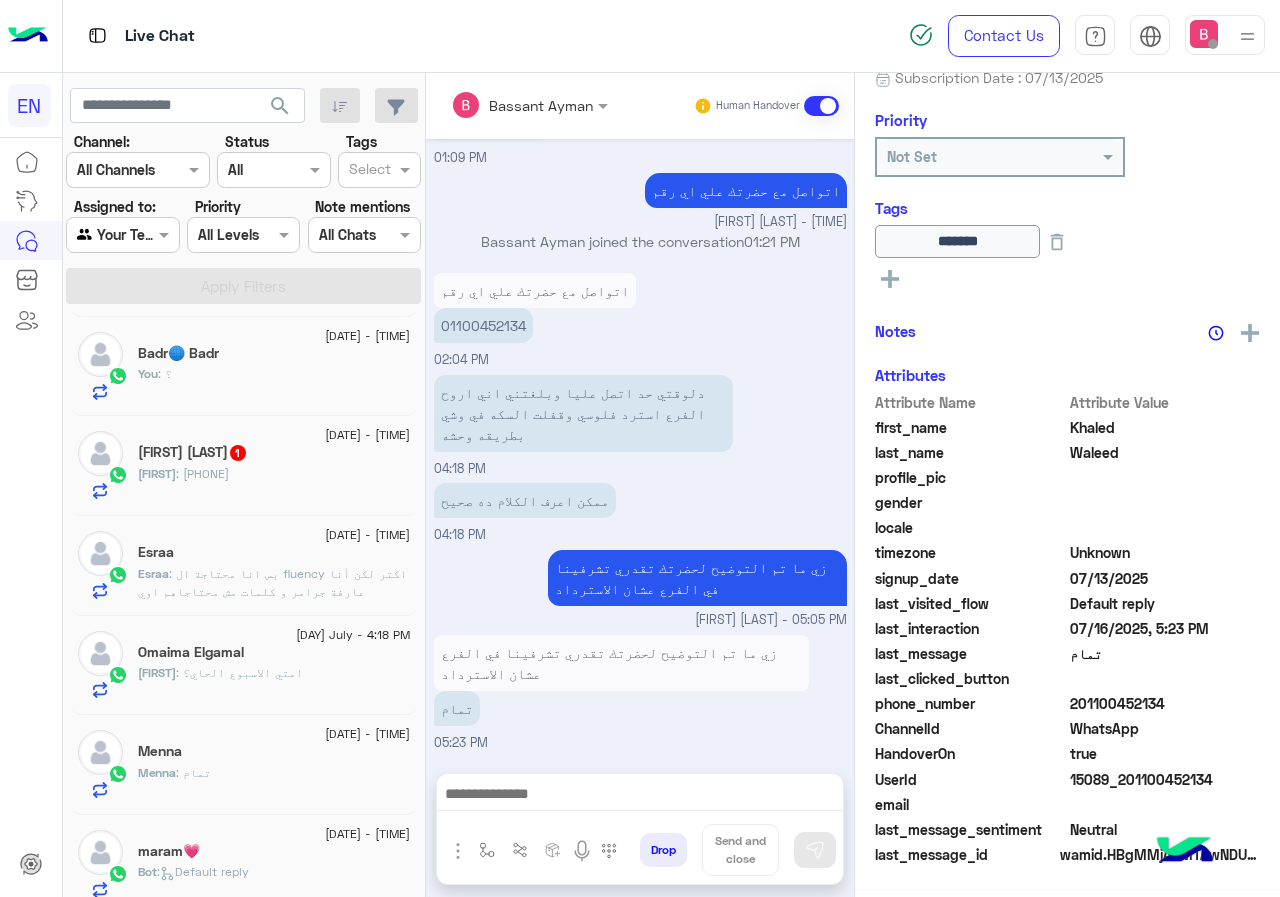 click on "[FIRST] : بس انا محتاجة ال fluency اكتر
لكن أنا عارفة جرامر و كلمات مش محتاجاهم اوي" 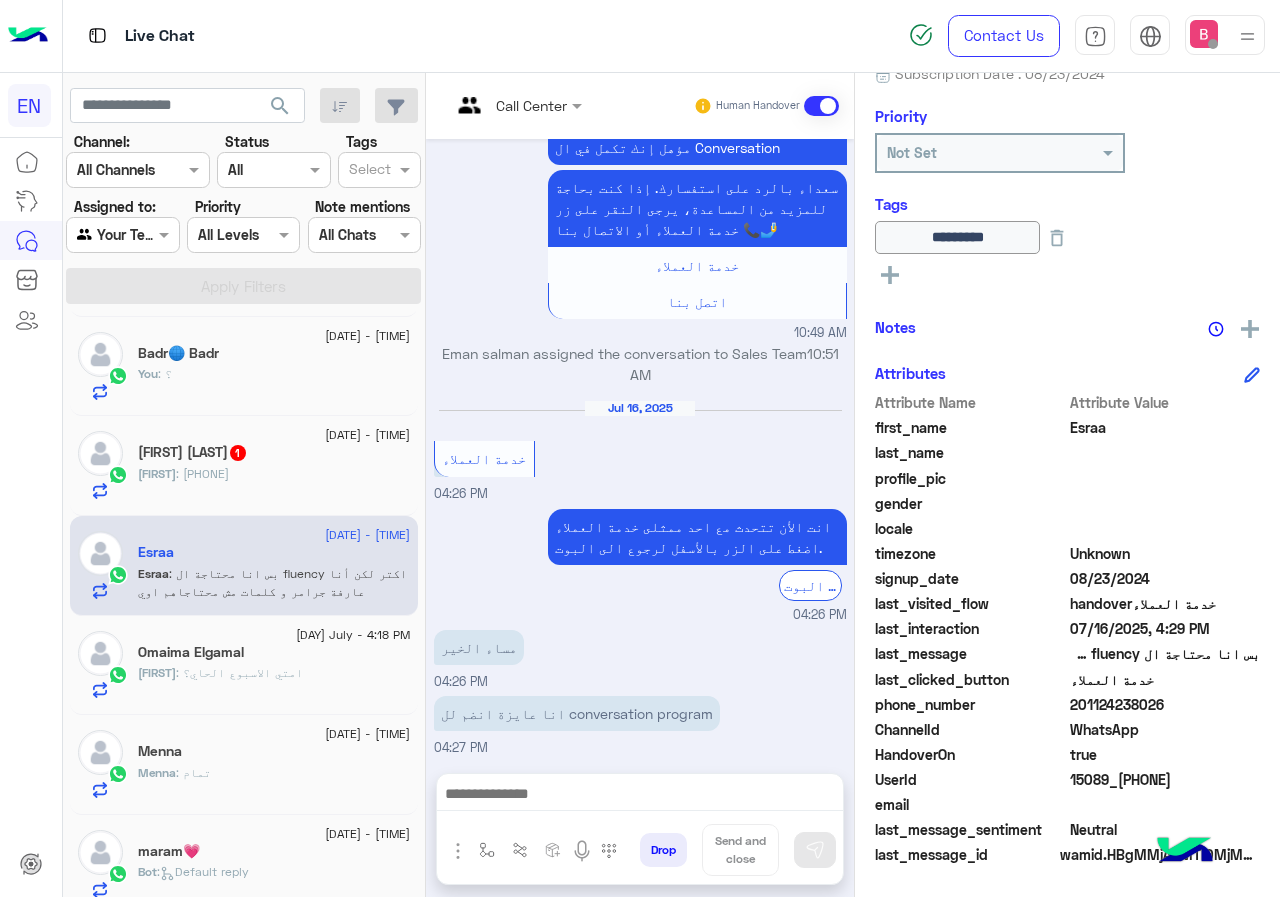 drag, startPoint x: 1073, startPoint y: 704, endPoint x: 1166, endPoint y: 696, distance: 93.34345 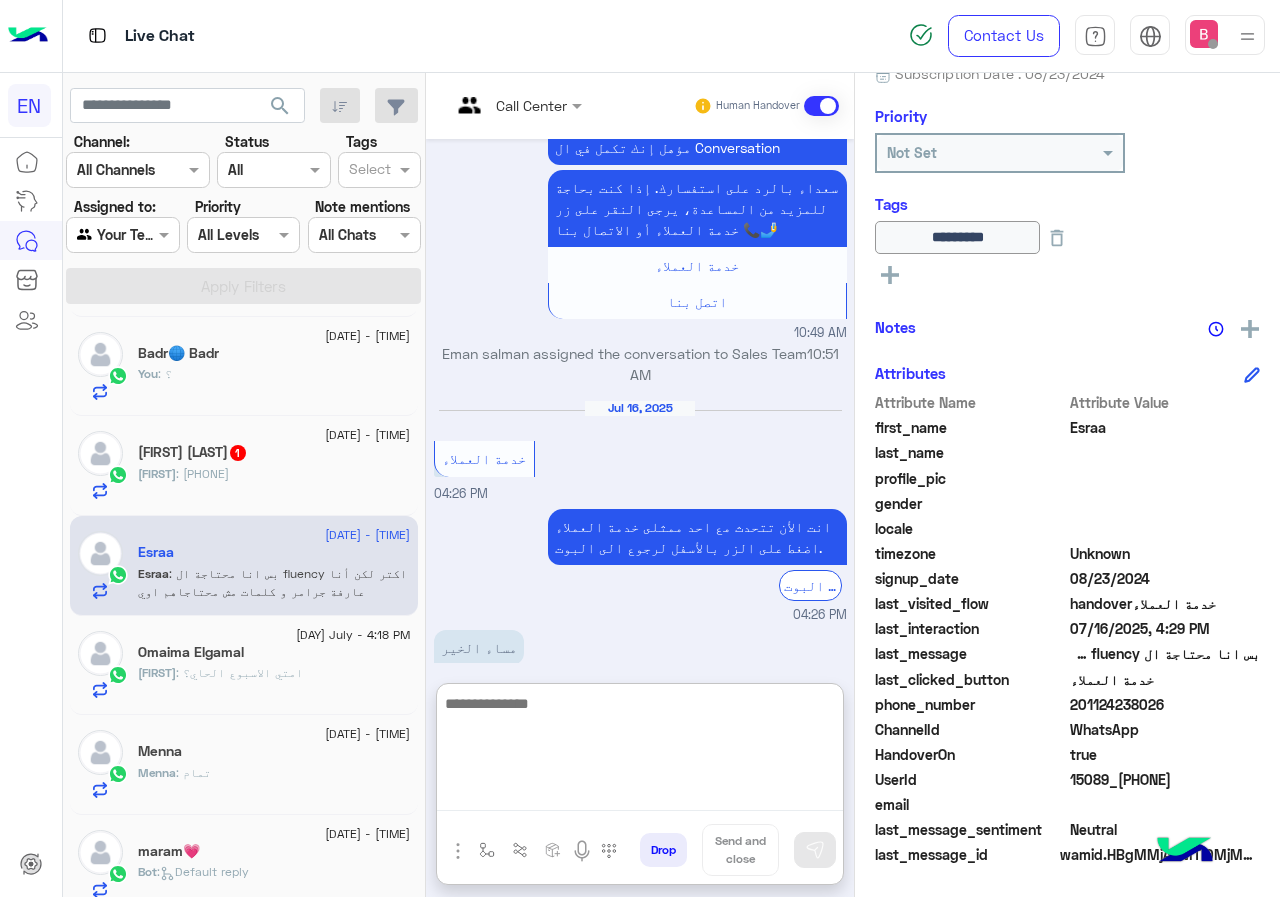 click at bounding box center (640, 751) 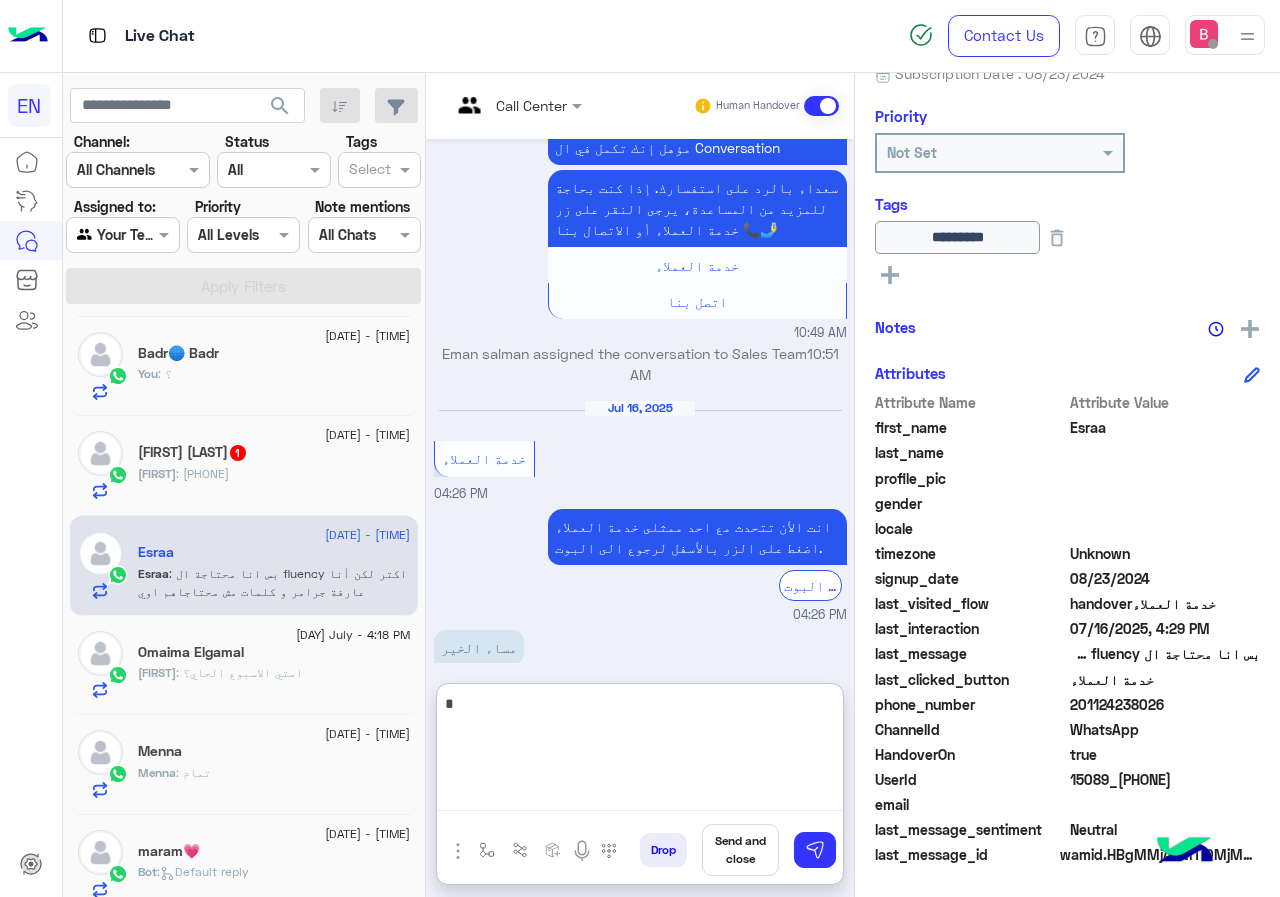 type on "*" 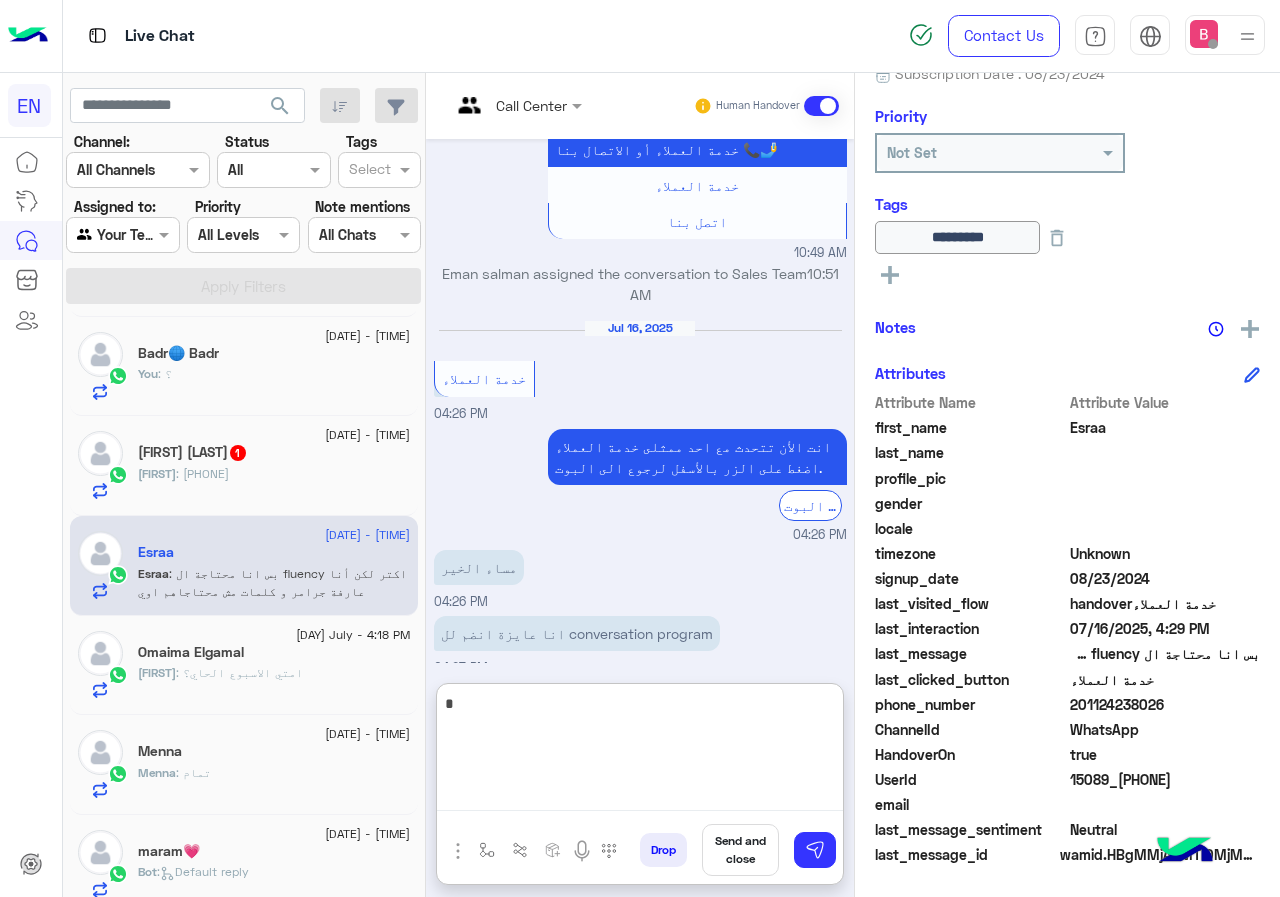 scroll, scrollTop: 3114, scrollLeft: 0, axis: vertical 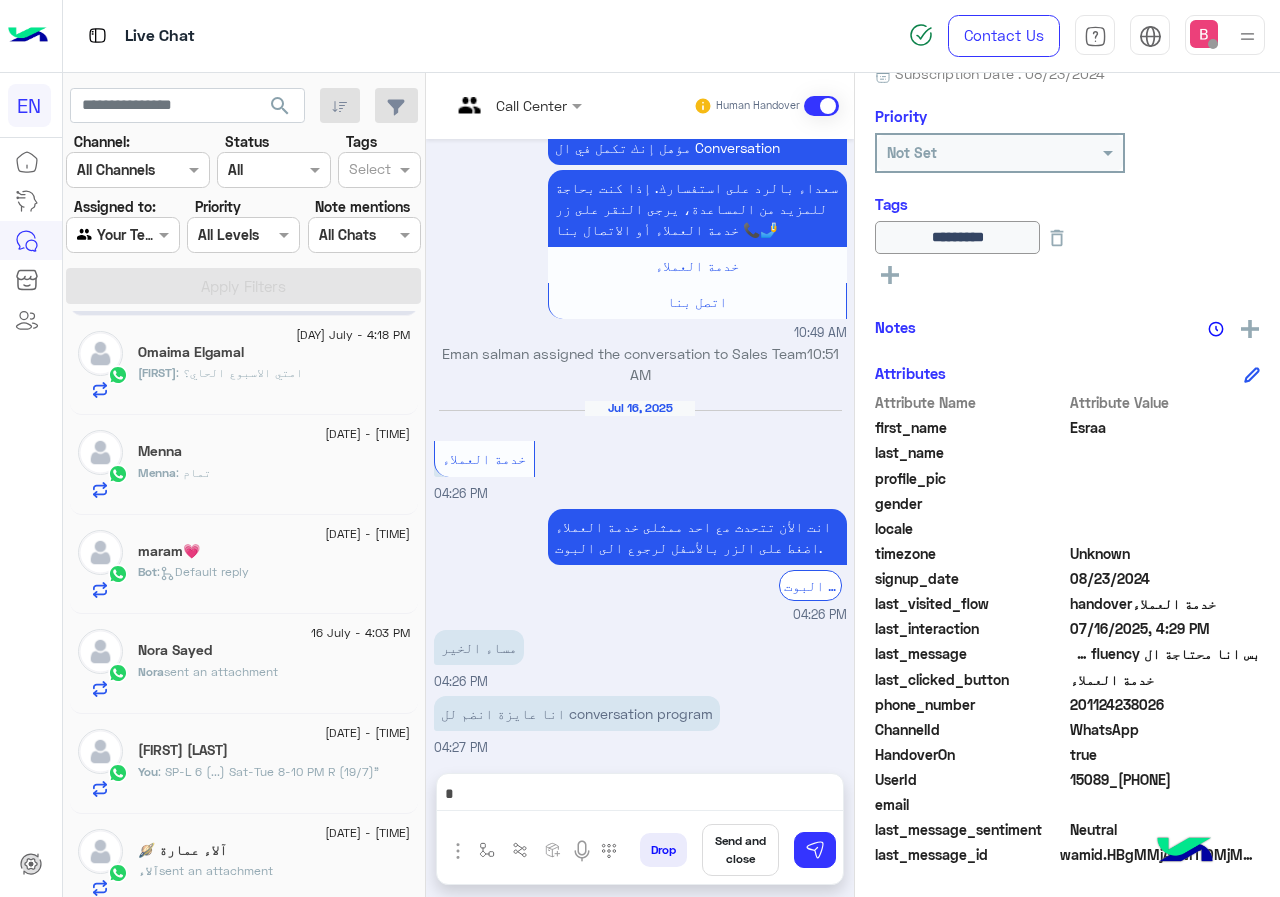 drag, startPoint x: 1077, startPoint y: 701, endPoint x: 1224, endPoint y: 702, distance: 147.0034 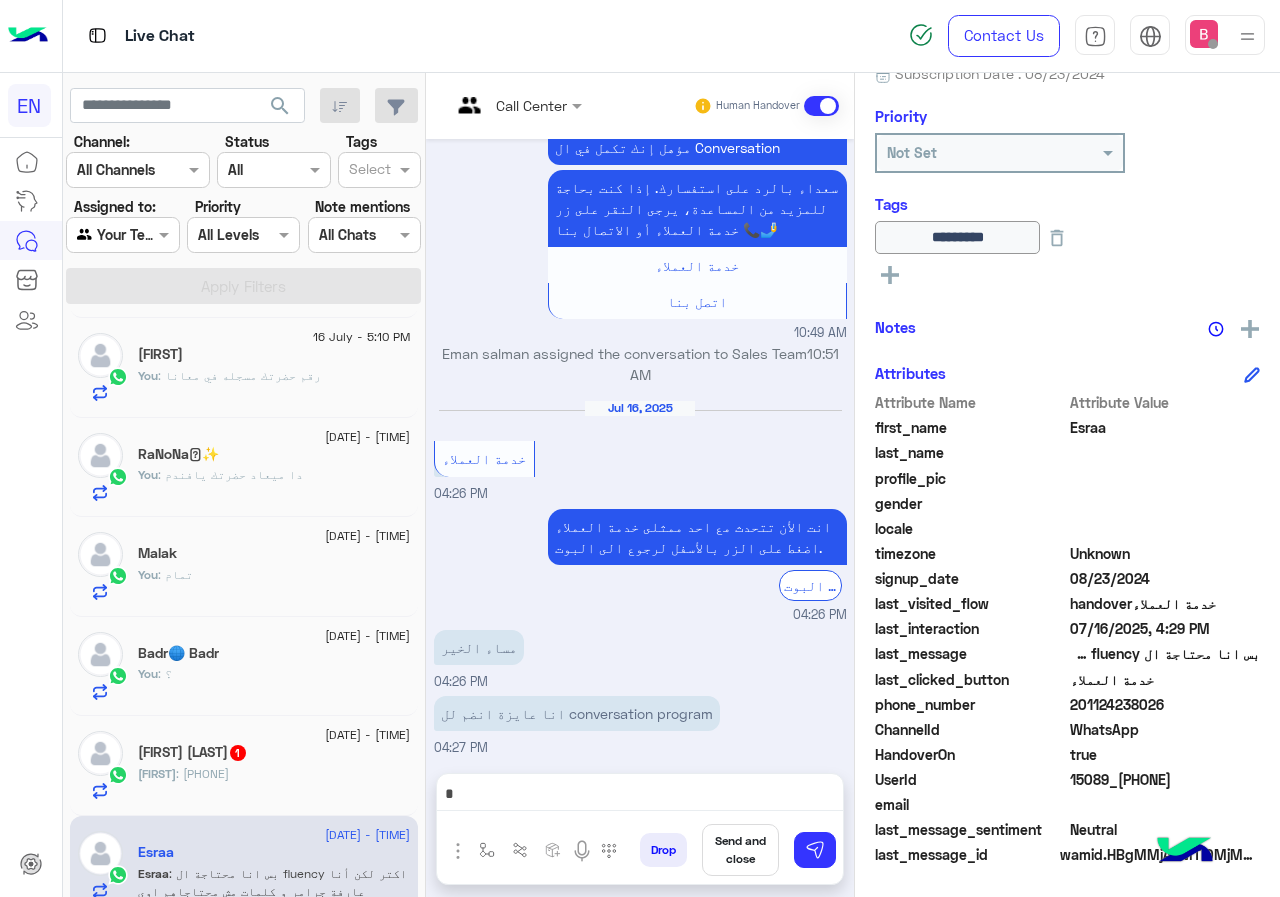 scroll, scrollTop: 700, scrollLeft: 0, axis: vertical 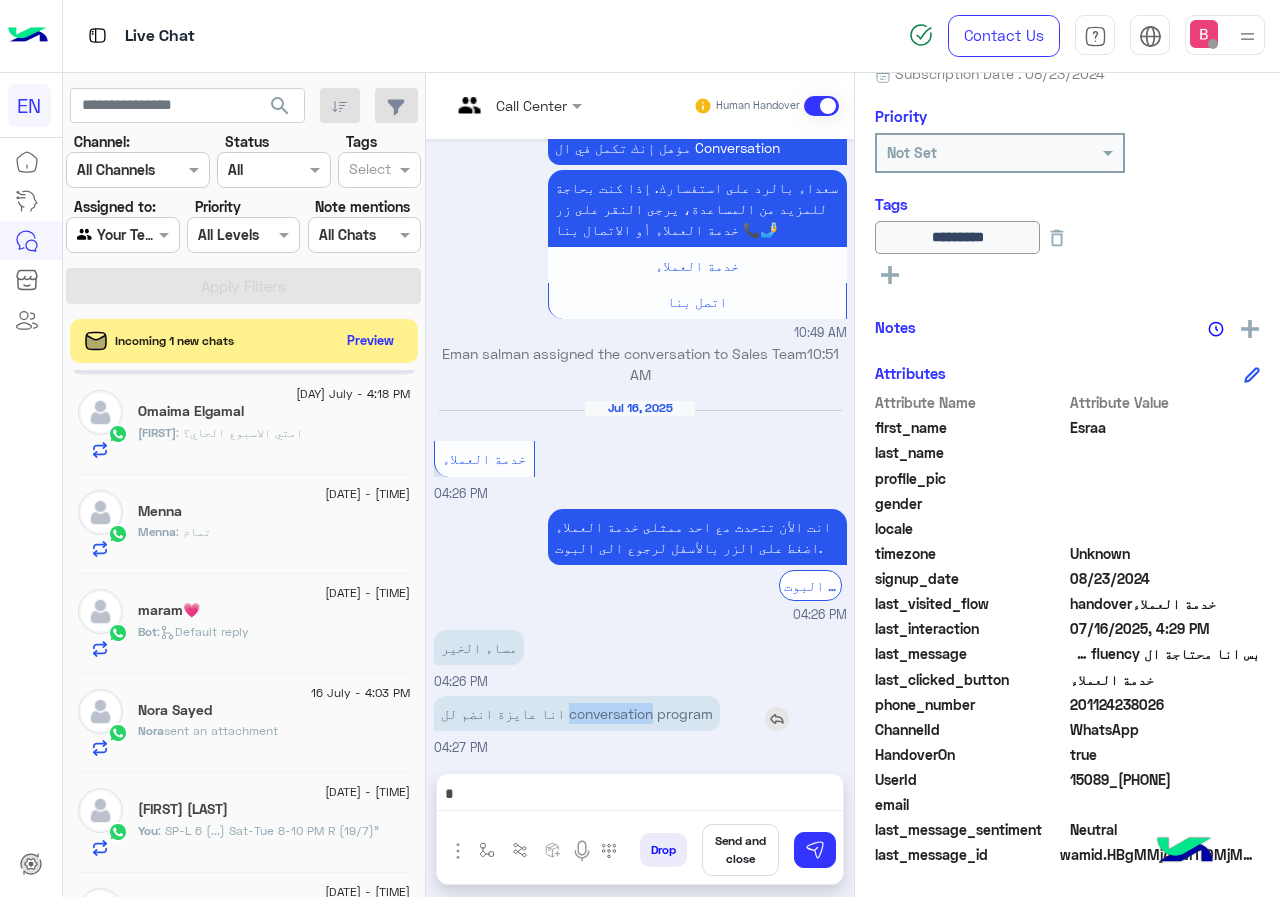 drag, startPoint x: 545, startPoint y: 532, endPoint x: 625, endPoint y: 534, distance: 80.024994 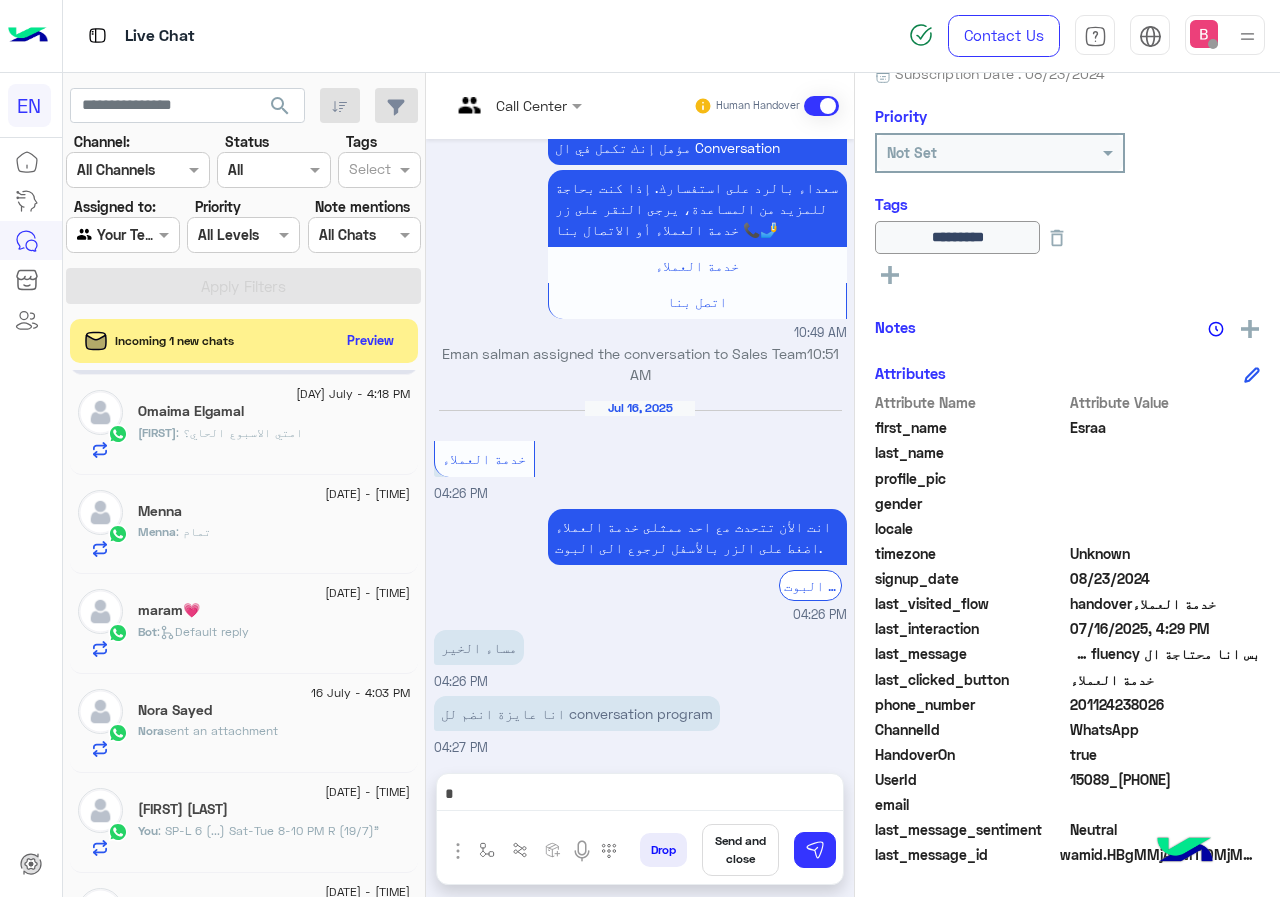 click on "انا معاكم ف ليڤل 6   [TIME]" at bounding box center [640, 791] 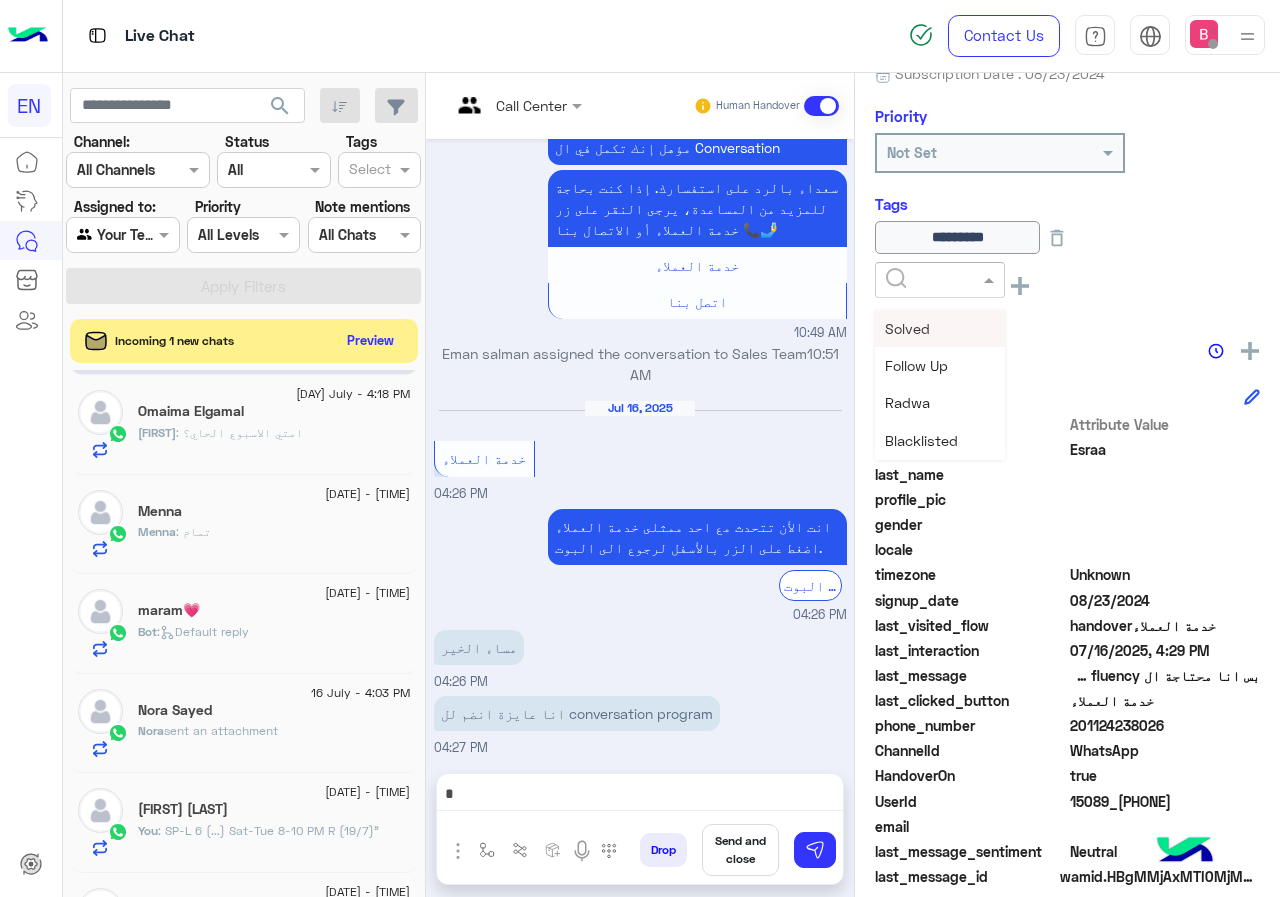 click 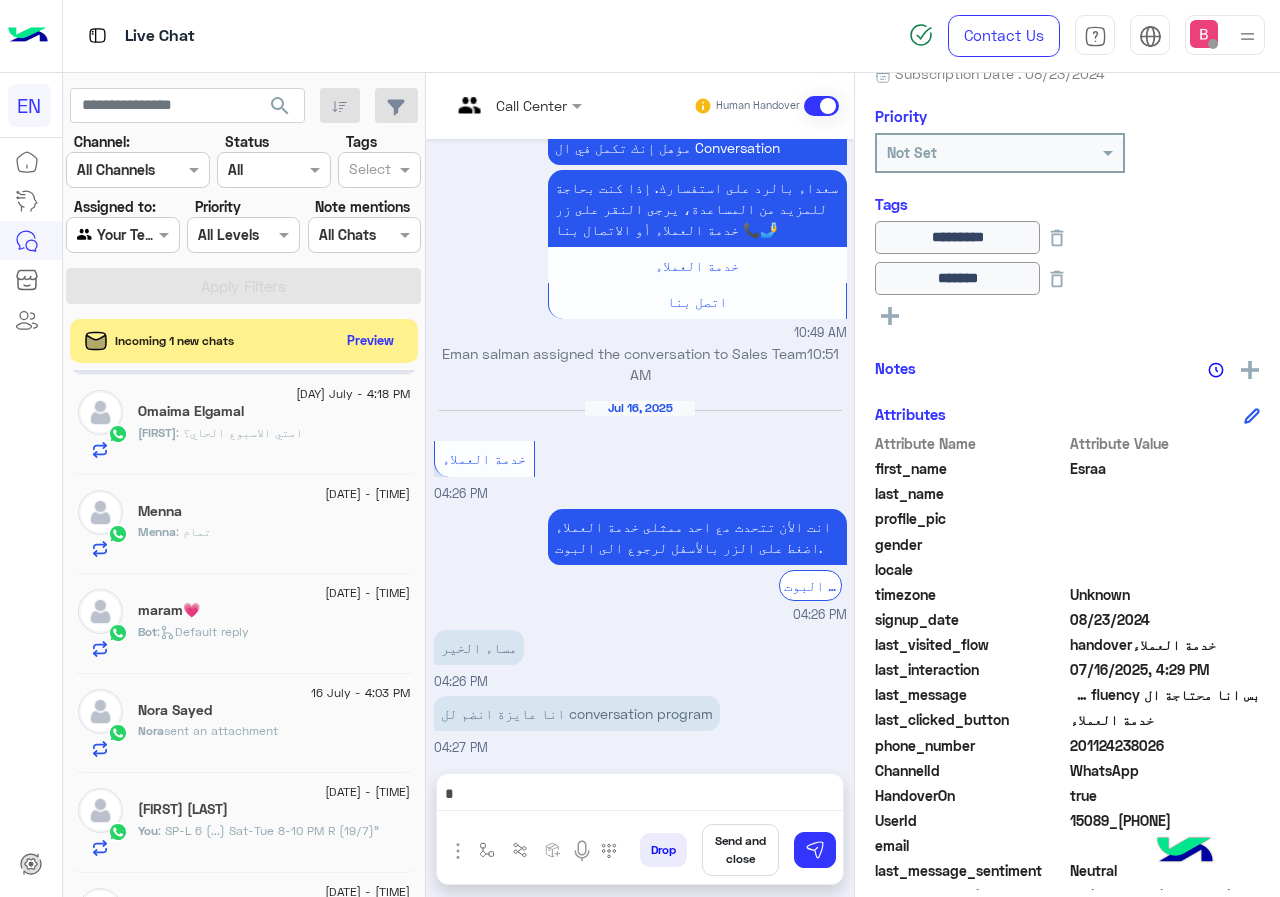 click on "Omaima Elgamal" 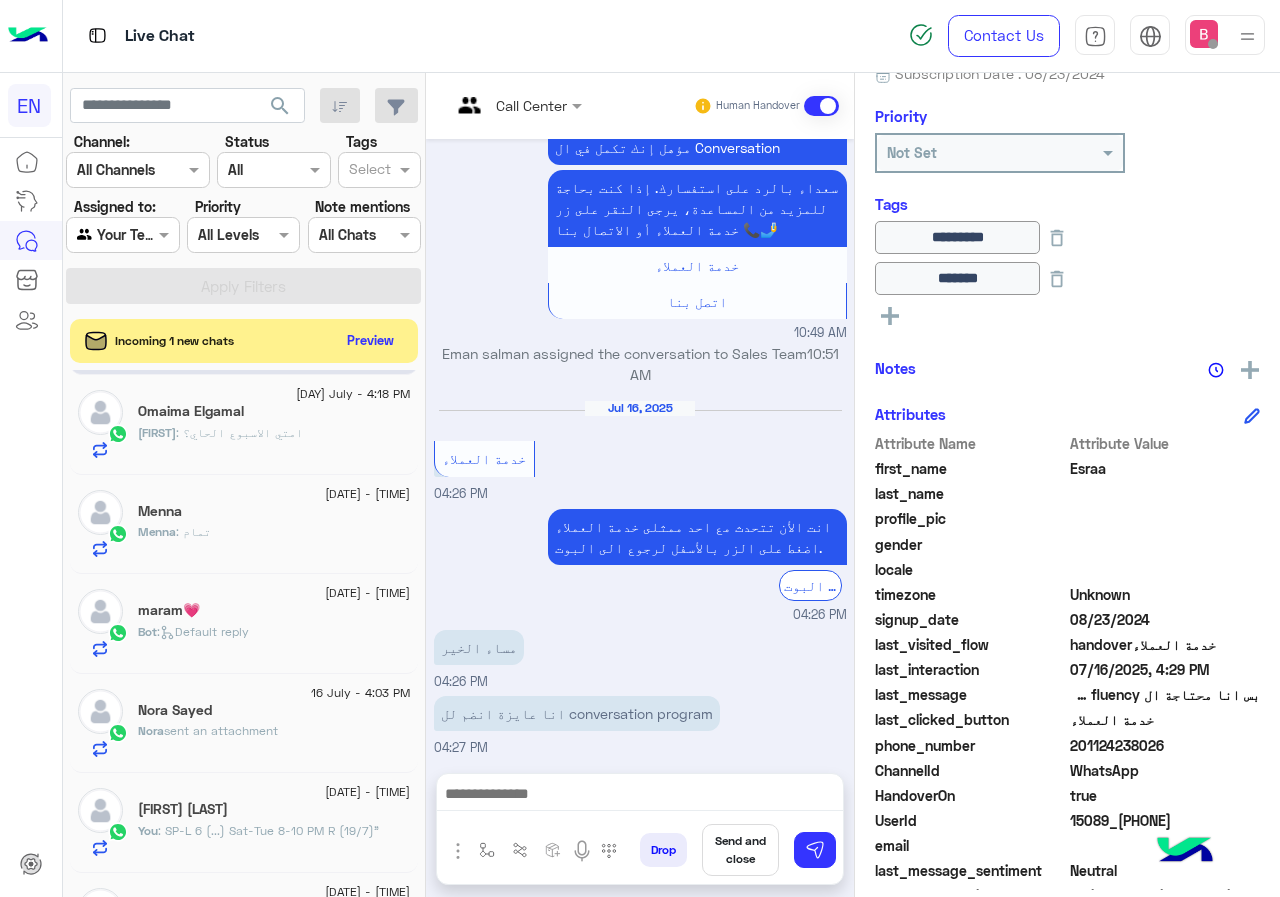 scroll, scrollTop: 0, scrollLeft: 0, axis: both 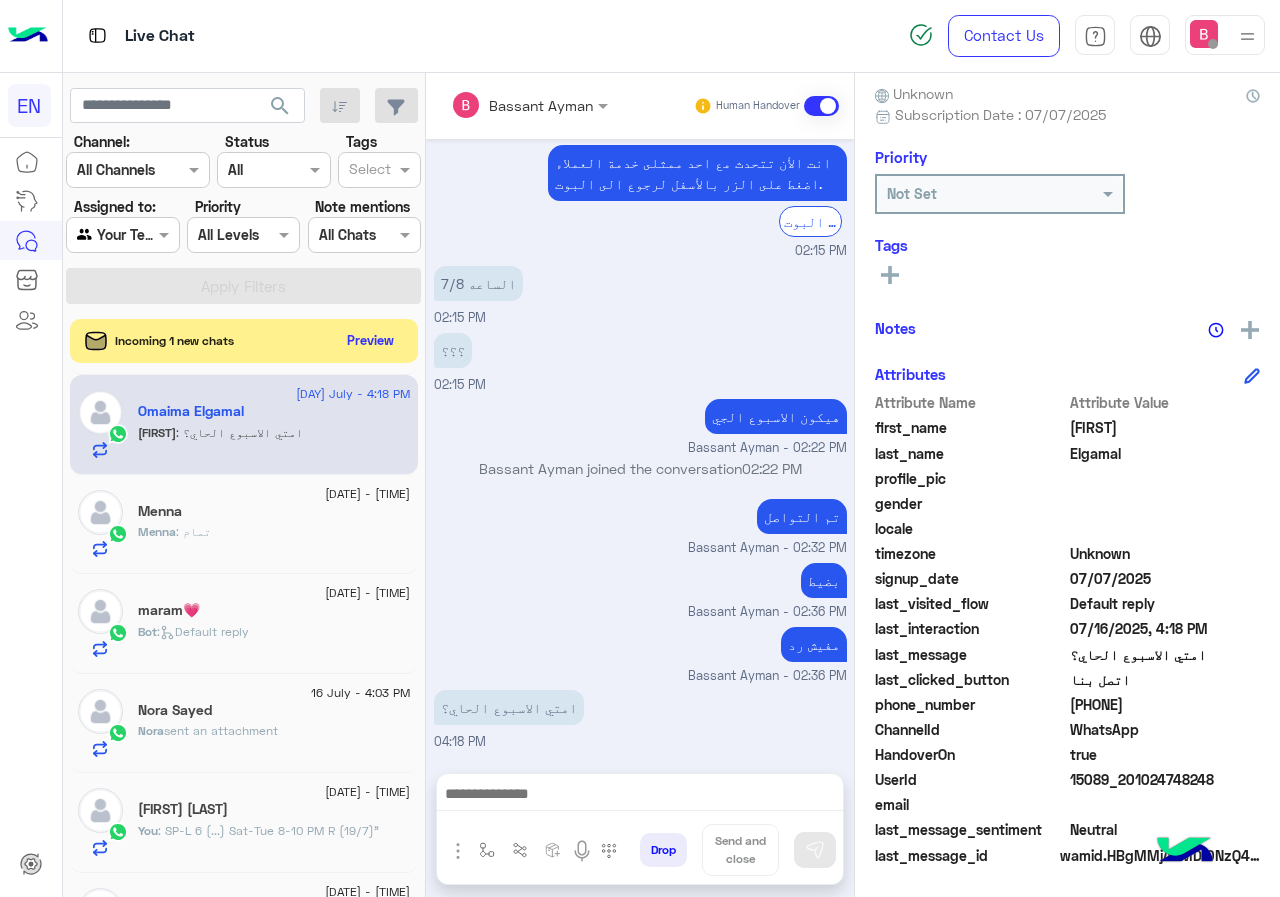 drag, startPoint x: 1076, startPoint y: 707, endPoint x: 1147, endPoint y: 696, distance: 71.84706 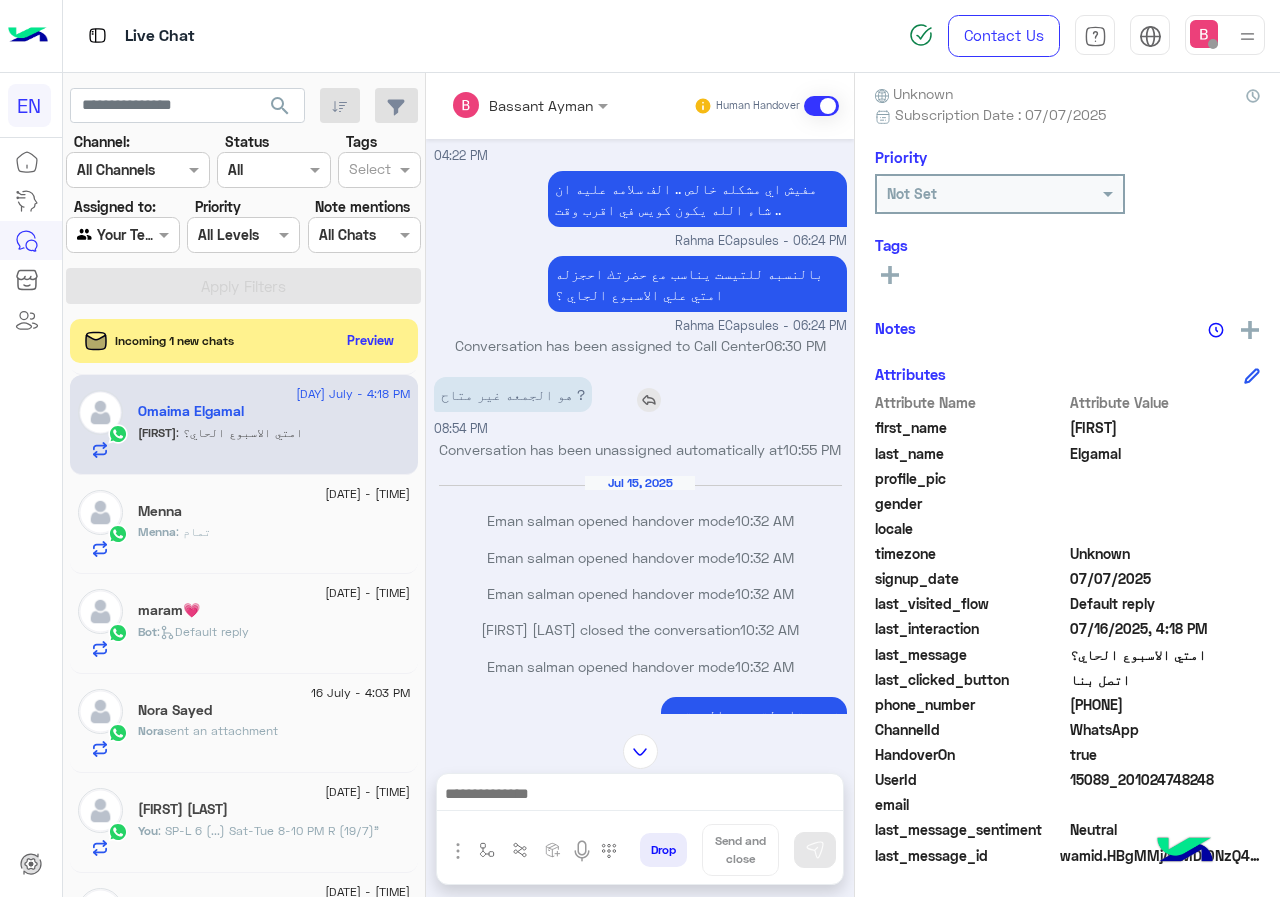 scroll, scrollTop: 1765, scrollLeft: 0, axis: vertical 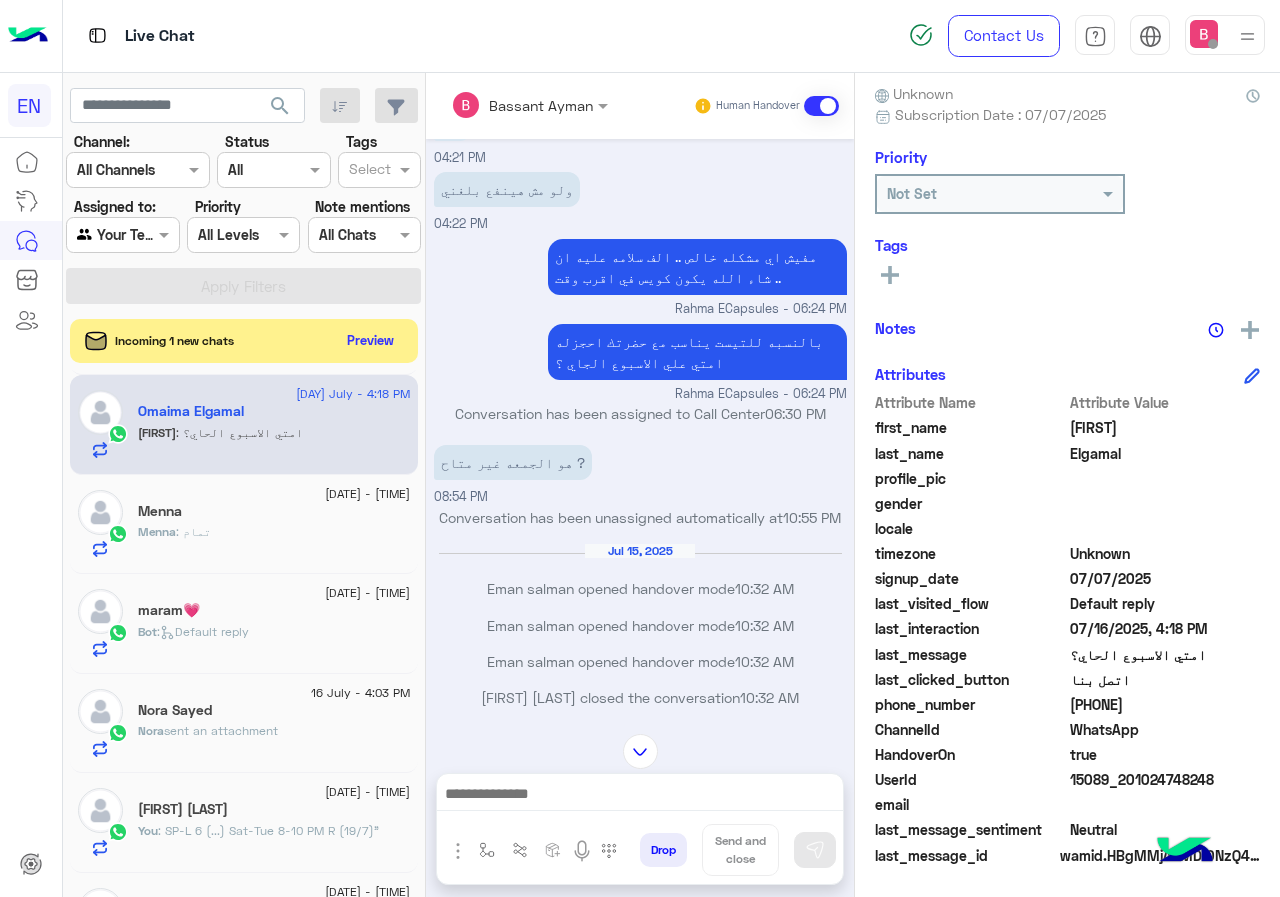 click 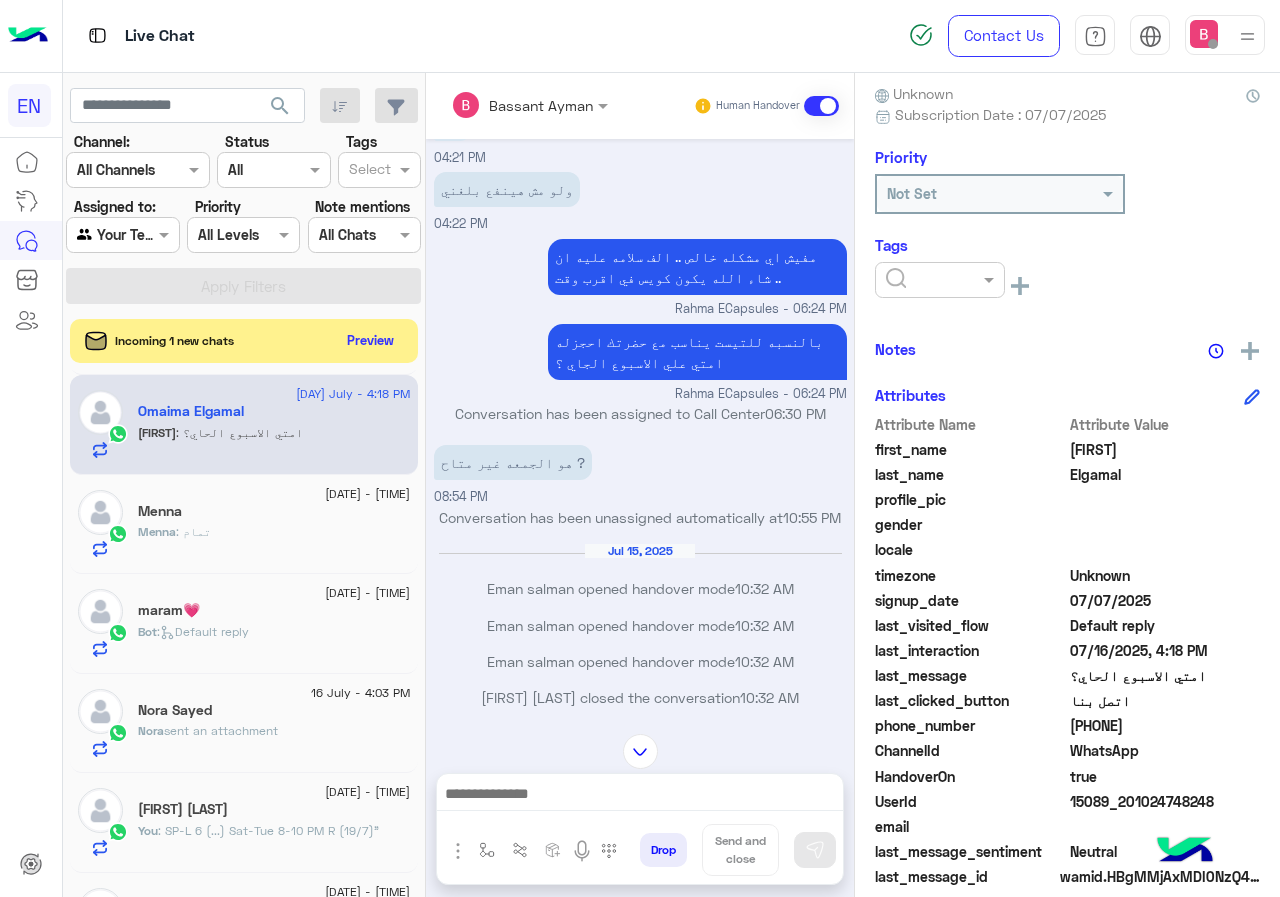 click 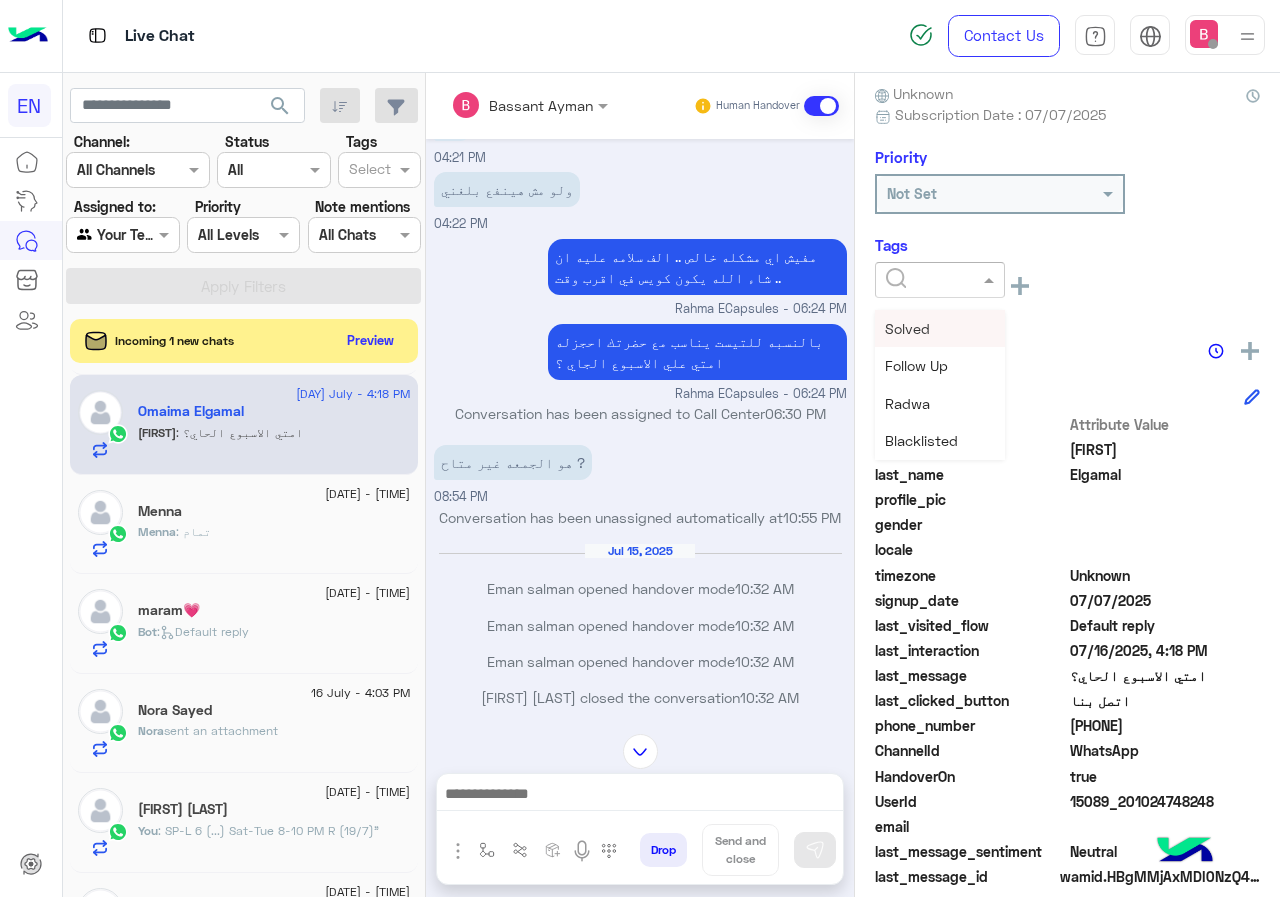 click on "Solved" at bounding box center [940, 328] 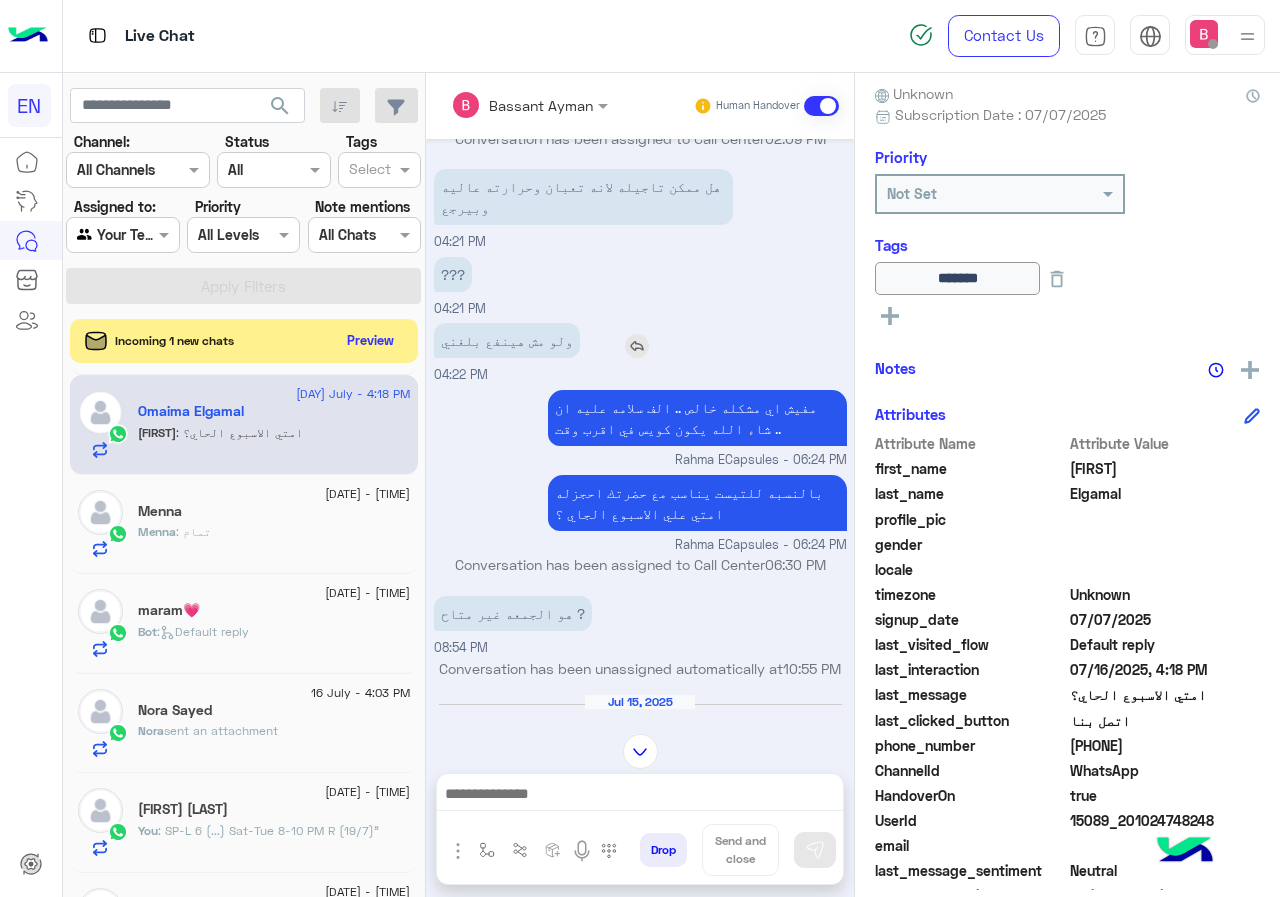 scroll, scrollTop: 1465, scrollLeft: 0, axis: vertical 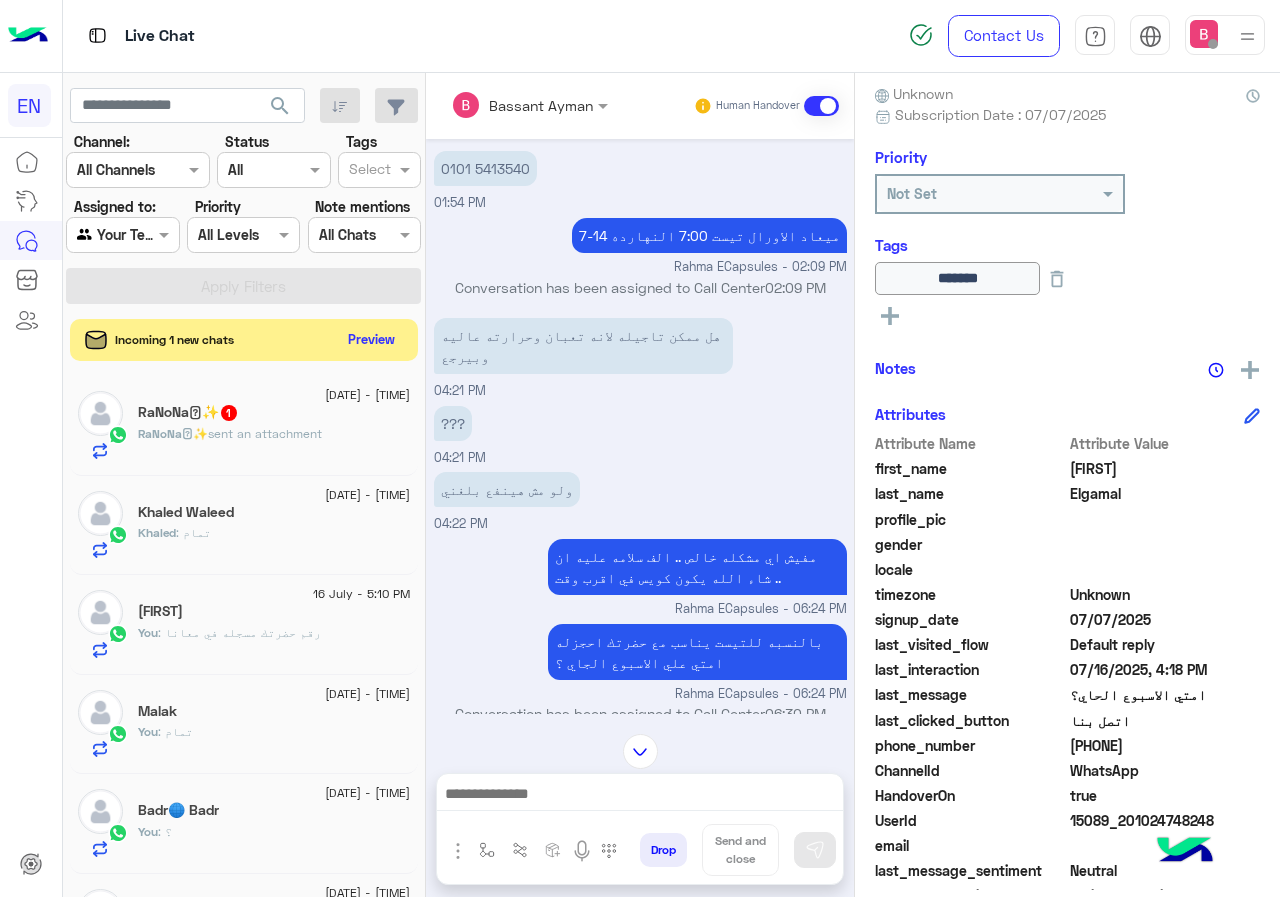 click on "Preview" 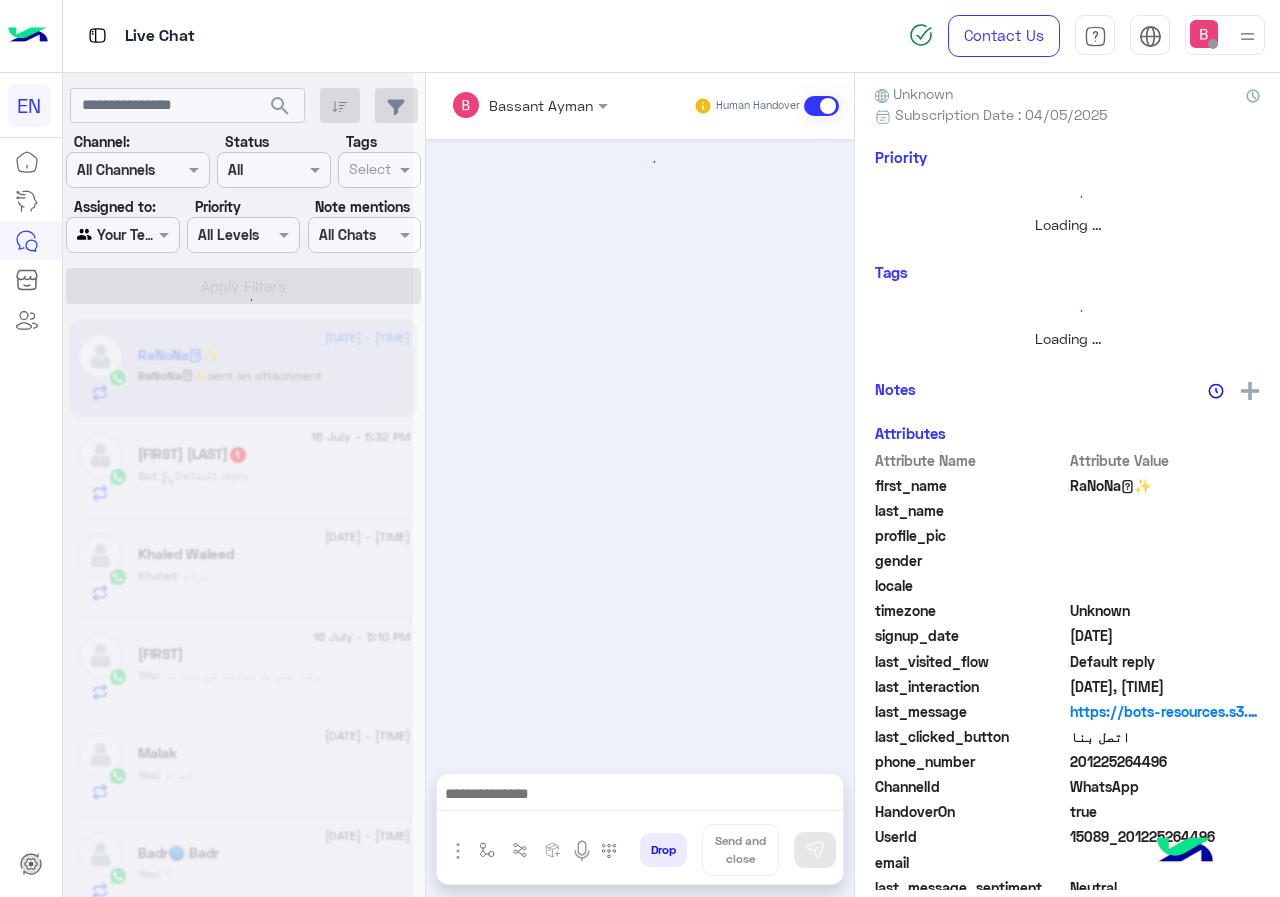 scroll, scrollTop: 1037, scrollLeft: 0, axis: vertical 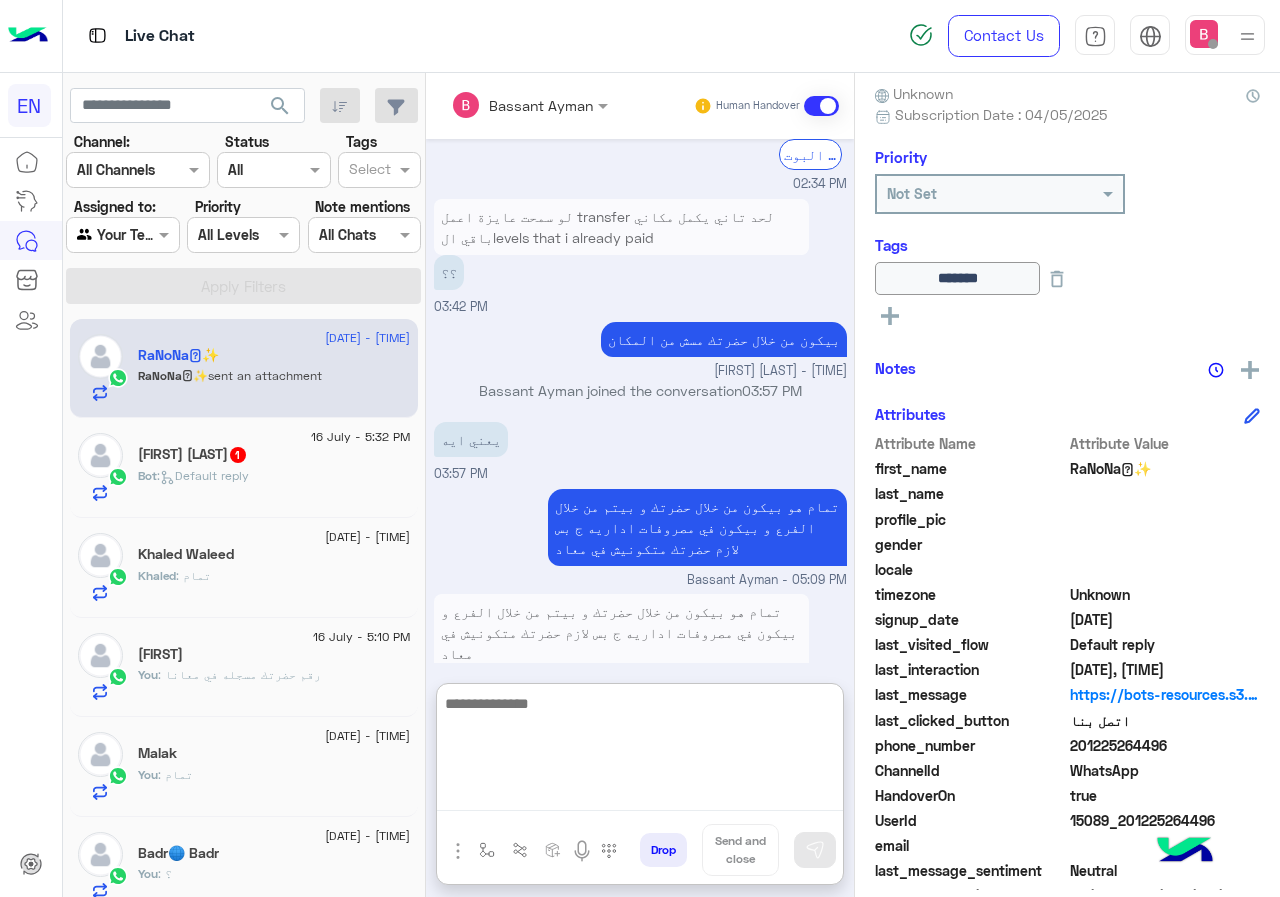 click at bounding box center (640, 751) 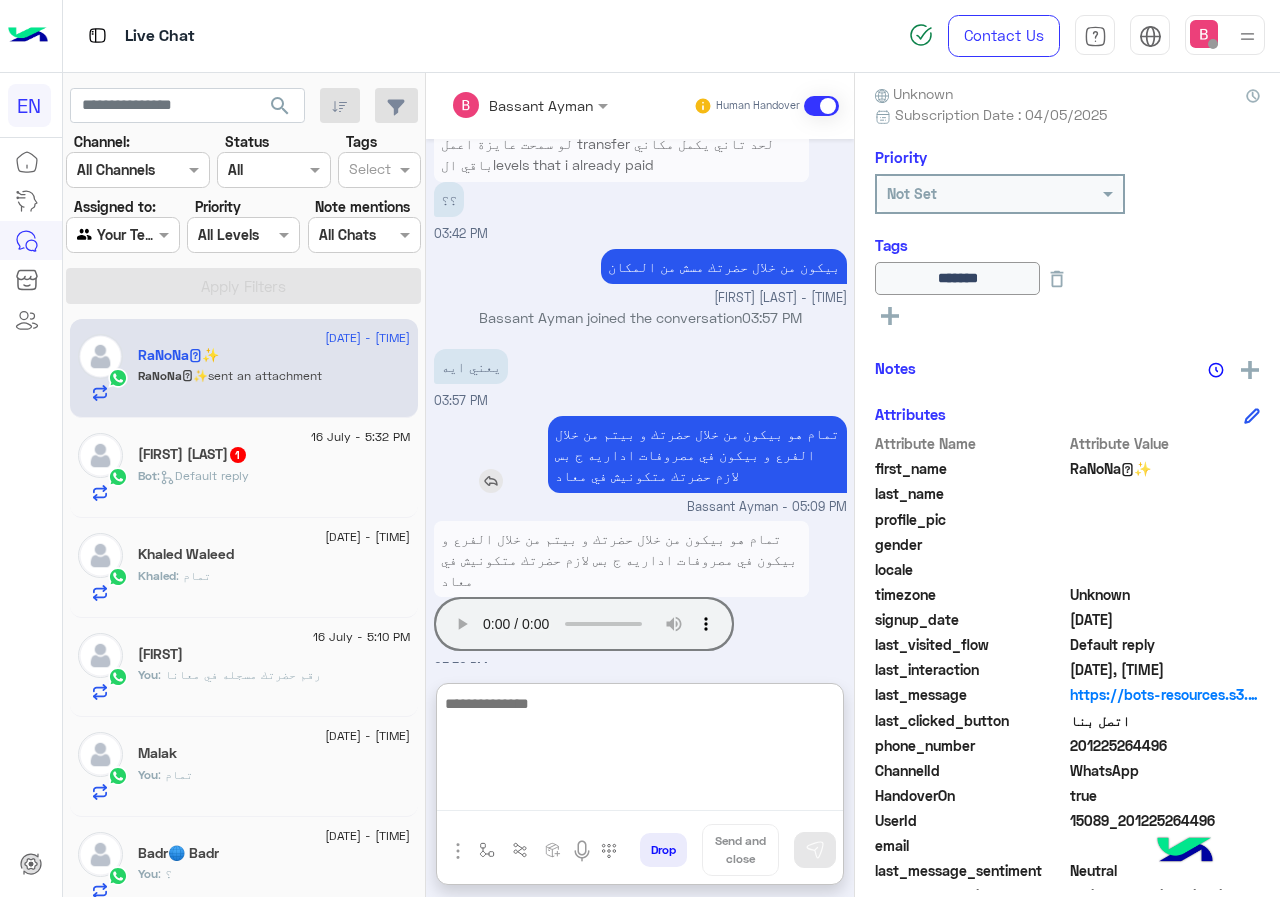 scroll, scrollTop: 1127, scrollLeft: 0, axis: vertical 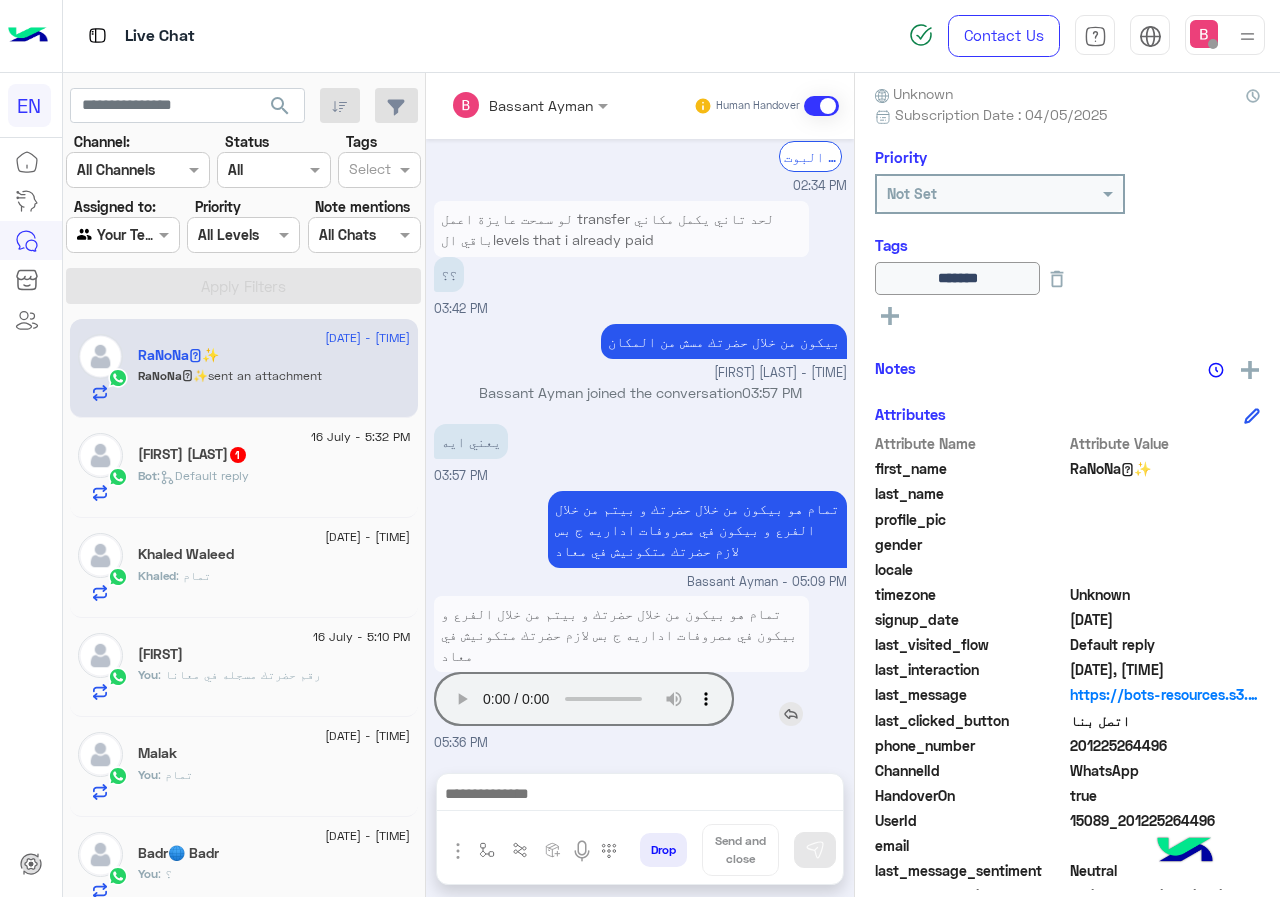 type 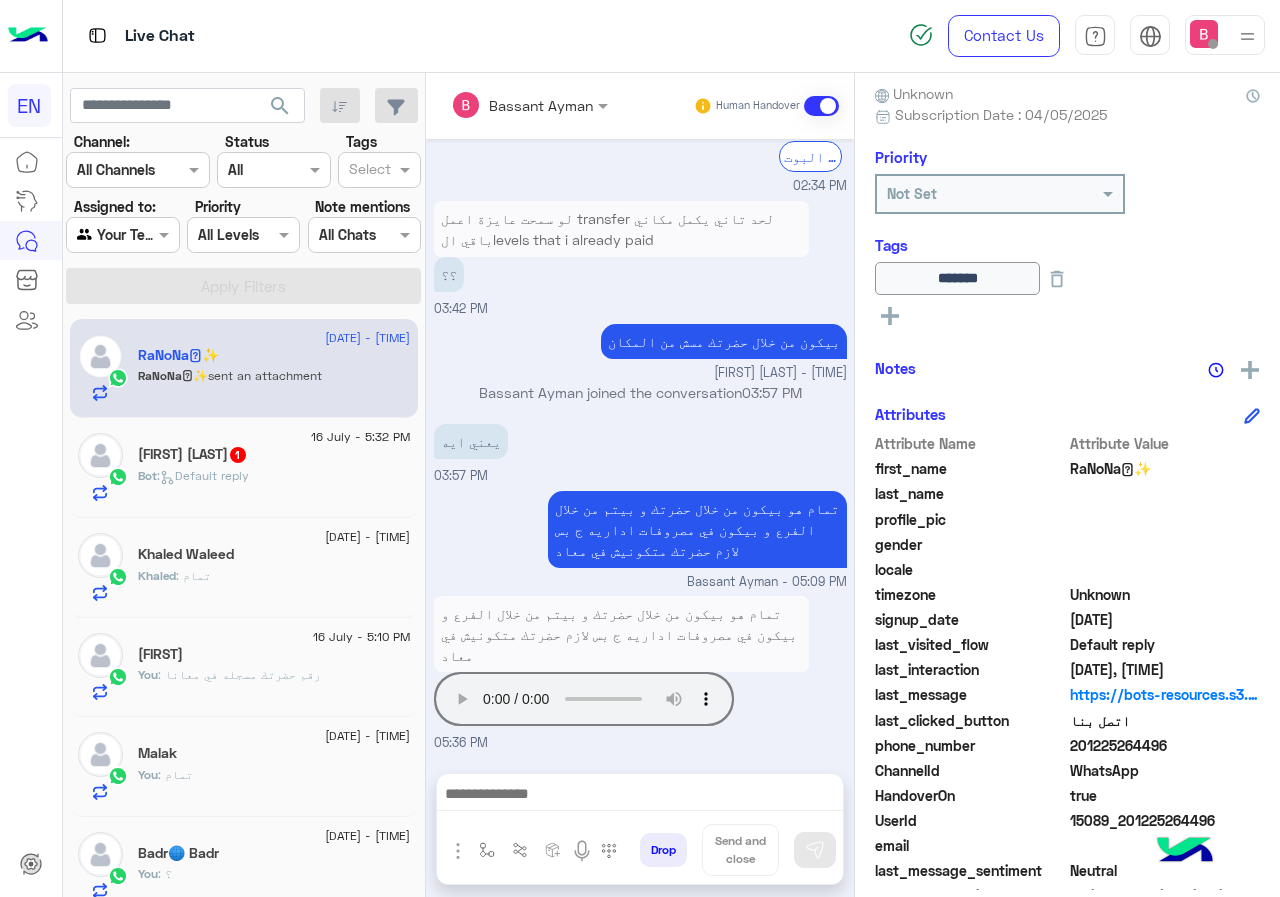 click on "Bot :   Default reply" 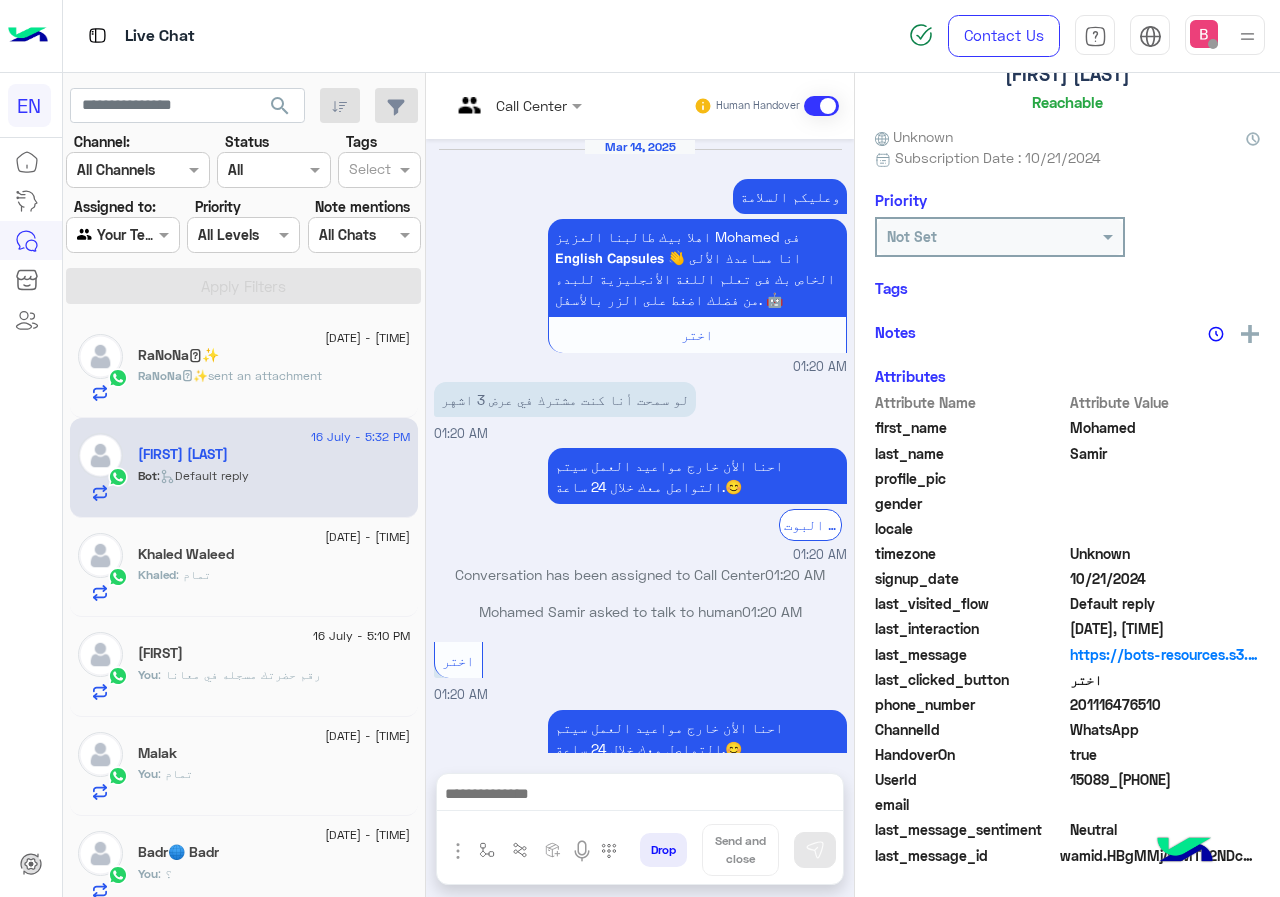 scroll, scrollTop: 137, scrollLeft: 0, axis: vertical 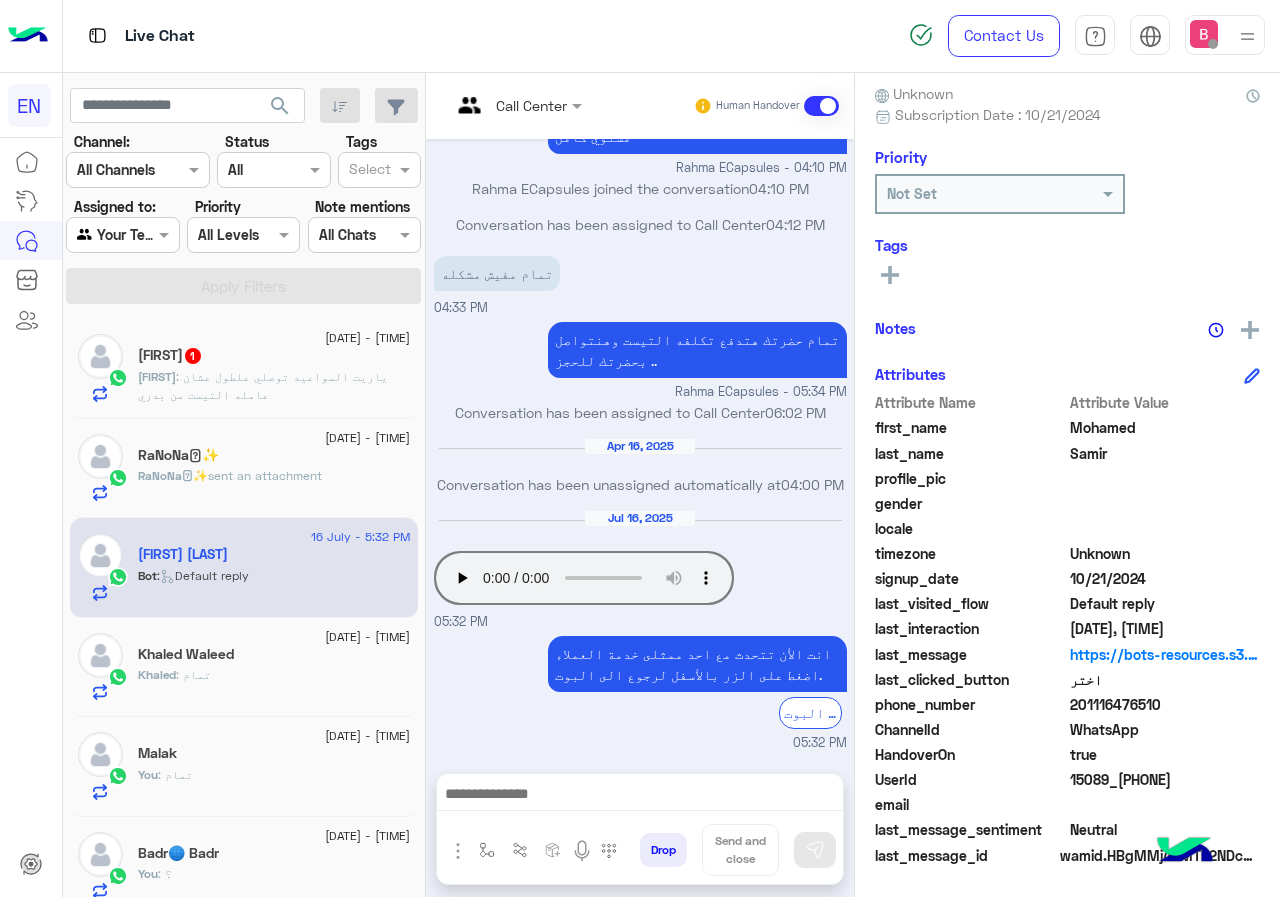 click on "jana : ياريت المواعيد توصلي علطول عشان عامله التيست من بدري" 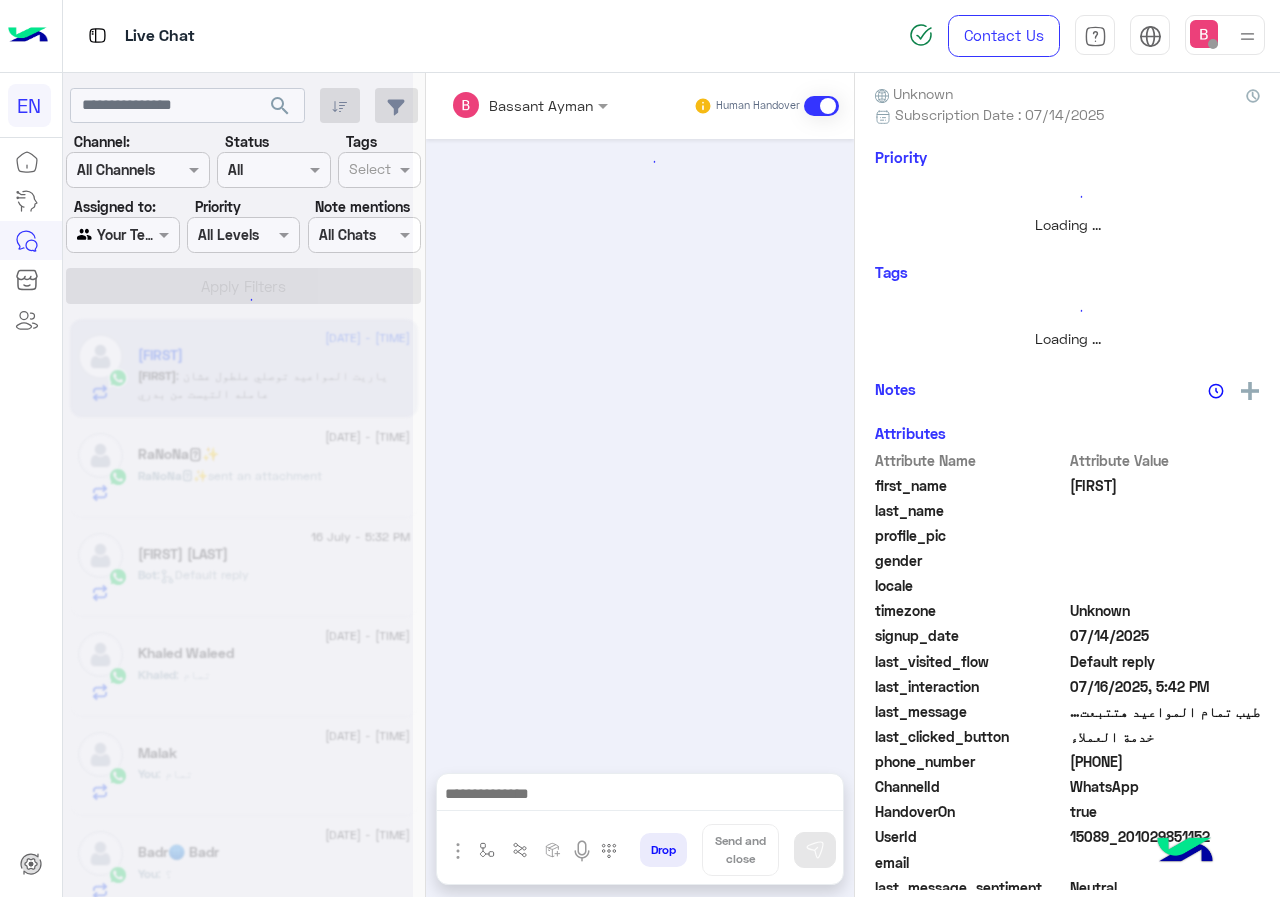 scroll, scrollTop: 0, scrollLeft: 0, axis: both 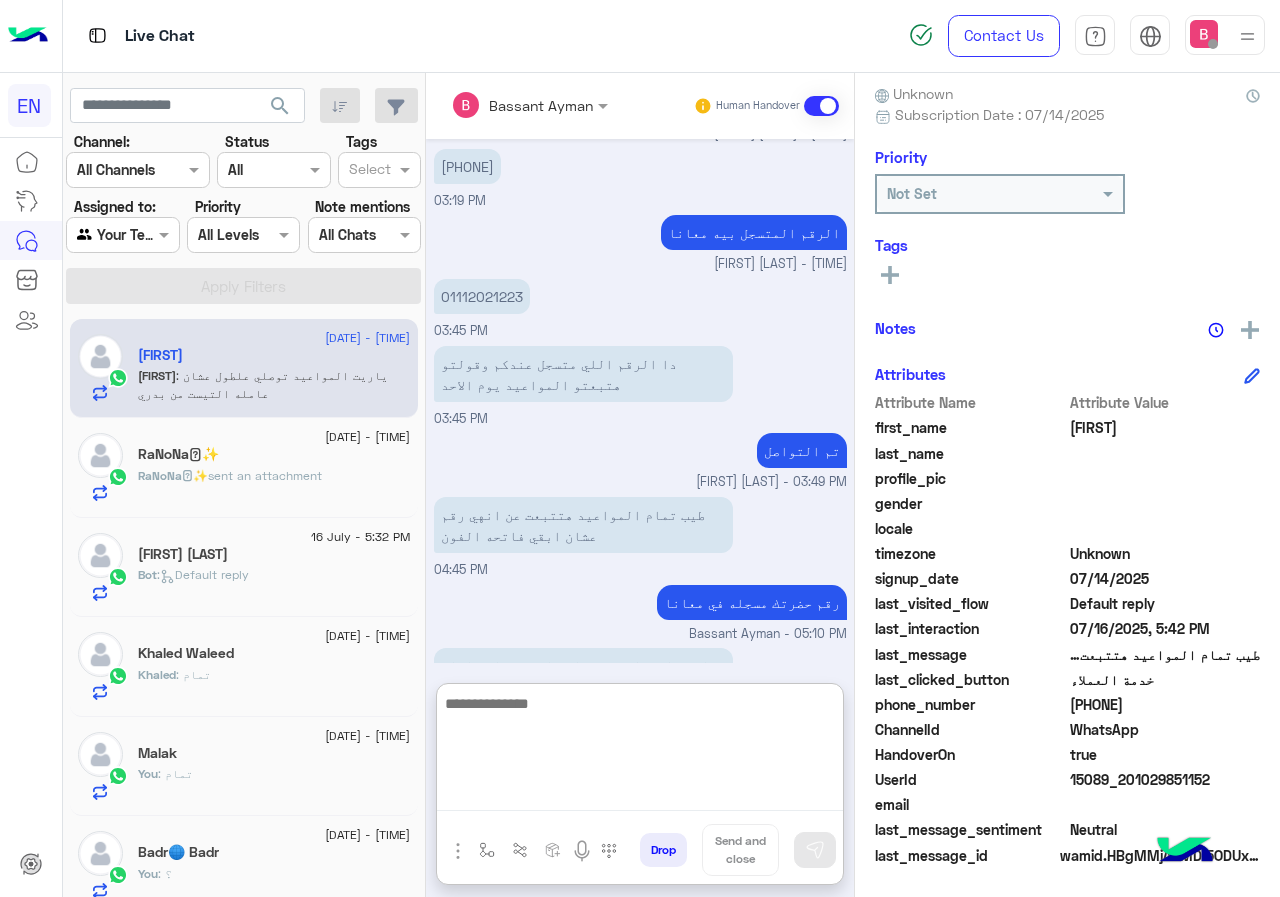 click at bounding box center [640, 751] 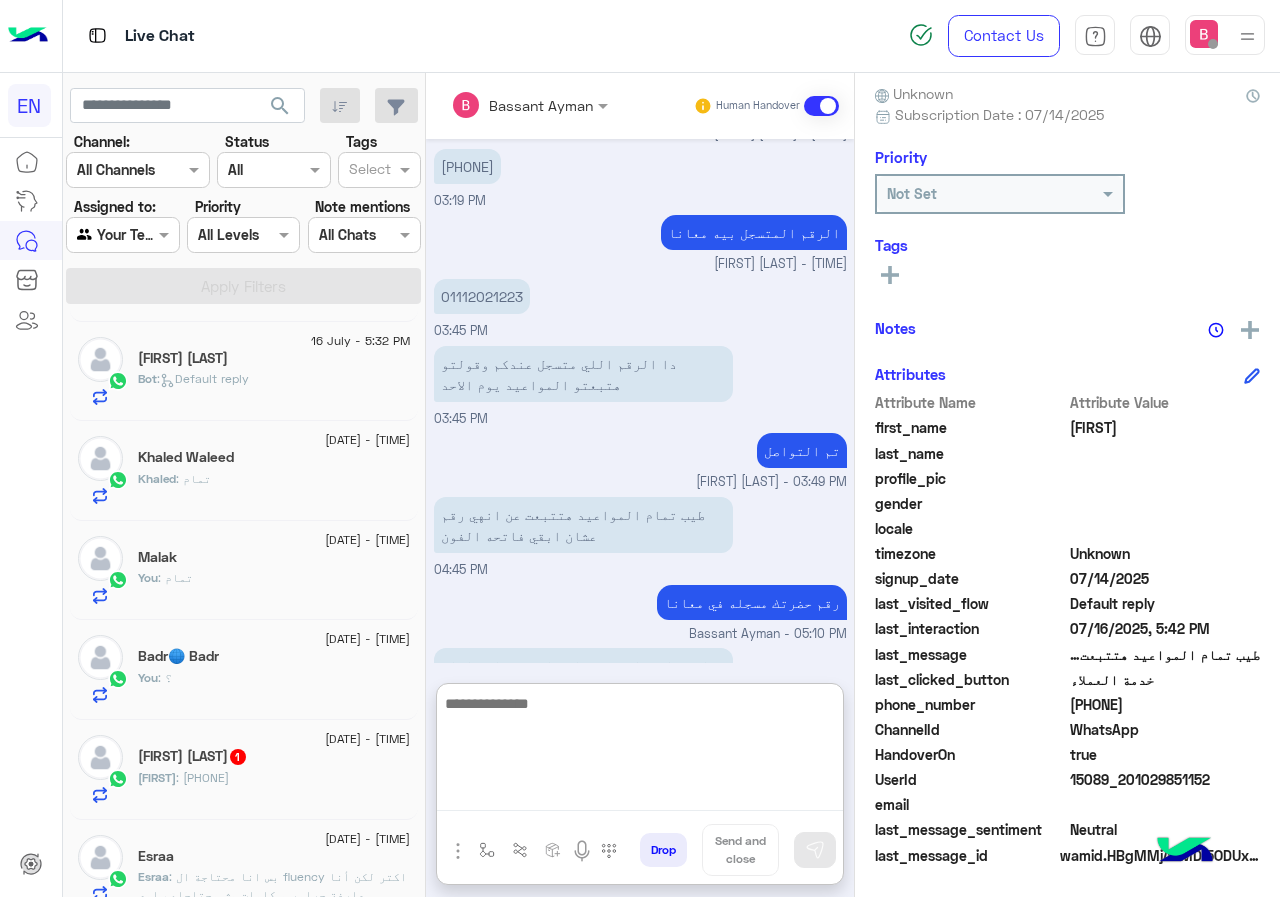 scroll, scrollTop: 200, scrollLeft: 0, axis: vertical 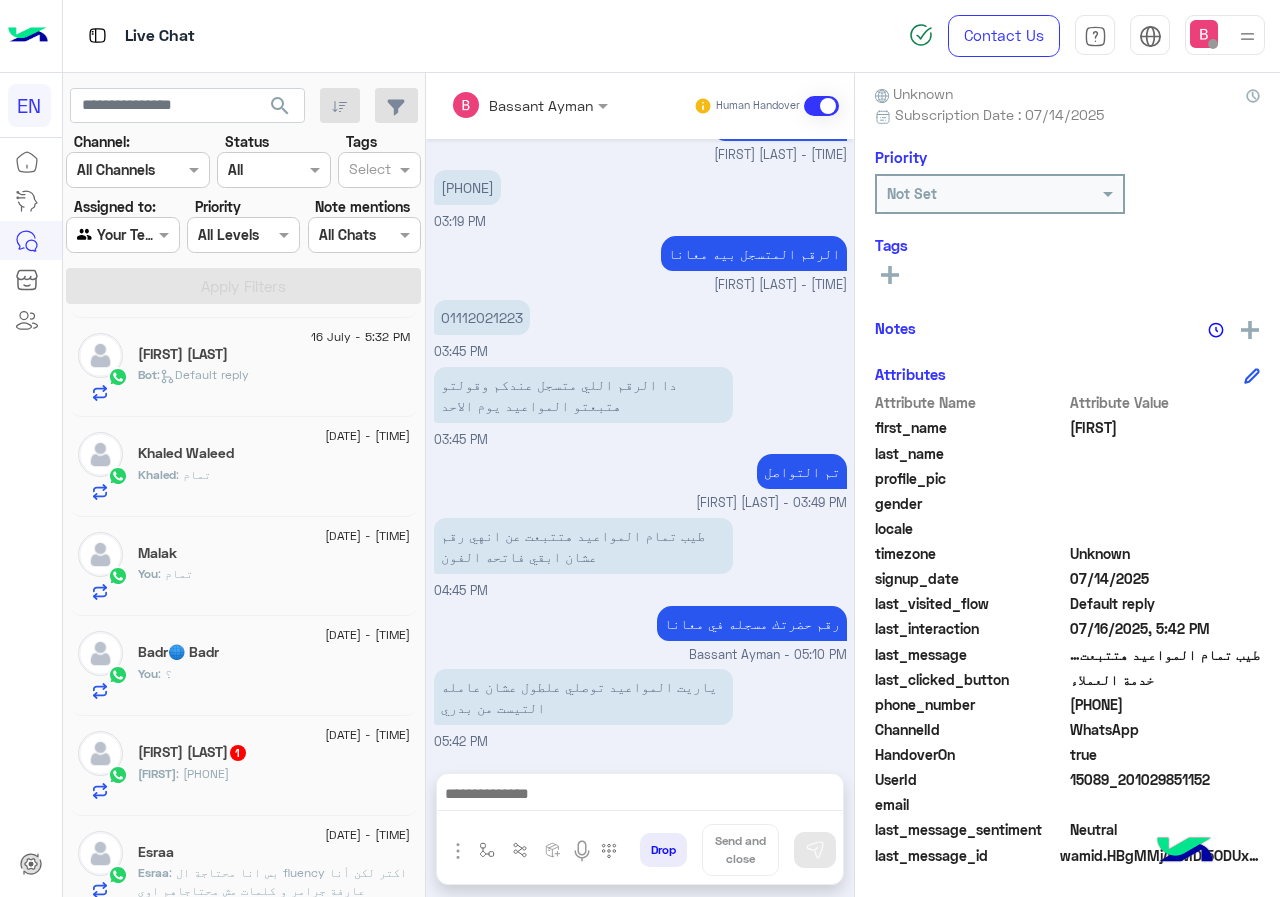 click on "Nermeen Ashraf  1" 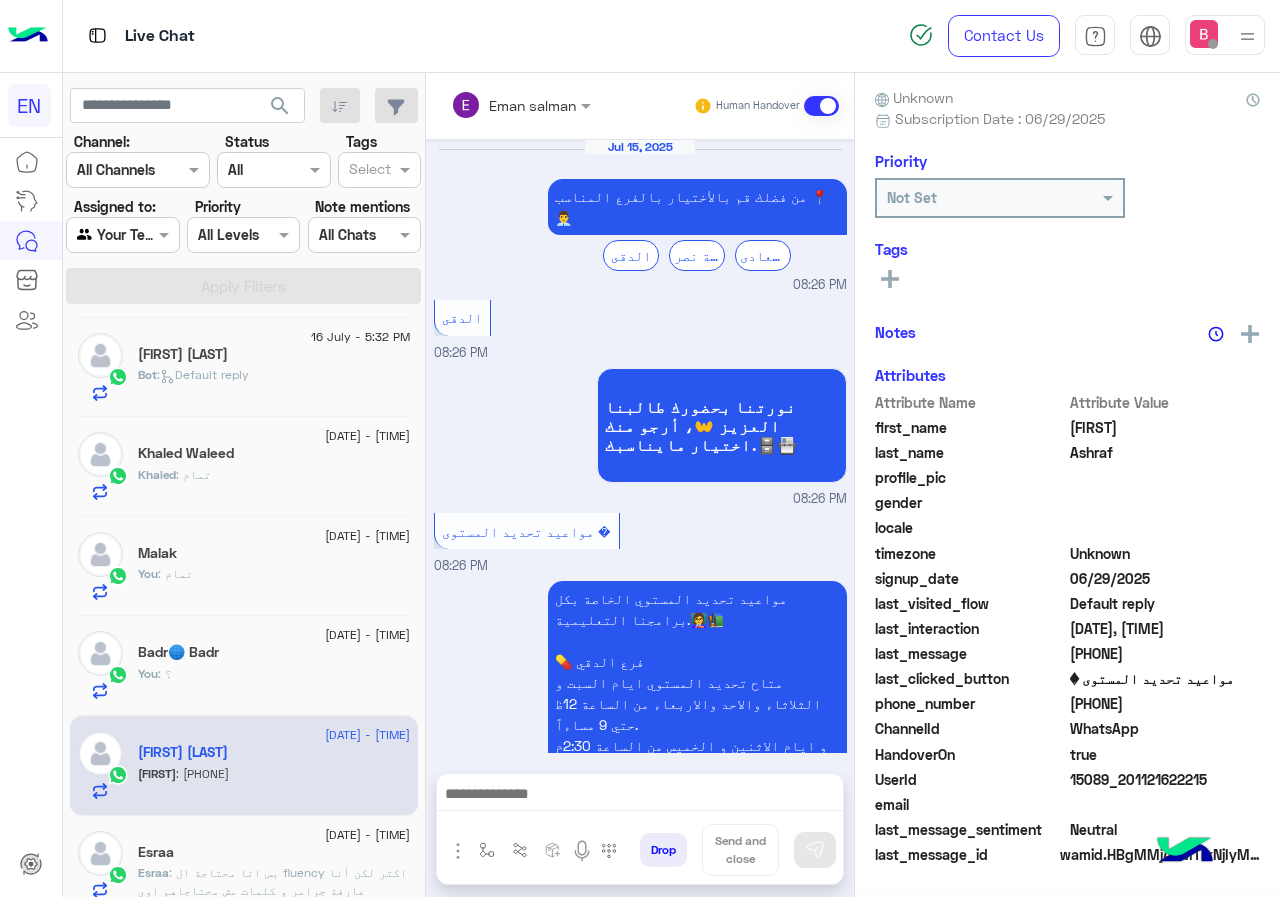 scroll, scrollTop: 176, scrollLeft: 0, axis: vertical 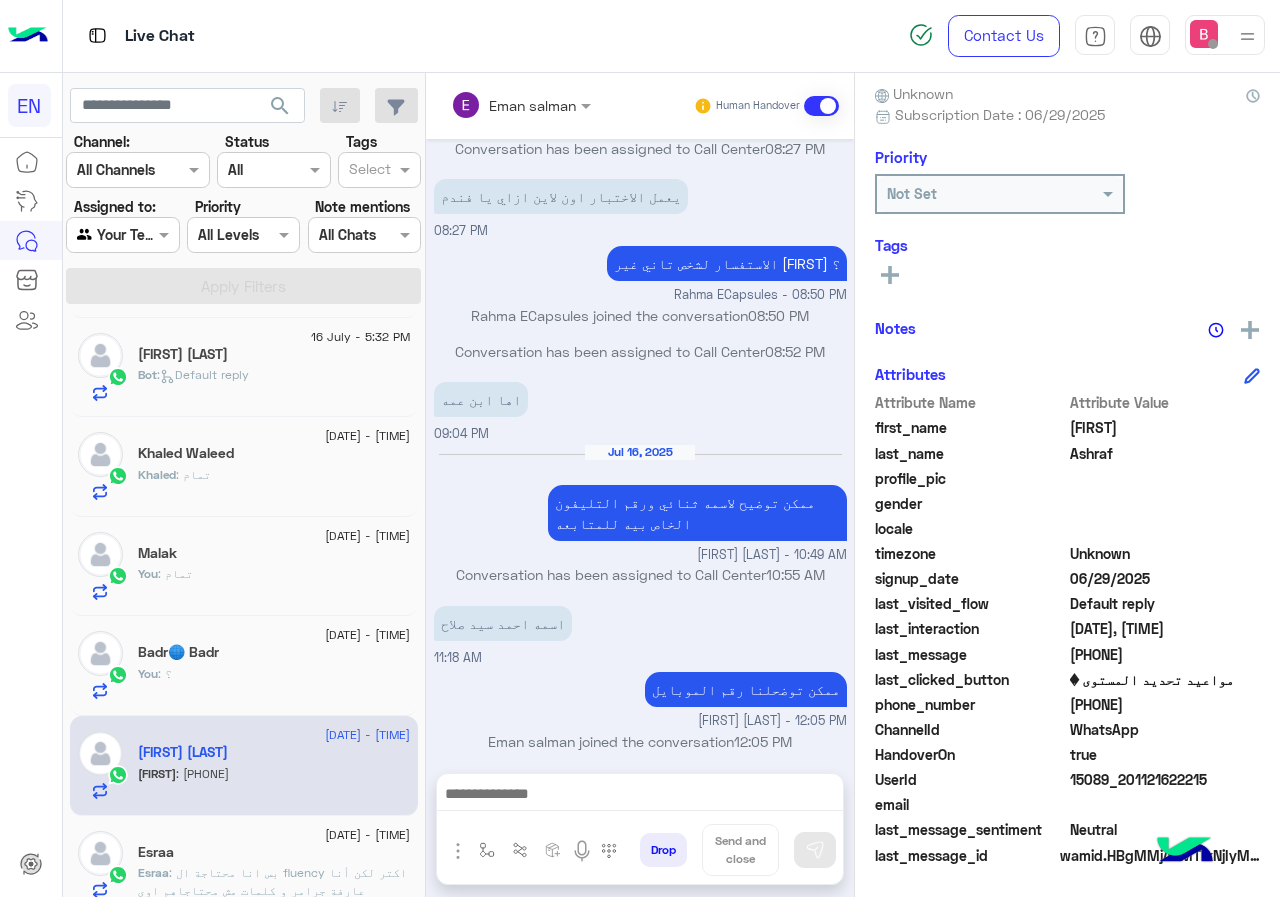 drag, startPoint x: 439, startPoint y: 704, endPoint x: 543, endPoint y: 701, distance: 104.04326 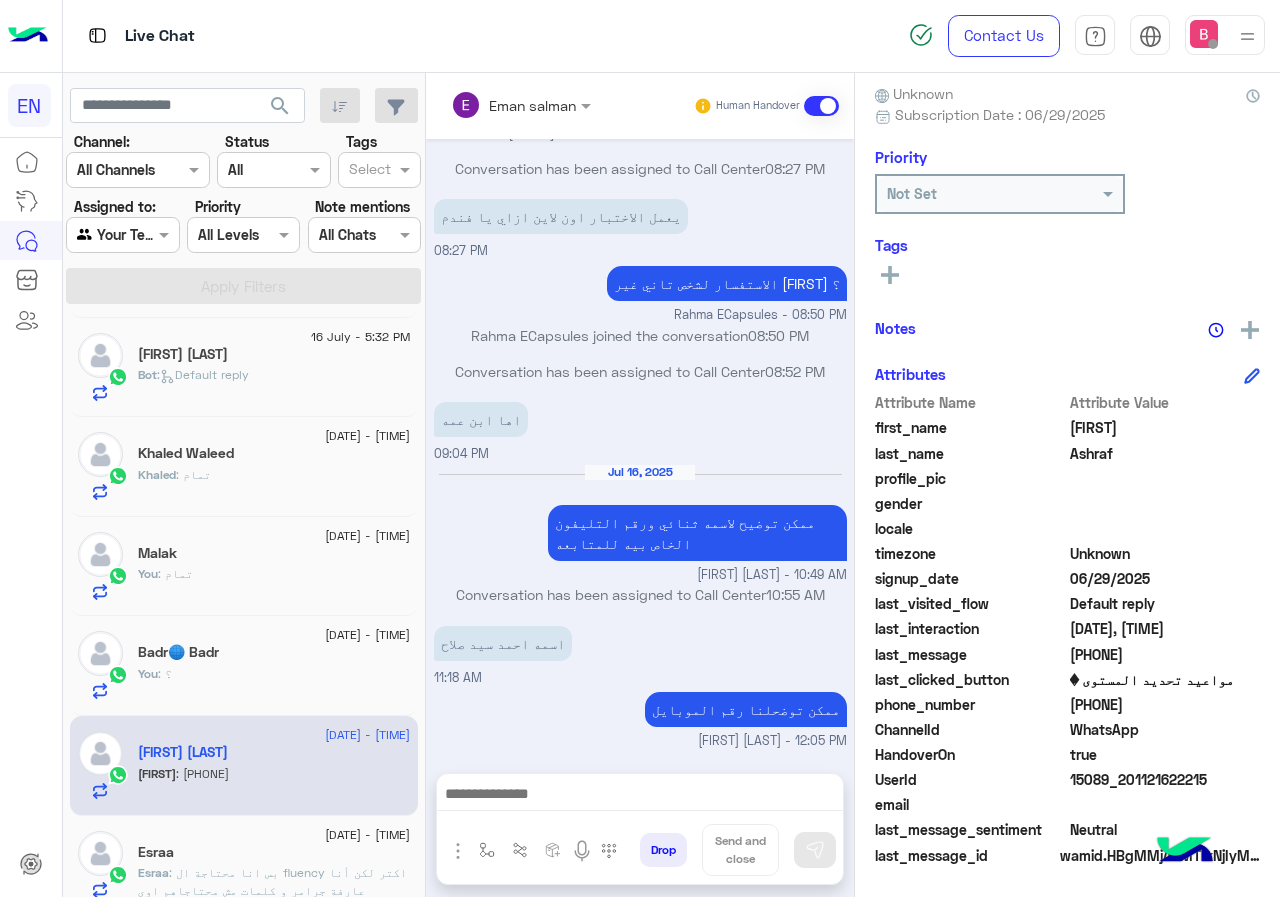 scroll, scrollTop: 1446, scrollLeft: 0, axis: vertical 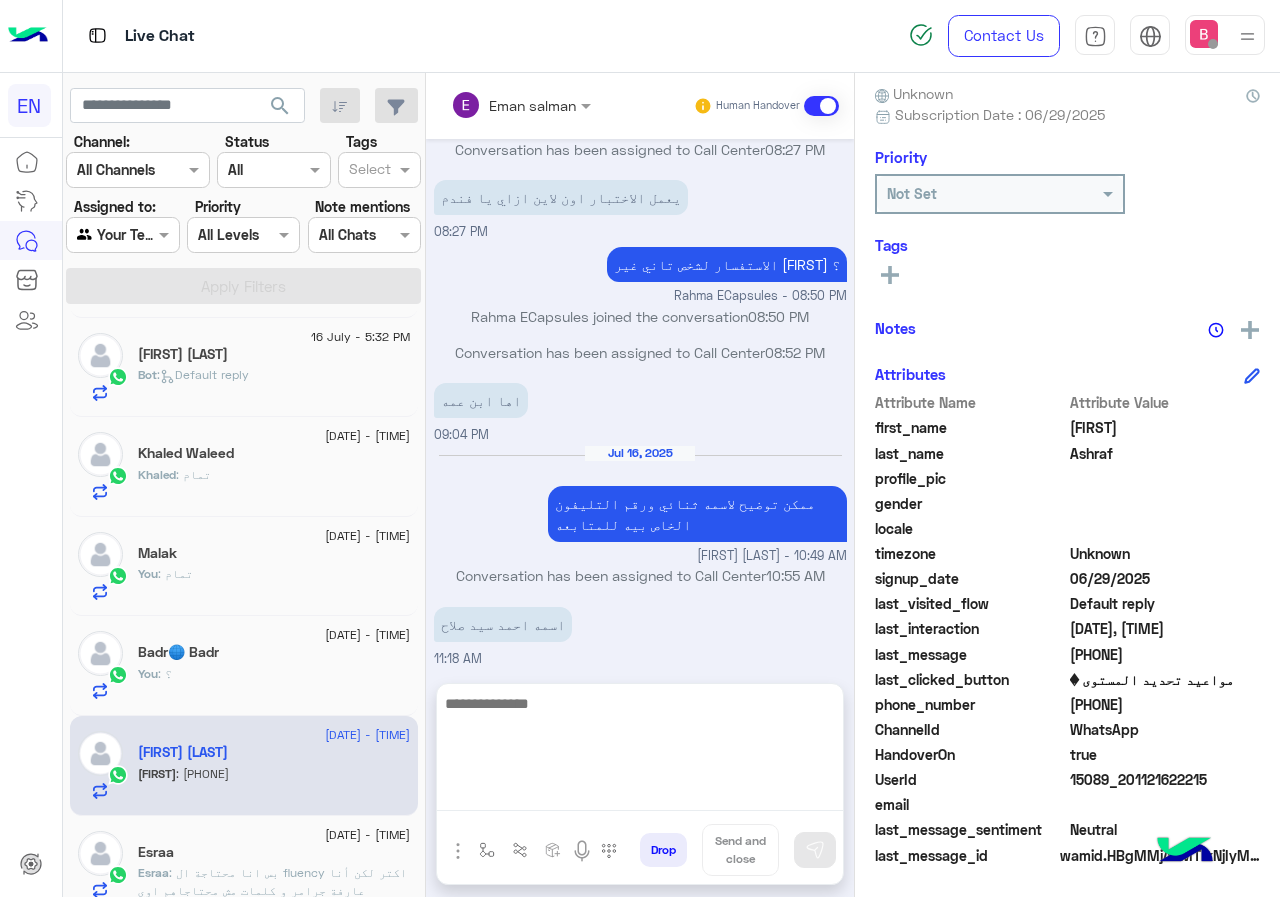 click at bounding box center [640, 751] 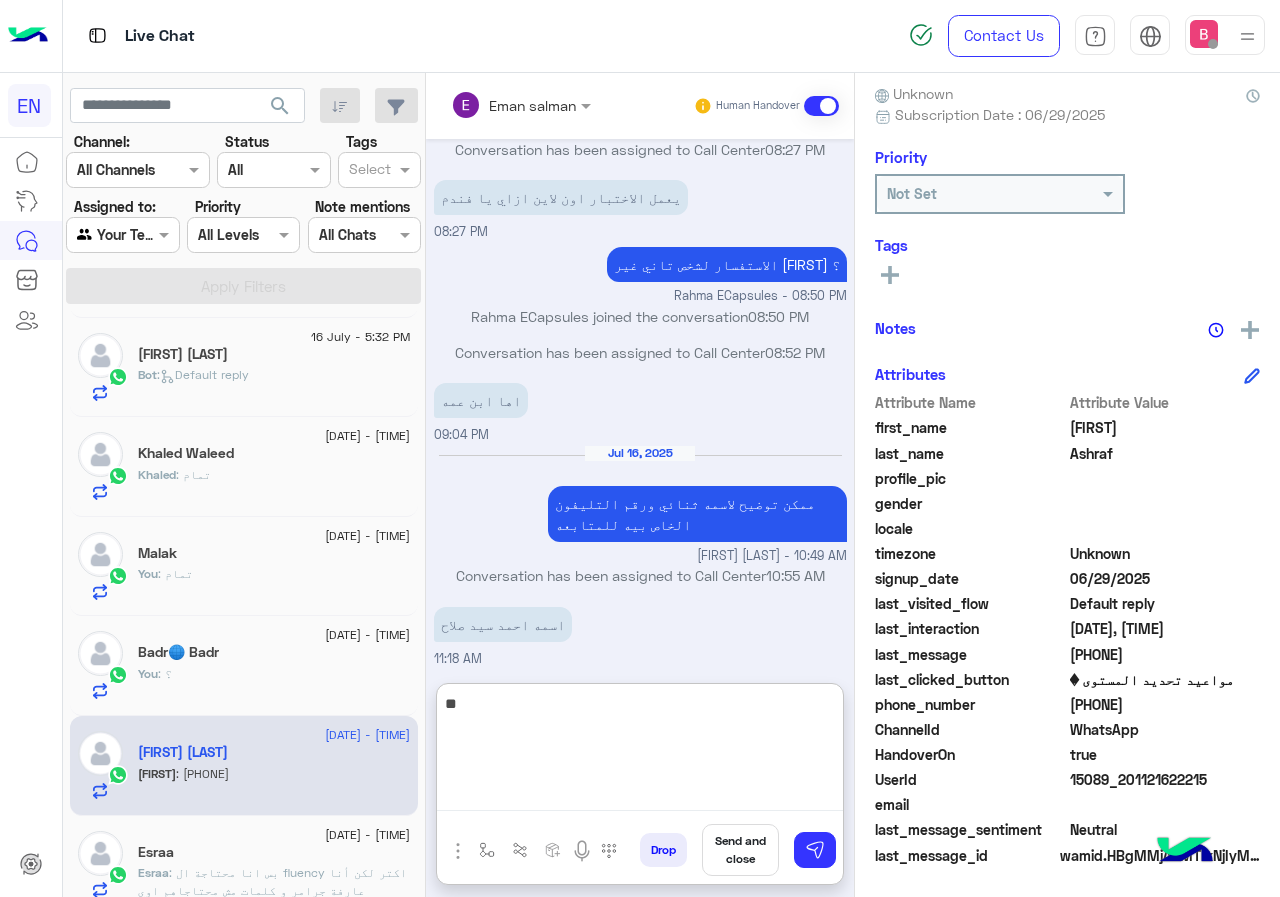 type on "*" 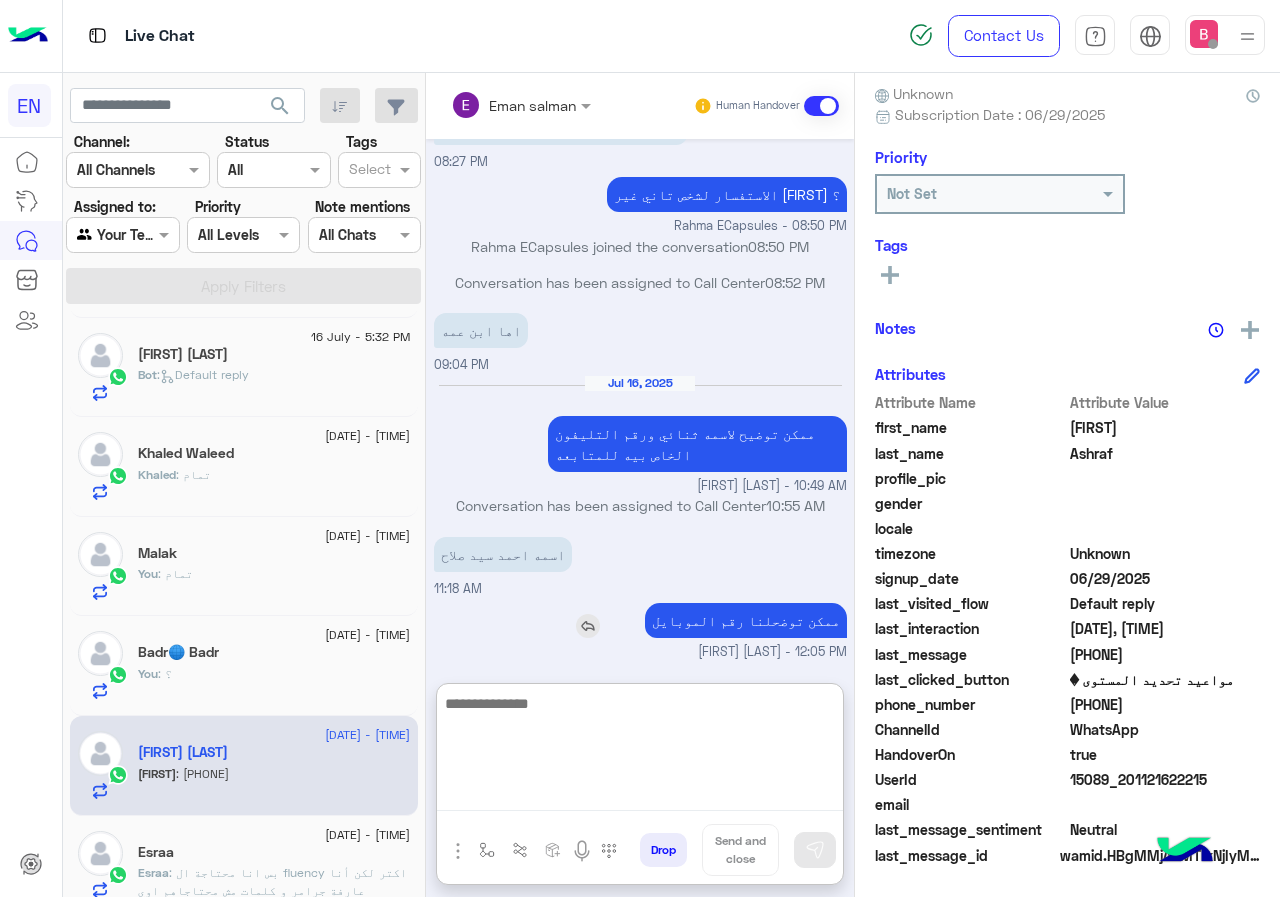 scroll, scrollTop: 1536, scrollLeft: 0, axis: vertical 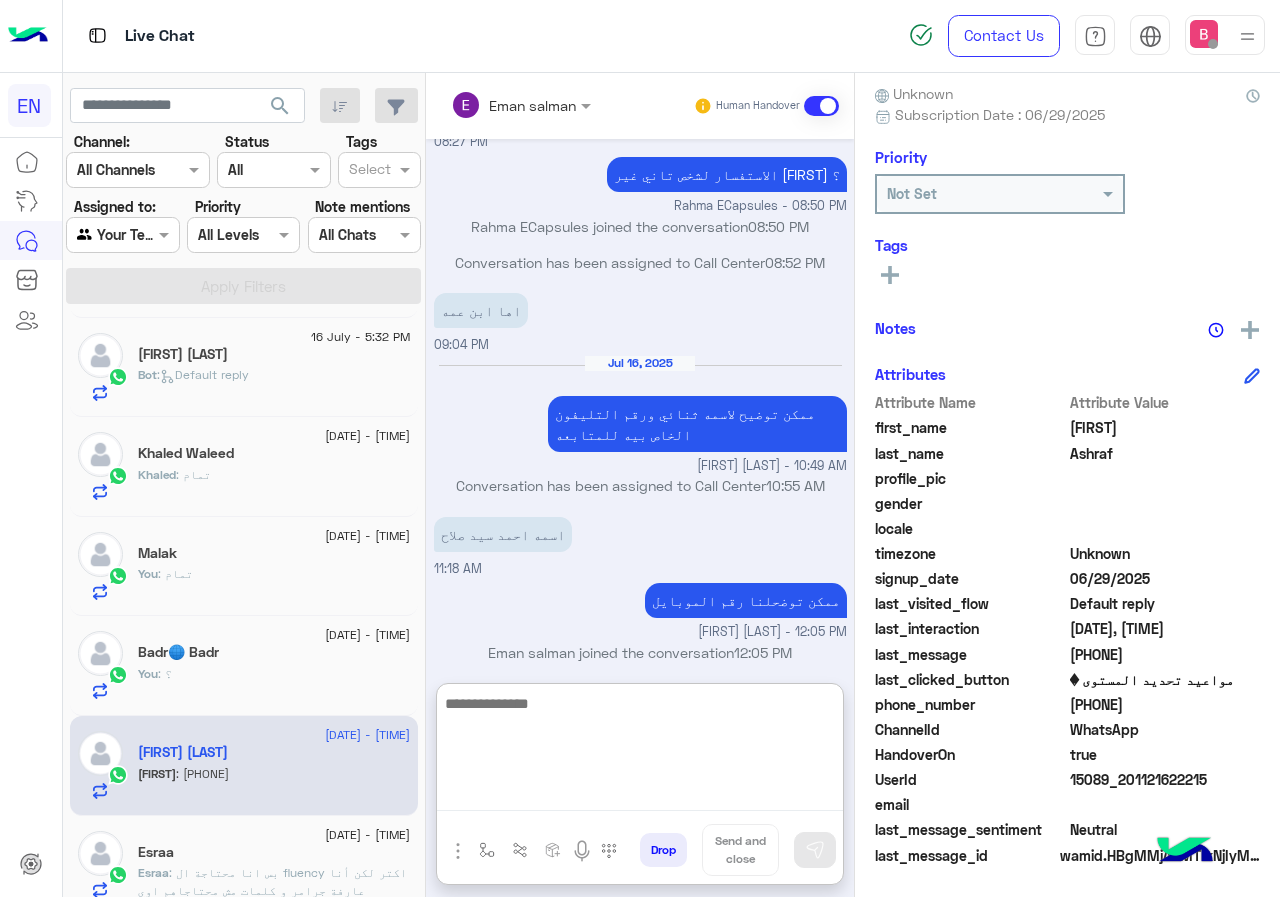 click at bounding box center [640, 751] 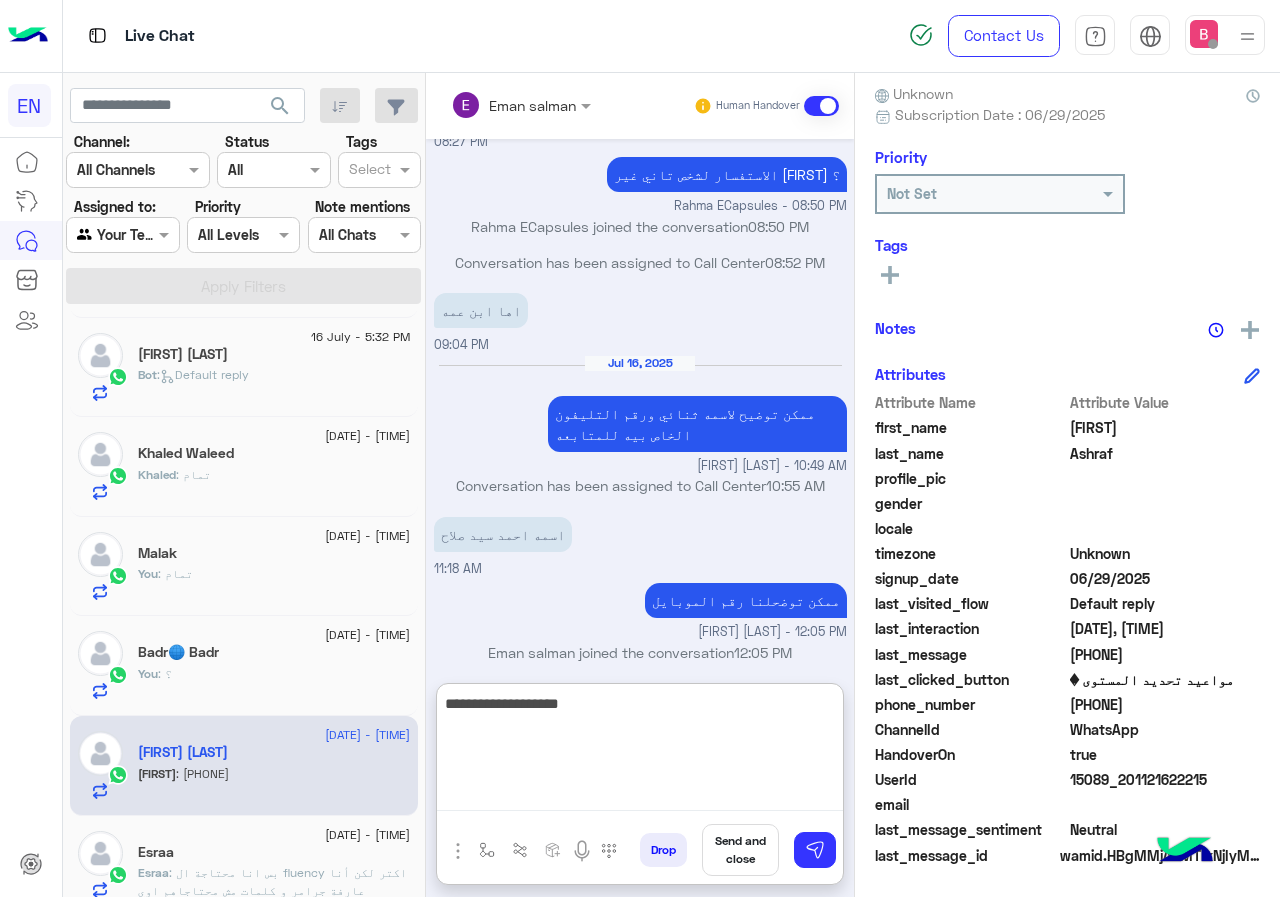 type on "**********" 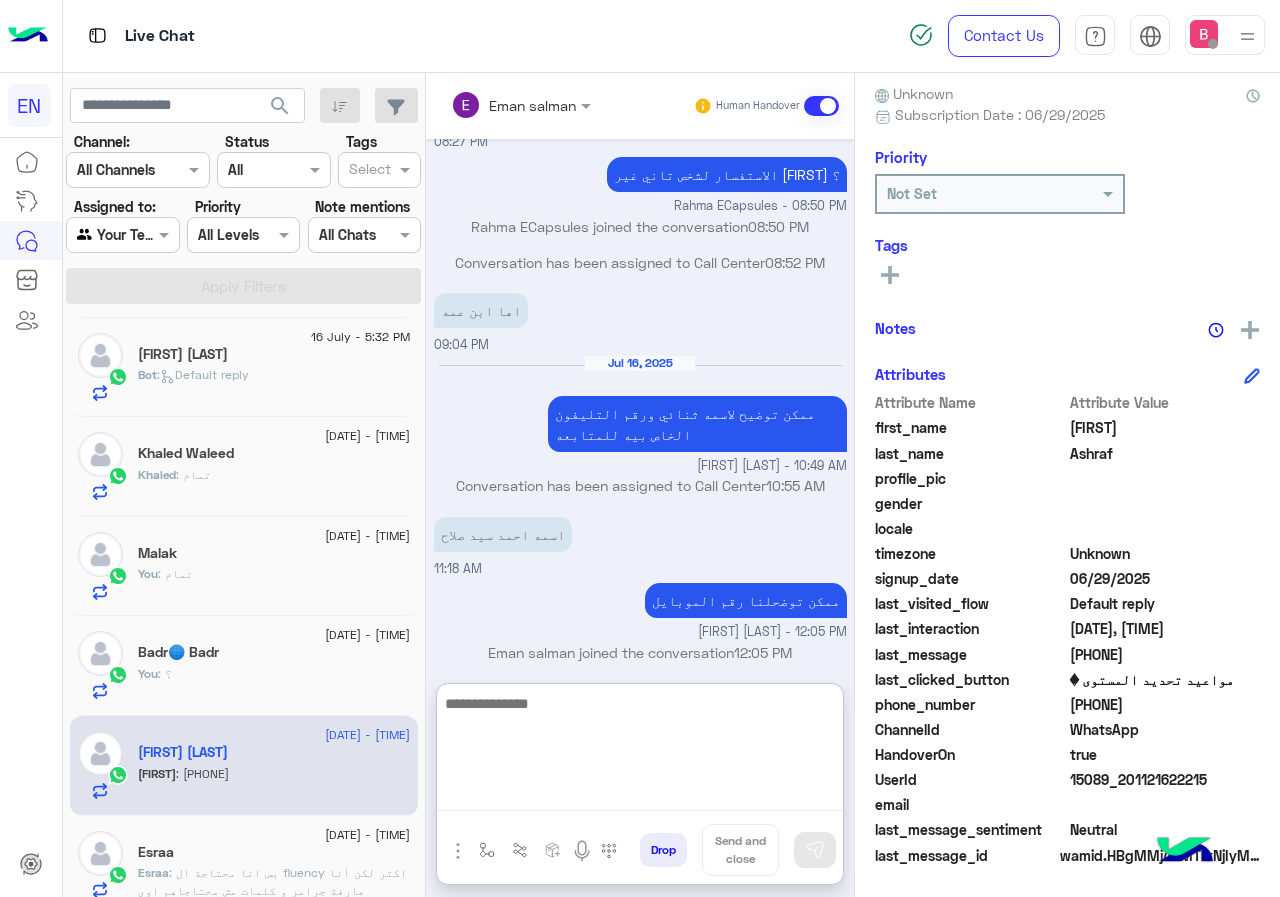 scroll, scrollTop: 1600, scrollLeft: 0, axis: vertical 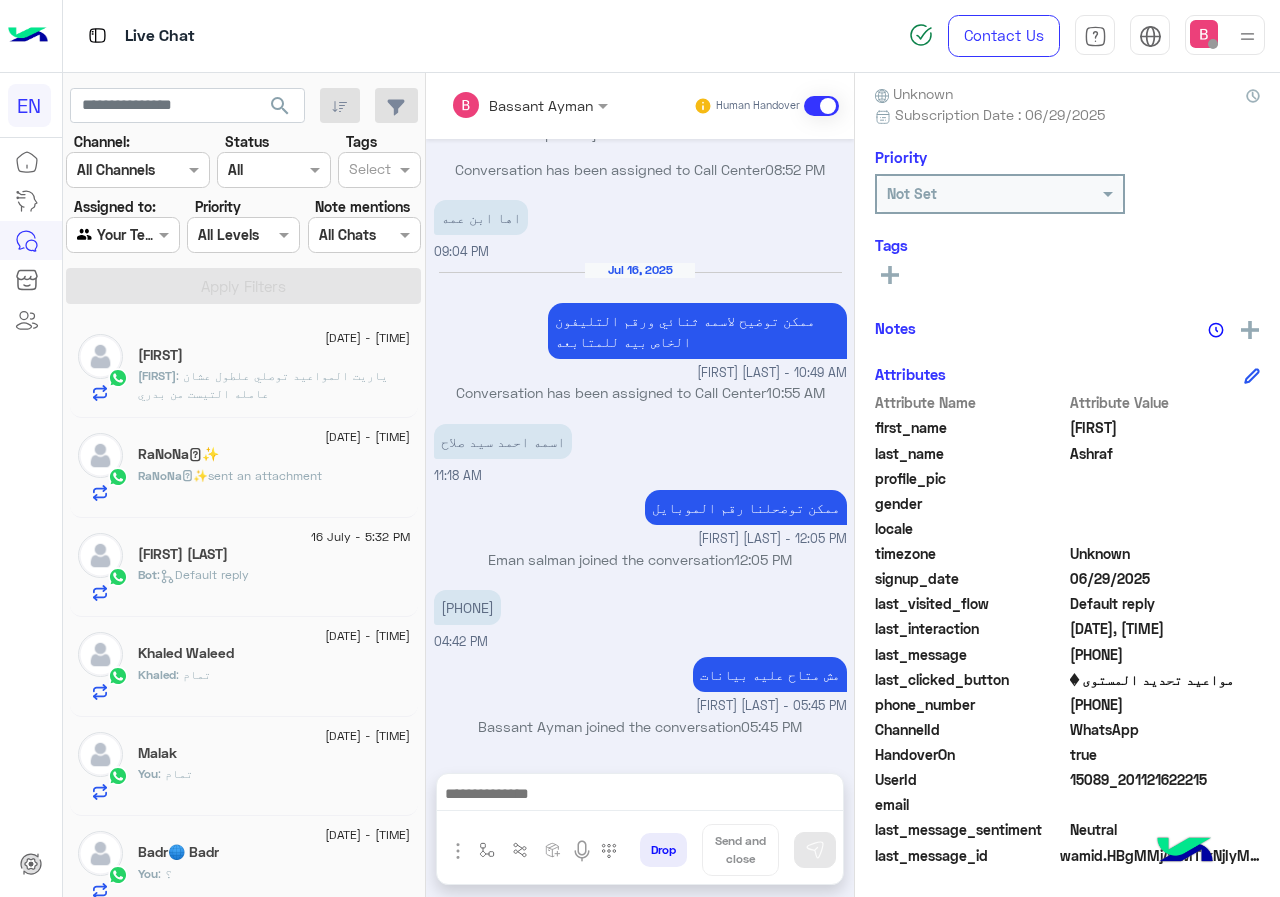 click on "Bot :   Default reply" 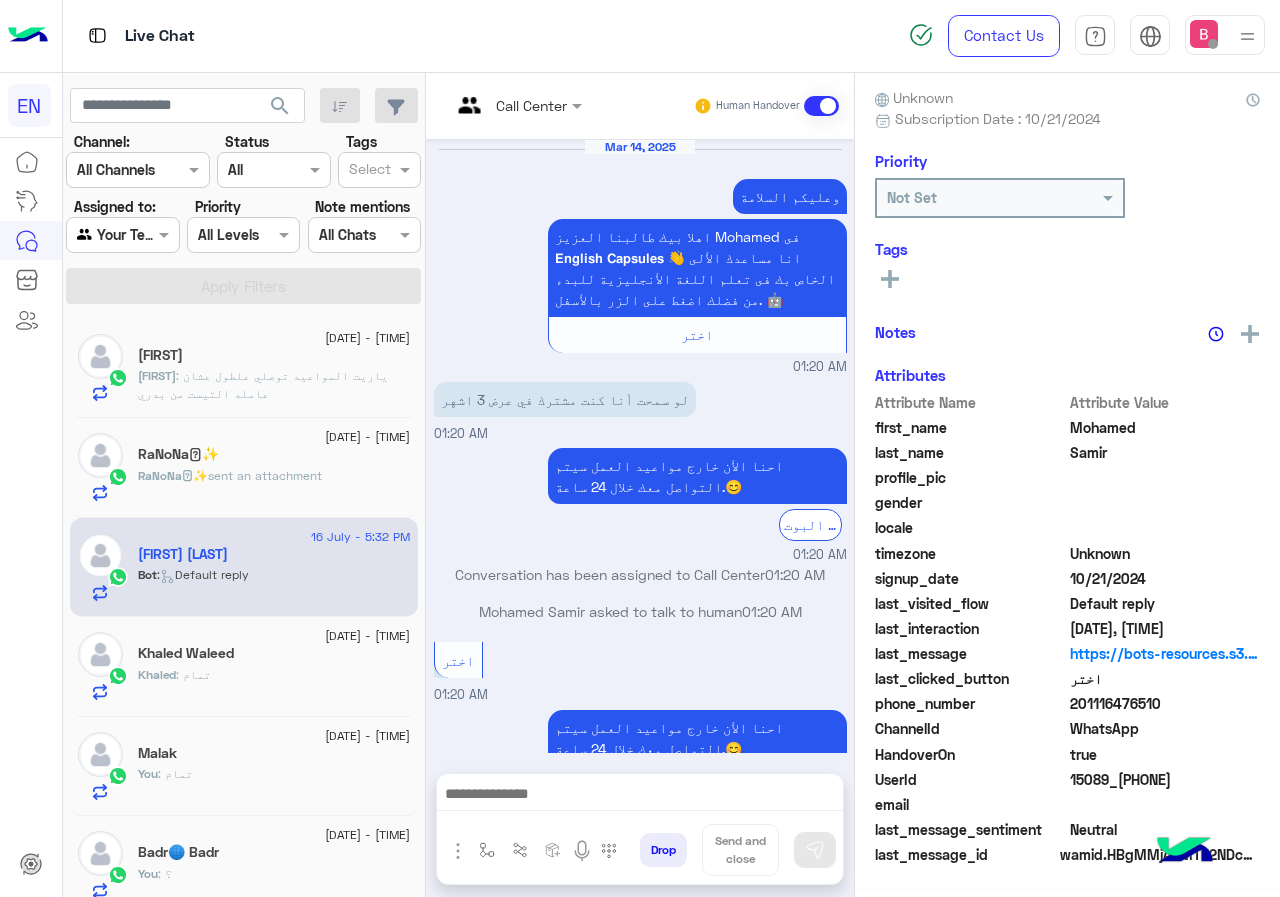 scroll, scrollTop: 176, scrollLeft: 0, axis: vertical 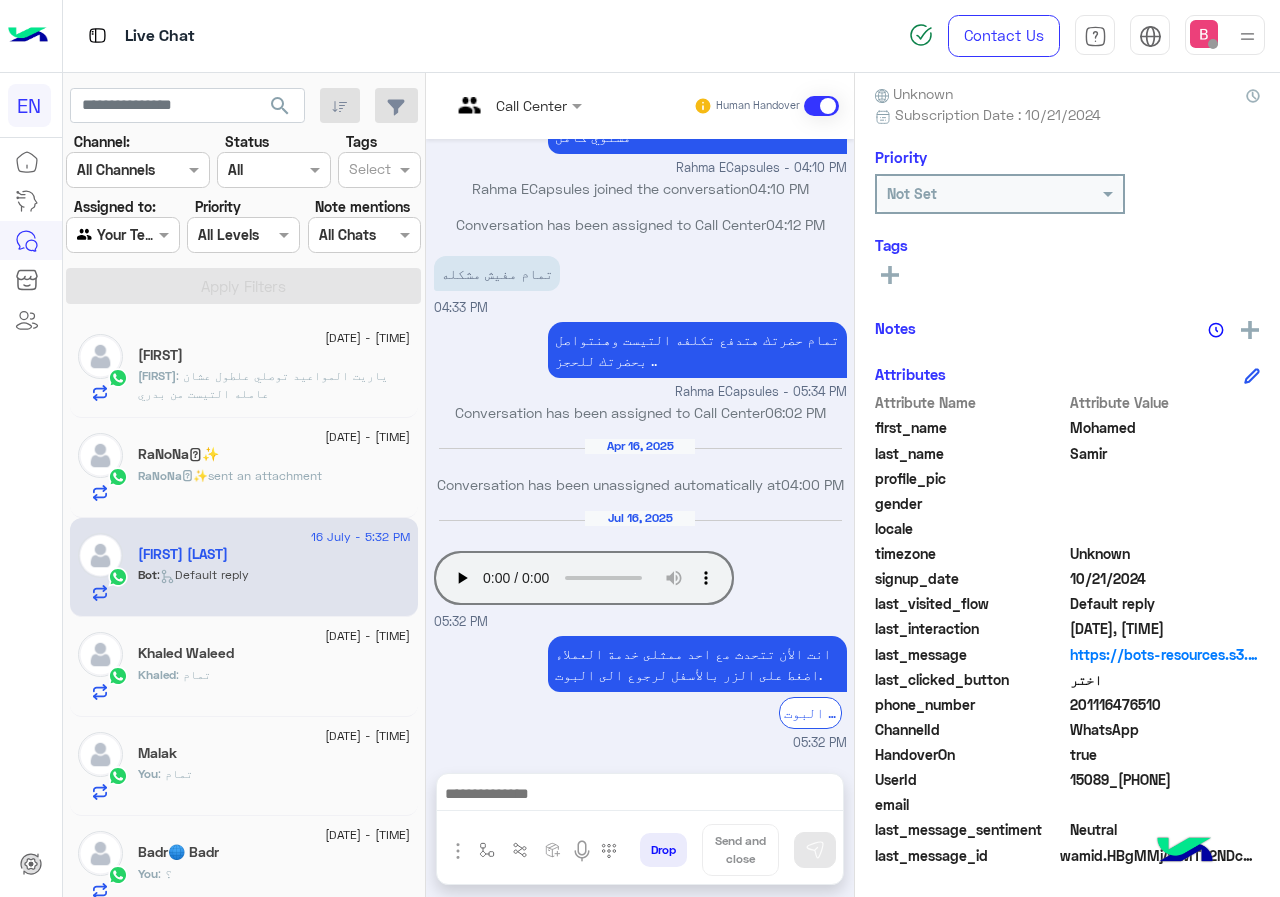 click on "sent an attachment" 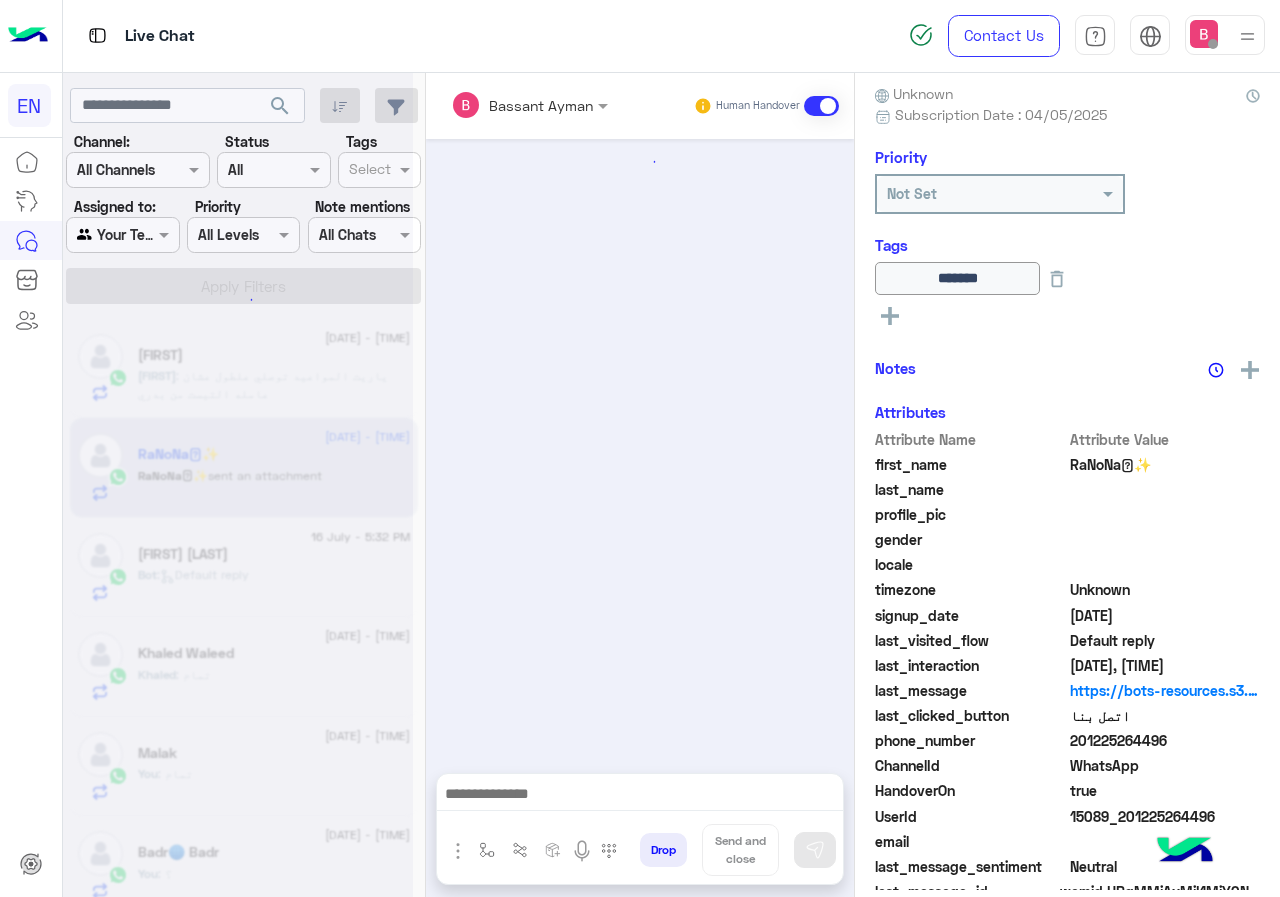 scroll, scrollTop: 1037, scrollLeft: 0, axis: vertical 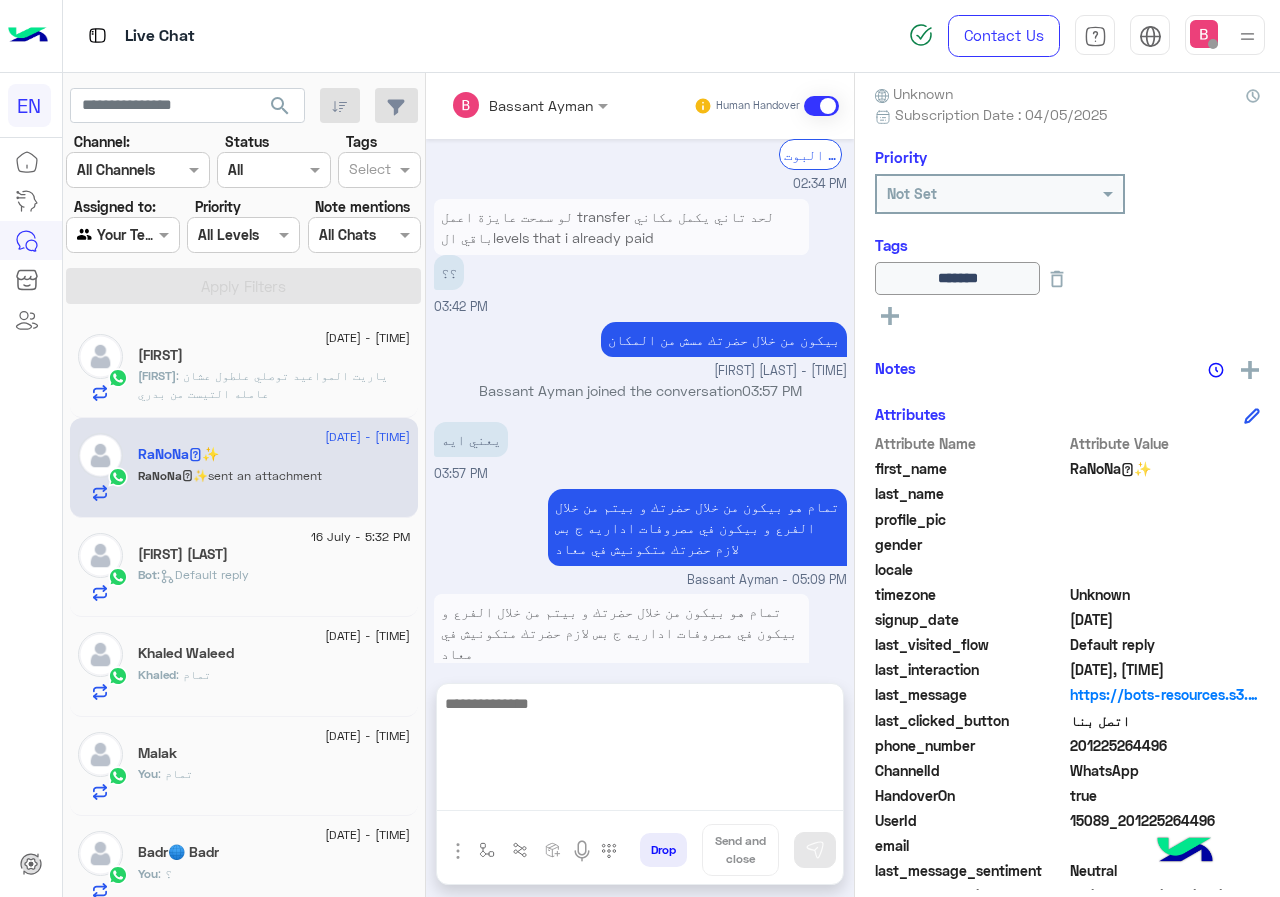 click at bounding box center (640, 751) 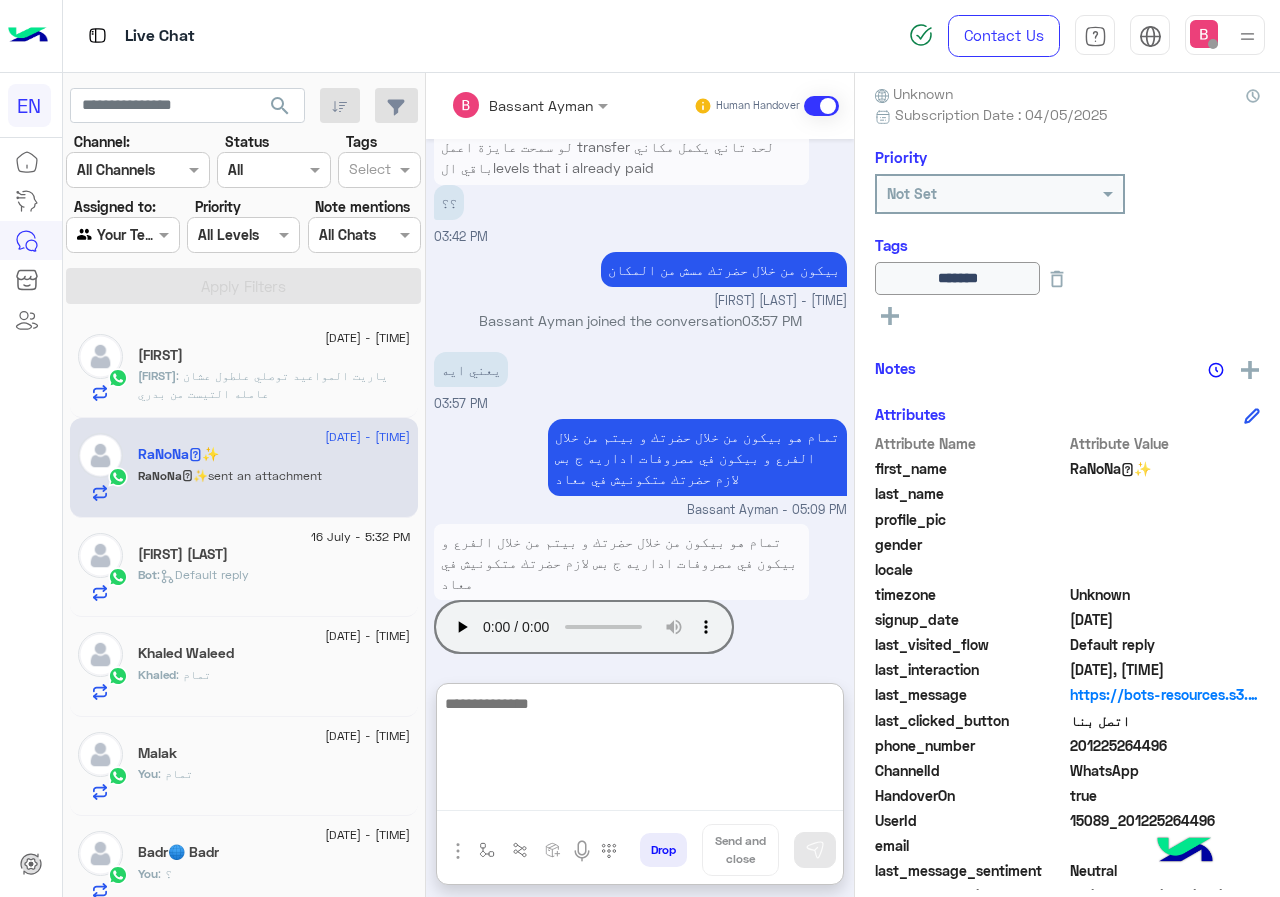 scroll, scrollTop: 1127, scrollLeft: 0, axis: vertical 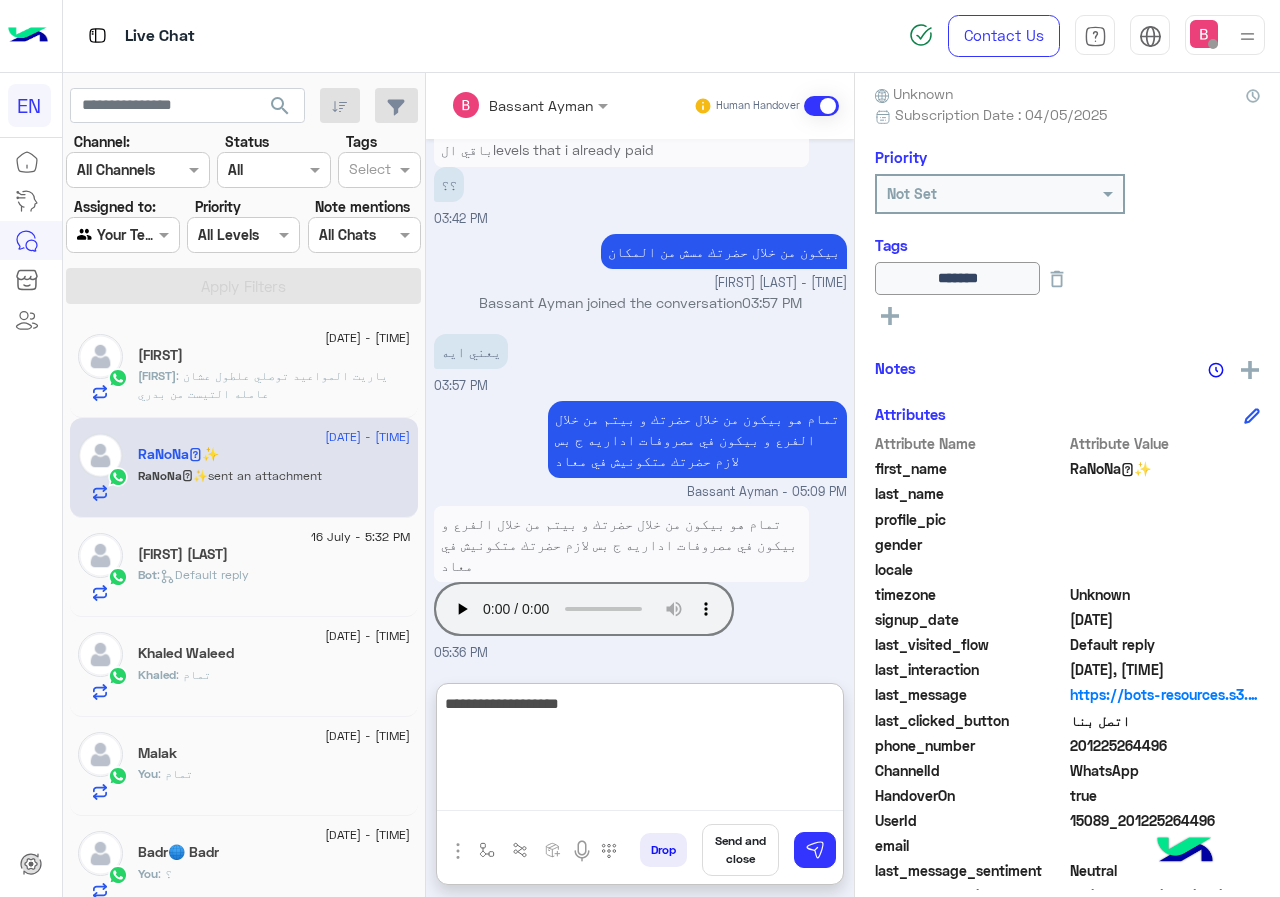 type on "**********" 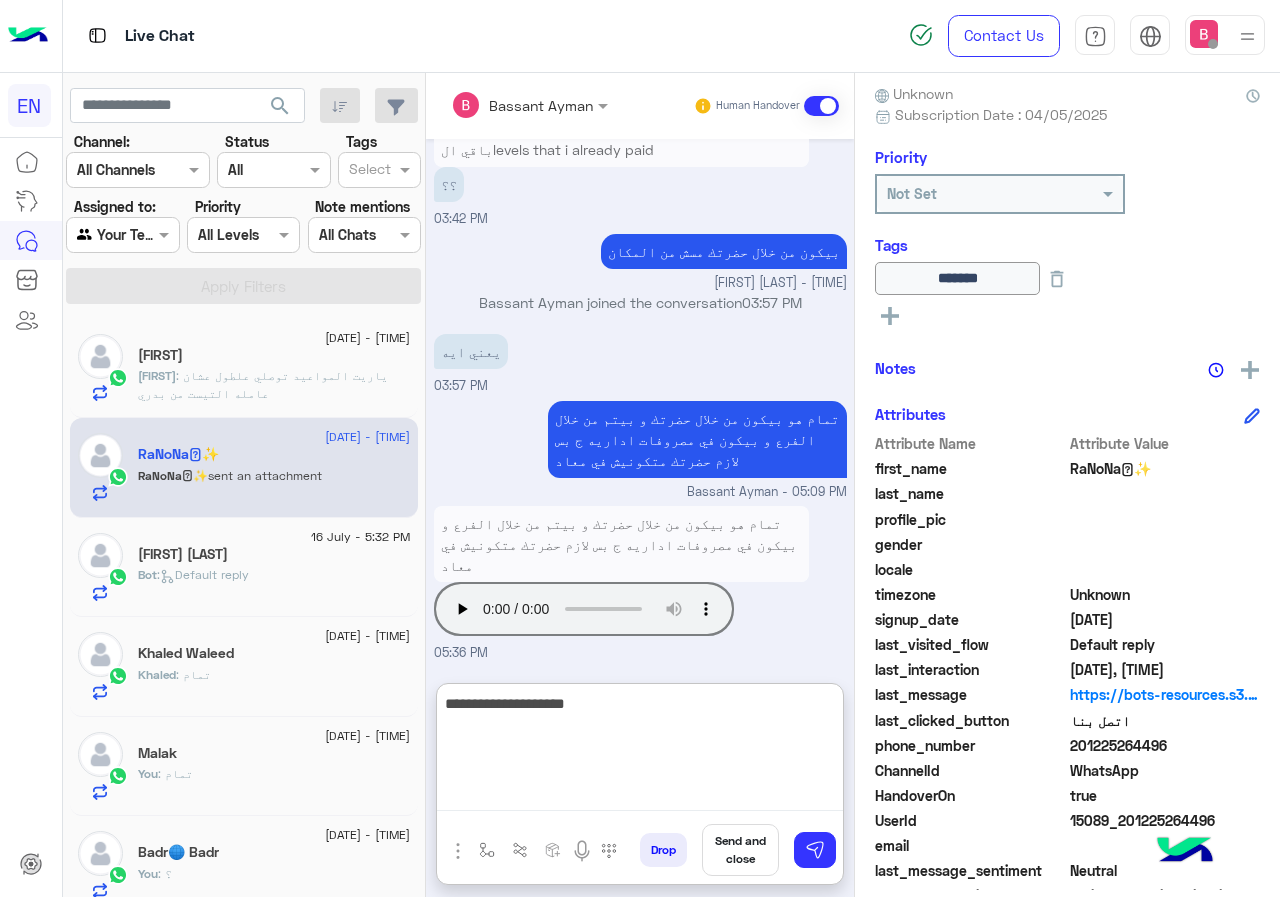 type 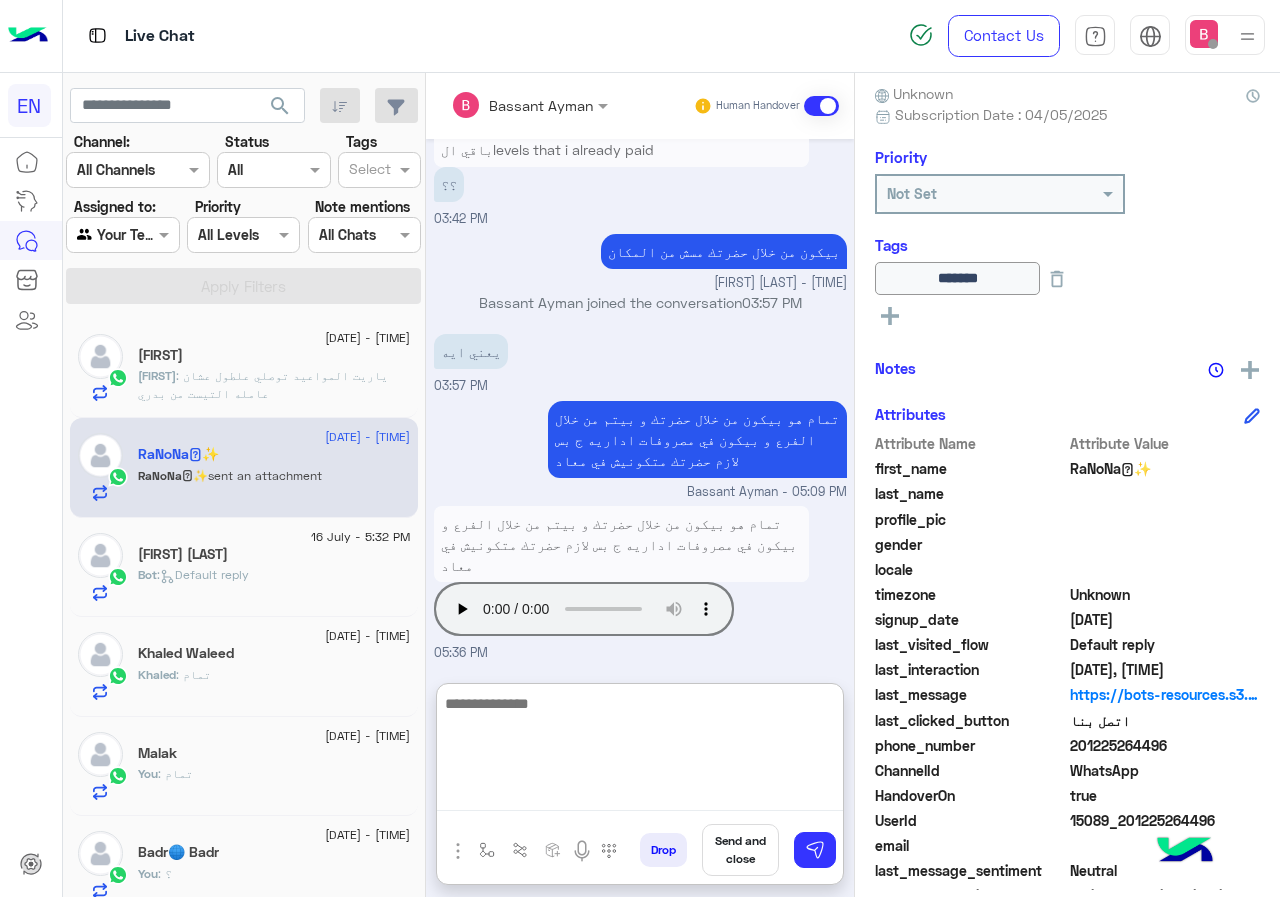 scroll, scrollTop: 1191, scrollLeft: 0, axis: vertical 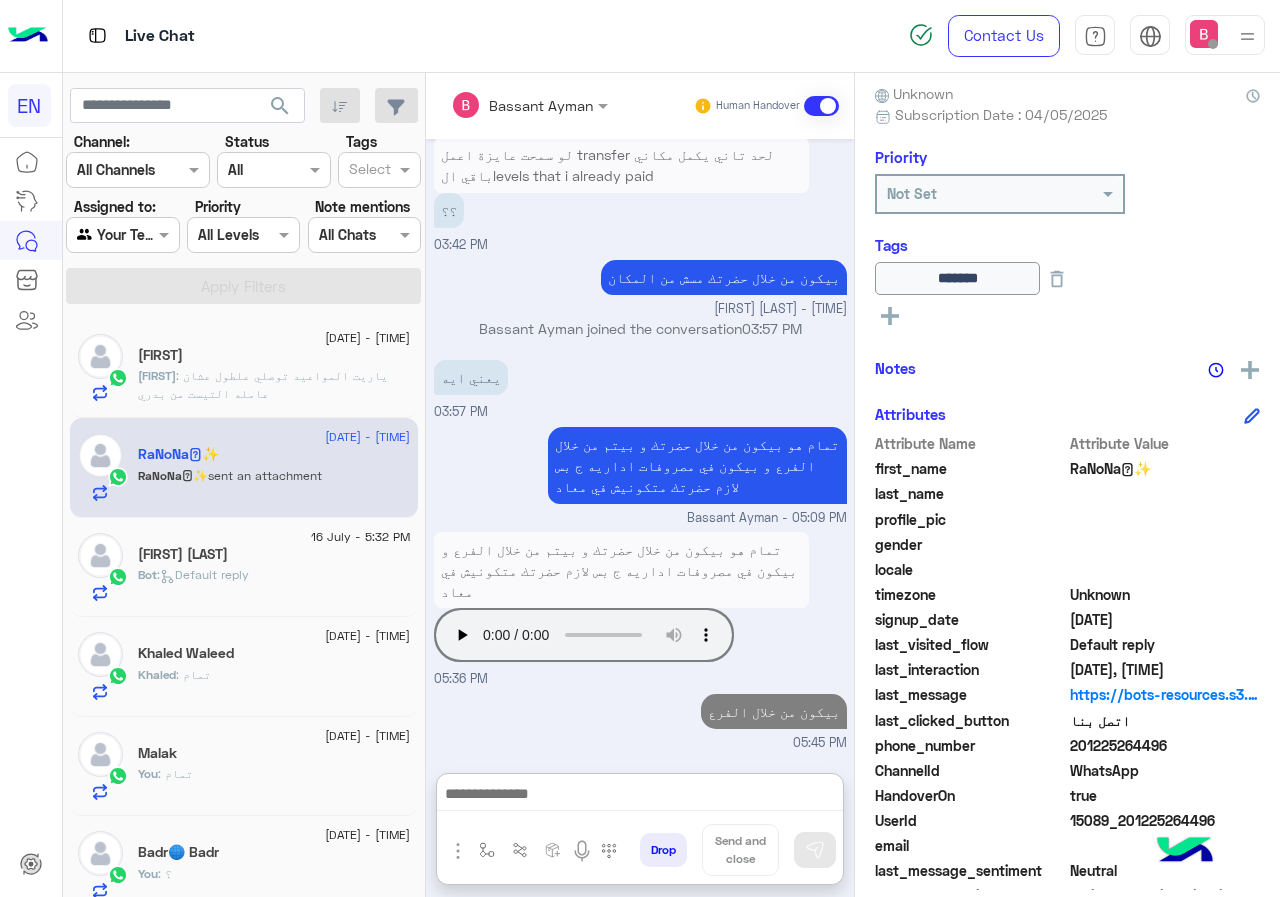 click on "Bot :   Default reply" 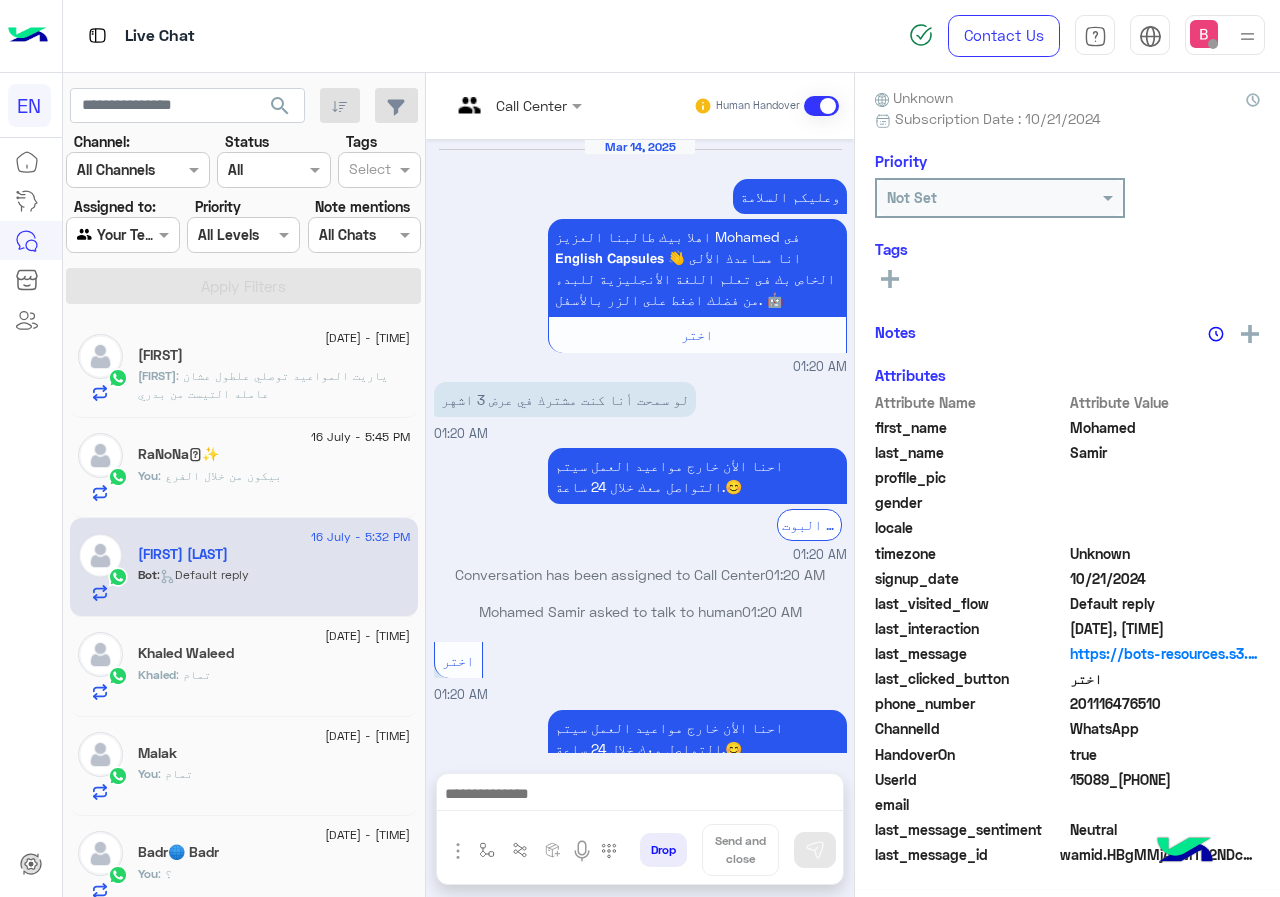 scroll, scrollTop: 176, scrollLeft: 0, axis: vertical 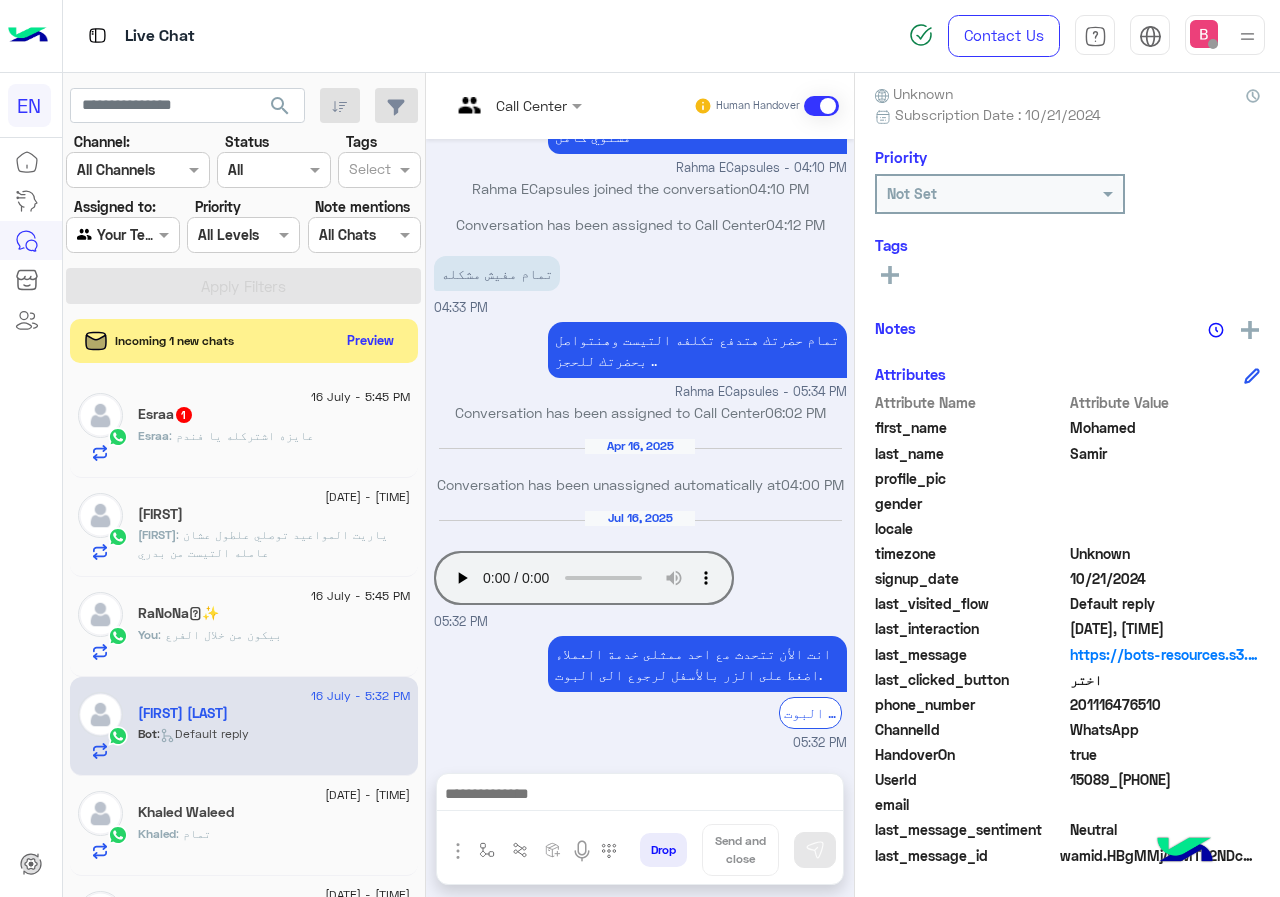 click on "[FIRST] : عايزه اشتركله يا فندم" 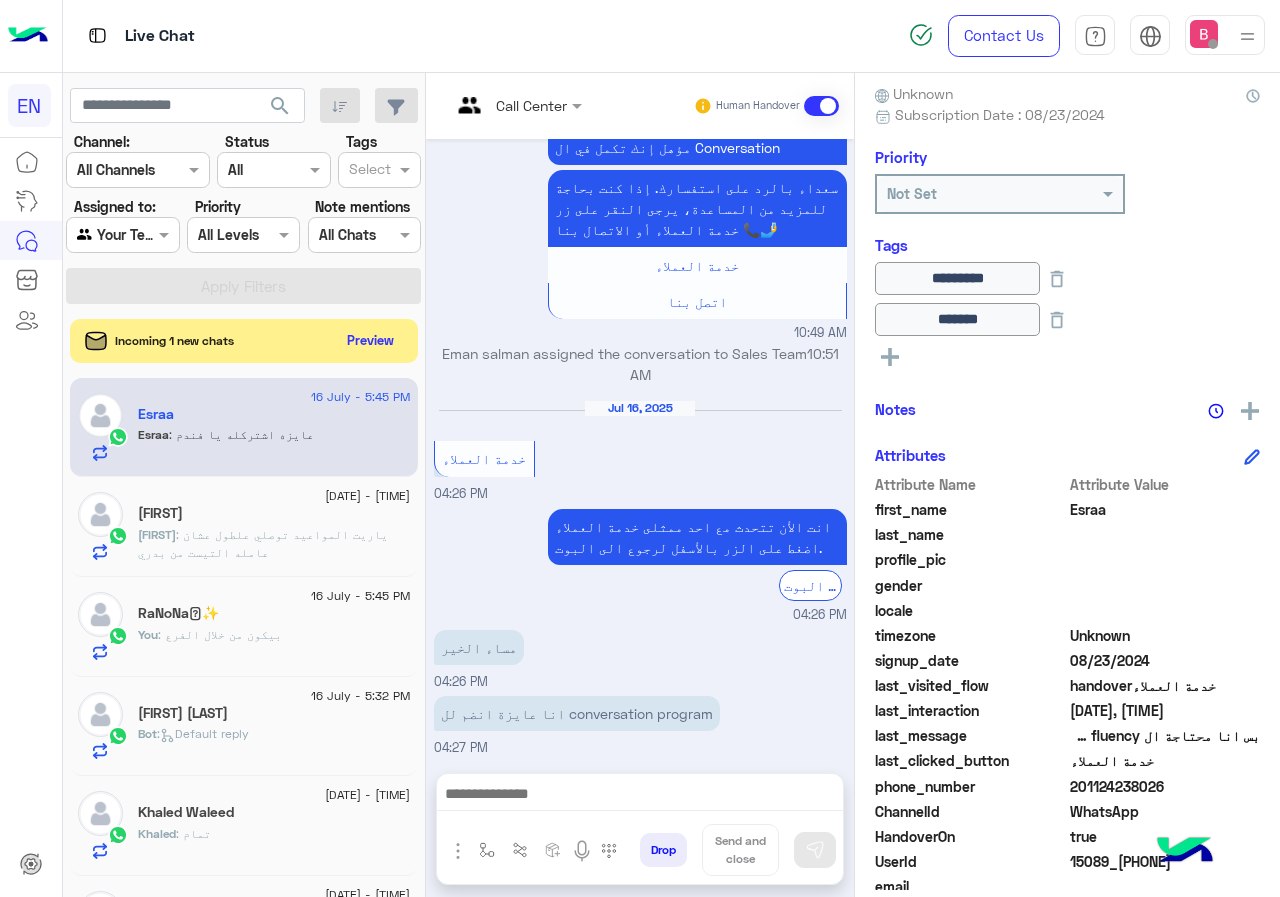 scroll, scrollTop: 3024, scrollLeft: 0, axis: vertical 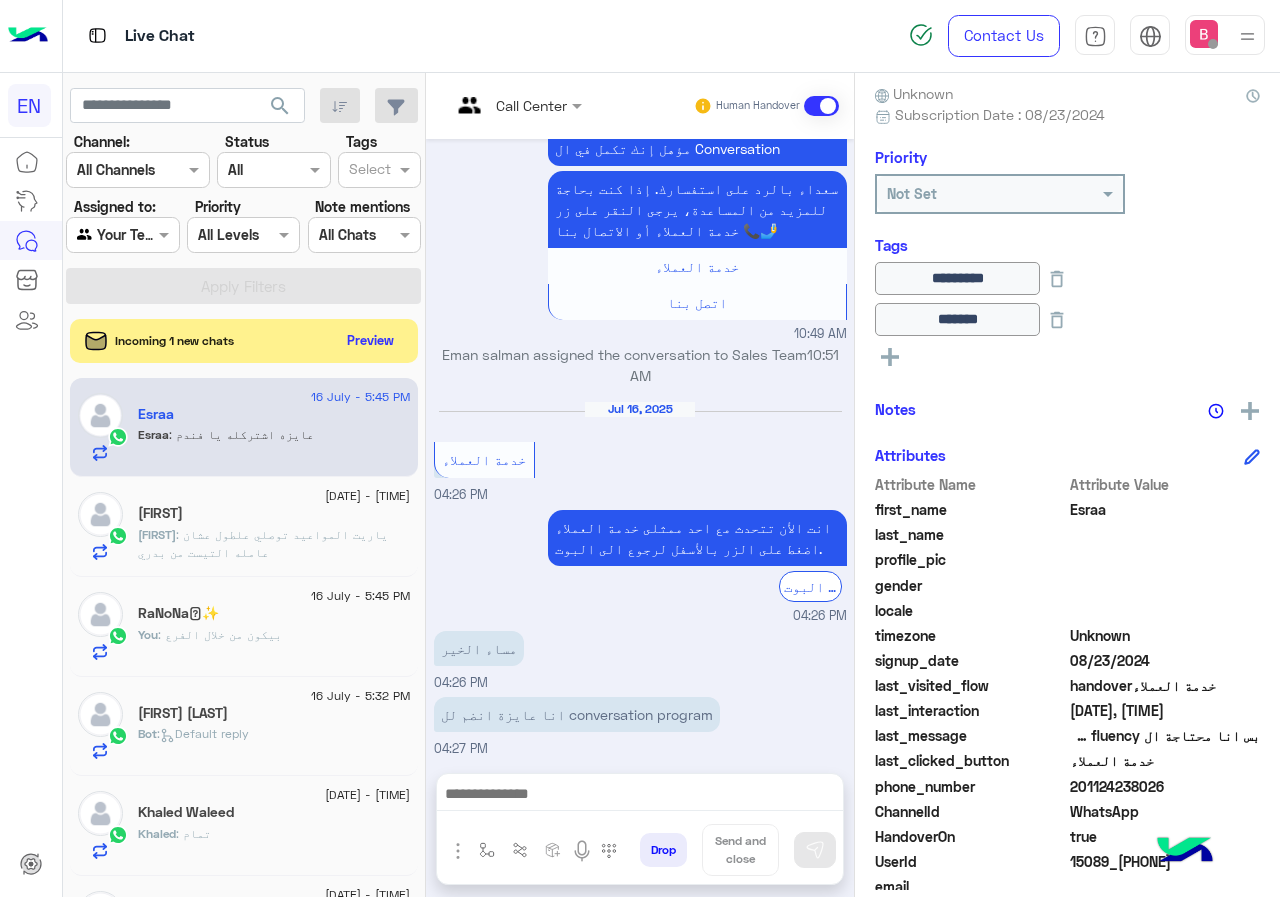 click on "[FIRST] : عايزه اشتركله يا فندم" 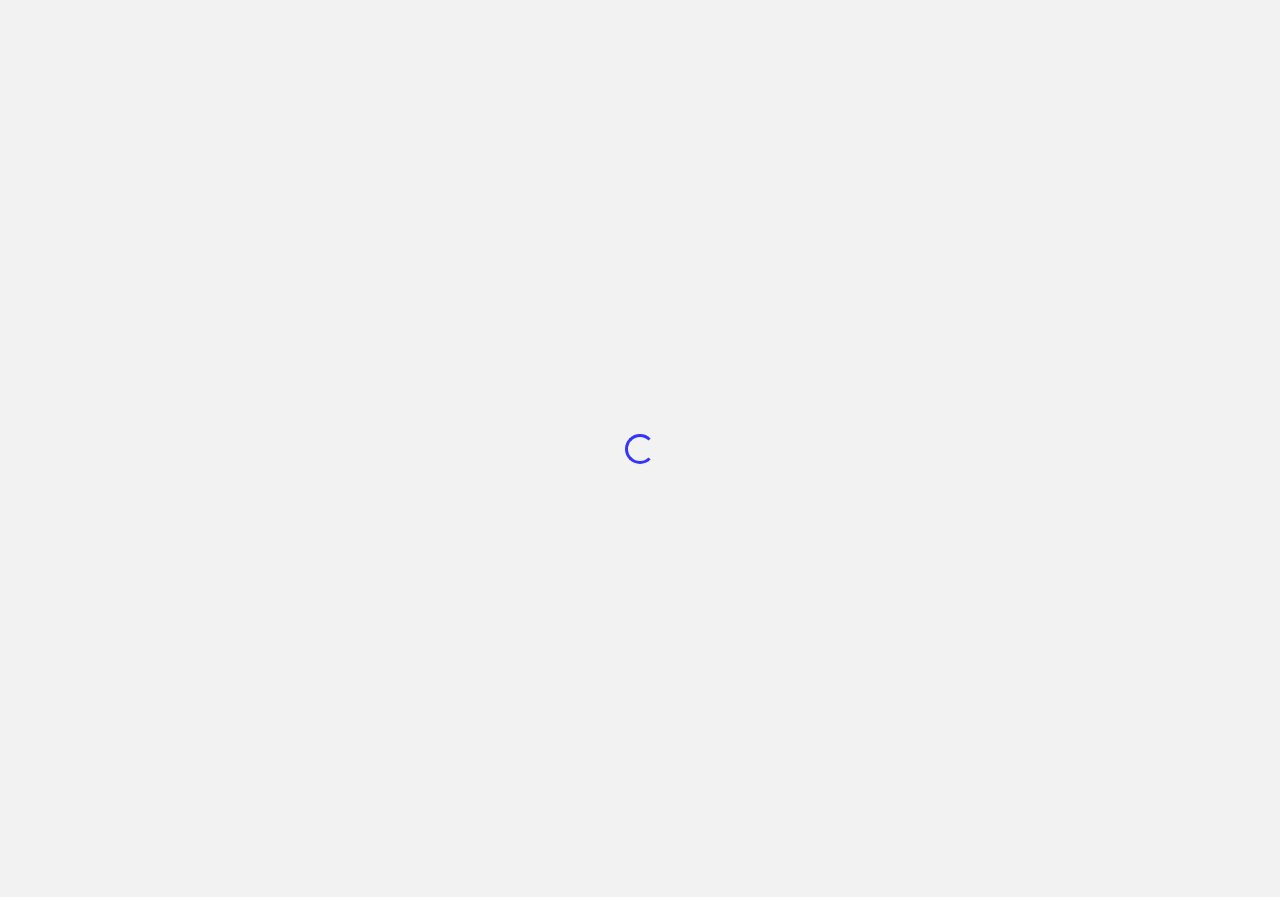 scroll, scrollTop: 0, scrollLeft: 0, axis: both 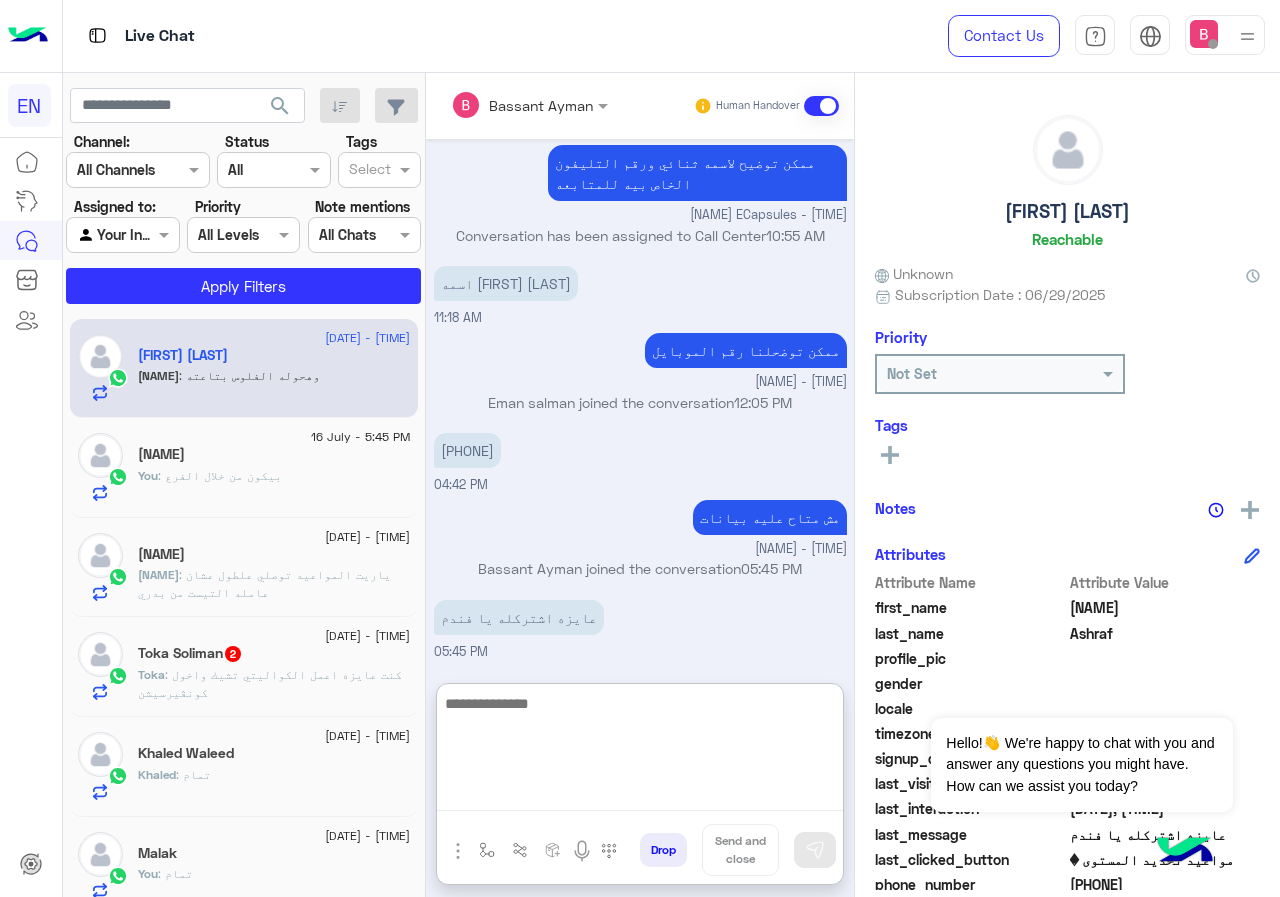 click at bounding box center [640, 751] 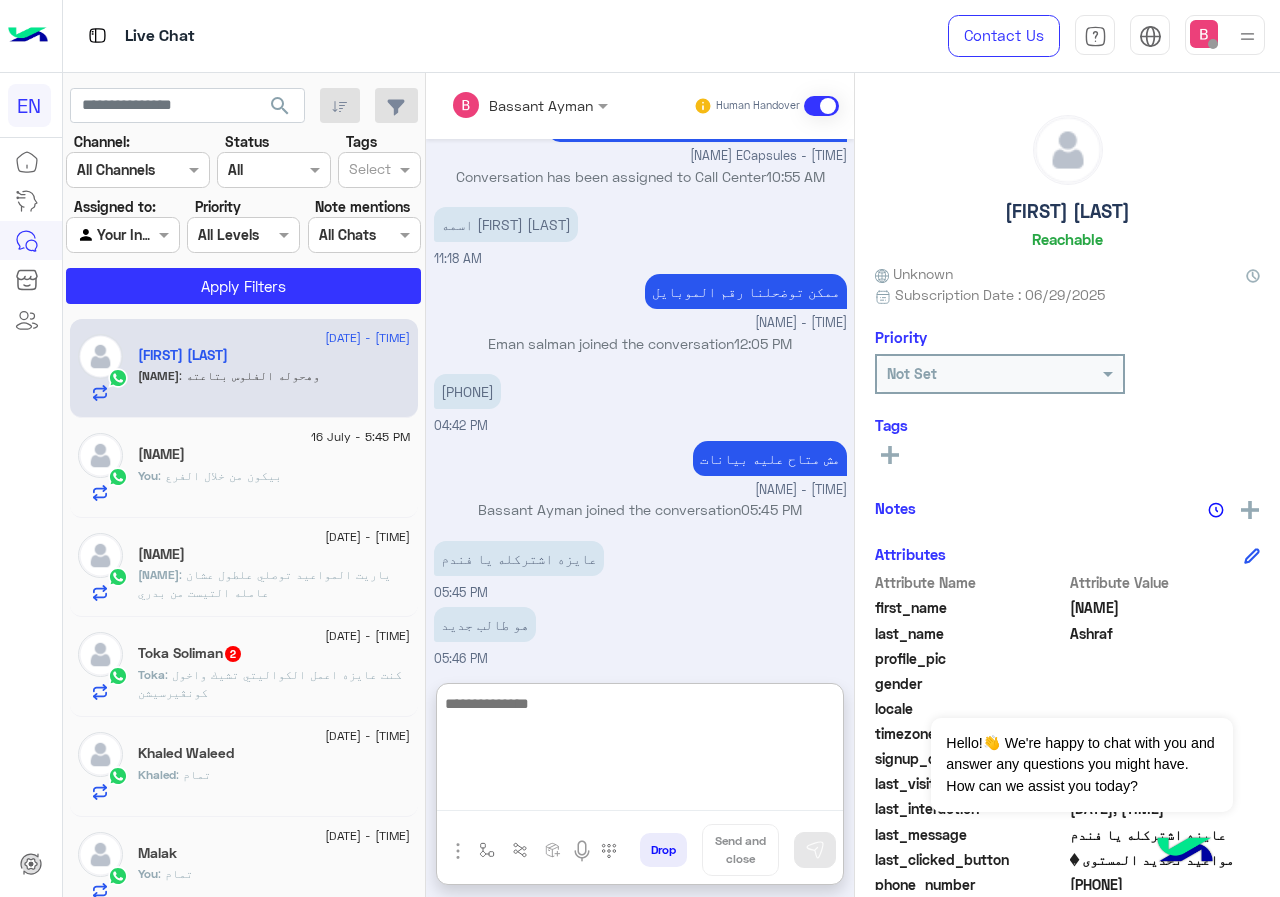 scroll, scrollTop: 1542, scrollLeft: 0, axis: vertical 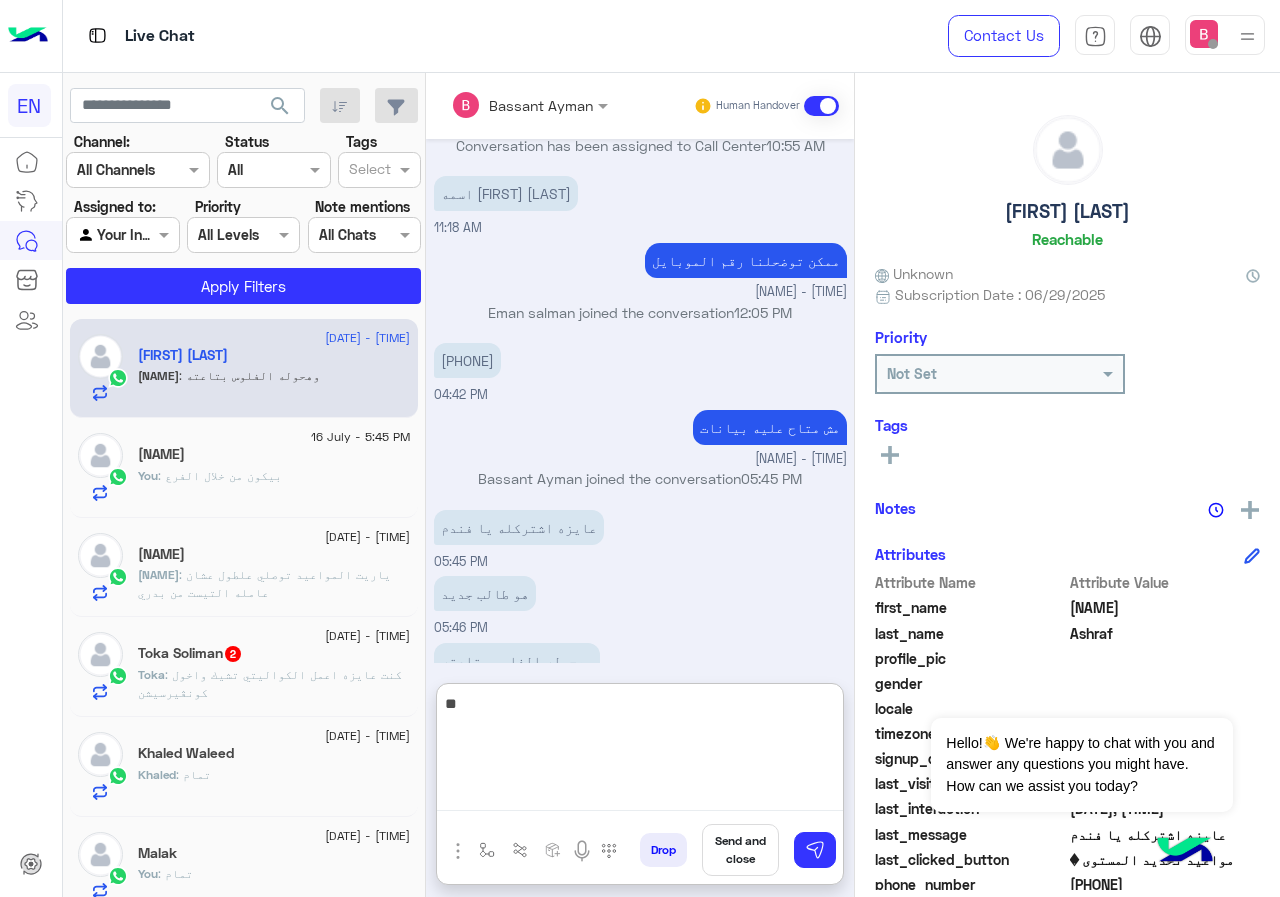 type on "*" 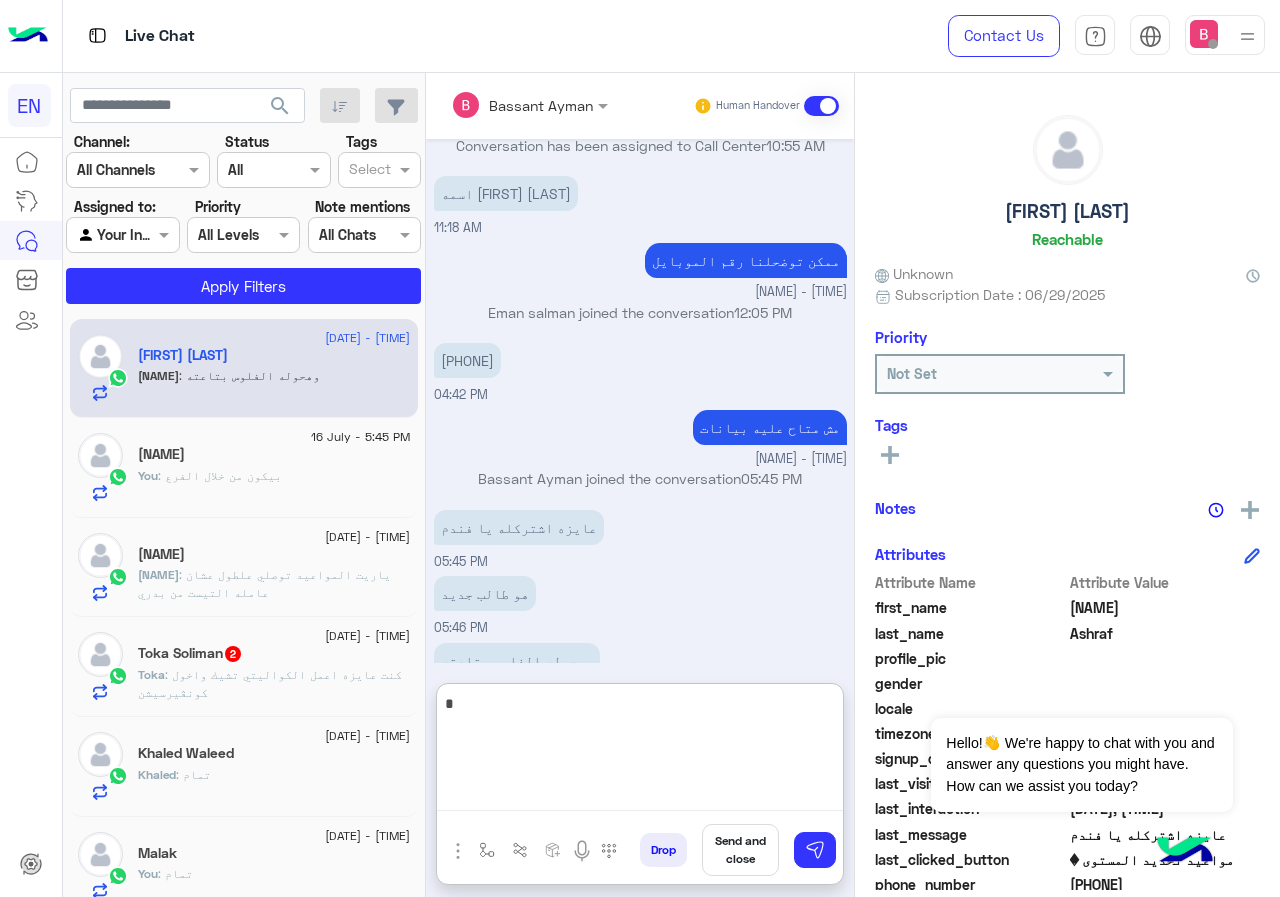 type 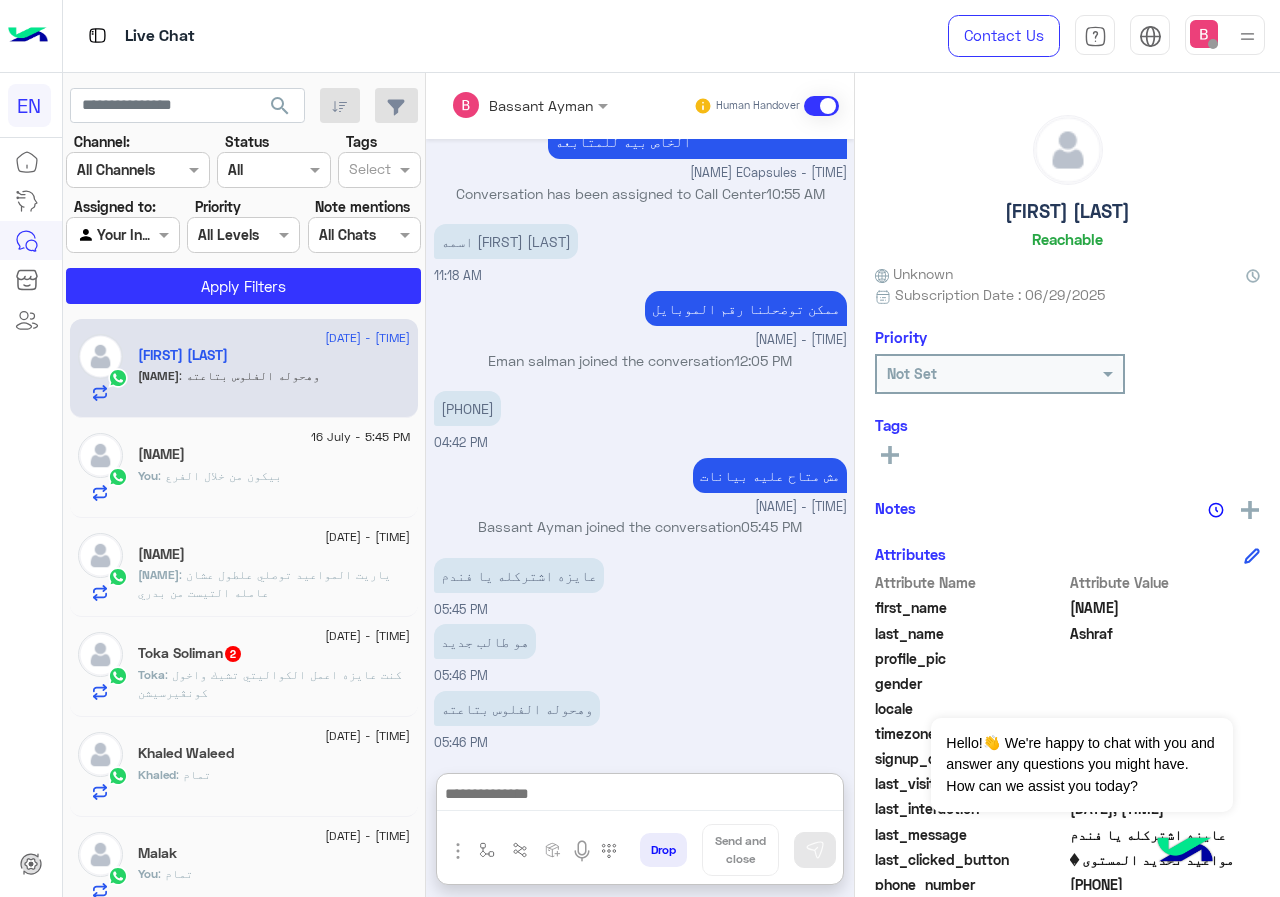 click at bounding box center (503, 105) 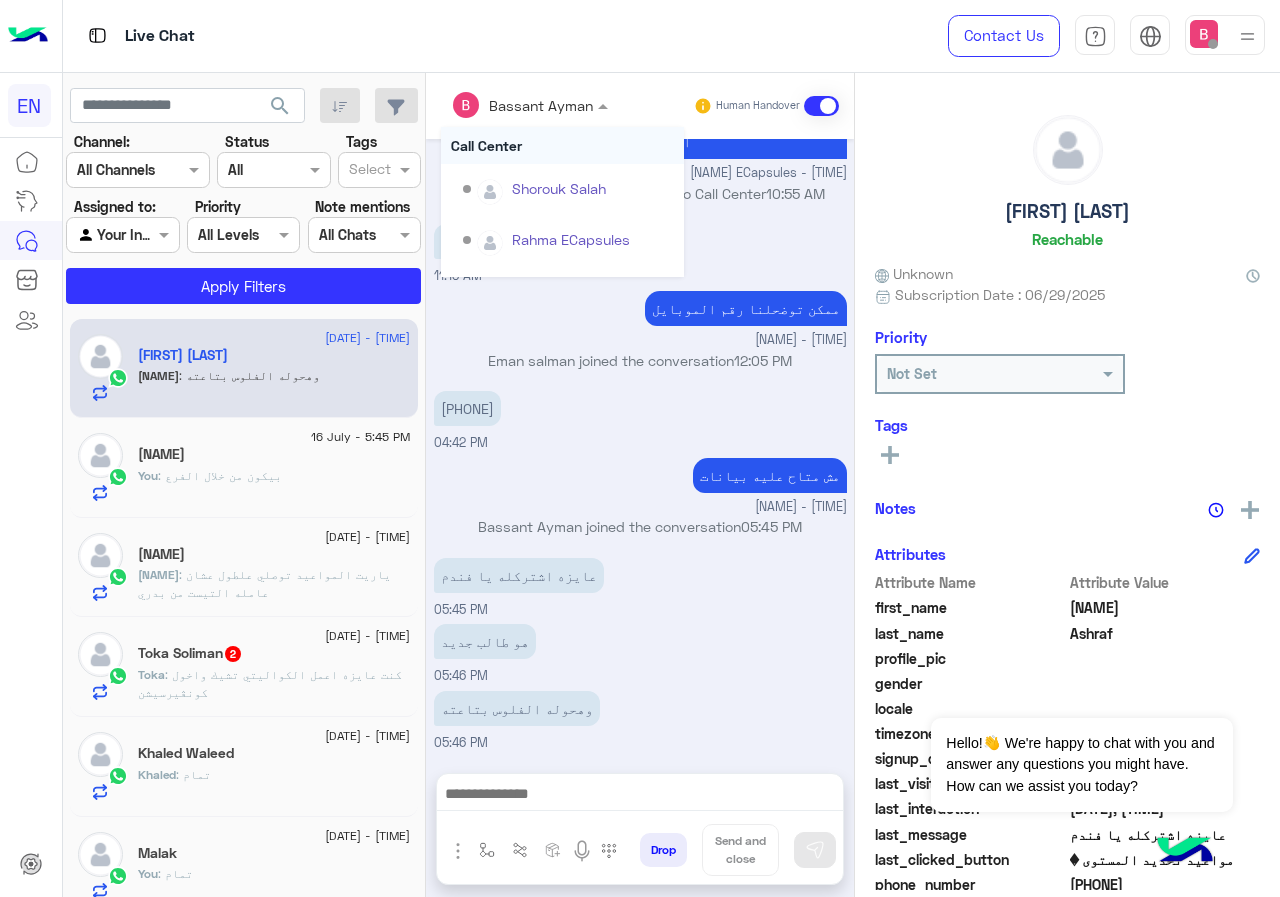 scroll, scrollTop: 1452, scrollLeft: 0, axis: vertical 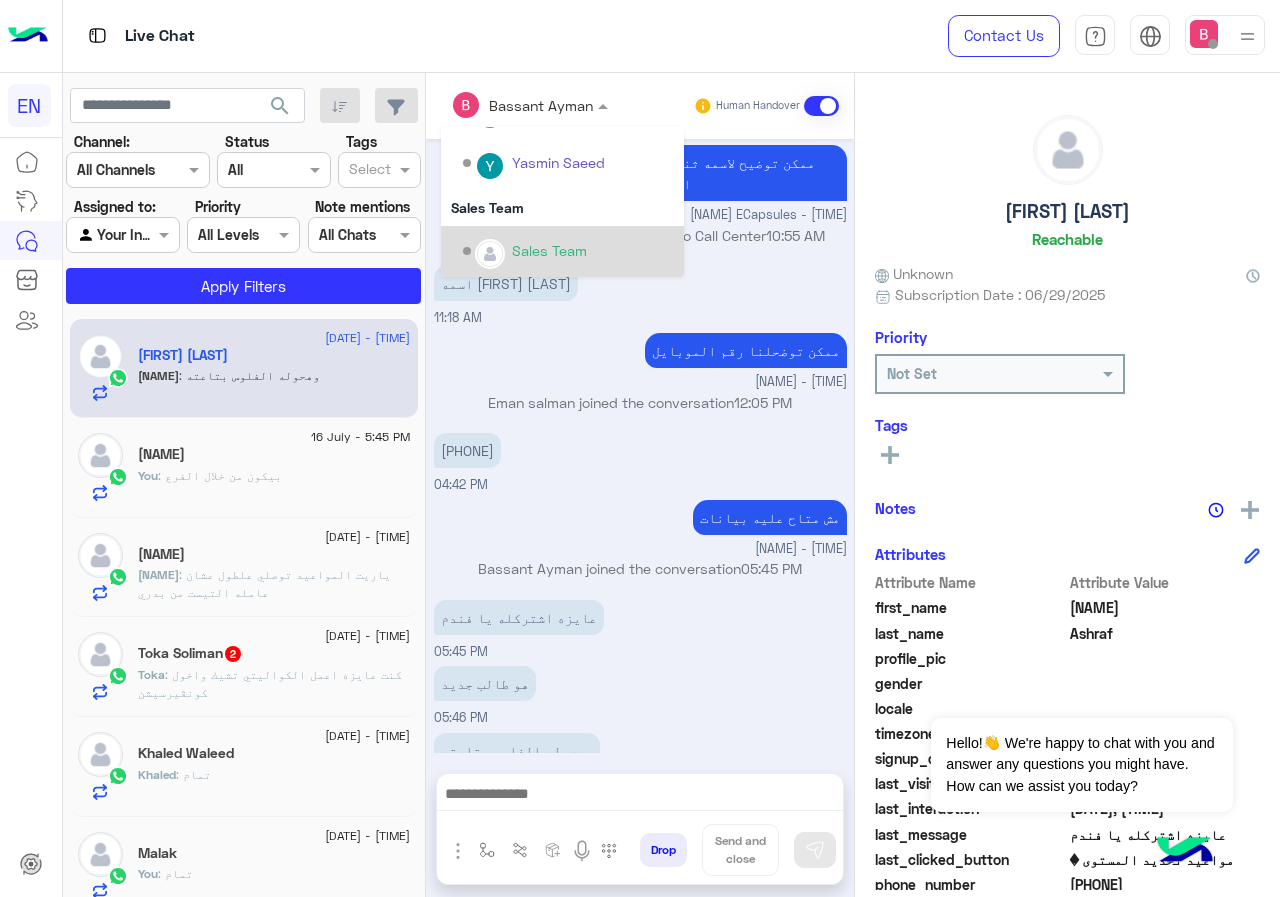 click on "Sales Team" at bounding box center (549, 250) 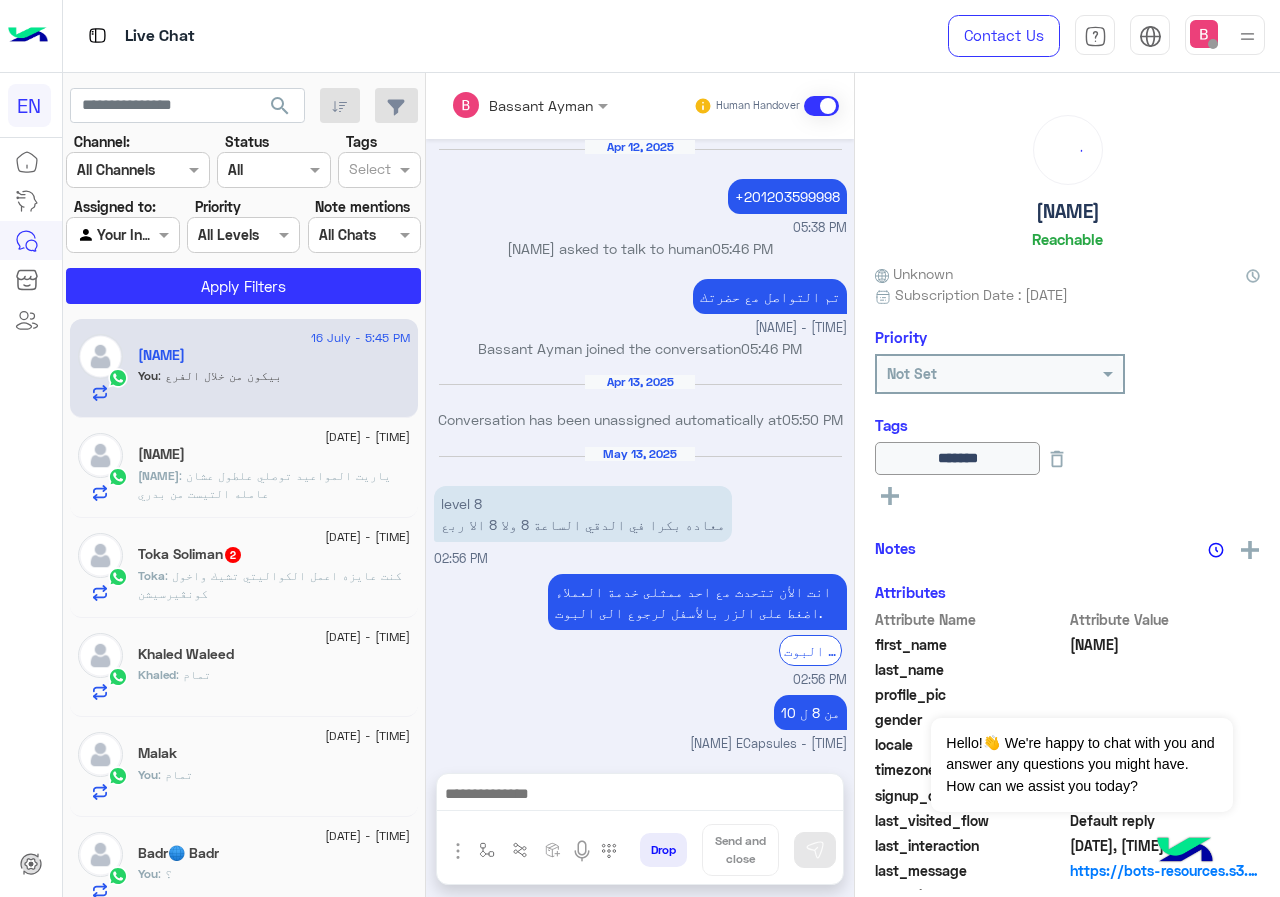 scroll, scrollTop: 1033, scrollLeft: 0, axis: vertical 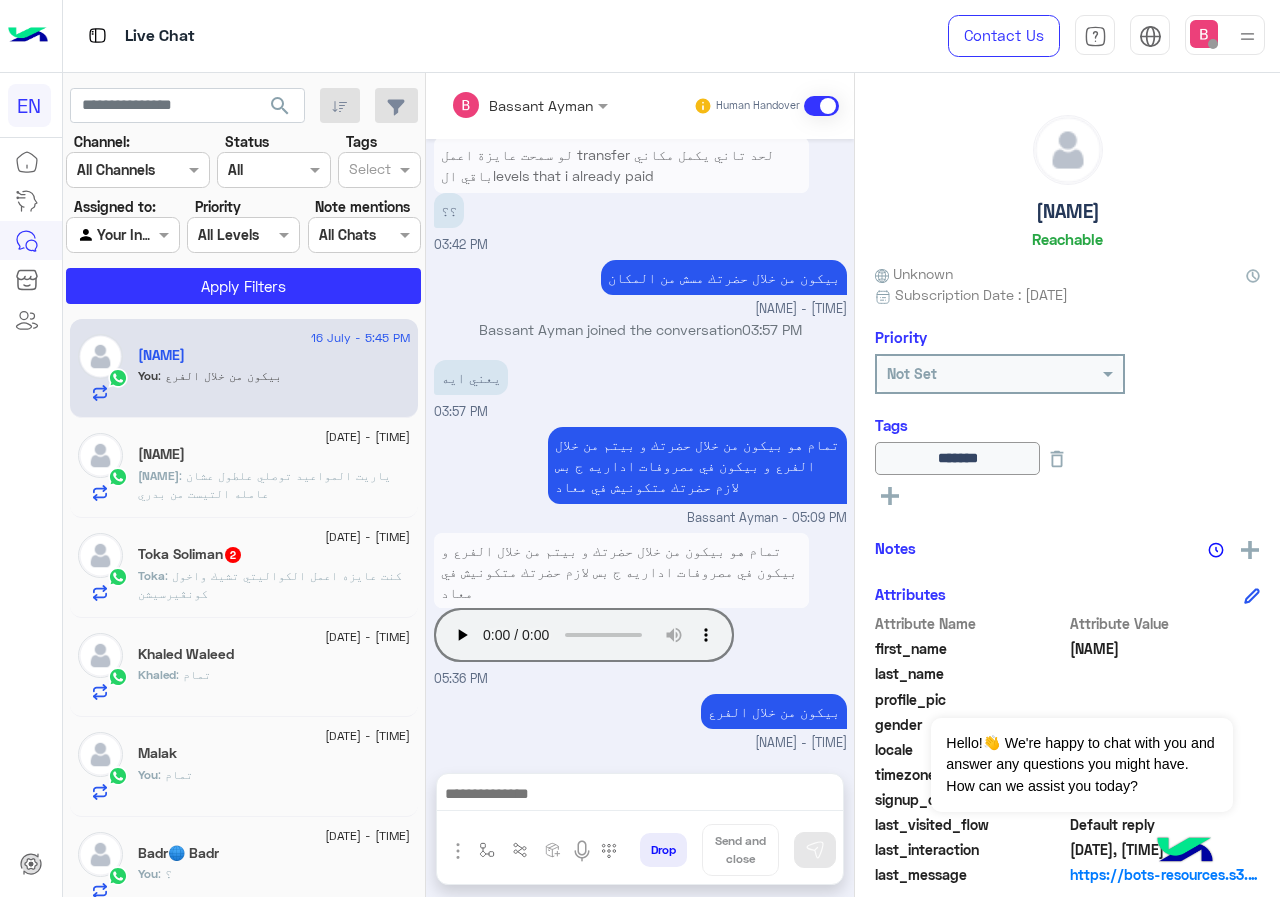 click on "Khaled Waleed" 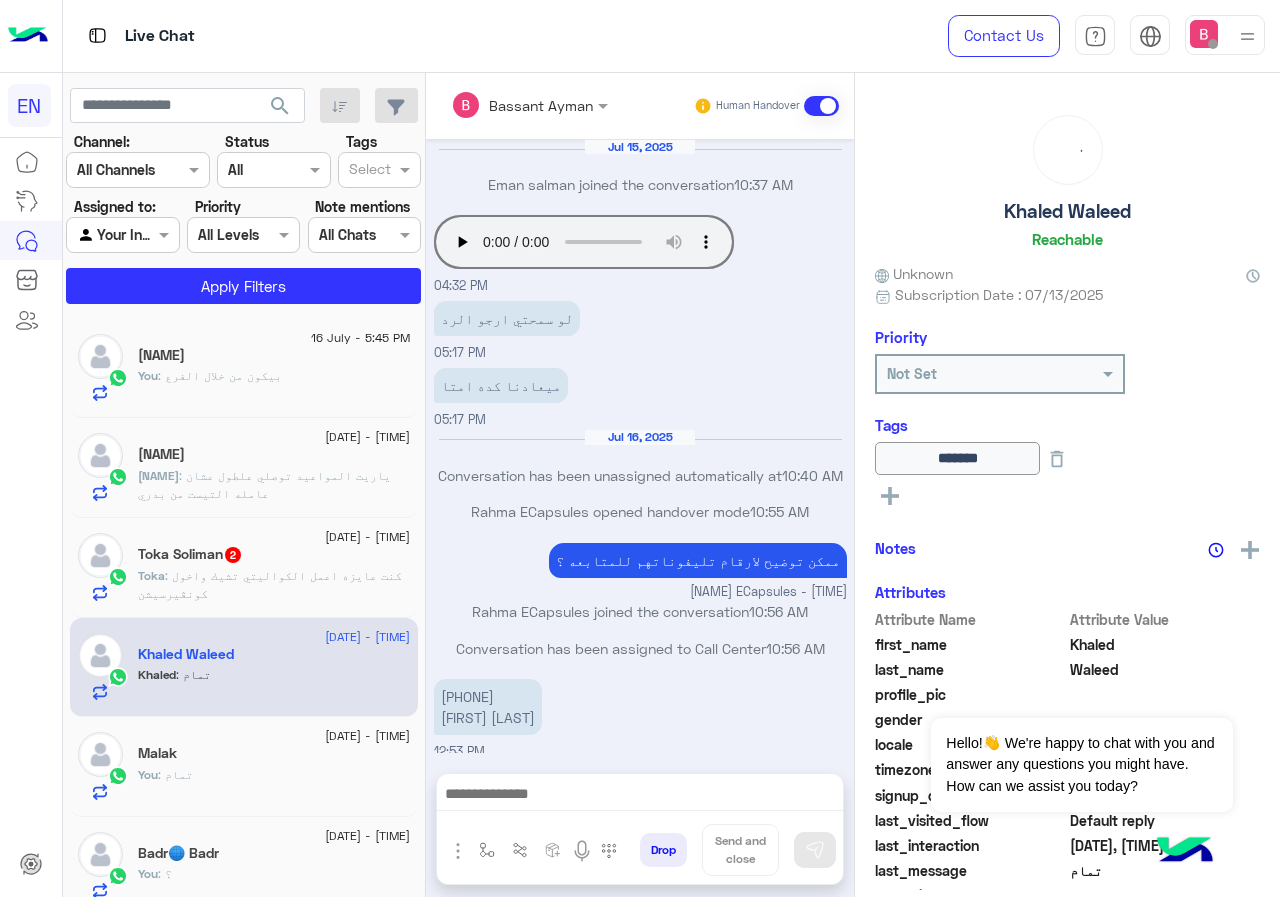scroll, scrollTop: 836, scrollLeft: 0, axis: vertical 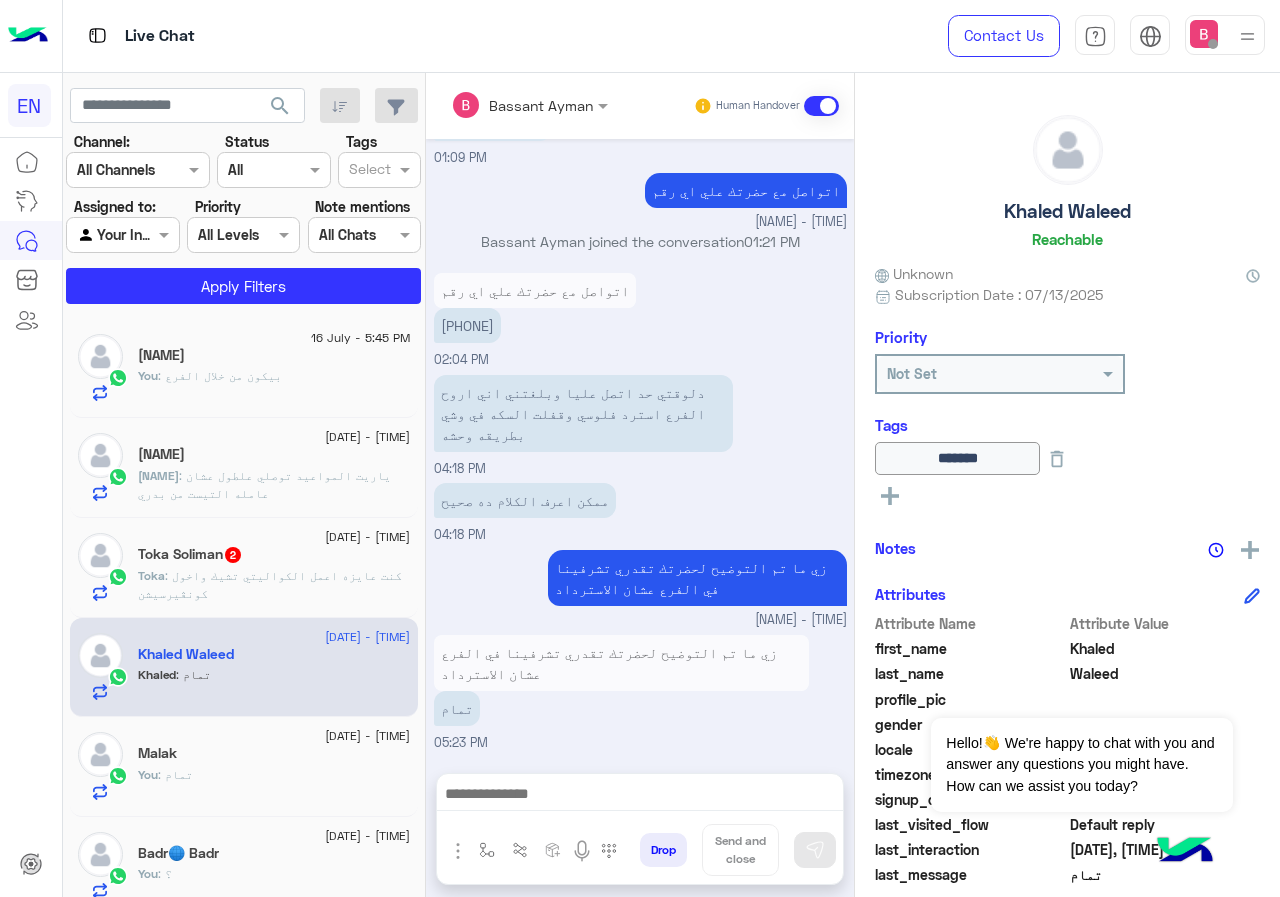 click on "Your Inbox" at bounding box center (115, 235) 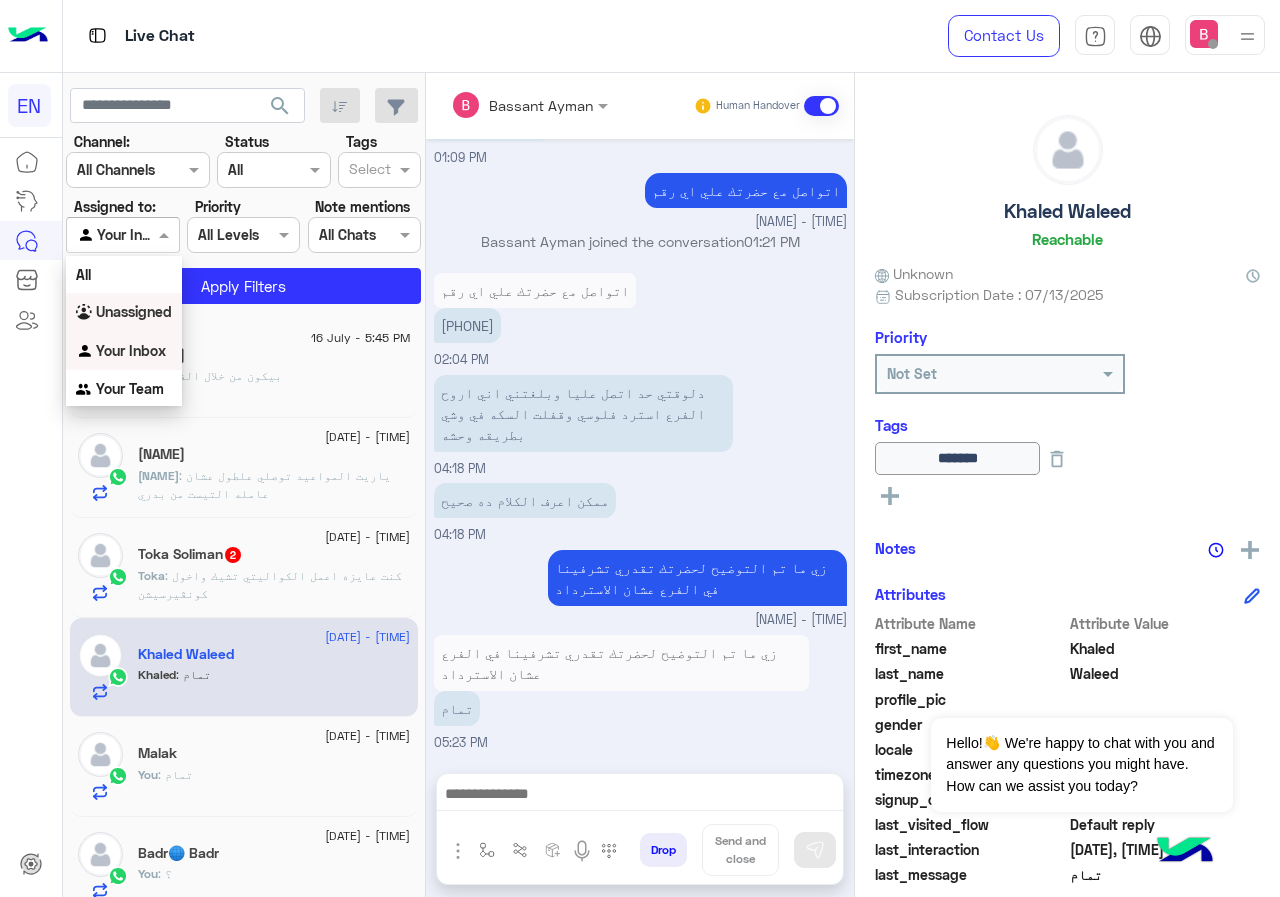 click on "Unassigned" at bounding box center [124, 312] 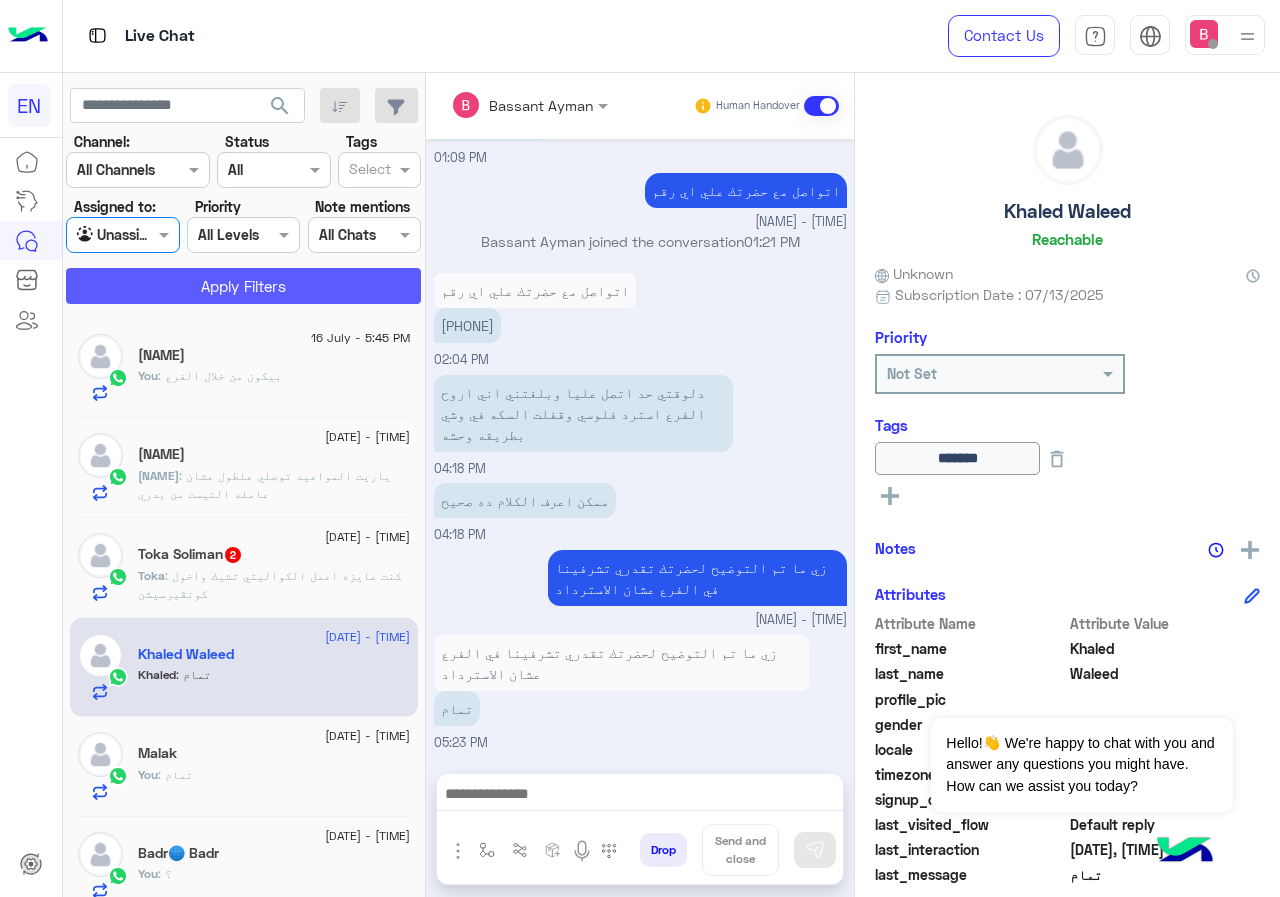 click on "Apply Filters" 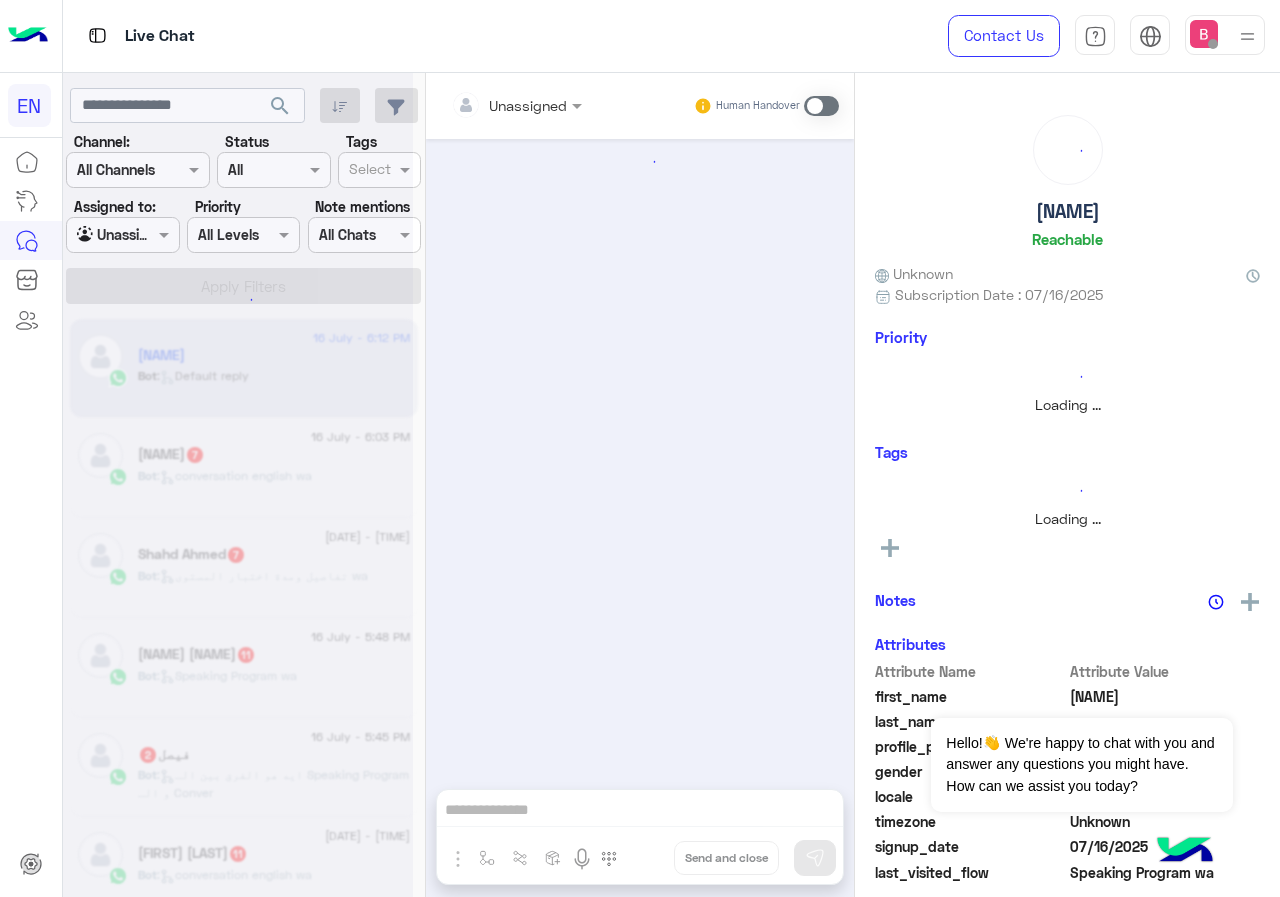 scroll, scrollTop: 3579, scrollLeft: 0, axis: vertical 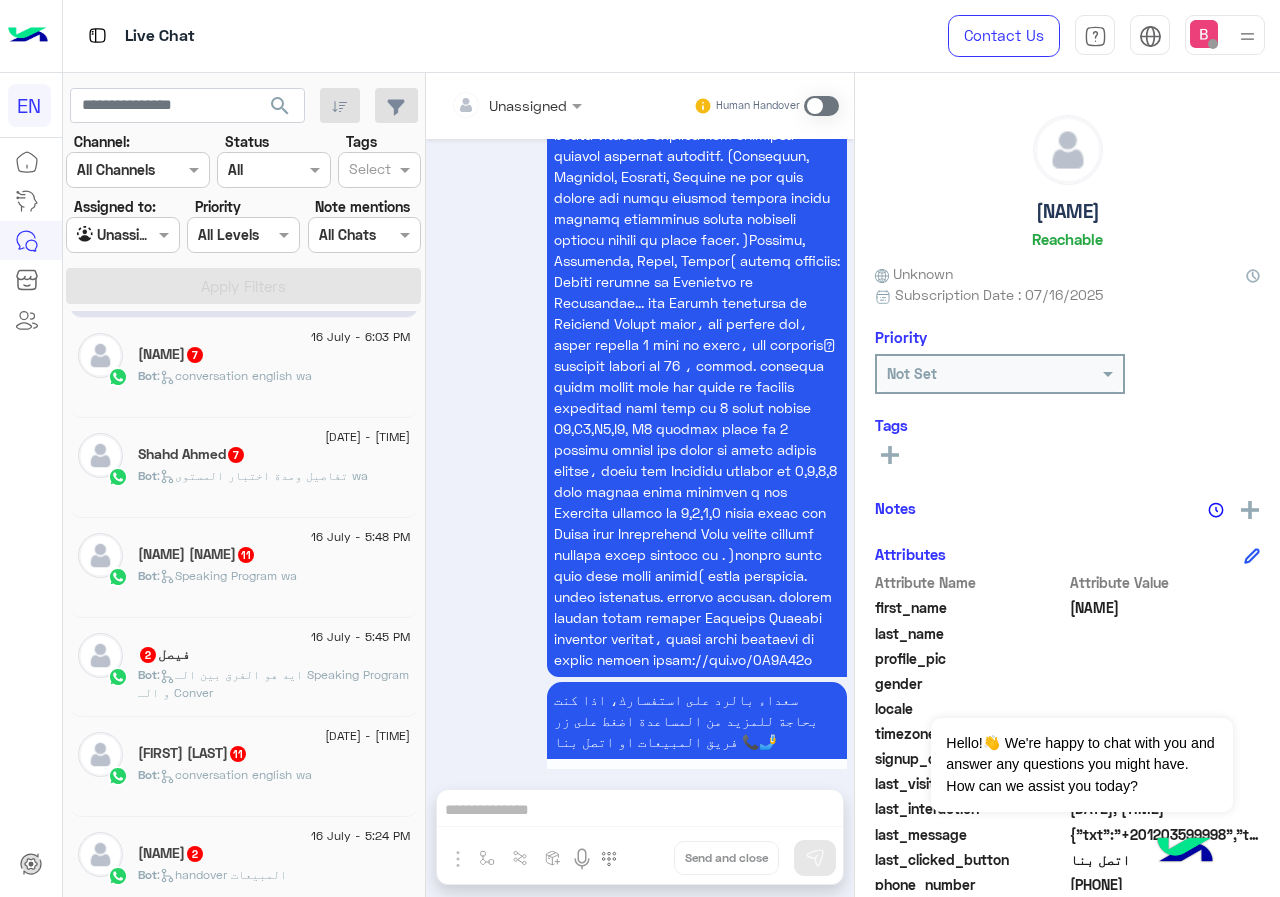 click on "Shahd Ahmed  7" 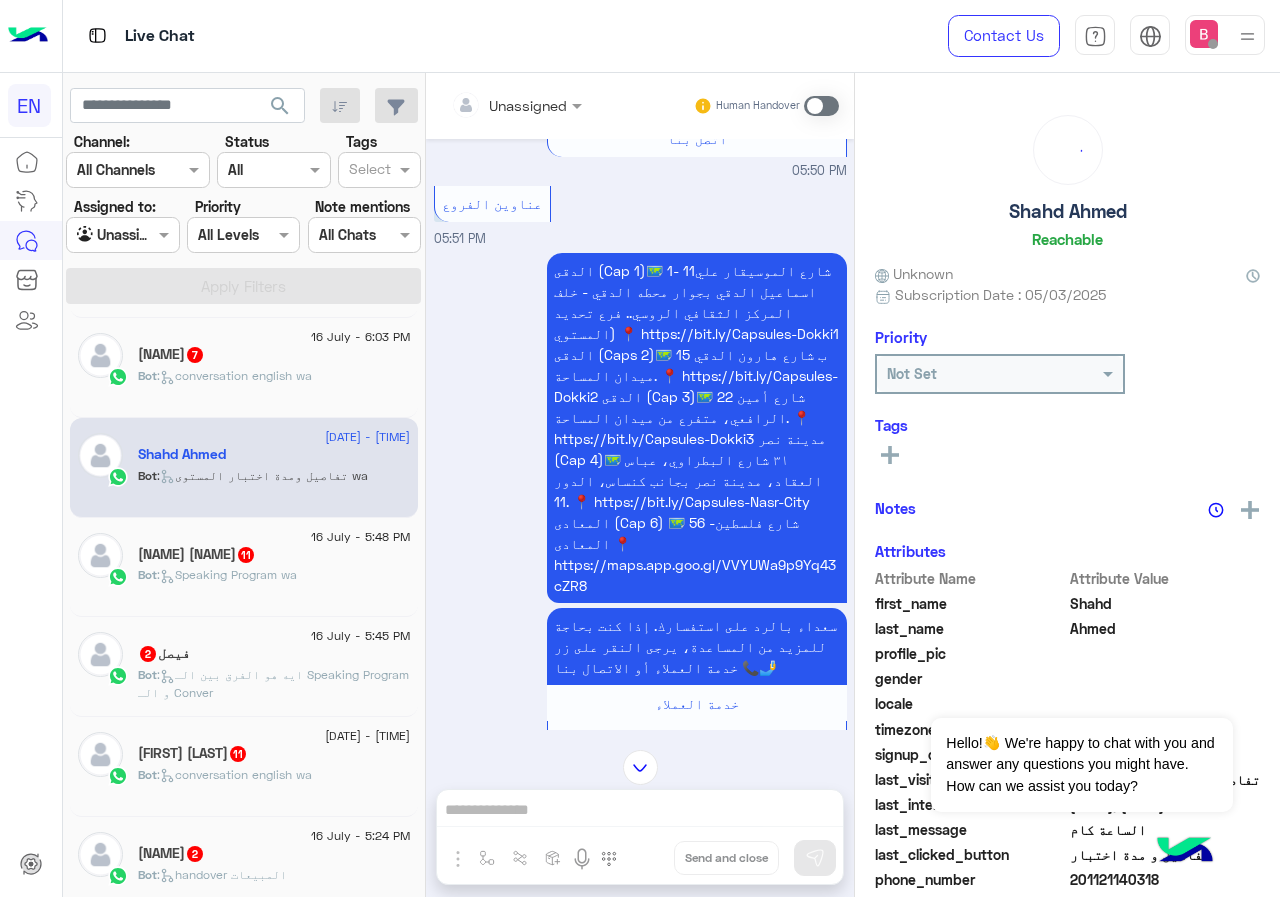 scroll, scrollTop: 3520, scrollLeft: 0, axis: vertical 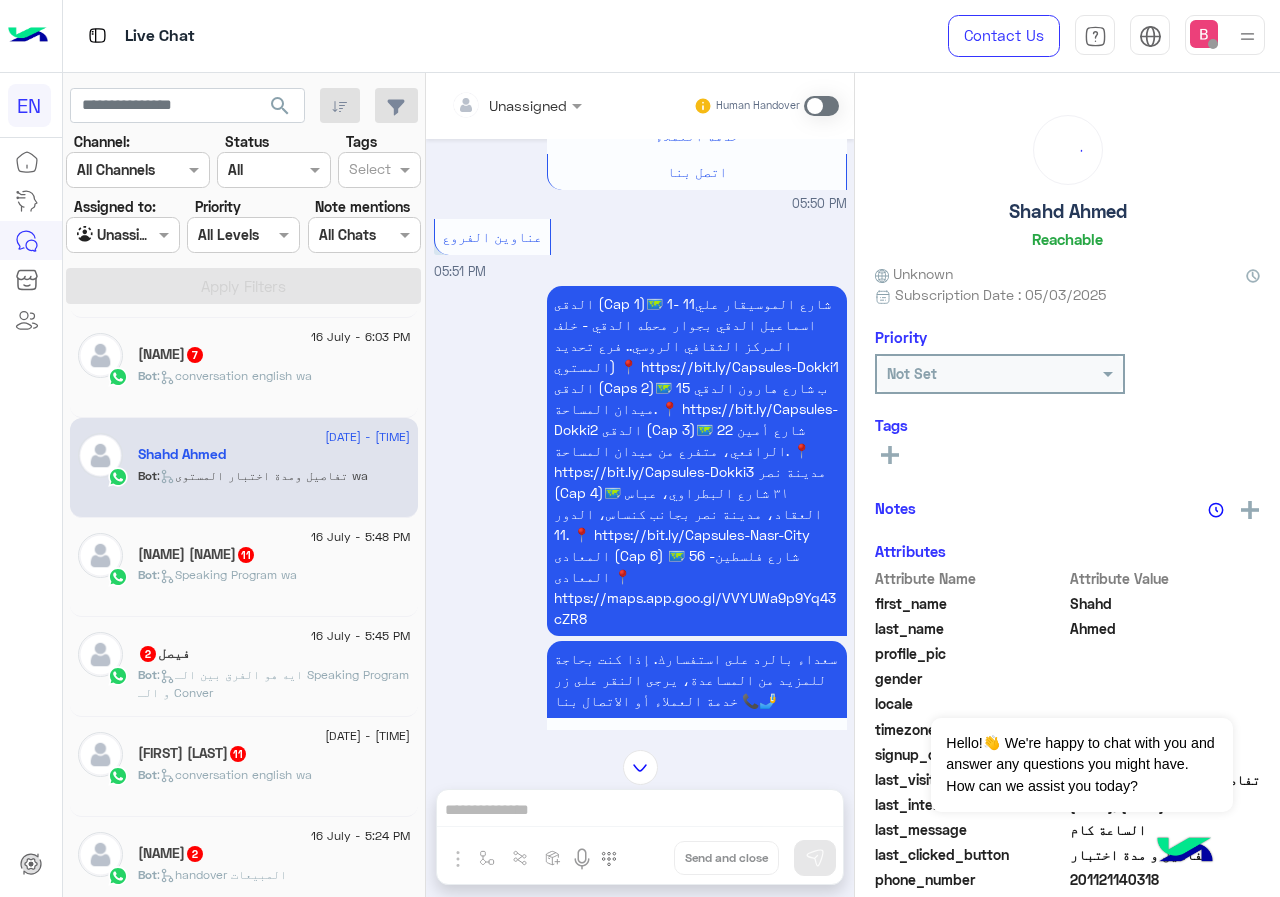 click at bounding box center (491, 105) 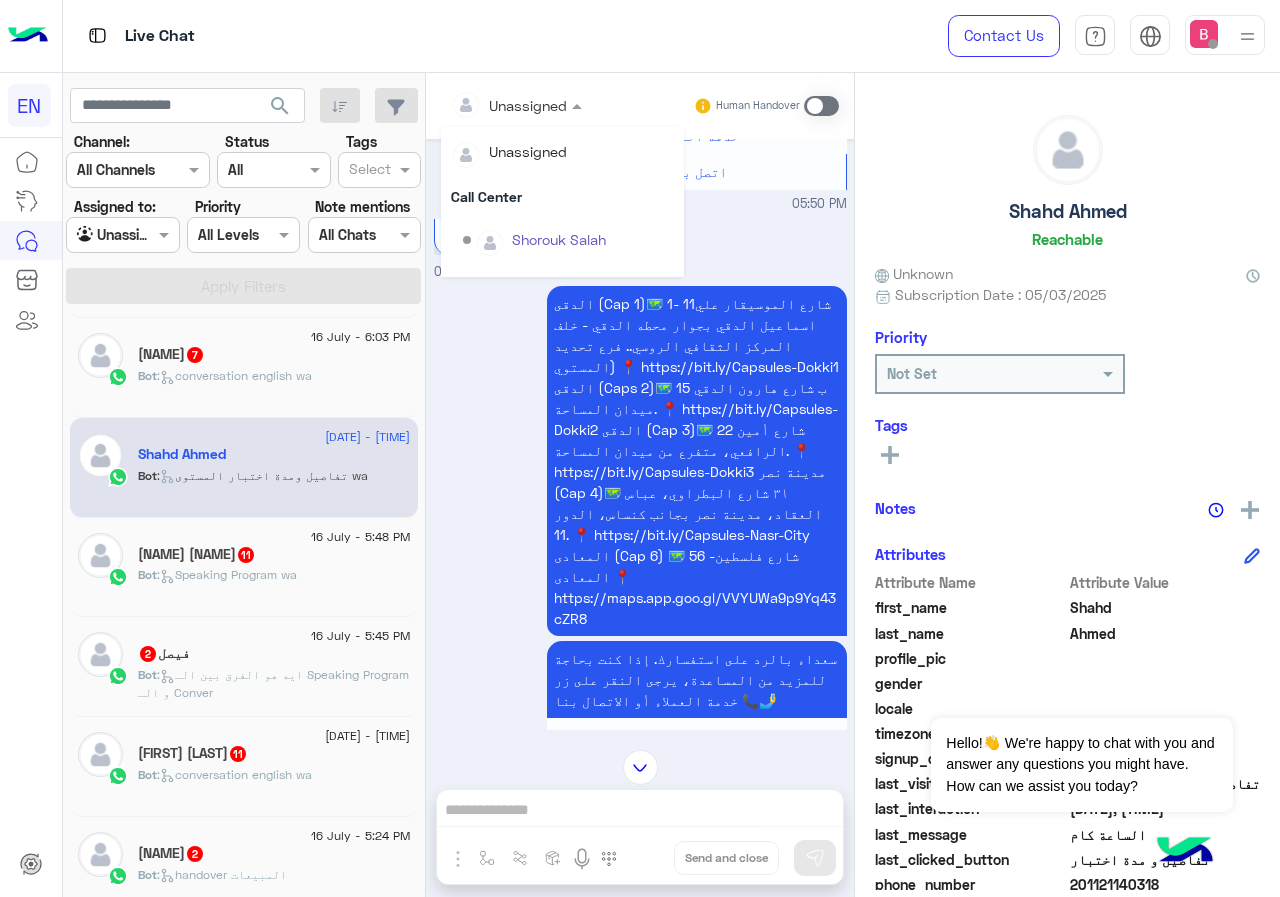 scroll, scrollTop: 332, scrollLeft: 0, axis: vertical 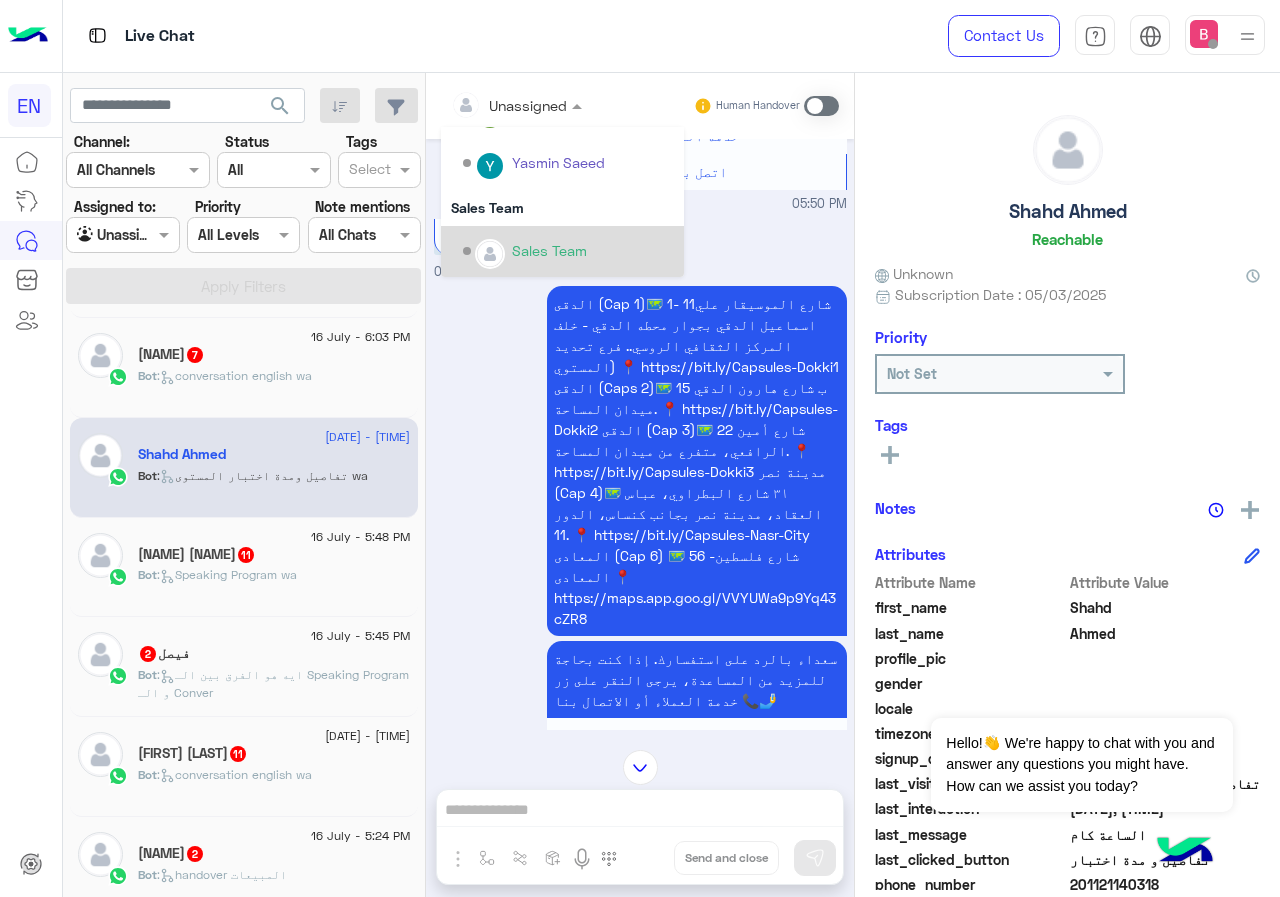 click on "Sales Team" at bounding box center (549, 250) 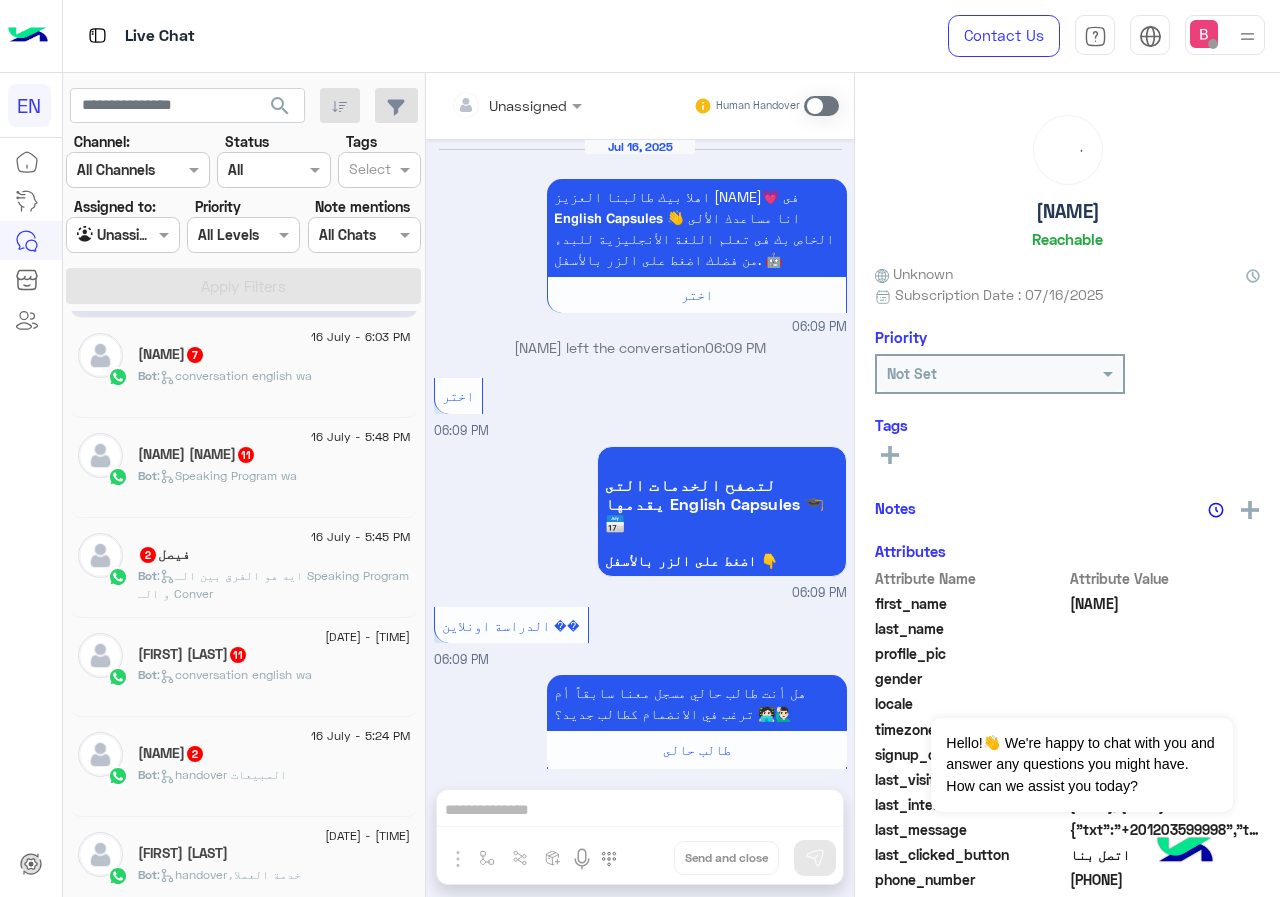 scroll, scrollTop: 3579, scrollLeft: 0, axis: vertical 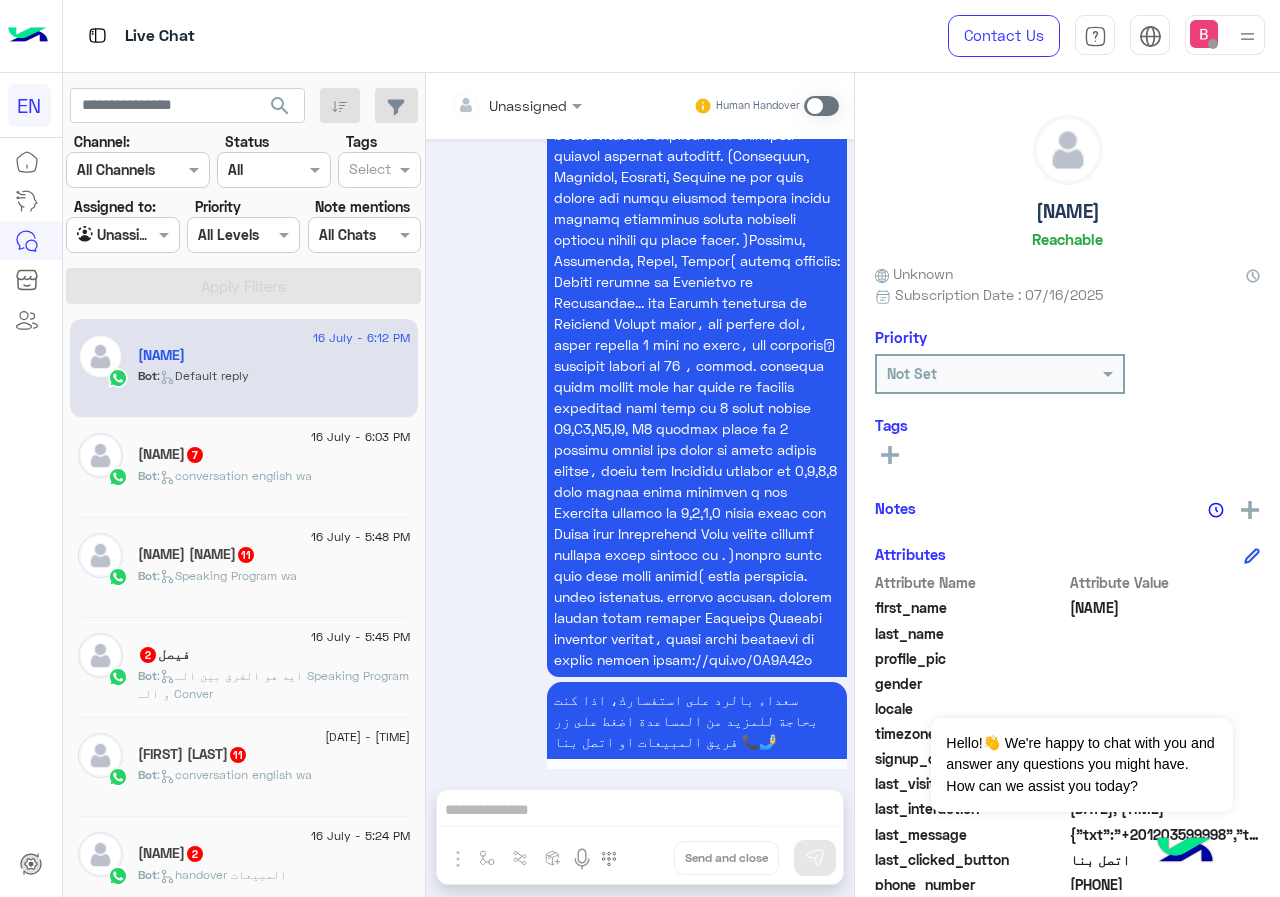 click on ":   conversation english wa" 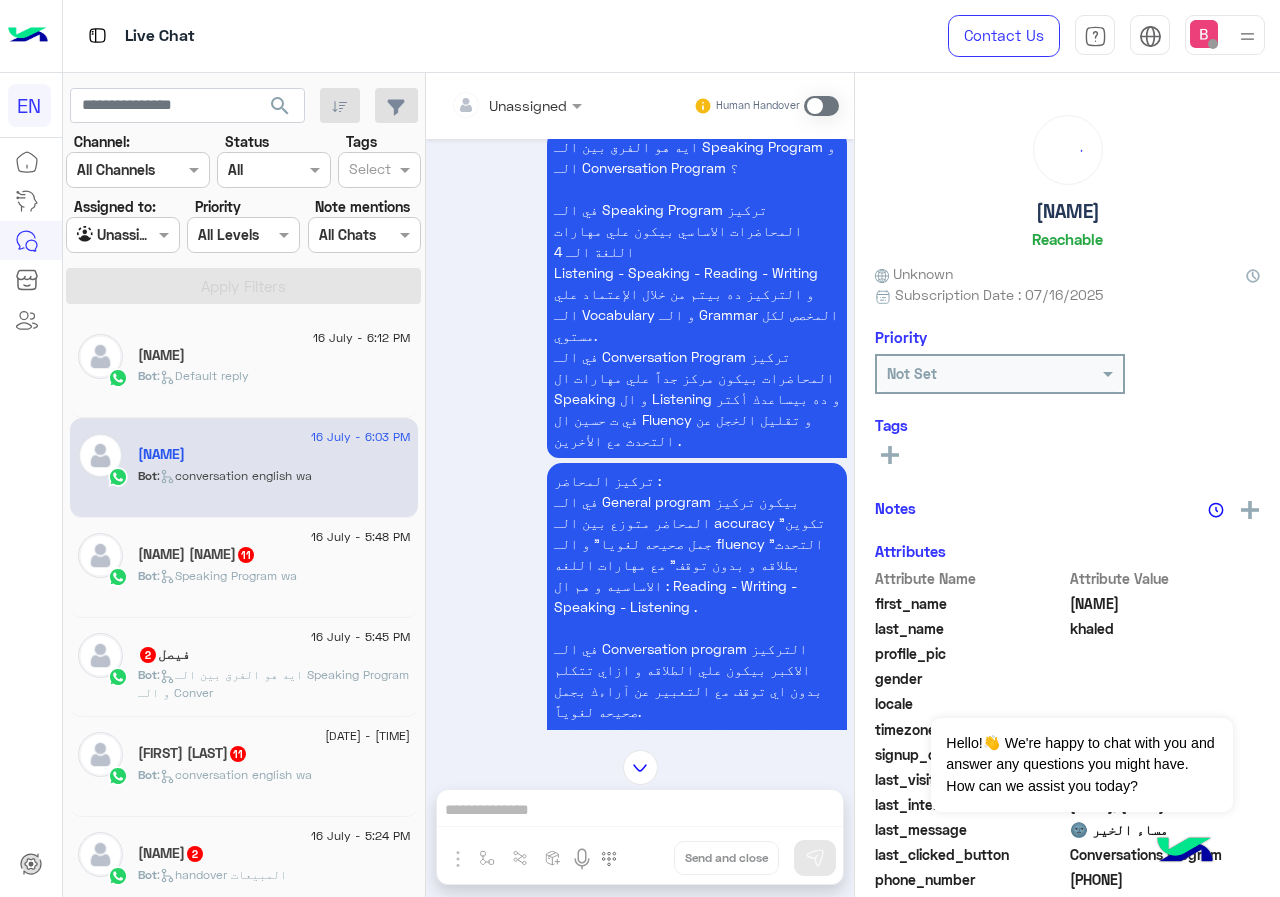 scroll, scrollTop: 1809, scrollLeft: 0, axis: vertical 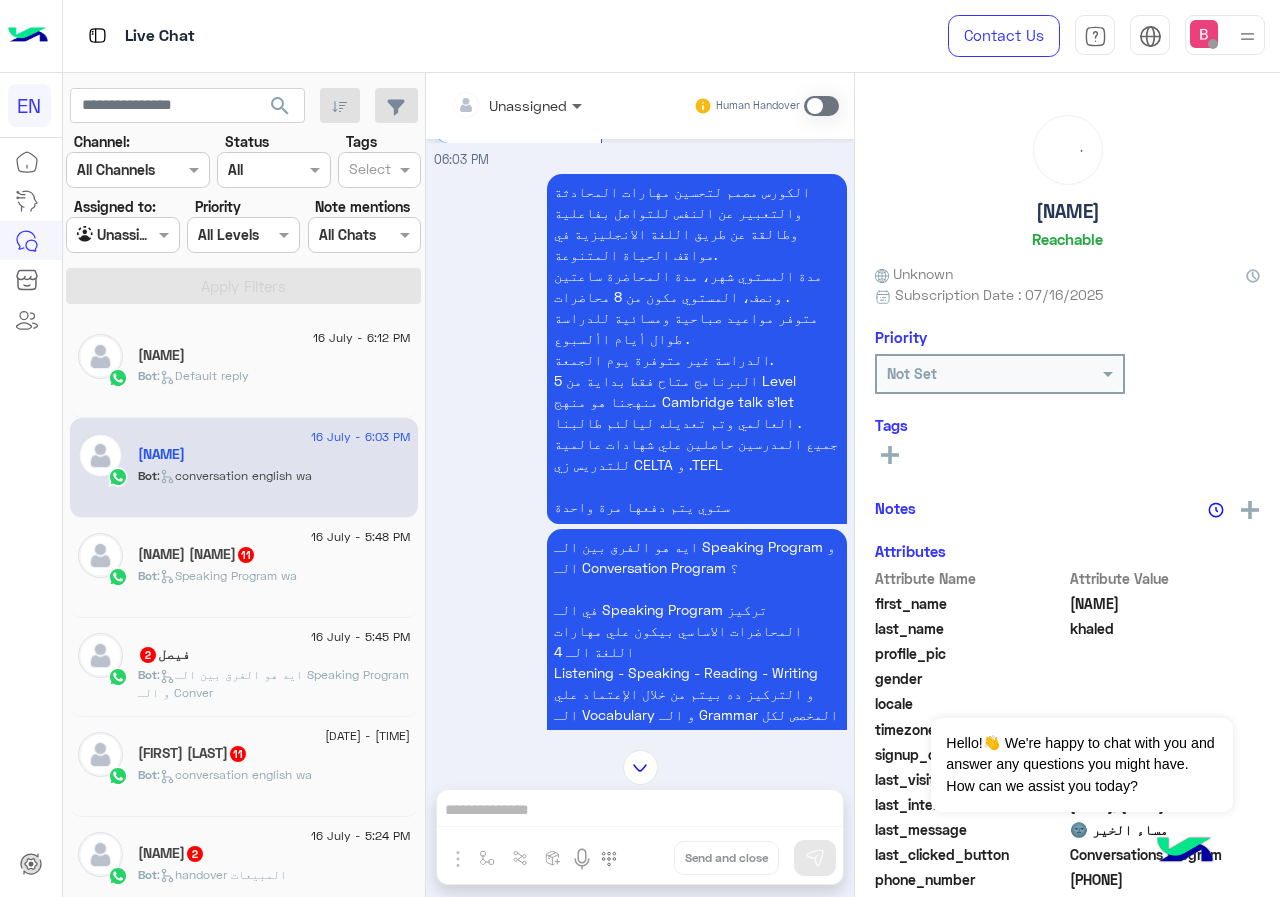 click at bounding box center [579, 105] 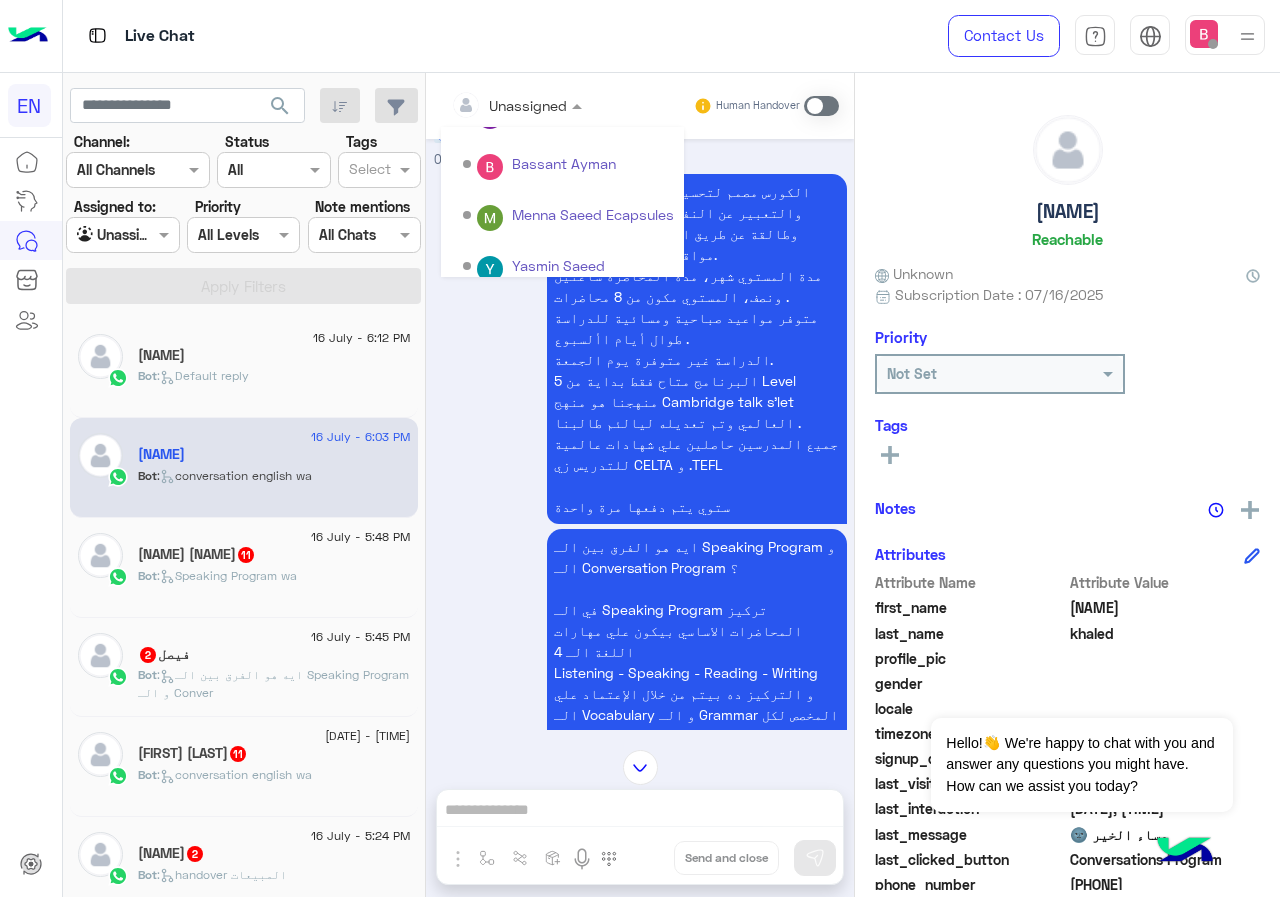 scroll, scrollTop: 332, scrollLeft: 0, axis: vertical 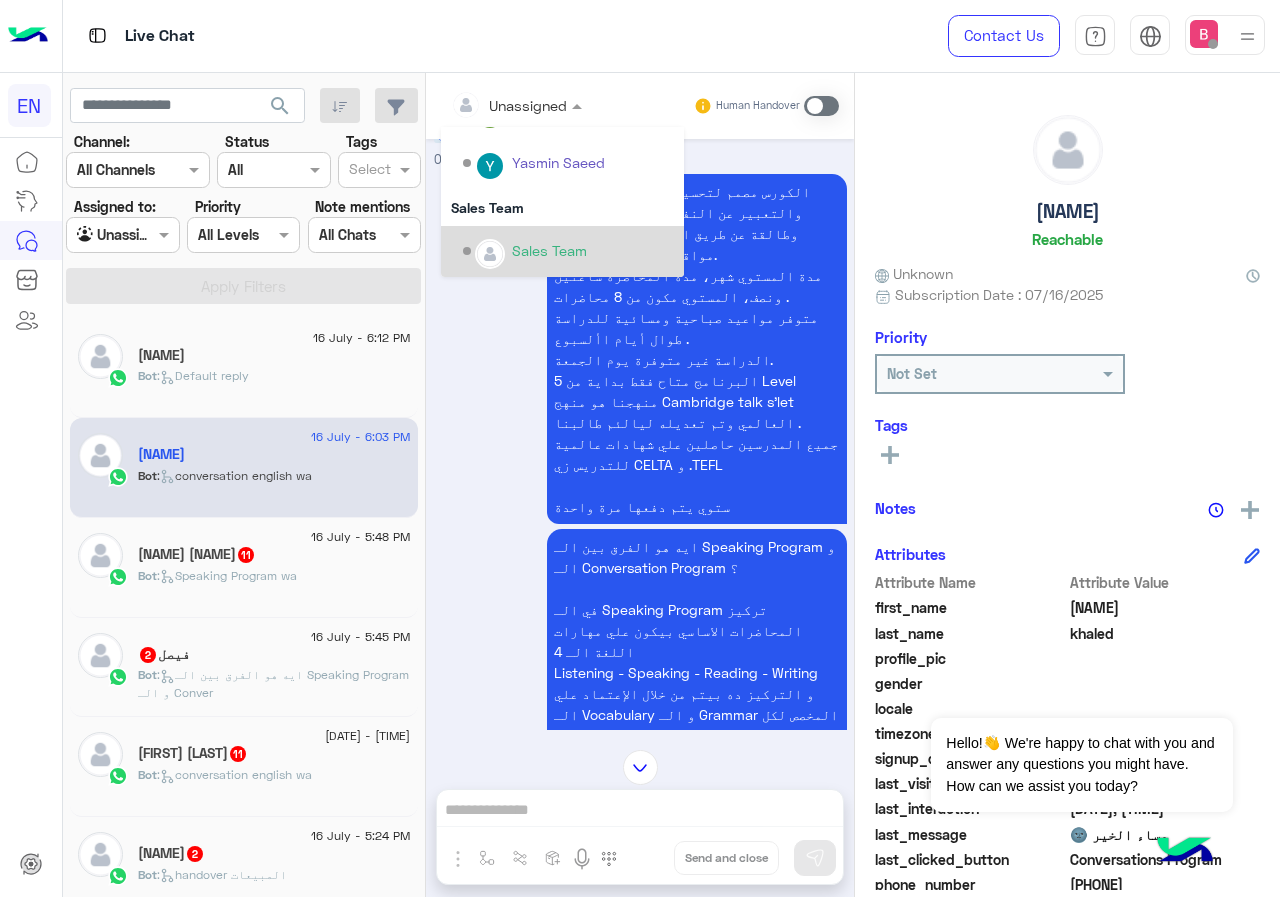 click on "Sales Team" at bounding box center (568, 251) 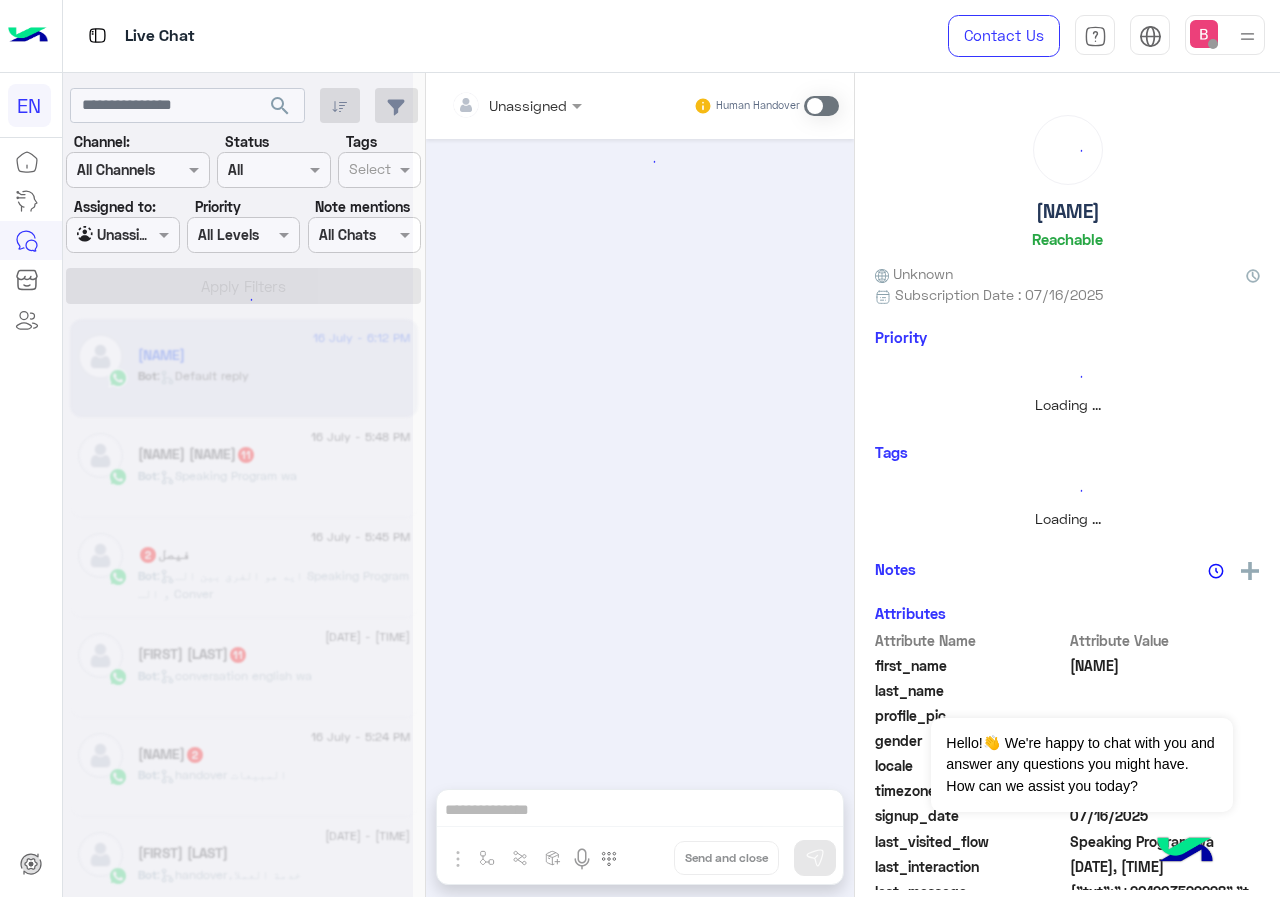 scroll, scrollTop: 3579, scrollLeft: 0, axis: vertical 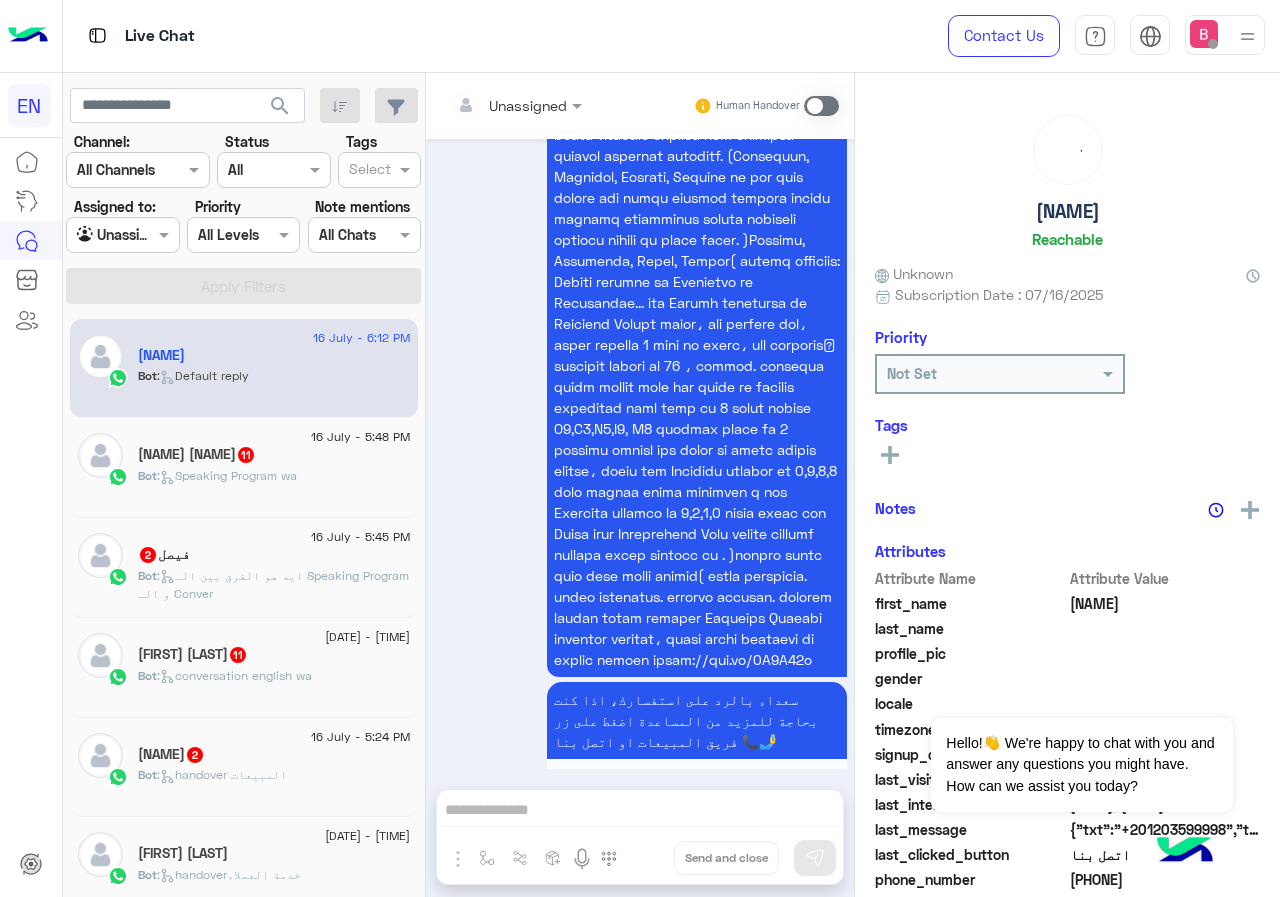 click on "Bot :   Default reply" 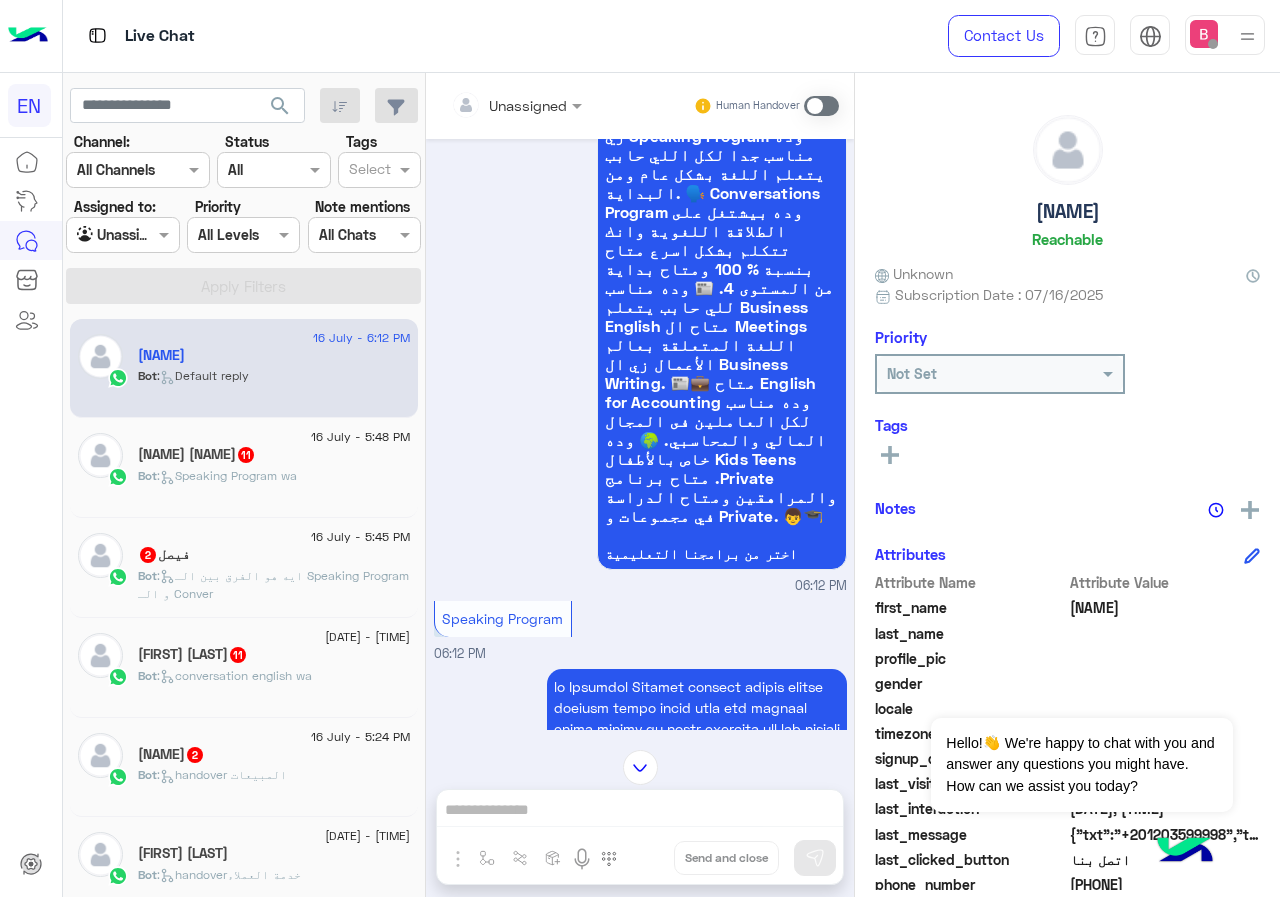 scroll, scrollTop: 2779, scrollLeft: 0, axis: vertical 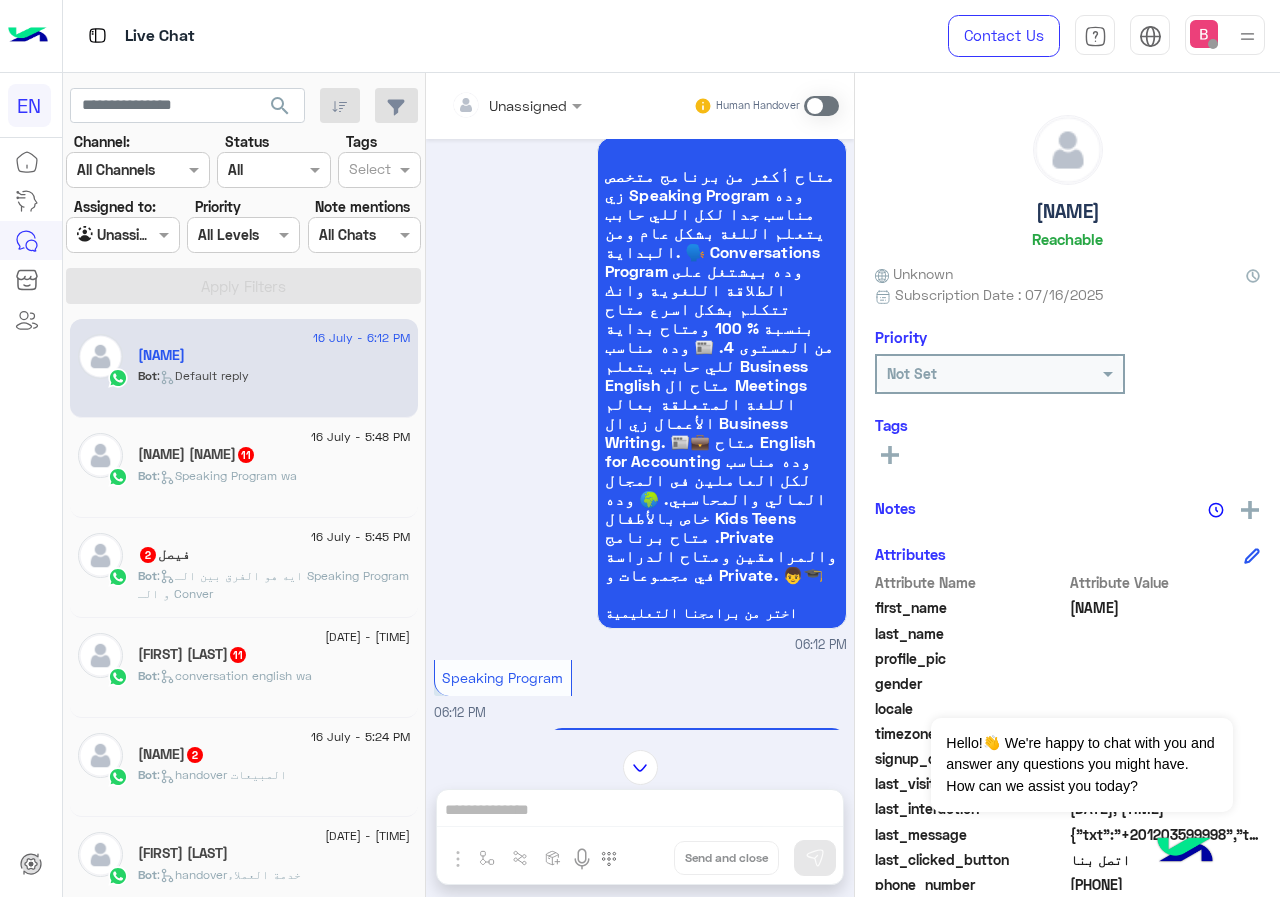 click at bounding box center (516, 104) 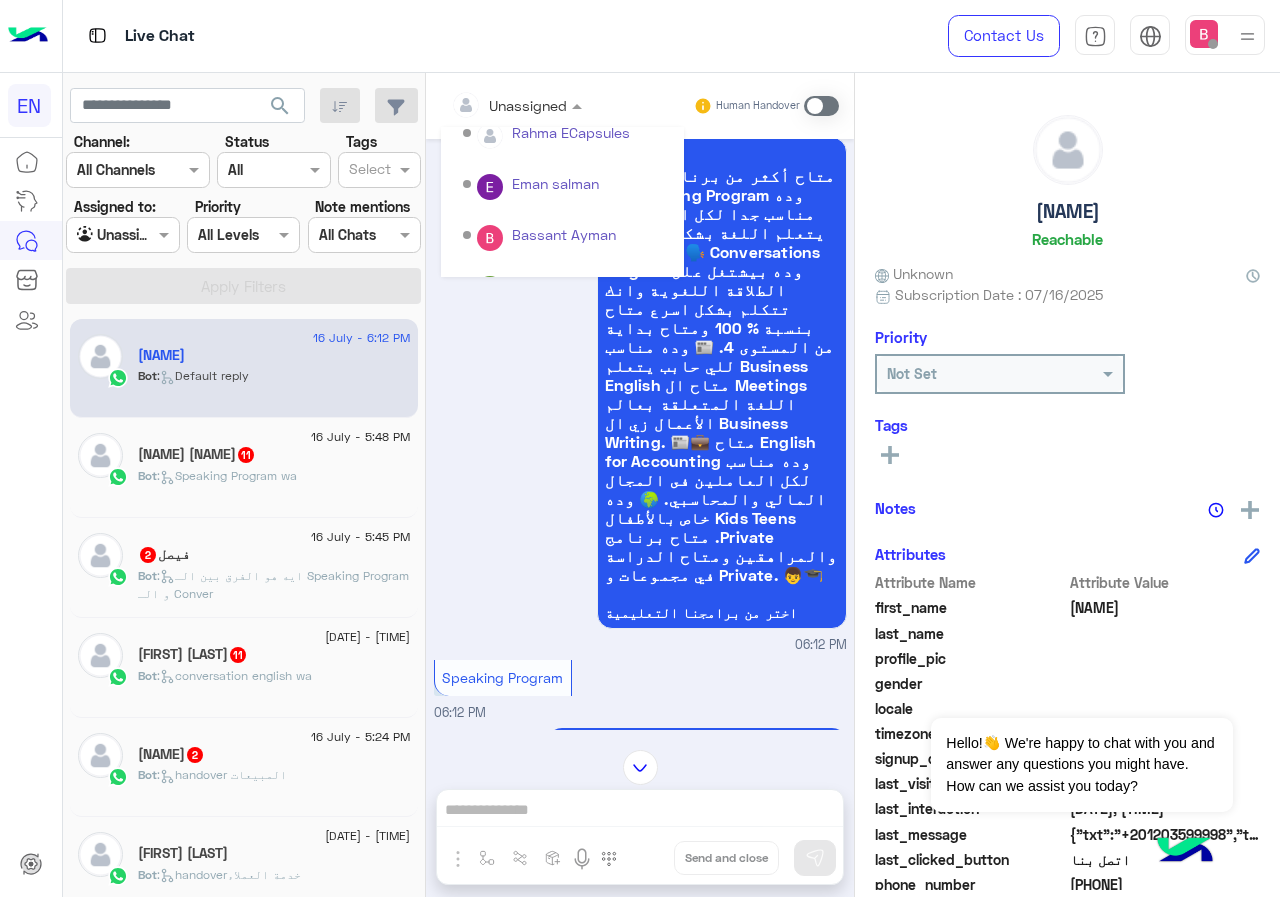 scroll, scrollTop: 332, scrollLeft: 0, axis: vertical 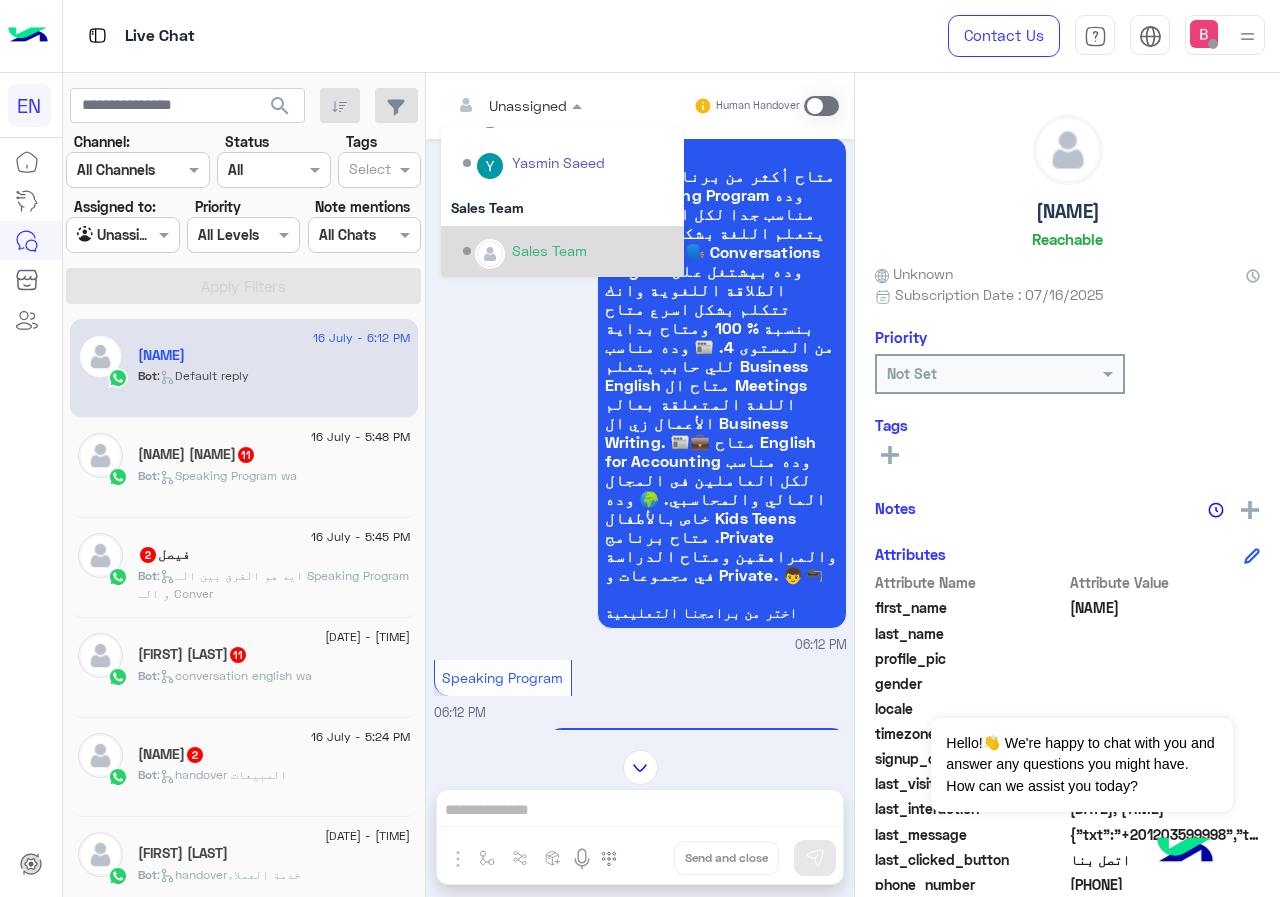 click on "Sales Team" at bounding box center [549, 250] 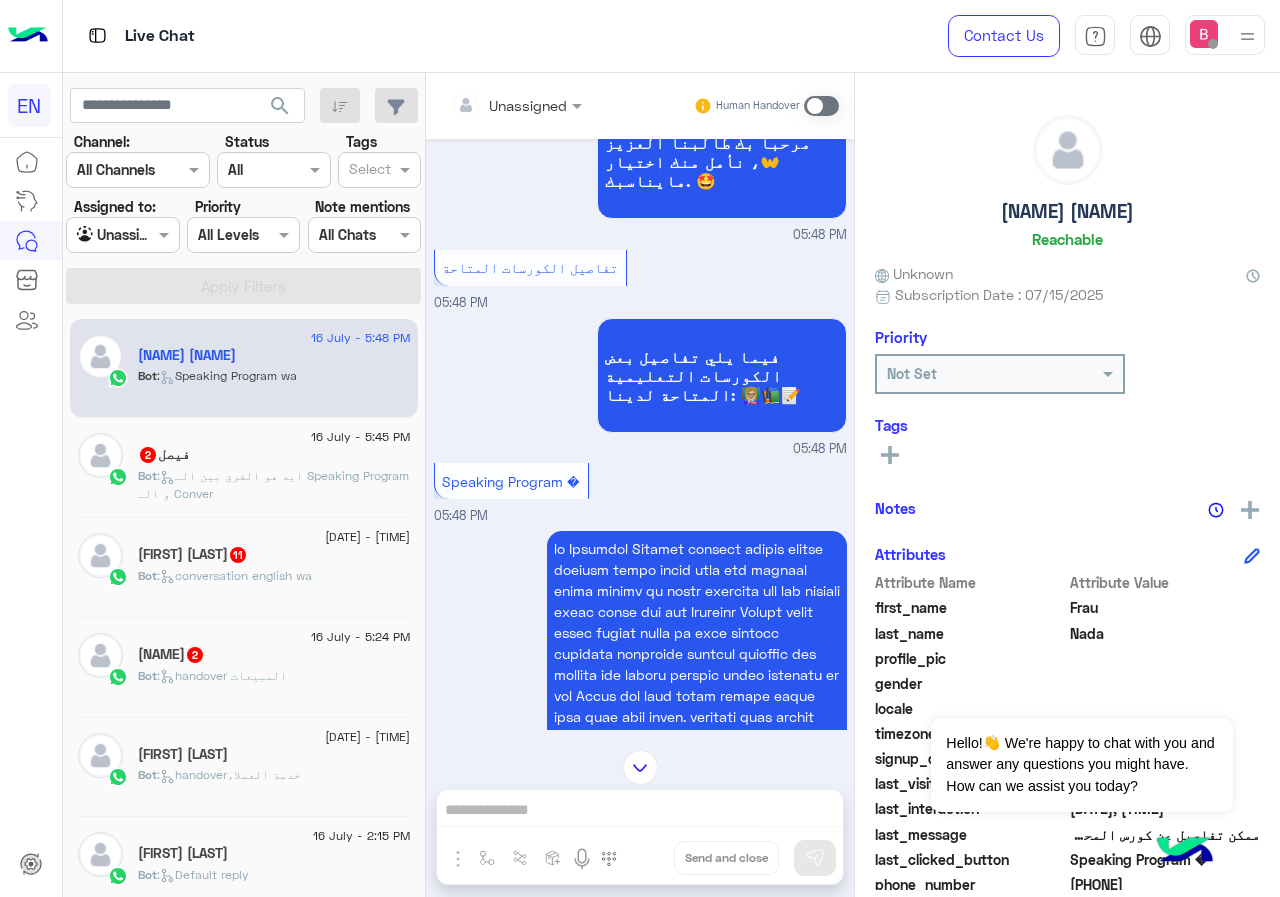 scroll, scrollTop: 2736, scrollLeft: 0, axis: vertical 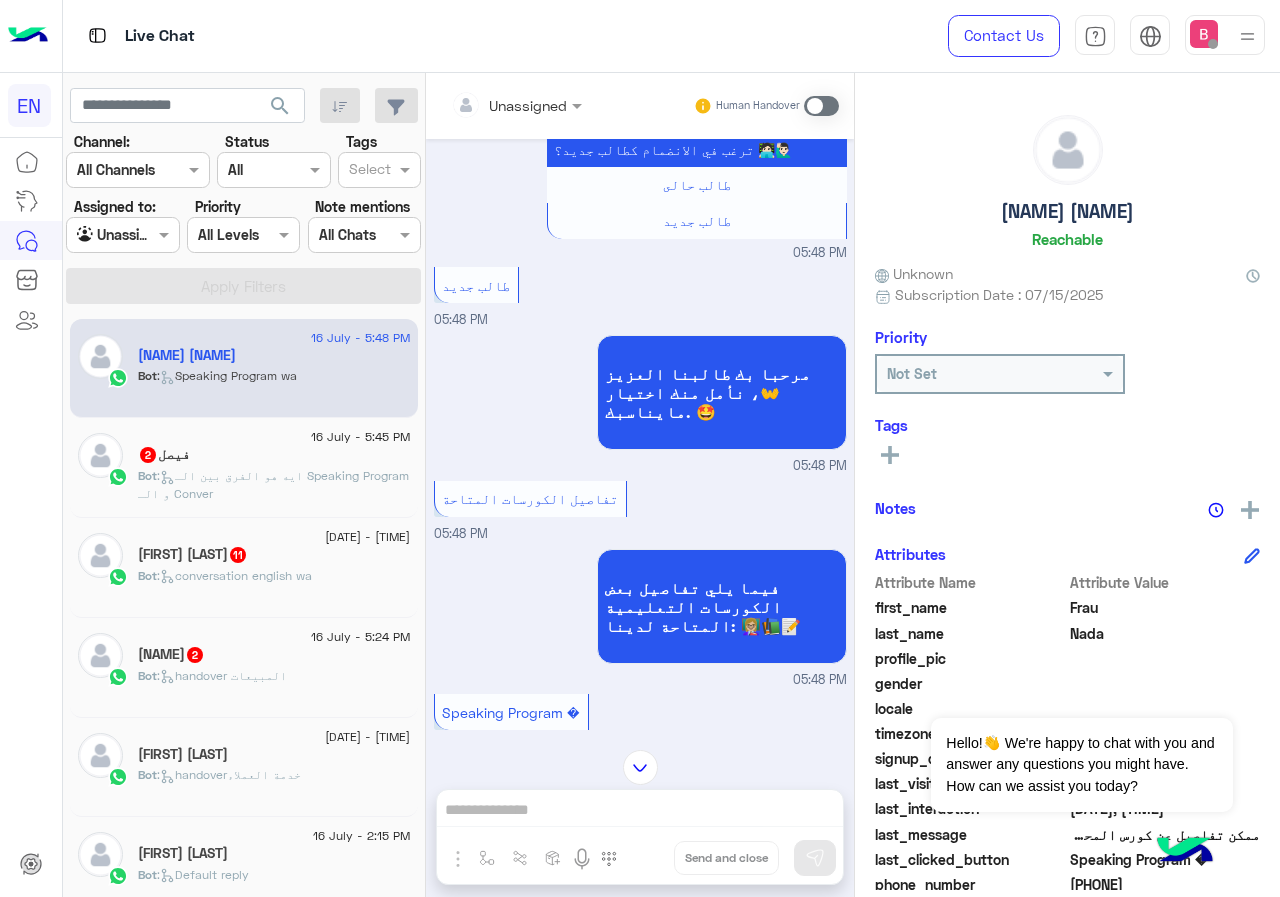 click on "Unassigned" at bounding box center (509, 105) 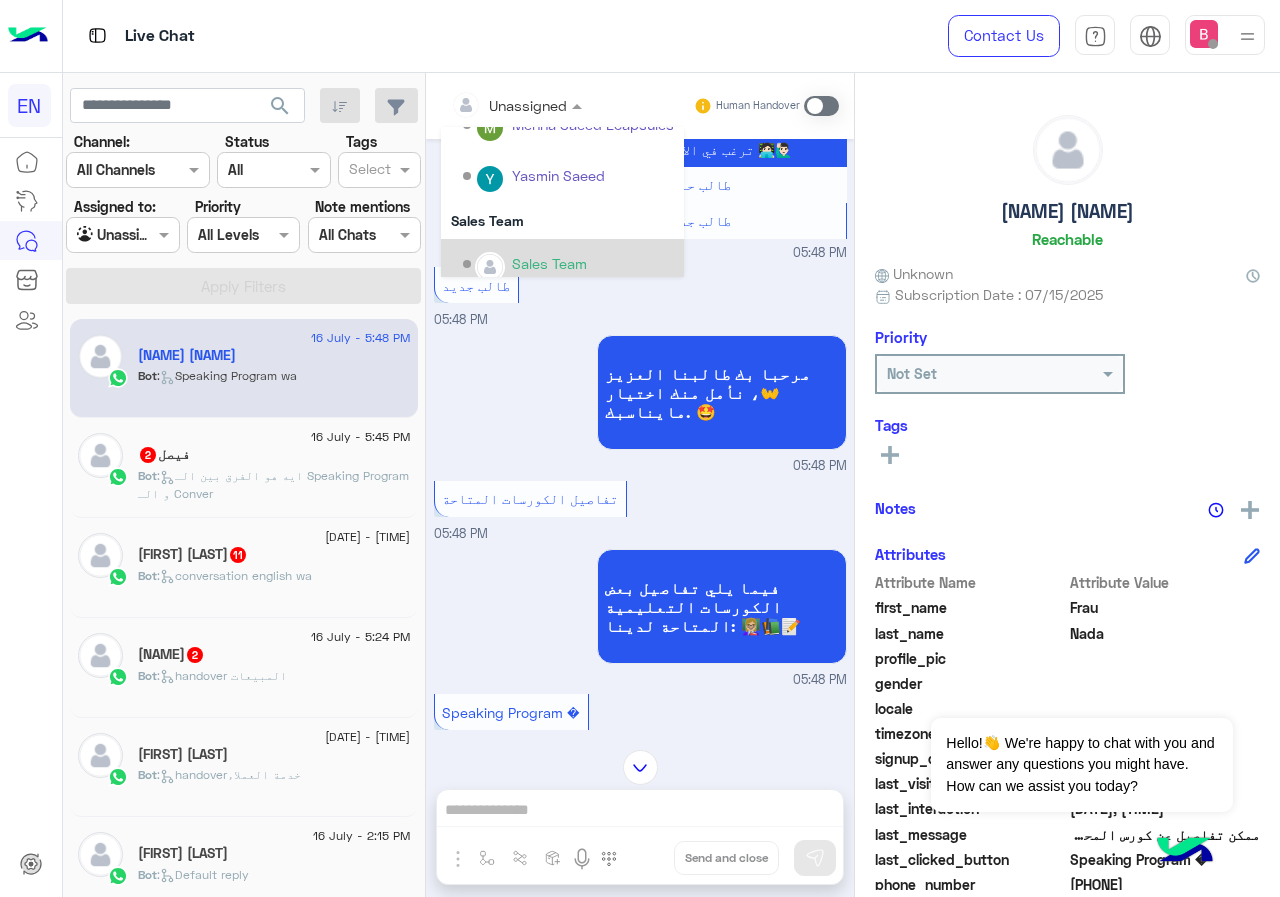 scroll, scrollTop: 332, scrollLeft: 0, axis: vertical 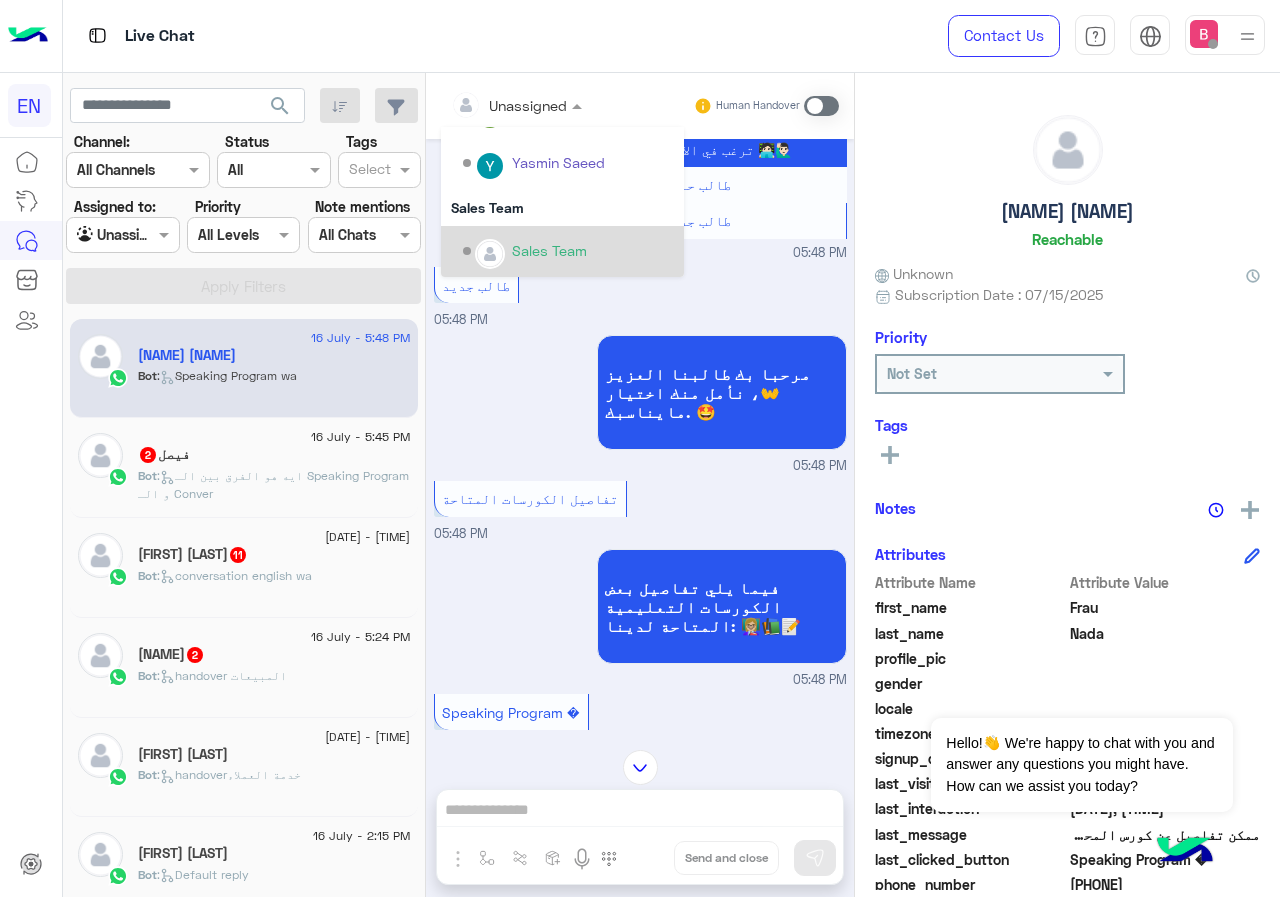 click at bounding box center [490, 254] 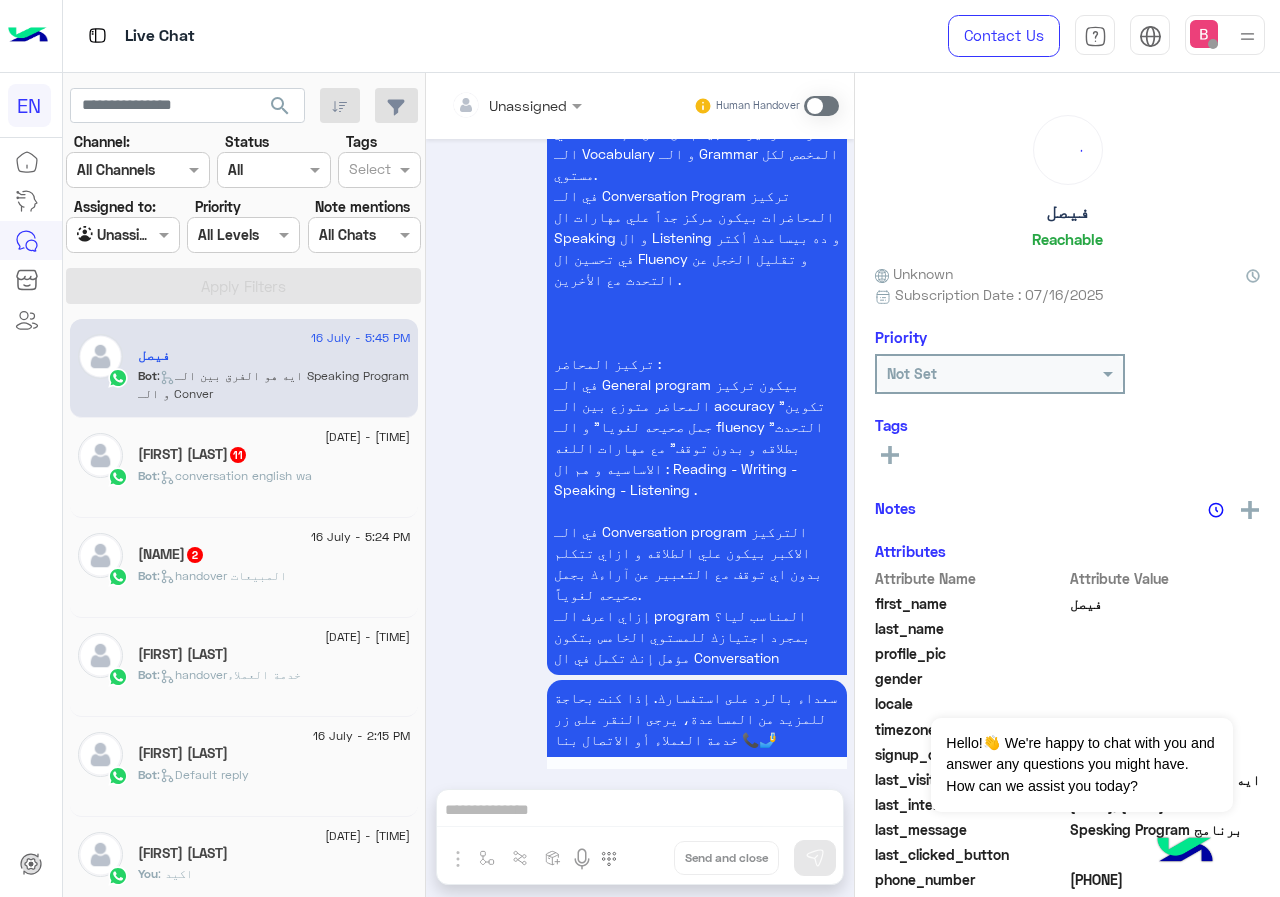 scroll, scrollTop: 480, scrollLeft: 0, axis: vertical 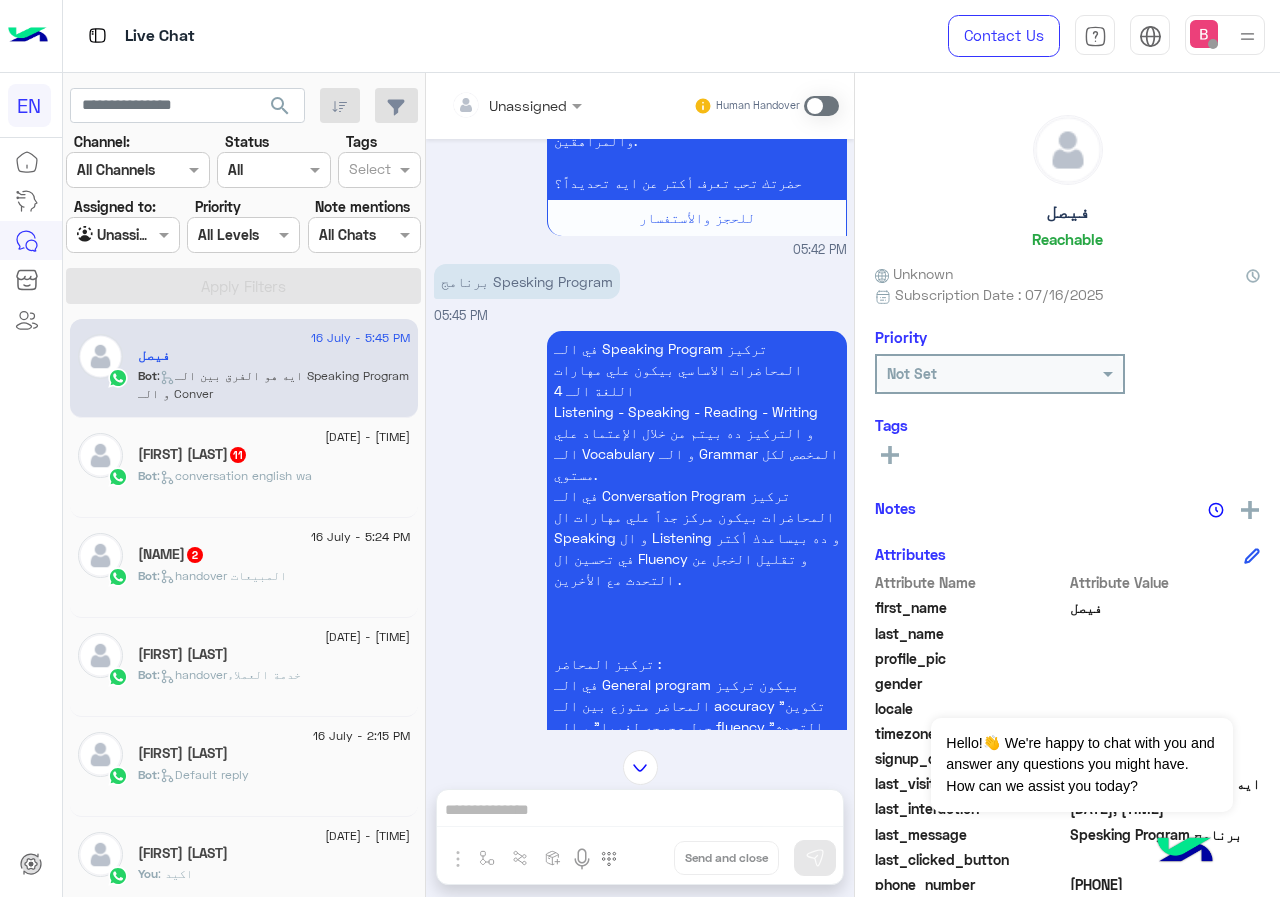 click on "Unassigned Human Handover" at bounding box center [640, 106] 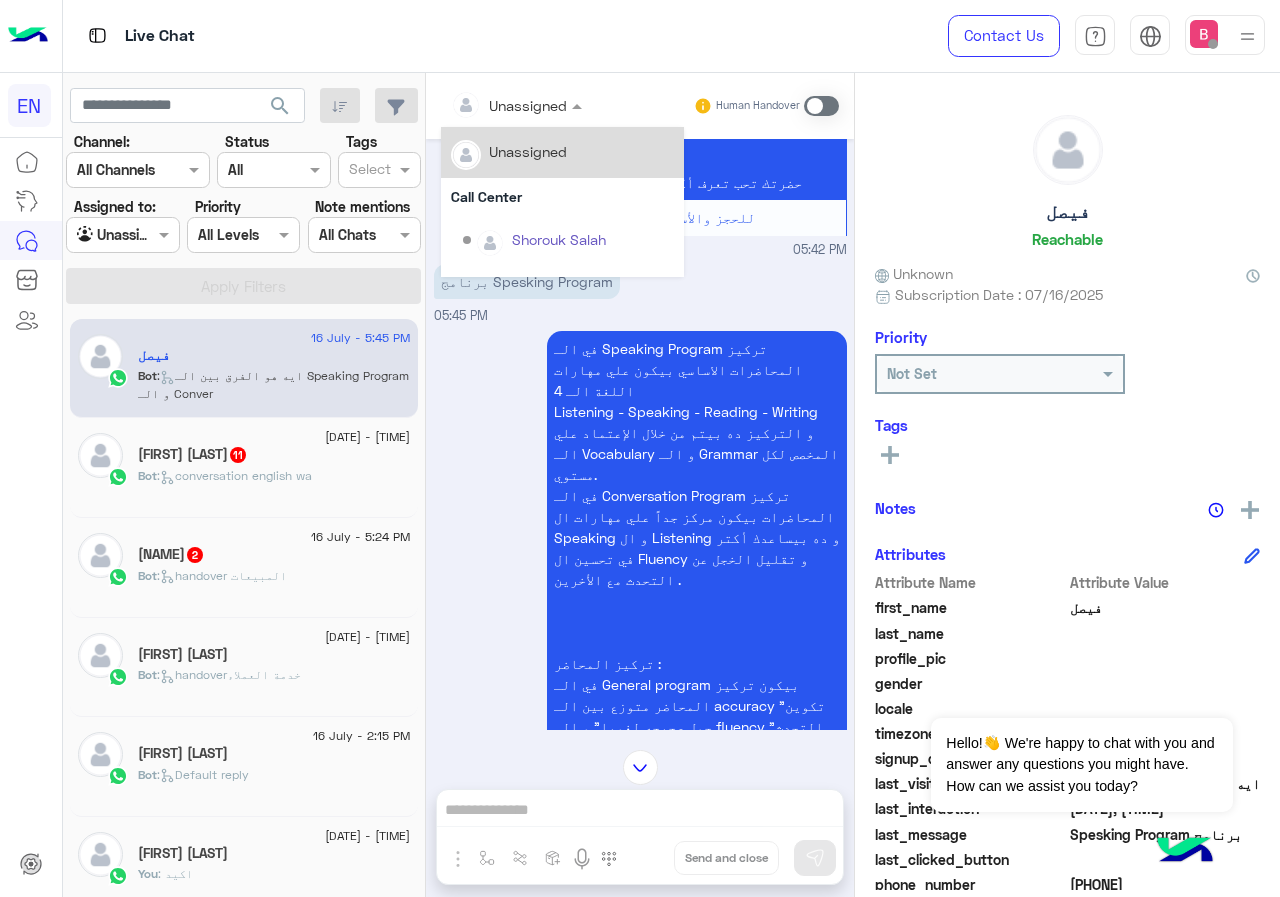click at bounding box center [491, 105] 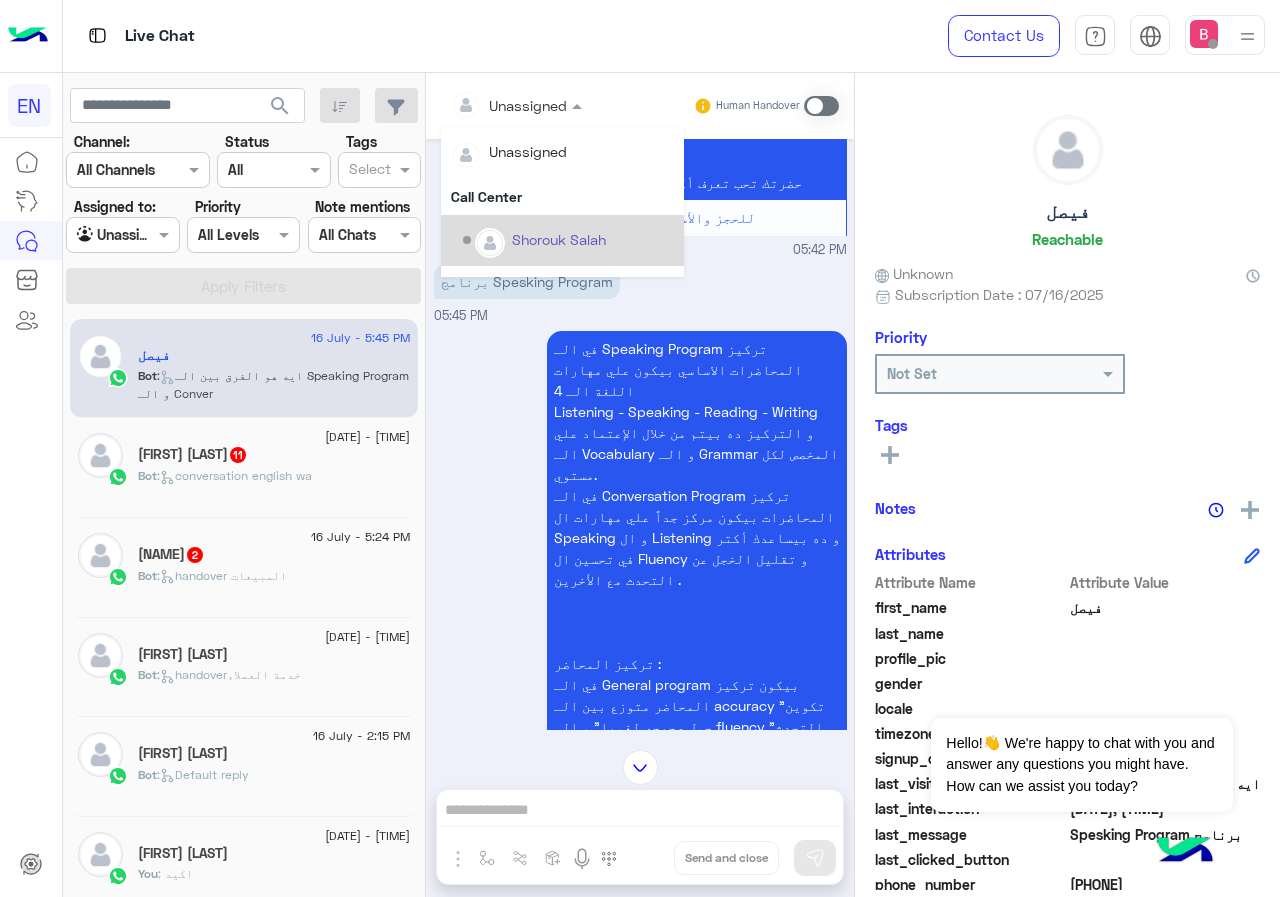 scroll, scrollTop: 332, scrollLeft: 0, axis: vertical 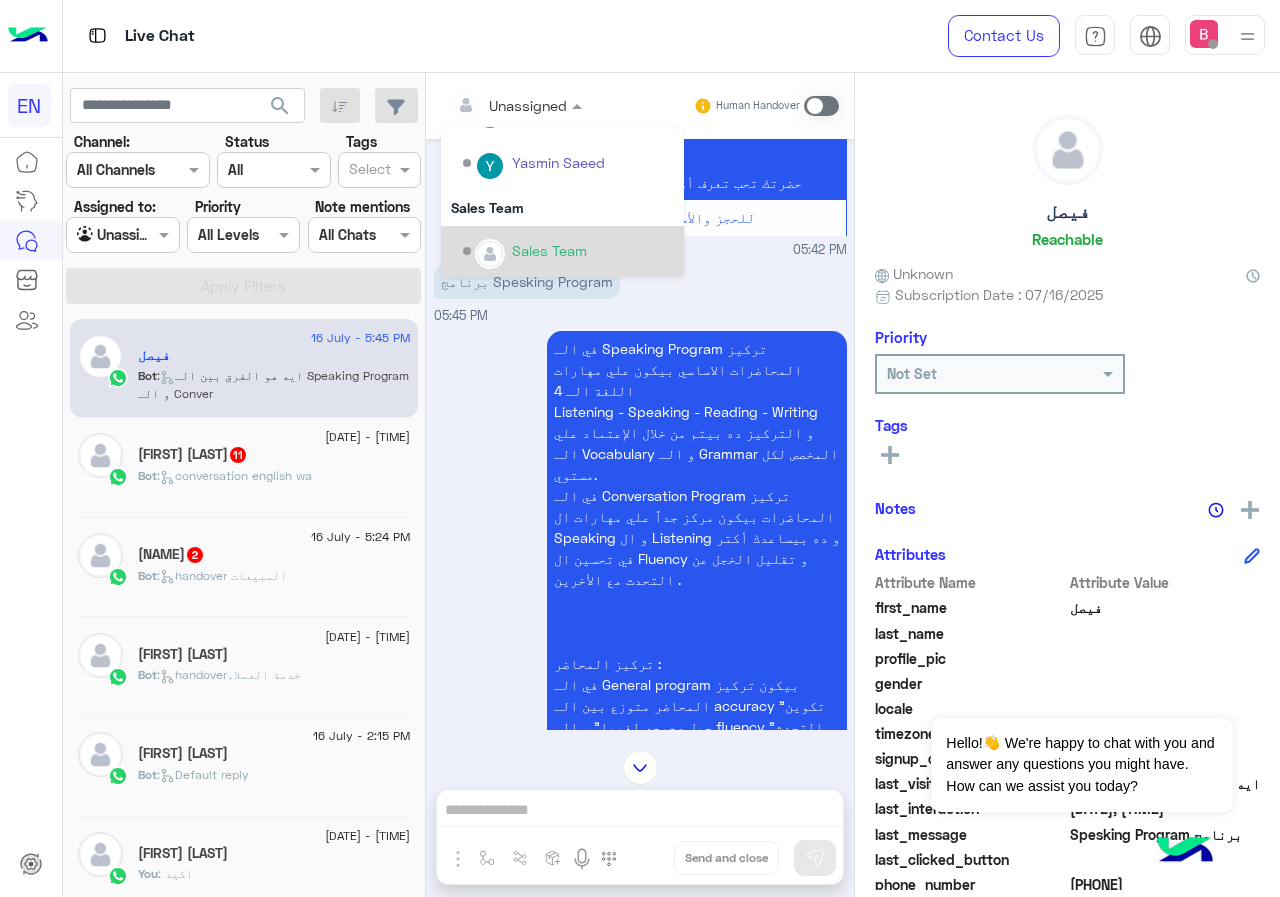 click on "Sales Team" at bounding box center (568, 251) 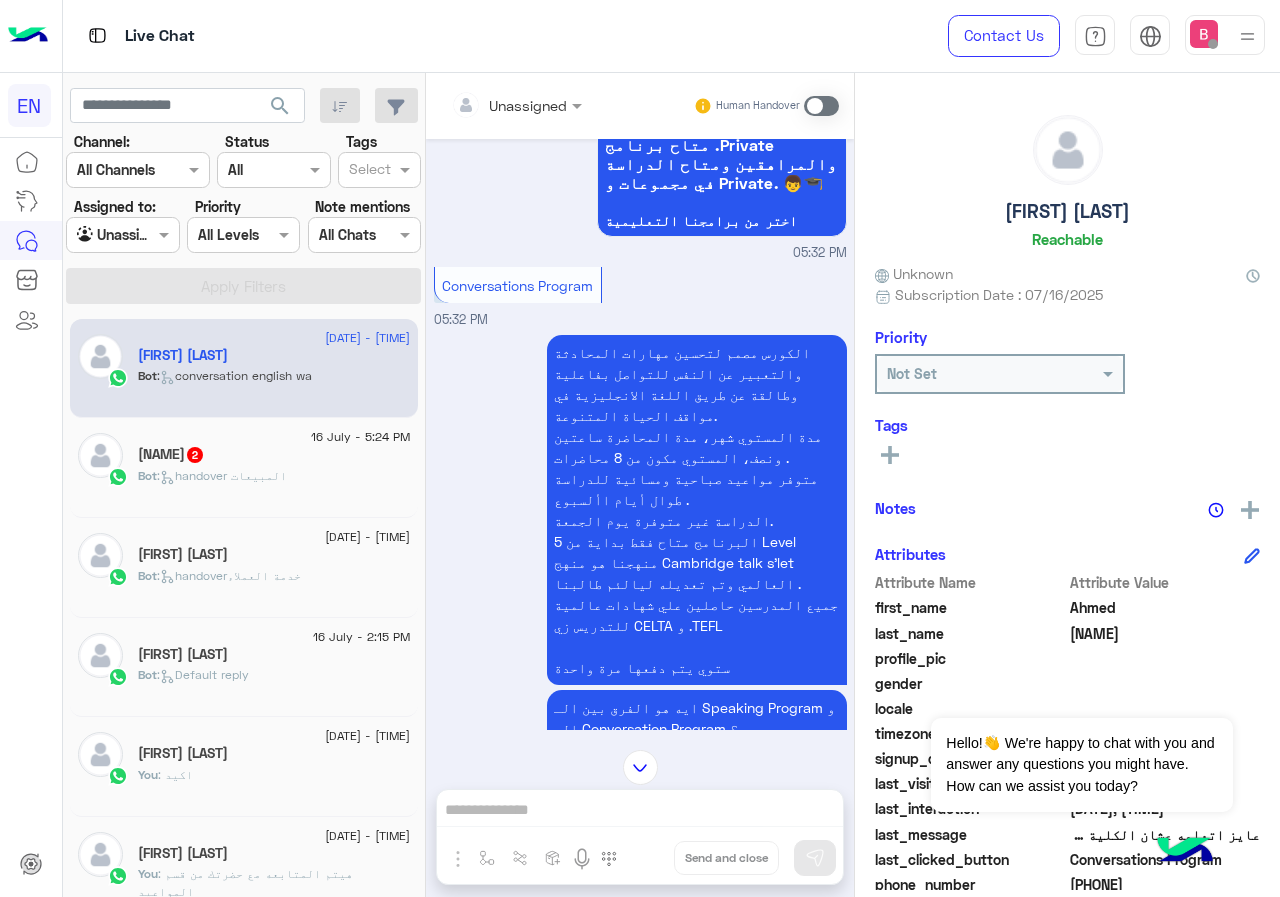 scroll, scrollTop: 2736, scrollLeft: 0, axis: vertical 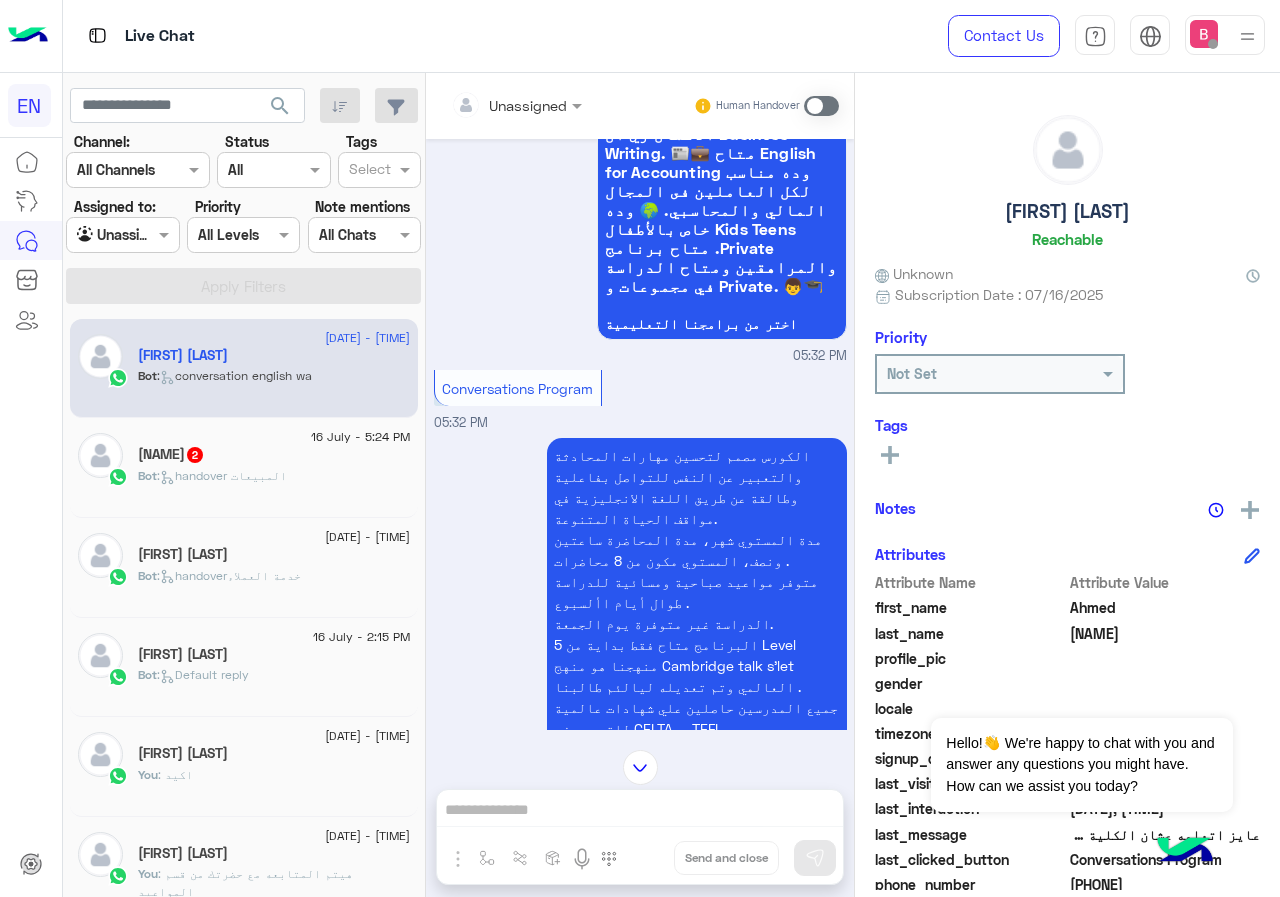click on "Live Chat" at bounding box center [469, 36] 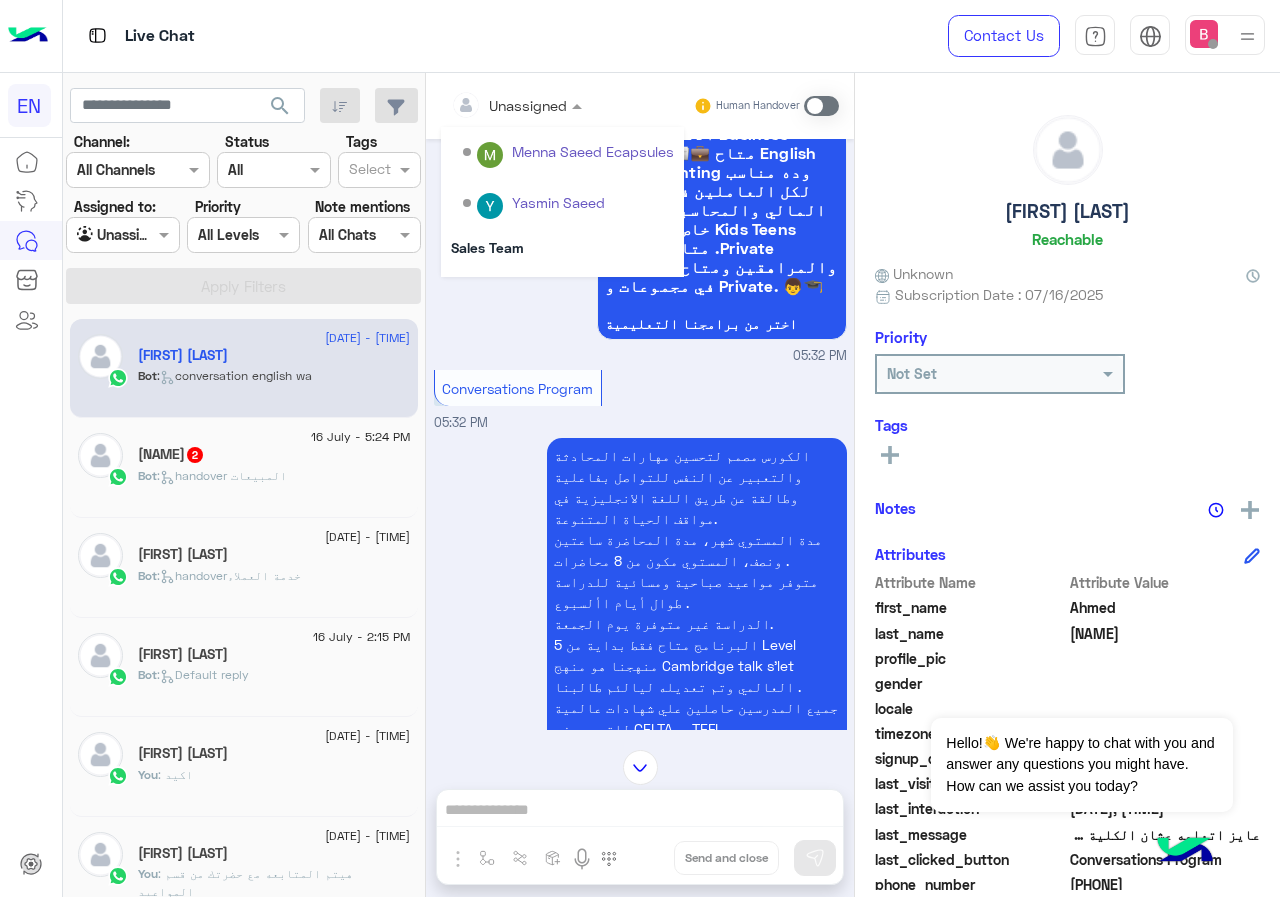 scroll, scrollTop: 332, scrollLeft: 0, axis: vertical 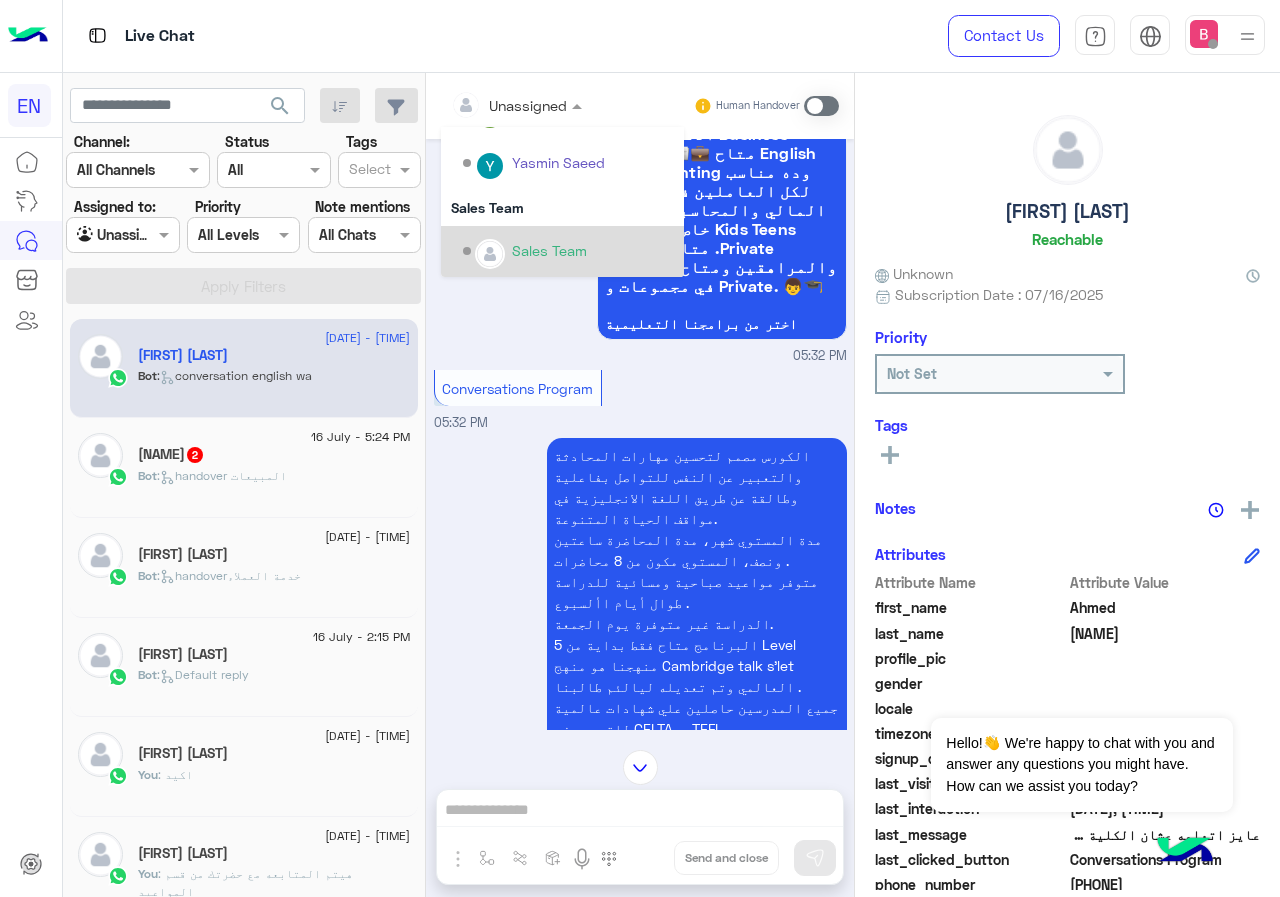 click on "Sales Team" at bounding box center (562, 251) 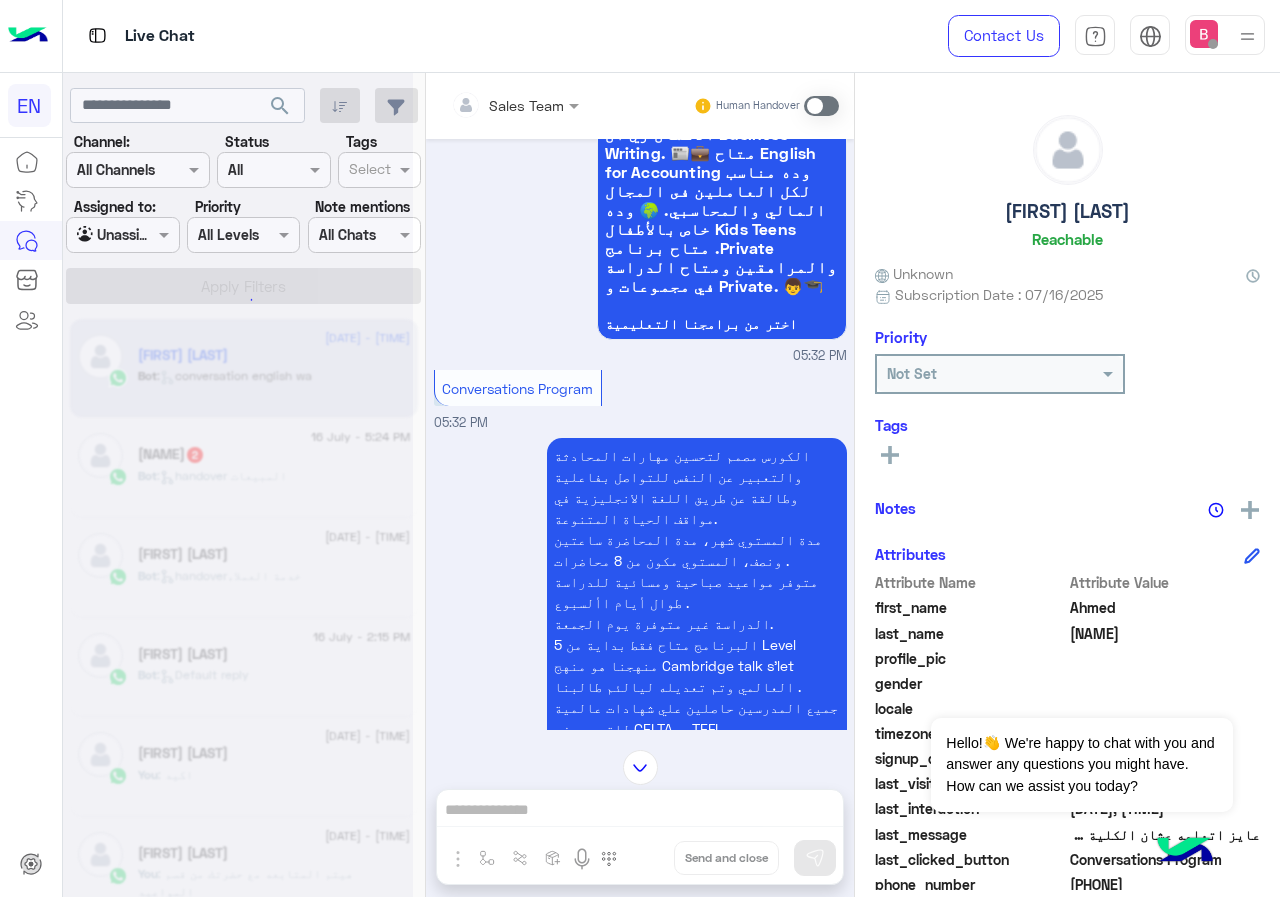 scroll, scrollTop: 0, scrollLeft: 0, axis: both 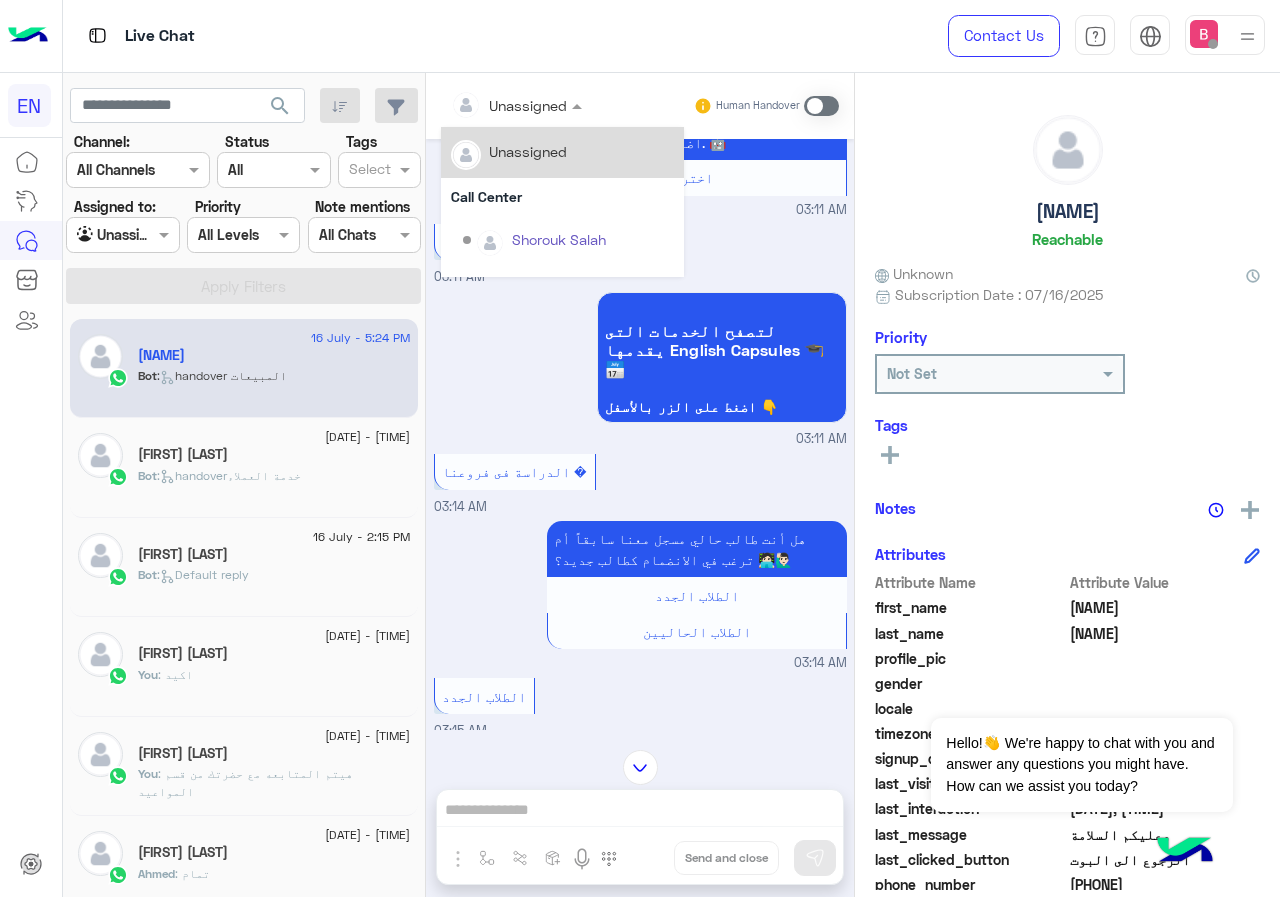 click at bounding box center [491, 105] 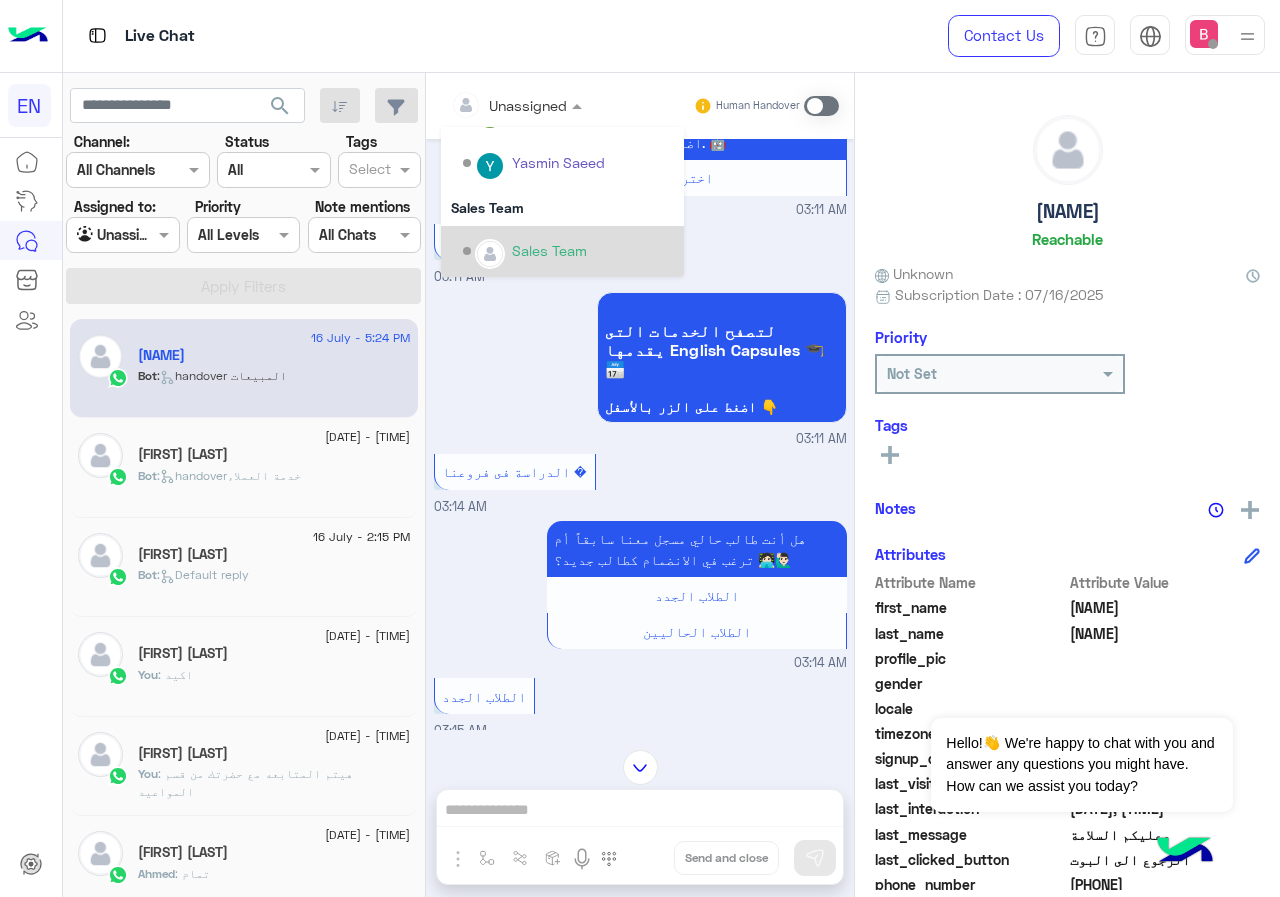 drag, startPoint x: 510, startPoint y: 238, endPoint x: 501, endPoint y: 246, distance: 12.0415945 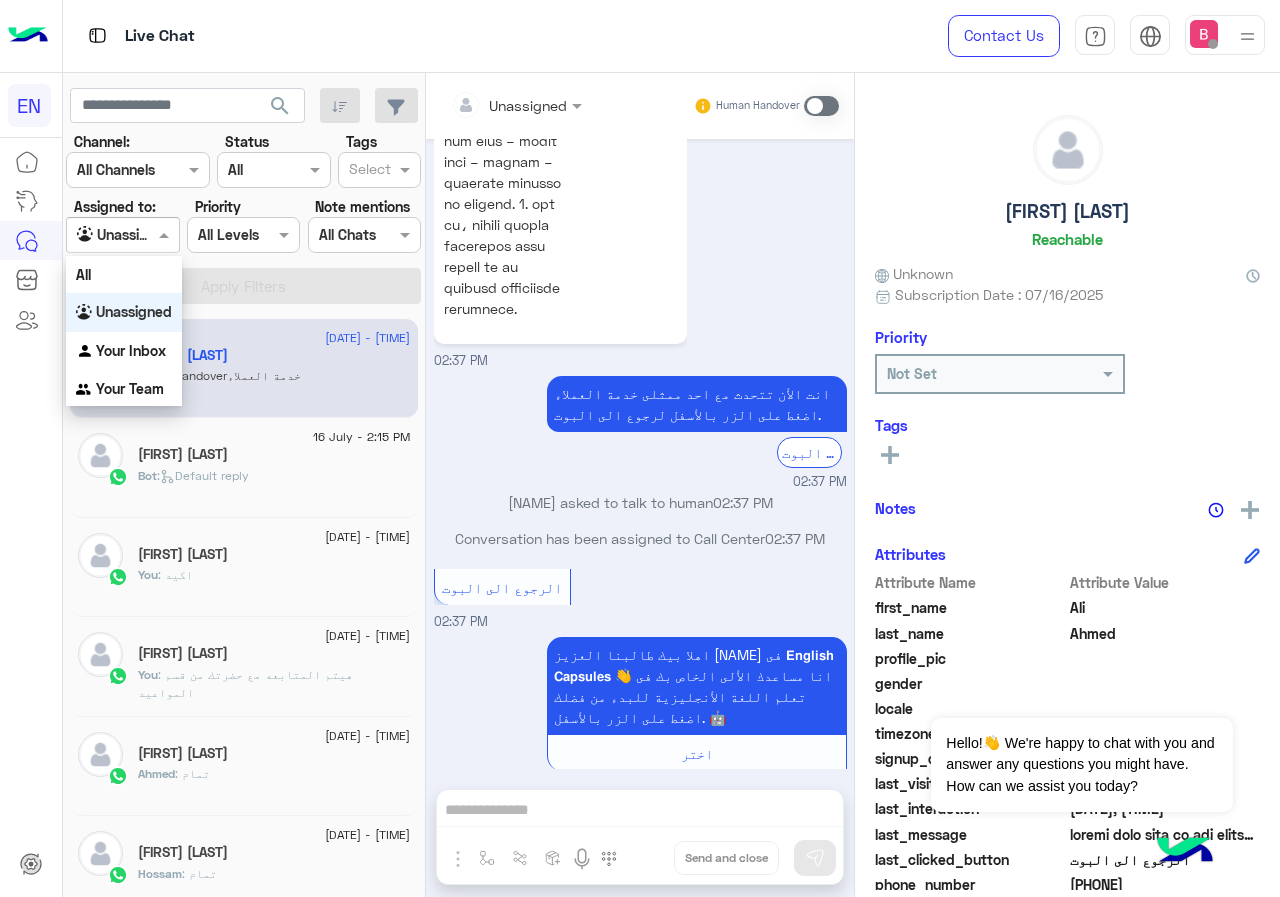click at bounding box center (166, 234) 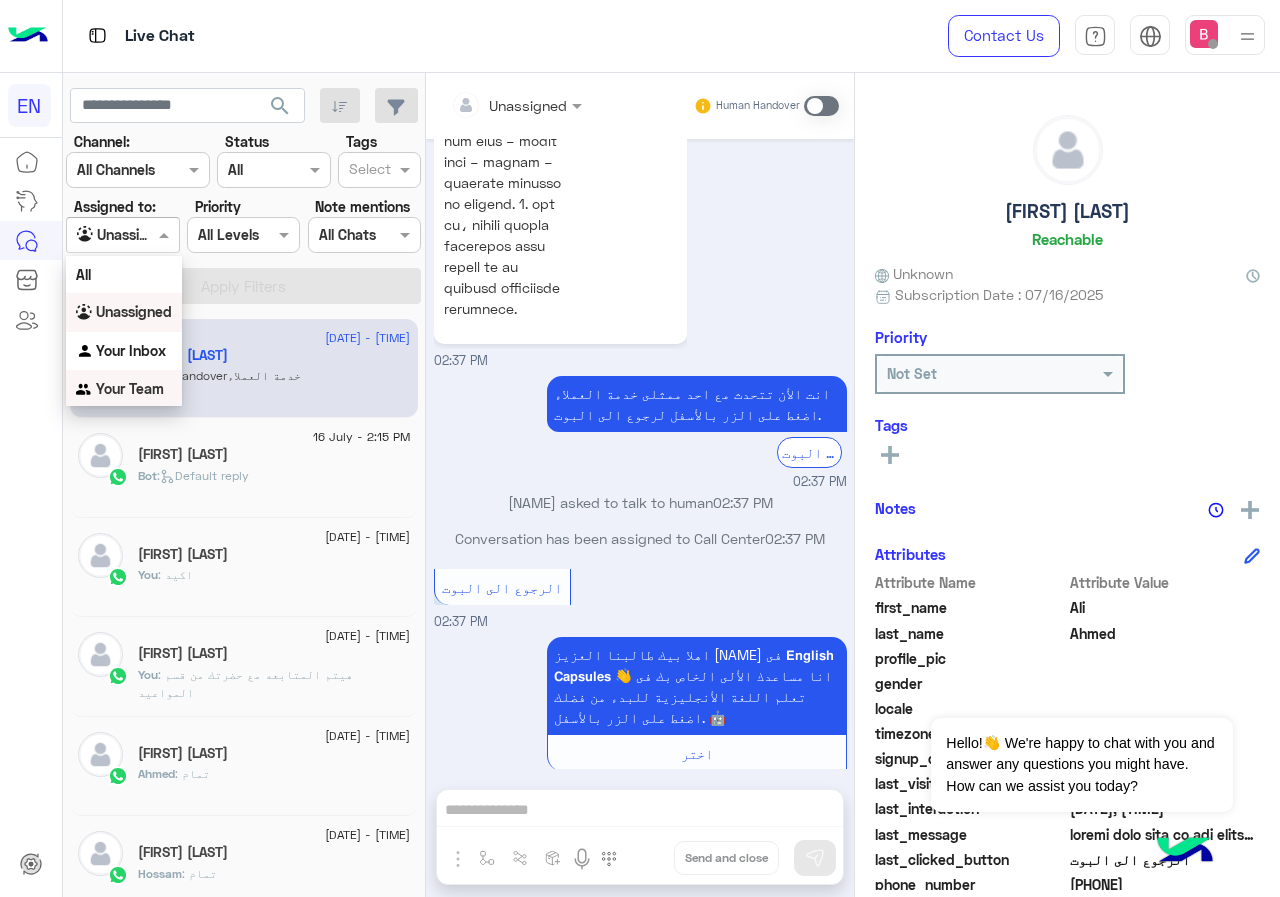 click on "Your Team" at bounding box center (124, 389) 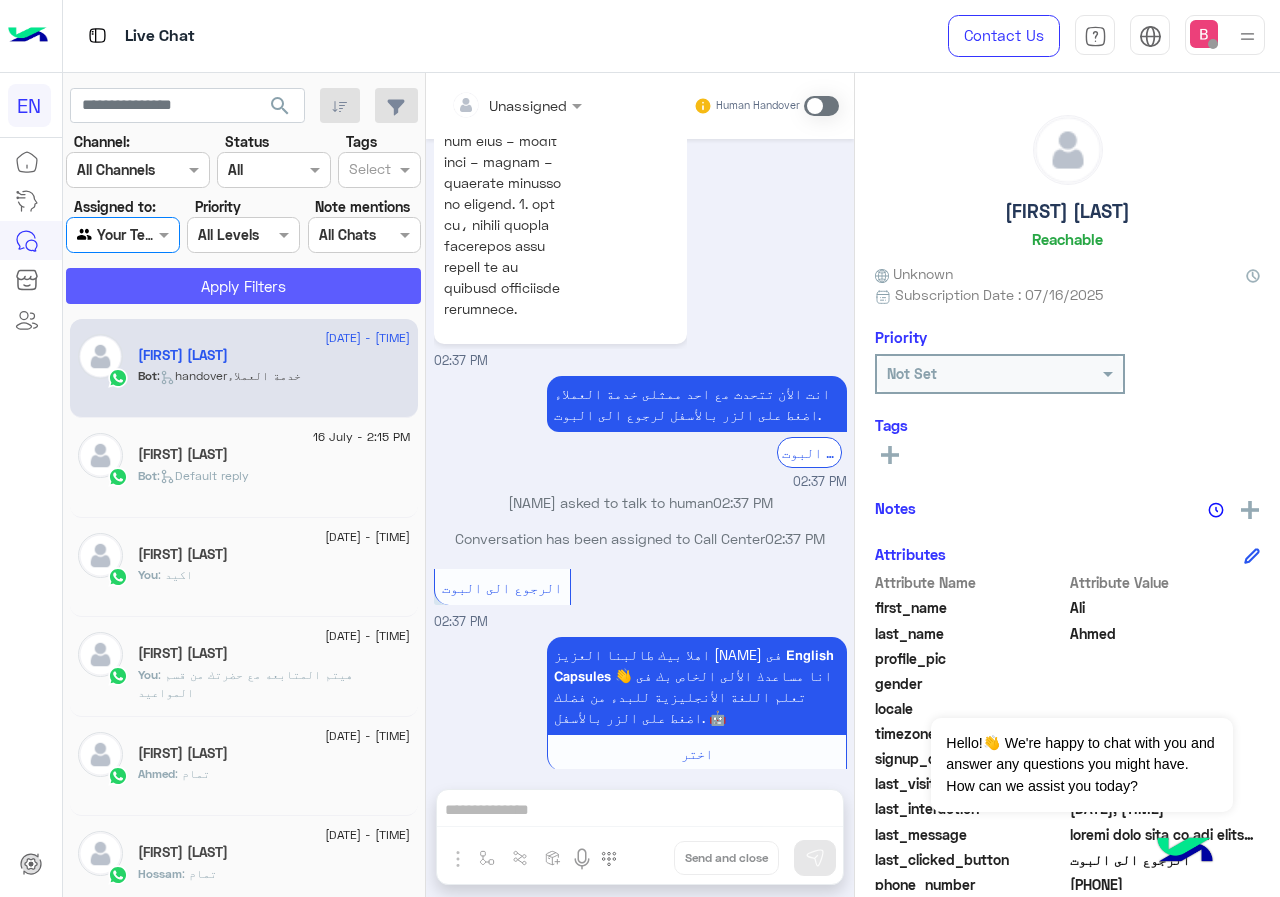 click on "Apply Filters" 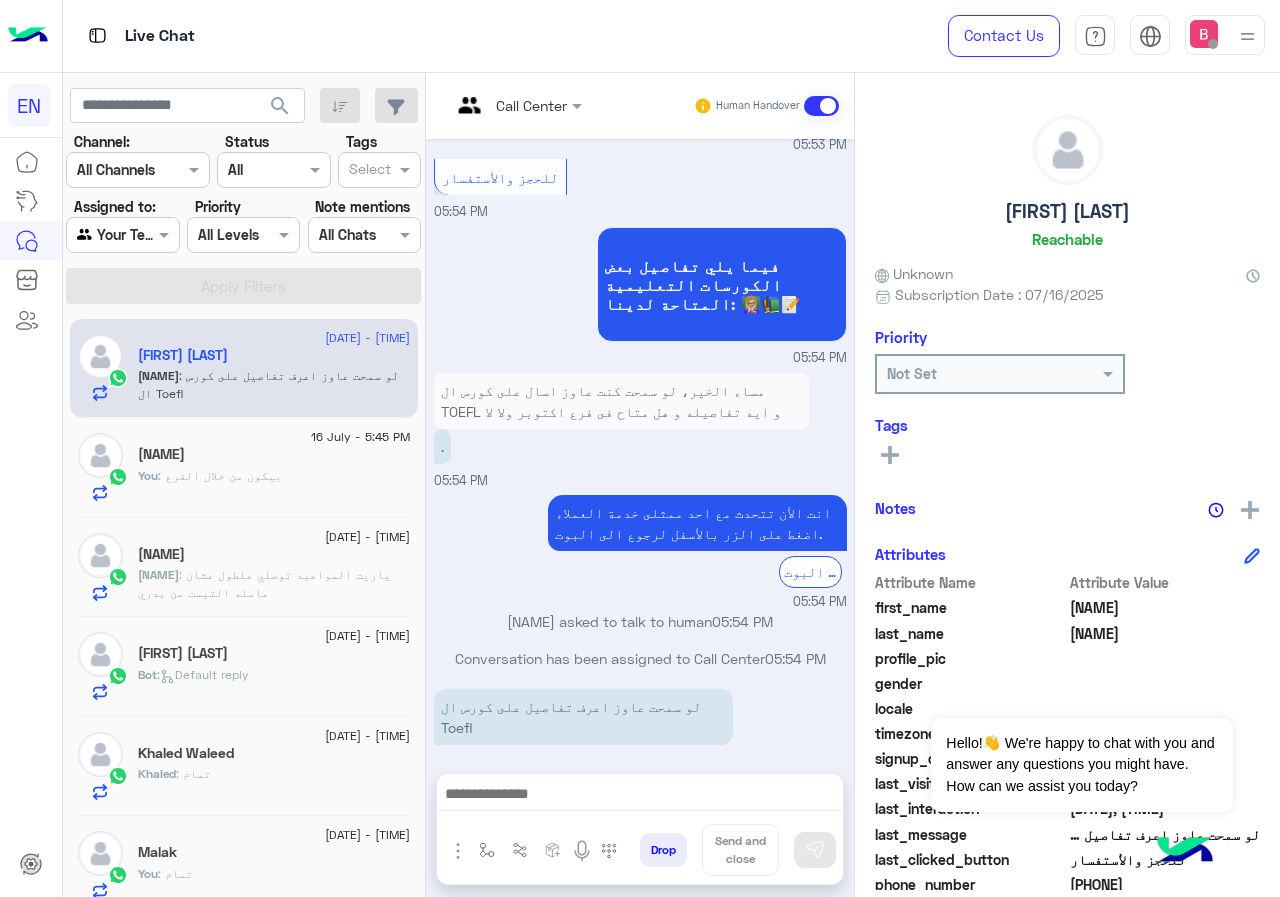 click at bounding box center [491, 105] 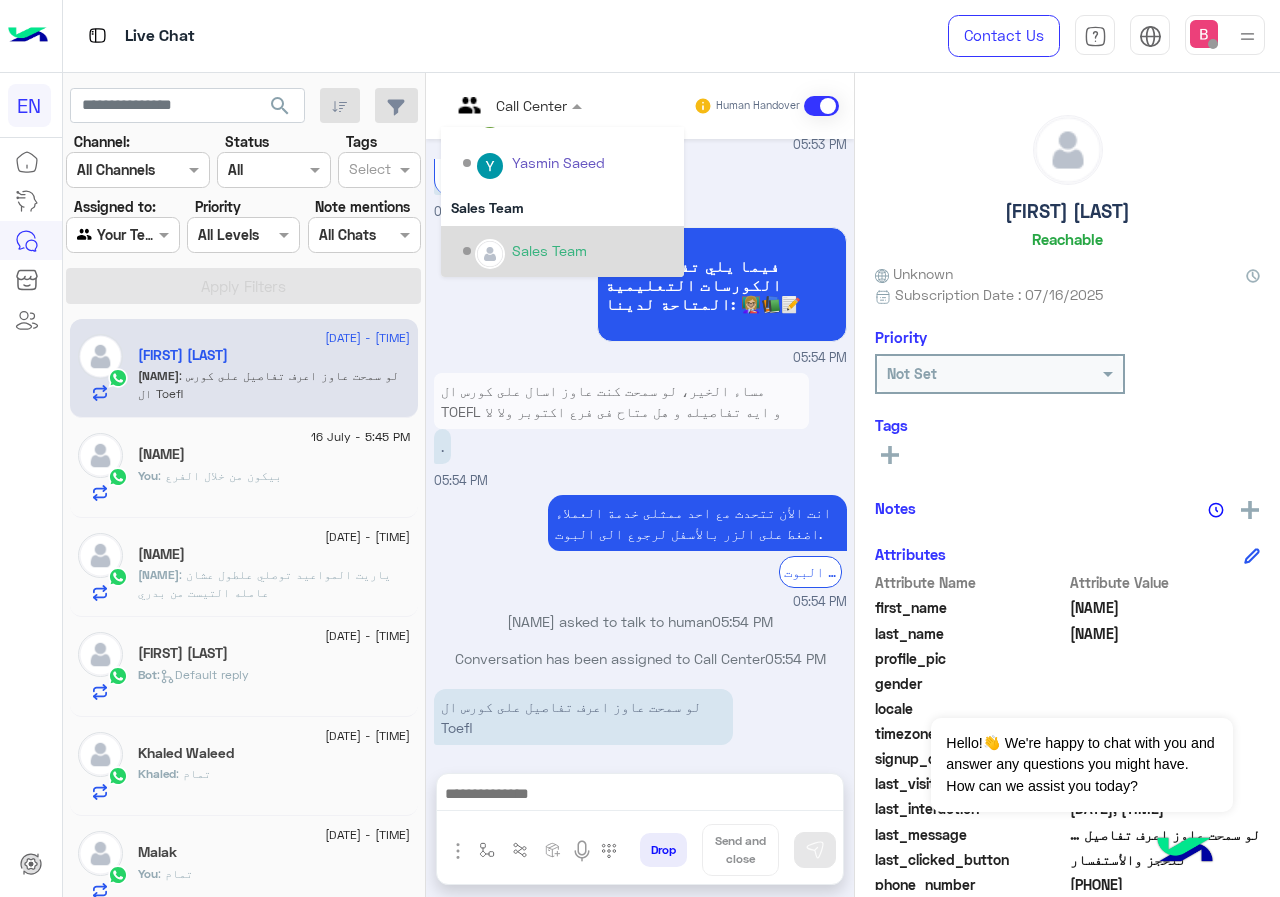click at bounding box center [490, 254] 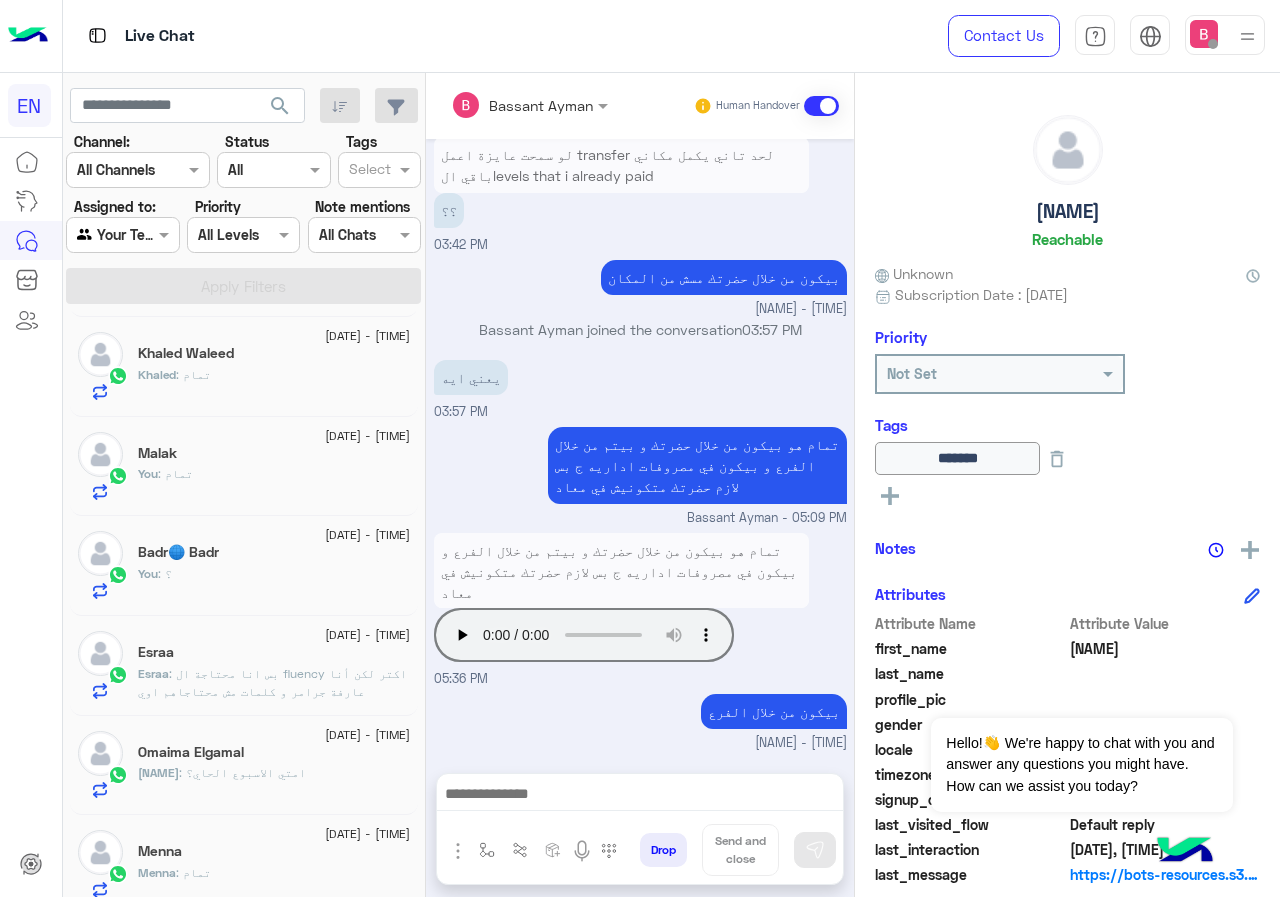 scroll, scrollTop: 0, scrollLeft: 0, axis: both 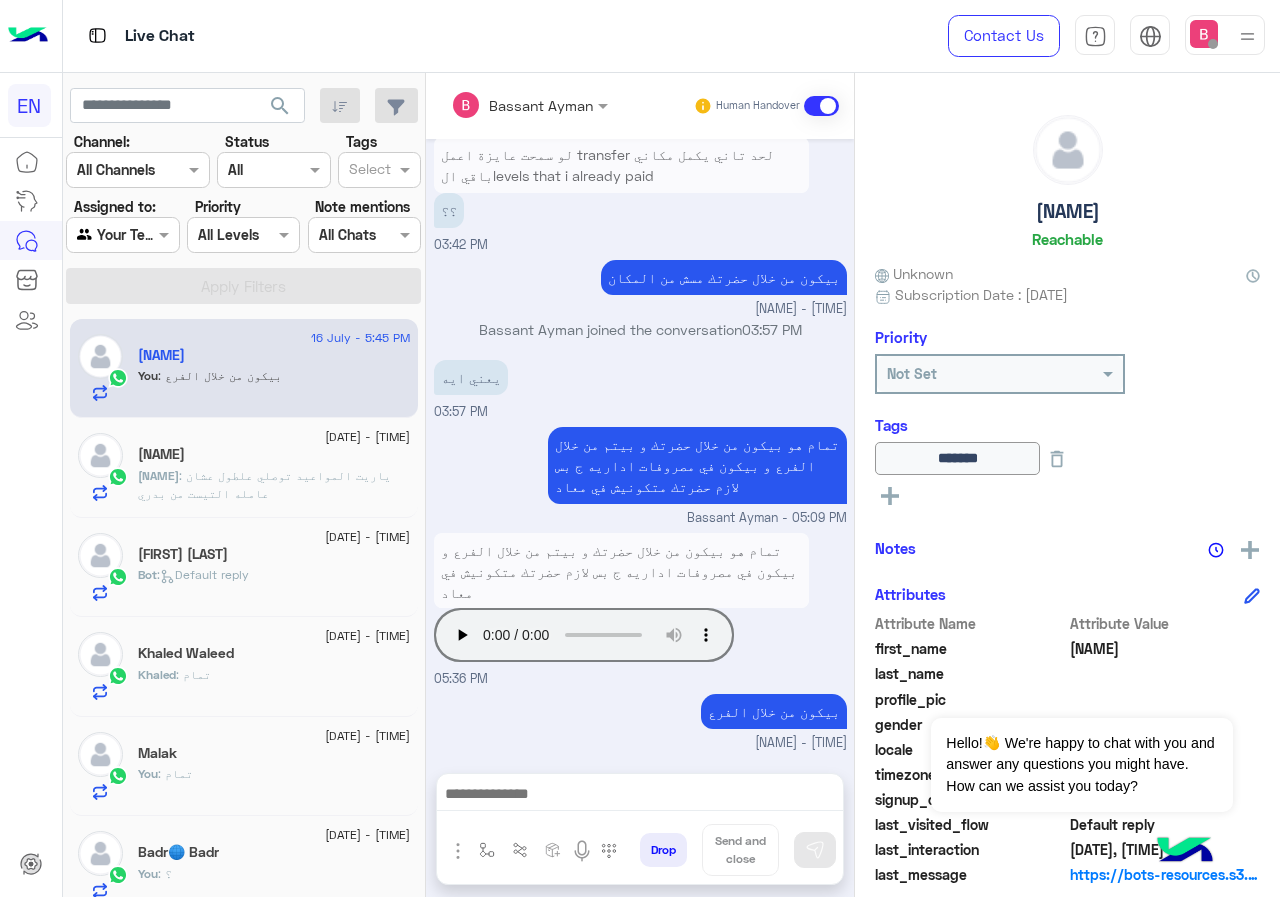 click at bounding box center (122, 234) 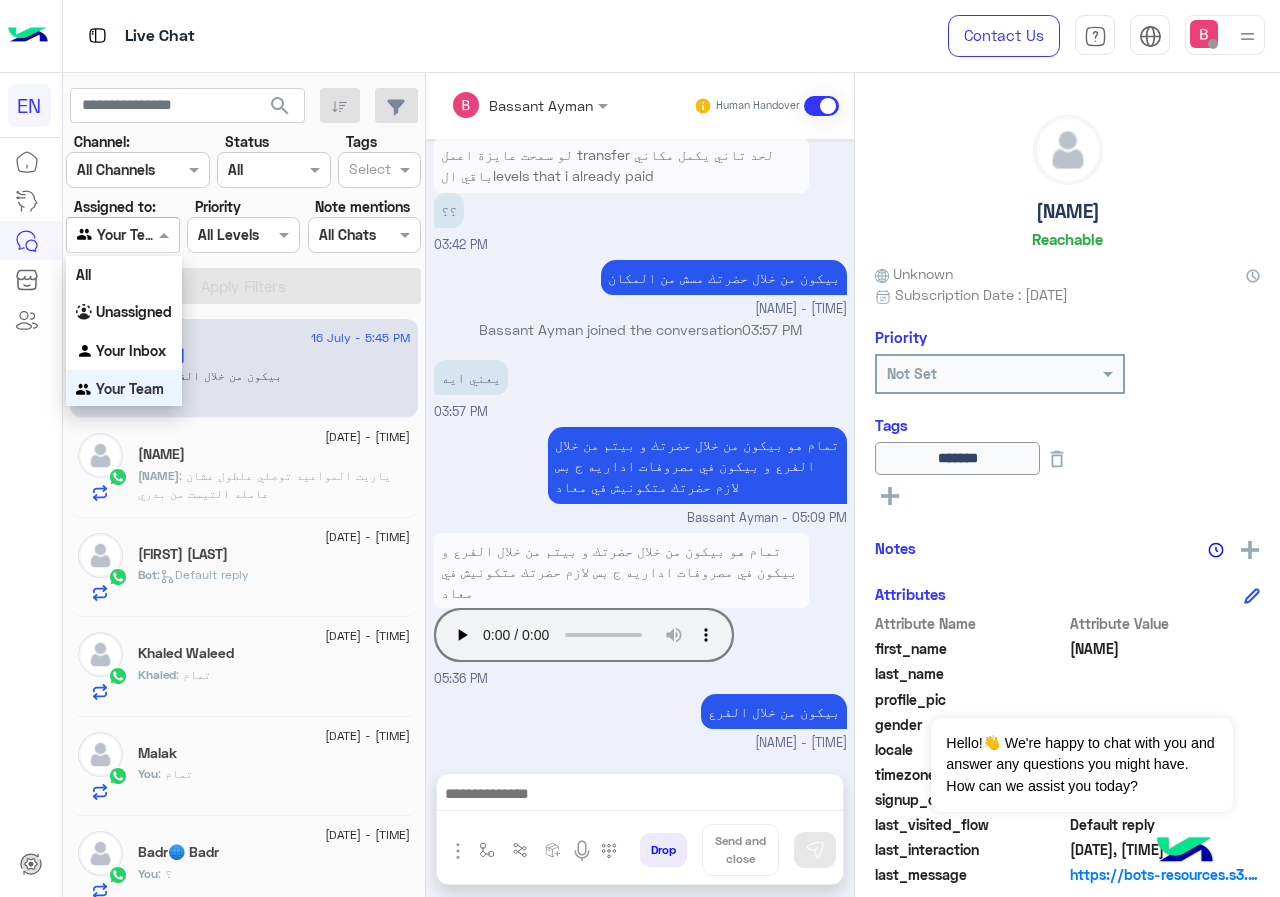 scroll, scrollTop: 1, scrollLeft: 0, axis: vertical 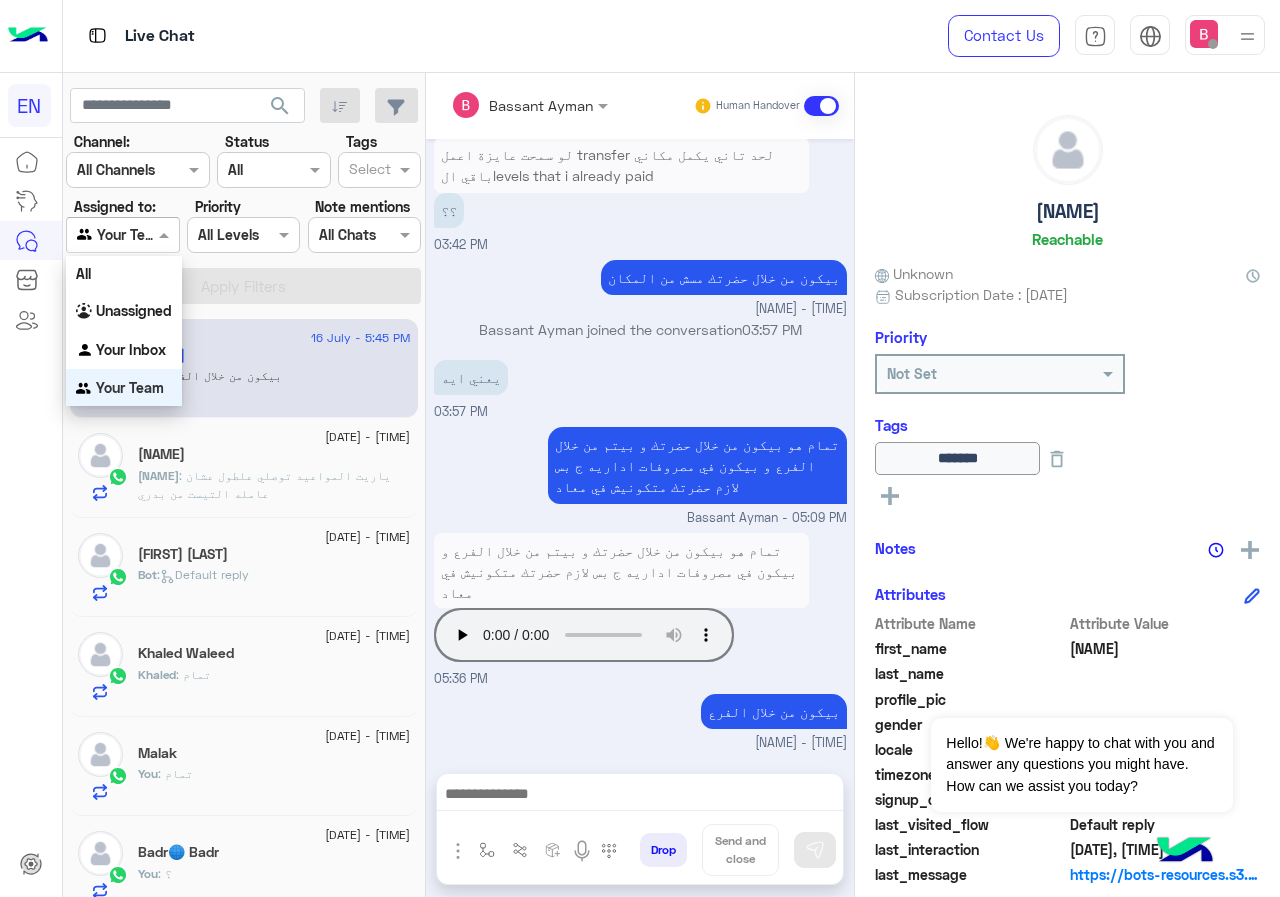 click on "Your Team" at bounding box center [124, 388] 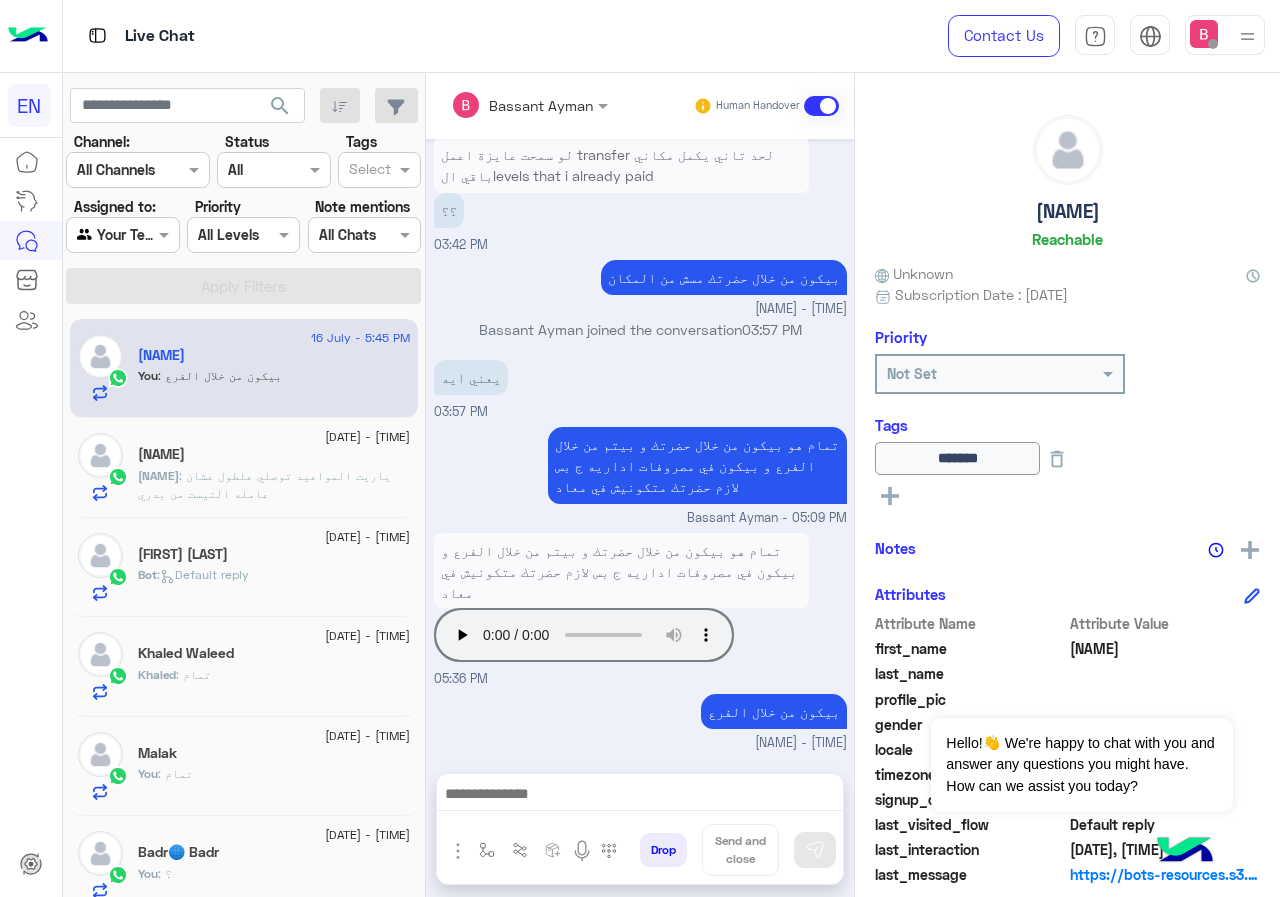 click at bounding box center (122, 234) 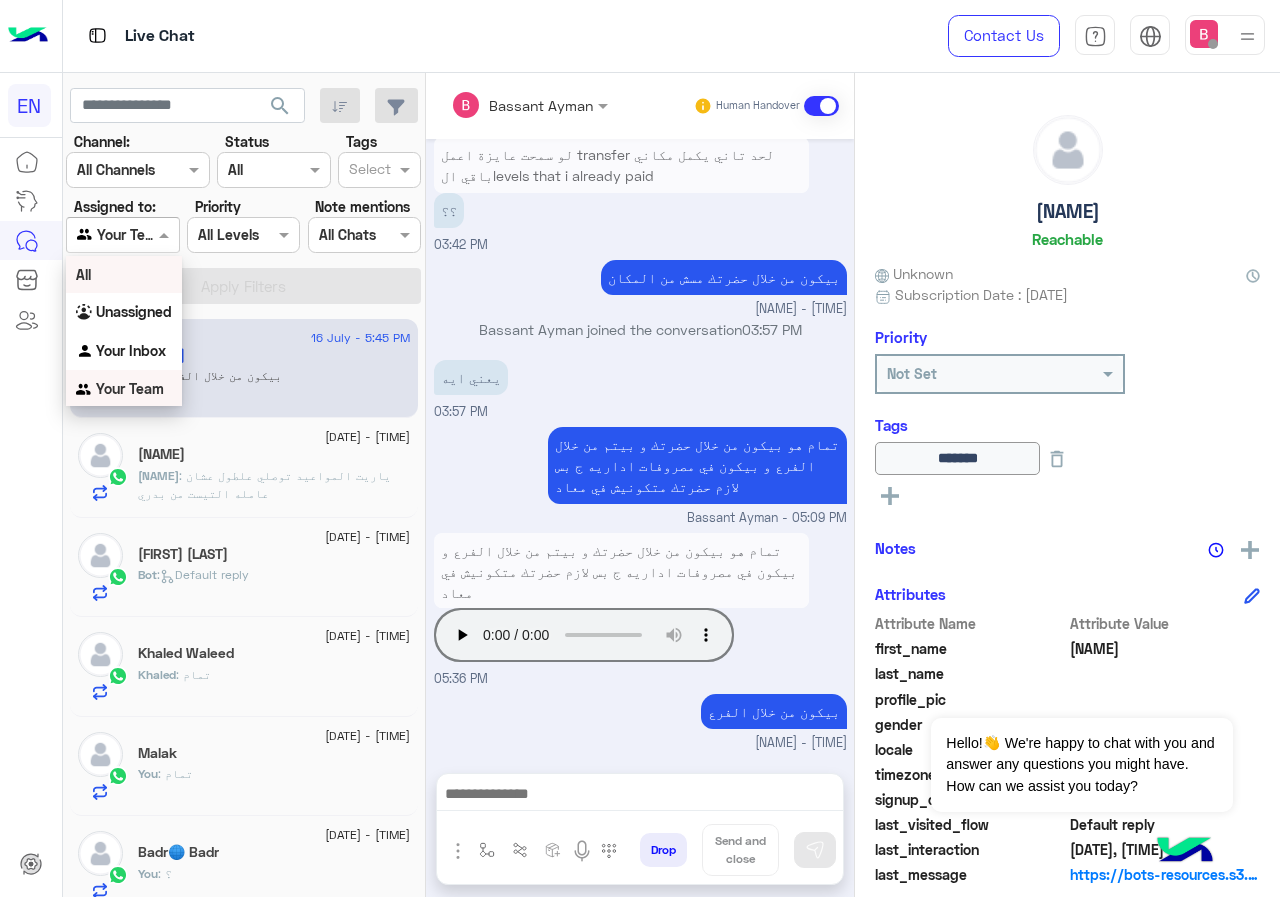 scroll, scrollTop: 3, scrollLeft: 0, axis: vertical 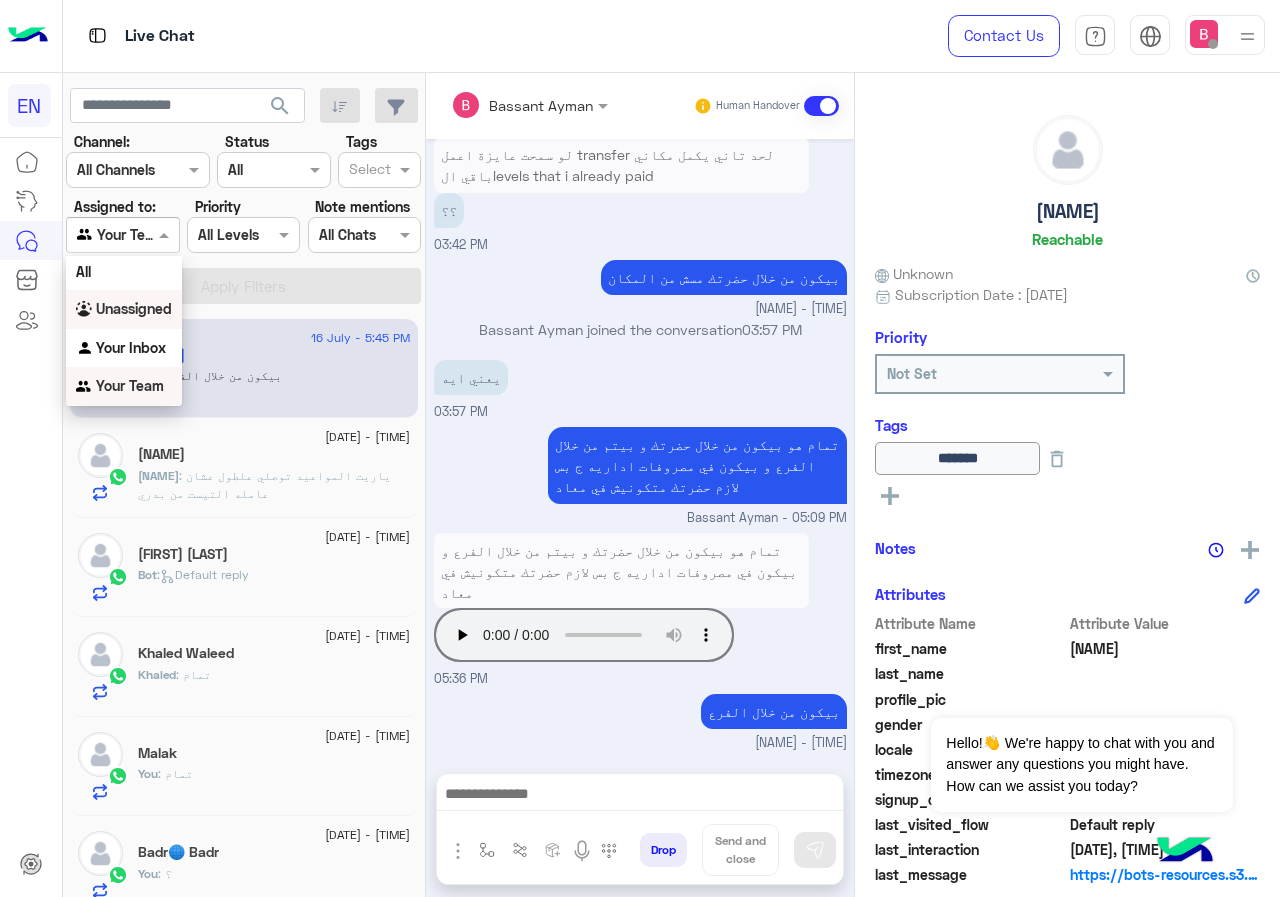 click on "Unassigned" at bounding box center (134, 308) 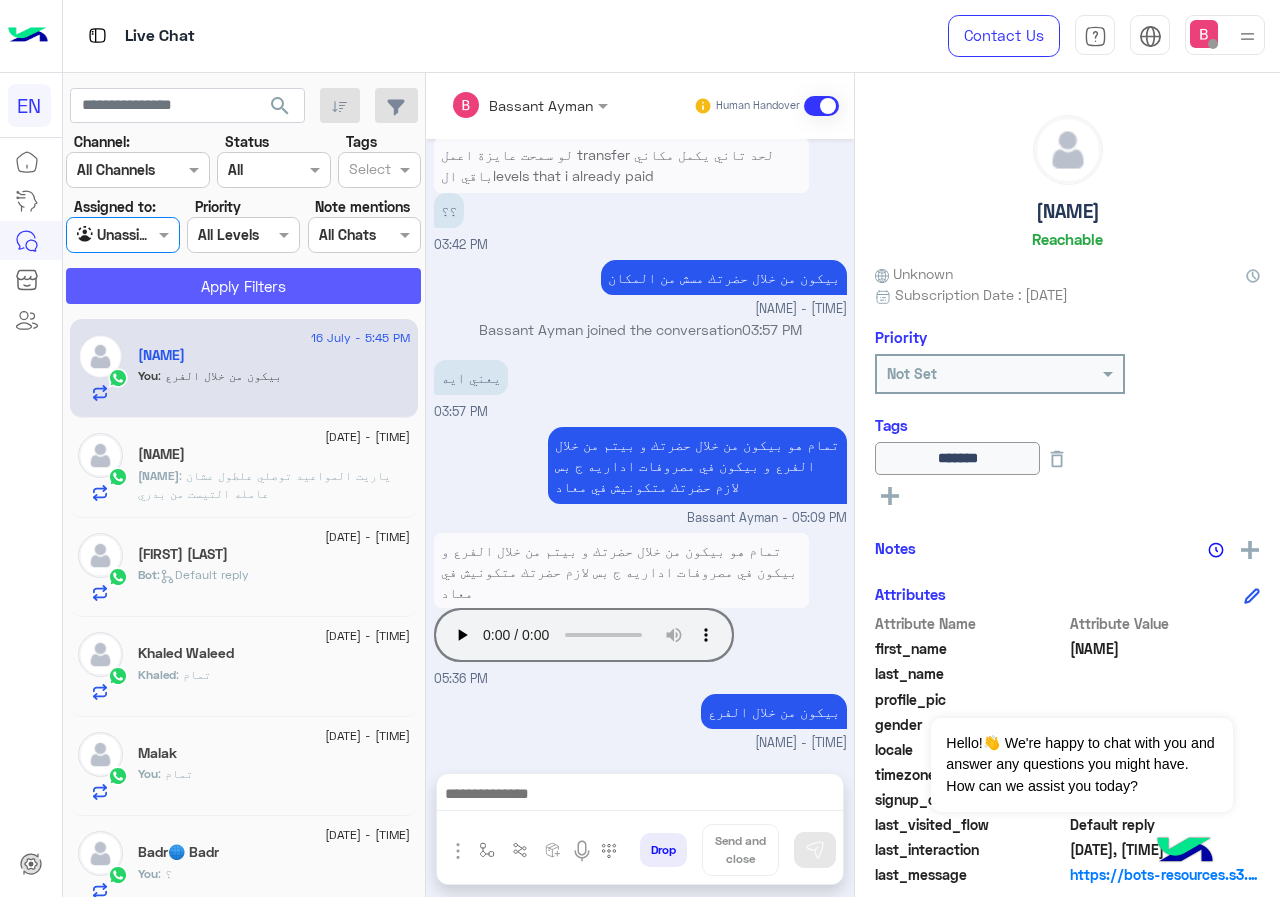 click on "Apply Filters" 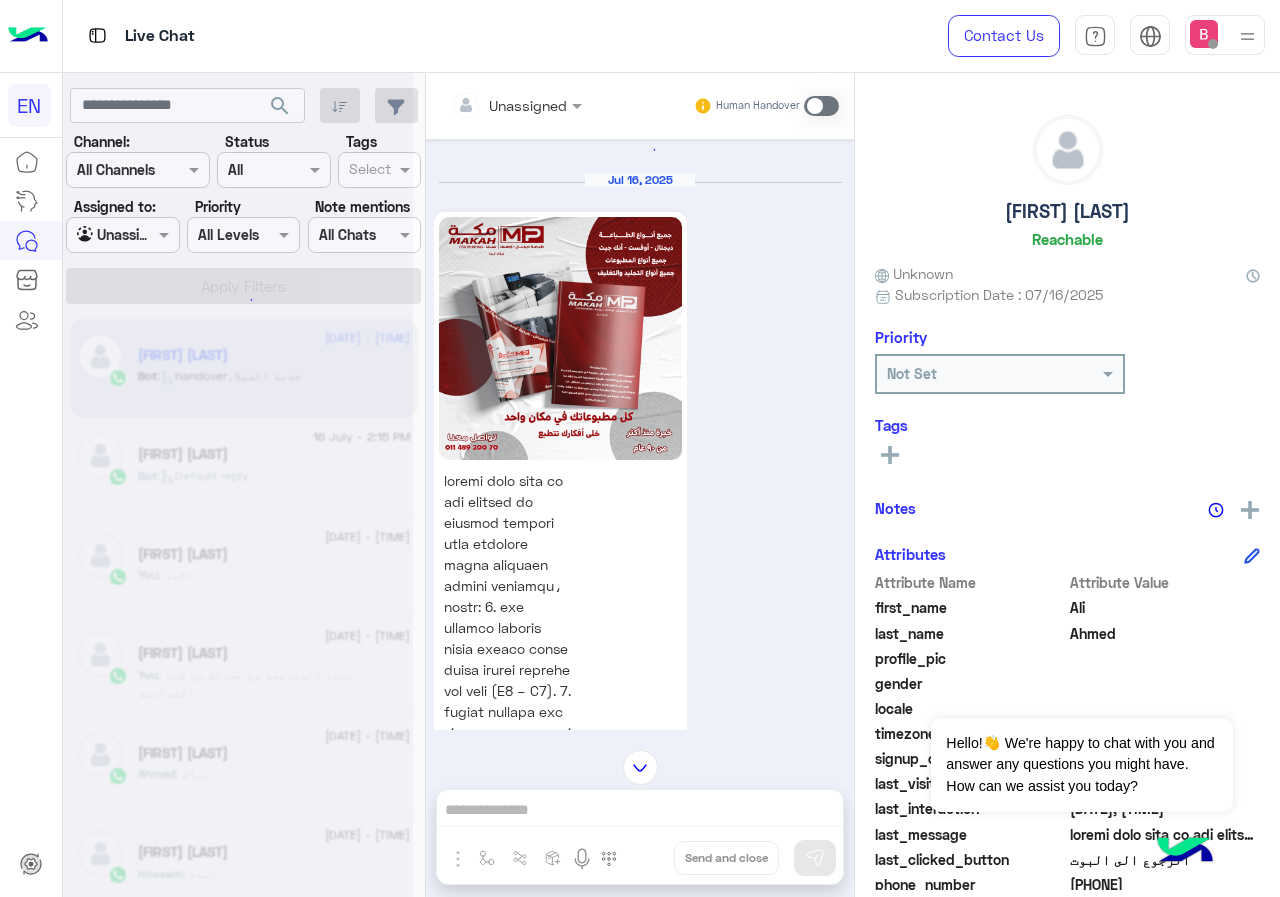 scroll, scrollTop: 0, scrollLeft: 0, axis: both 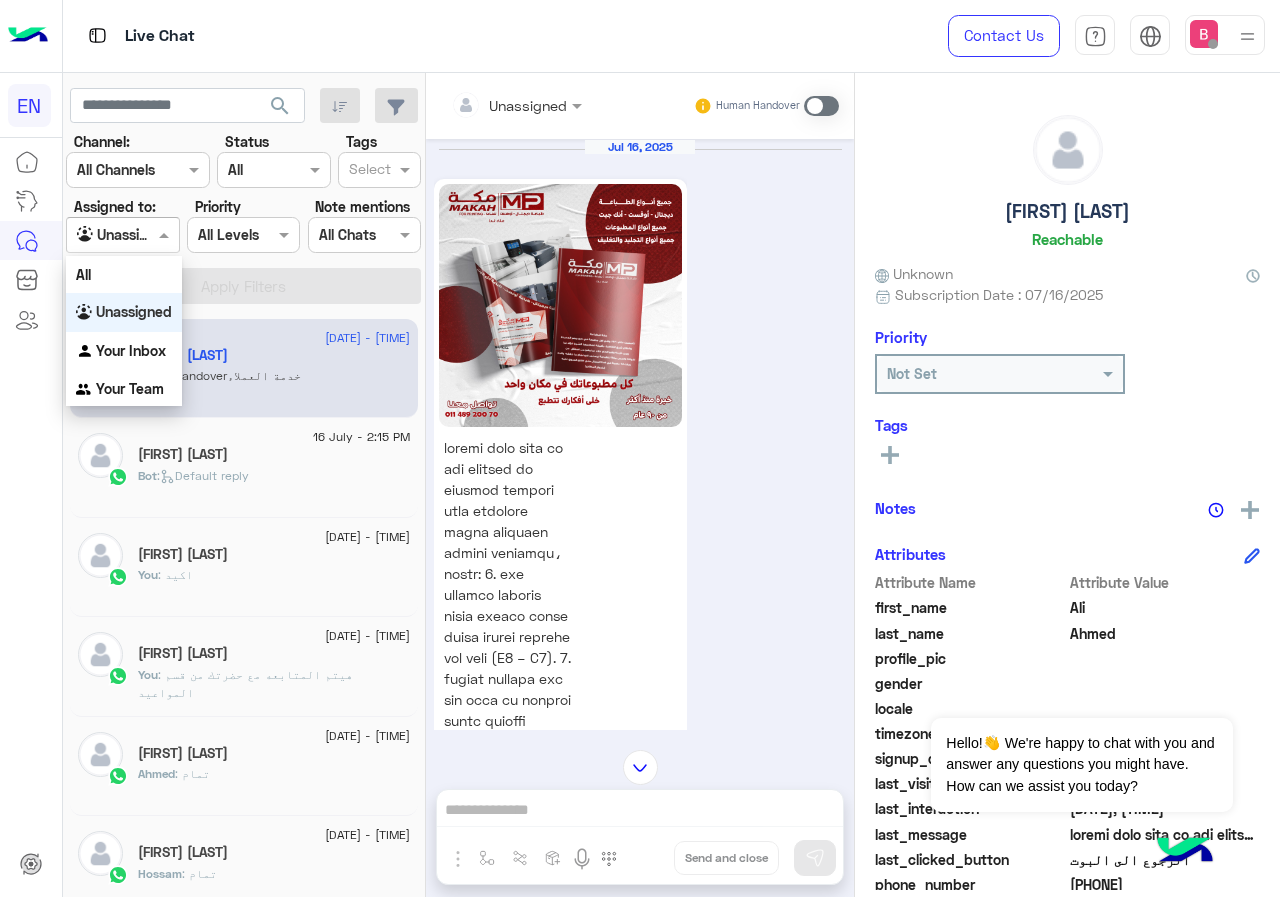 click at bounding box center [122, 234] 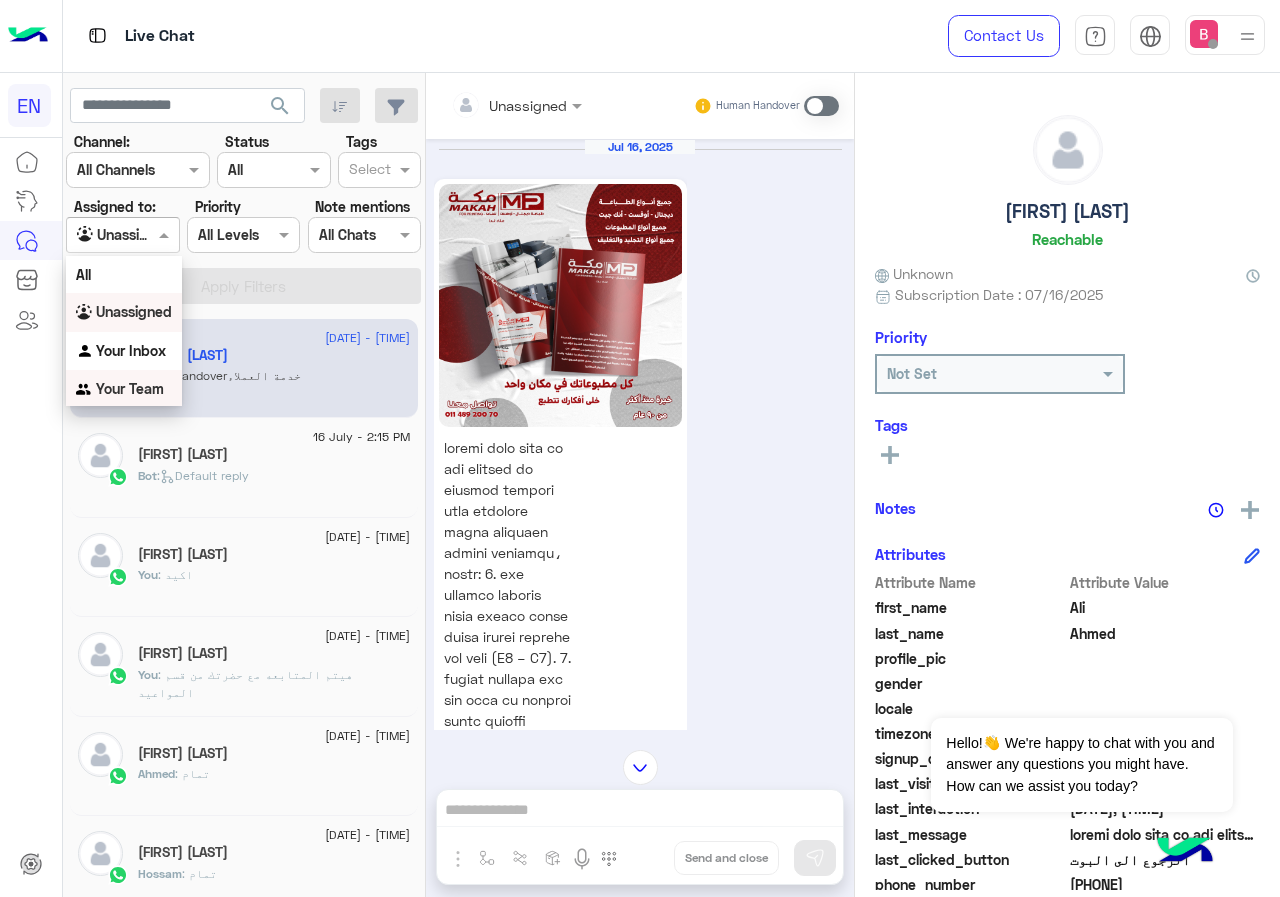 click on "Your Team" at bounding box center (130, 388) 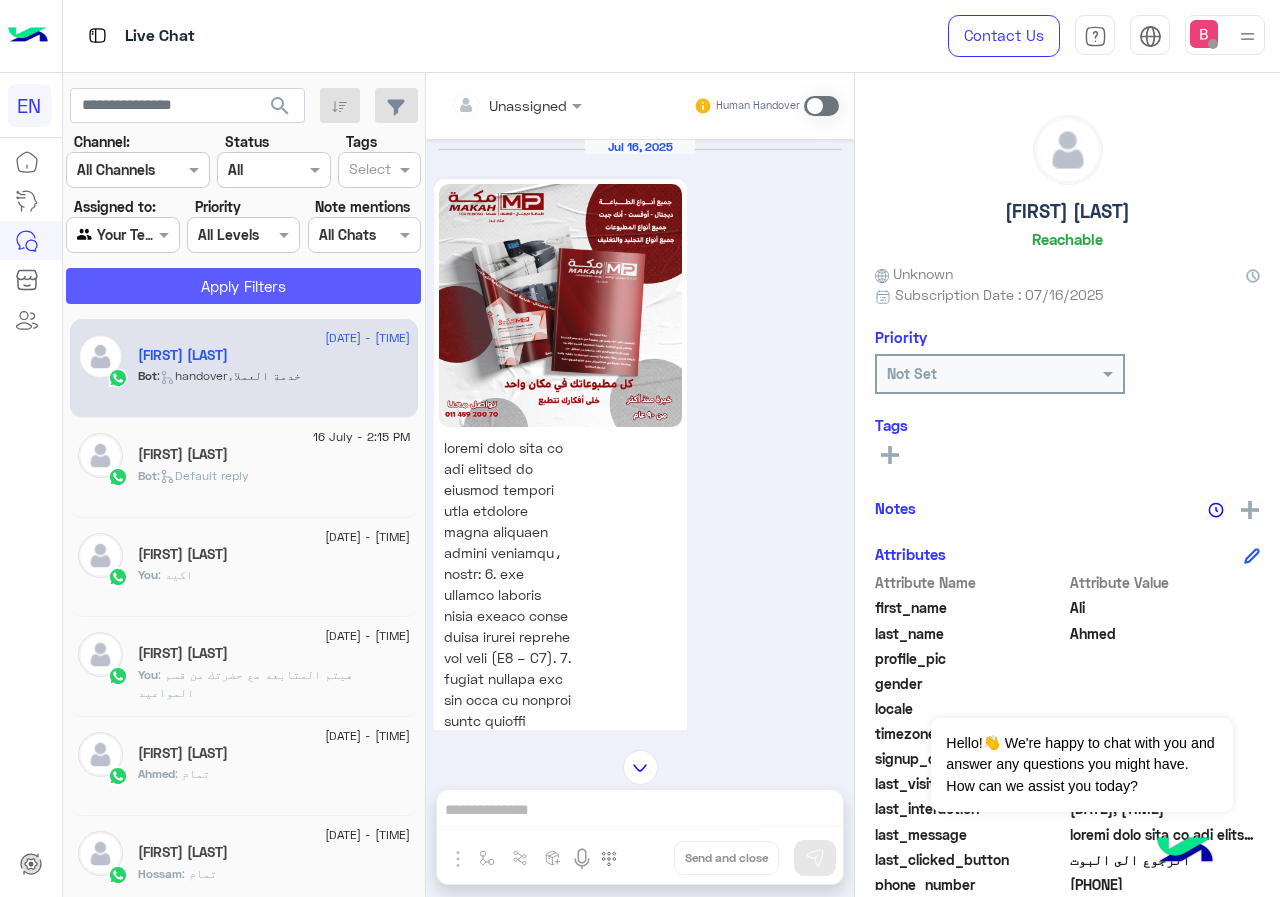 click on "Apply Filters" 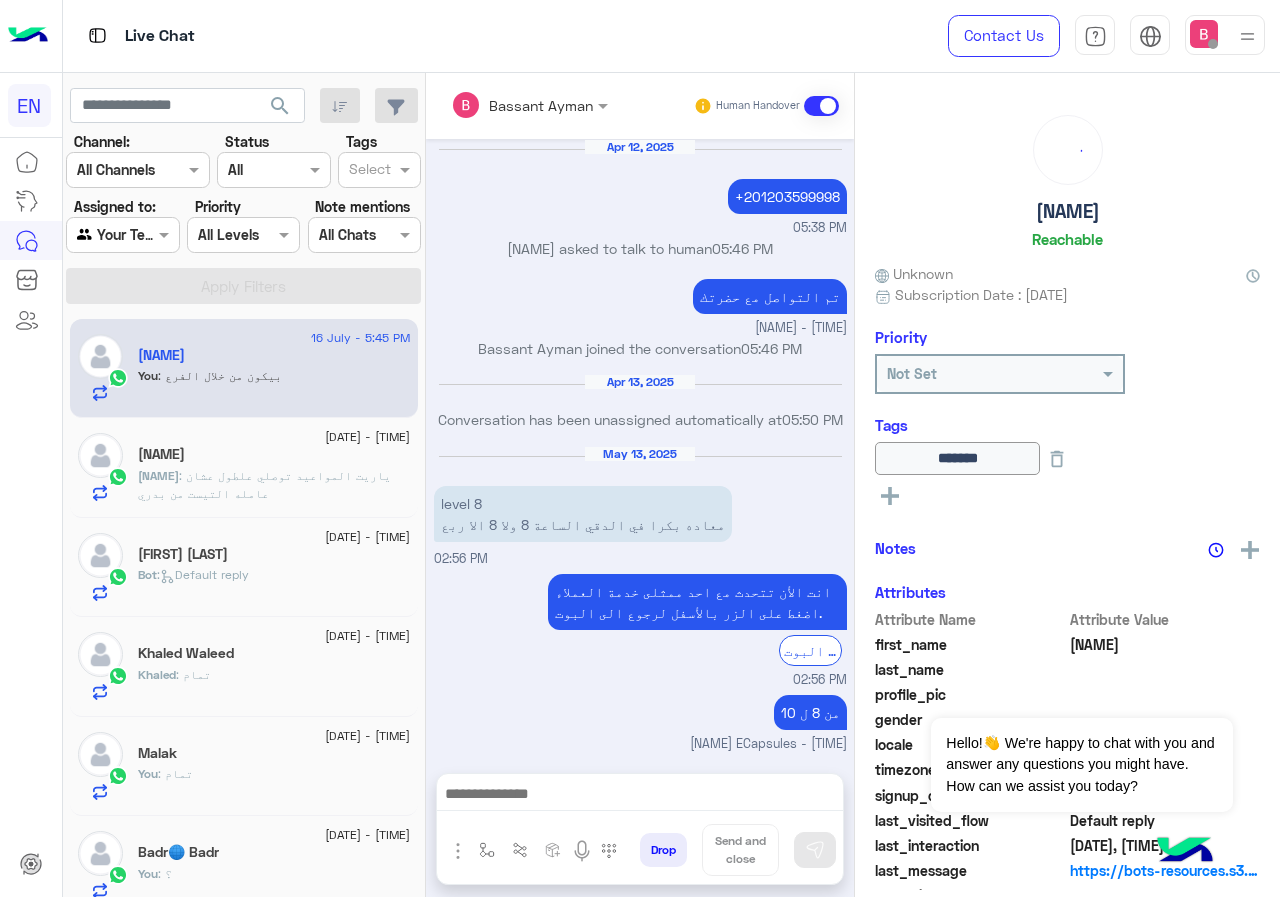 scroll, scrollTop: 1033, scrollLeft: 0, axis: vertical 